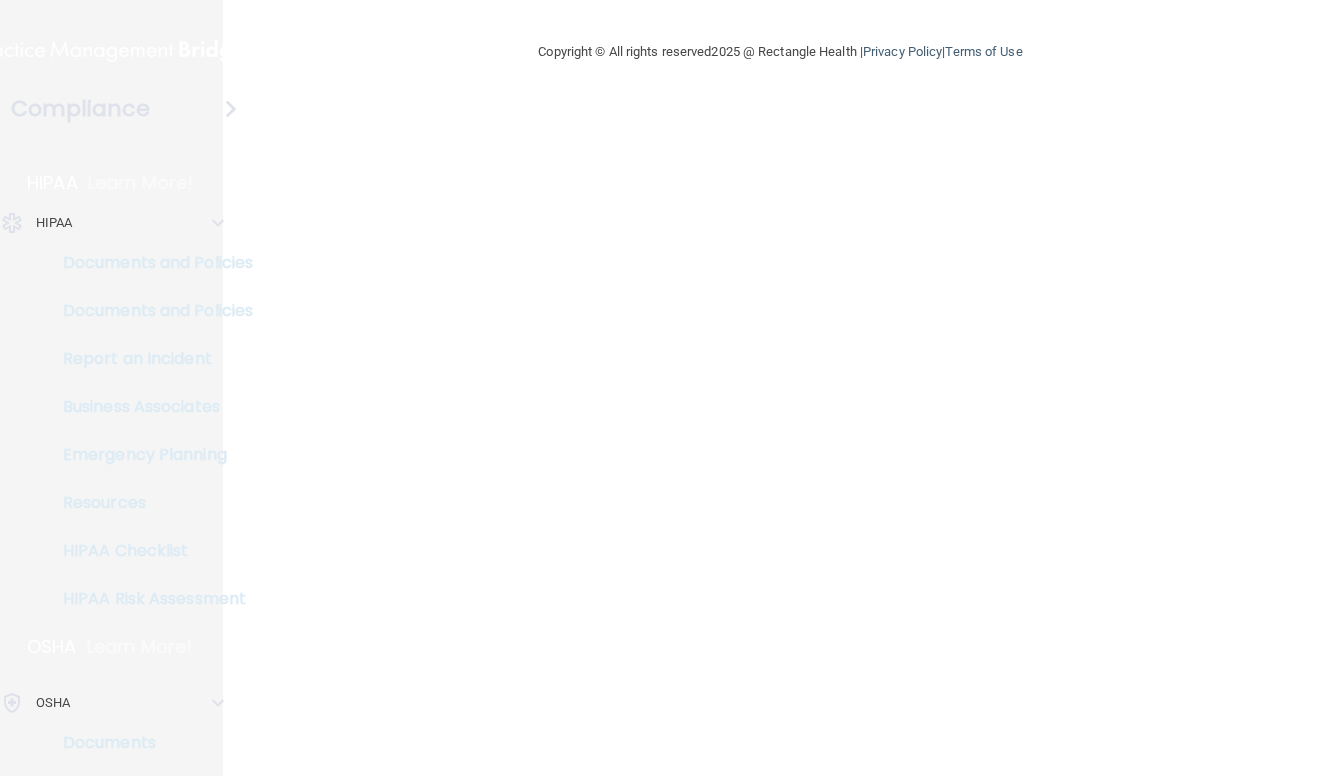 scroll, scrollTop: 0, scrollLeft: 0, axis: both 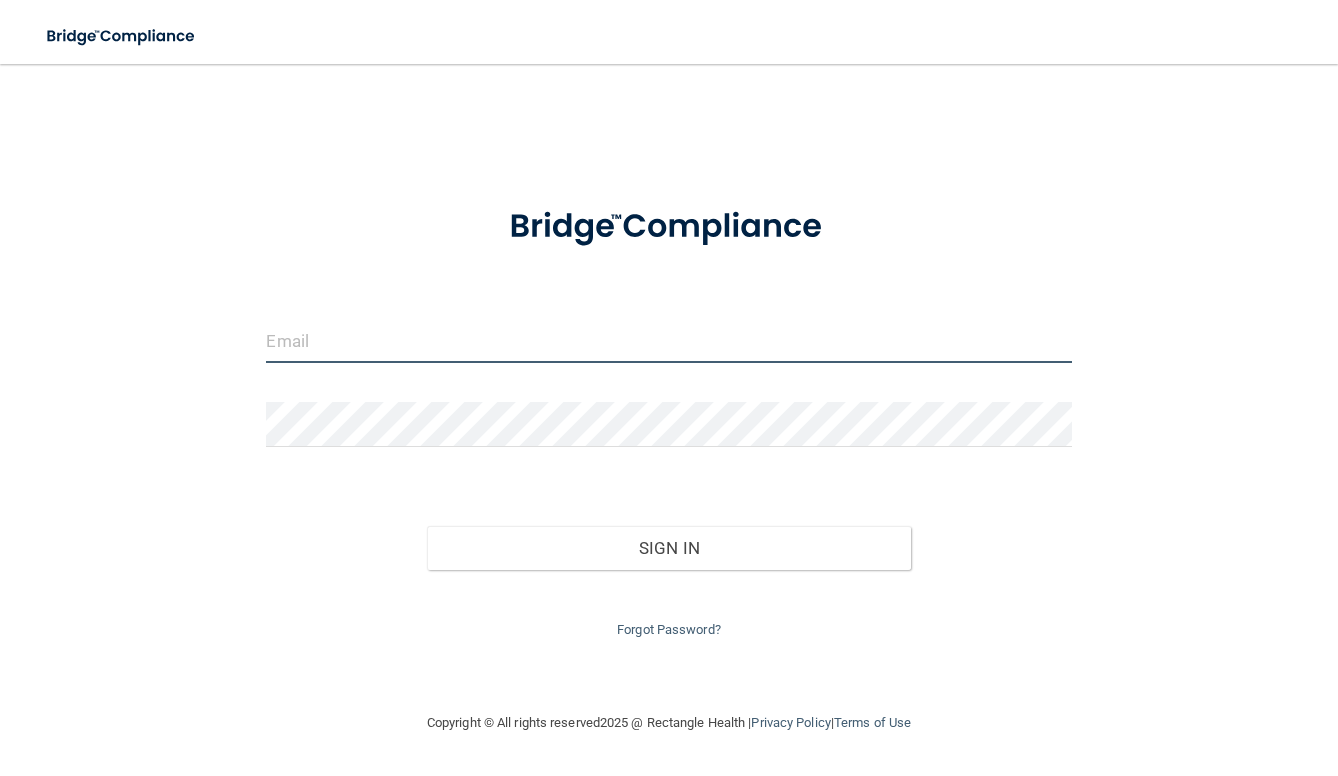 click at bounding box center (668, 340) 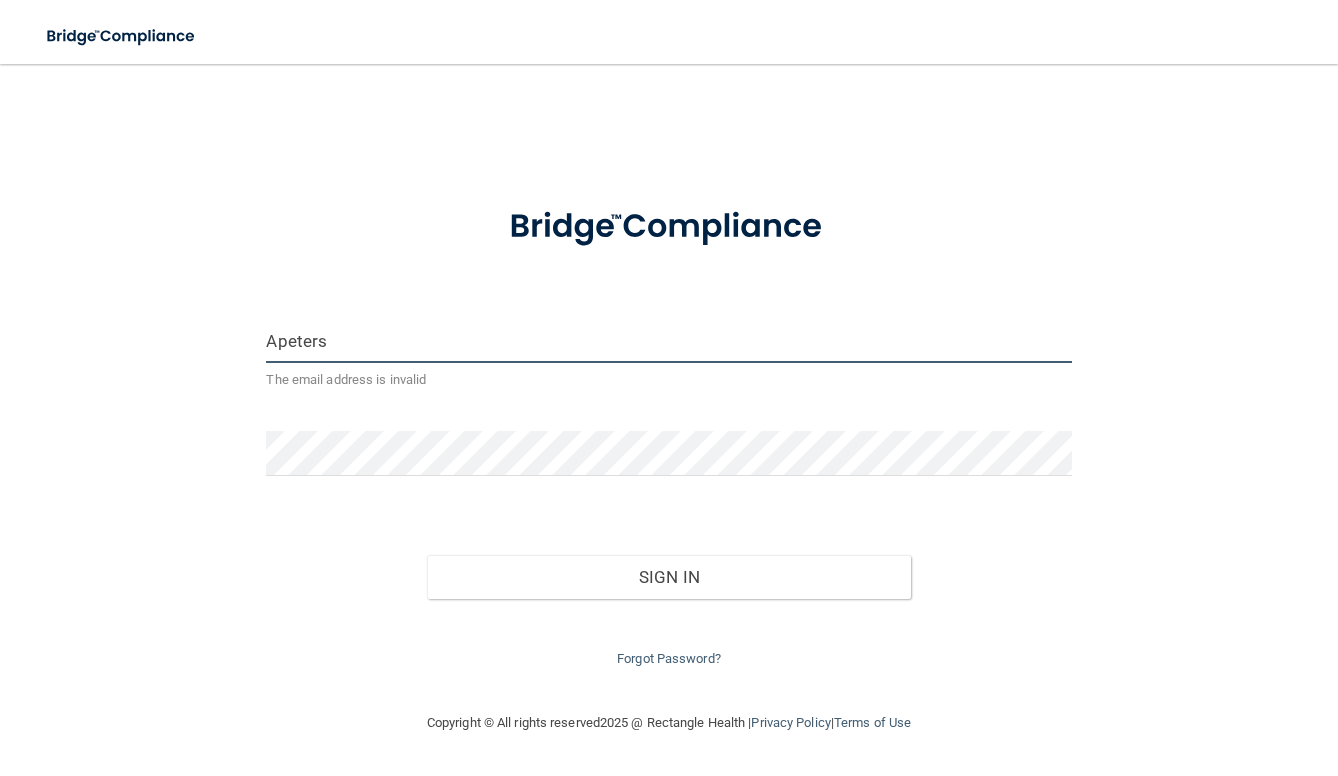 click on "Sign In" at bounding box center [668, 577] 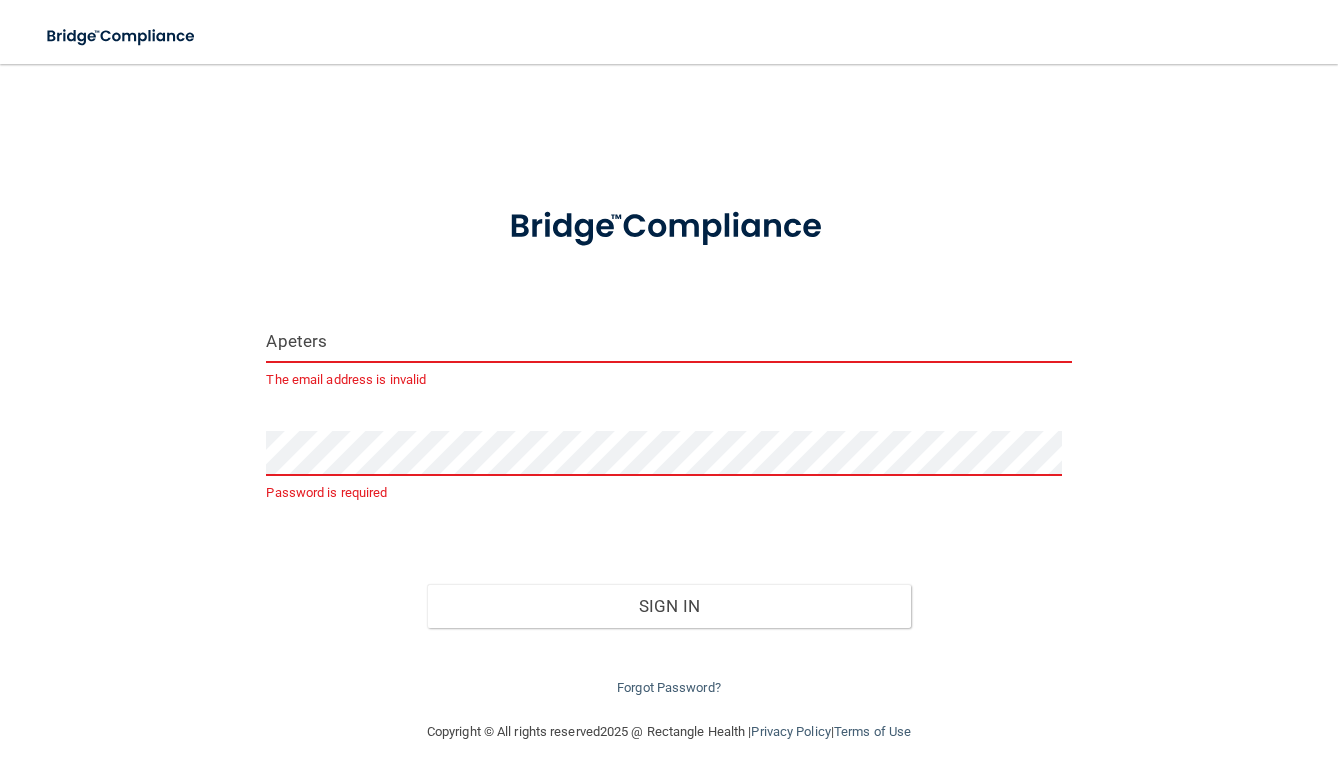 type on "Apeters.drholmes@gmail.com" 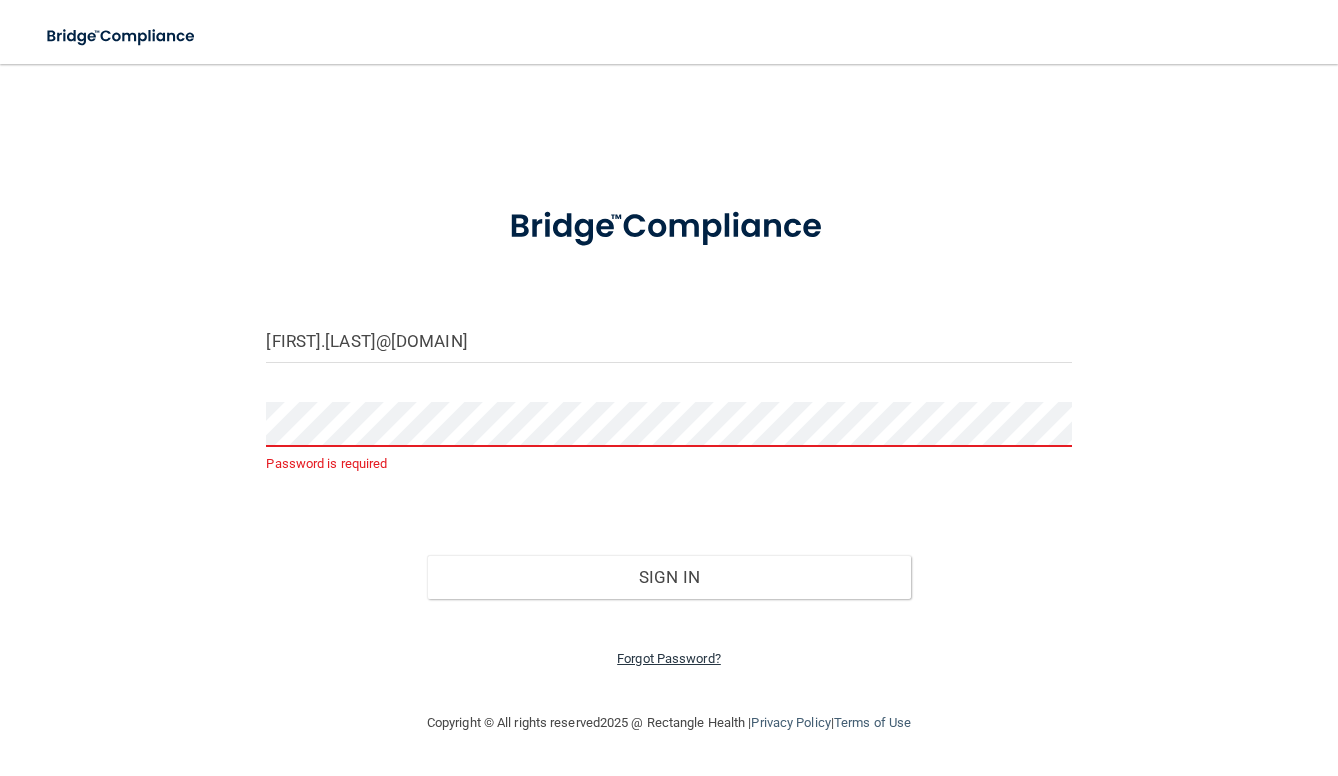click on "Forgot Password?" at bounding box center [669, 658] 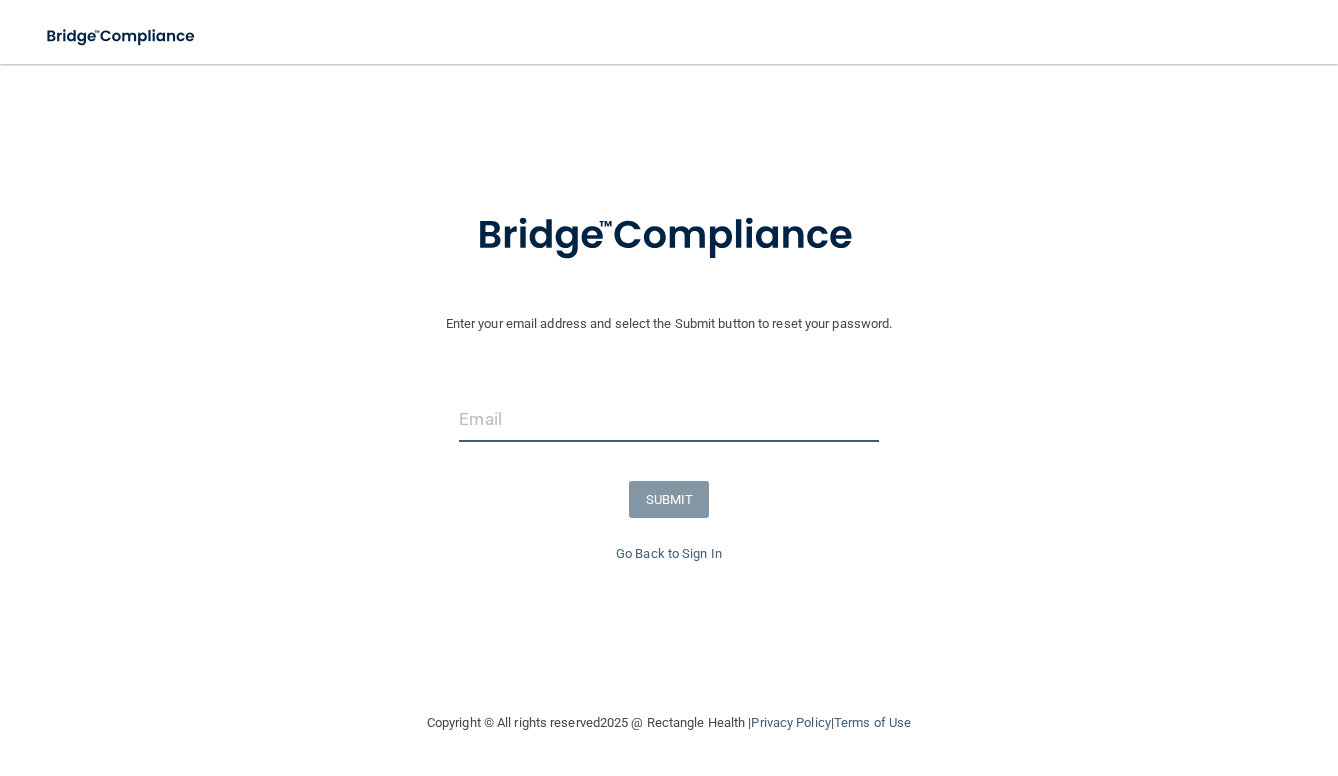 click at bounding box center (668, 419) 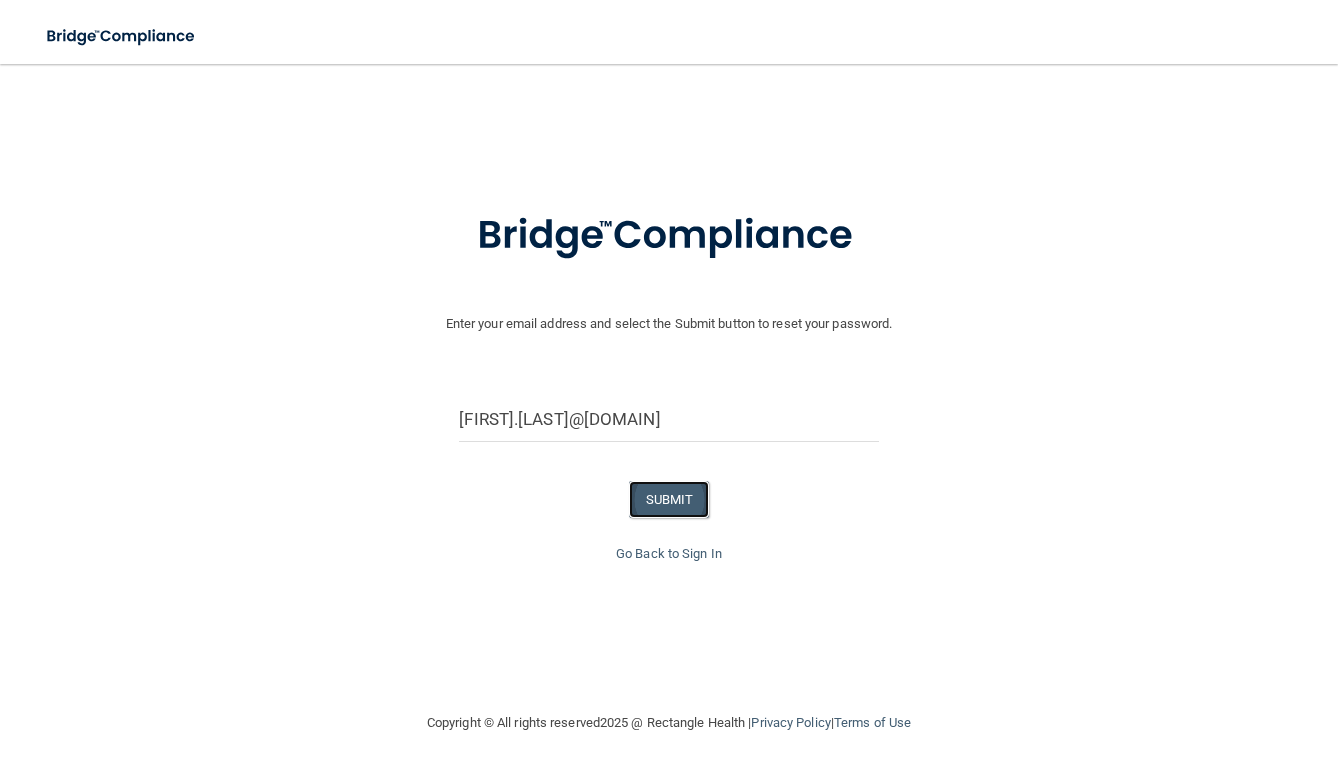 click on "SUBMIT" at bounding box center [669, 499] 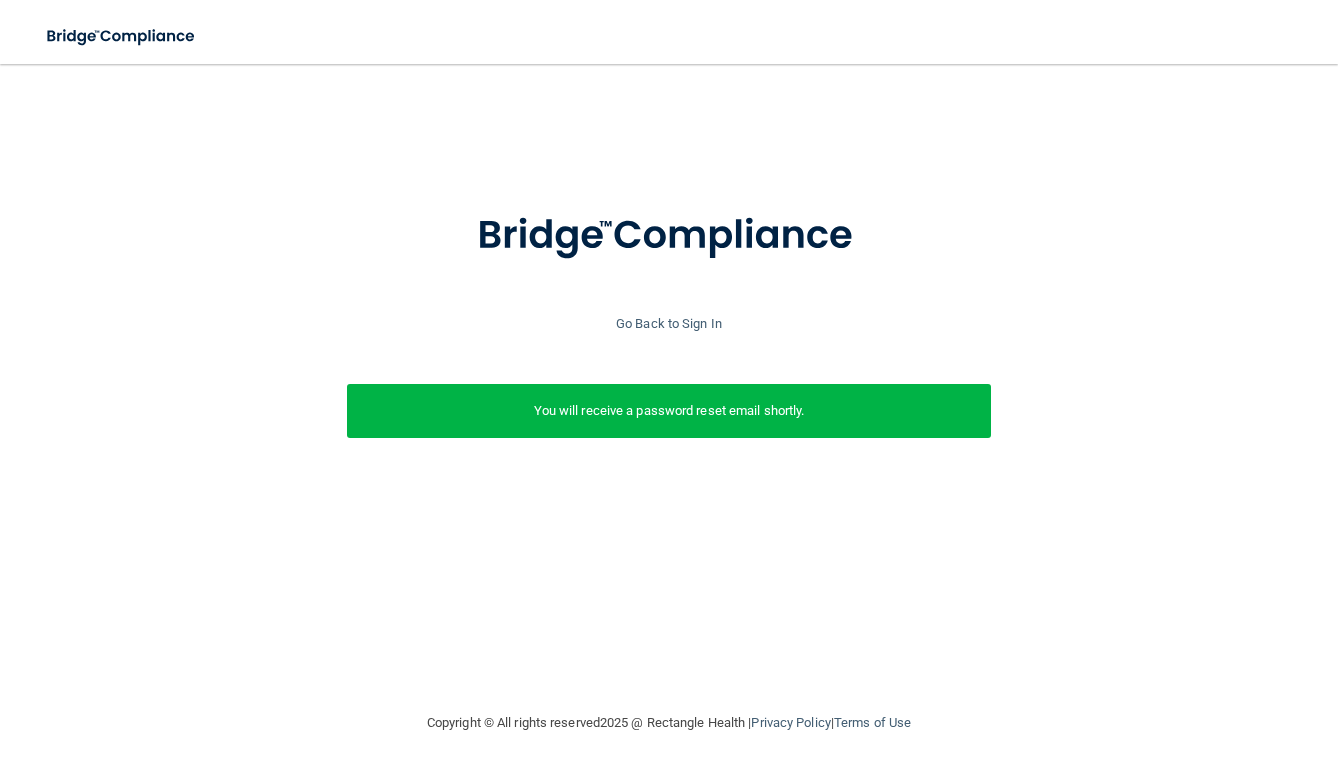 click at bounding box center [669, 248] 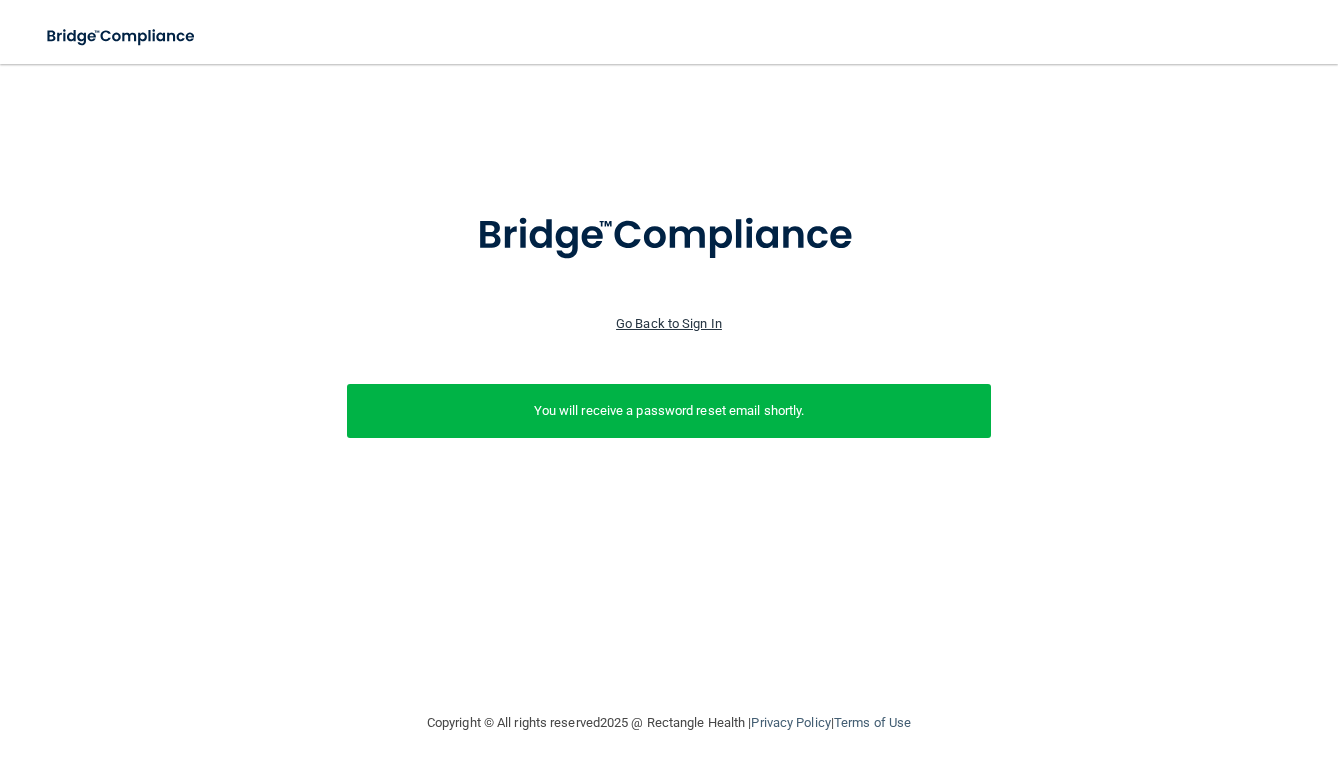 click on "Go Back to Sign In" at bounding box center [669, 323] 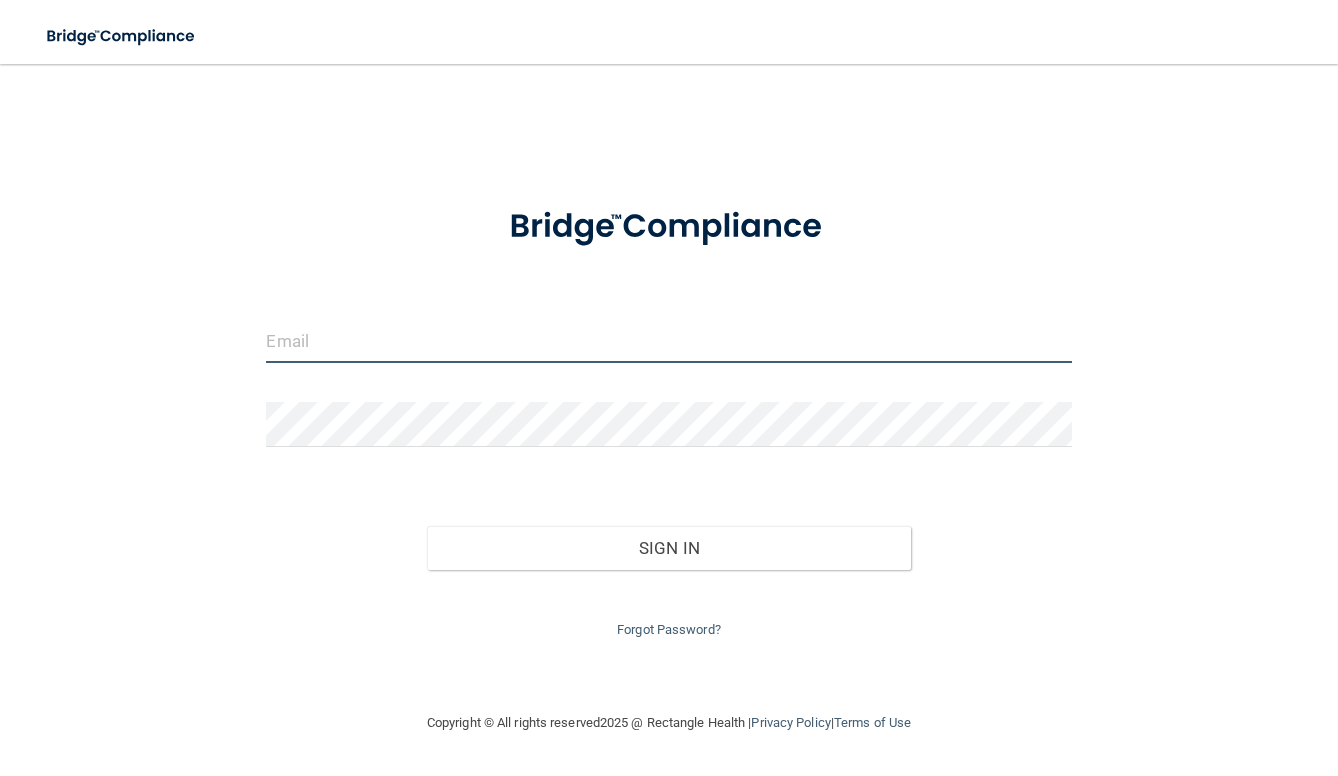 click at bounding box center (668, 340) 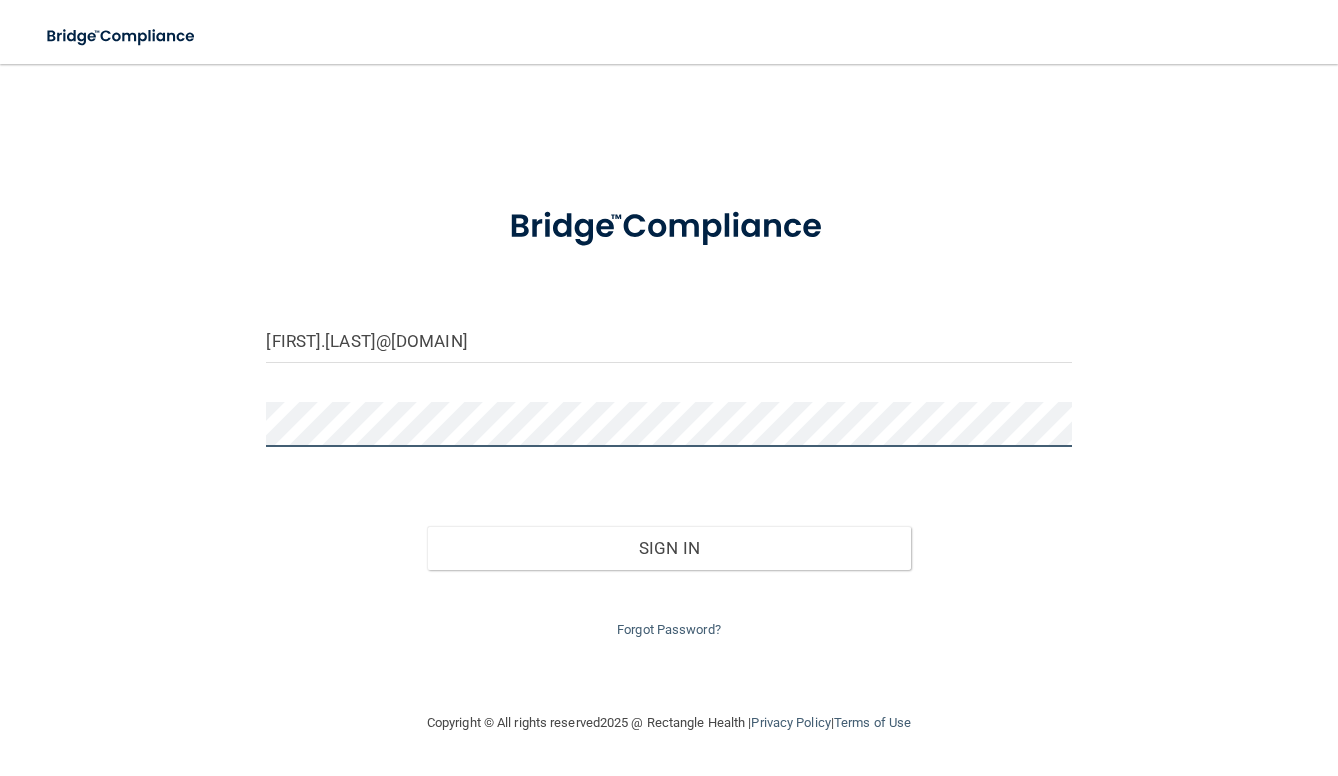 click on "Sign In" at bounding box center [668, 548] 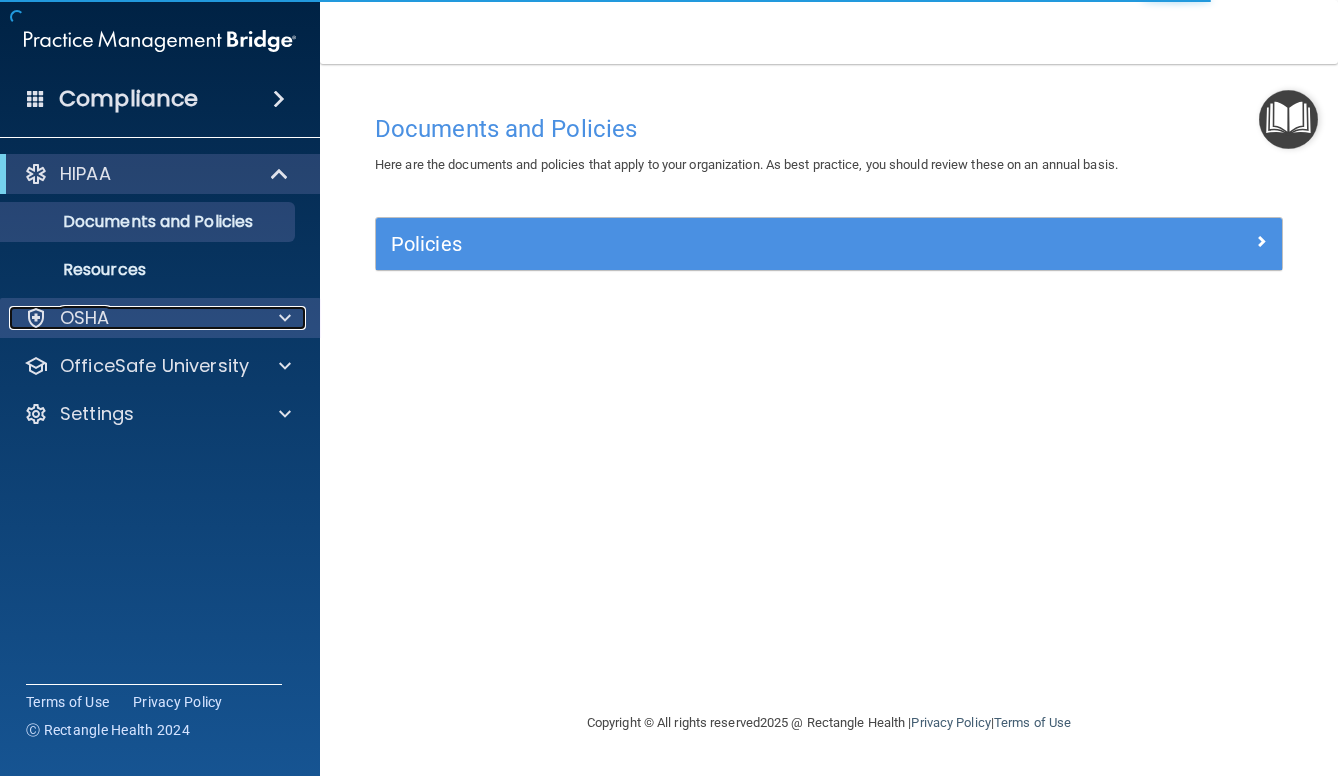 click on "OSHA" at bounding box center [133, 318] 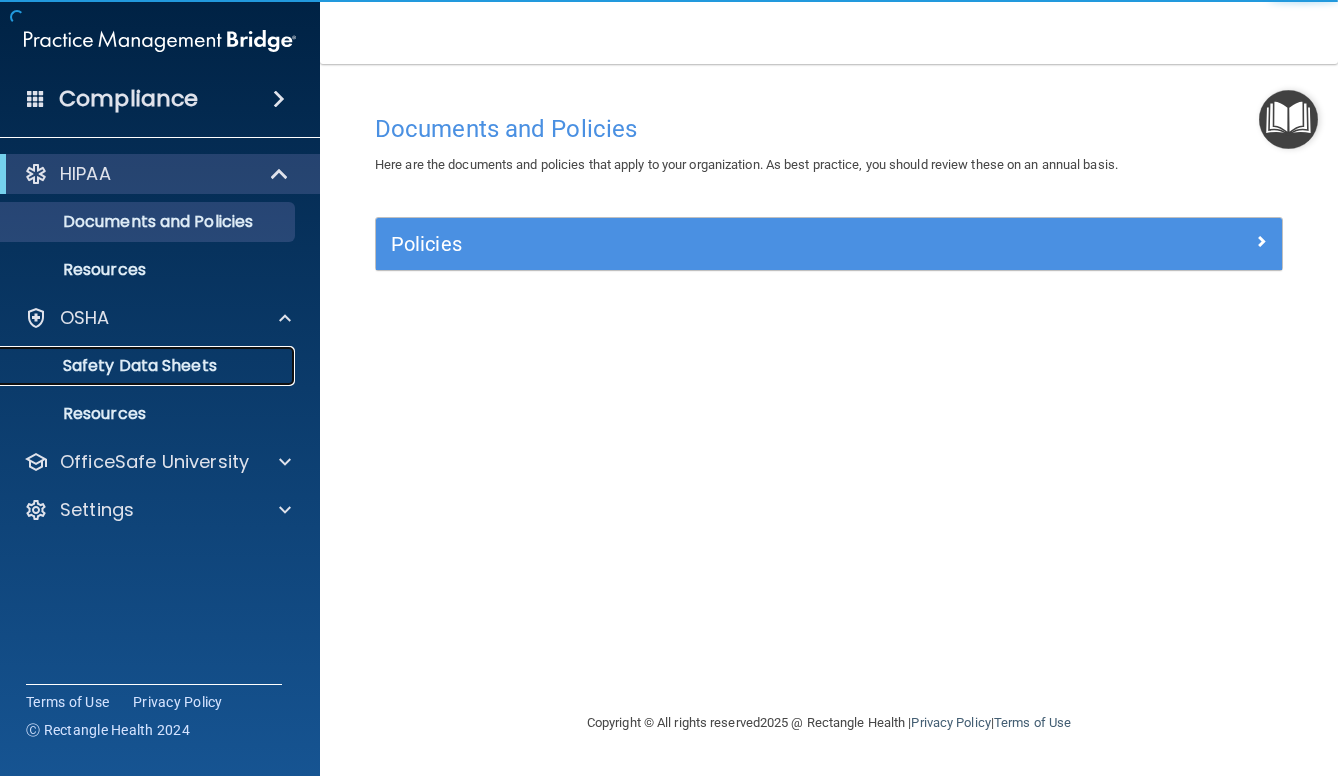 click on "Safety Data Sheets" at bounding box center [149, 366] 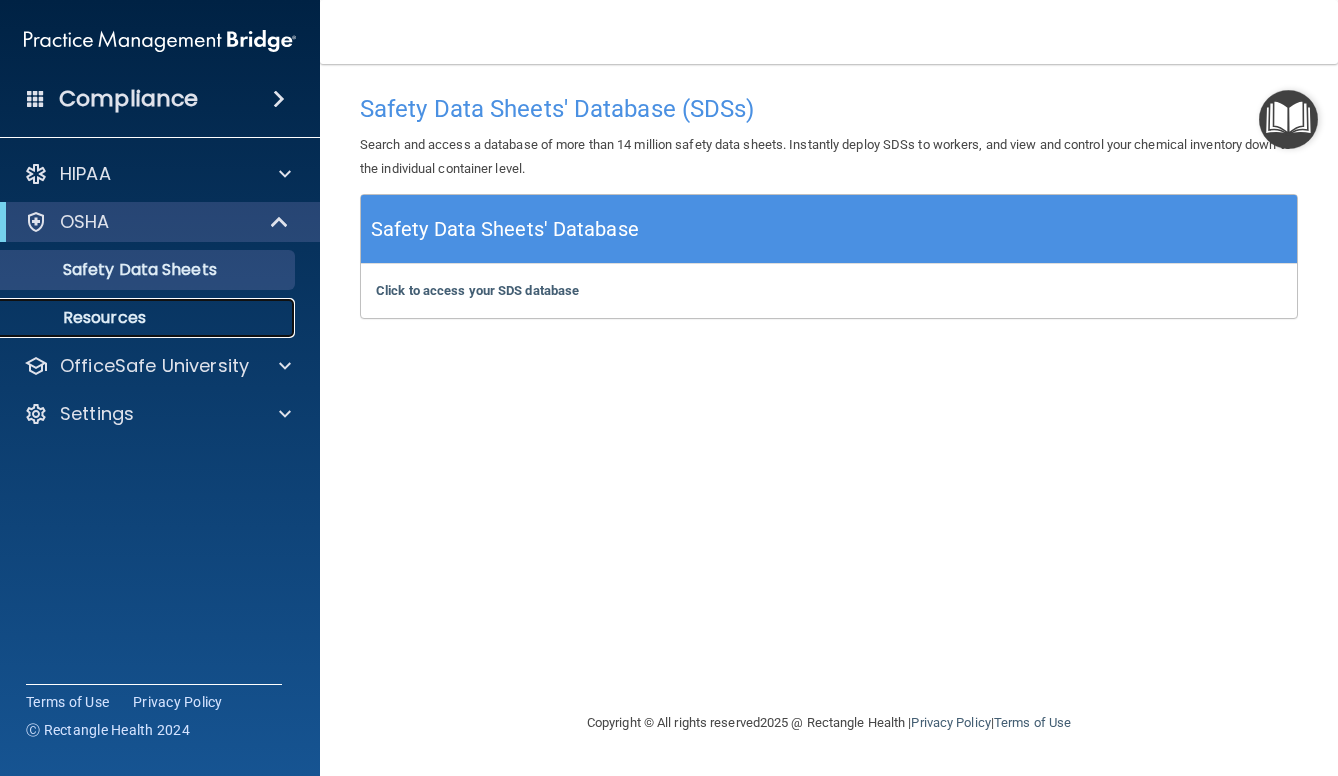 click on "Resources" at bounding box center (149, 318) 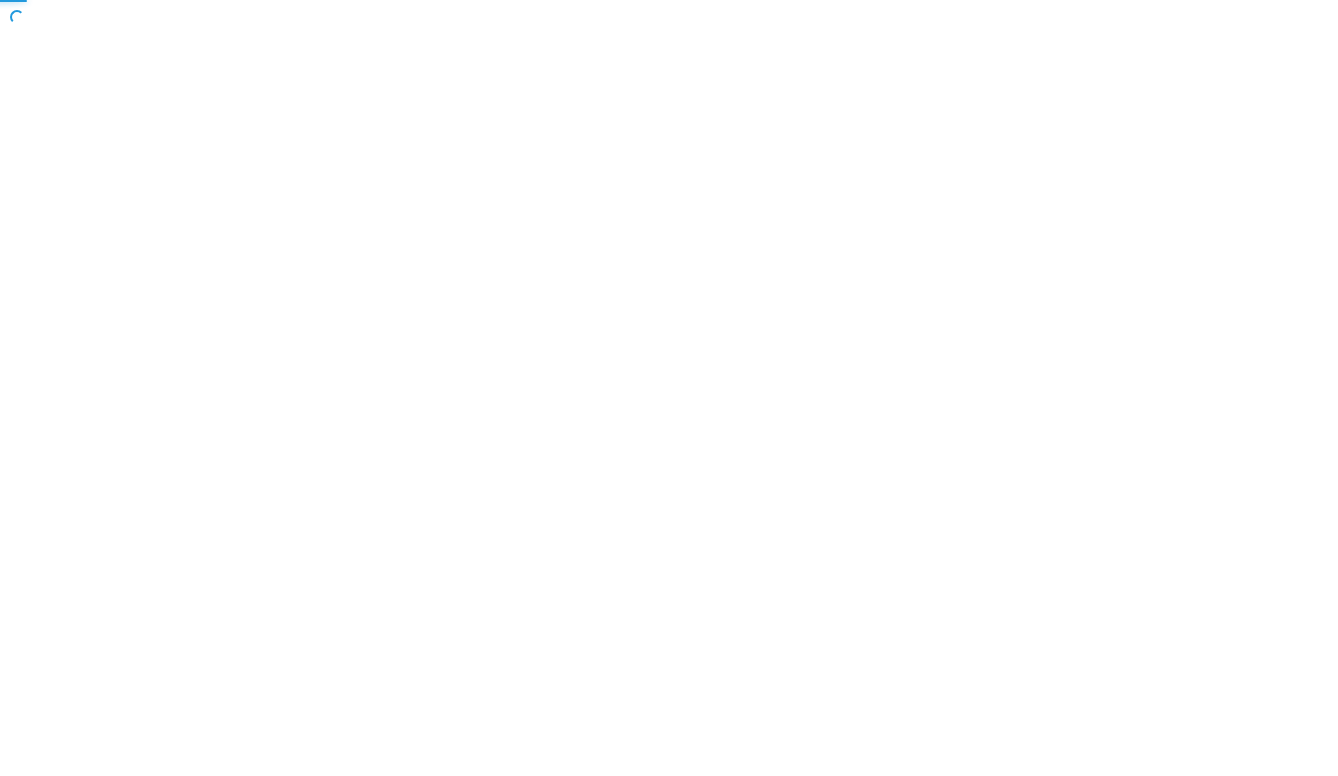 scroll, scrollTop: 0, scrollLeft: 0, axis: both 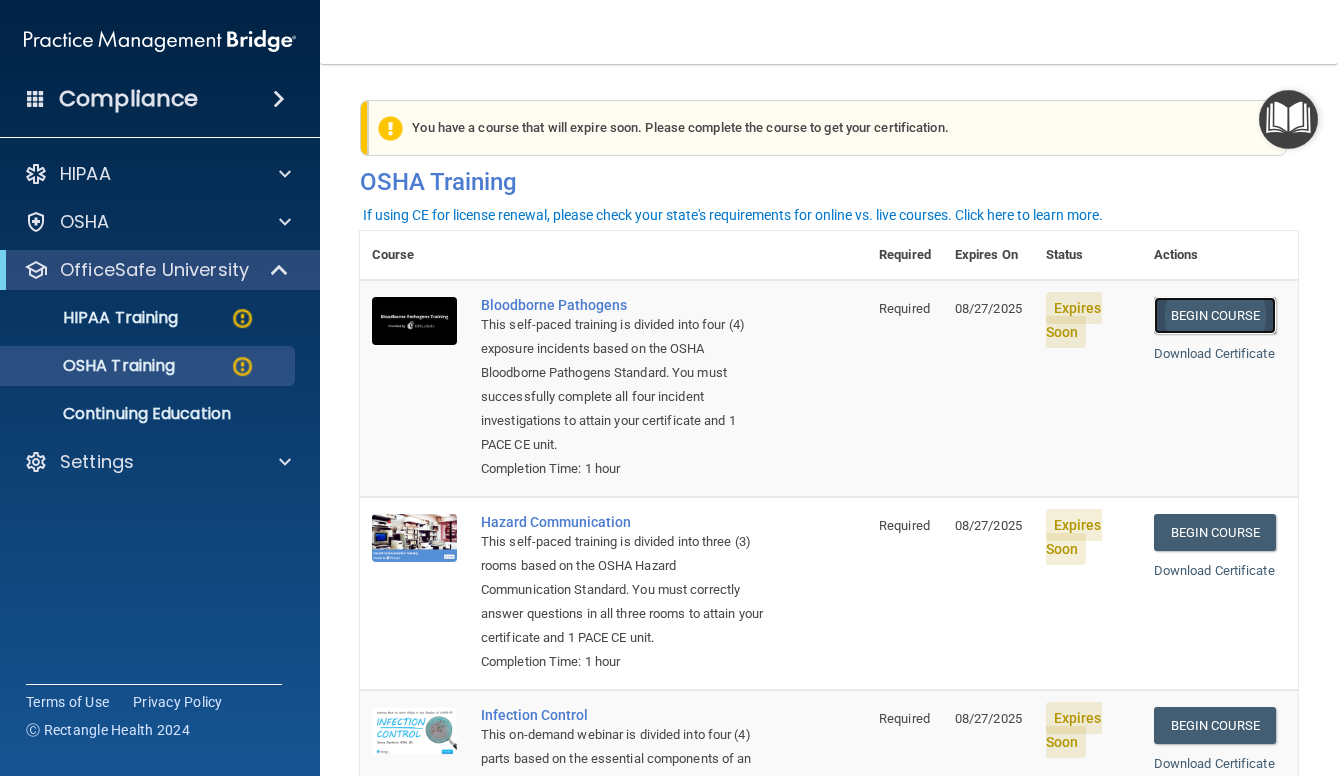 click on "Begin Course" at bounding box center (1215, 315) 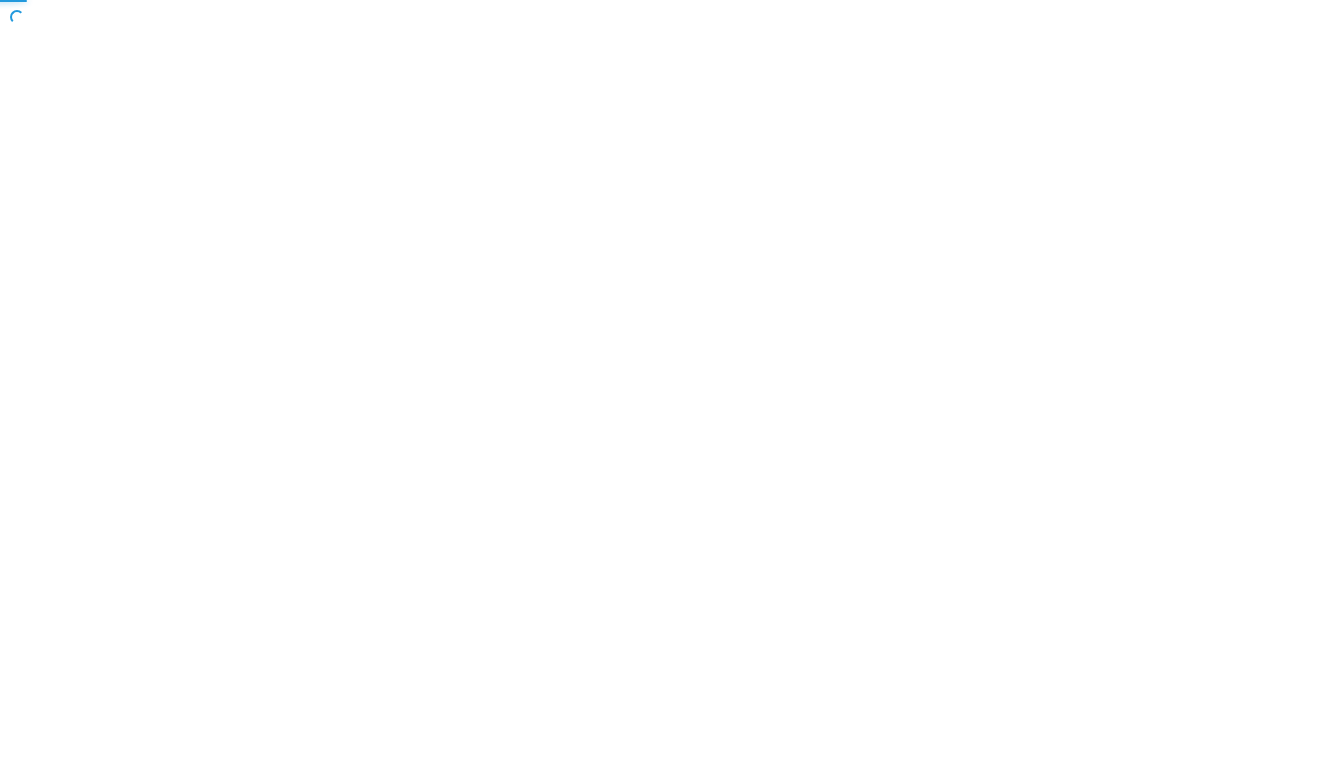 scroll, scrollTop: 0, scrollLeft: 0, axis: both 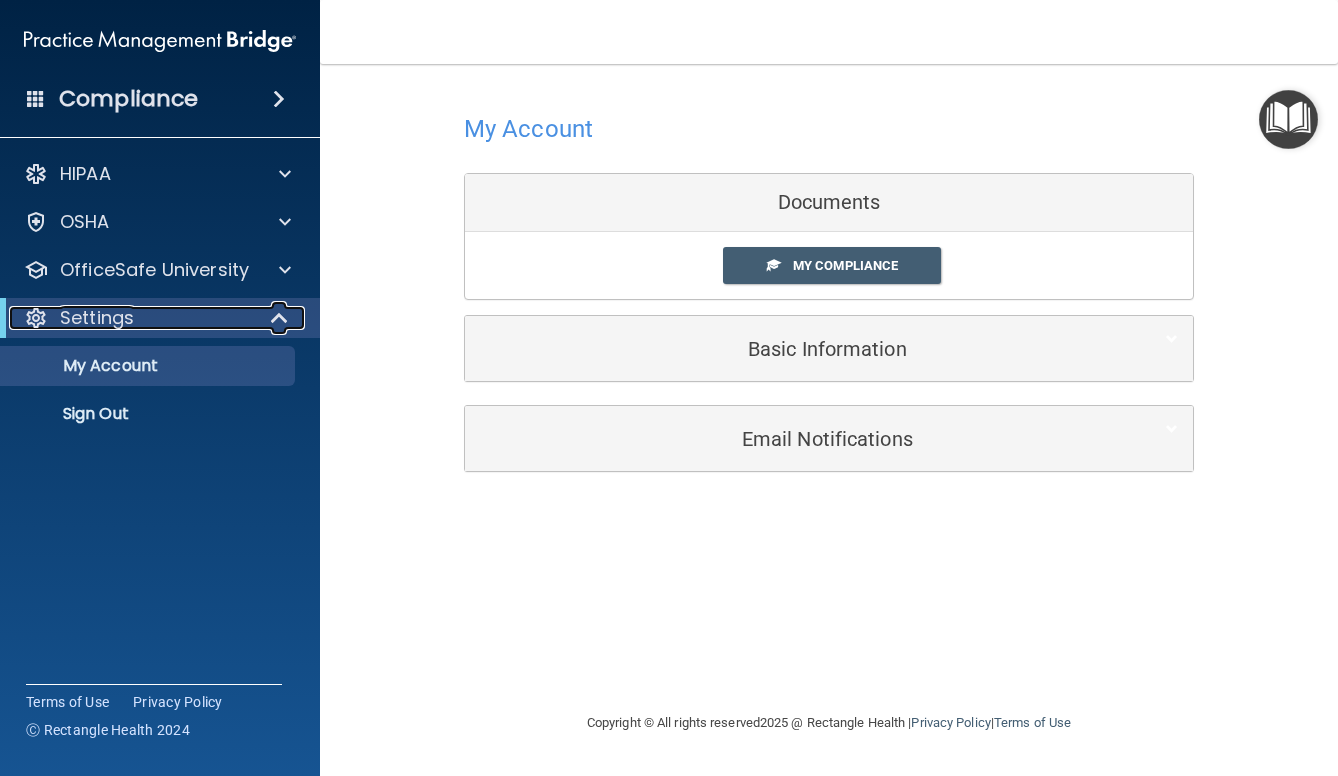 click on "Settings" at bounding box center (132, 318) 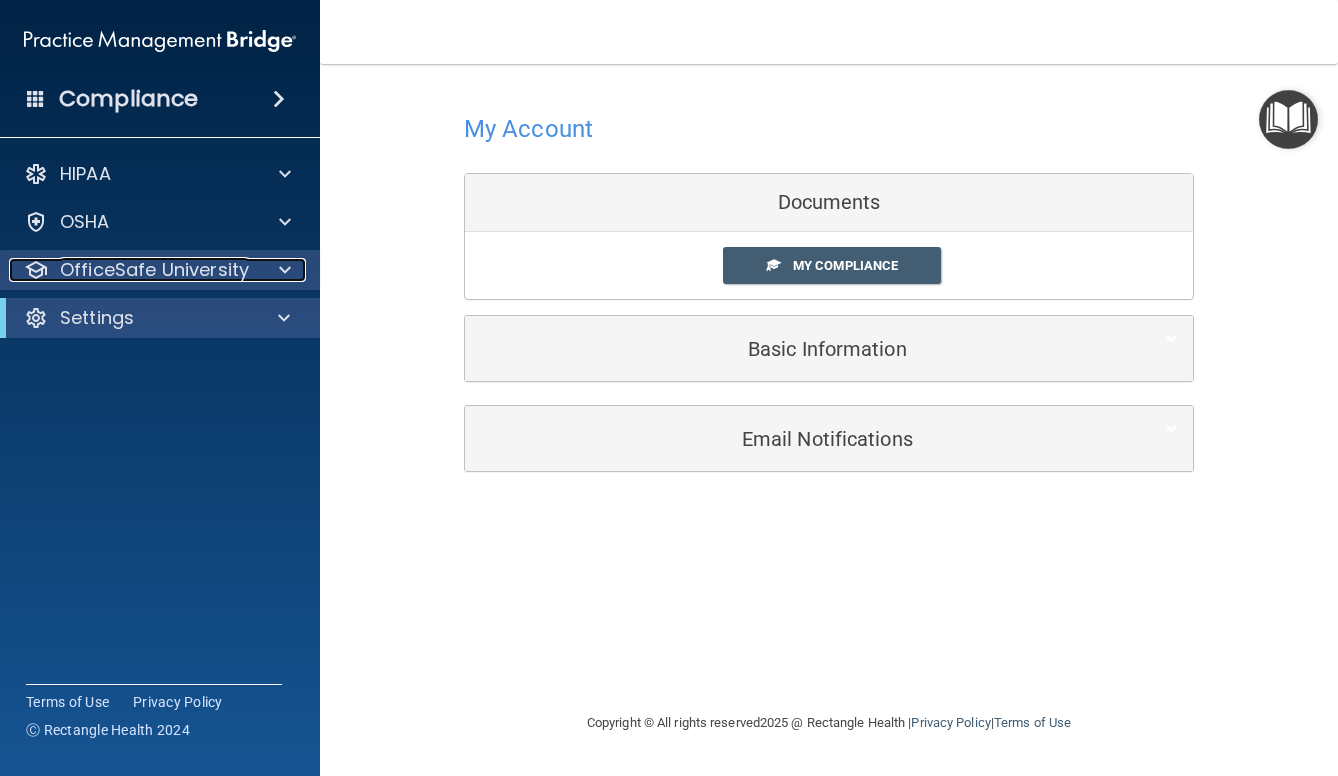 click on "OfficeSafe University" at bounding box center [154, 270] 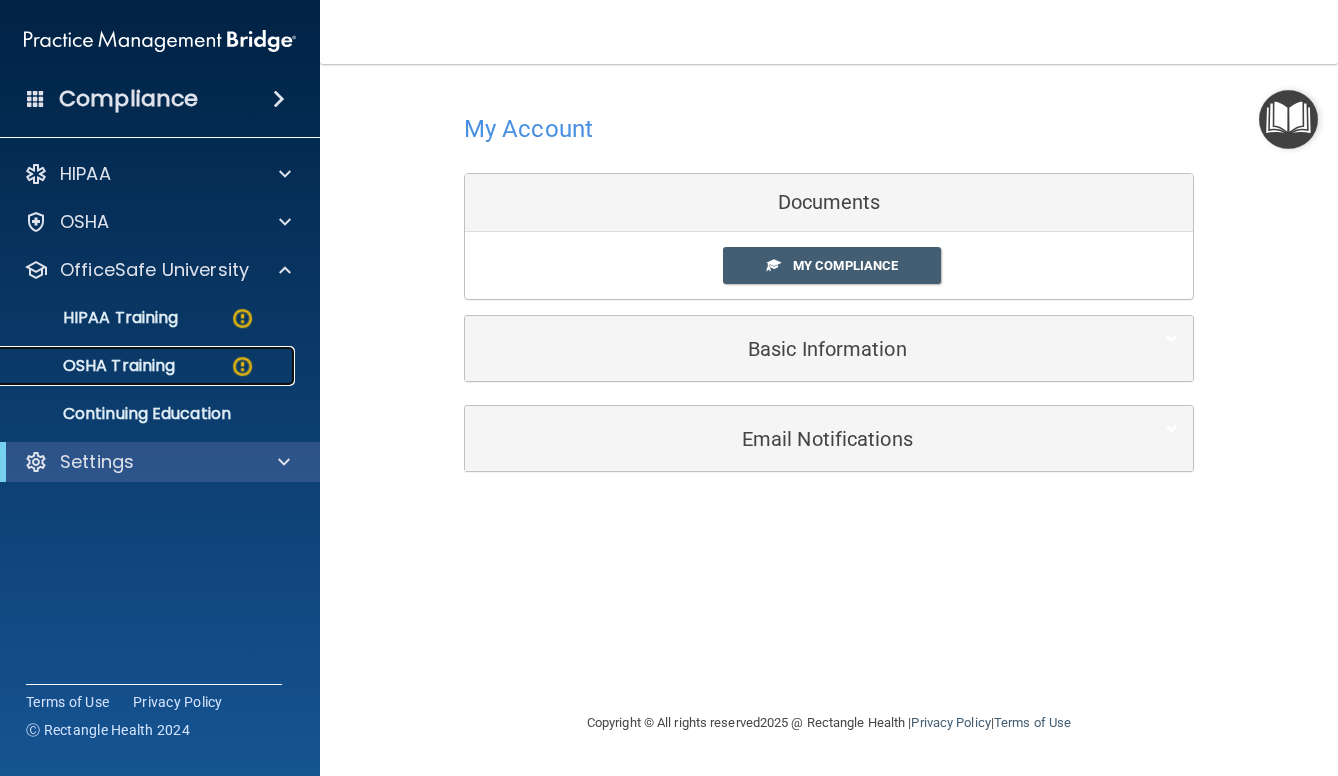 click on "OSHA Training" at bounding box center (149, 366) 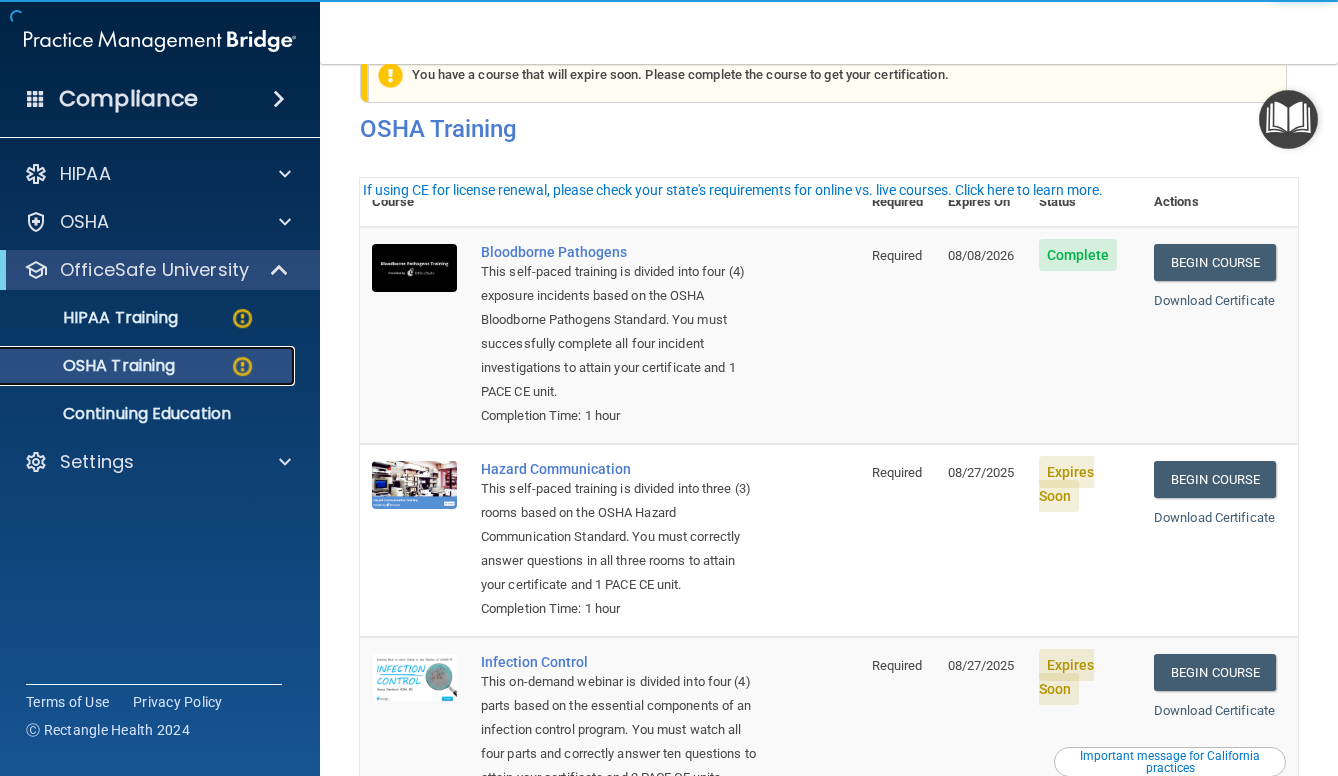 scroll, scrollTop: 100, scrollLeft: 0, axis: vertical 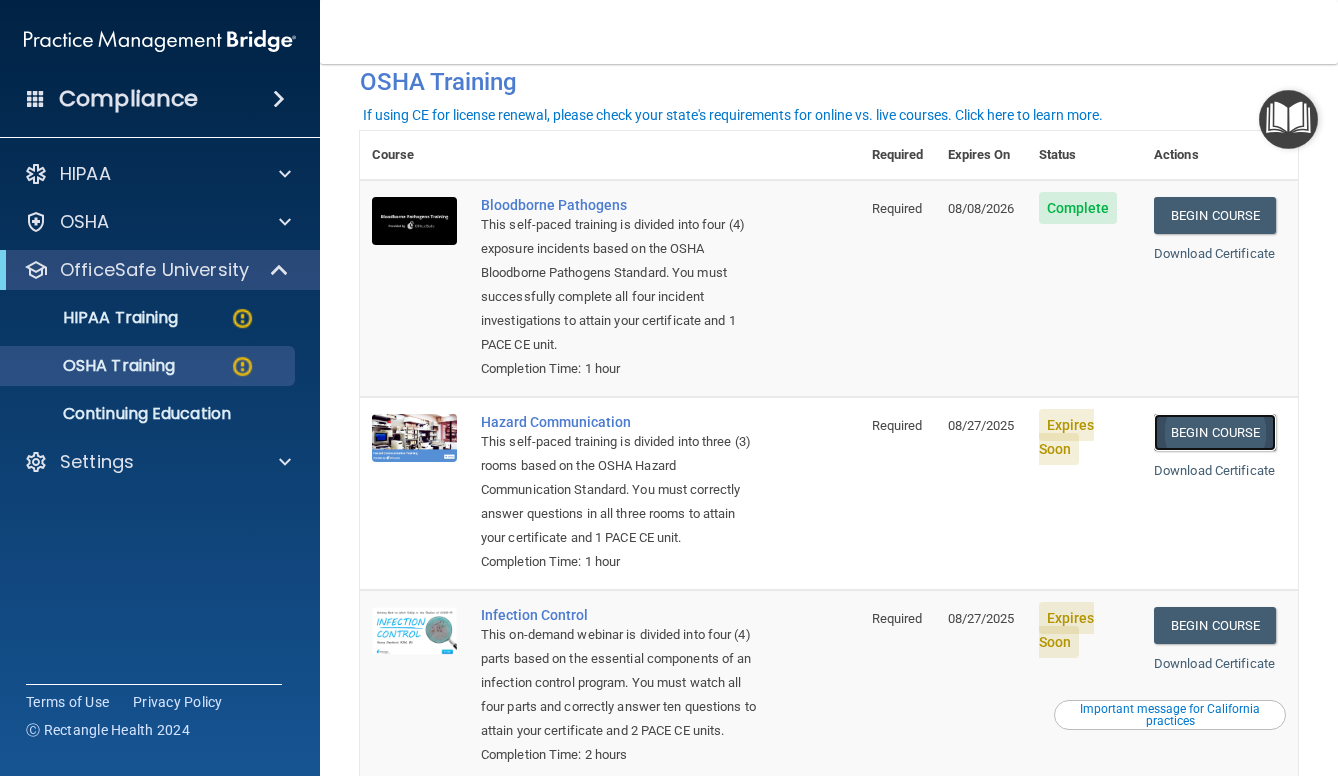 click on "Begin Course" at bounding box center (1215, 432) 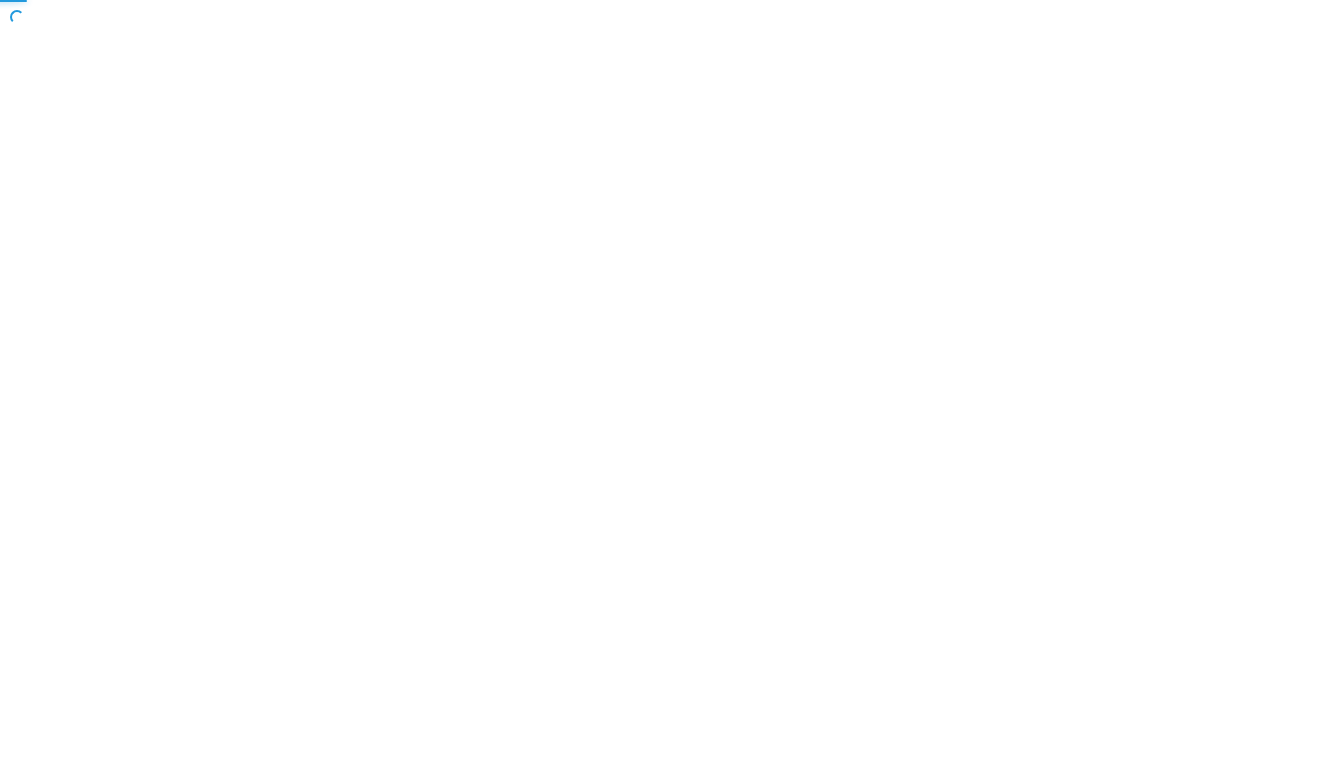 scroll, scrollTop: 0, scrollLeft: 0, axis: both 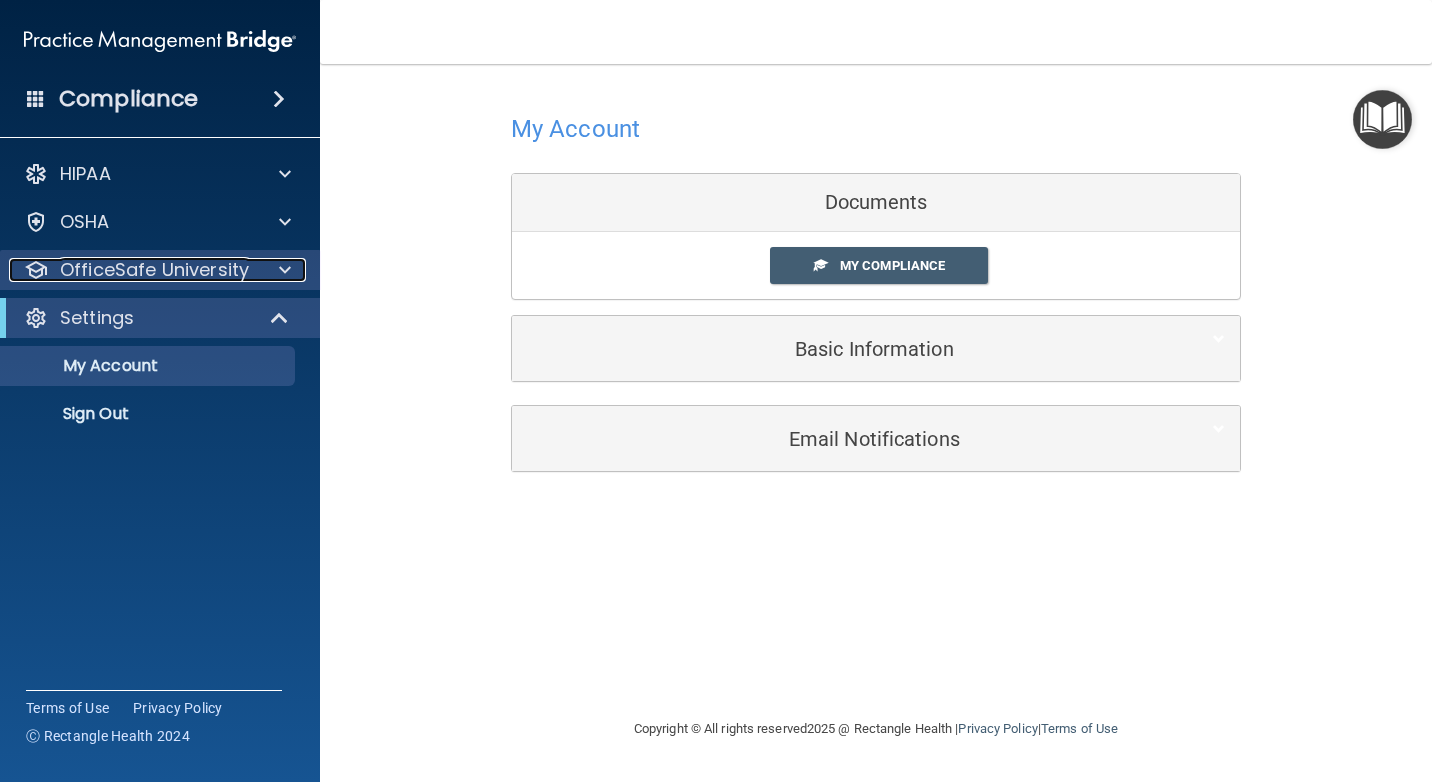 click on "OfficeSafe University" at bounding box center [154, 270] 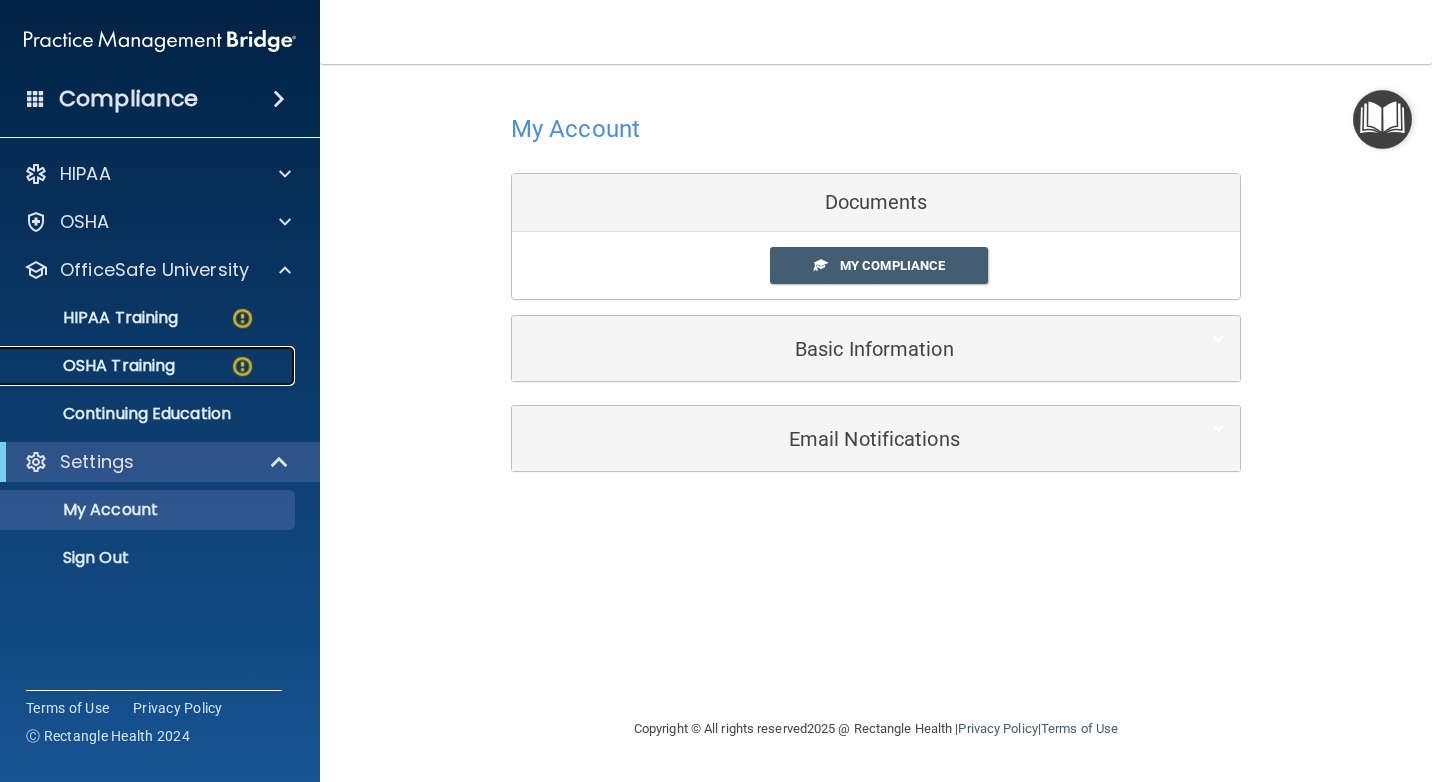 click on "OSHA Training" at bounding box center [94, 366] 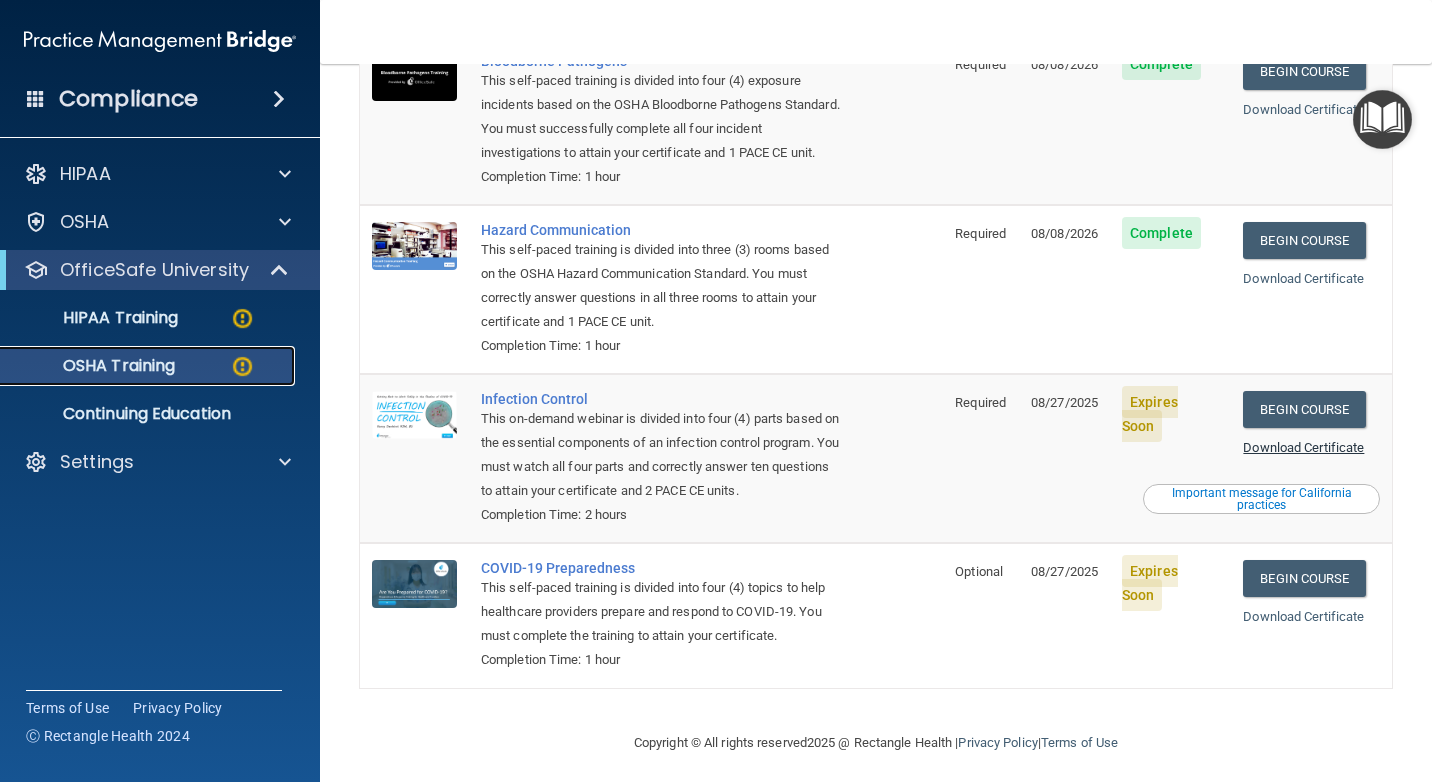 scroll, scrollTop: 306, scrollLeft: 0, axis: vertical 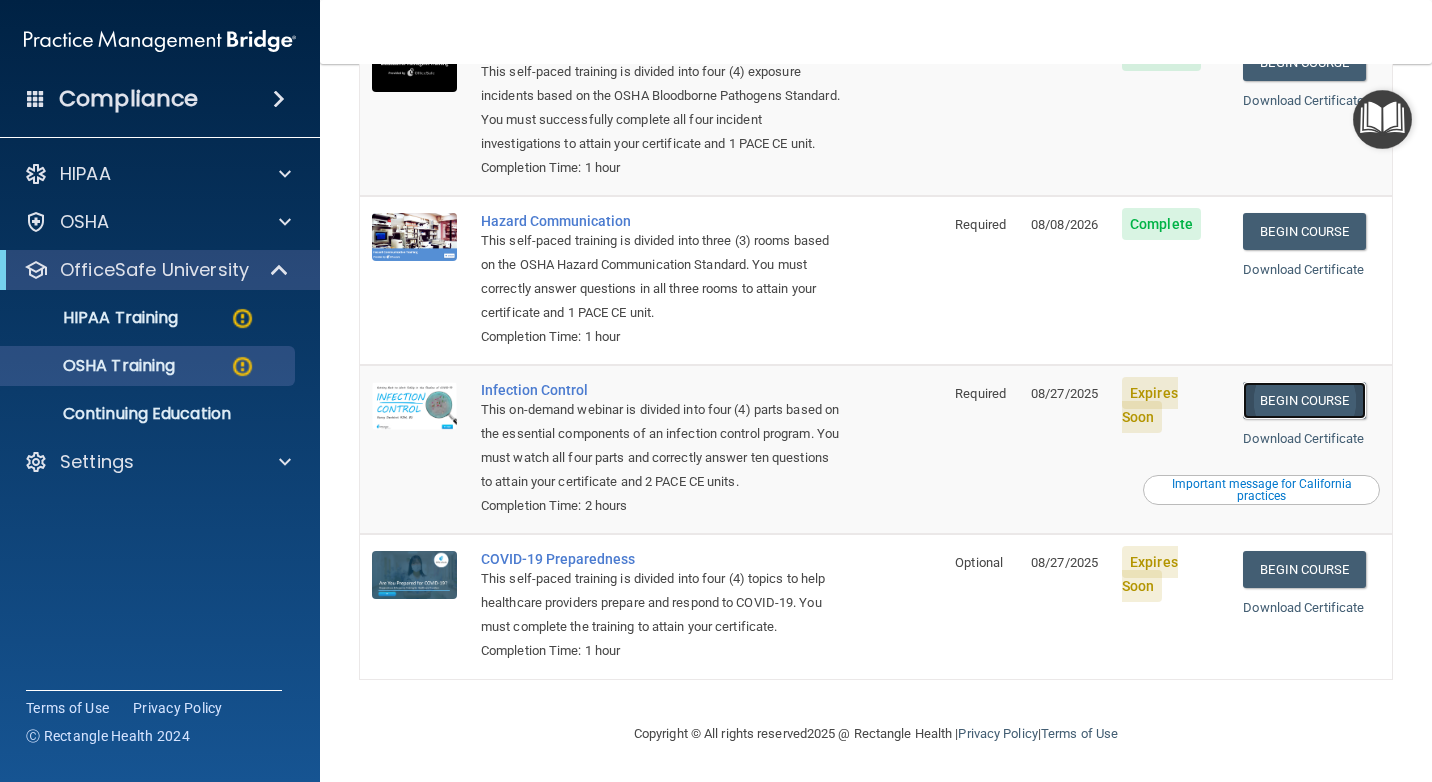 click on "Begin Course" at bounding box center [1304, 400] 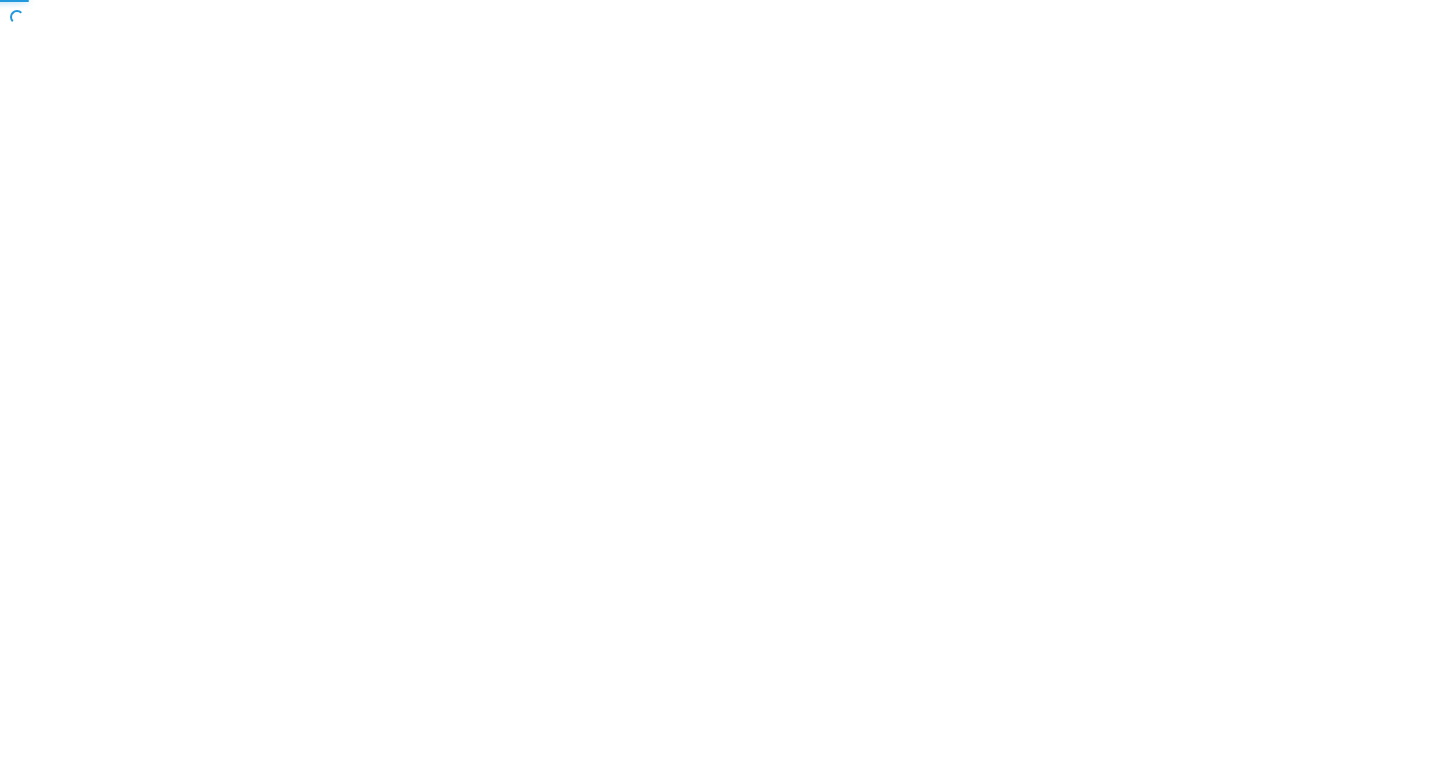 scroll, scrollTop: 0, scrollLeft: 0, axis: both 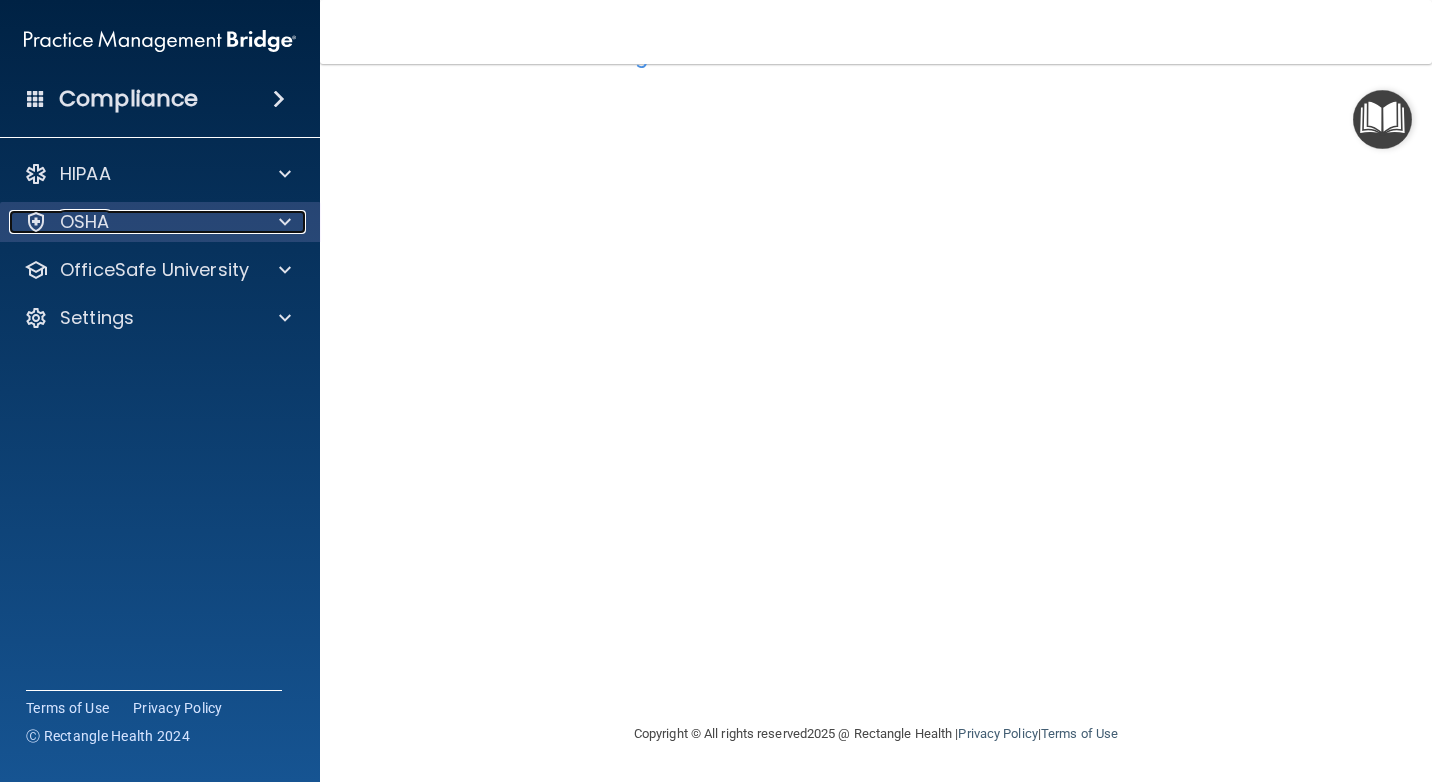 click on "OSHA" at bounding box center [133, 222] 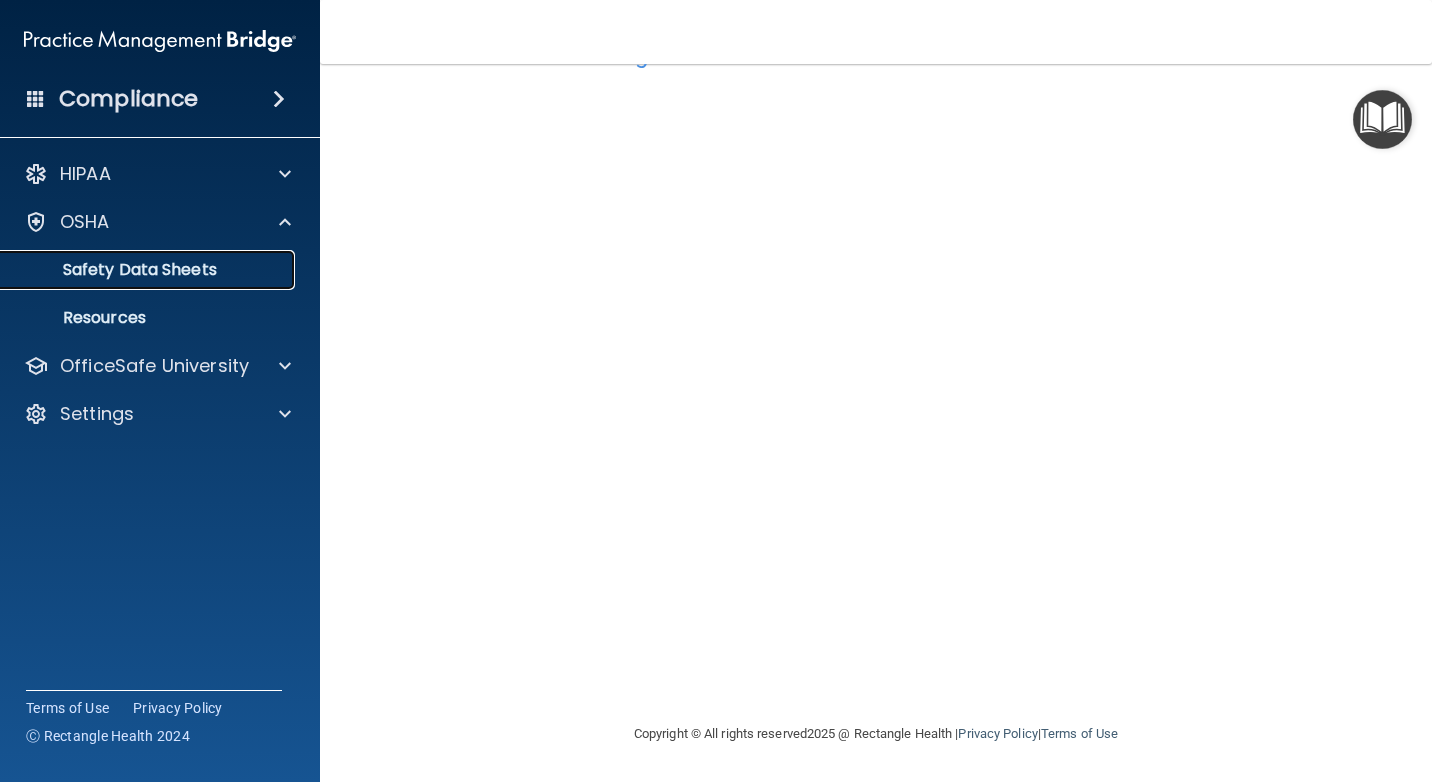click on "Safety Data Sheets" at bounding box center [149, 270] 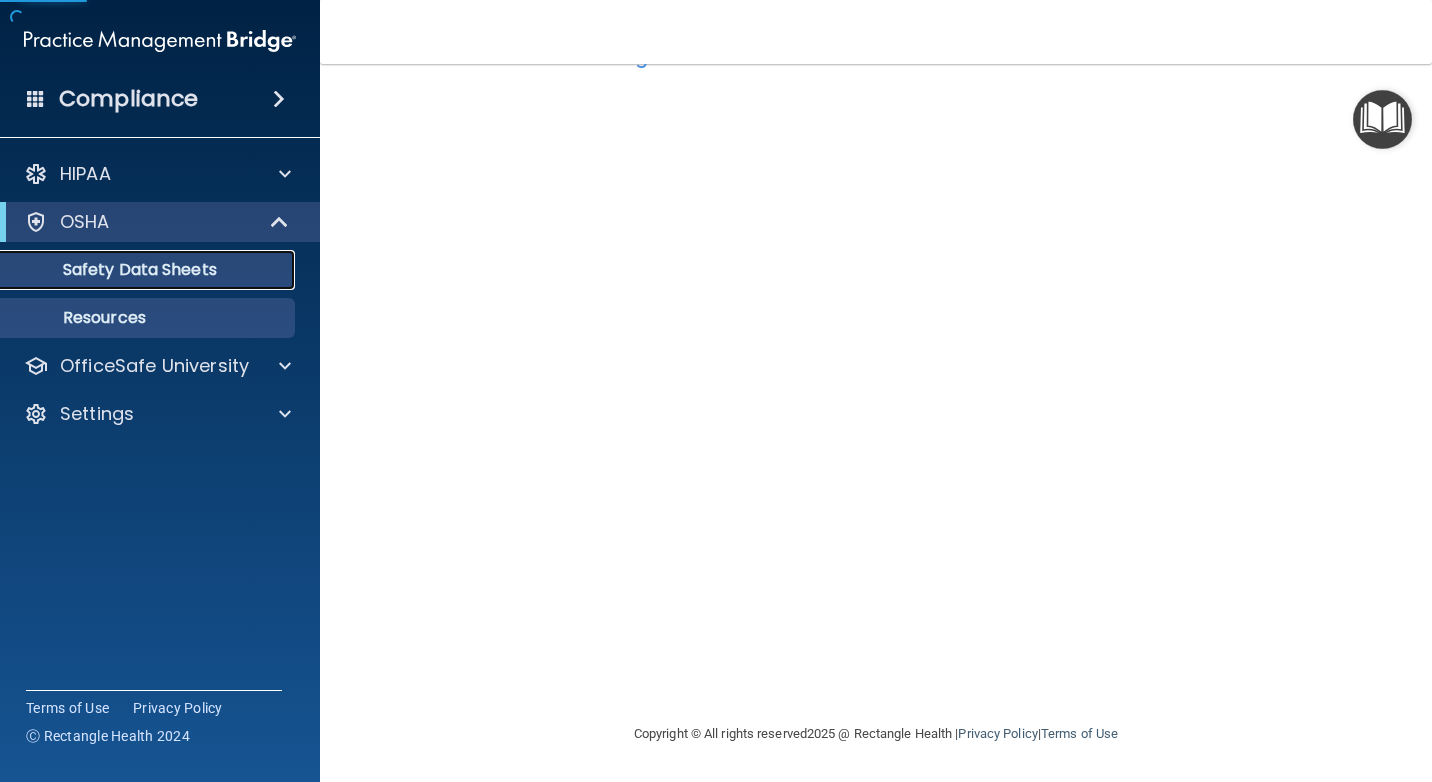 scroll, scrollTop: 0, scrollLeft: 0, axis: both 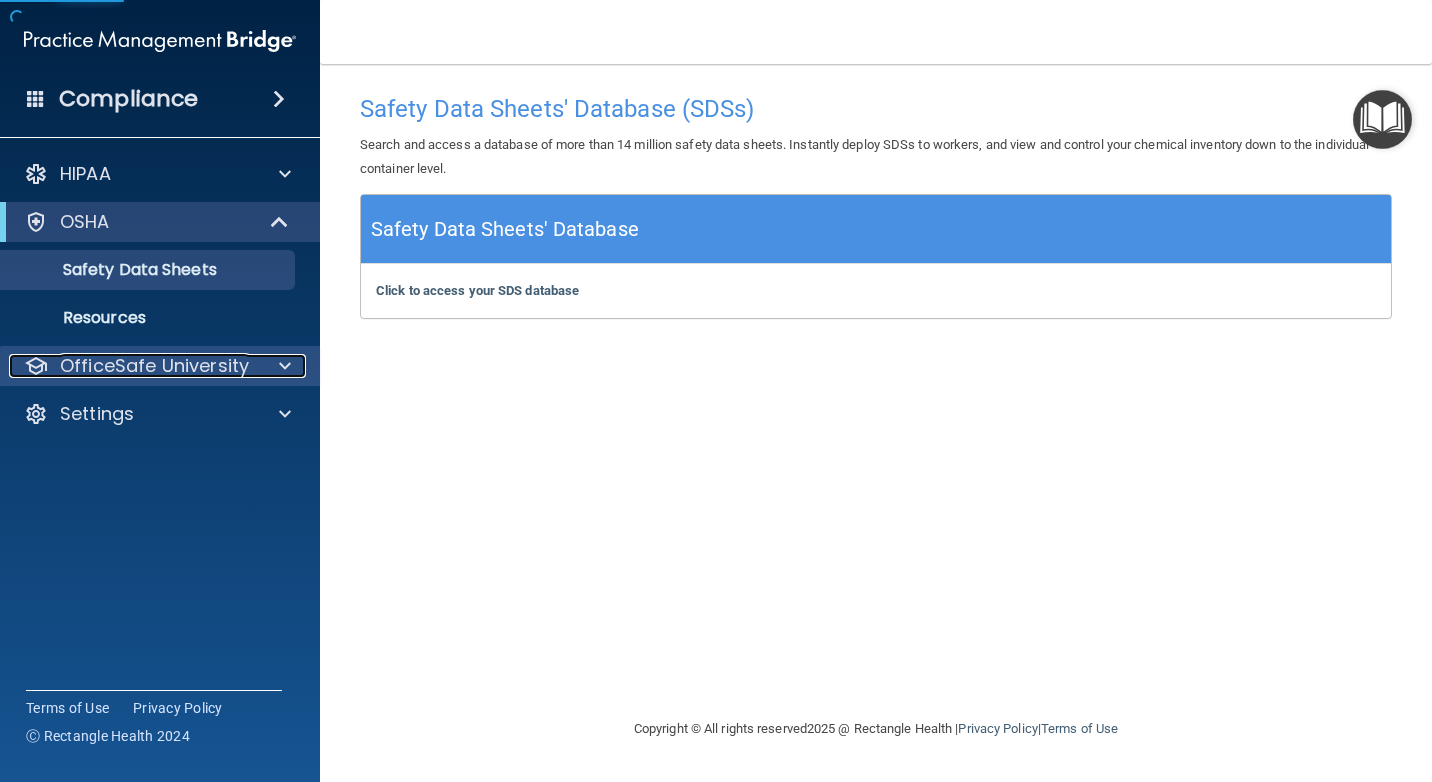 click on "OfficeSafe University" at bounding box center (154, 366) 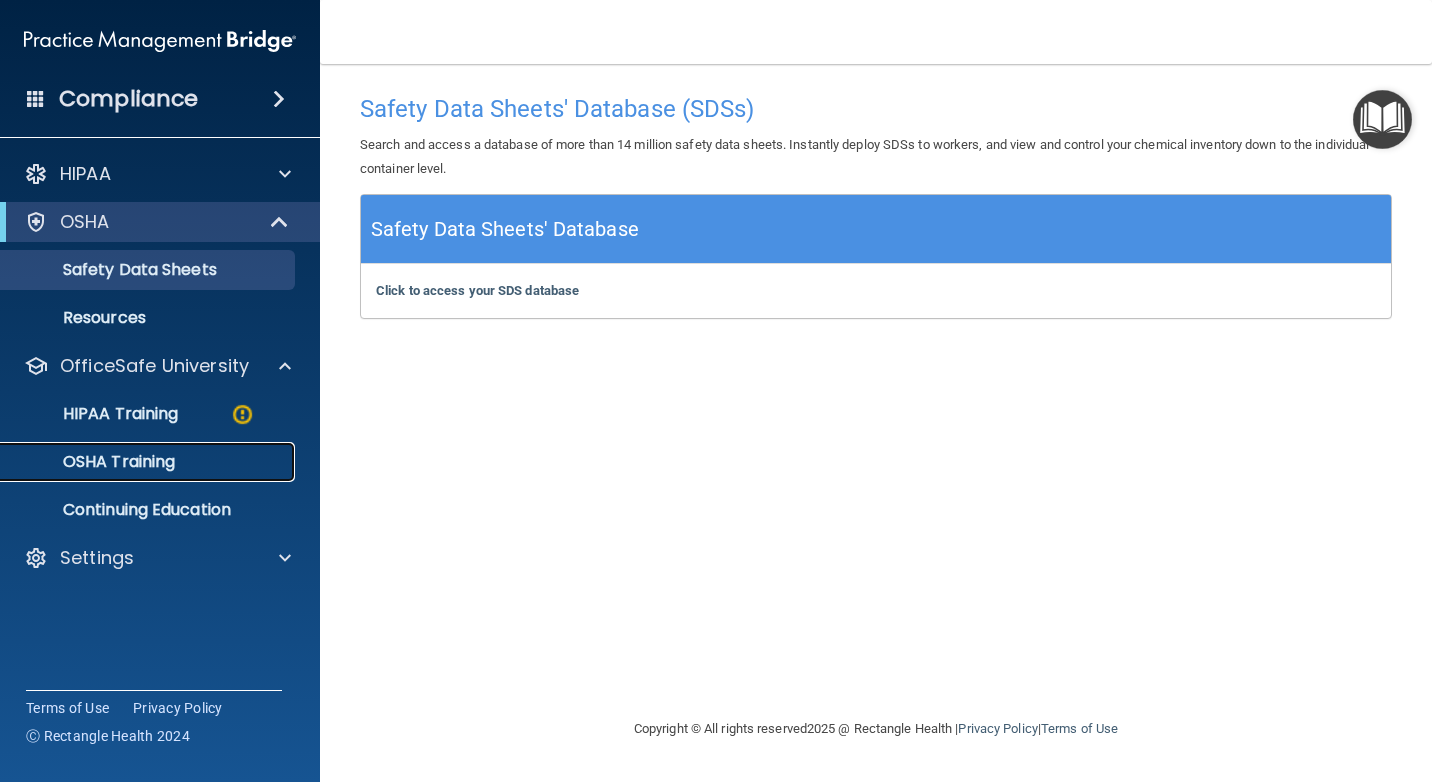 click on "OSHA Training" at bounding box center (94, 462) 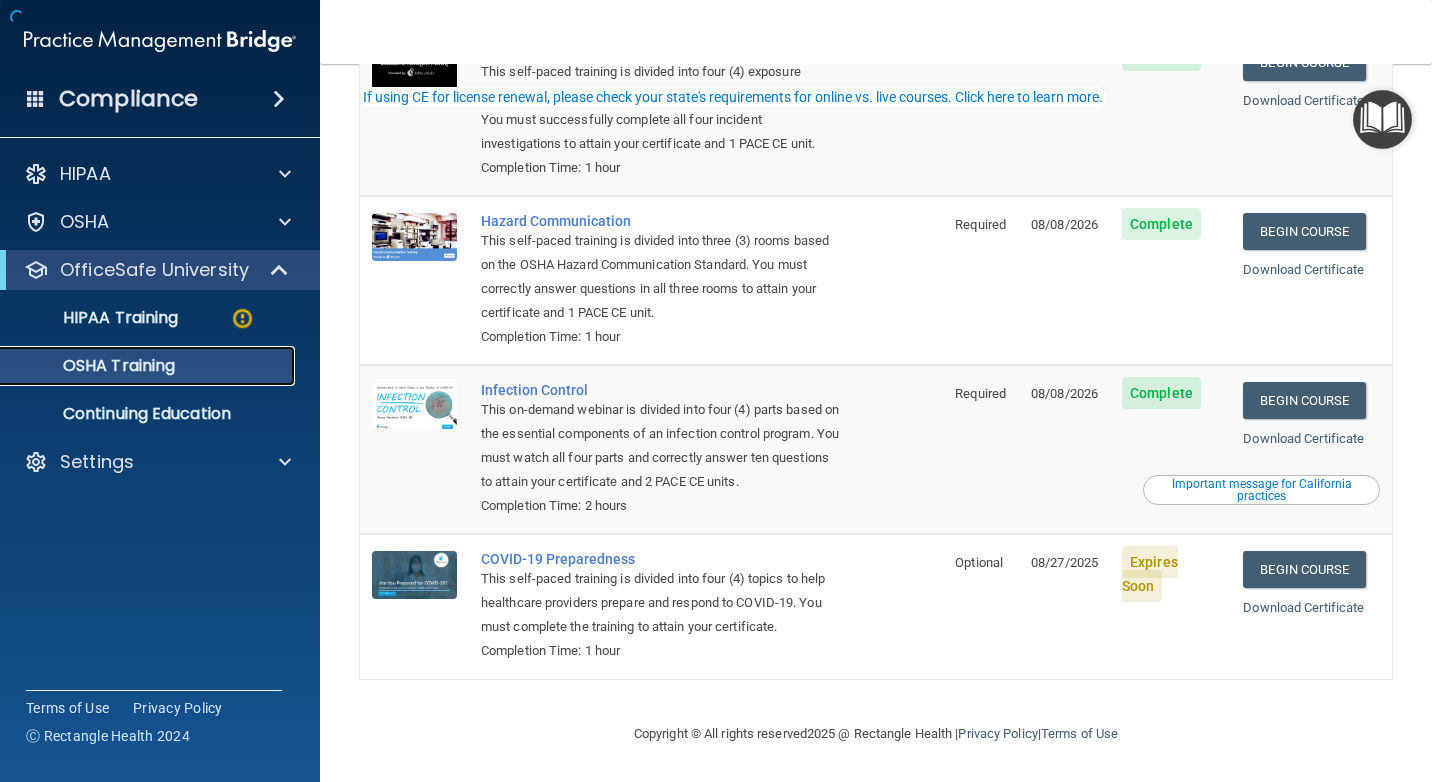 scroll, scrollTop: 250, scrollLeft: 0, axis: vertical 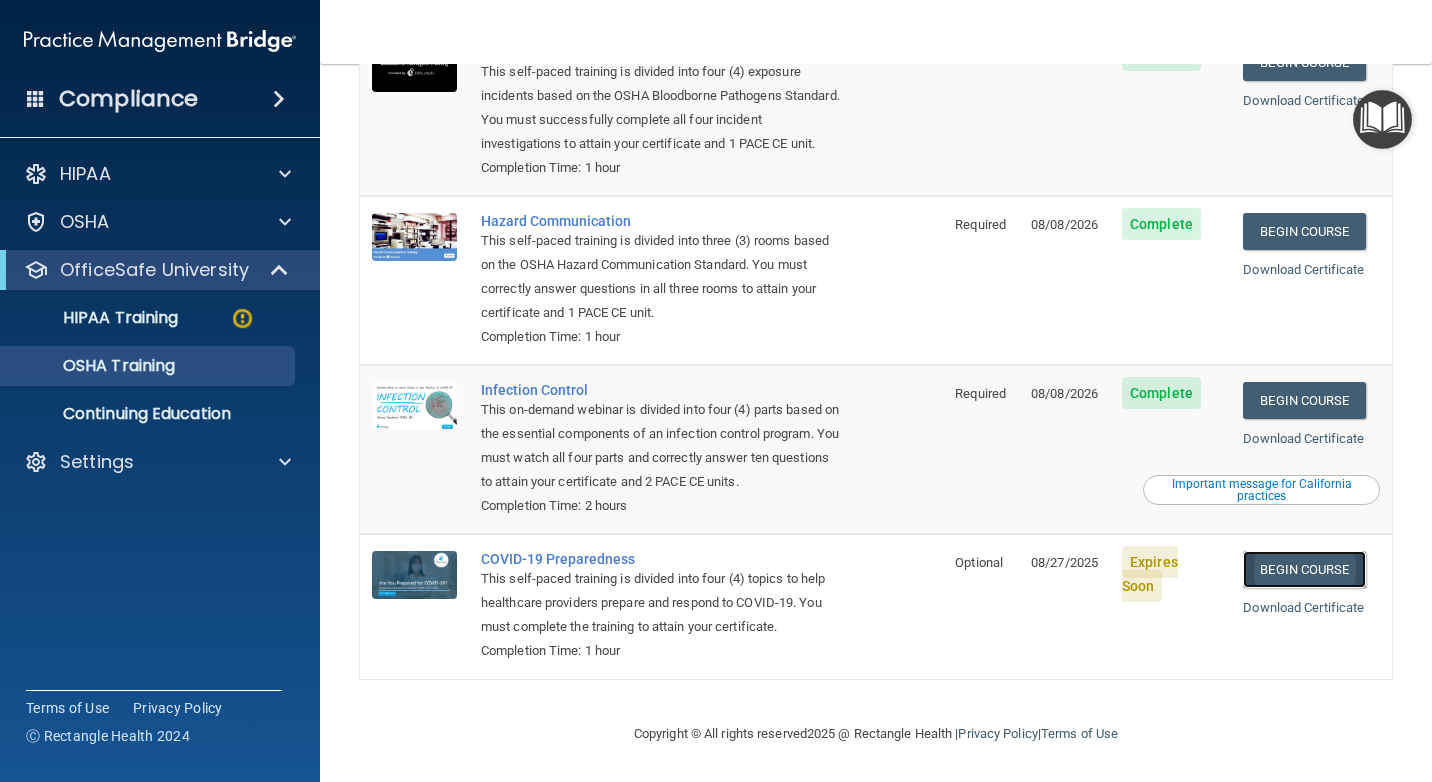 click on "Begin Course" at bounding box center [1304, 569] 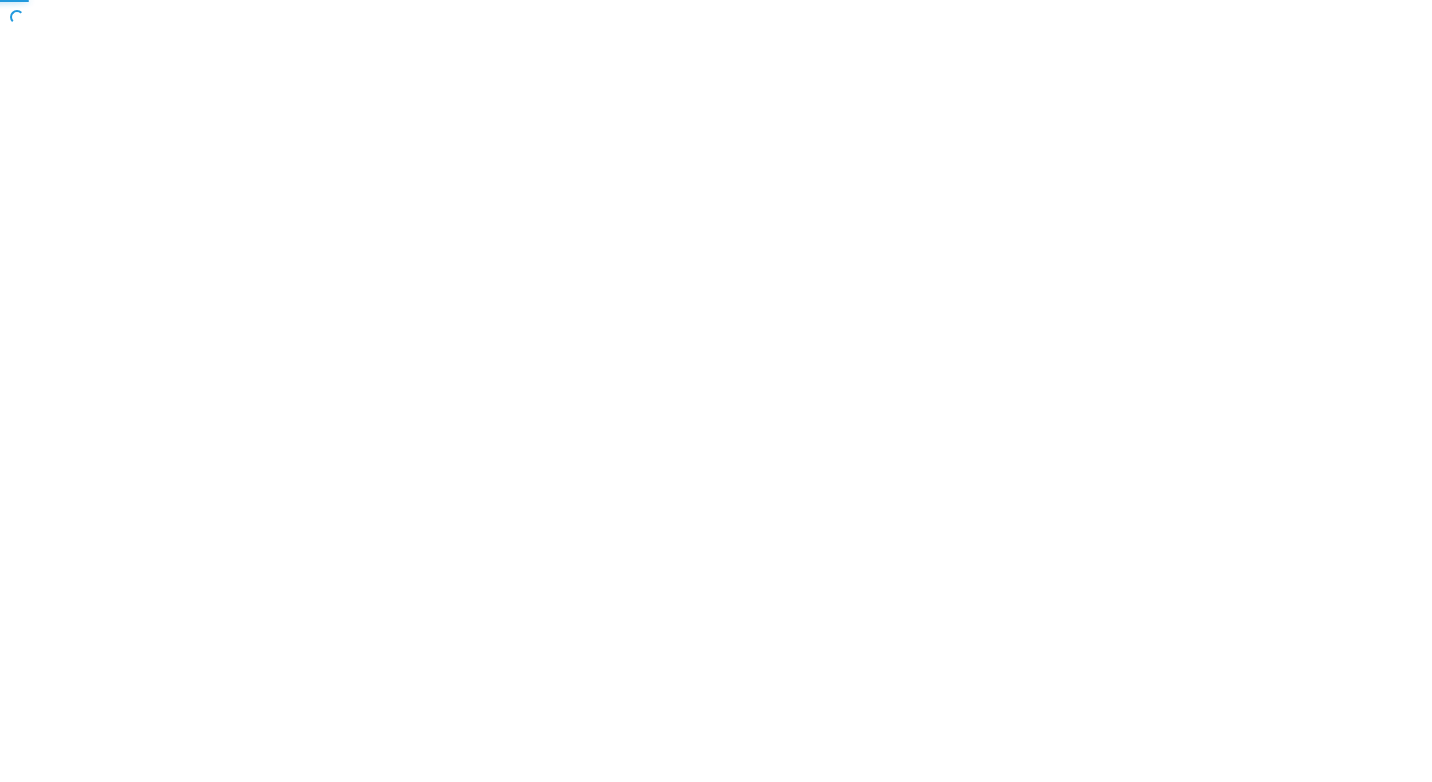 scroll, scrollTop: 0, scrollLeft: 0, axis: both 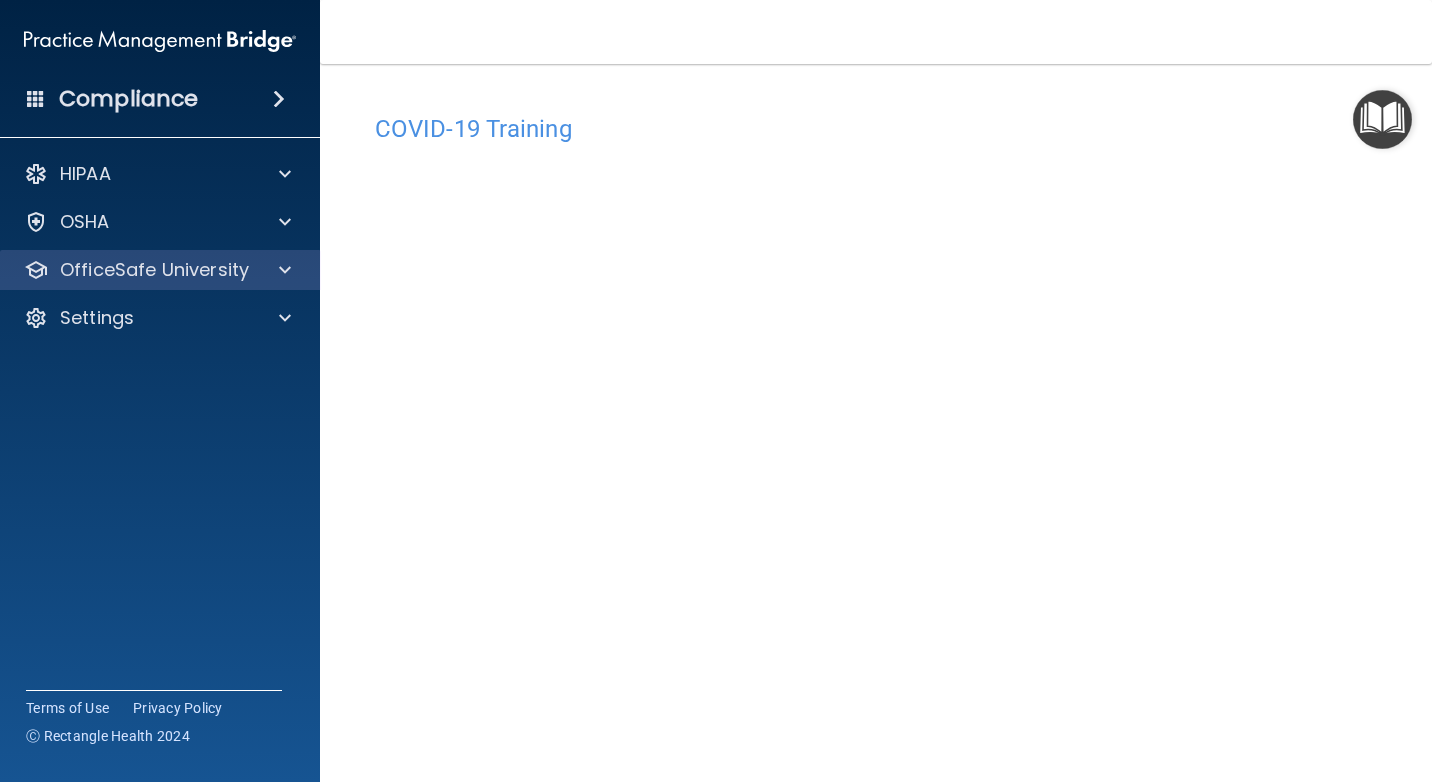 click on "OfficeSafe University" at bounding box center [160, 270] 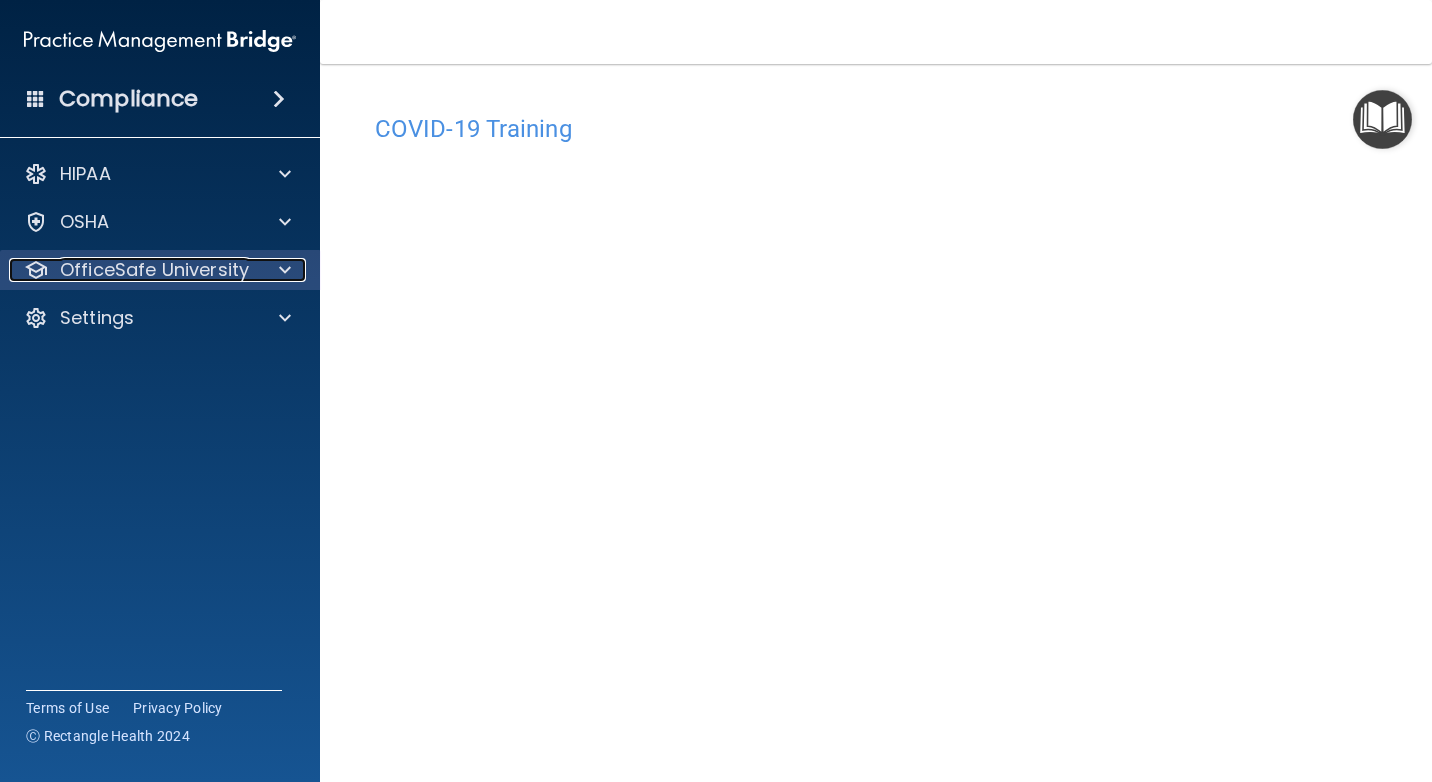 click on "OfficeSafe University" at bounding box center (154, 270) 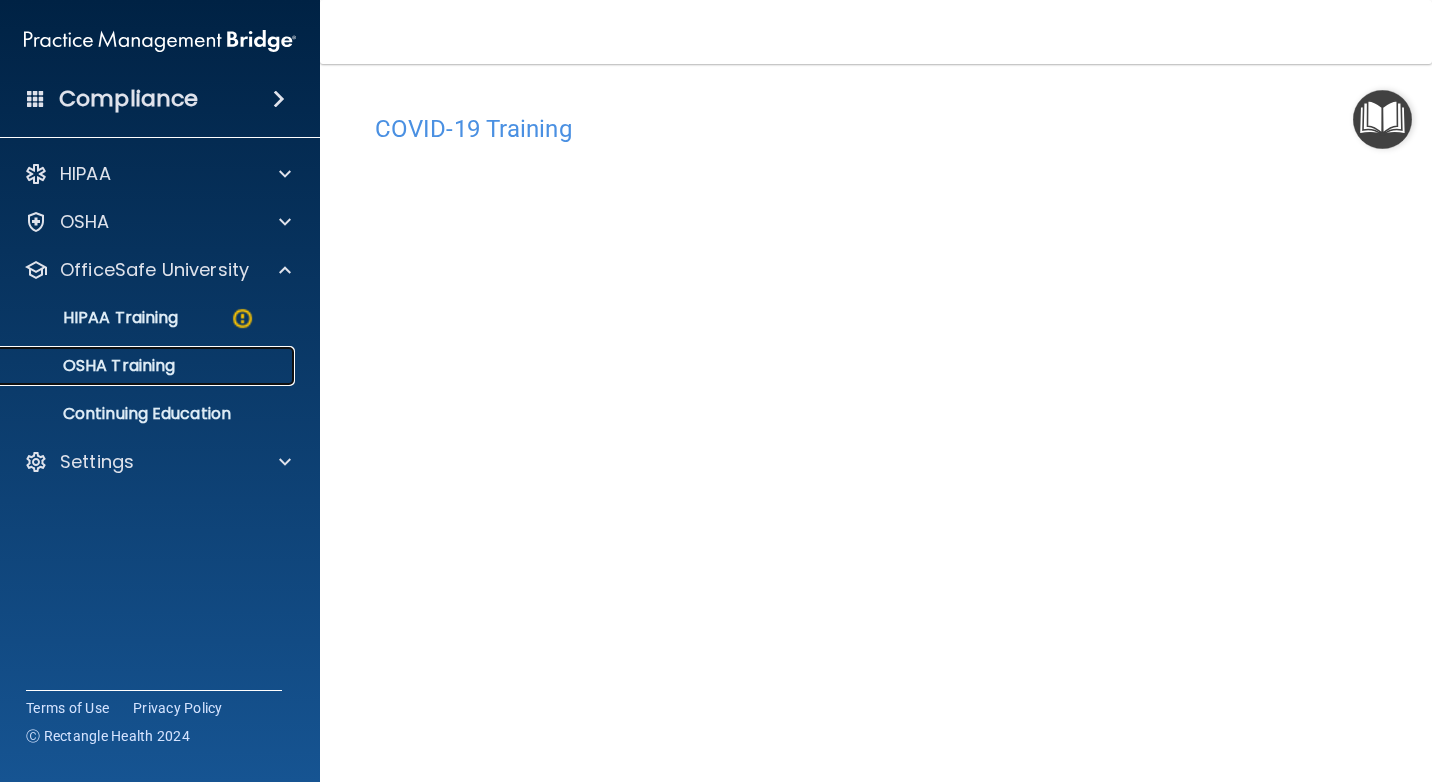 click on "OSHA Training" at bounding box center (149, 366) 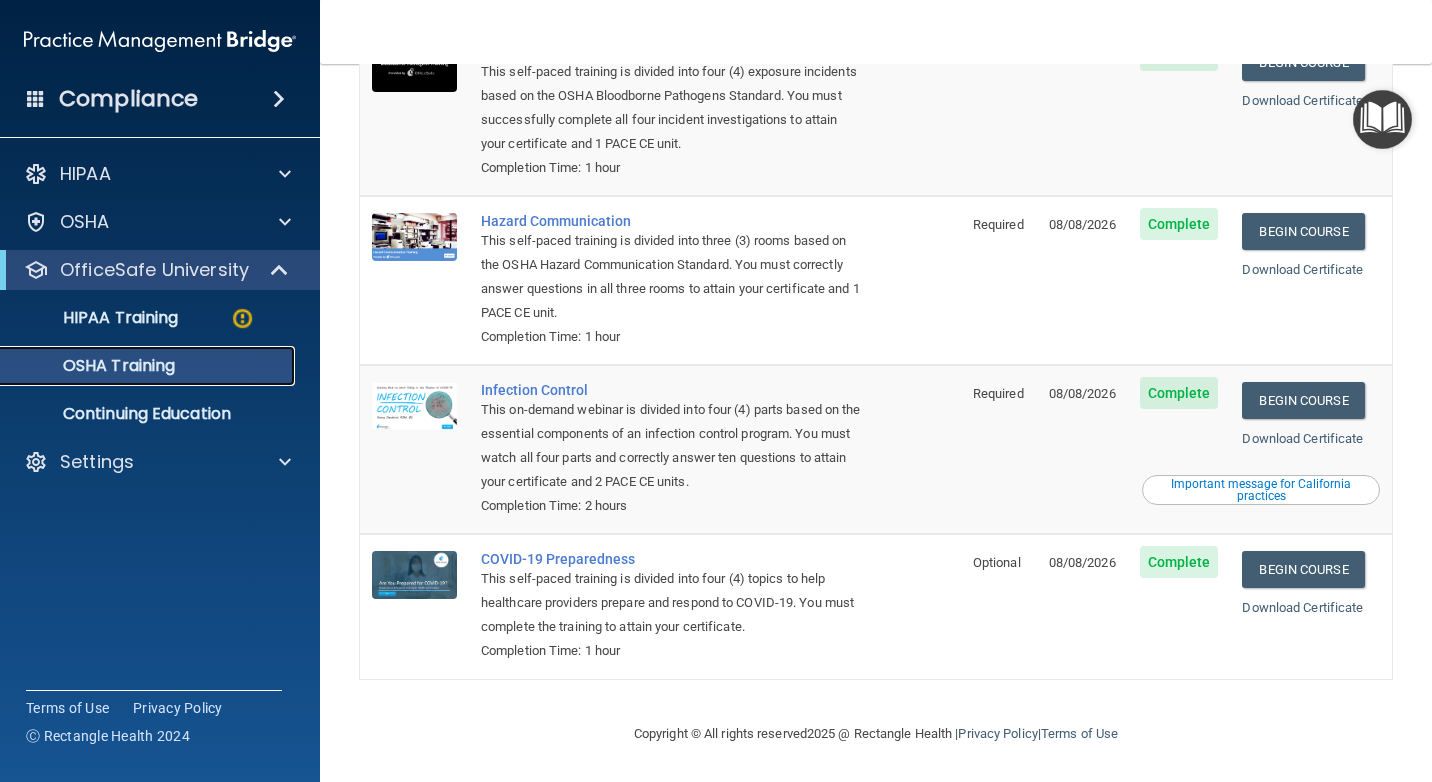 scroll, scrollTop: 102, scrollLeft: 0, axis: vertical 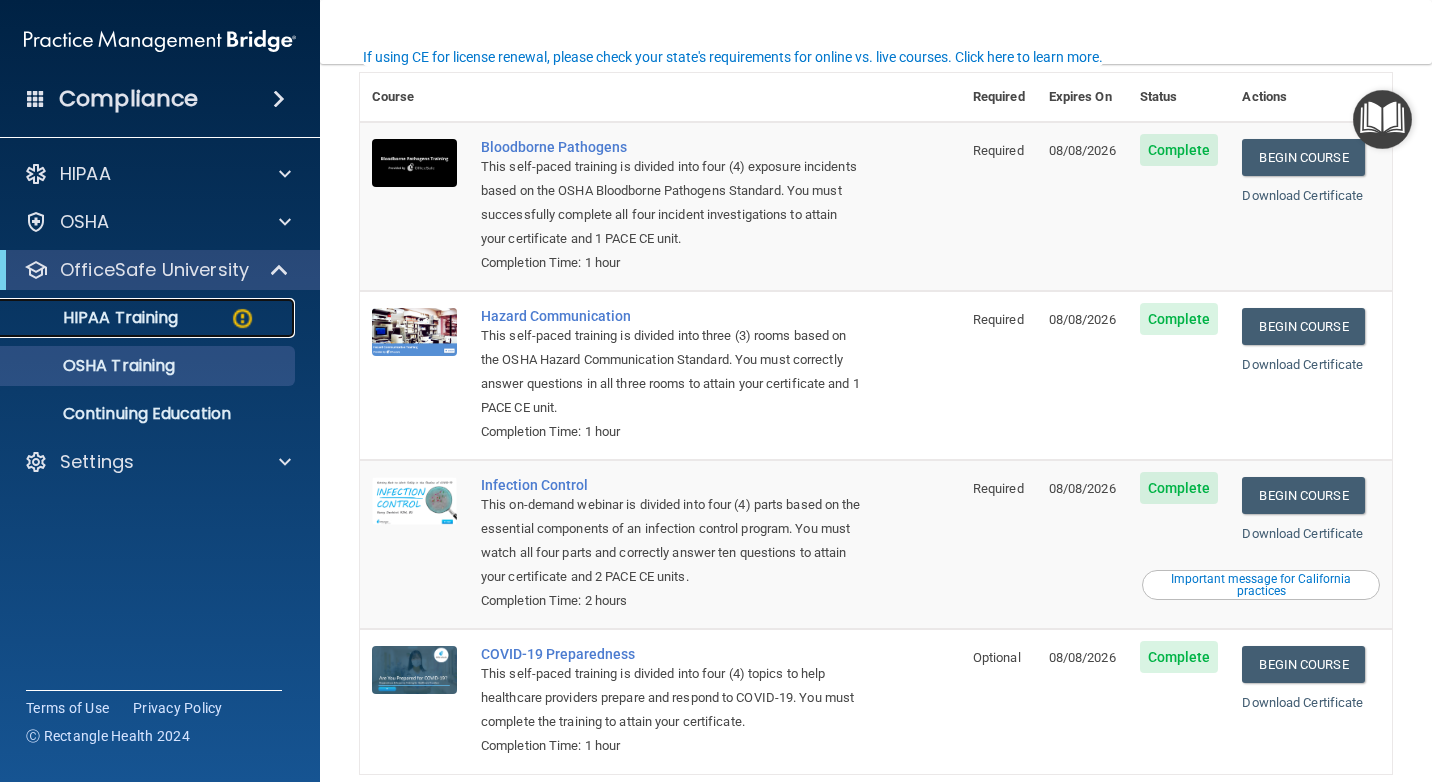 click on "HIPAA Training" at bounding box center (137, 318) 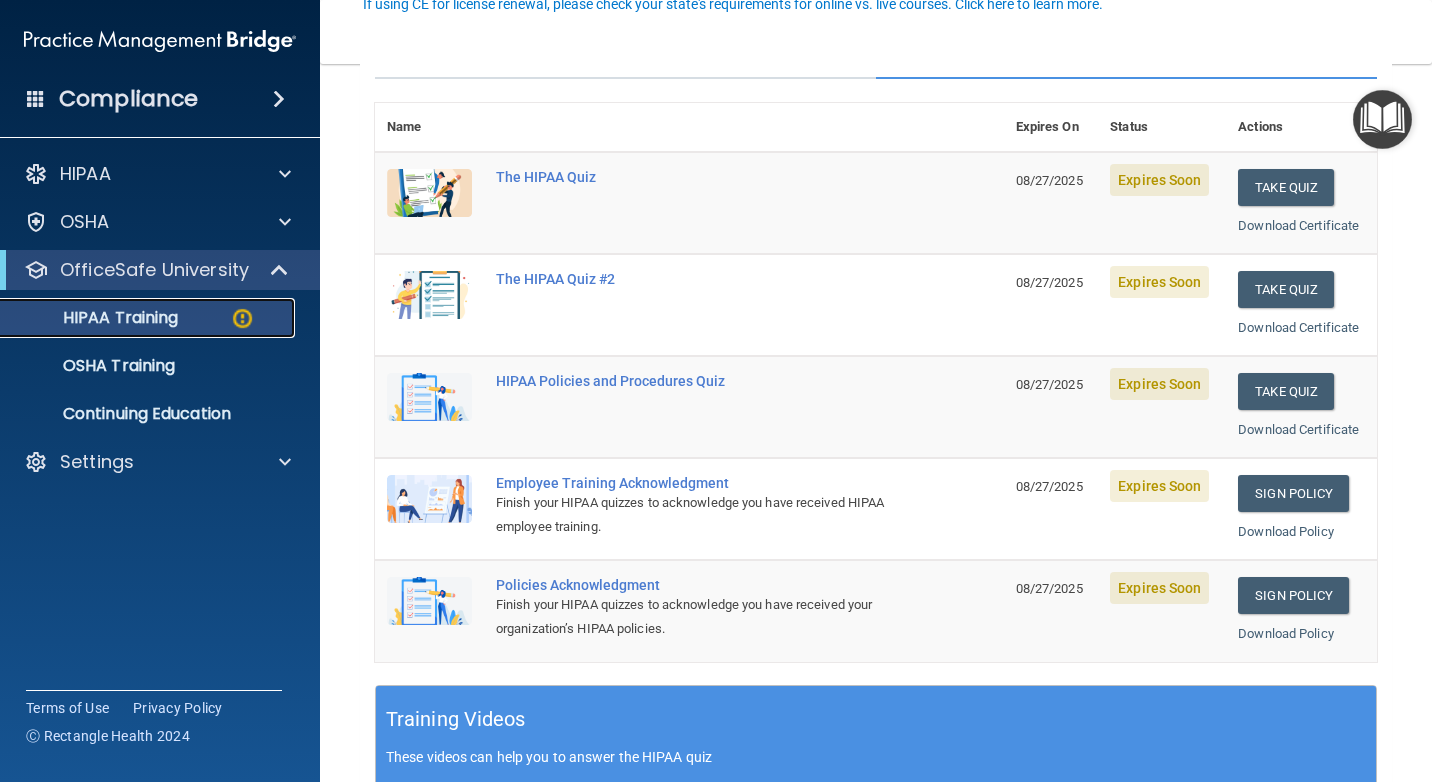 scroll, scrollTop: 100, scrollLeft: 0, axis: vertical 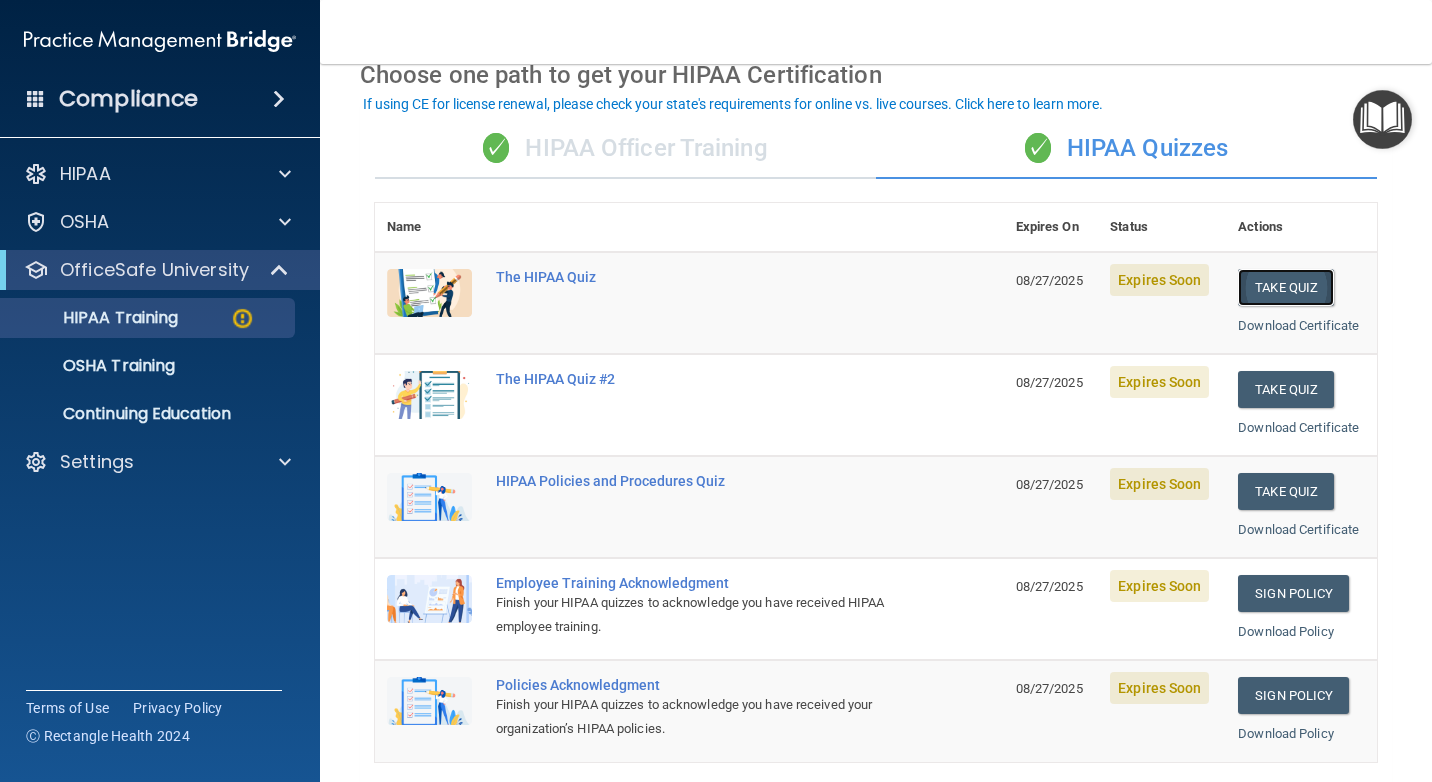 click on "Take Quiz" at bounding box center [1286, 287] 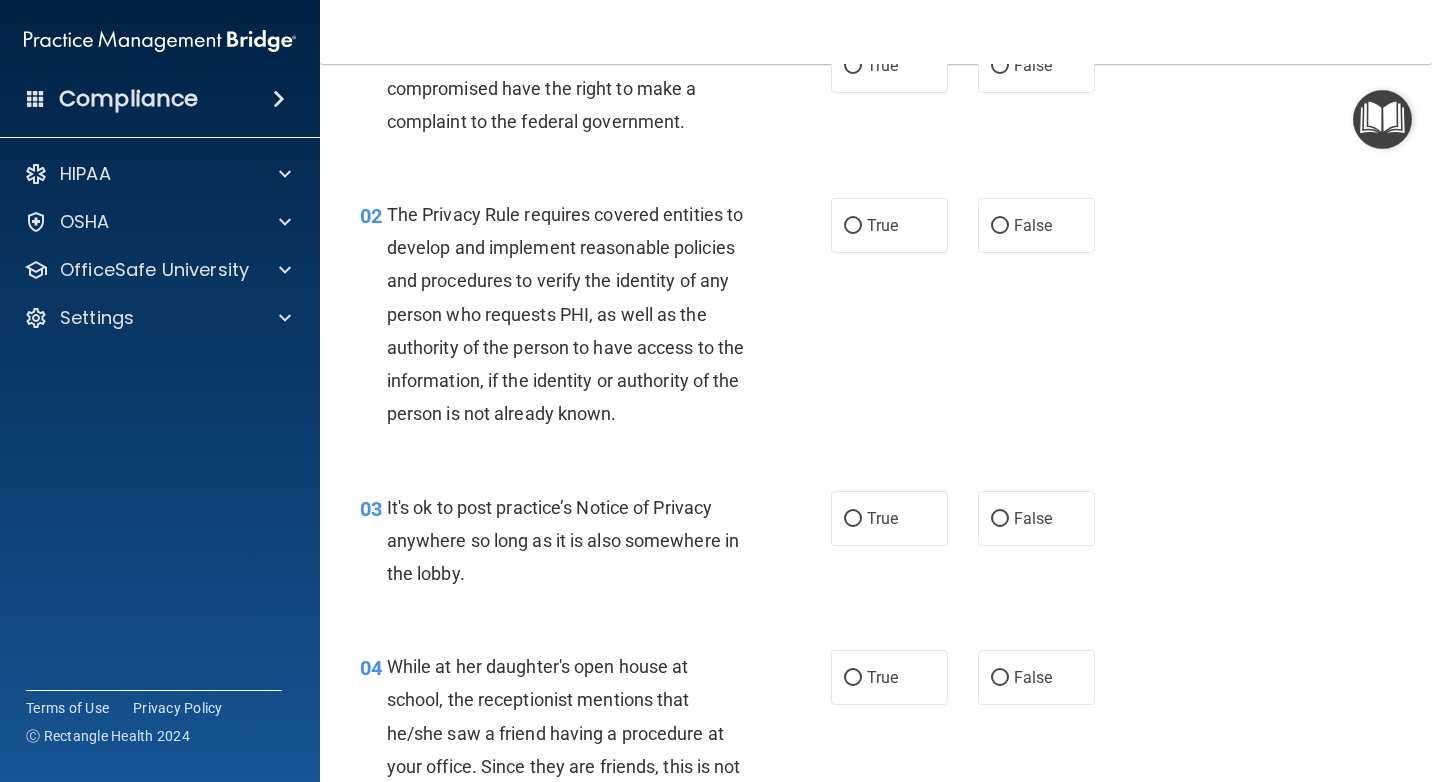 scroll, scrollTop: 0, scrollLeft: 0, axis: both 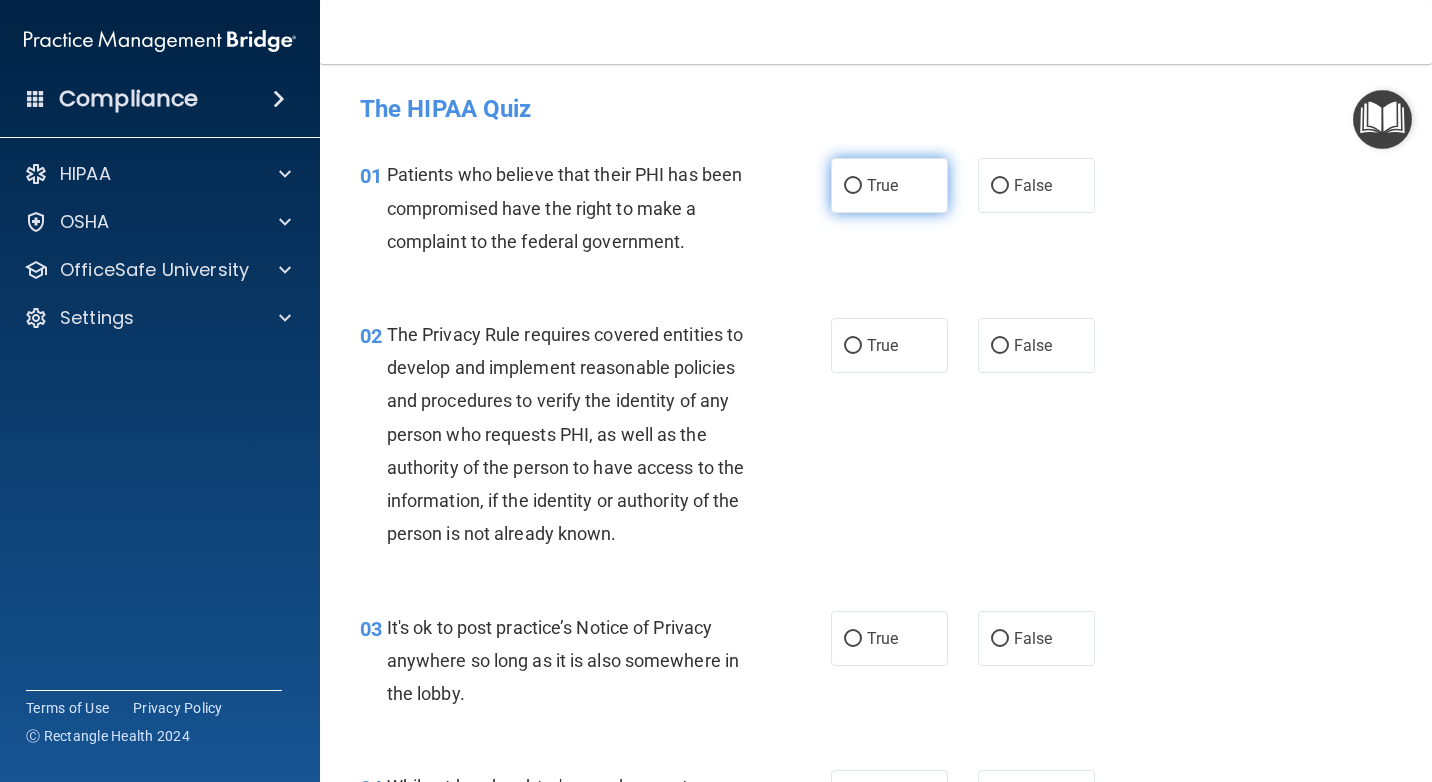 click on "True" at bounding box center [889, 185] 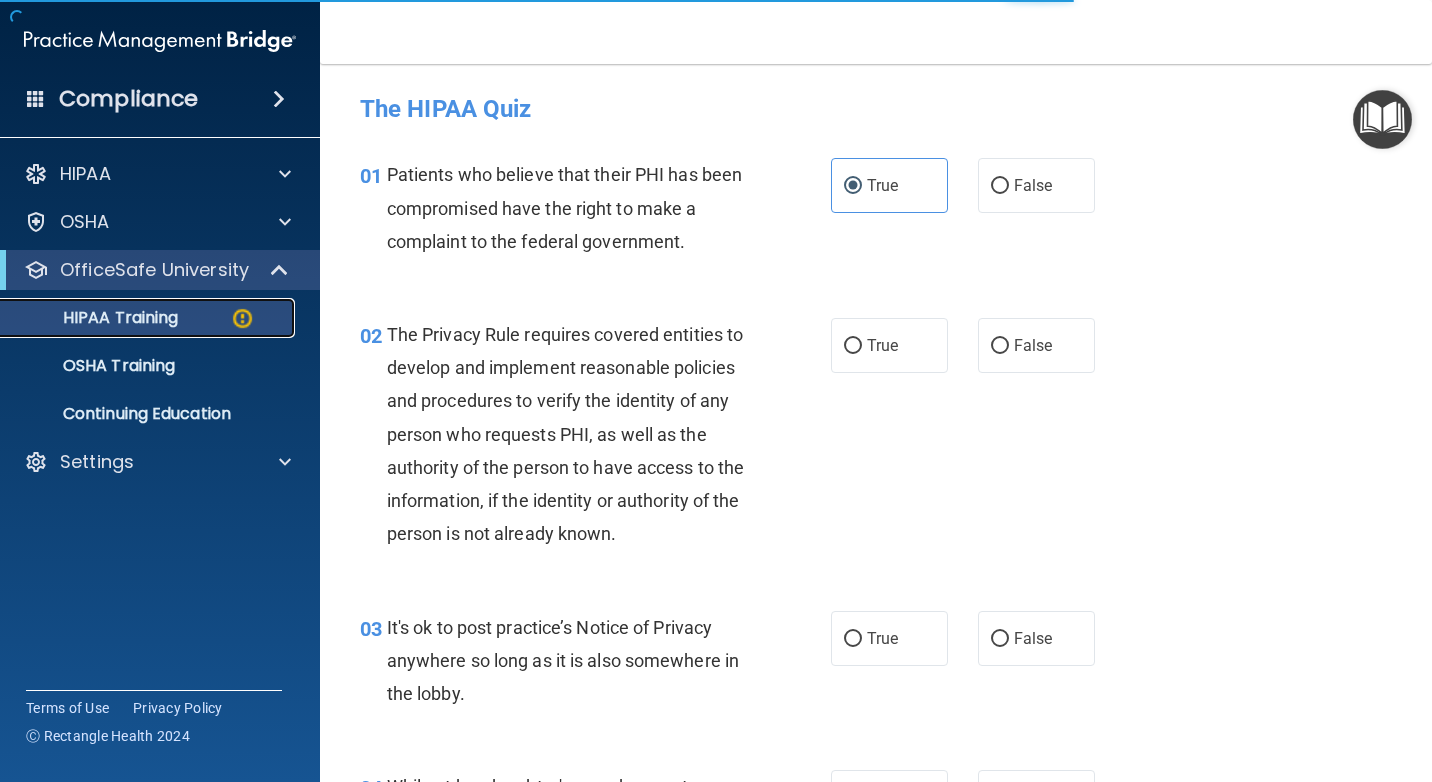click on "HIPAA Training" at bounding box center (149, 318) 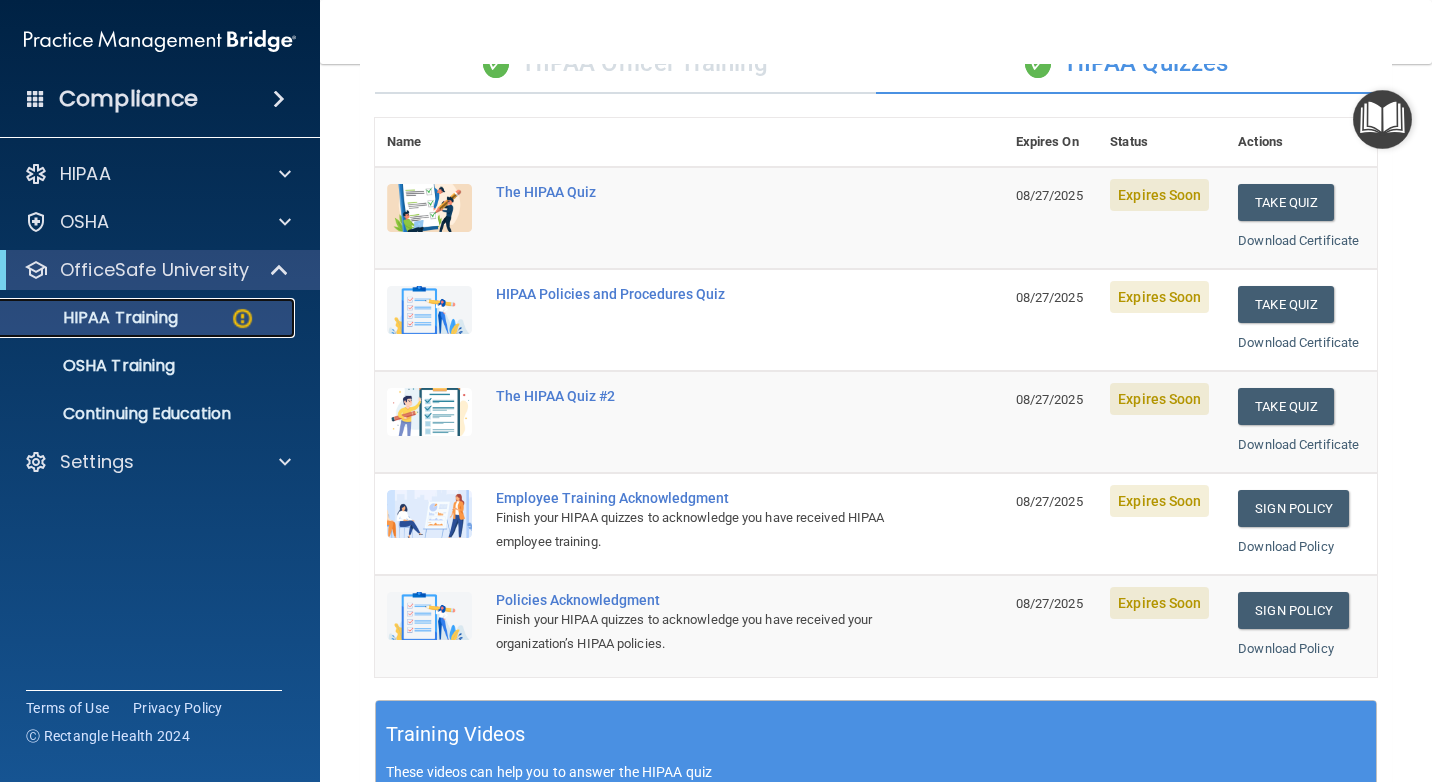 scroll, scrollTop: 224, scrollLeft: 0, axis: vertical 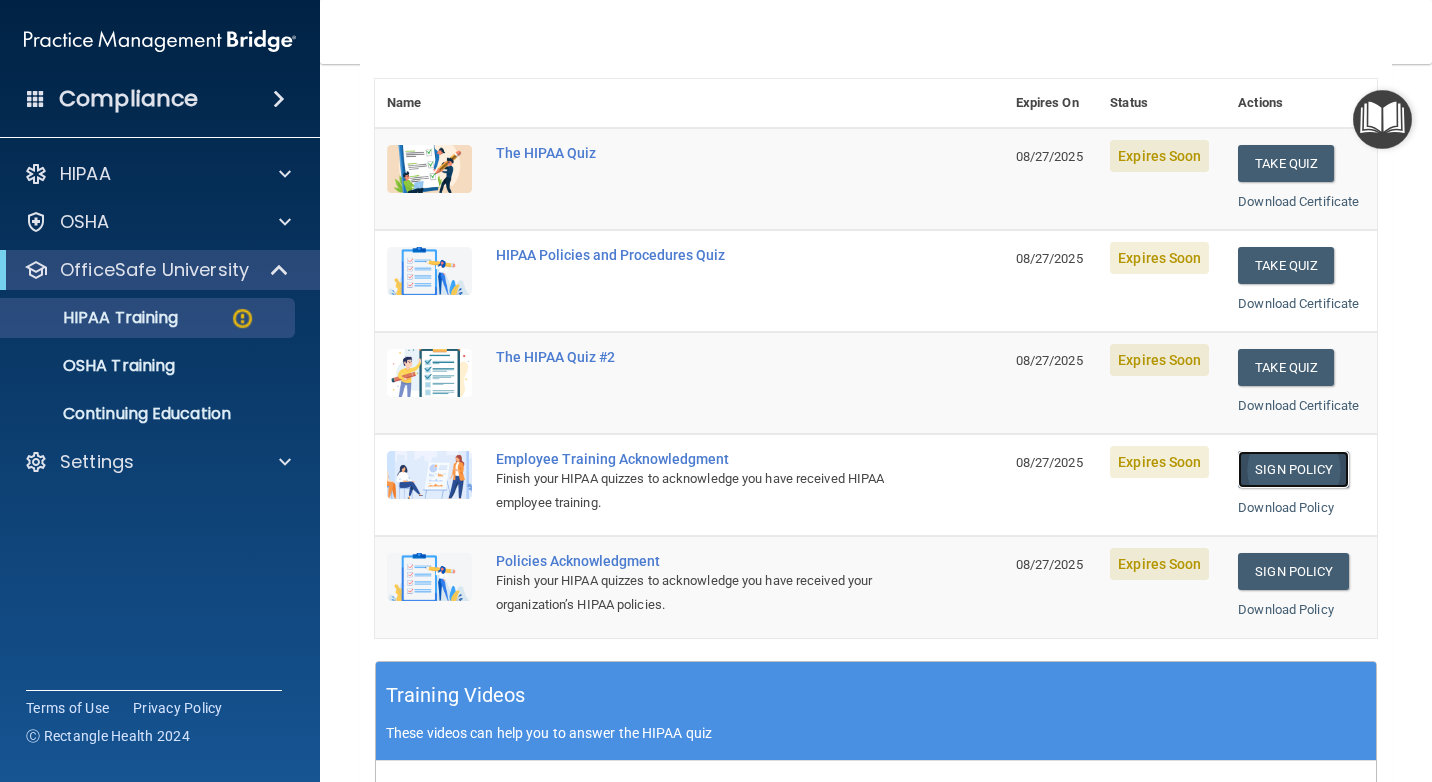 click on "Sign Policy" at bounding box center [1293, 469] 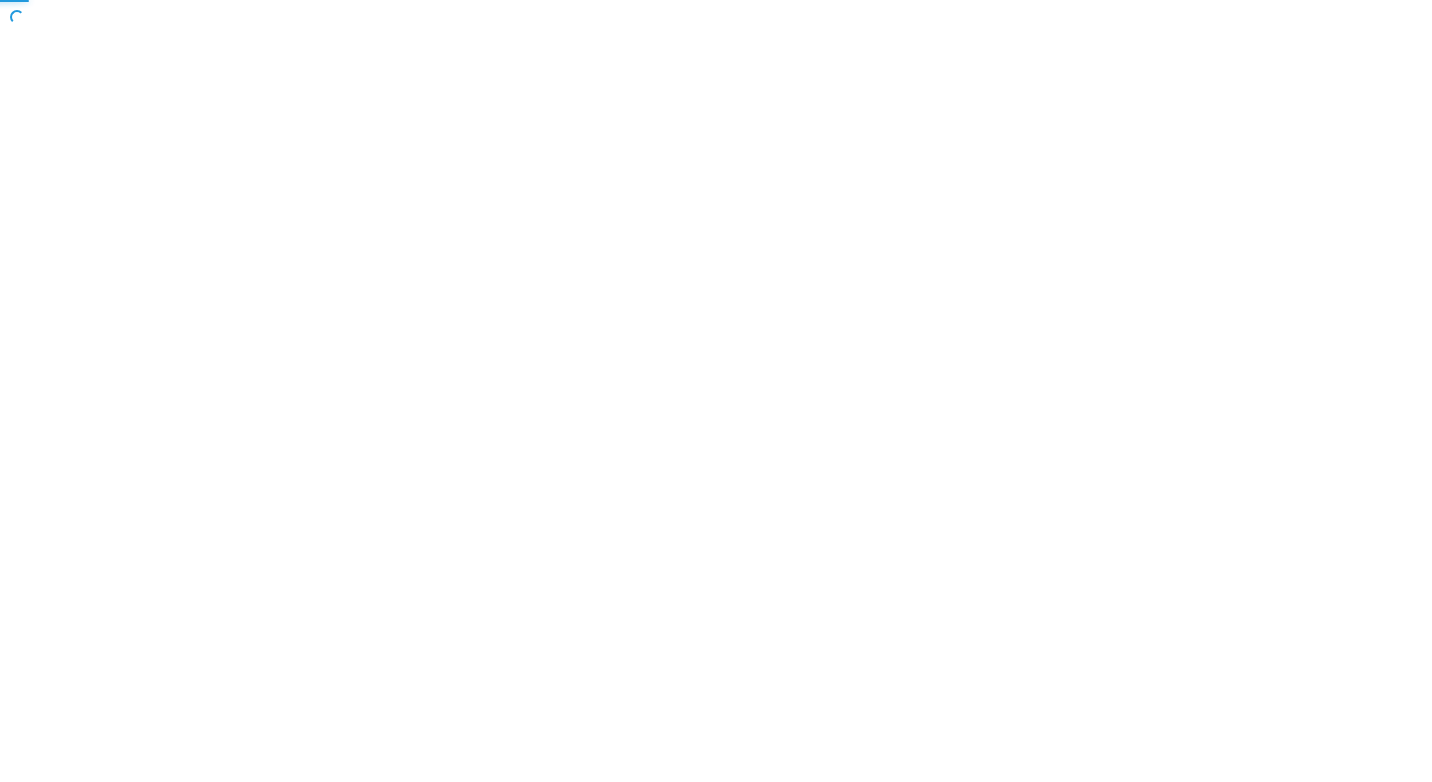 scroll, scrollTop: 0, scrollLeft: 0, axis: both 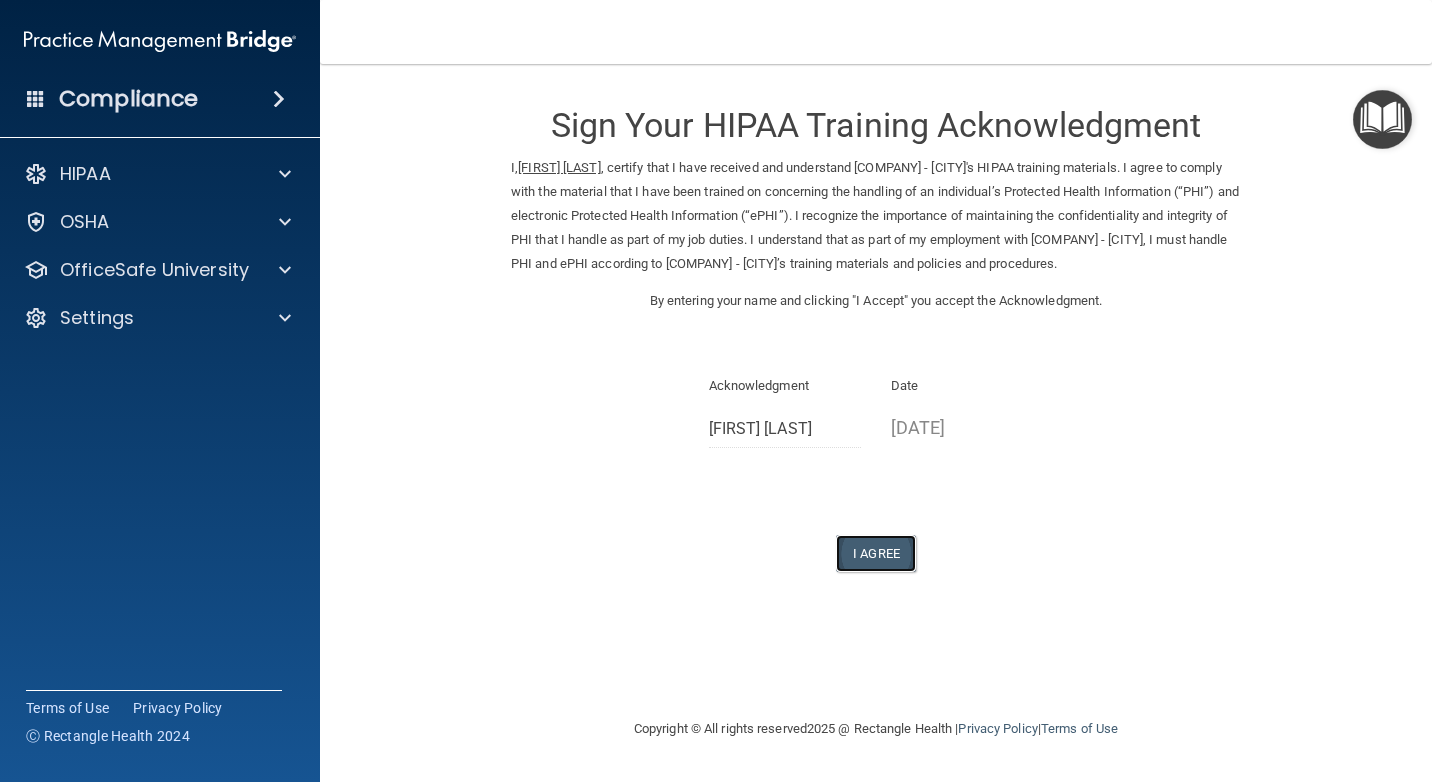 click on "I Agree" at bounding box center [876, 553] 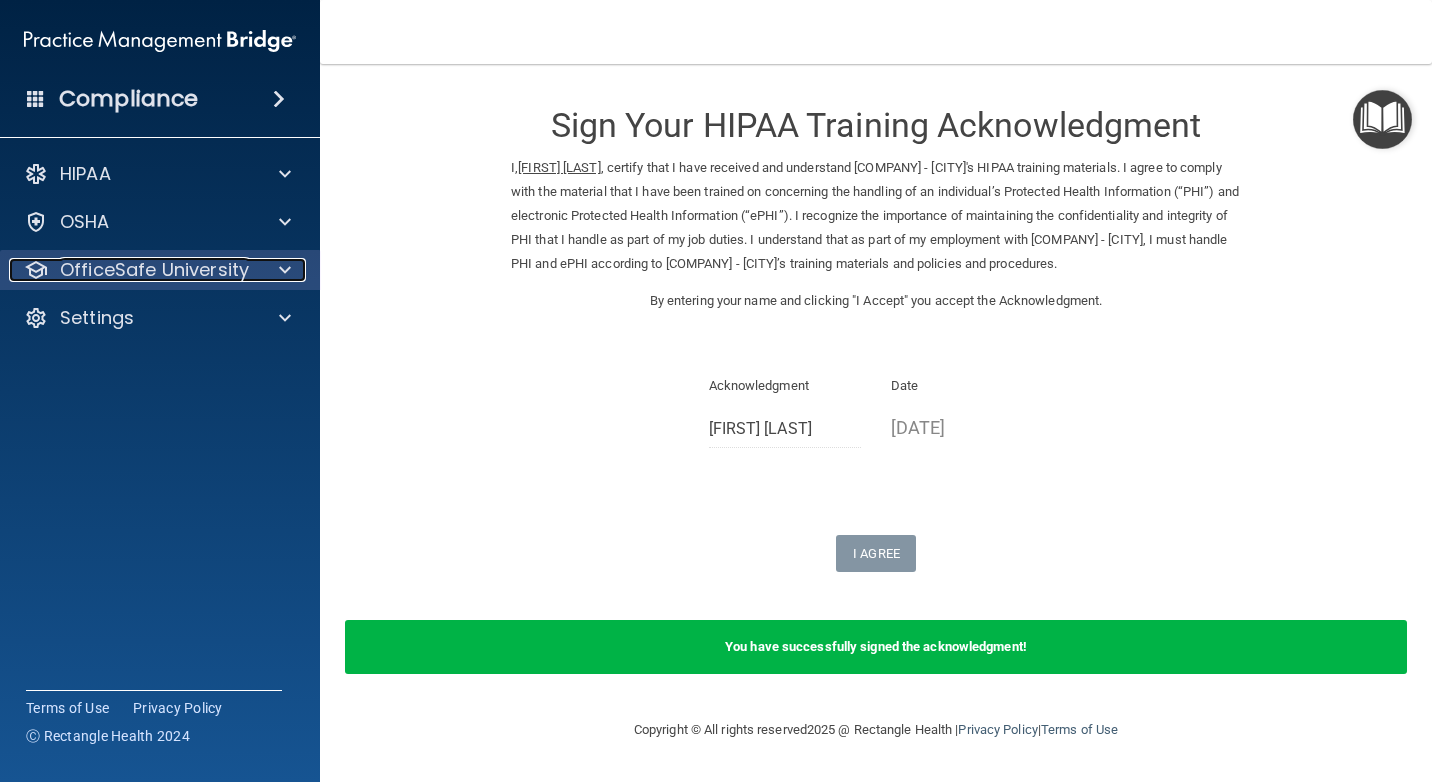 click on "OfficeSafe University" at bounding box center (154, 270) 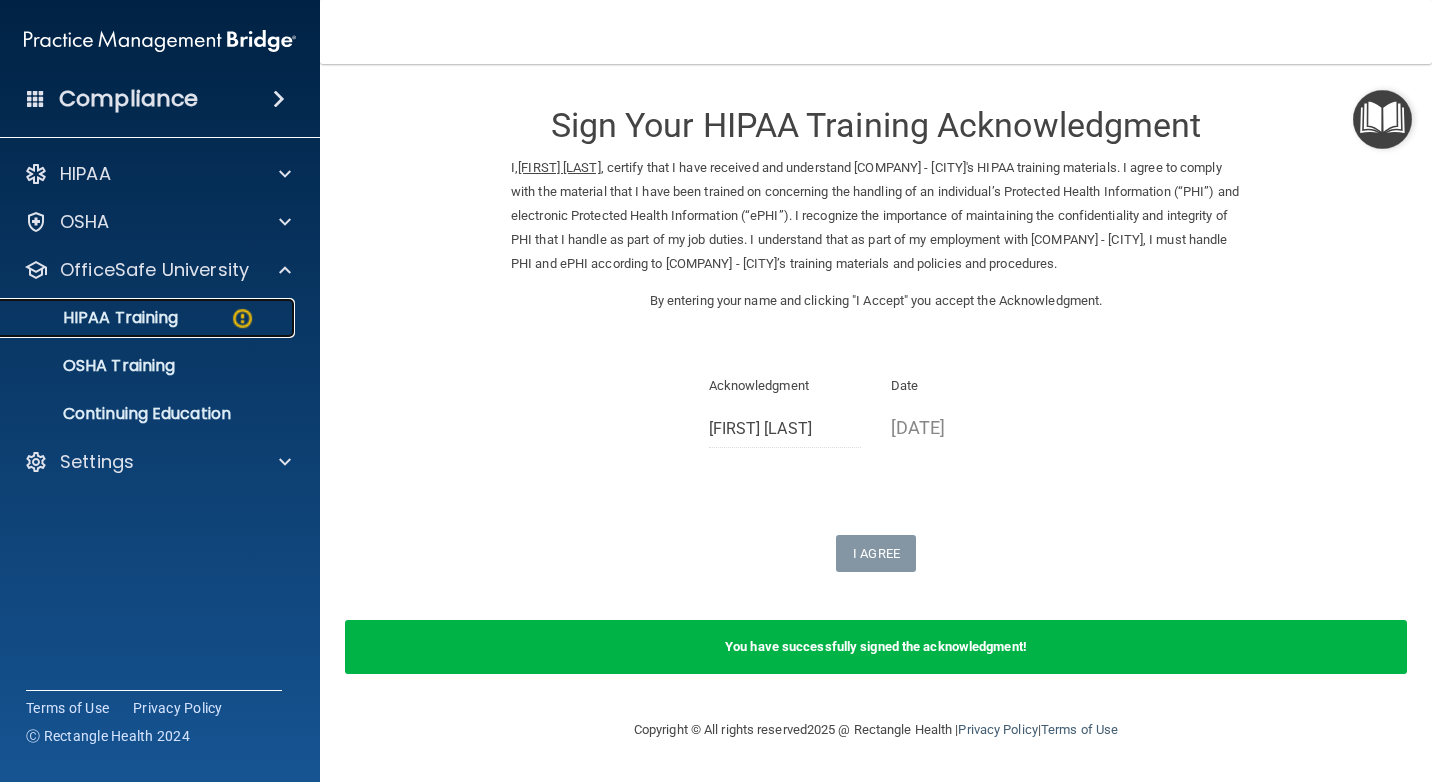 click on "HIPAA Training" at bounding box center [95, 318] 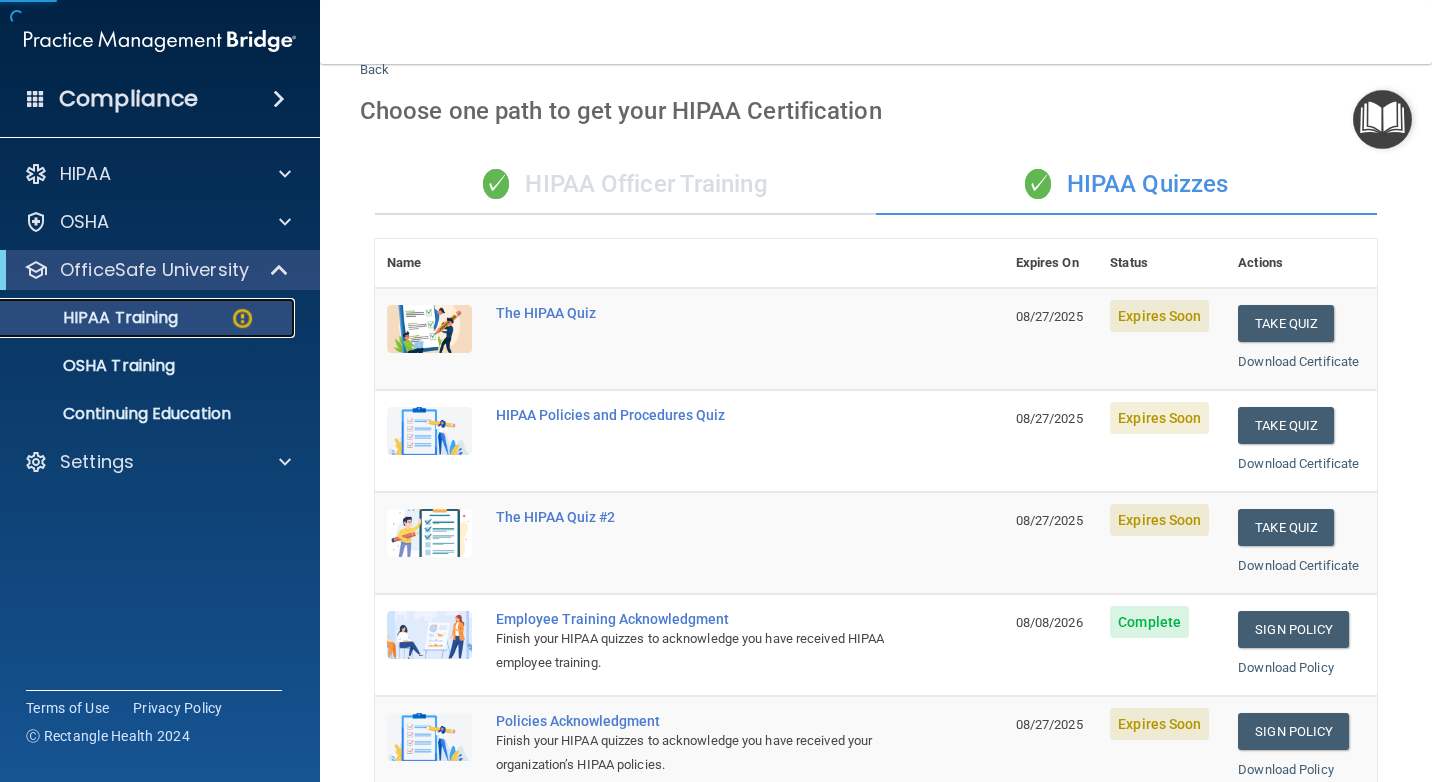 scroll, scrollTop: 300, scrollLeft: 0, axis: vertical 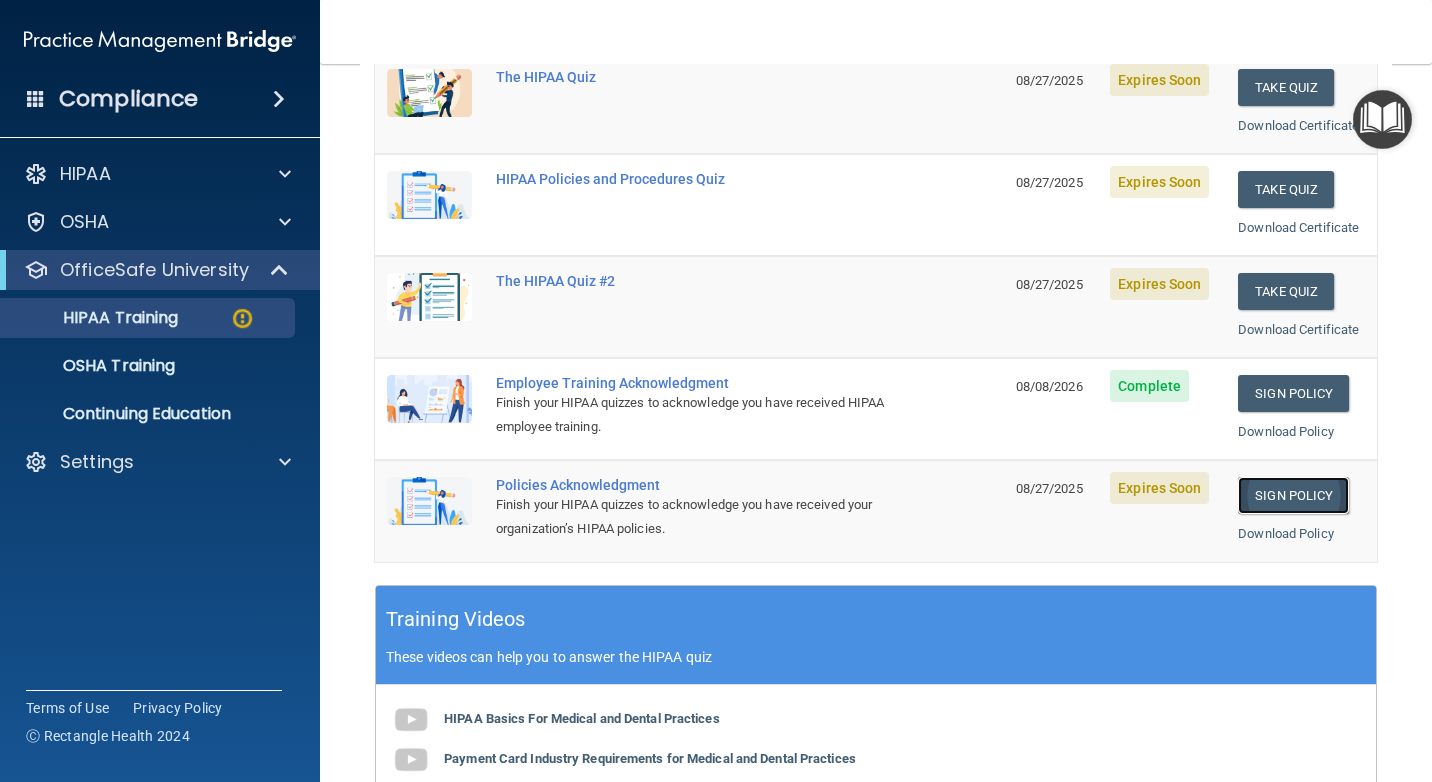 click on "Sign Policy" at bounding box center (1293, 495) 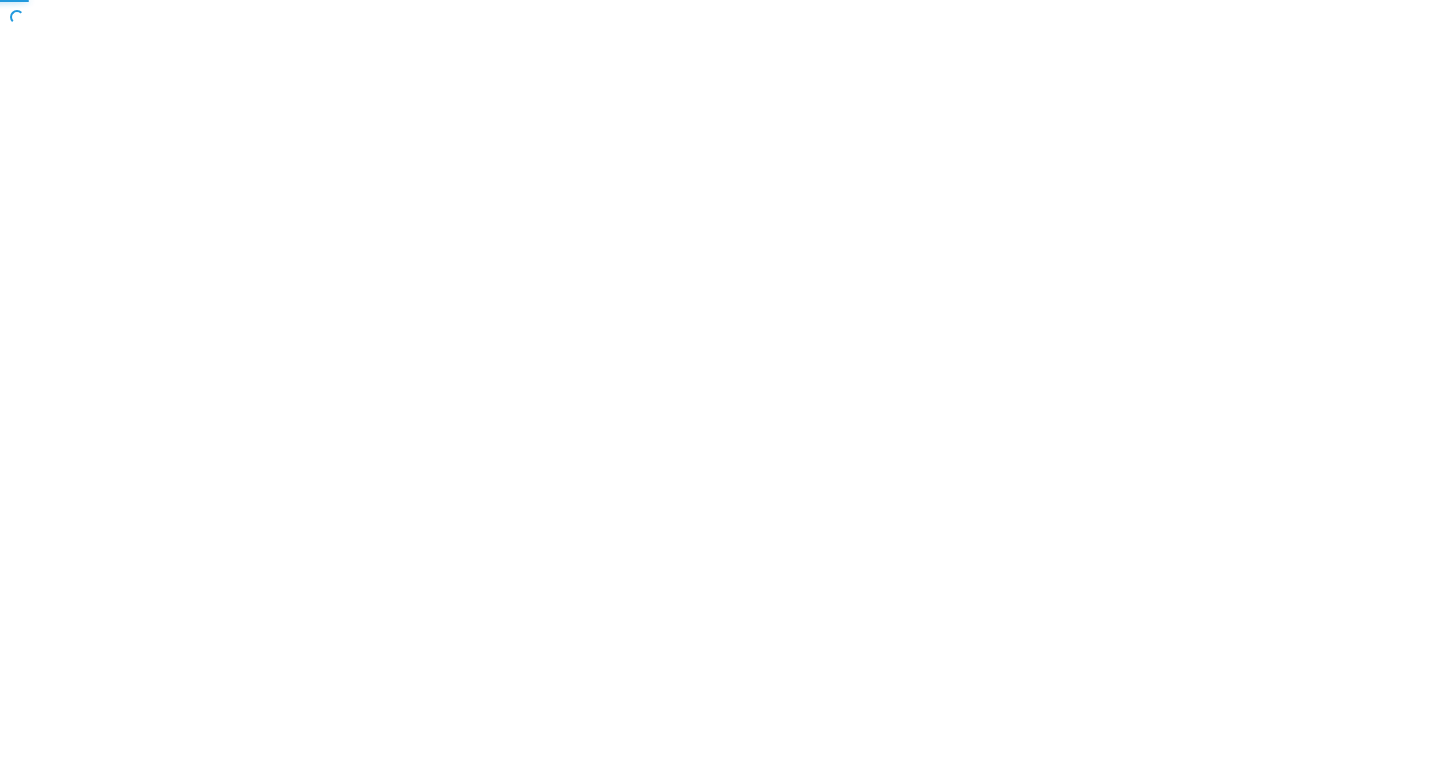 scroll, scrollTop: 0, scrollLeft: 0, axis: both 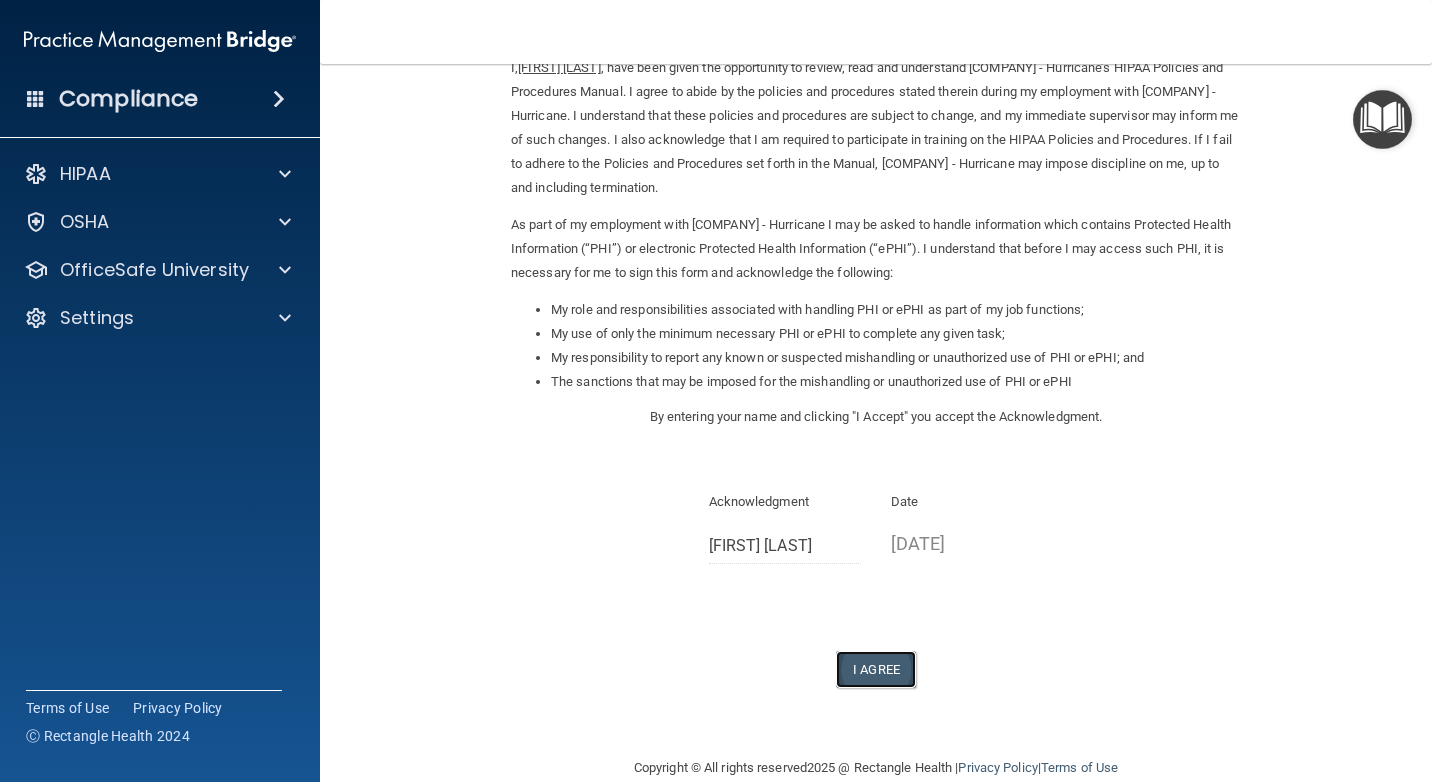 click on "I Agree" at bounding box center (876, 669) 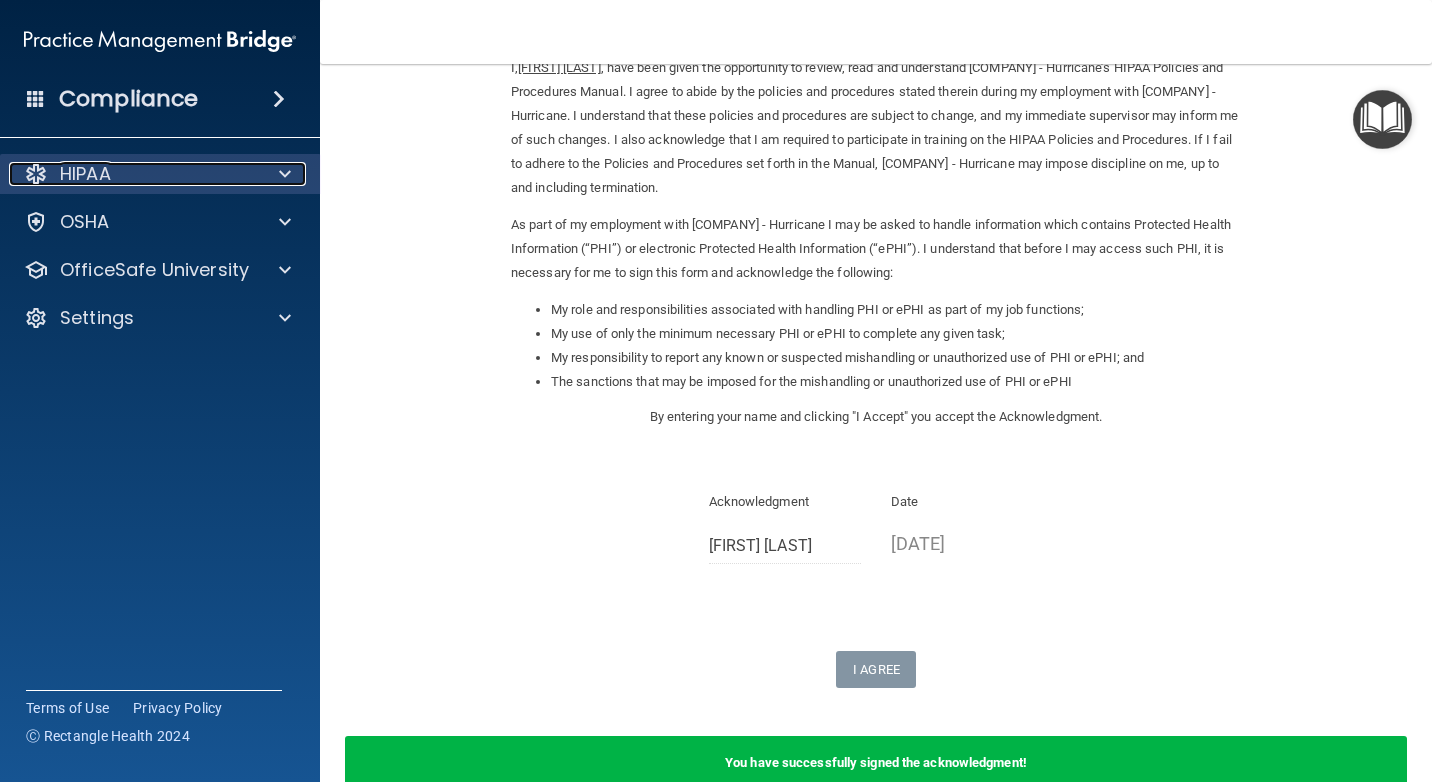 click on "HIPAA" at bounding box center (85, 174) 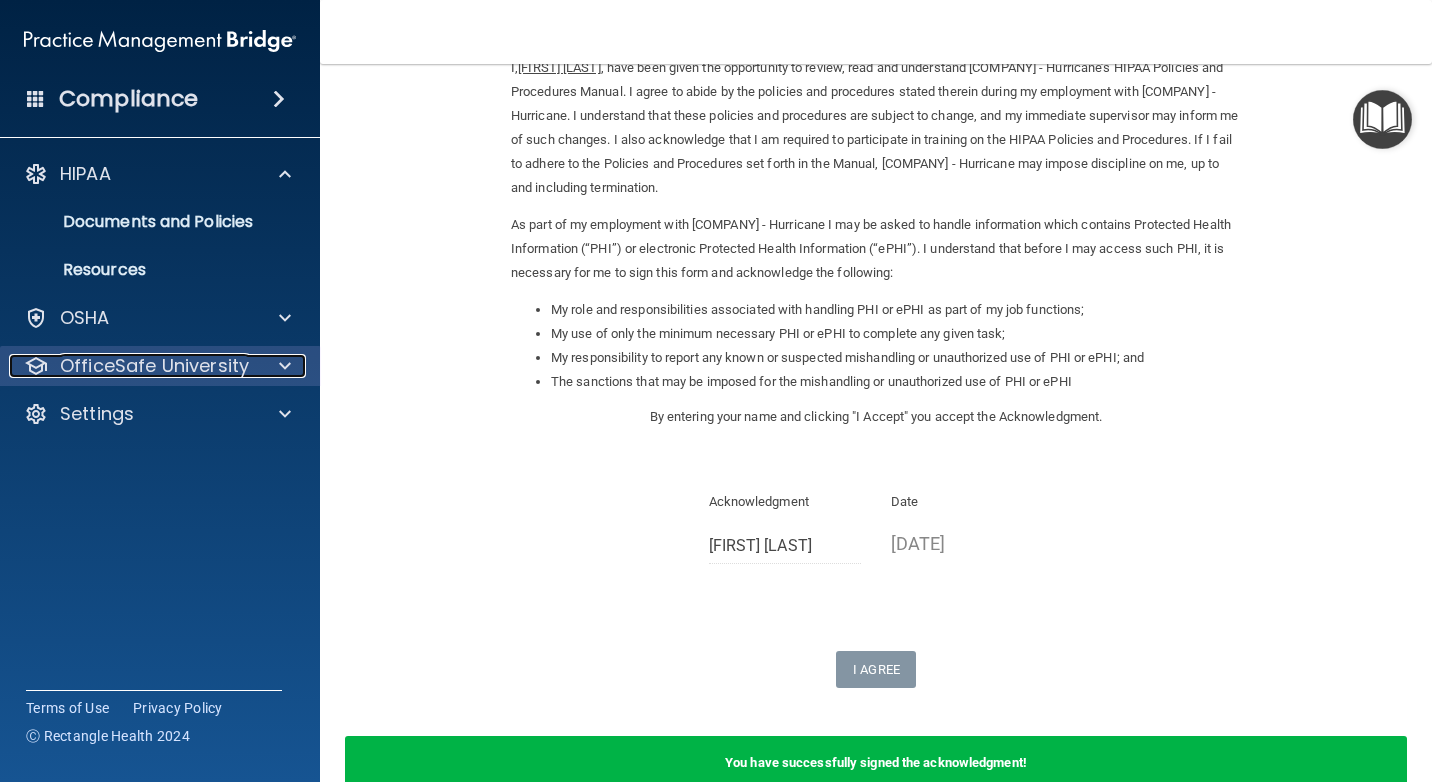 click on "OfficeSafe University" at bounding box center (154, 366) 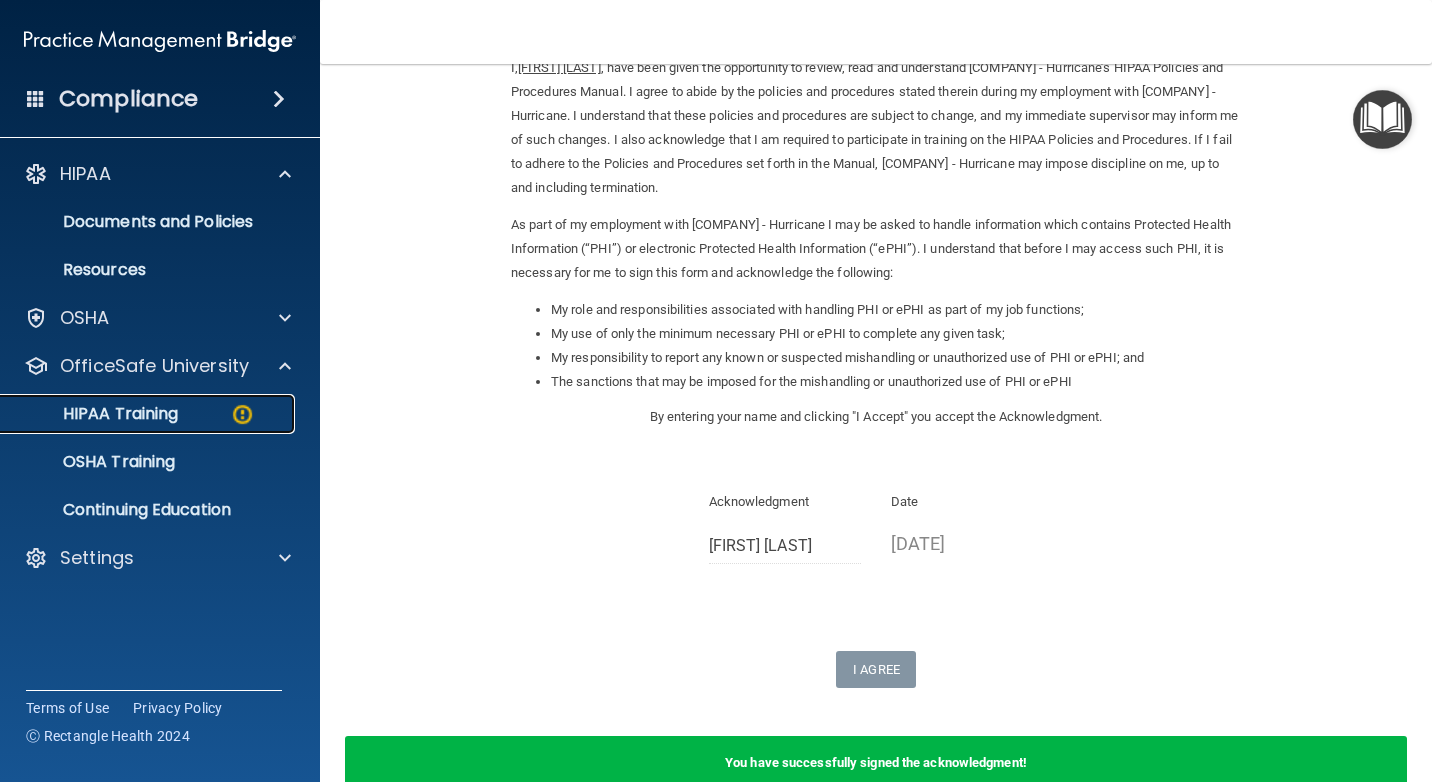 click on "HIPAA Training" at bounding box center [95, 414] 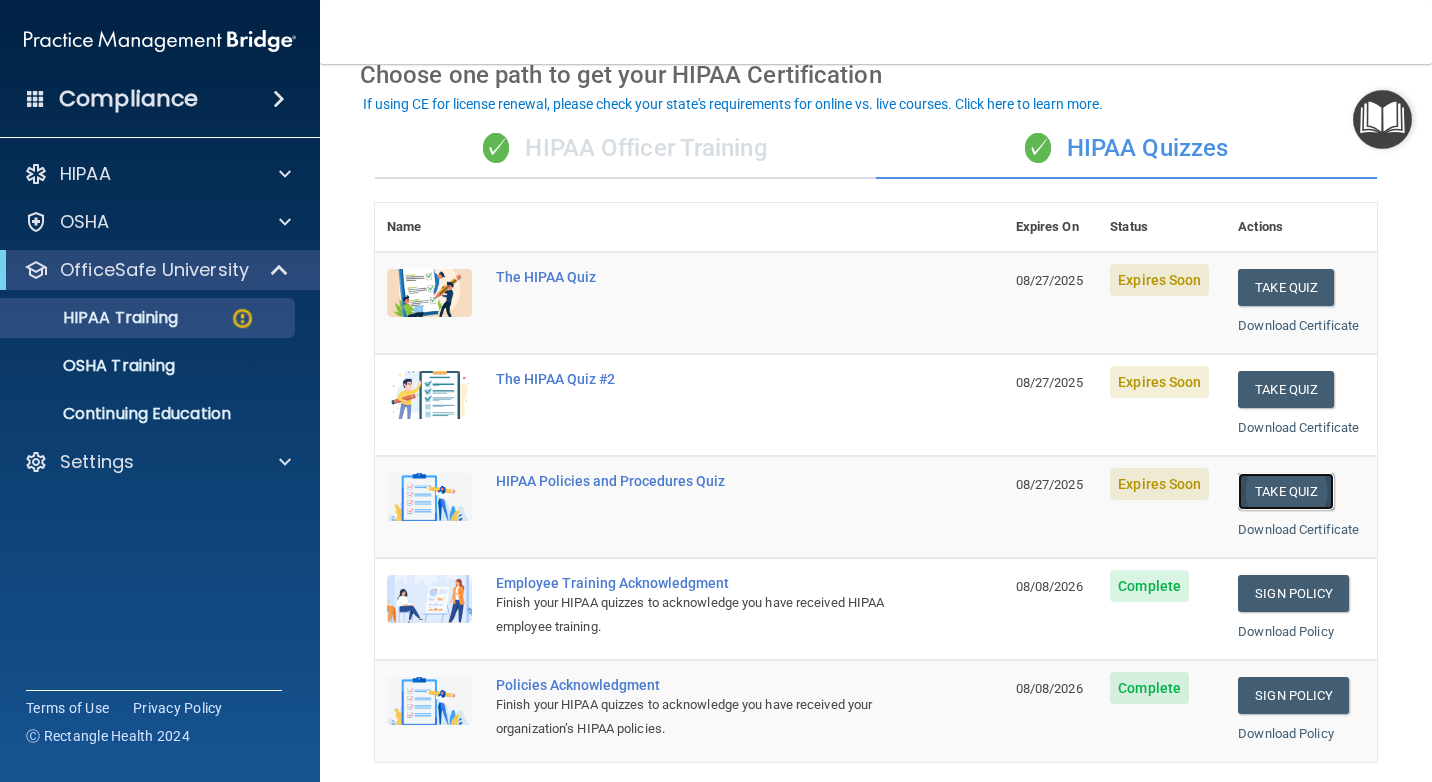 click on "Take Quiz" at bounding box center (1286, 491) 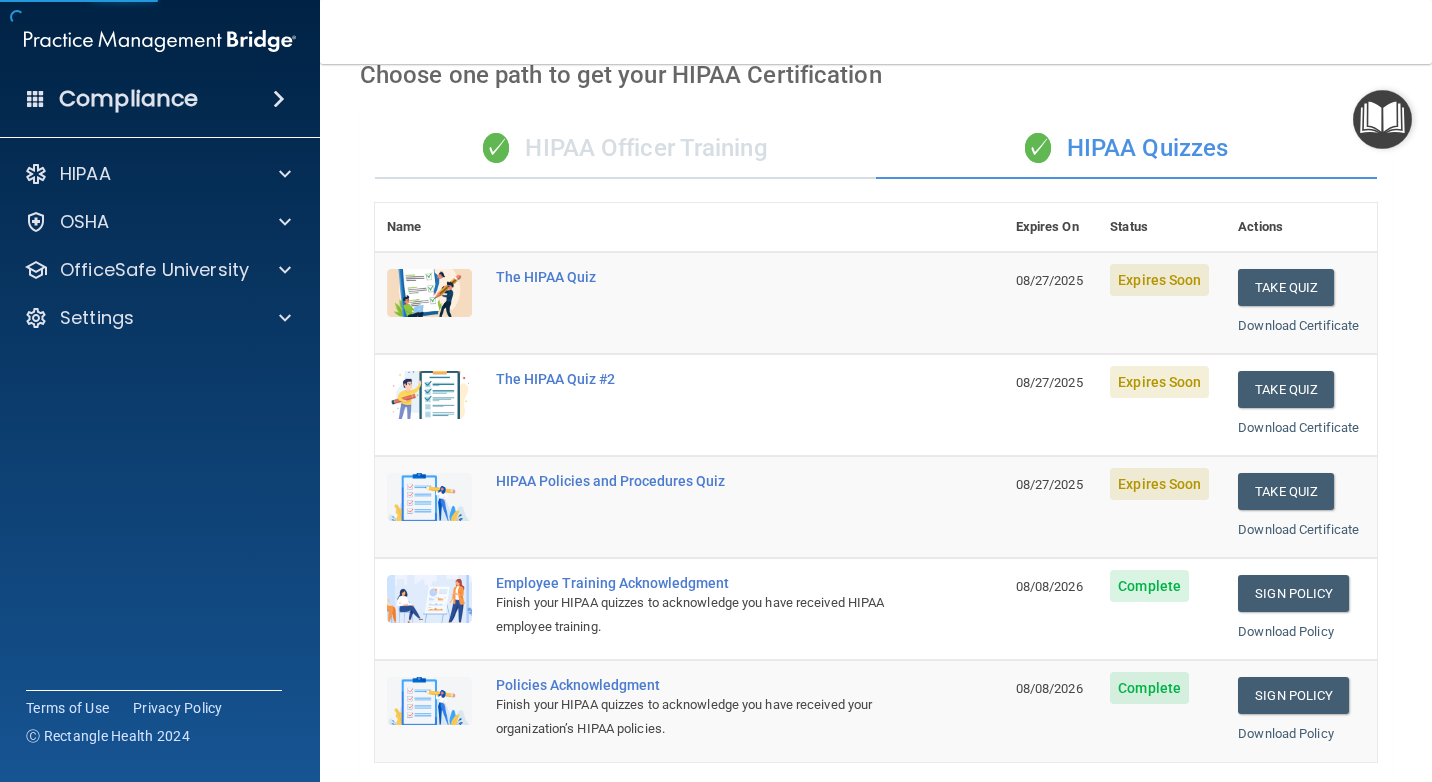 scroll, scrollTop: 0, scrollLeft: 0, axis: both 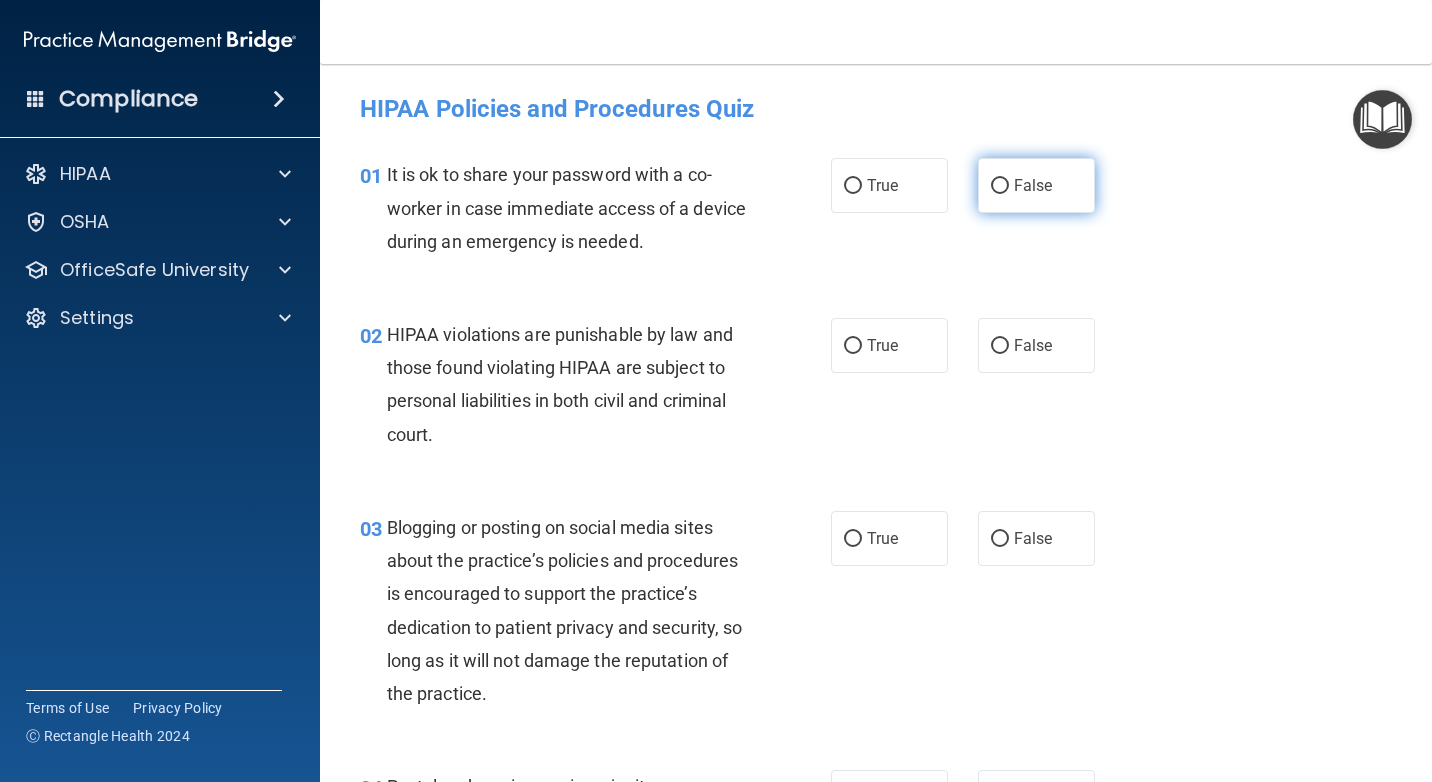 click on "False" at bounding box center (1033, 185) 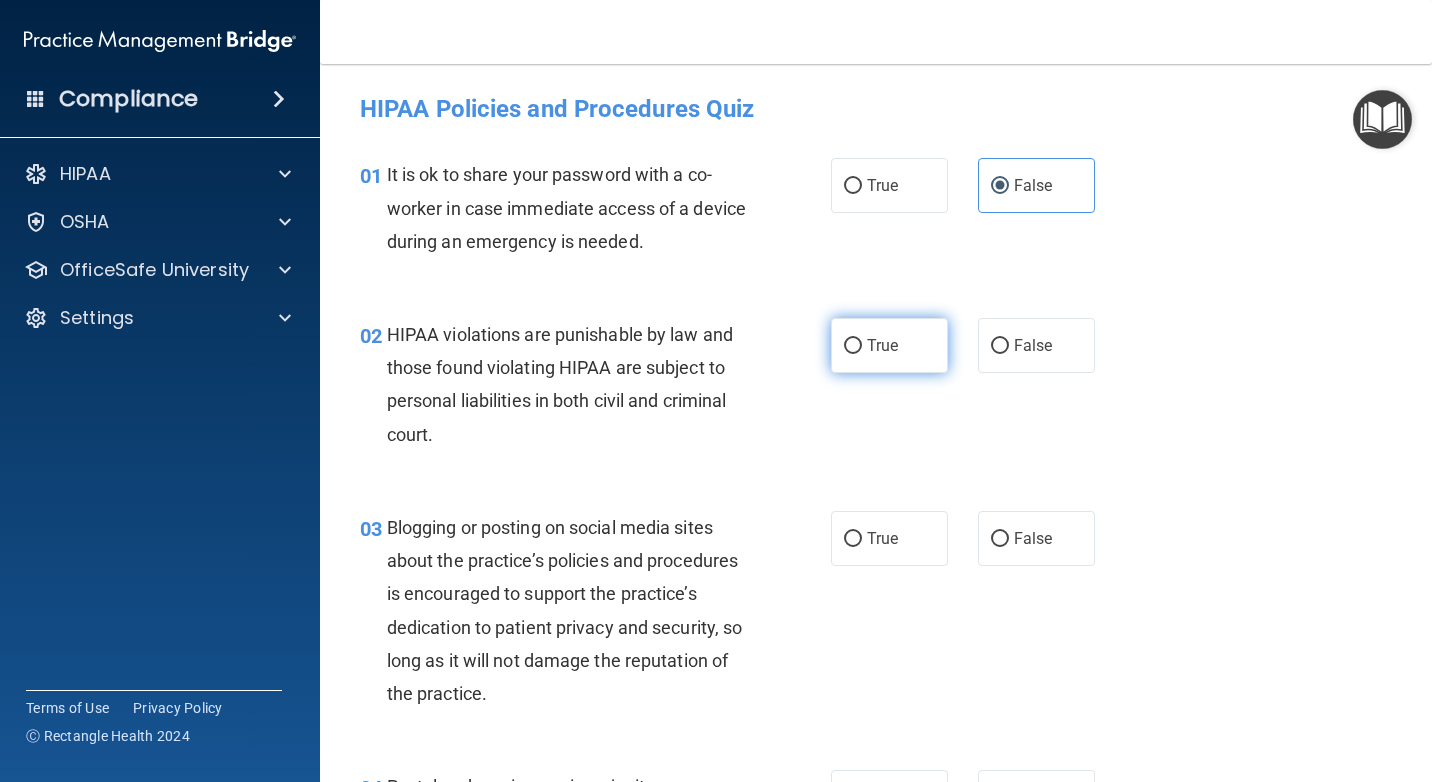 click on "True" at bounding box center [853, 346] 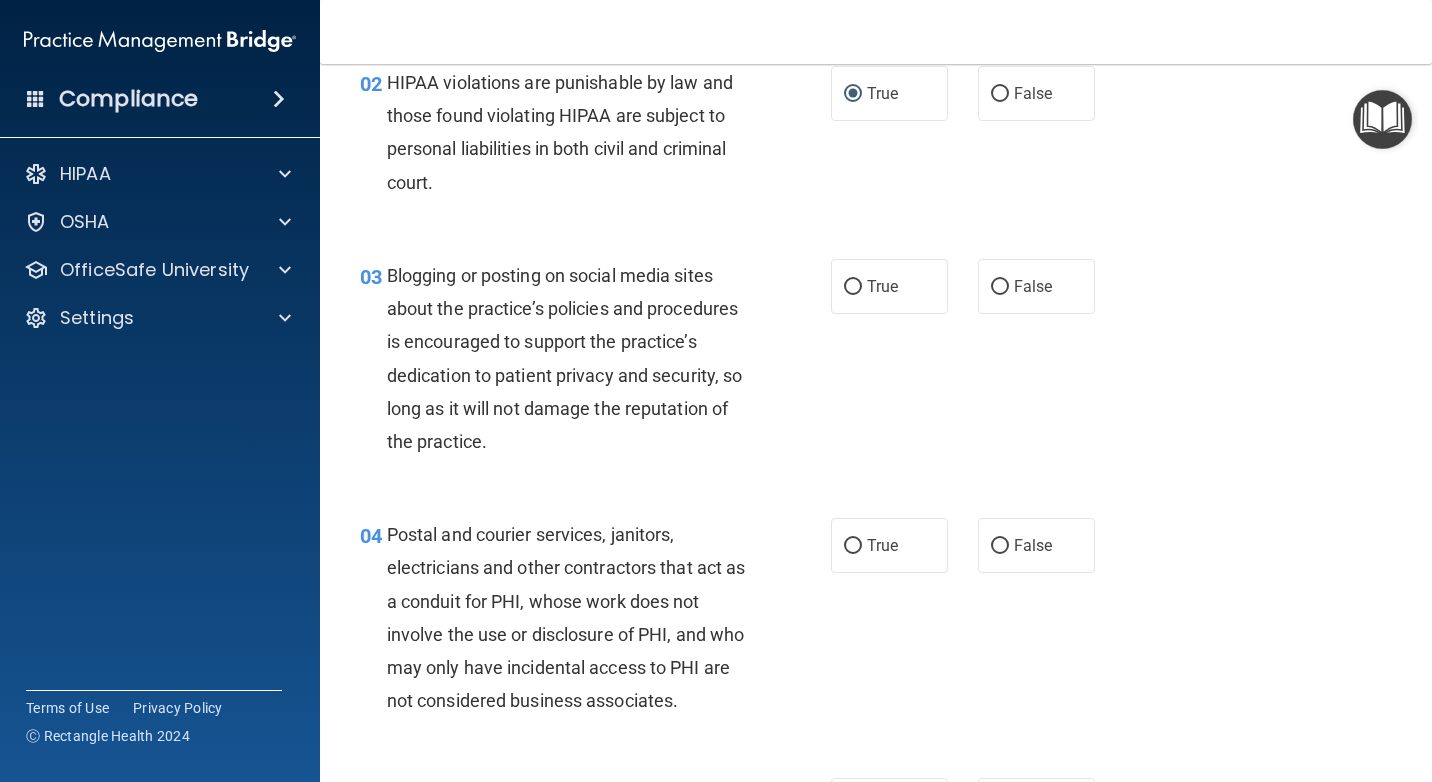 scroll, scrollTop: 300, scrollLeft: 0, axis: vertical 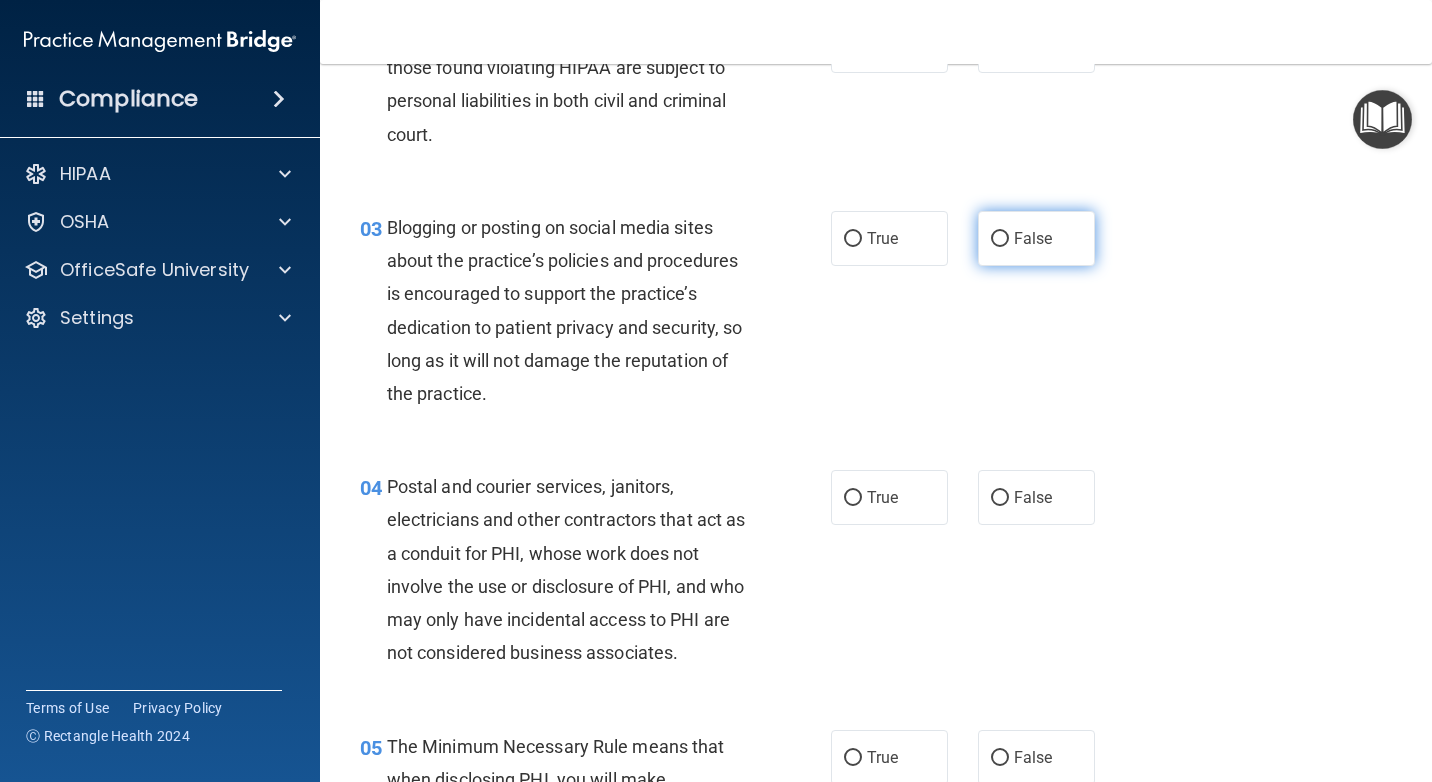 click on "False" at bounding box center (1033, 238) 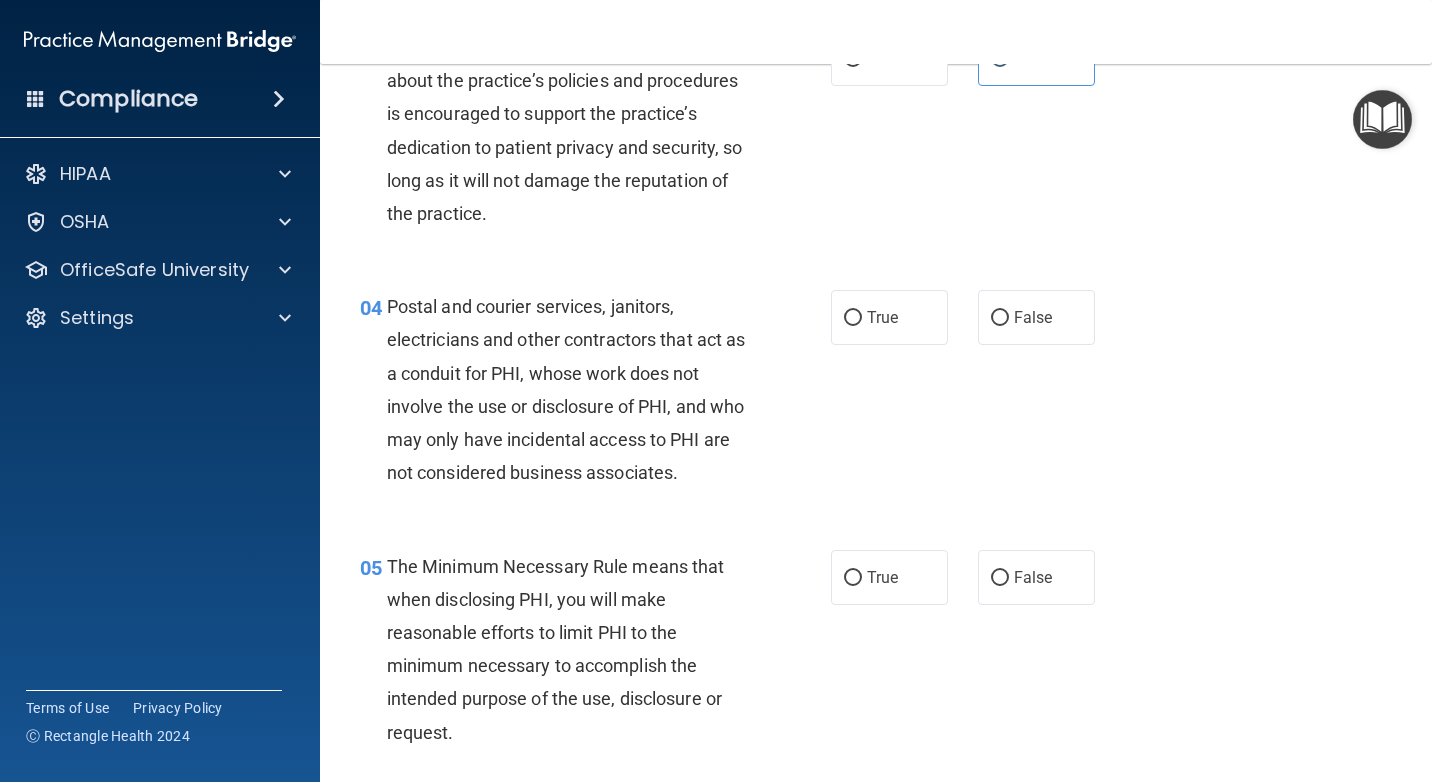 scroll, scrollTop: 500, scrollLeft: 0, axis: vertical 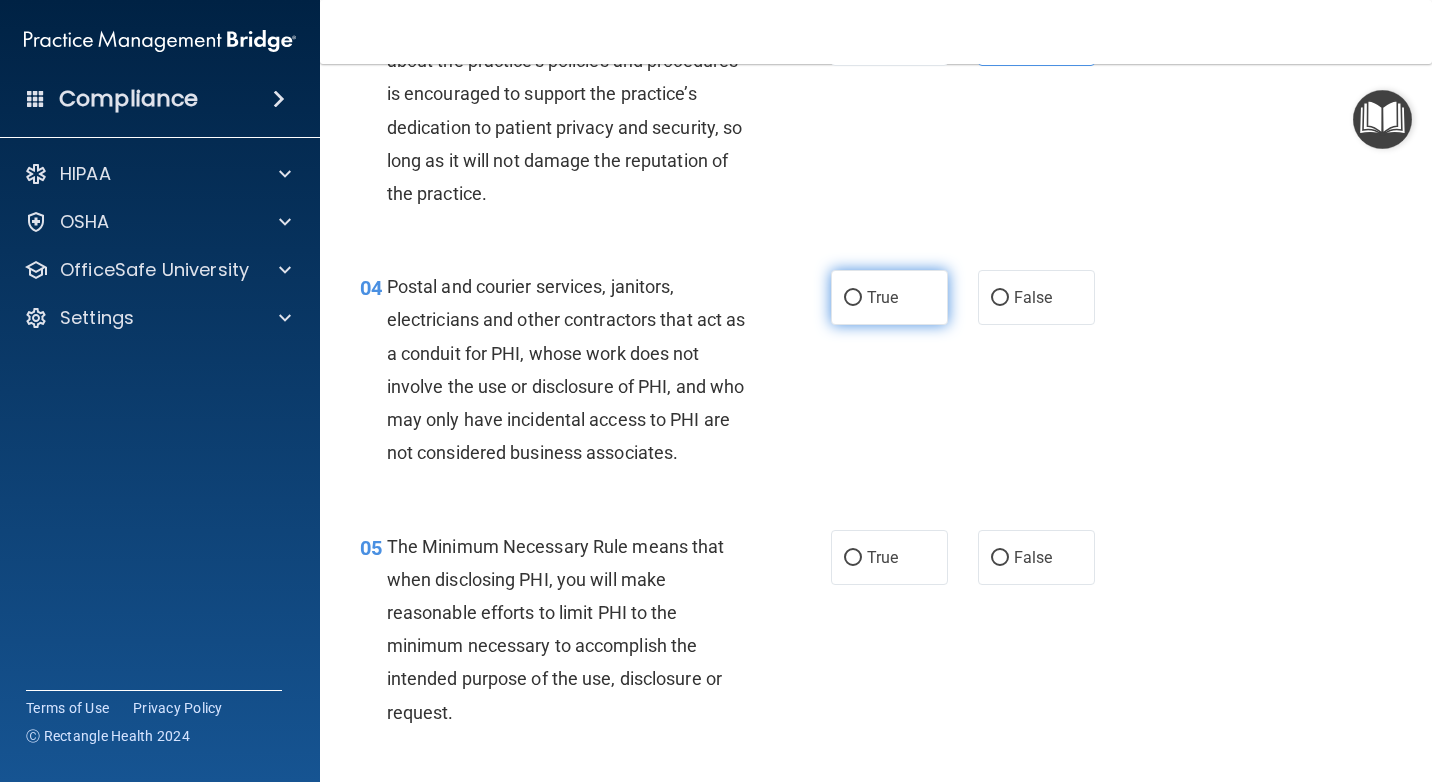 click on "True" at bounding box center [889, 297] 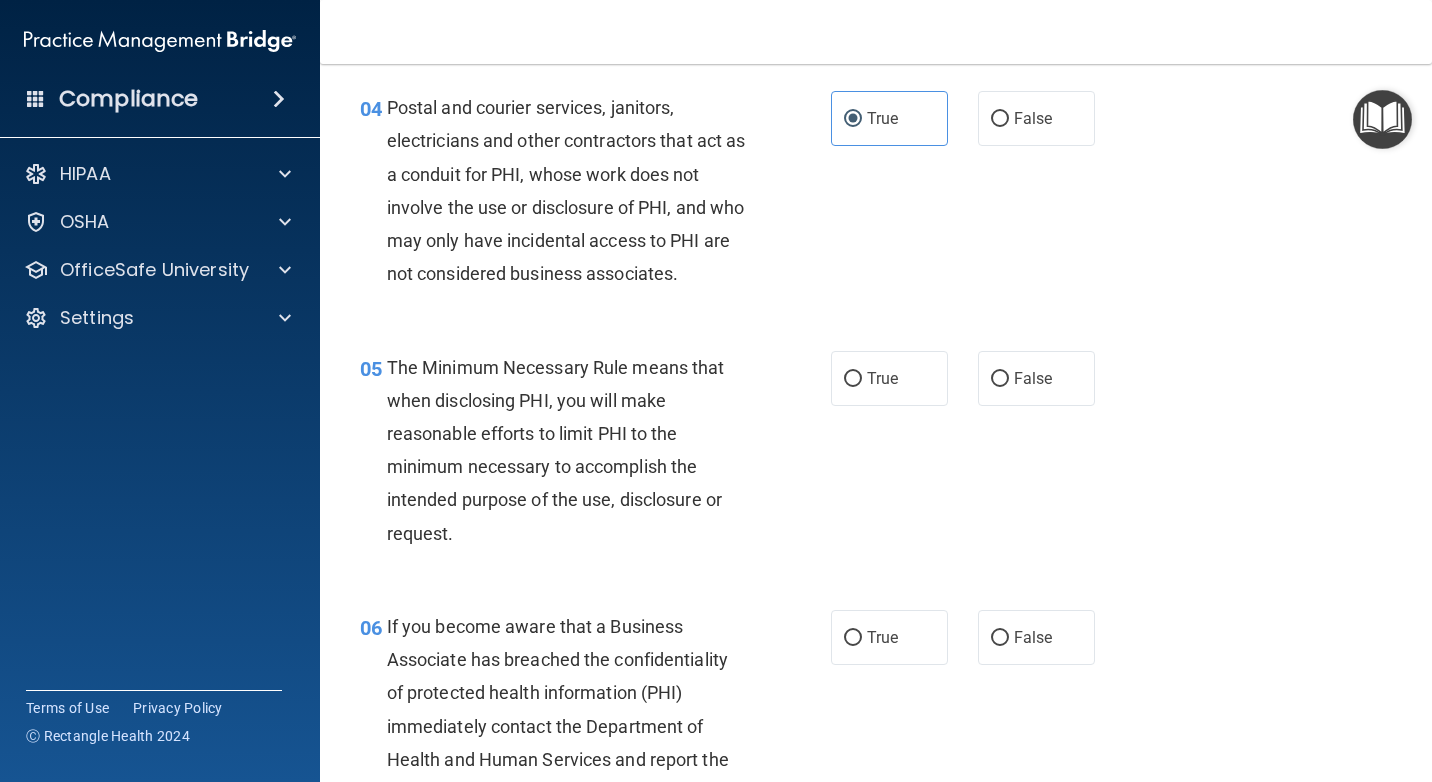 scroll, scrollTop: 700, scrollLeft: 0, axis: vertical 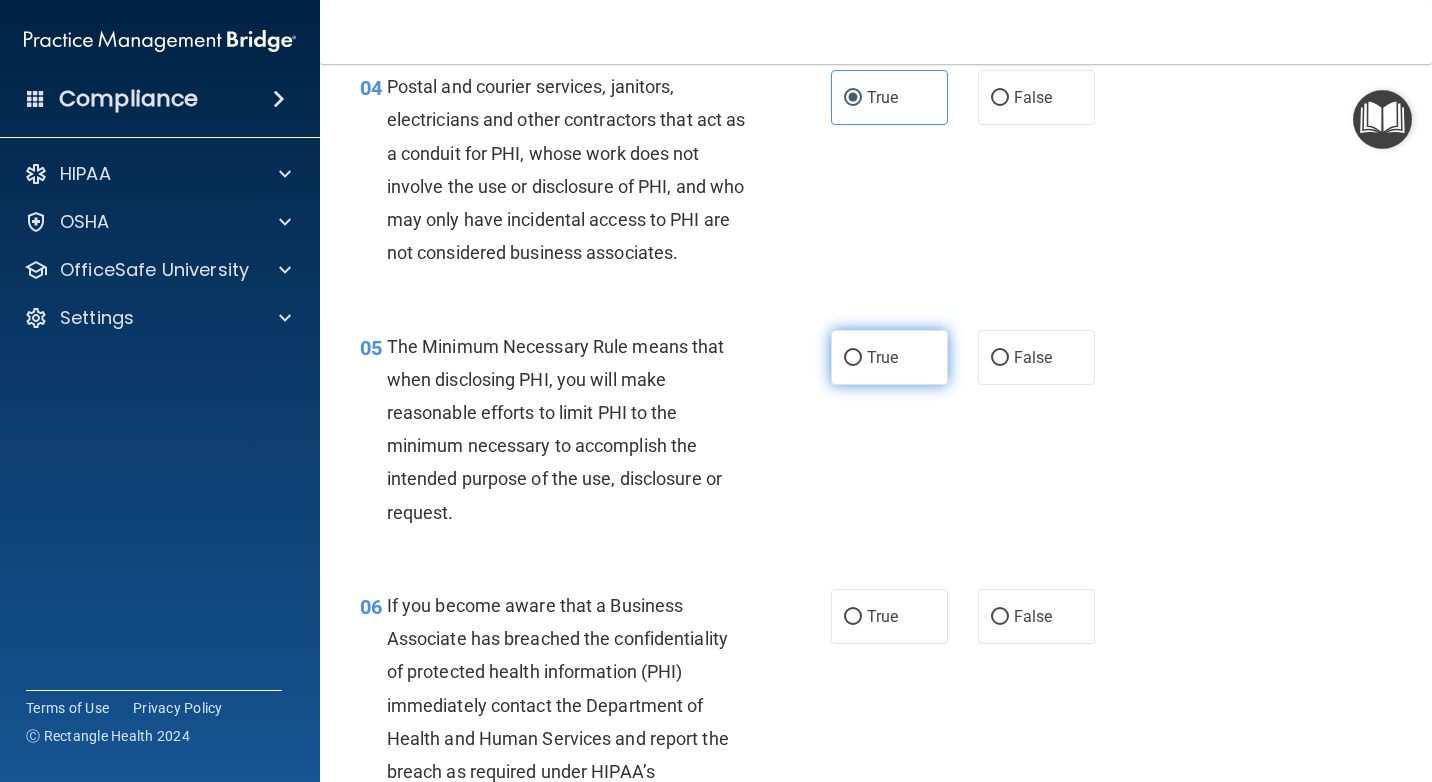 click on "True" at bounding box center (889, 357) 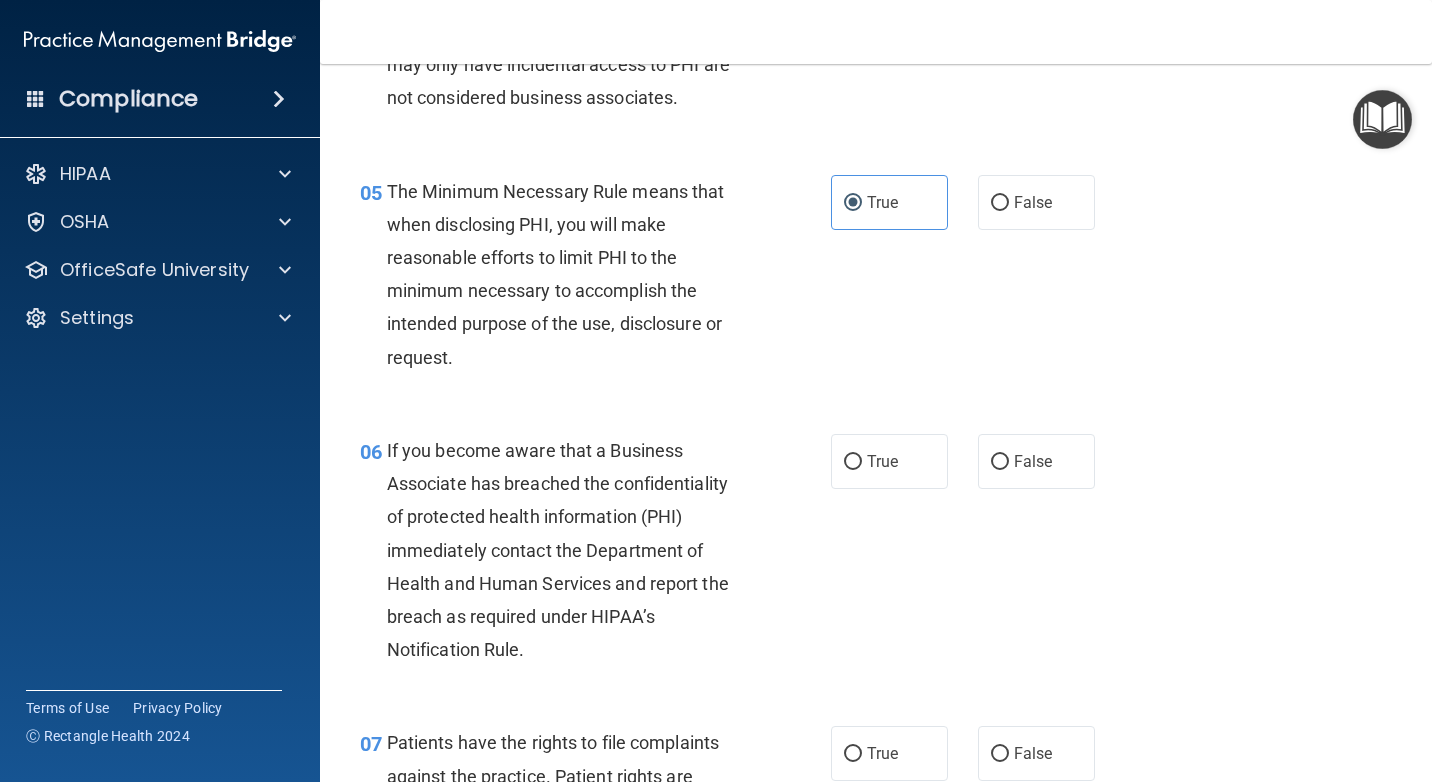 scroll, scrollTop: 900, scrollLeft: 0, axis: vertical 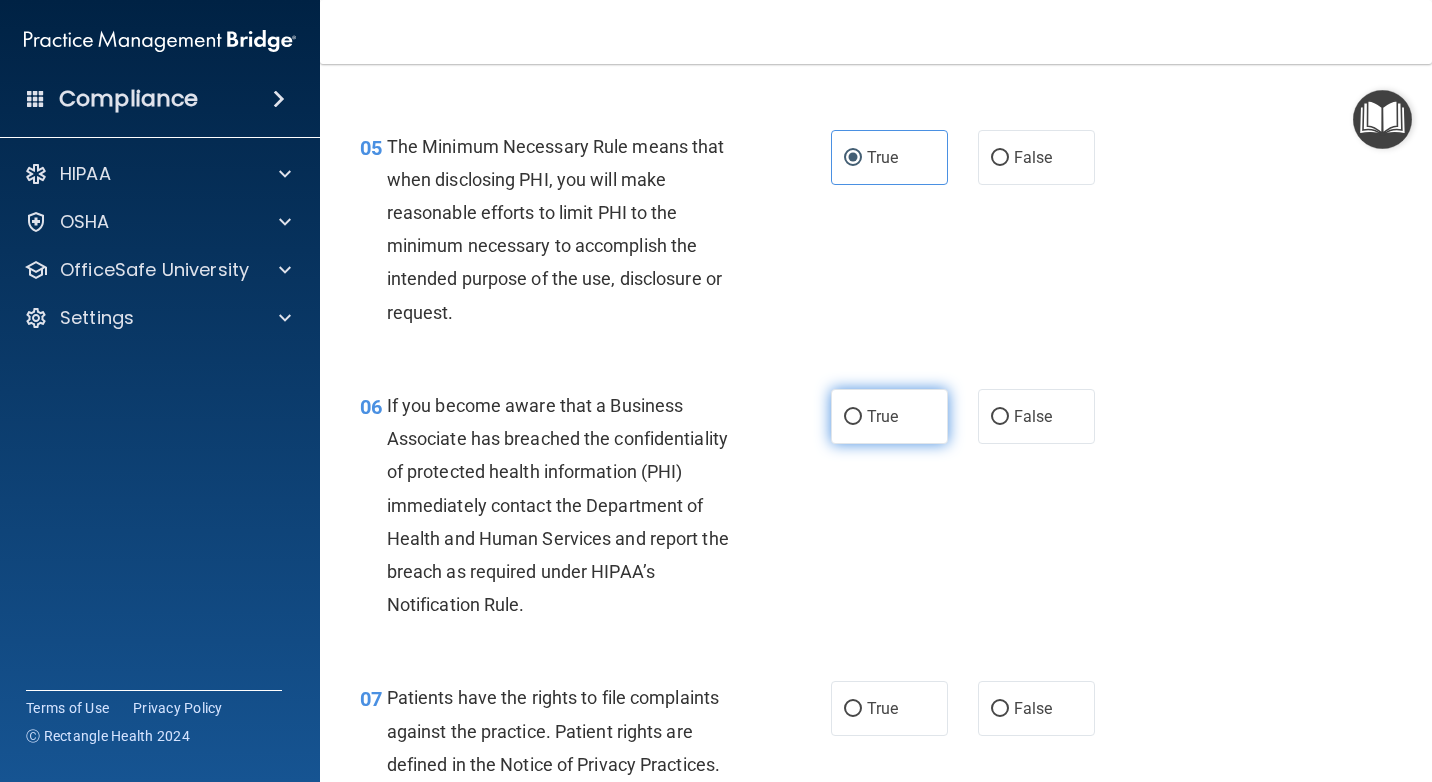 click on "True" at bounding box center (889, 416) 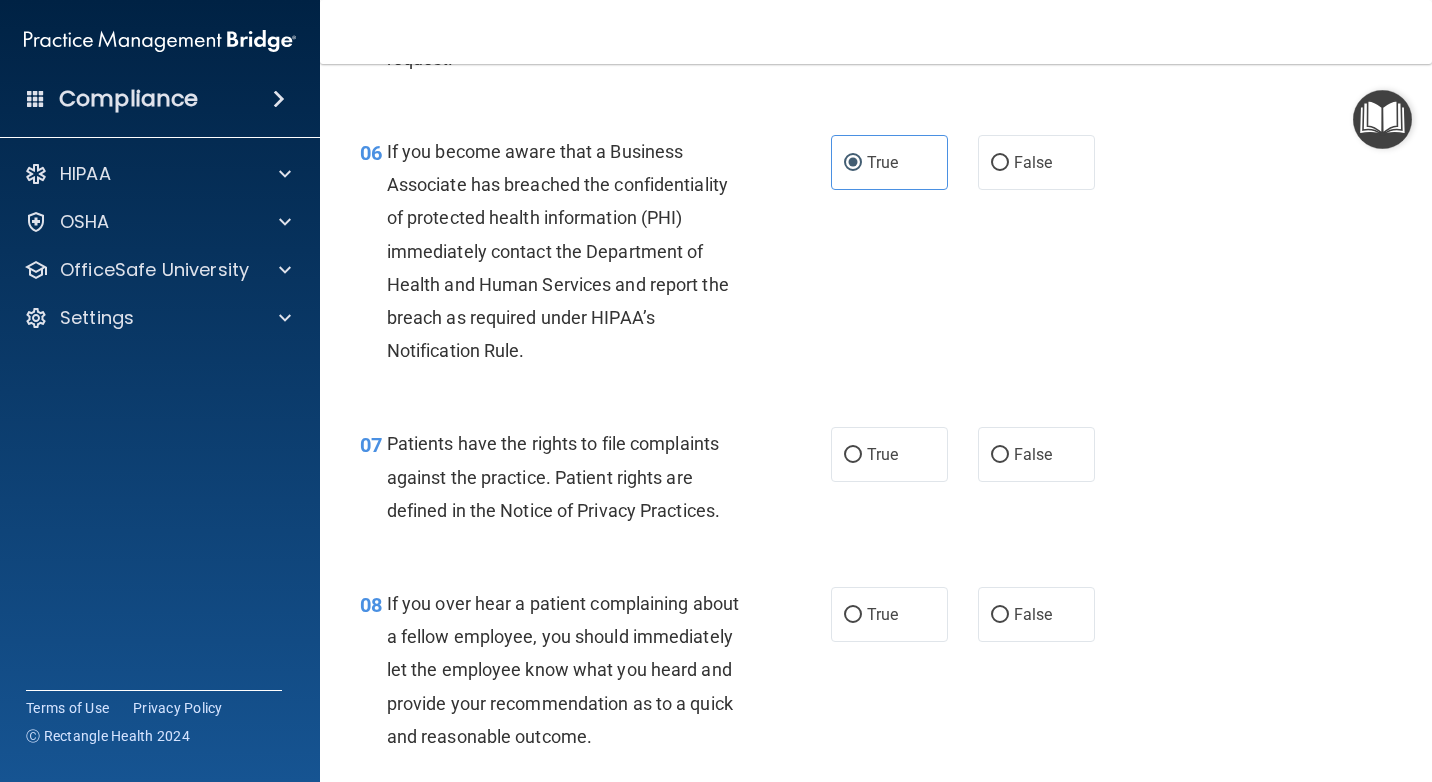 scroll, scrollTop: 1200, scrollLeft: 0, axis: vertical 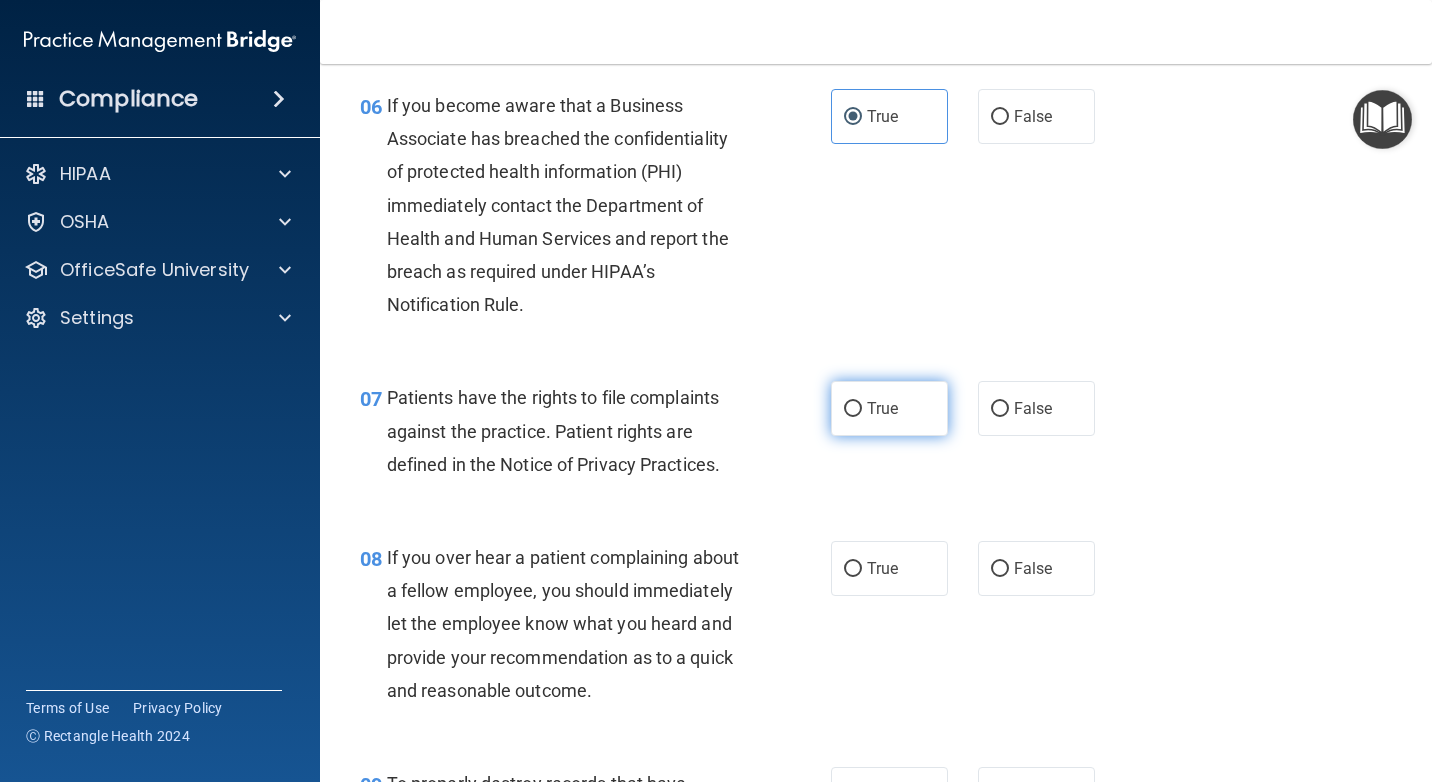 click on "True" at bounding box center (889, 408) 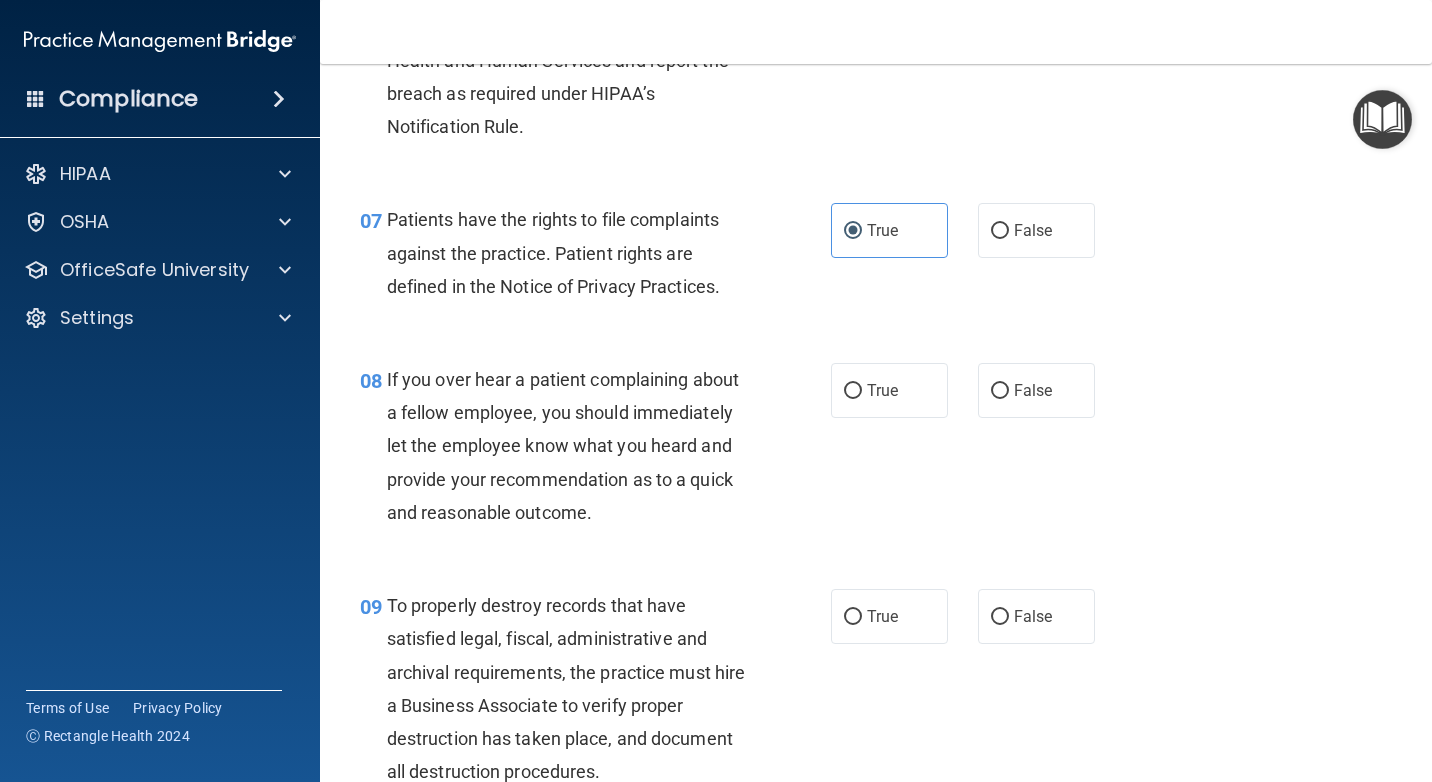 scroll, scrollTop: 1400, scrollLeft: 0, axis: vertical 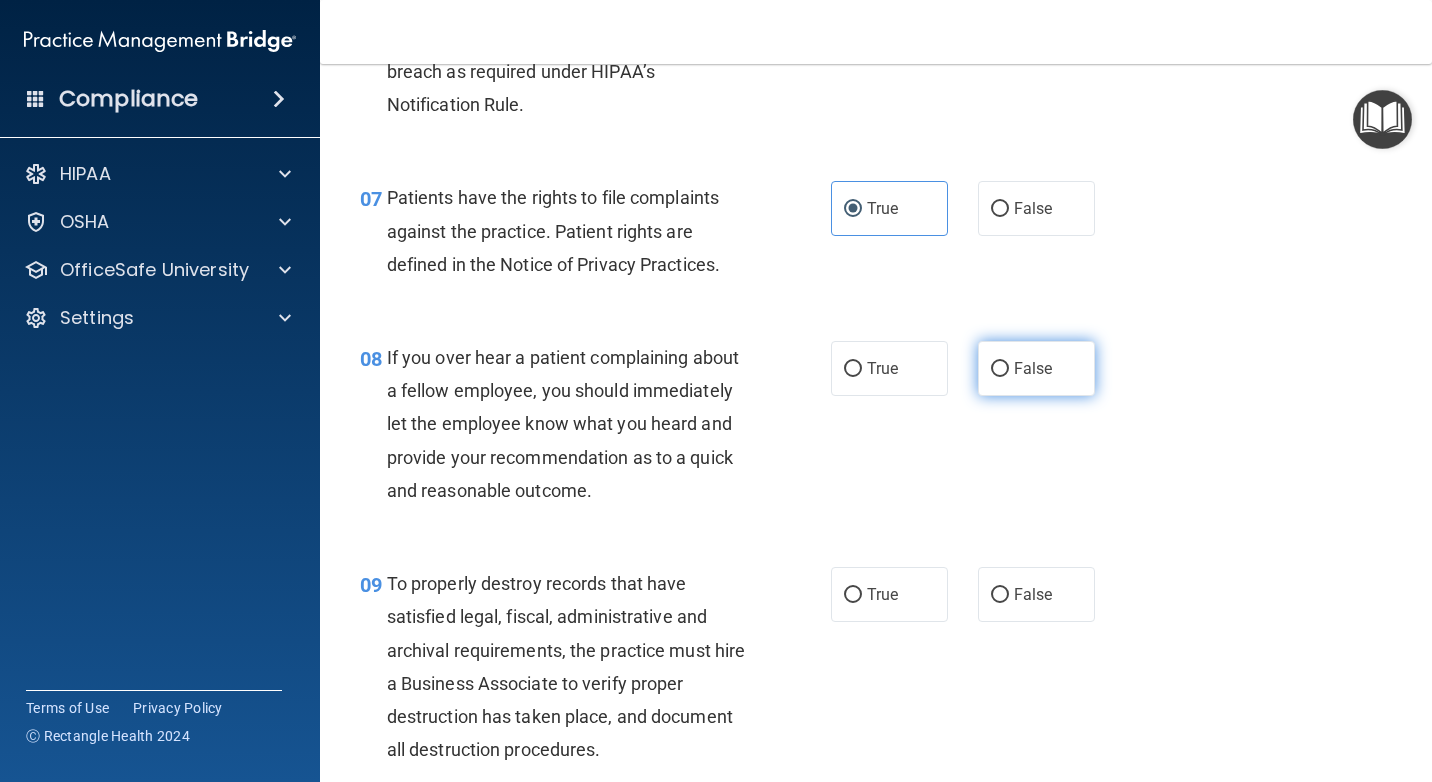 click on "False" at bounding box center (1033, 368) 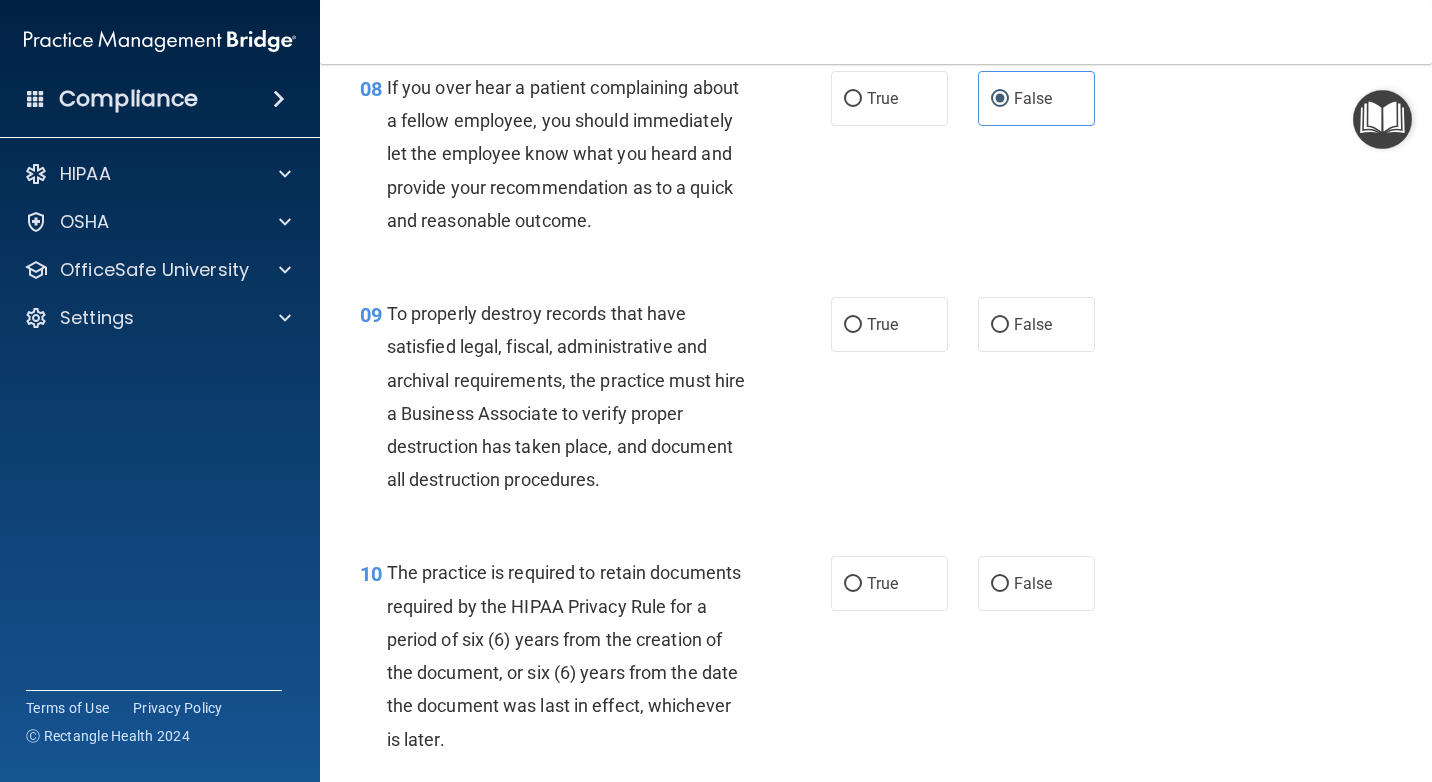 scroll, scrollTop: 1700, scrollLeft: 0, axis: vertical 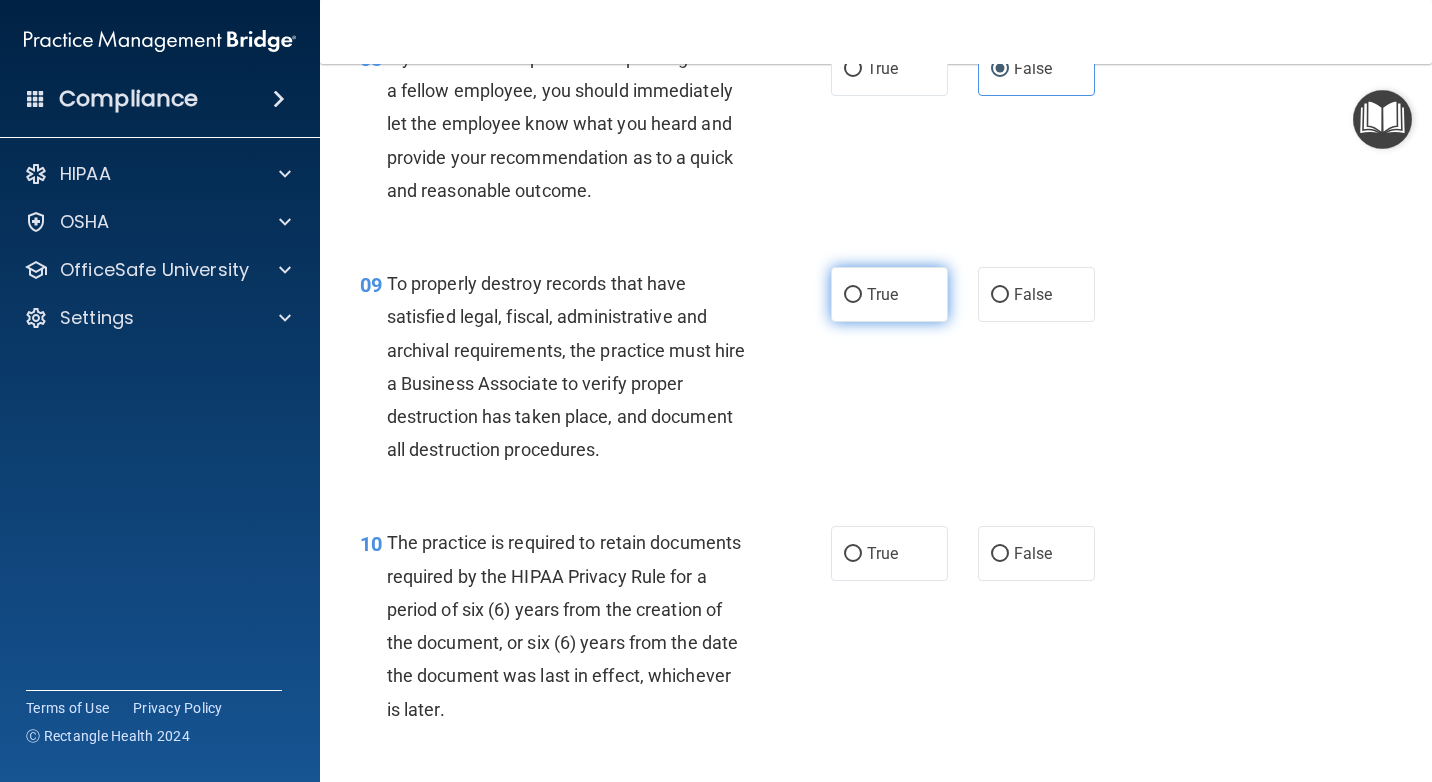 click on "True" at bounding box center [889, 294] 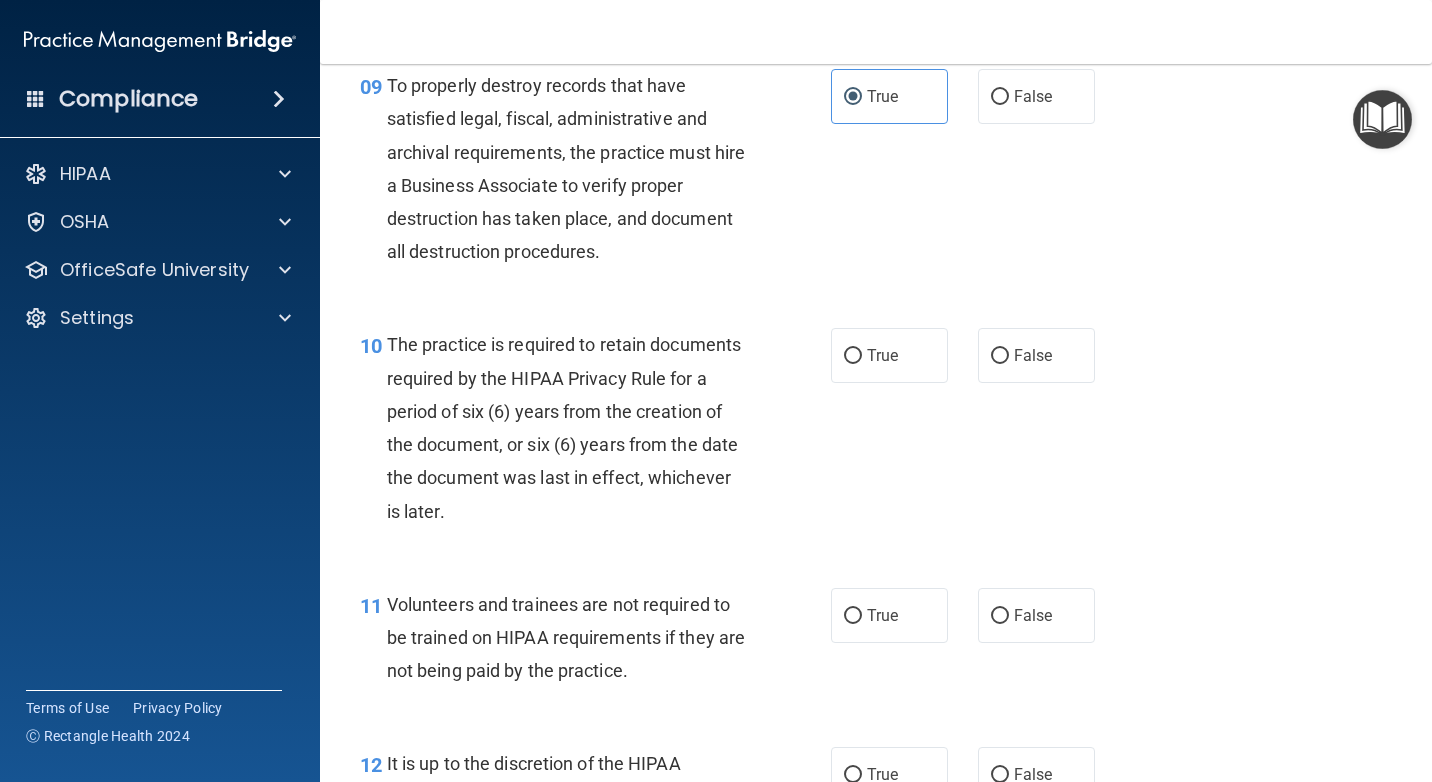 scroll, scrollTop: 1900, scrollLeft: 0, axis: vertical 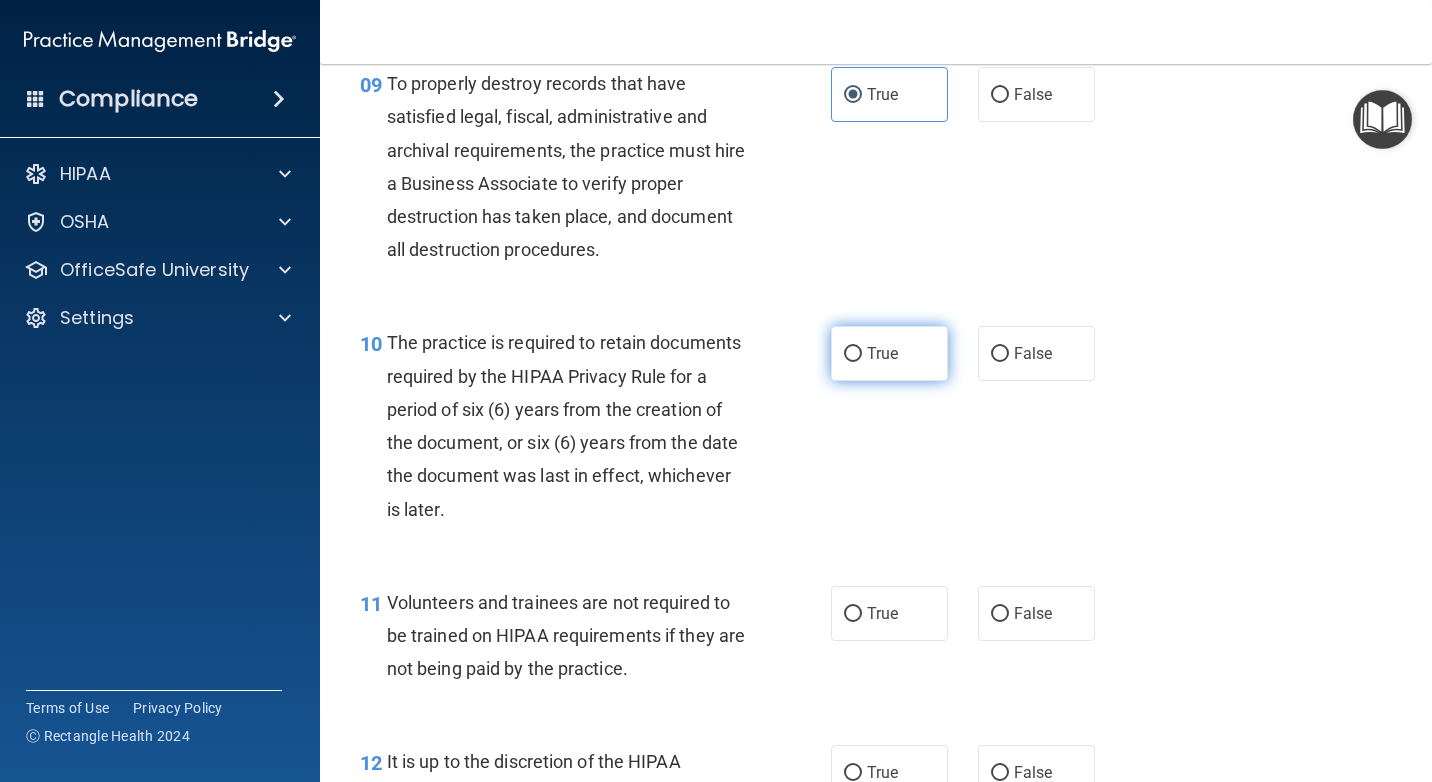 click on "True" at bounding box center [889, 353] 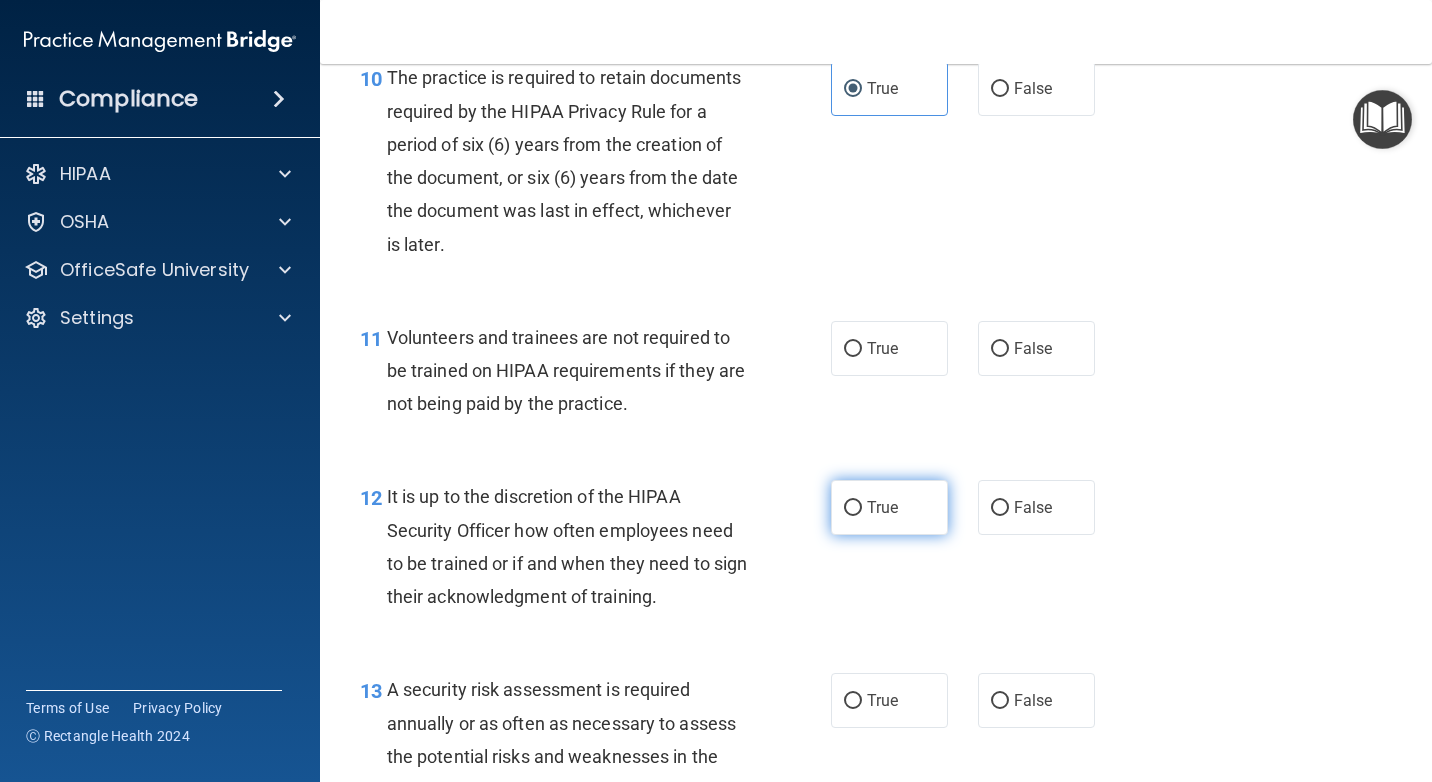 scroll, scrollTop: 2200, scrollLeft: 0, axis: vertical 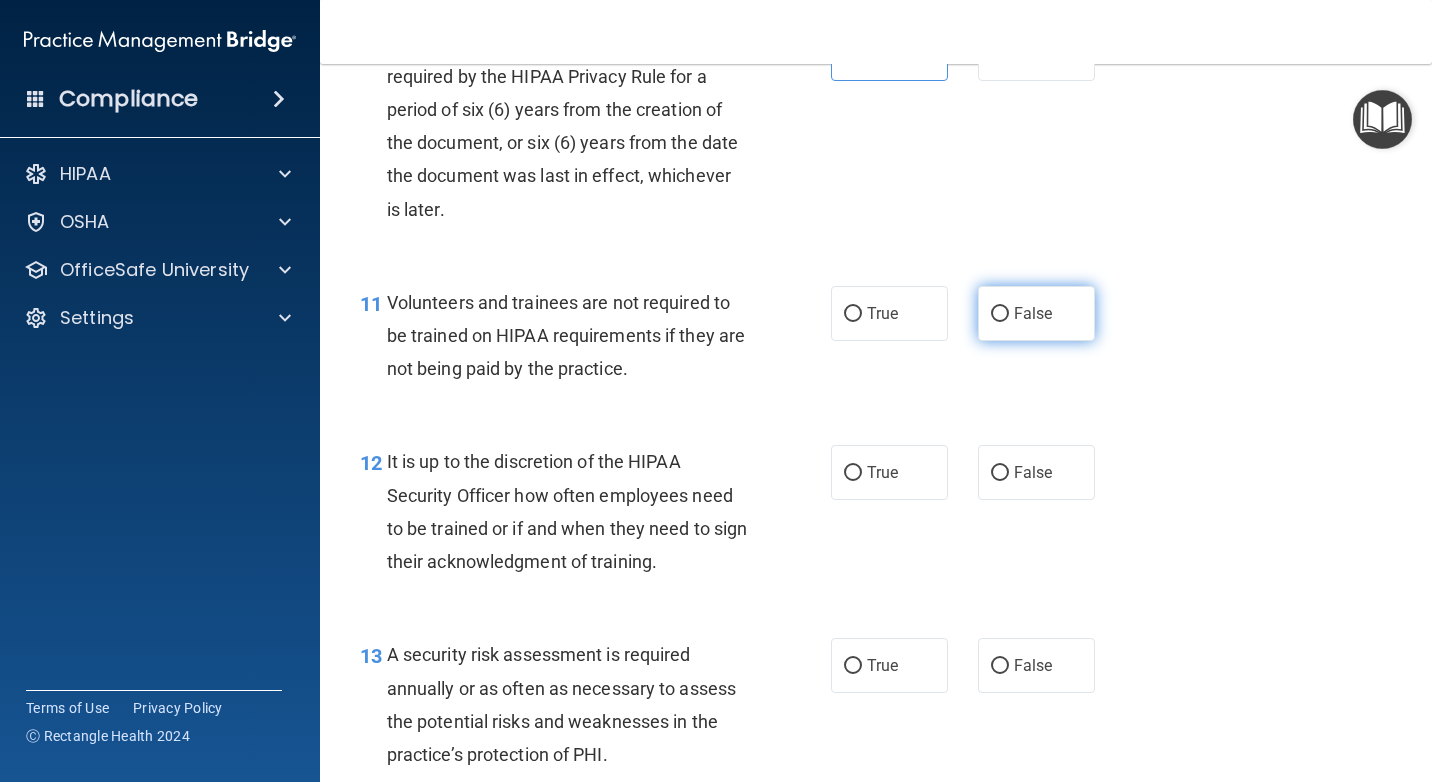 click on "False" at bounding box center (1000, 314) 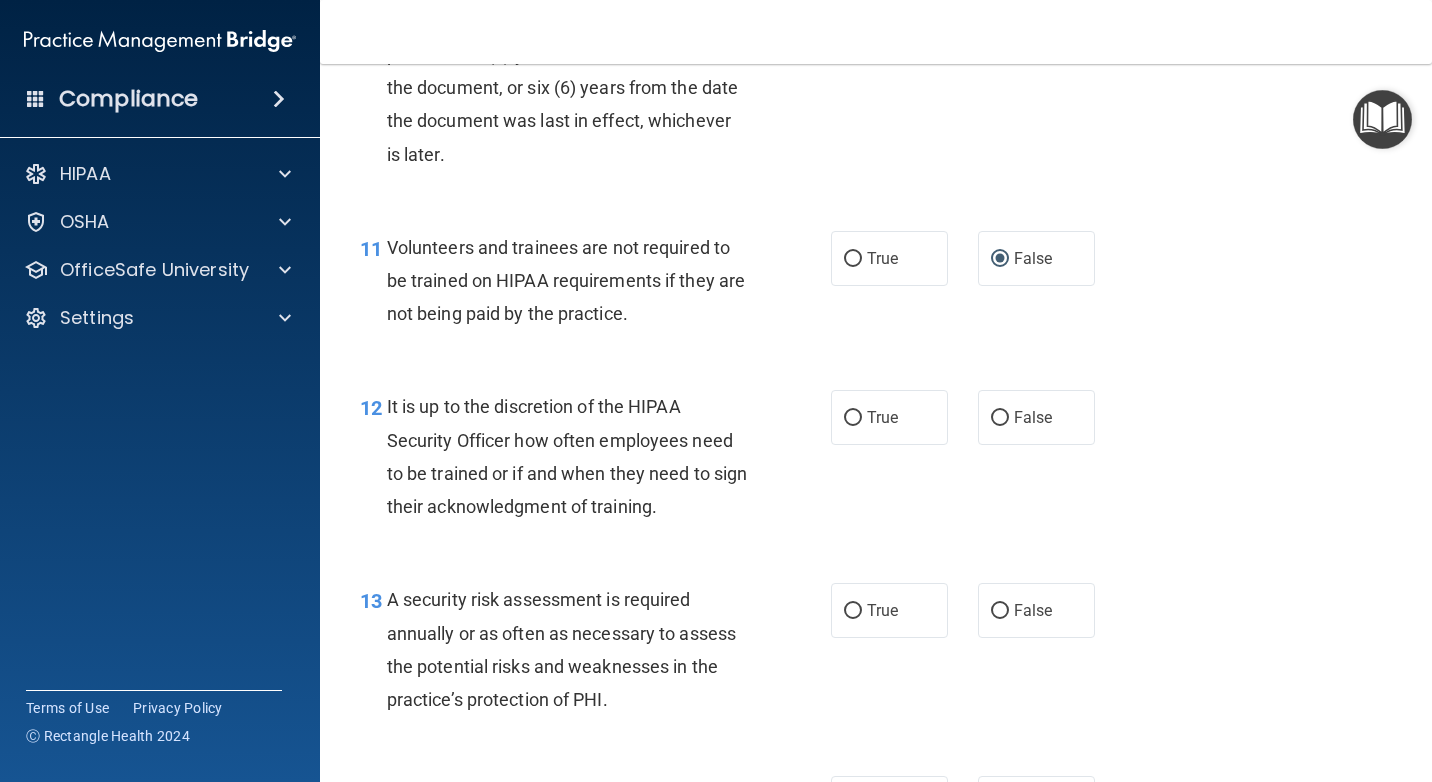 scroll, scrollTop: 2300, scrollLeft: 0, axis: vertical 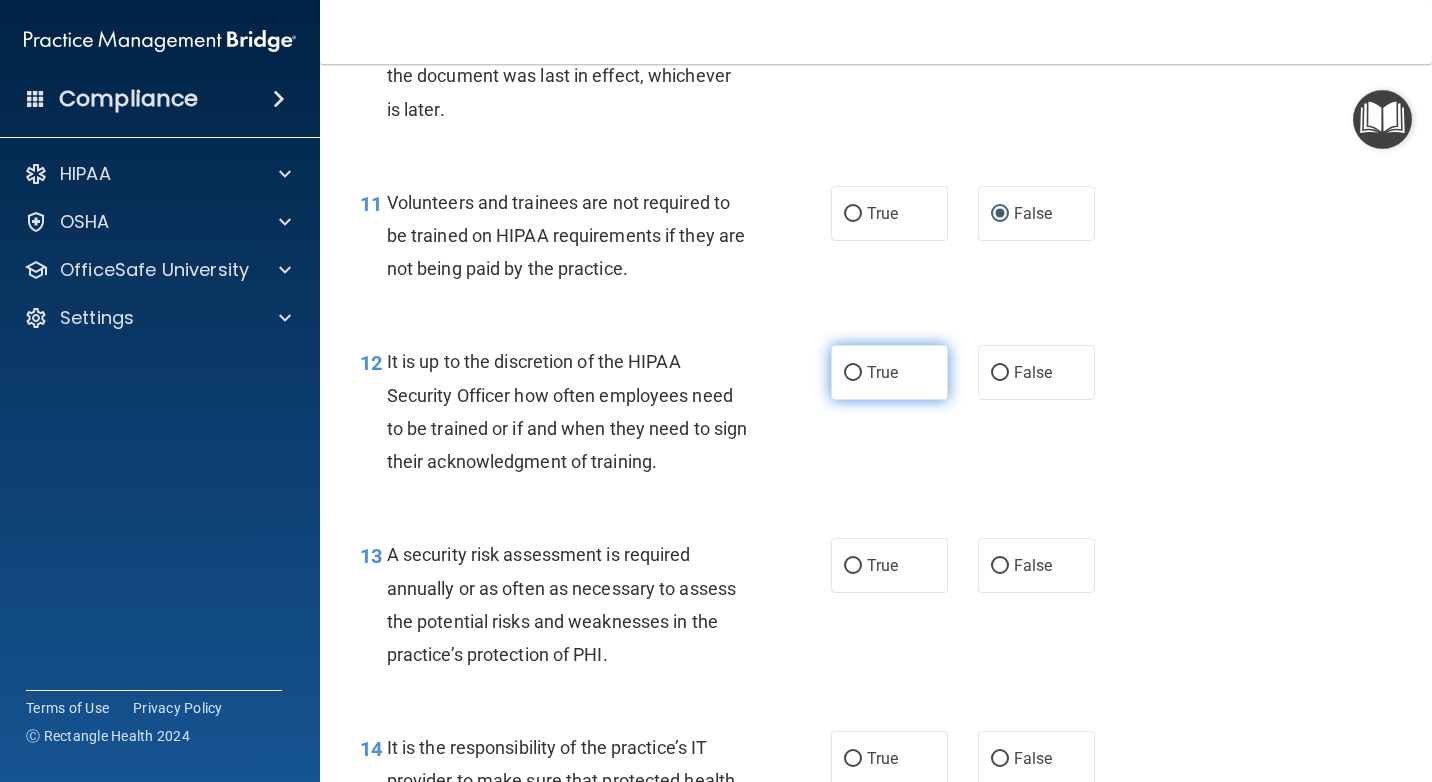 click on "True" at bounding box center (882, 372) 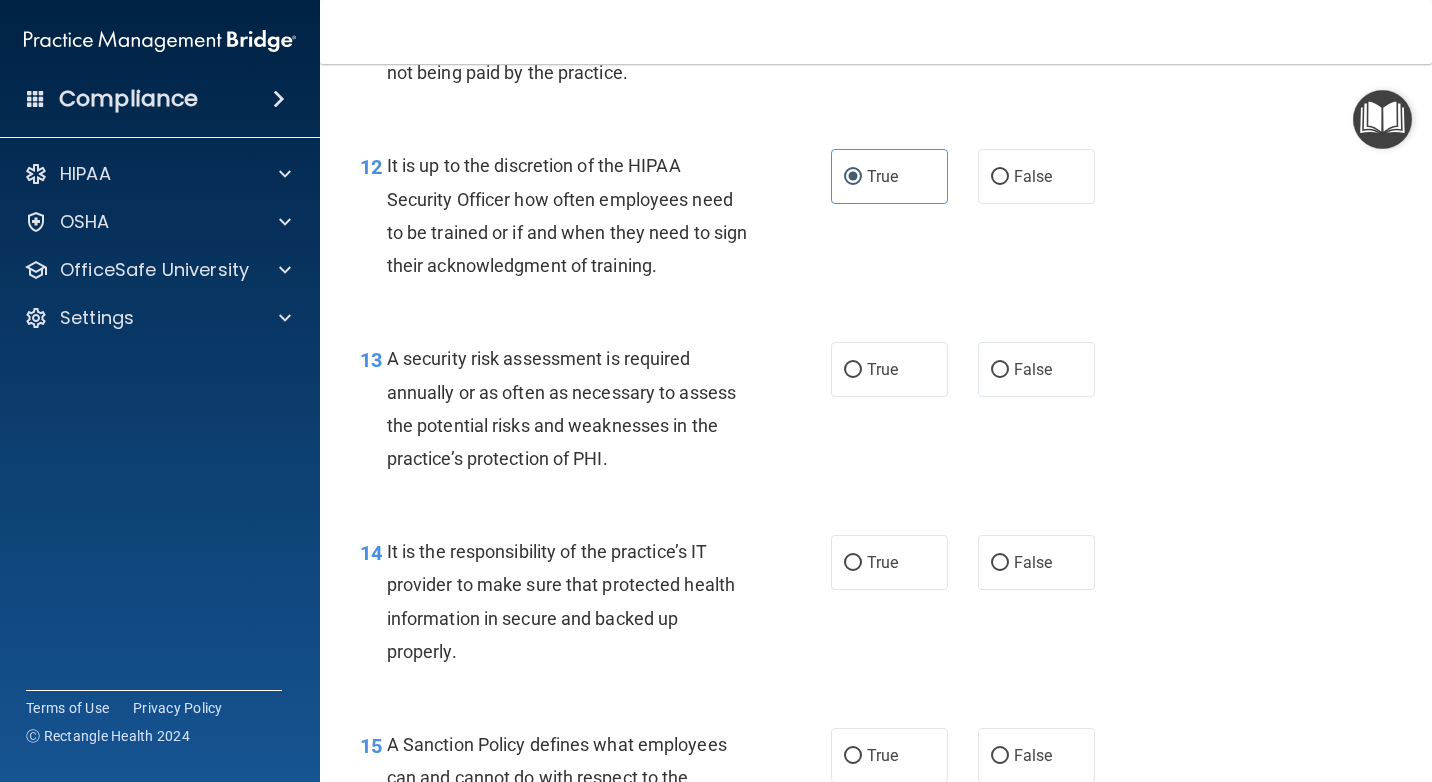 scroll, scrollTop: 2500, scrollLeft: 0, axis: vertical 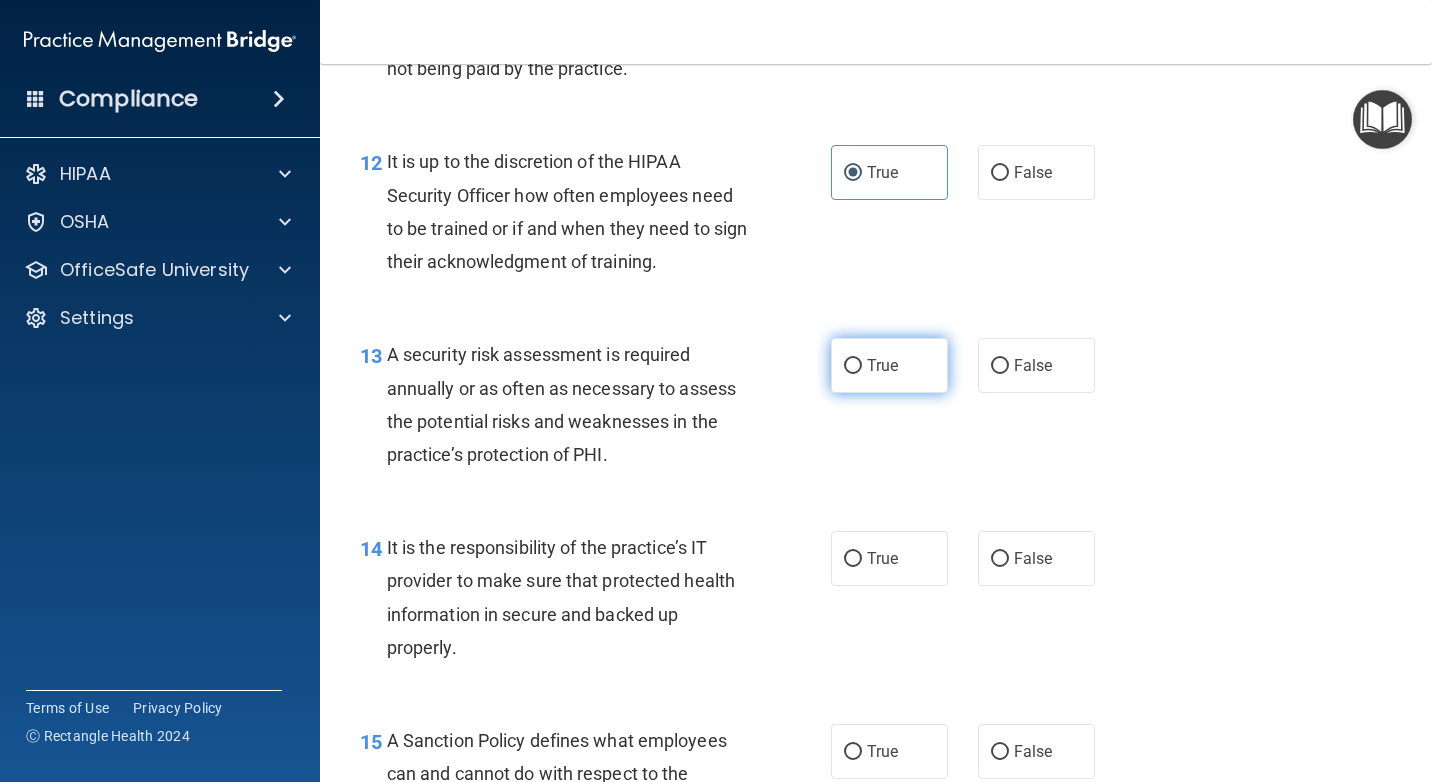 click on "True" at bounding box center [889, 365] 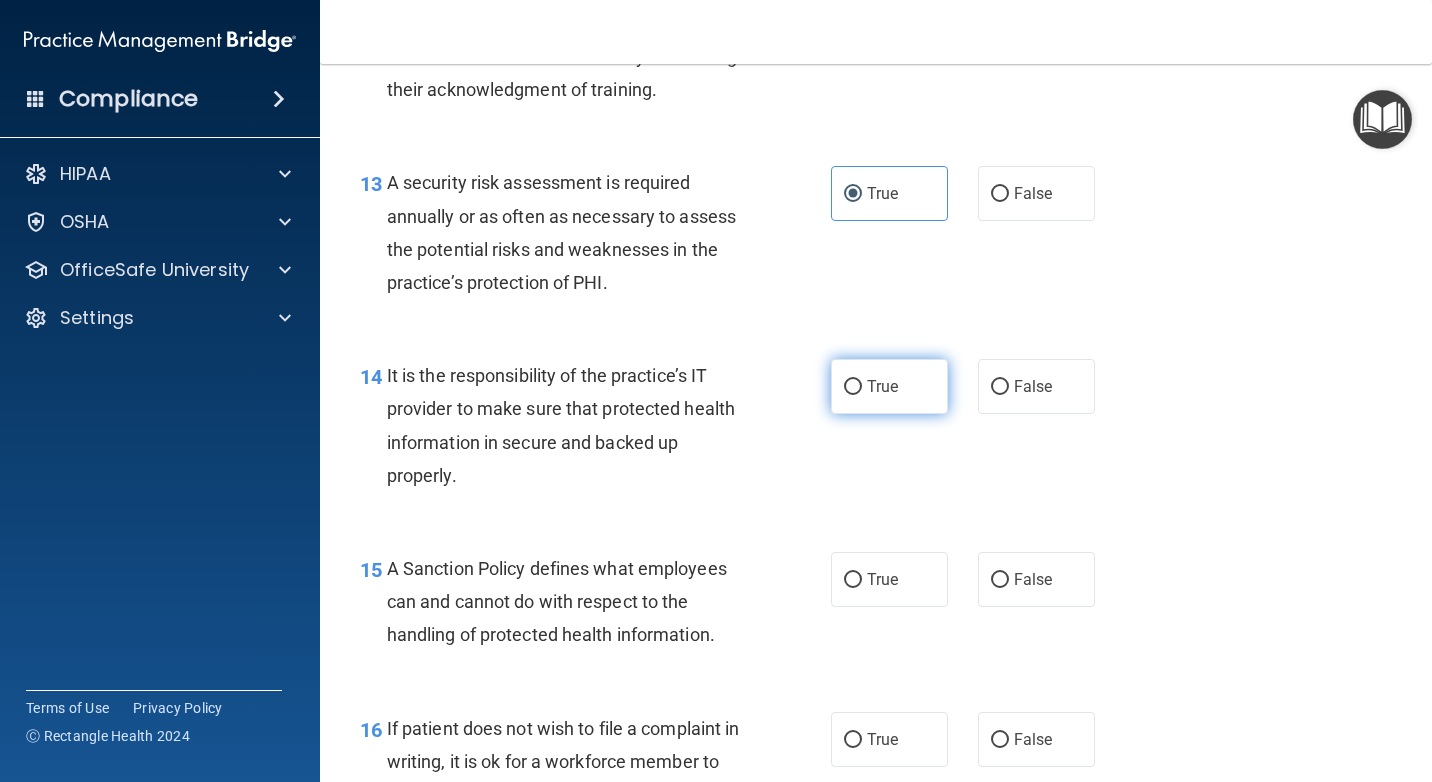 scroll, scrollTop: 2700, scrollLeft: 0, axis: vertical 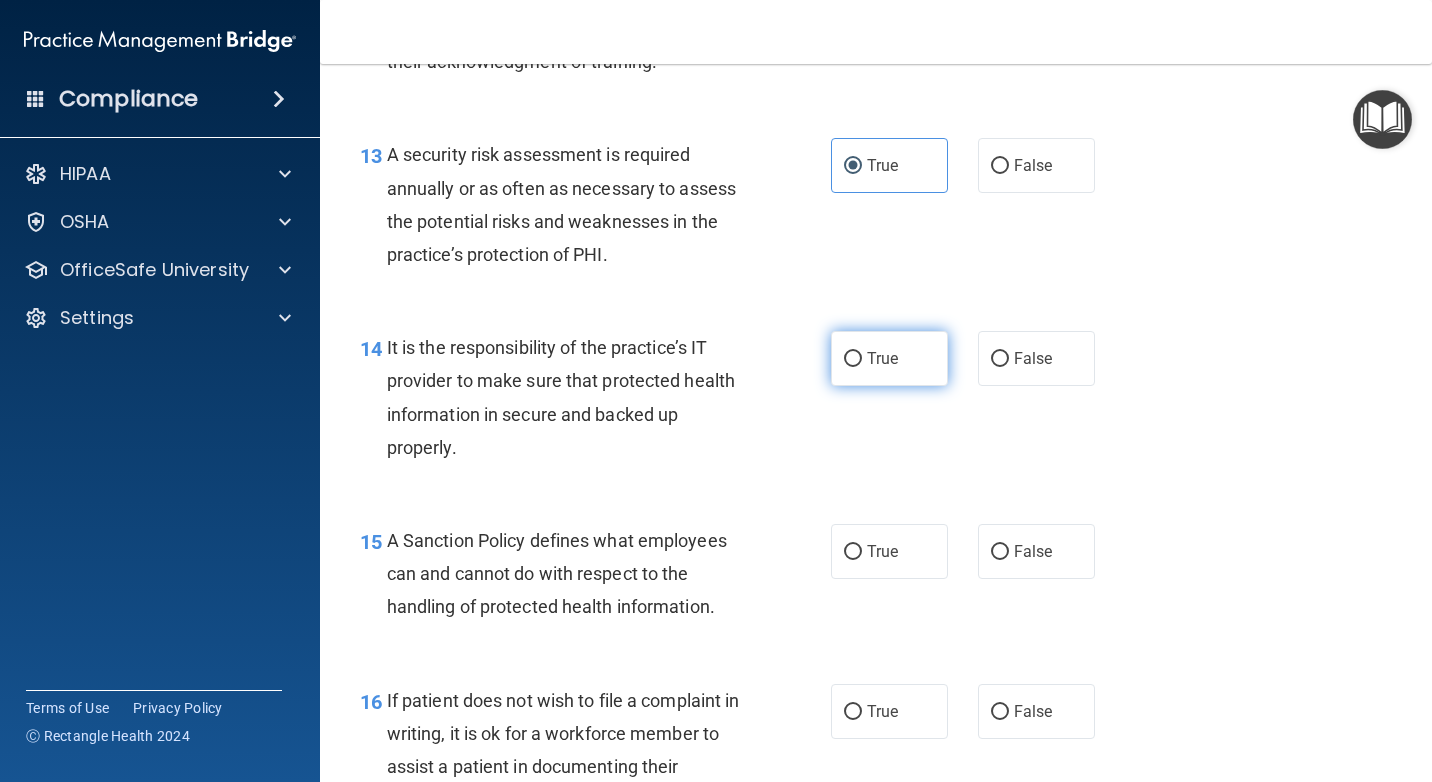 click on "True" at bounding box center (889, 358) 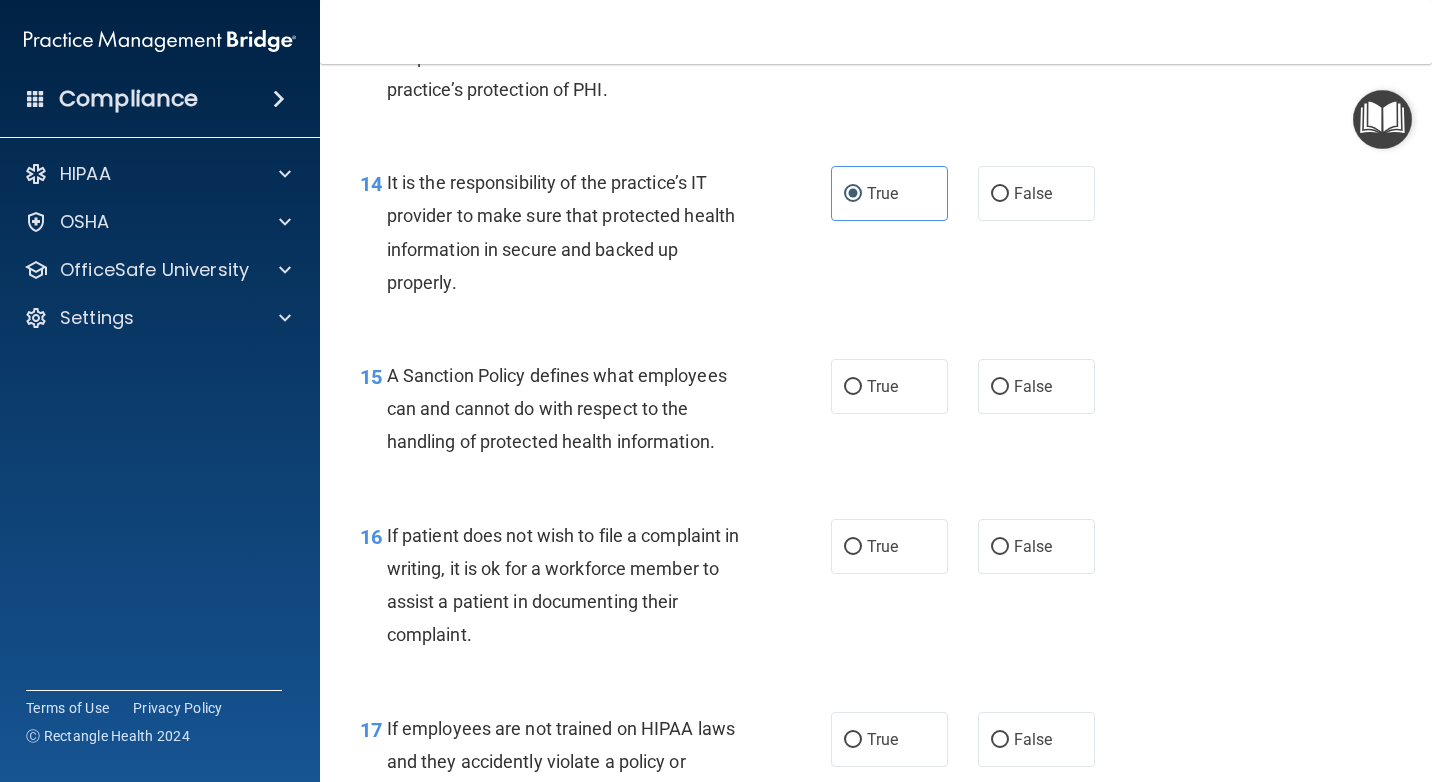 scroll, scrollTop: 2900, scrollLeft: 0, axis: vertical 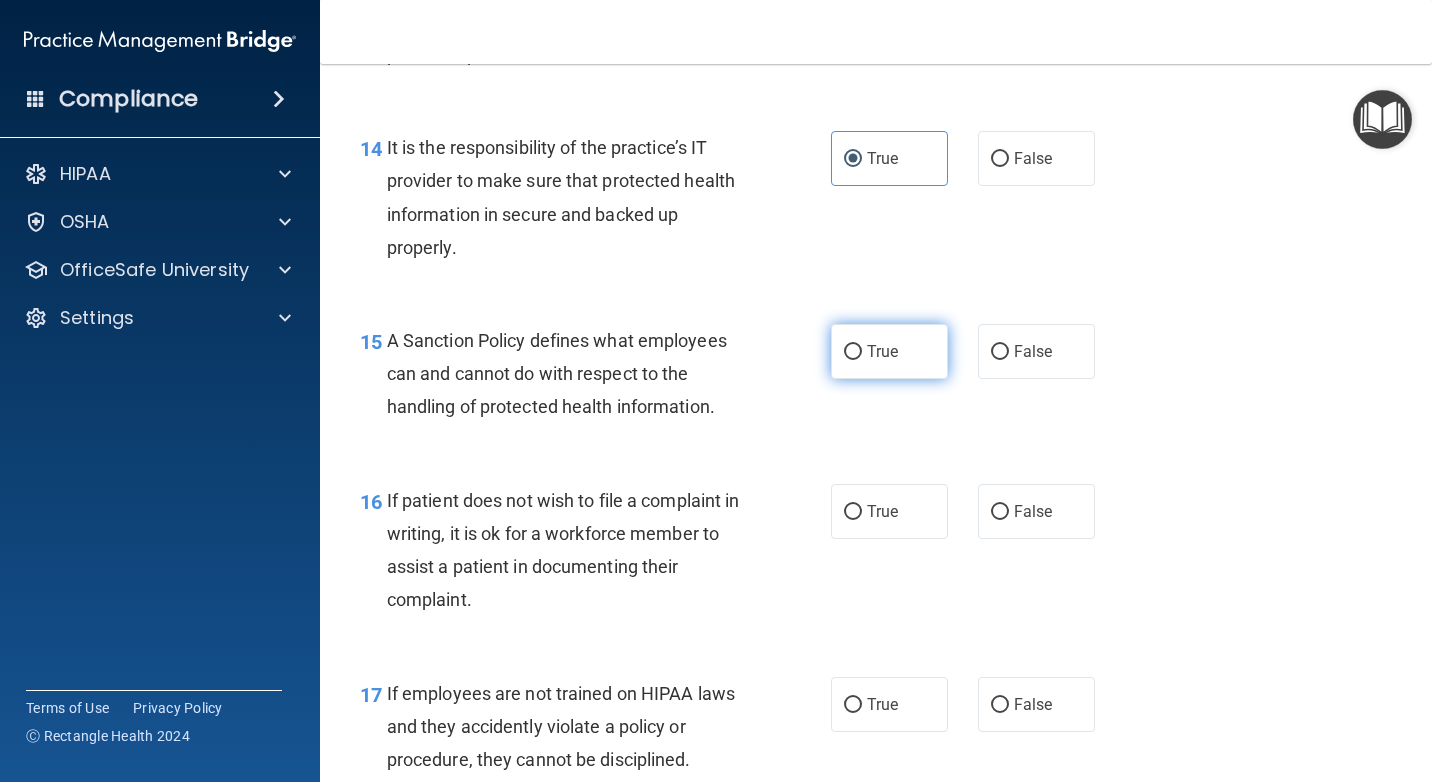 click on "True" at bounding box center (889, 351) 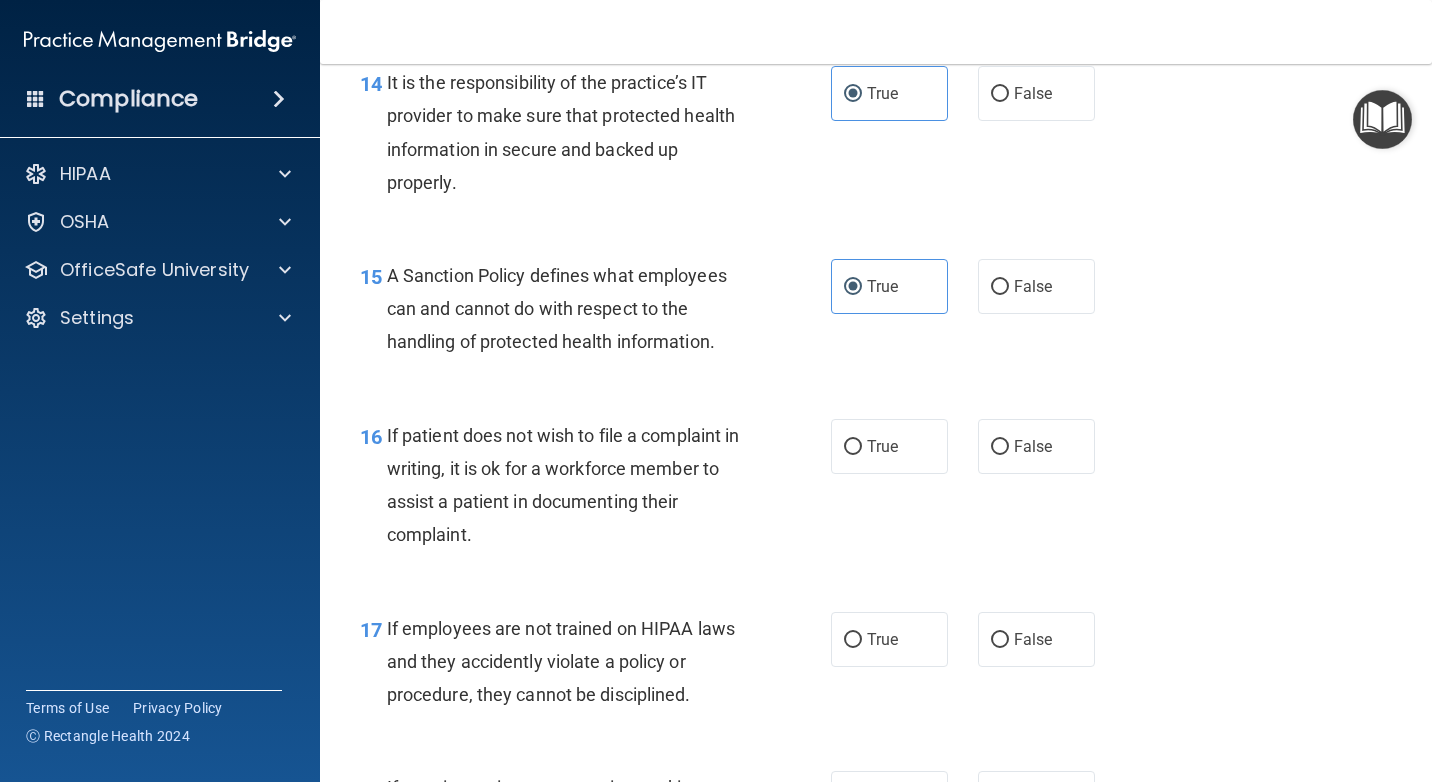 scroll, scrollTop: 3000, scrollLeft: 0, axis: vertical 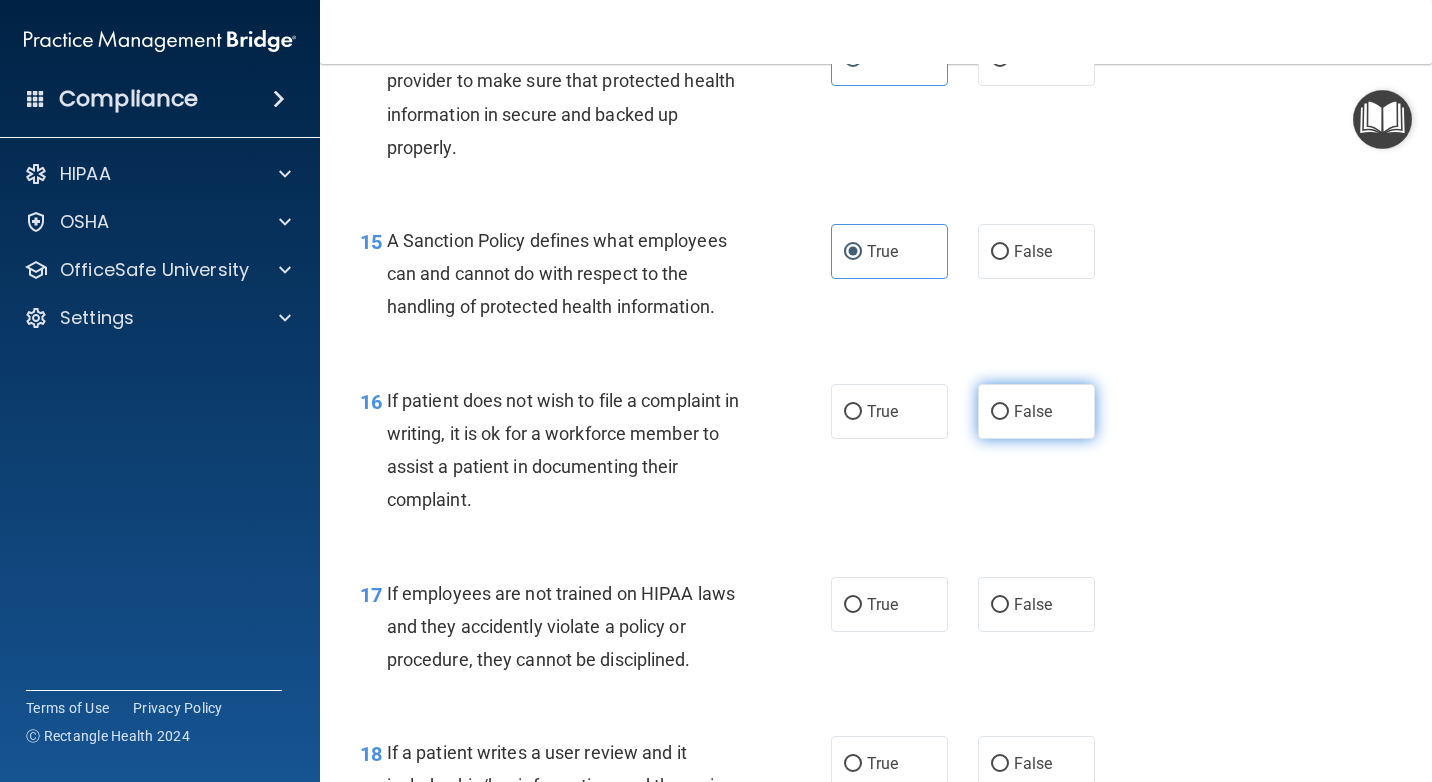 click on "False" at bounding box center [1000, 412] 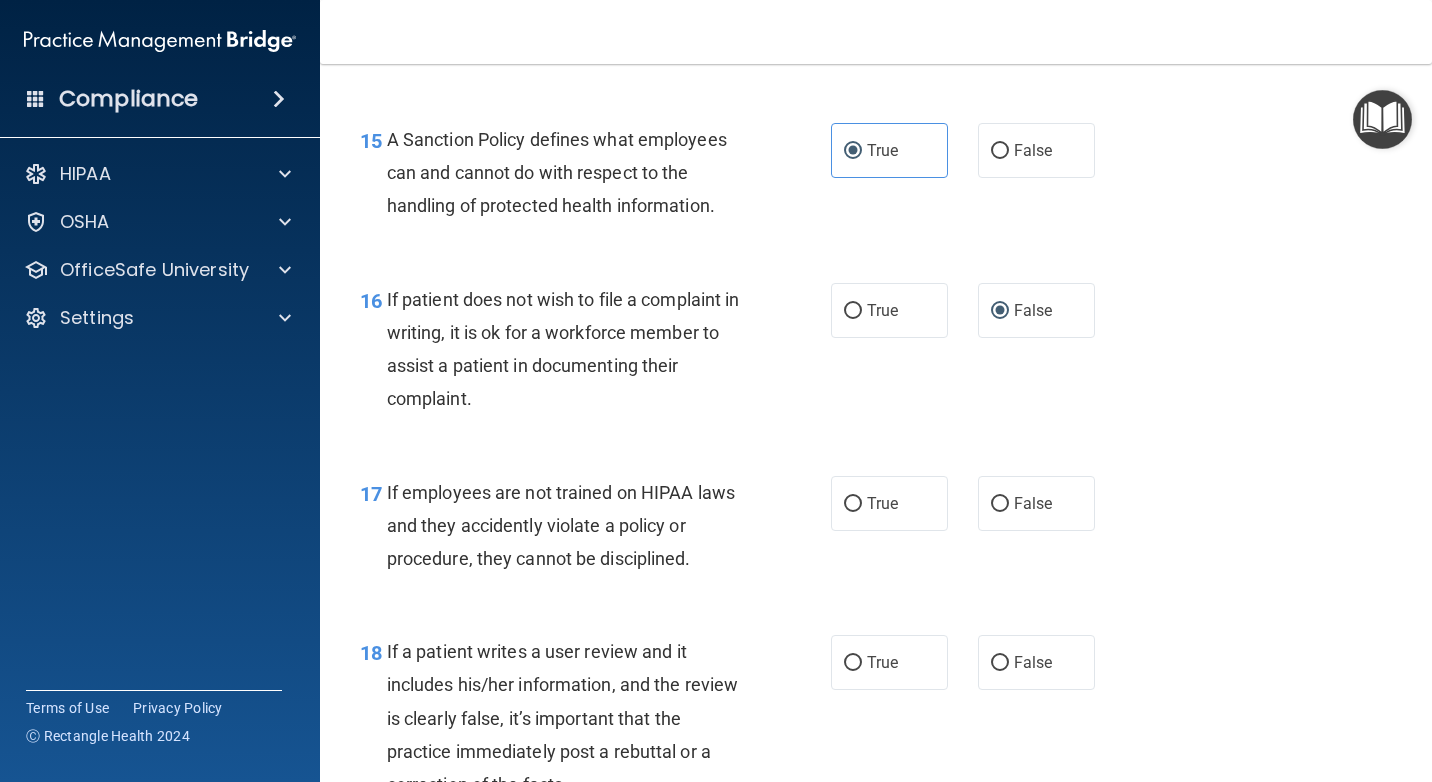 scroll, scrollTop: 3200, scrollLeft: 0, axis: vertical 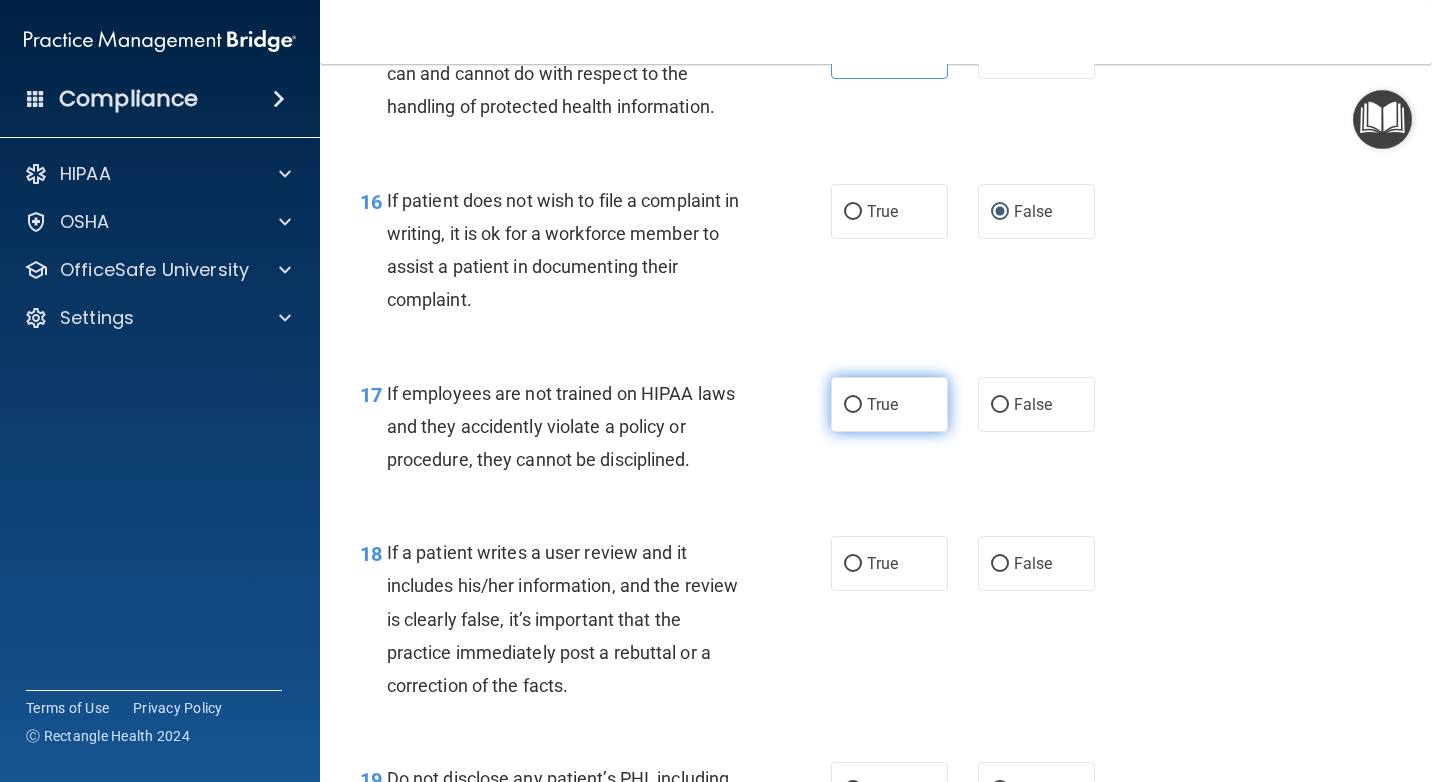 click on "True" at bounding box center (882, 404) 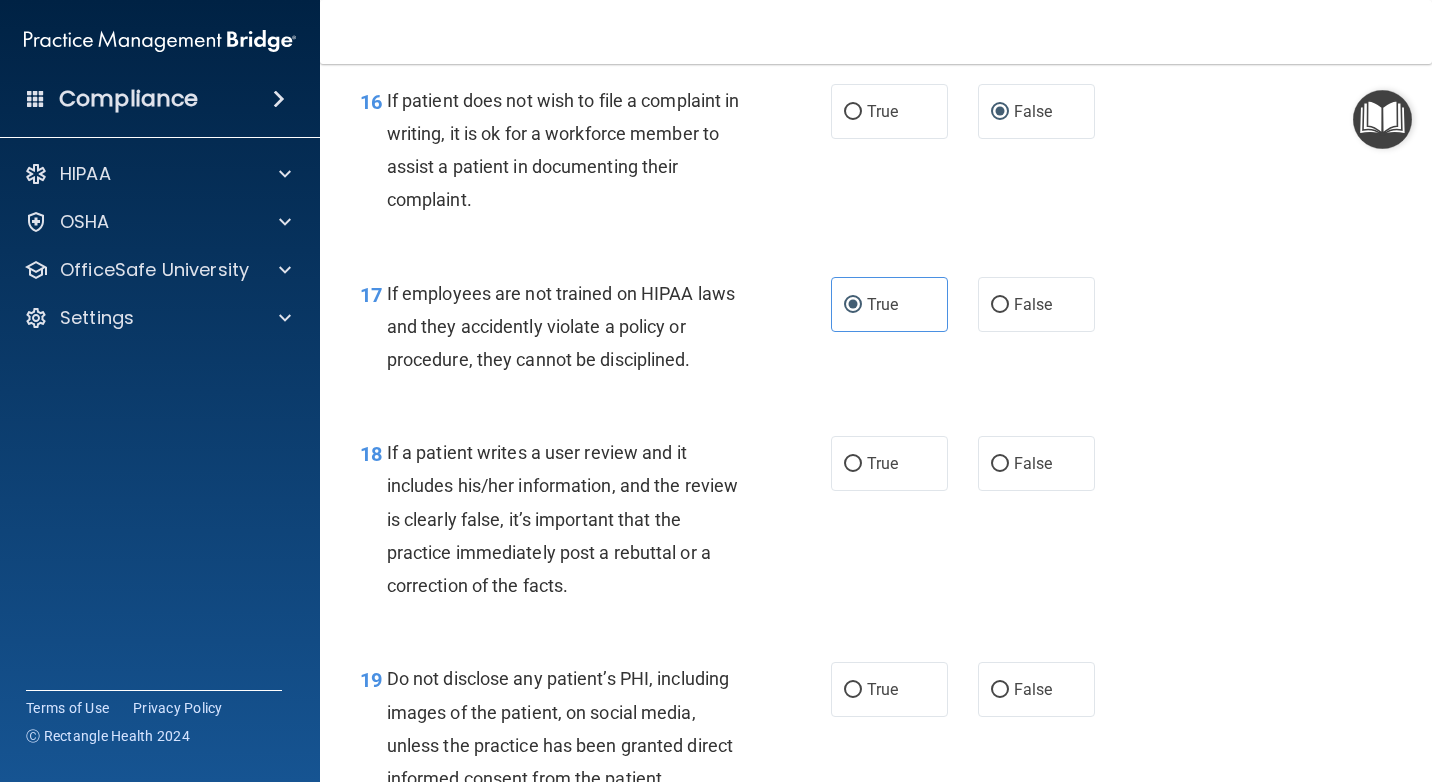 scroll, scrollTop: 3400, scrollLeft: 0, axis: vertical 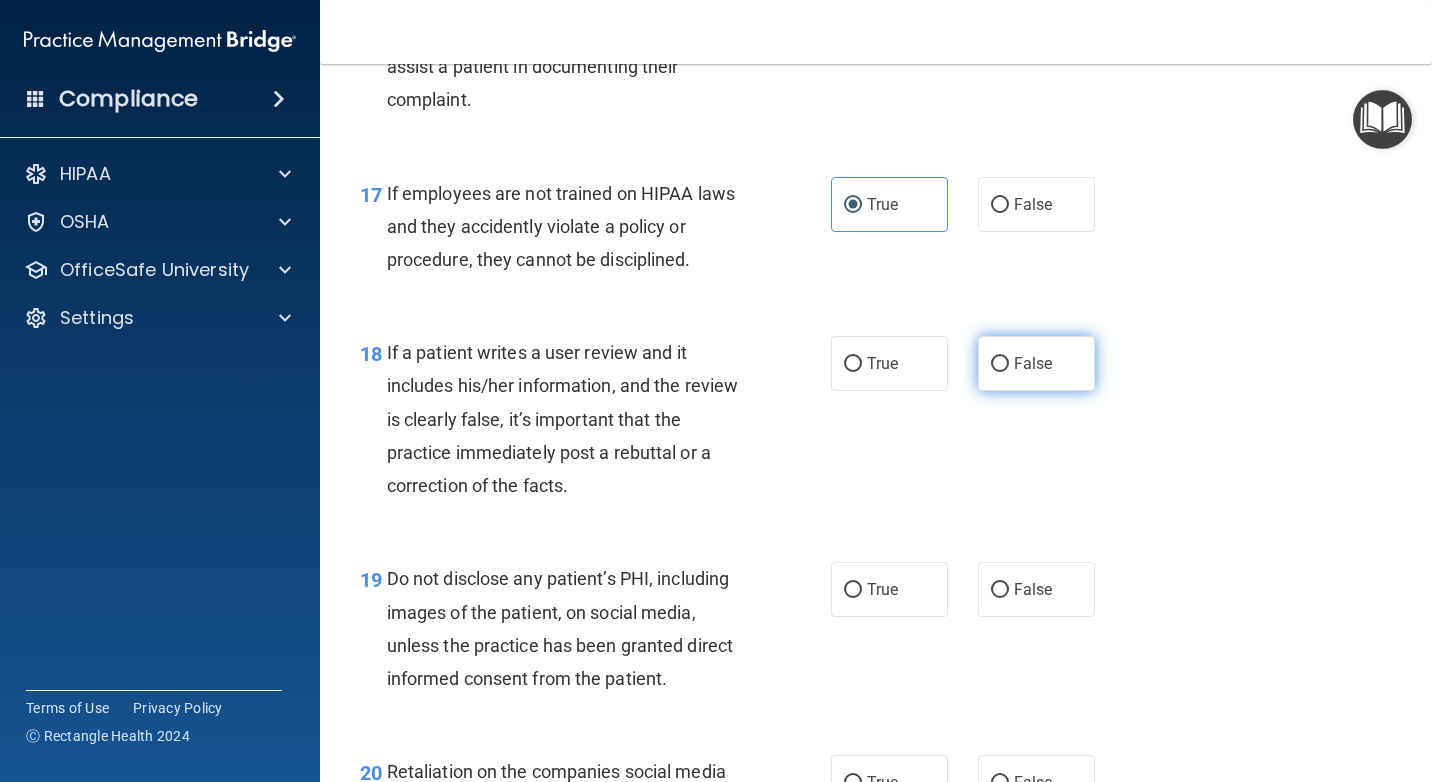 click on "False" at bounding box center [1036, 363] 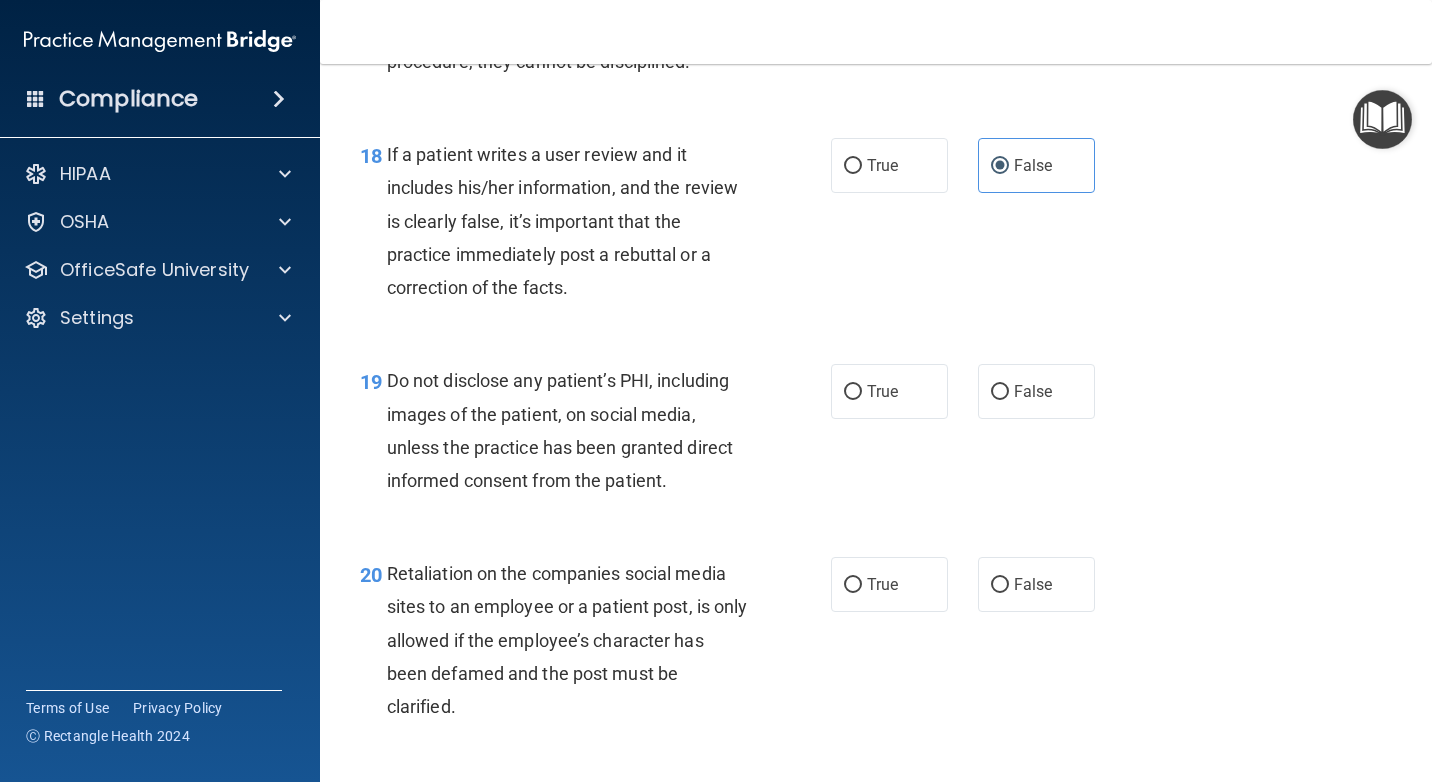 scroll, scrollTop: 3600, scrollLeft: 0, axis: vertical 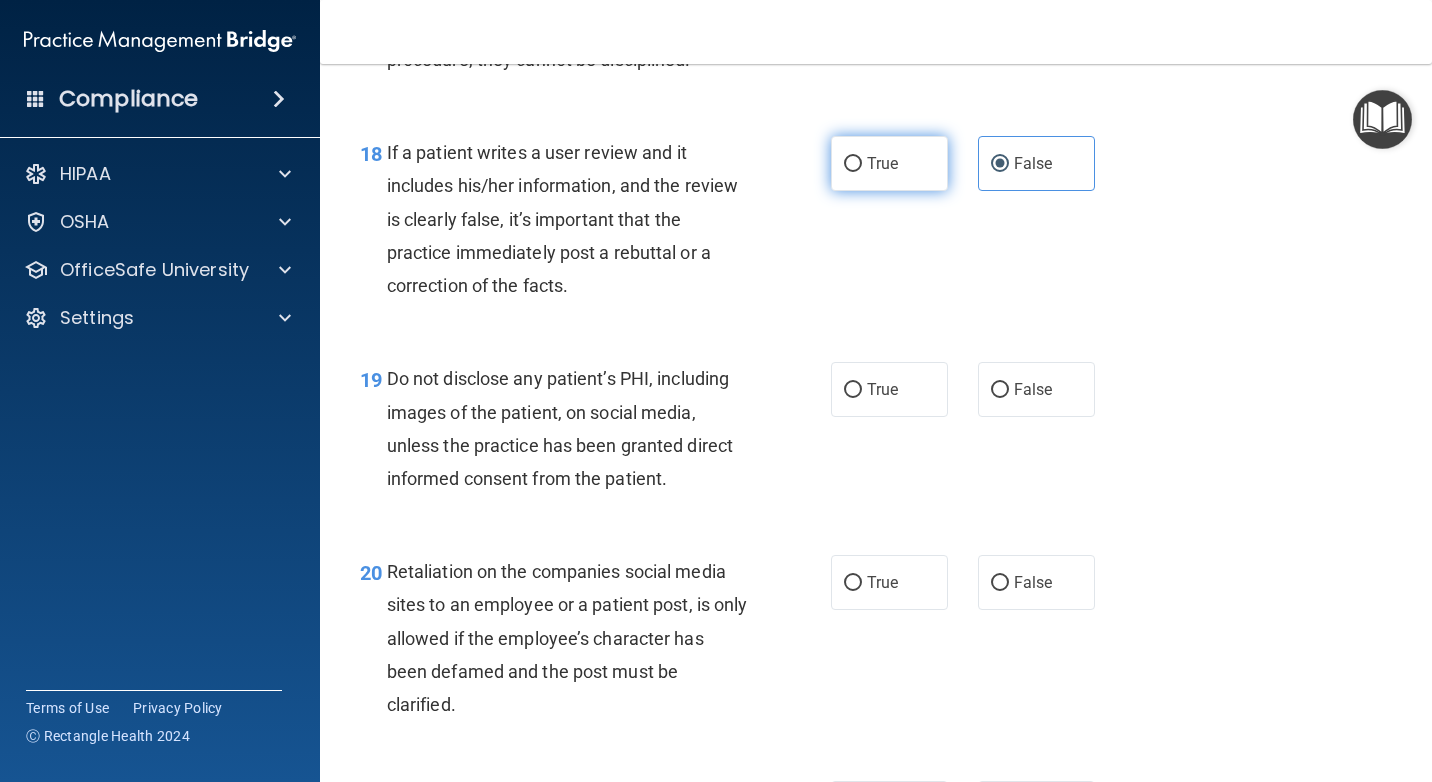 click on "True" at bounding box center (882, 163) 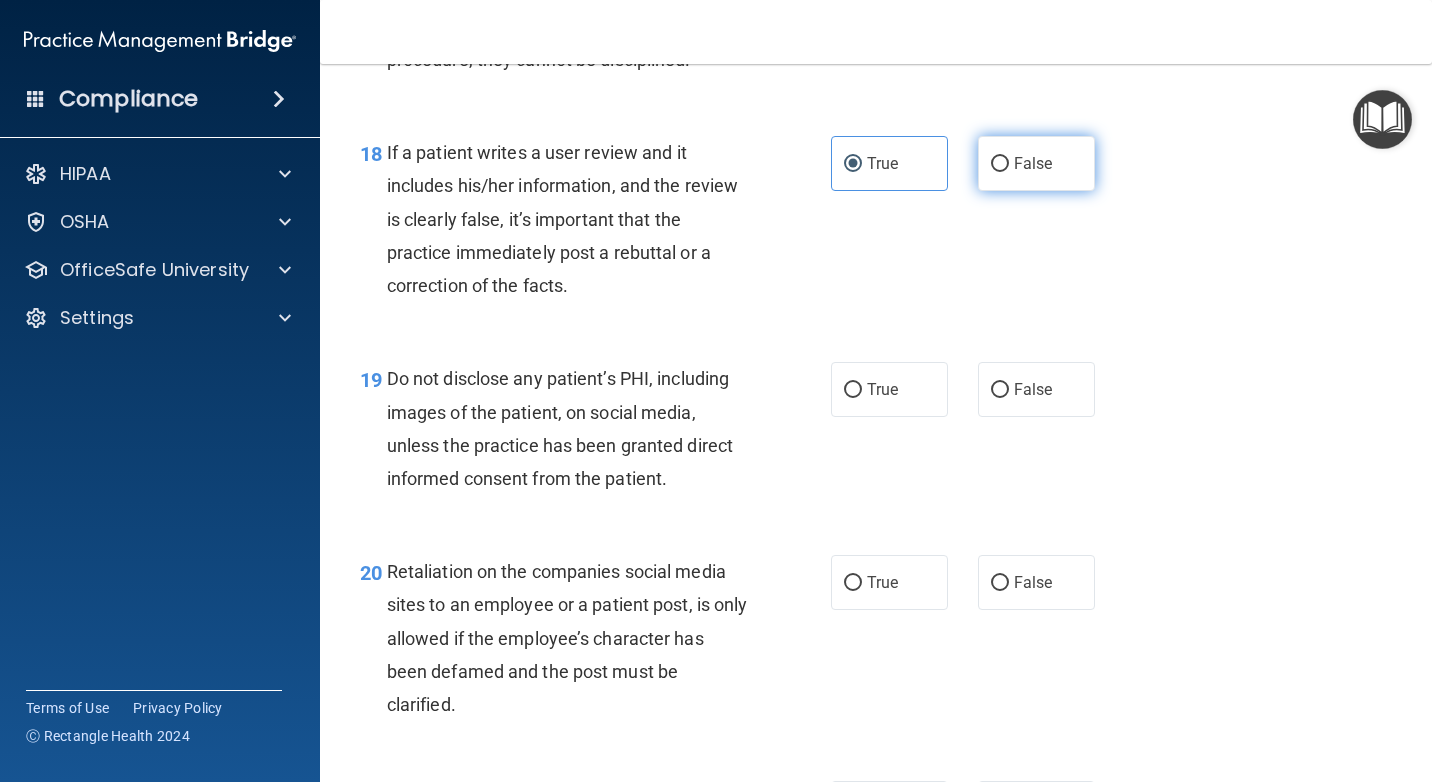click on "False" at bounding box center (1033, 163) 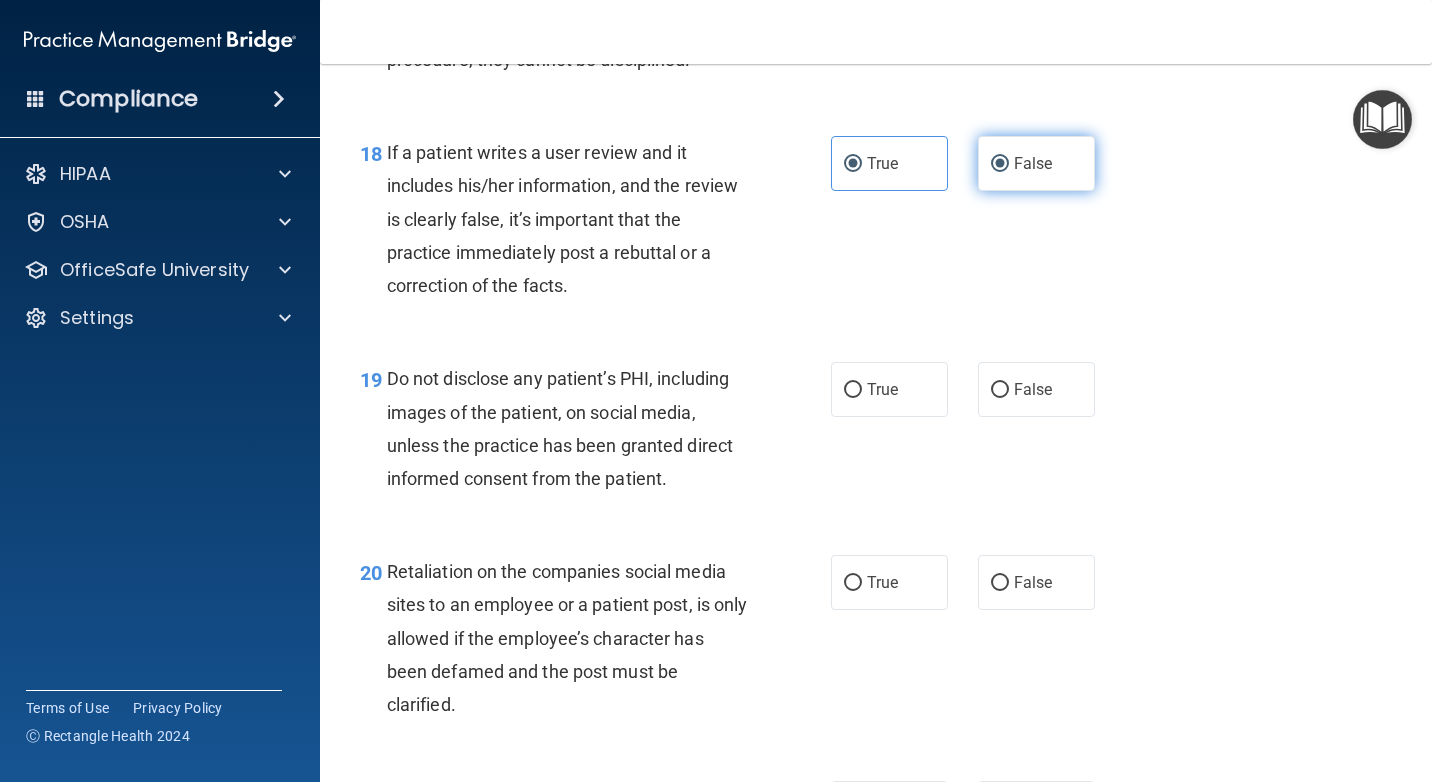 radio on "false" 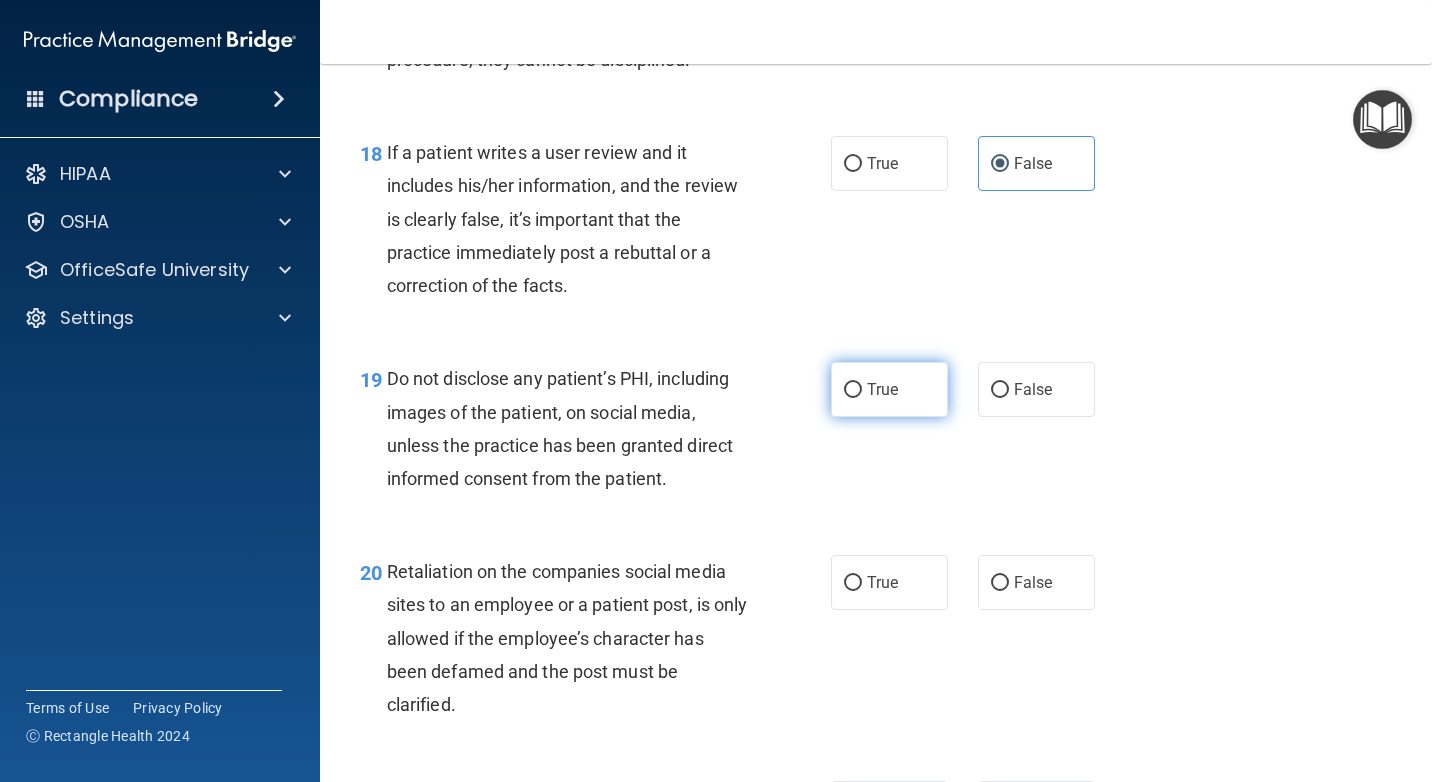 click on "True" at bounding box center (889, 389) 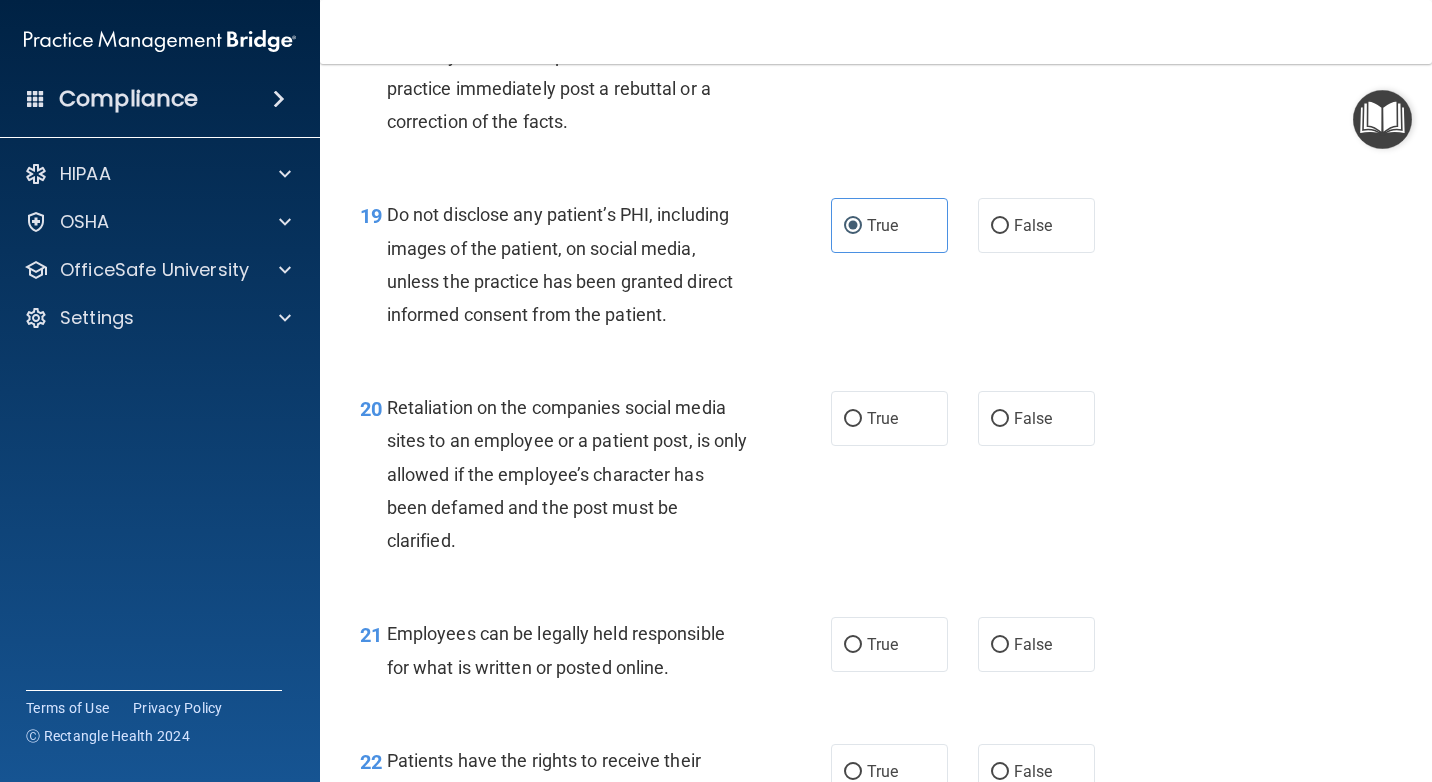 scroll, scrollTop: 3800, scrollLeft: 0, axis: vertical 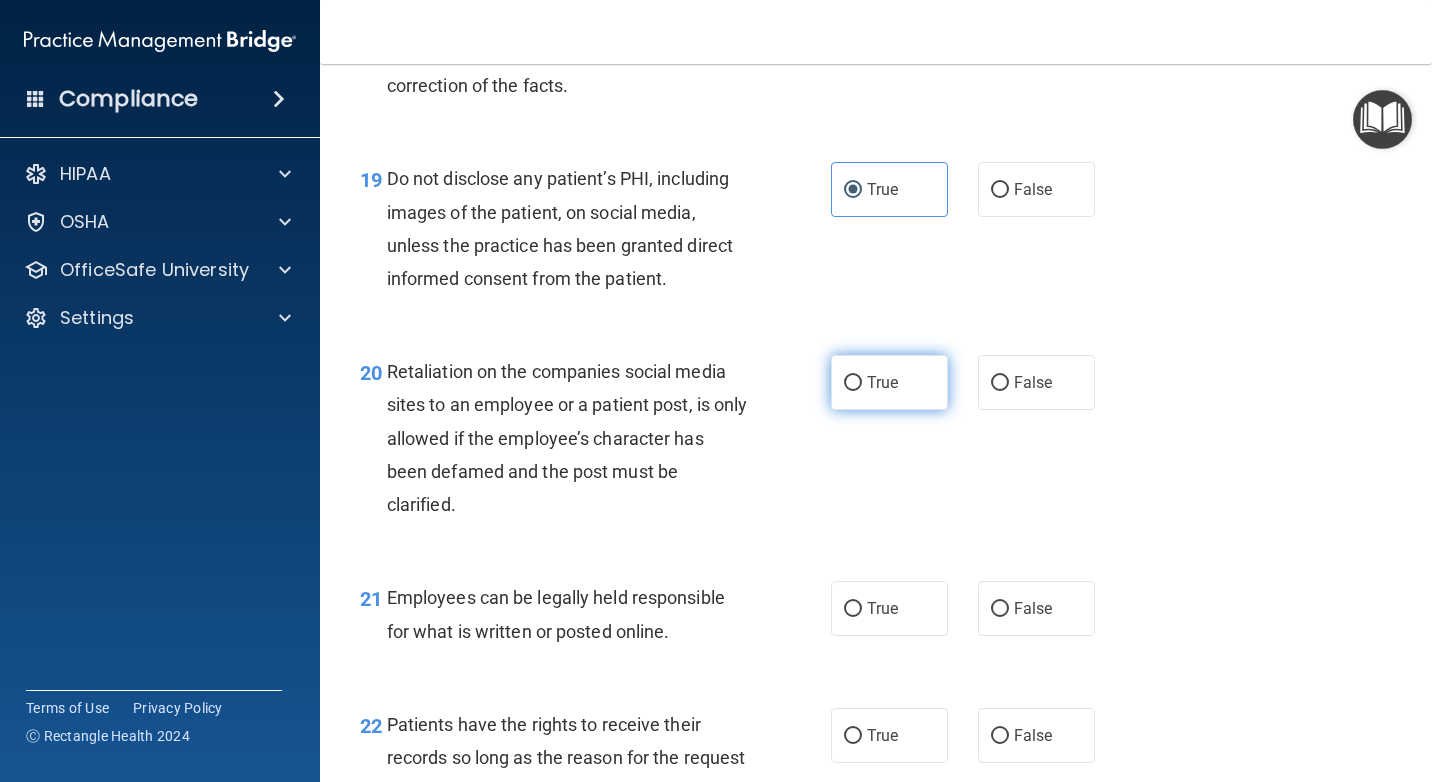 click on "True" at bounding box center [889, 382] 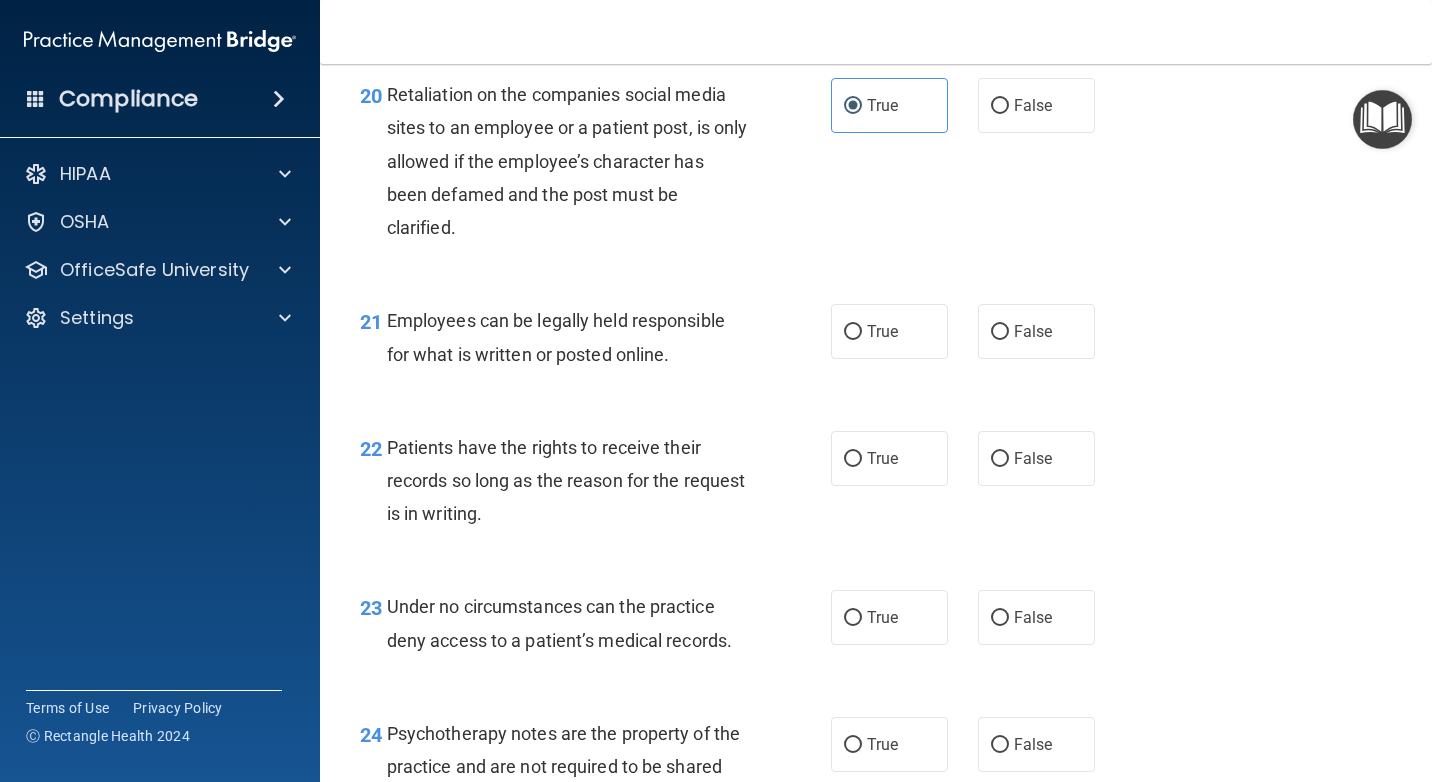 scroll, scrollTop: 4100, scrollLeft: 0, axis: vertical 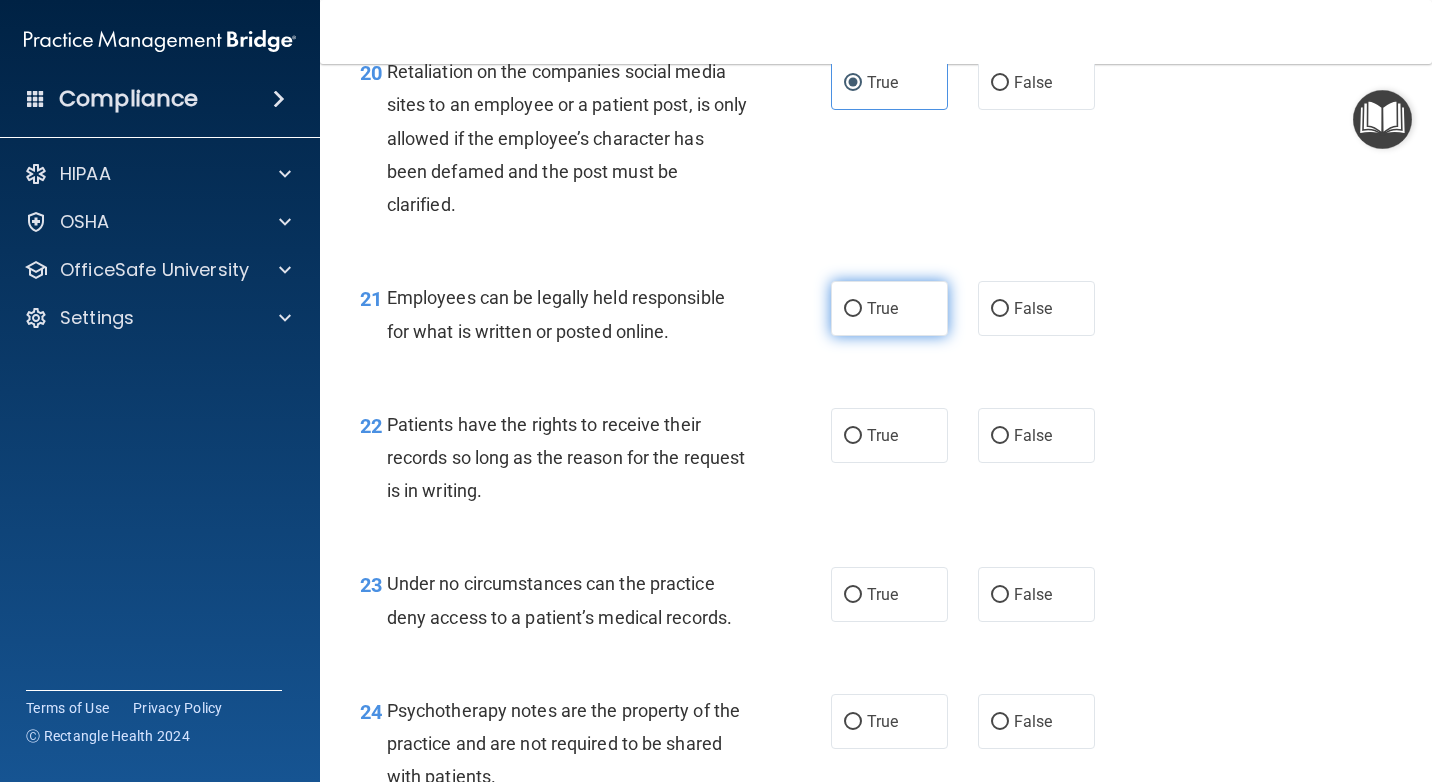 click on "True" at bounding box center (889, 308) 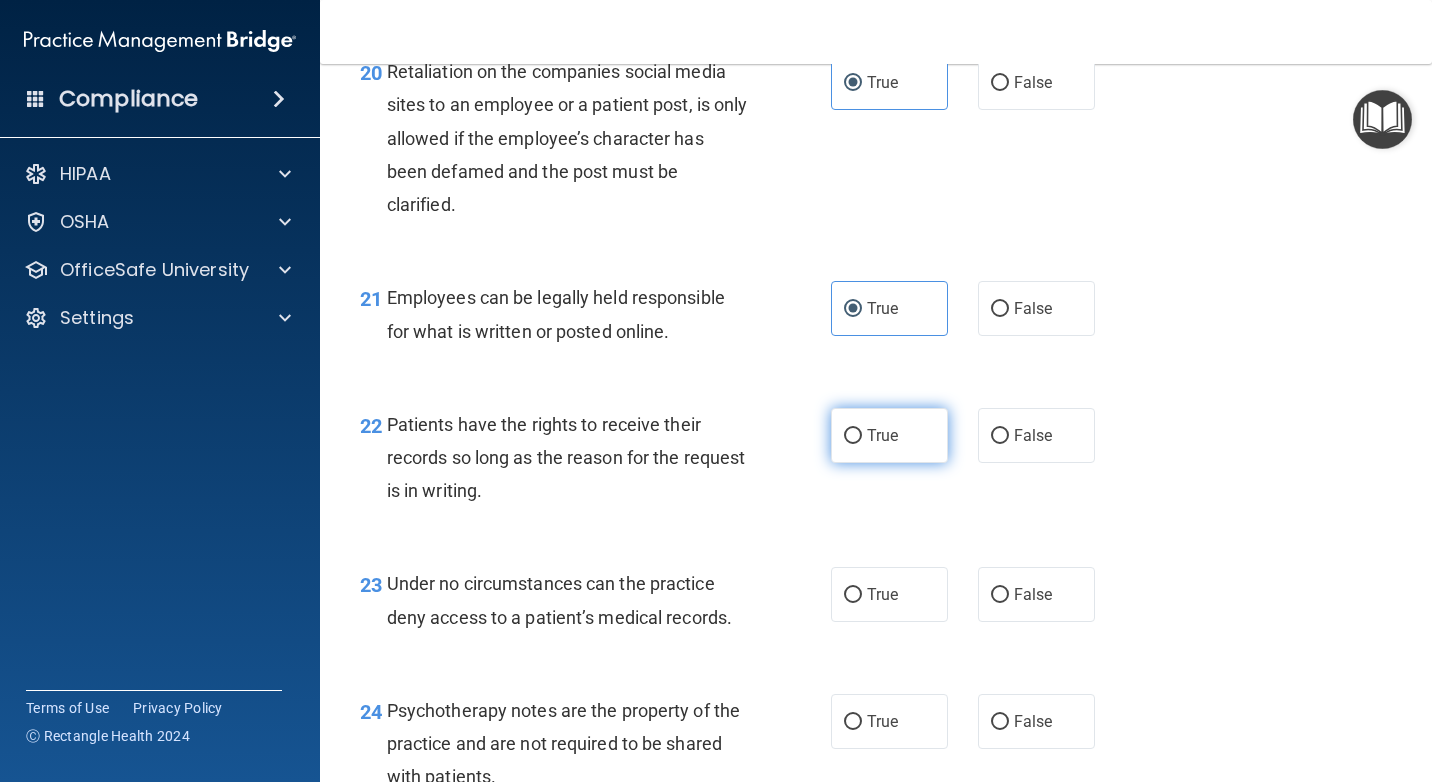 scroll, scrollTop: 4200, scrollLeft: 0, axis: vertical 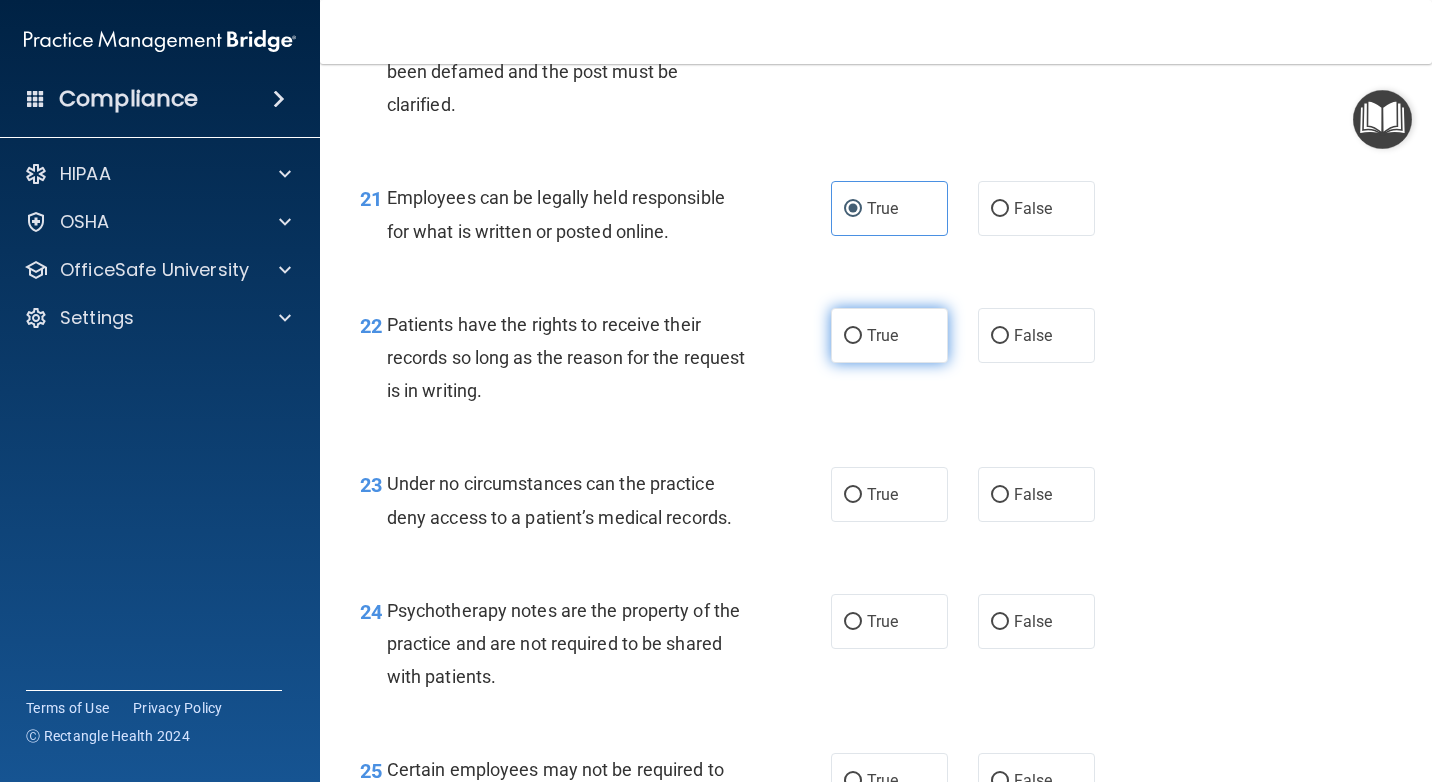 click on "True" at bounding box center [889, 335] 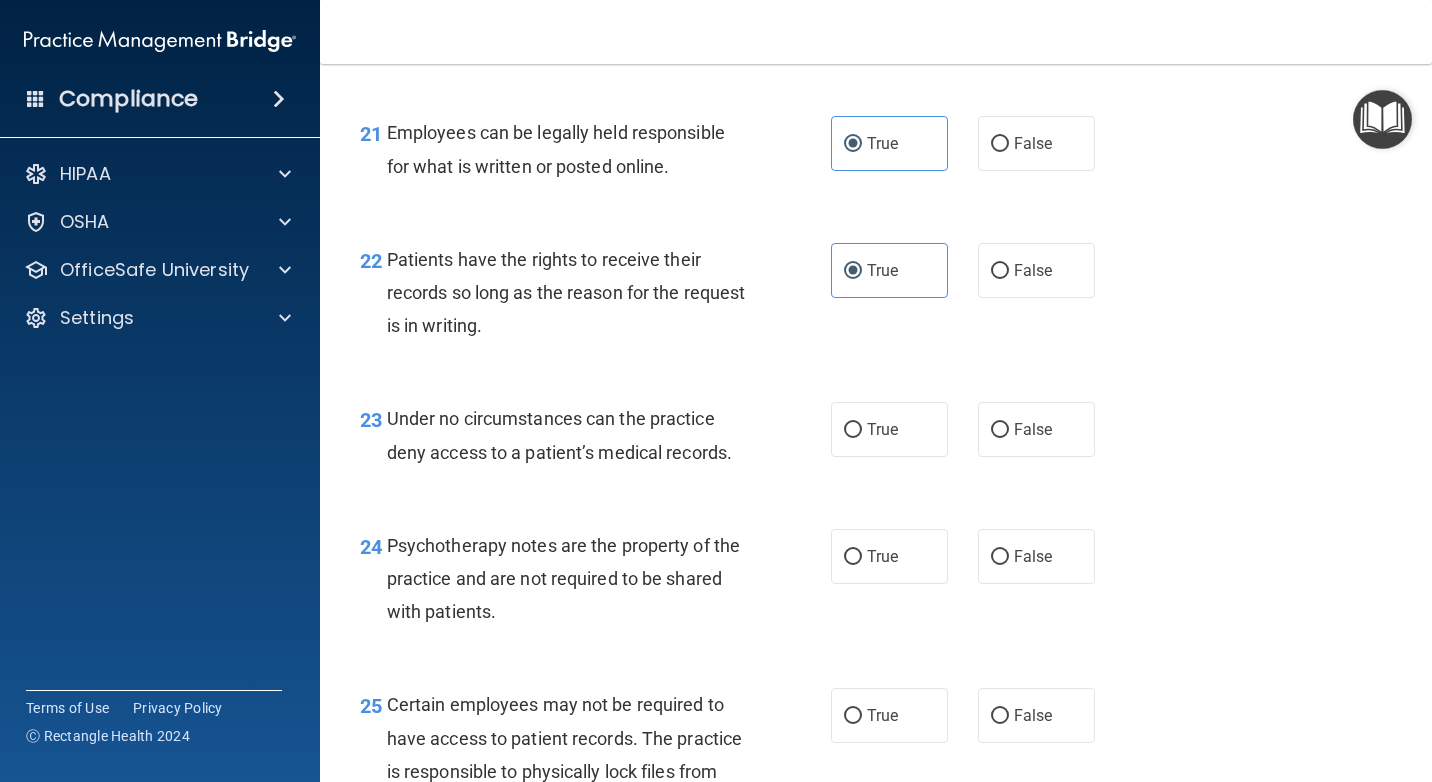 scroll, scrollTop: 4300, scrollLeft: 0, axis: vertical 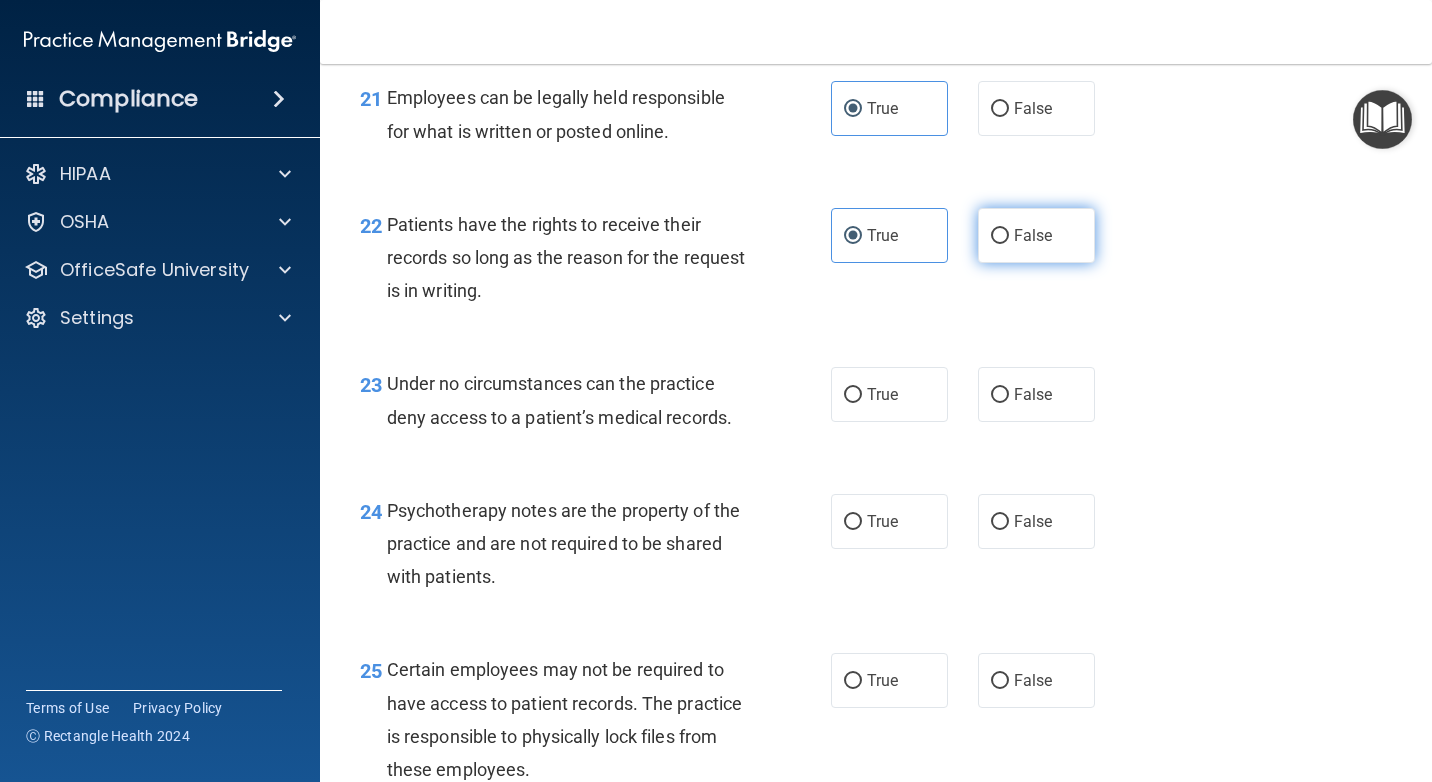 click on "False" at bounding box center (1000, 236) 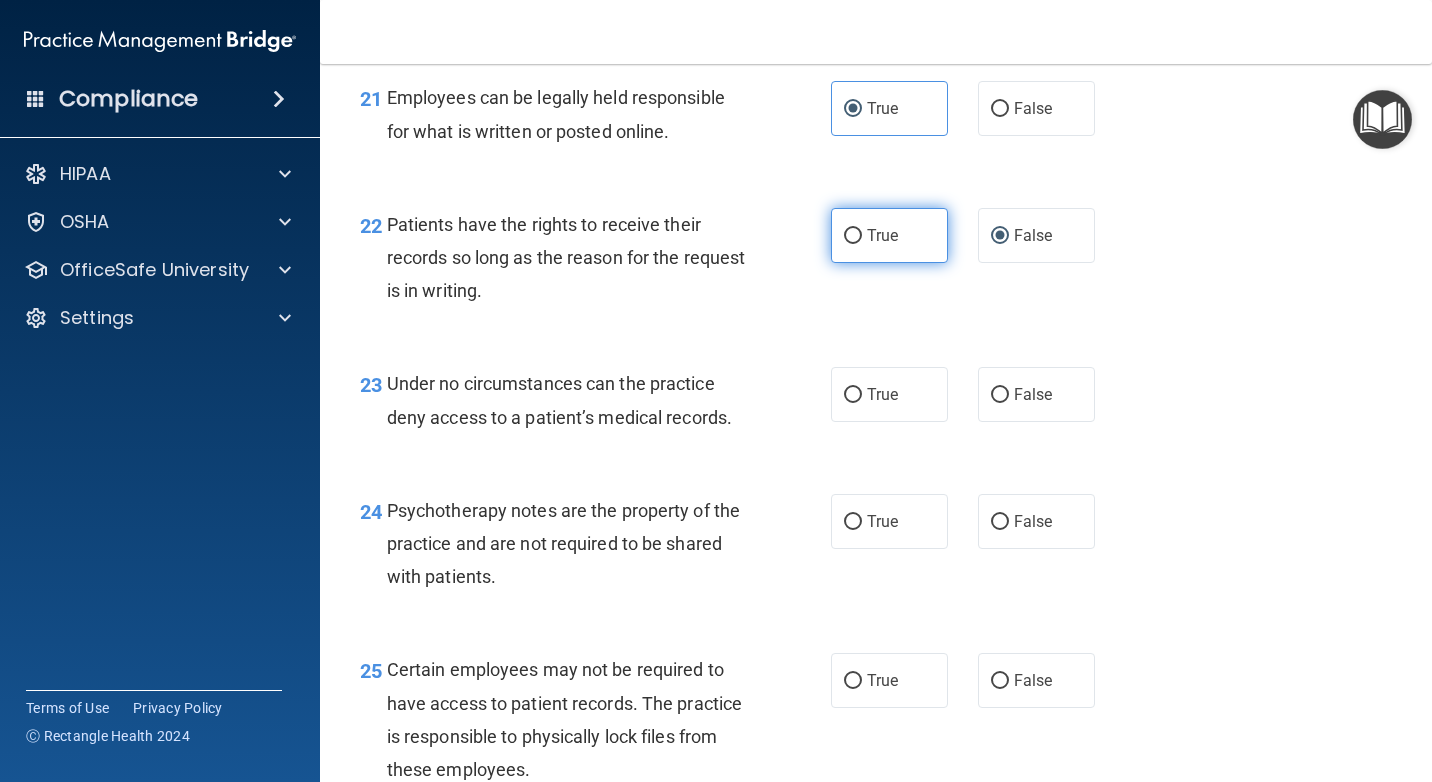 click on "True" at bounding box center [889, 235] 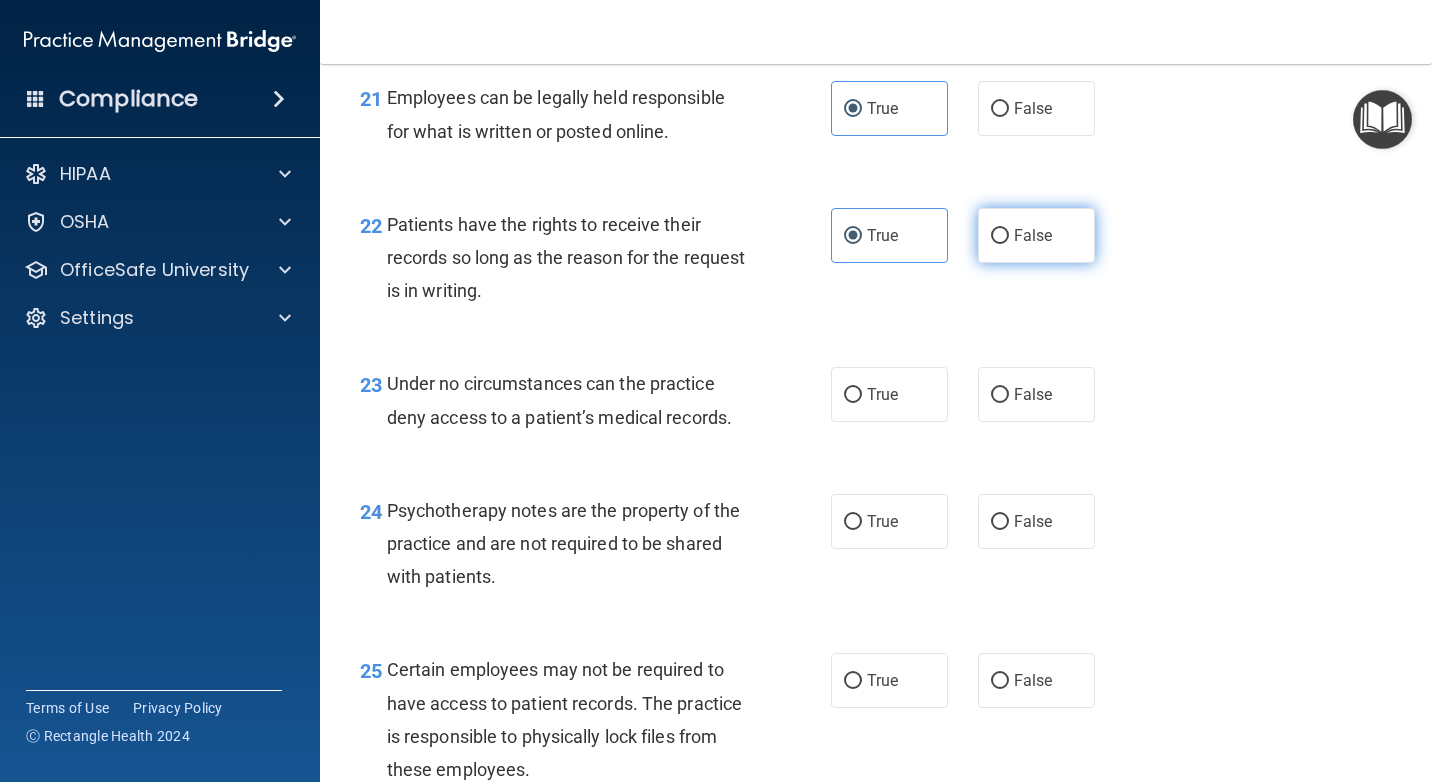 click on "False" at bounding box center (1036, 235) 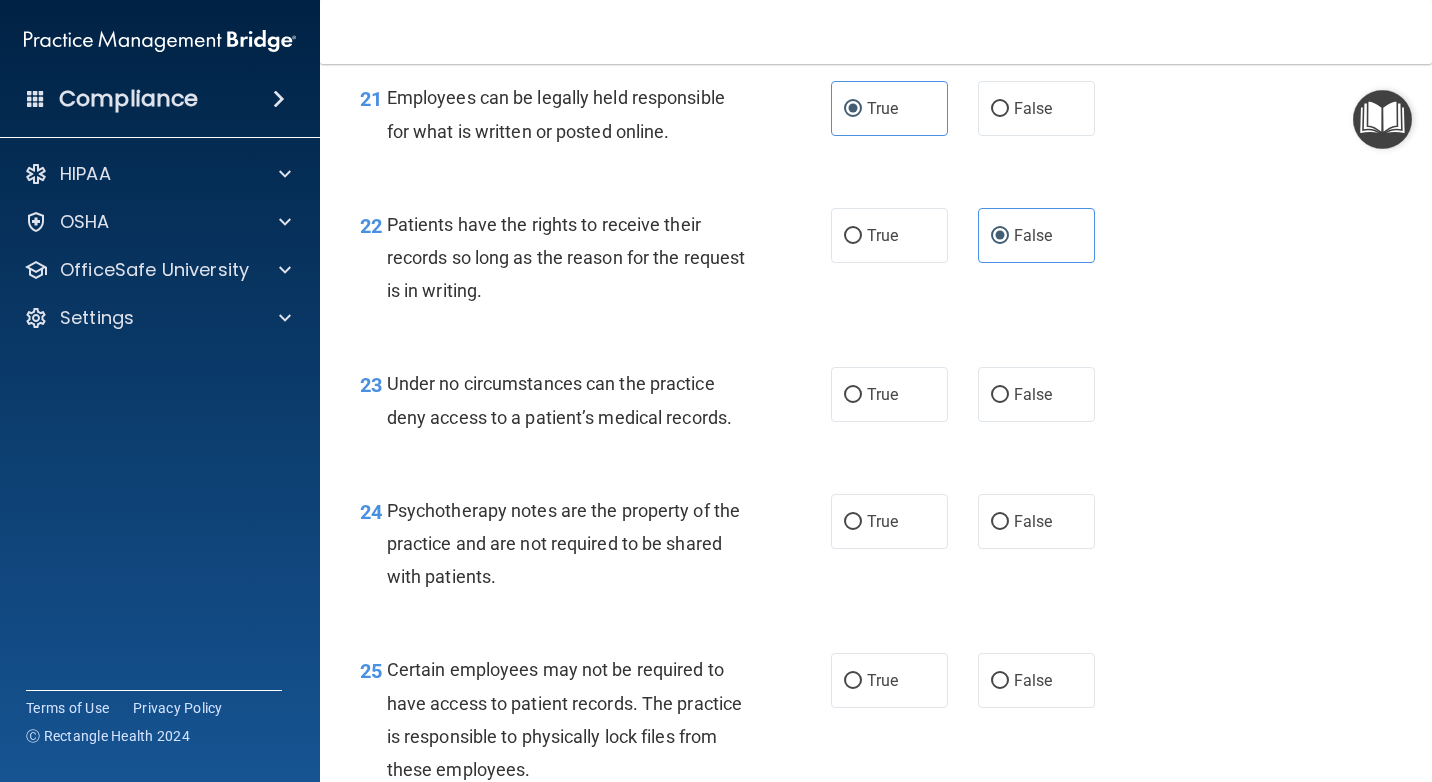 scroll, scrollTop: 4400, scrollLeft: 0, axis: vertical 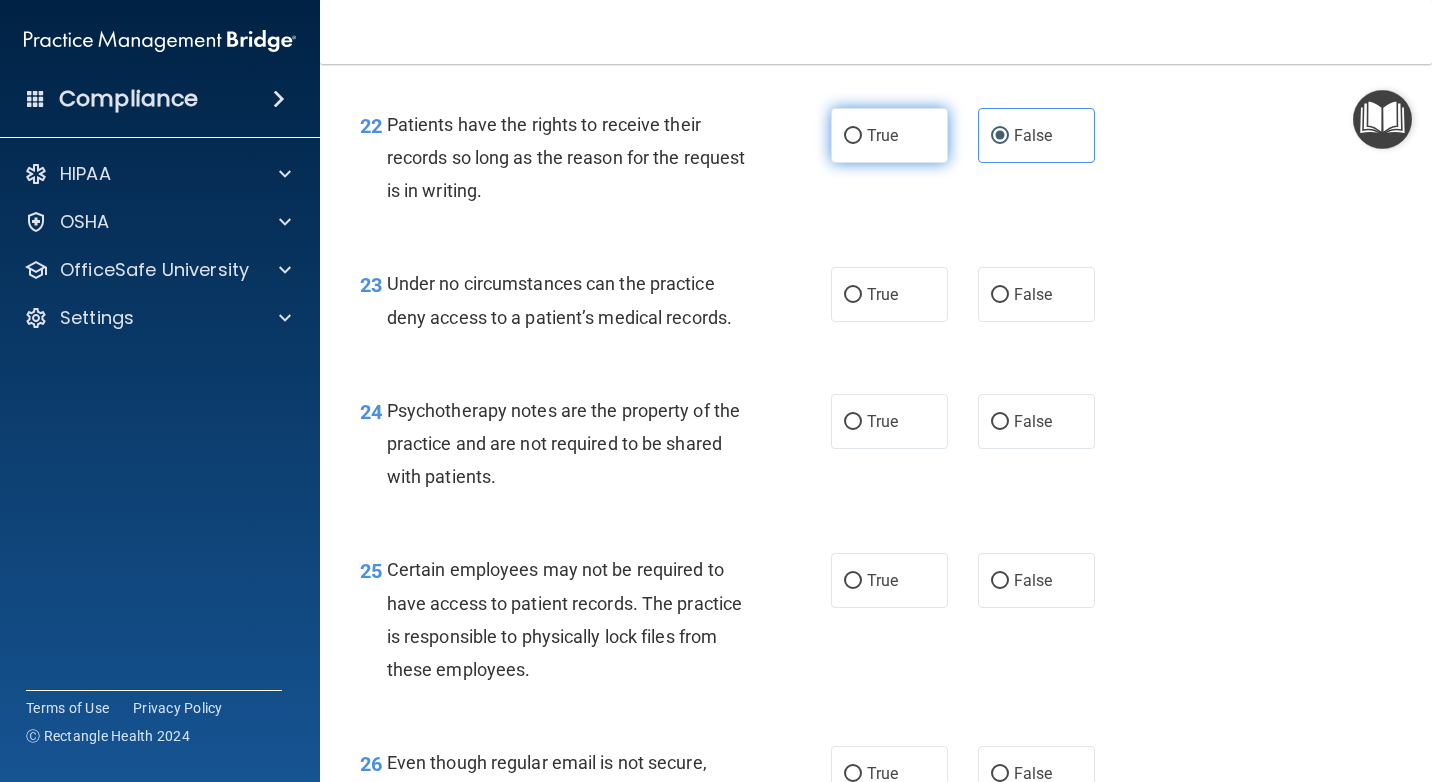 click on "True" at bounding box center [889, 135] 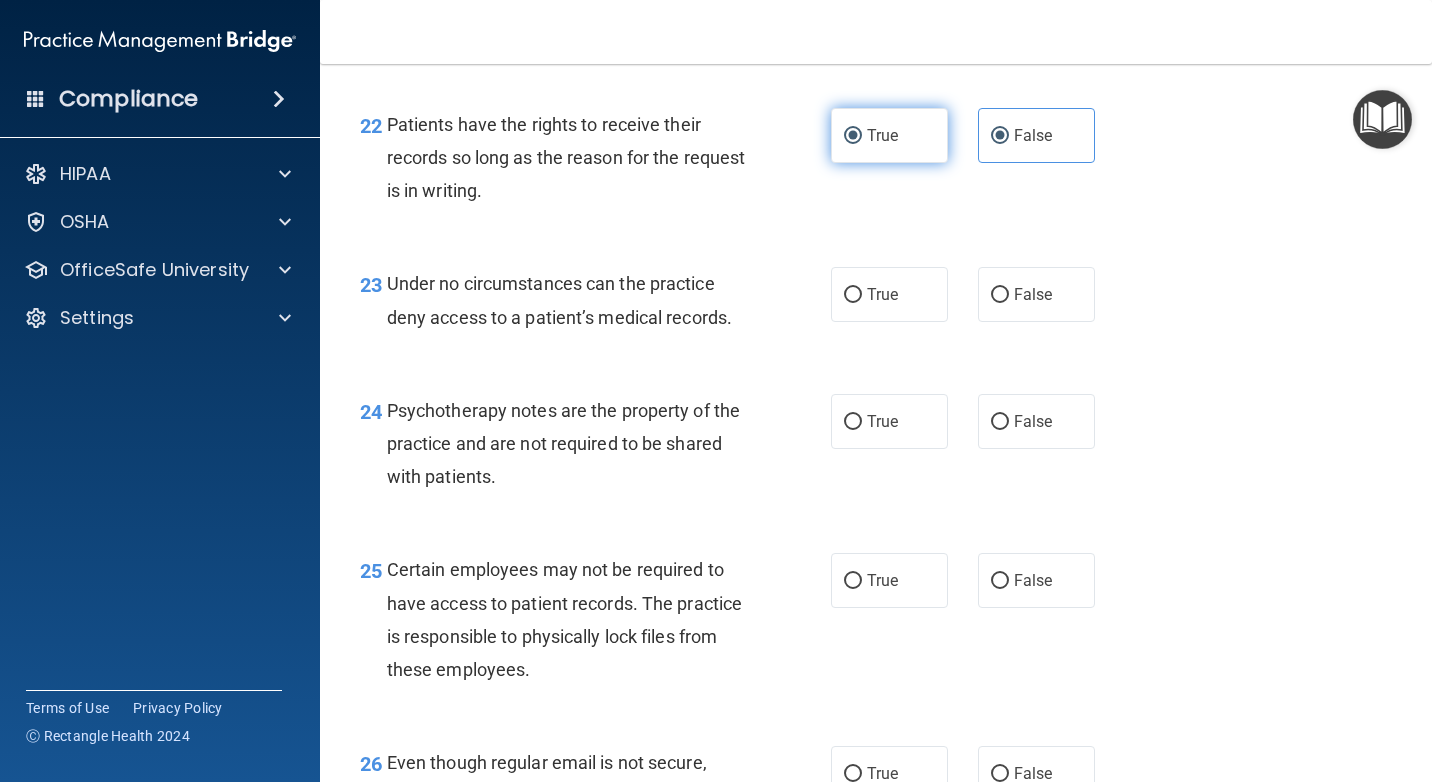 radio on "false" 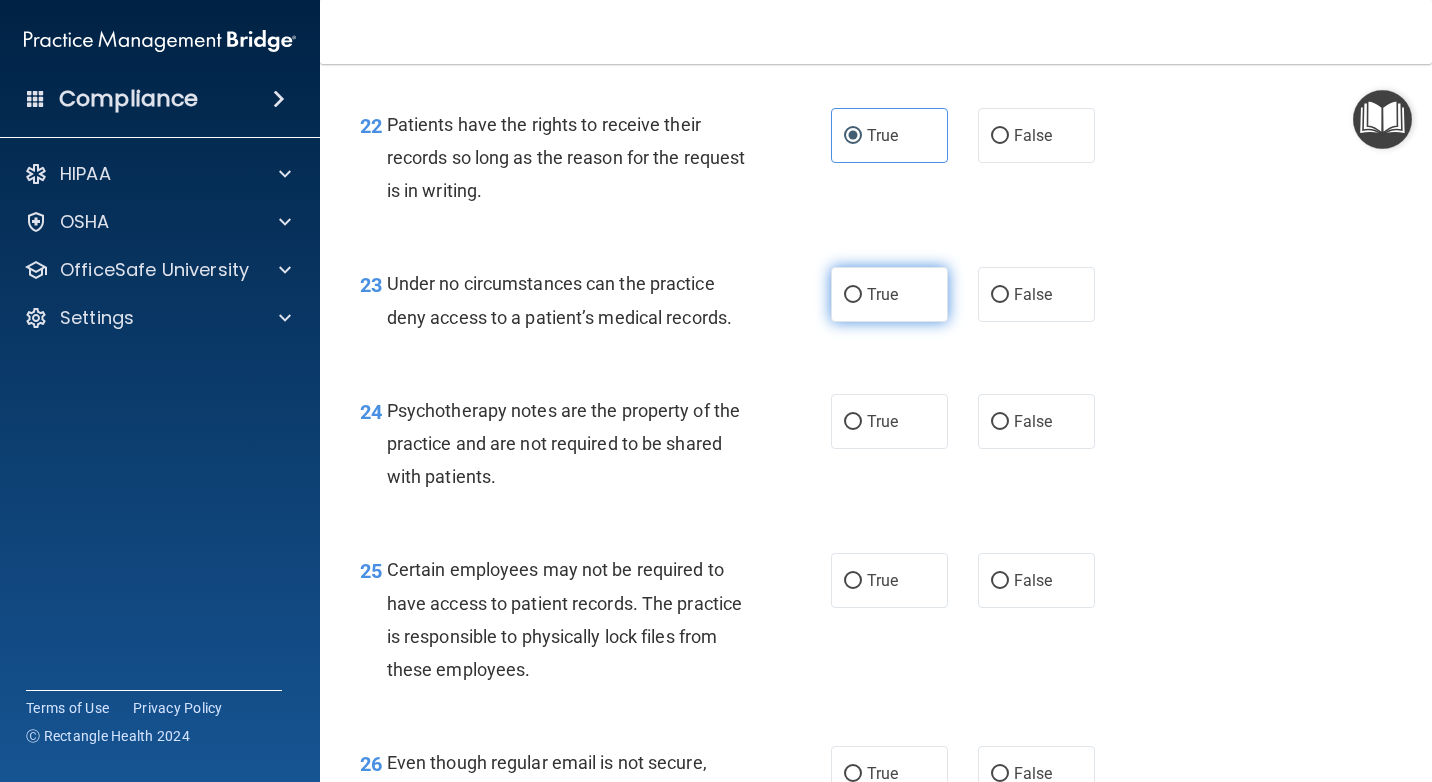 click on "True" at bounding box center [882, 294] 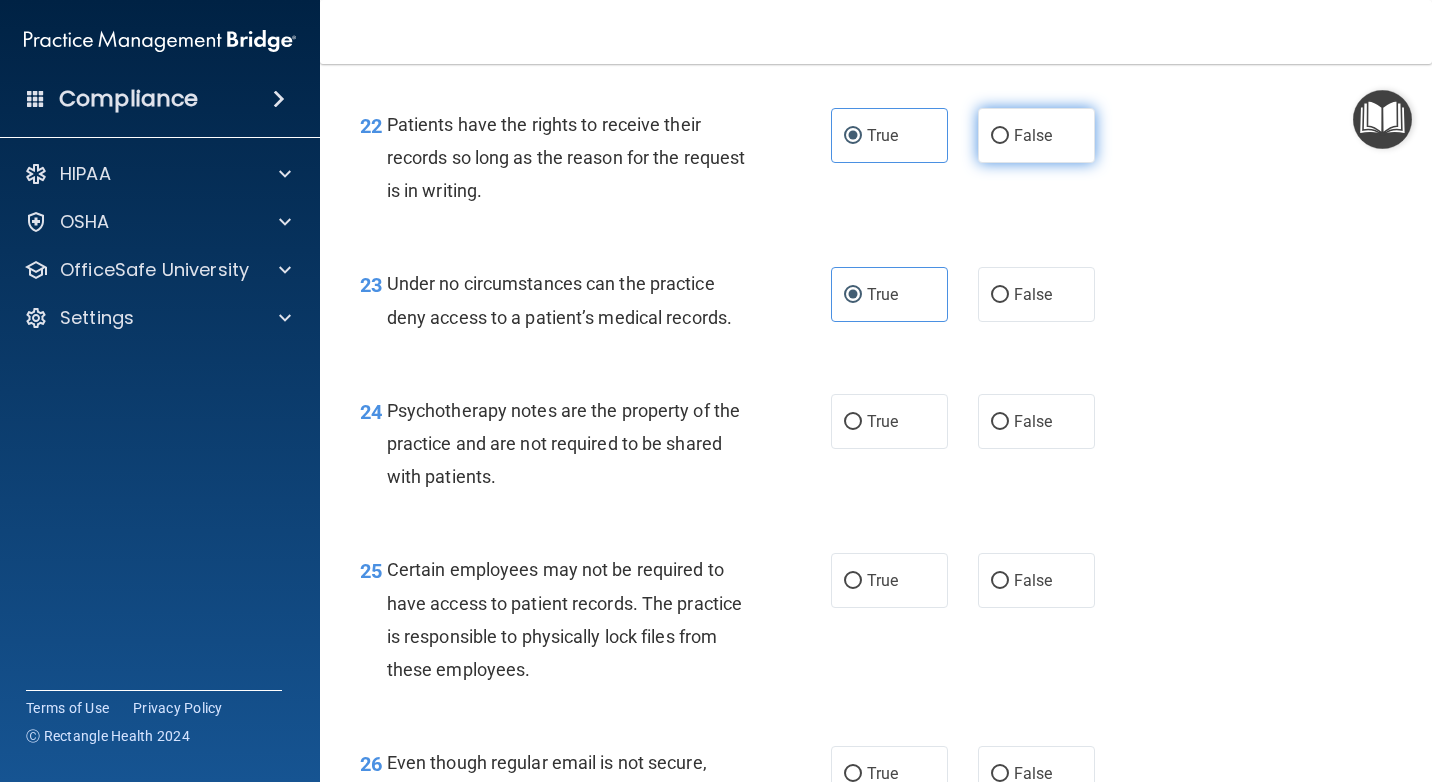 click on "False" at bounding box center (1036, 135) 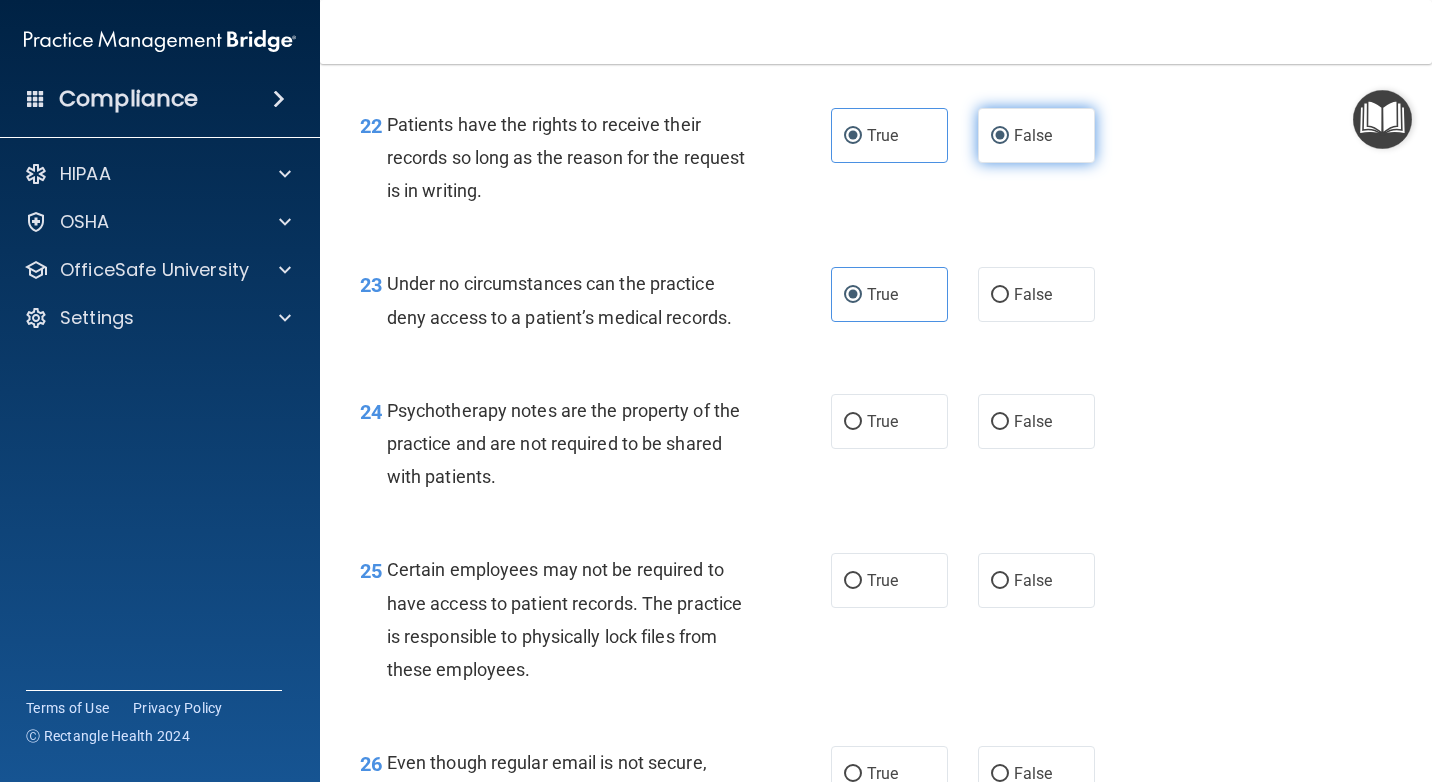radio on "false" 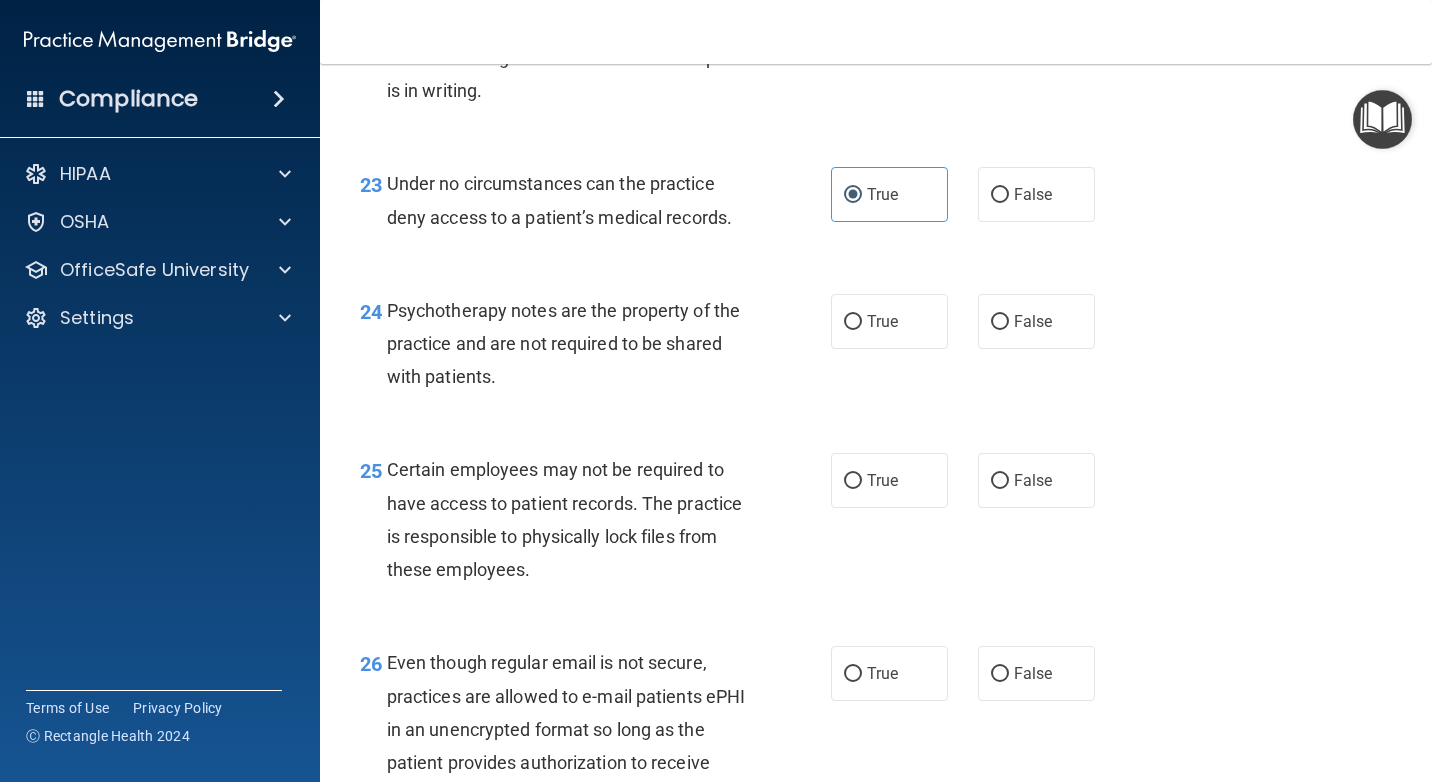 scroll, scrollTop: 4400, scrollLeft: 0, axis: vertical 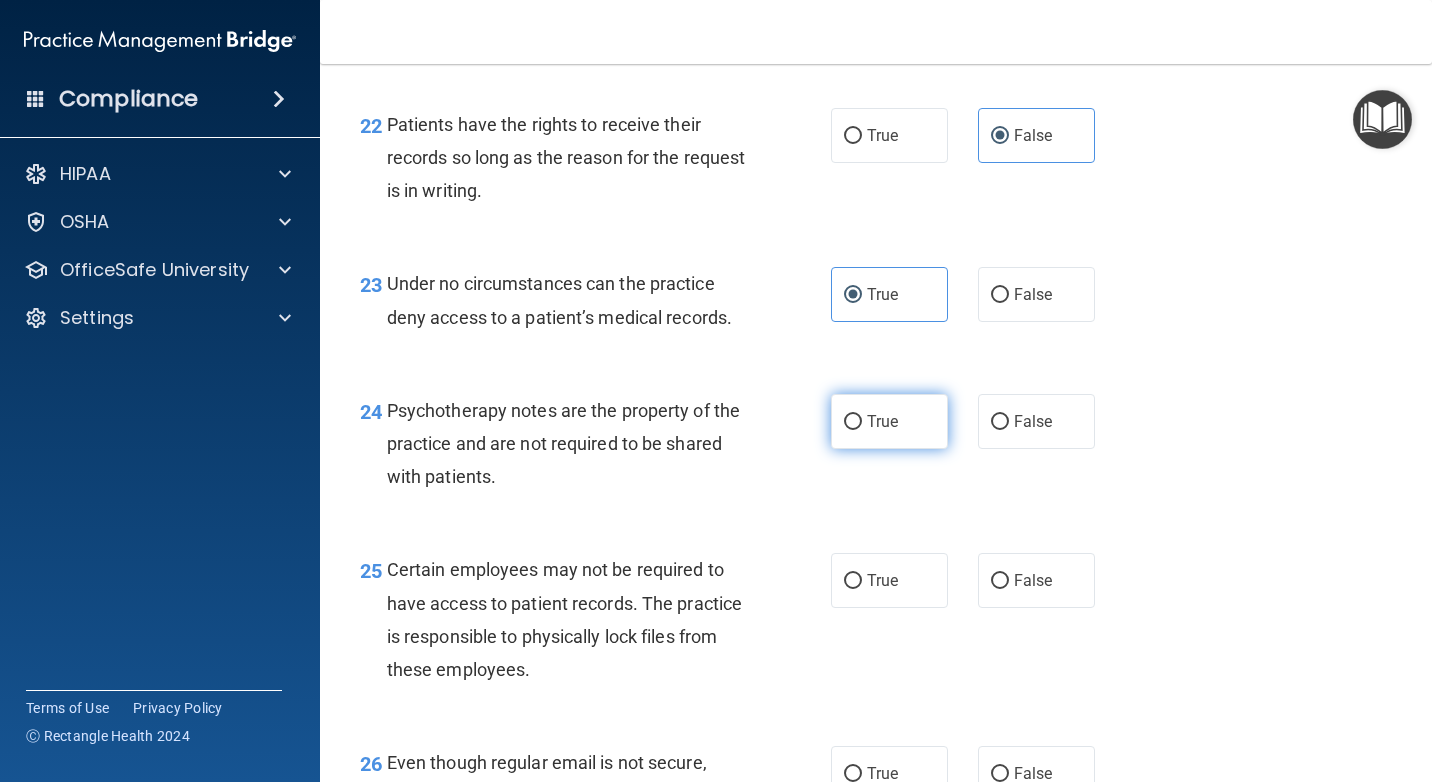 click on "True" at bounding box center [889, 421] 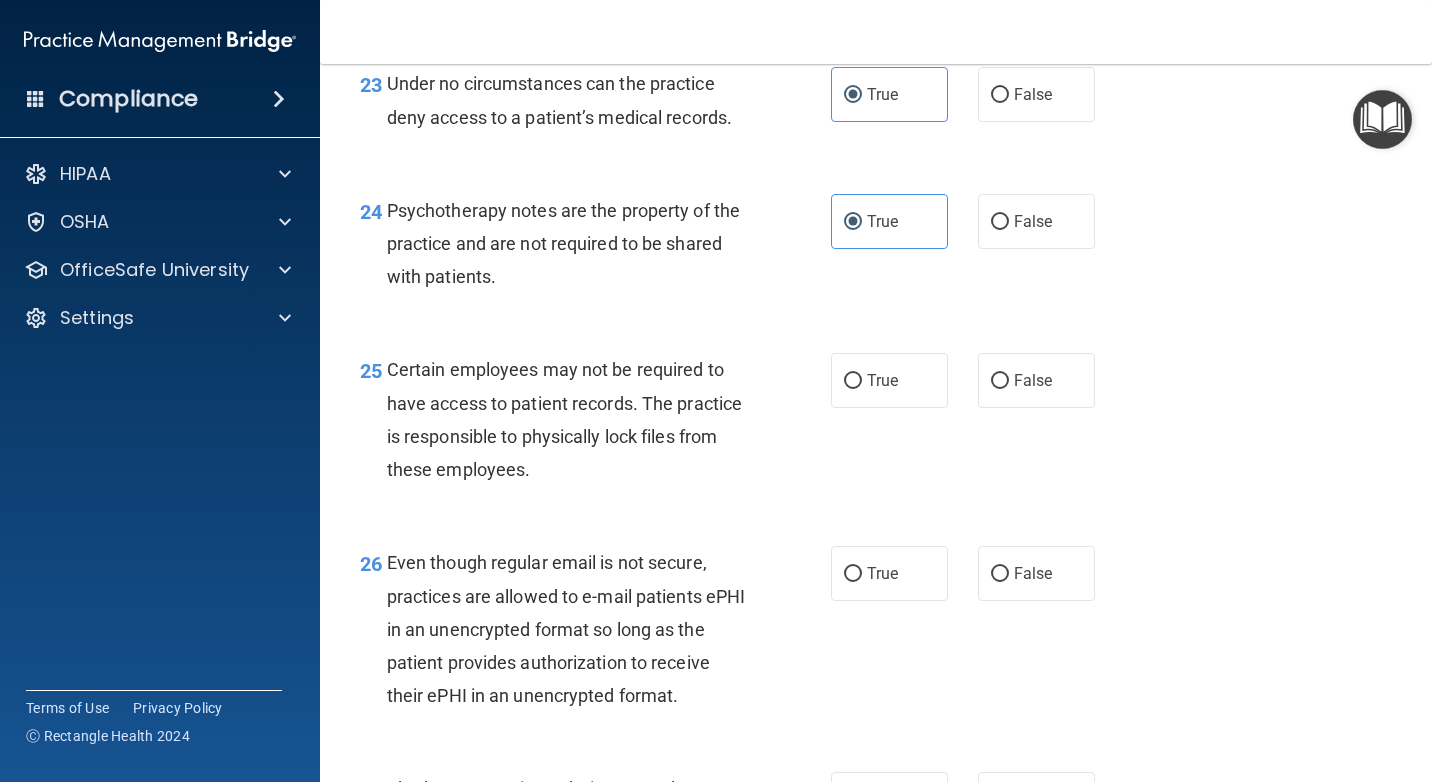 scroll, scrollTop: 4700, scrollLeft: 0, axis: vertical 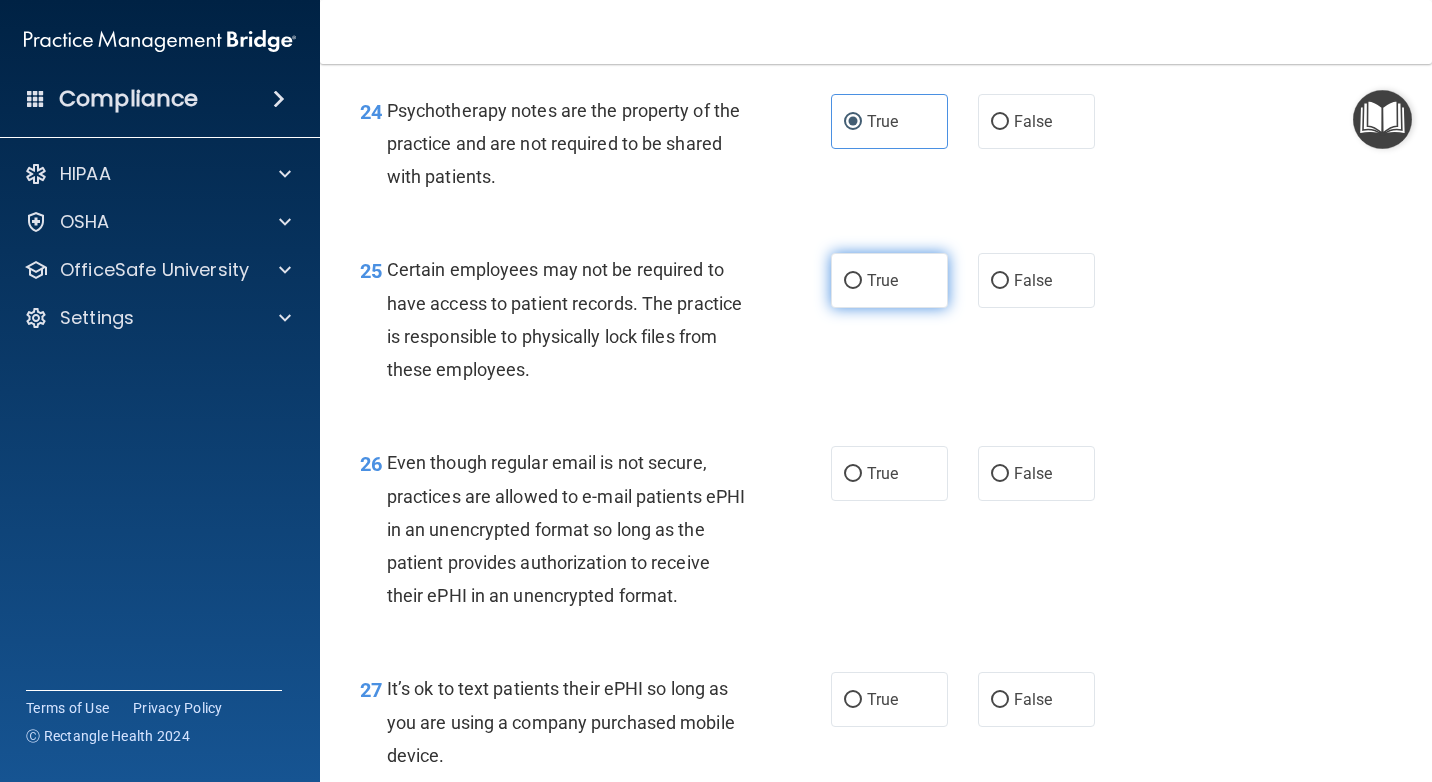 click on "True" at bounding box center (889, 280) 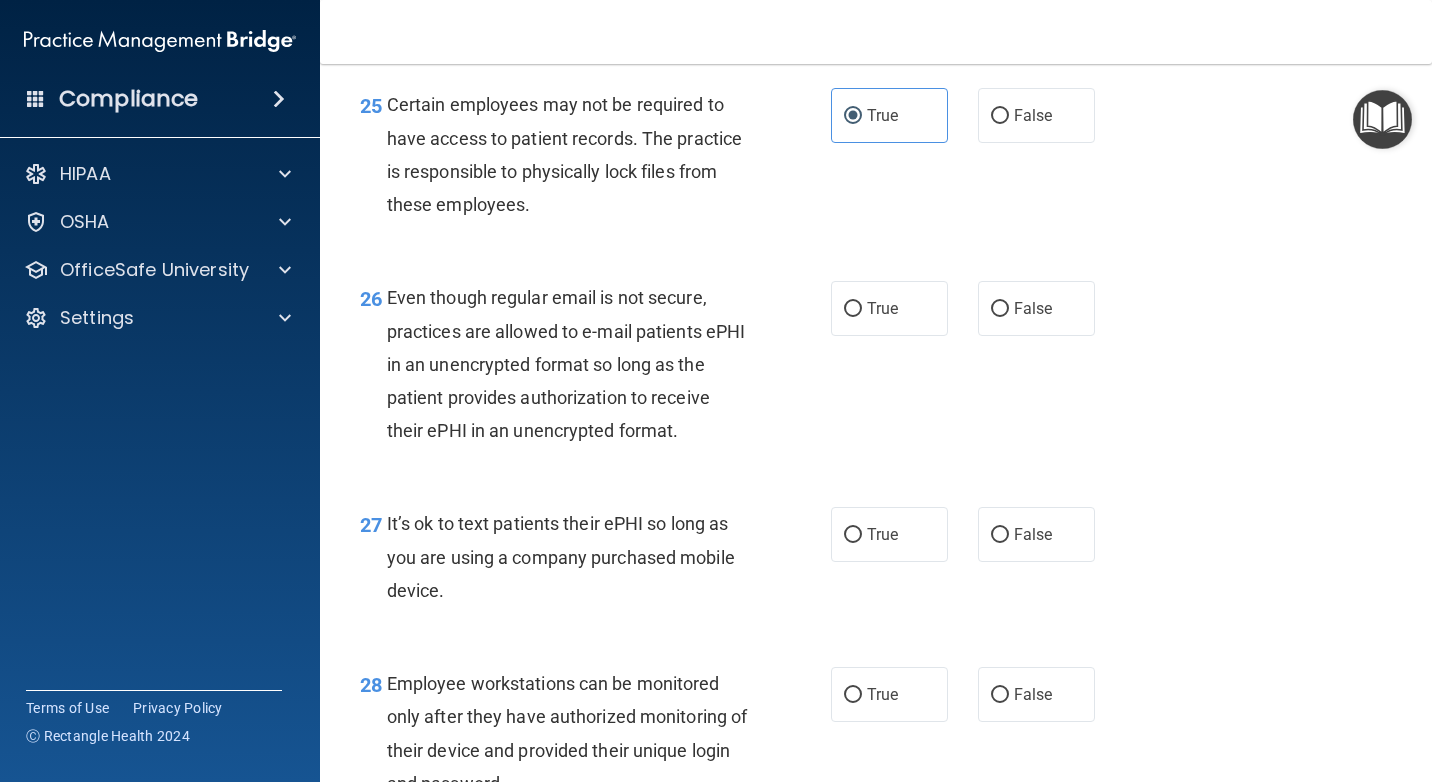 scroll, scrollTop: 4900, scrollLeft: 0, axis: vertical 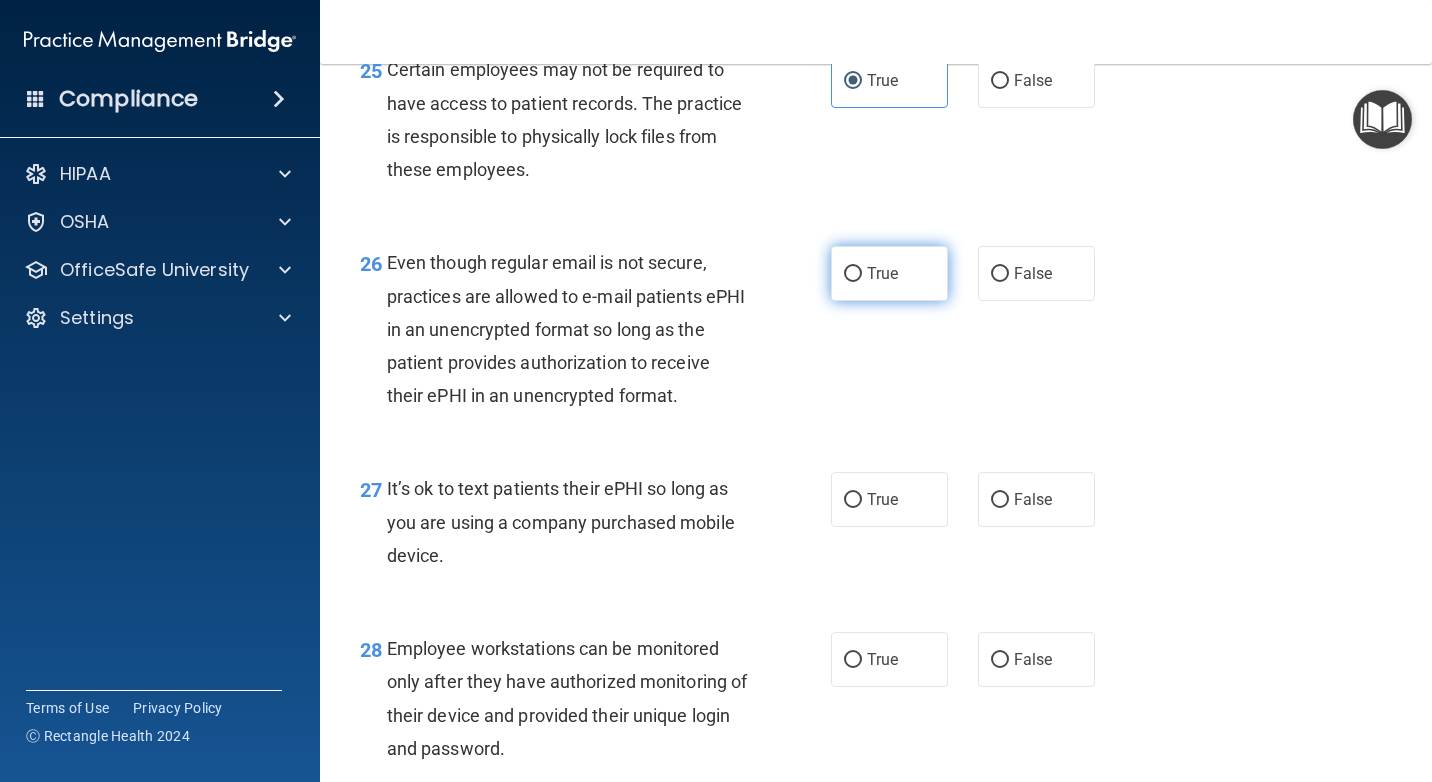 click on "True" at bounding box center [889, 273] 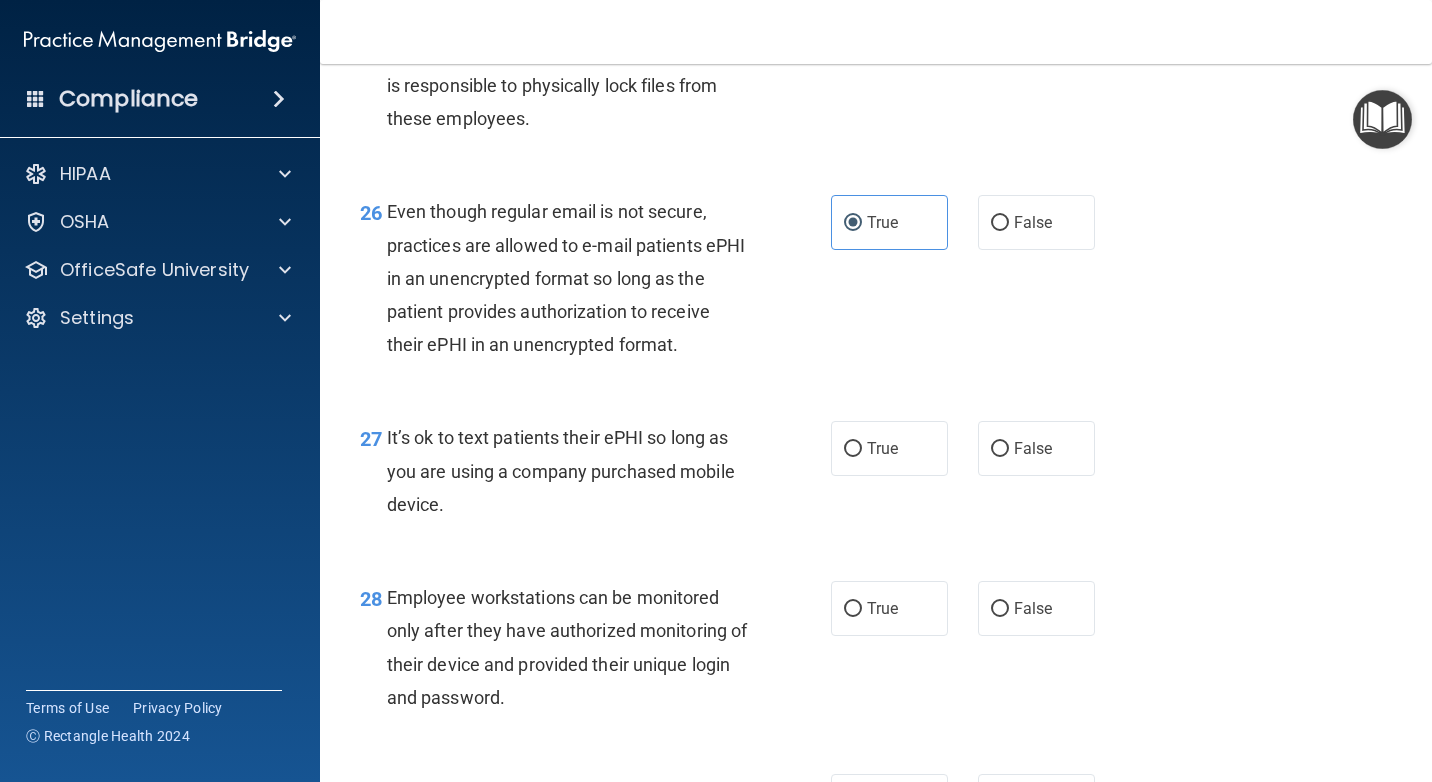 scroll, scrollTop: 5000, scrollLeft: 0, axis: vertical 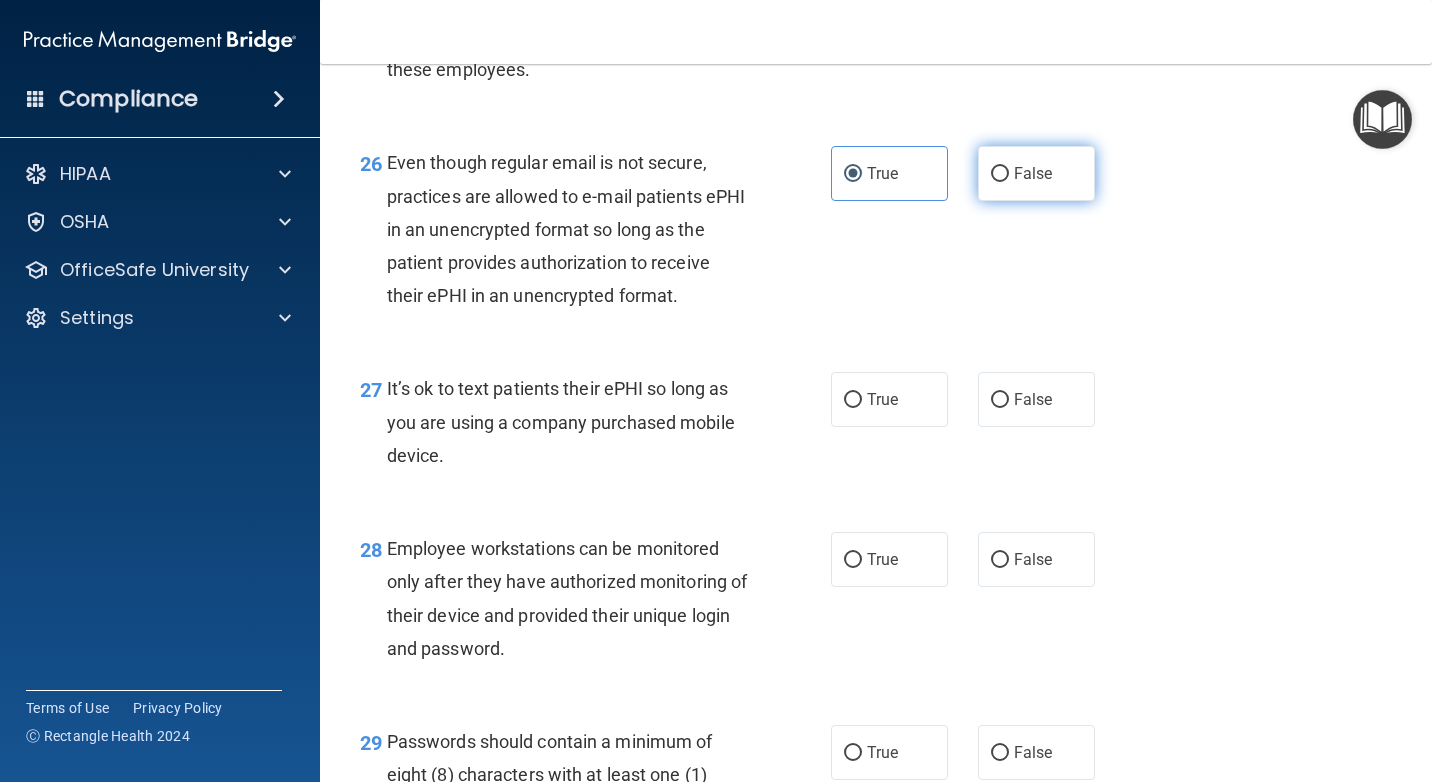 click on "False" at bounding box center (1033, 173) 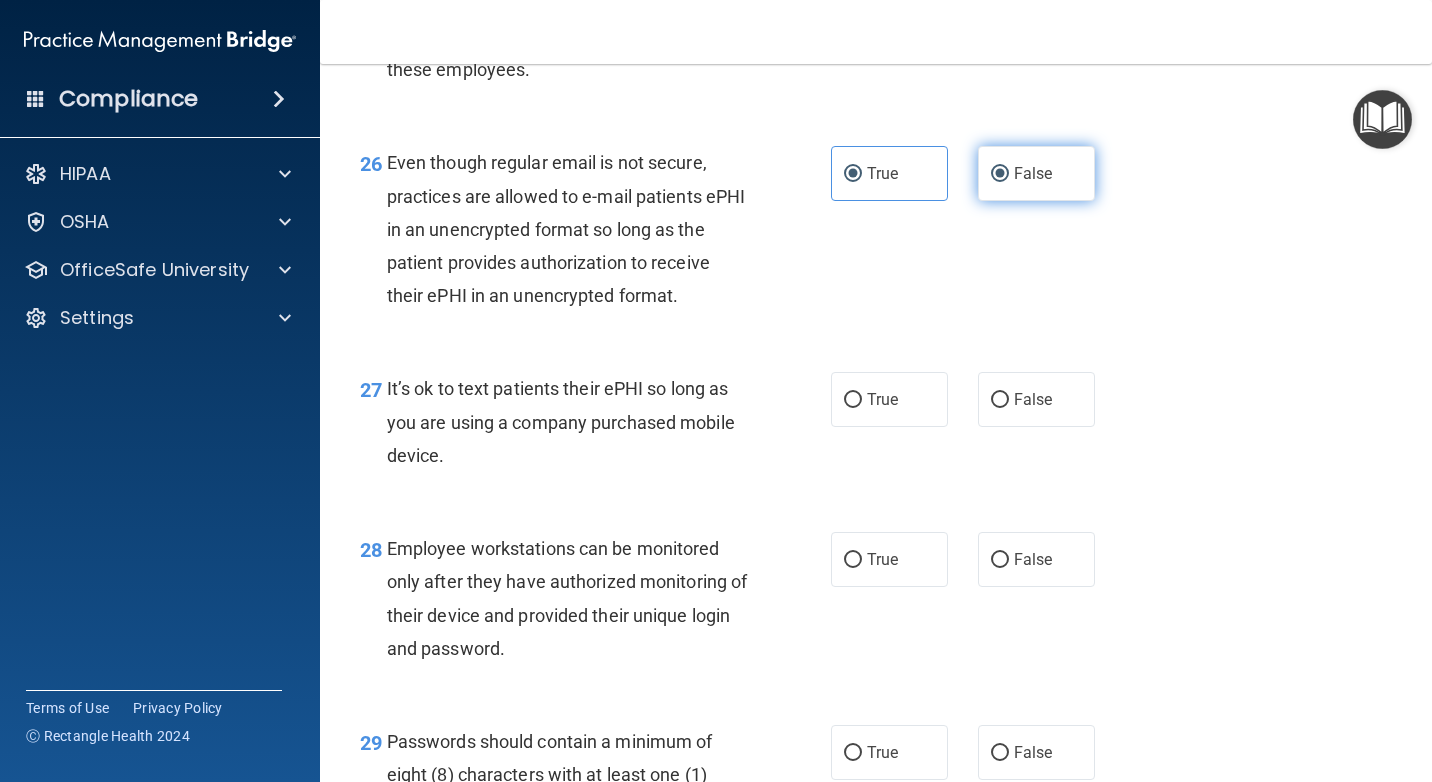 radio on "false" 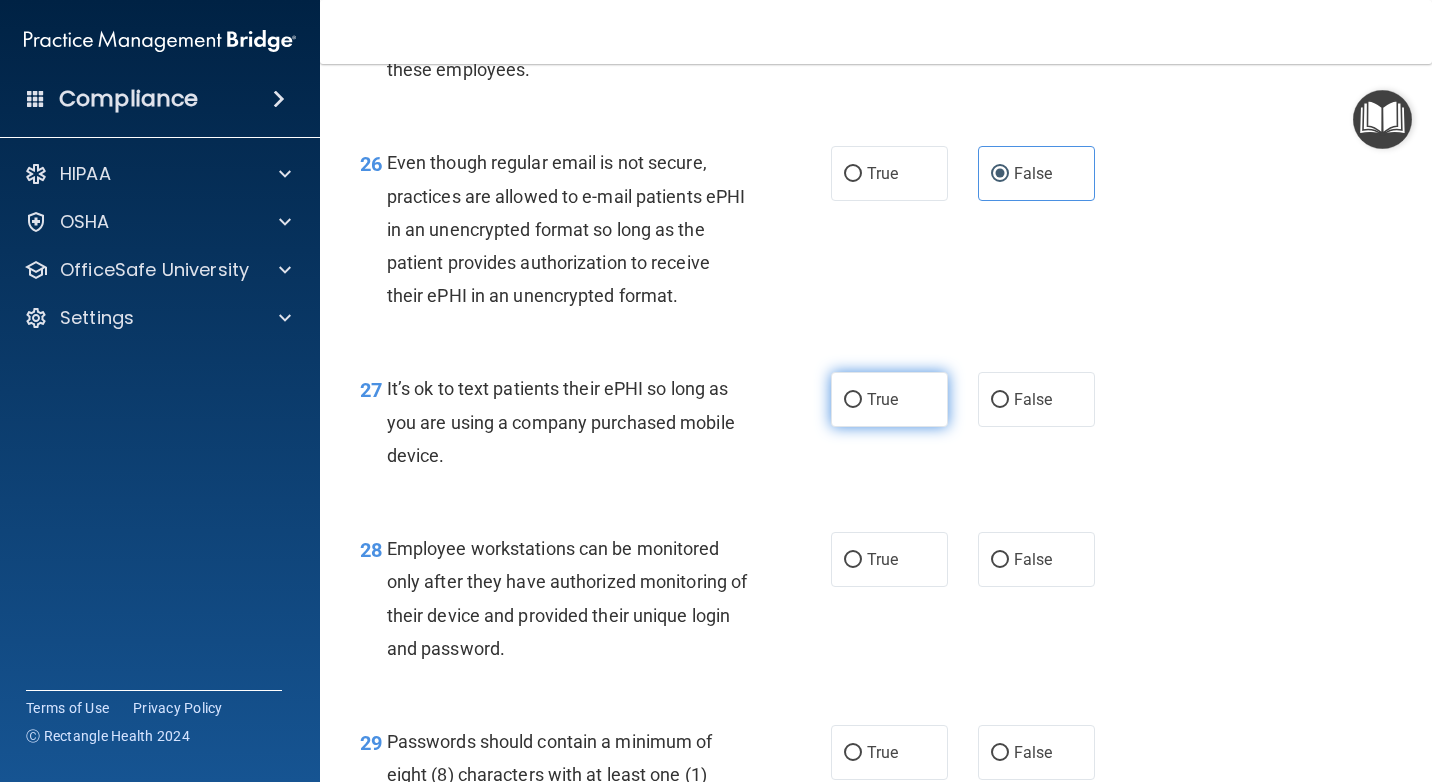 click on "True" at bounding box center [889, 399] 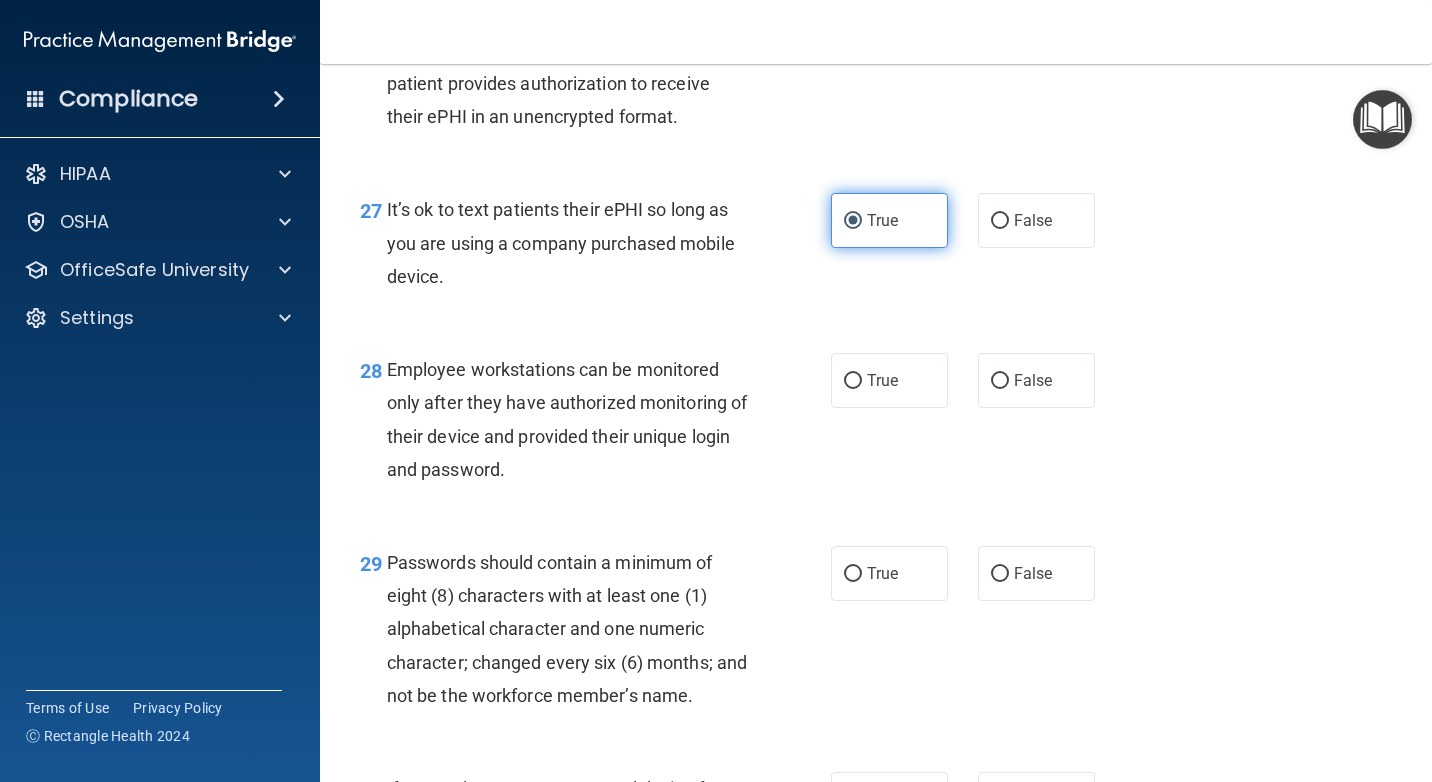 scroll, scrollTop: 5200, scrollLeft: 0, axis: vertical 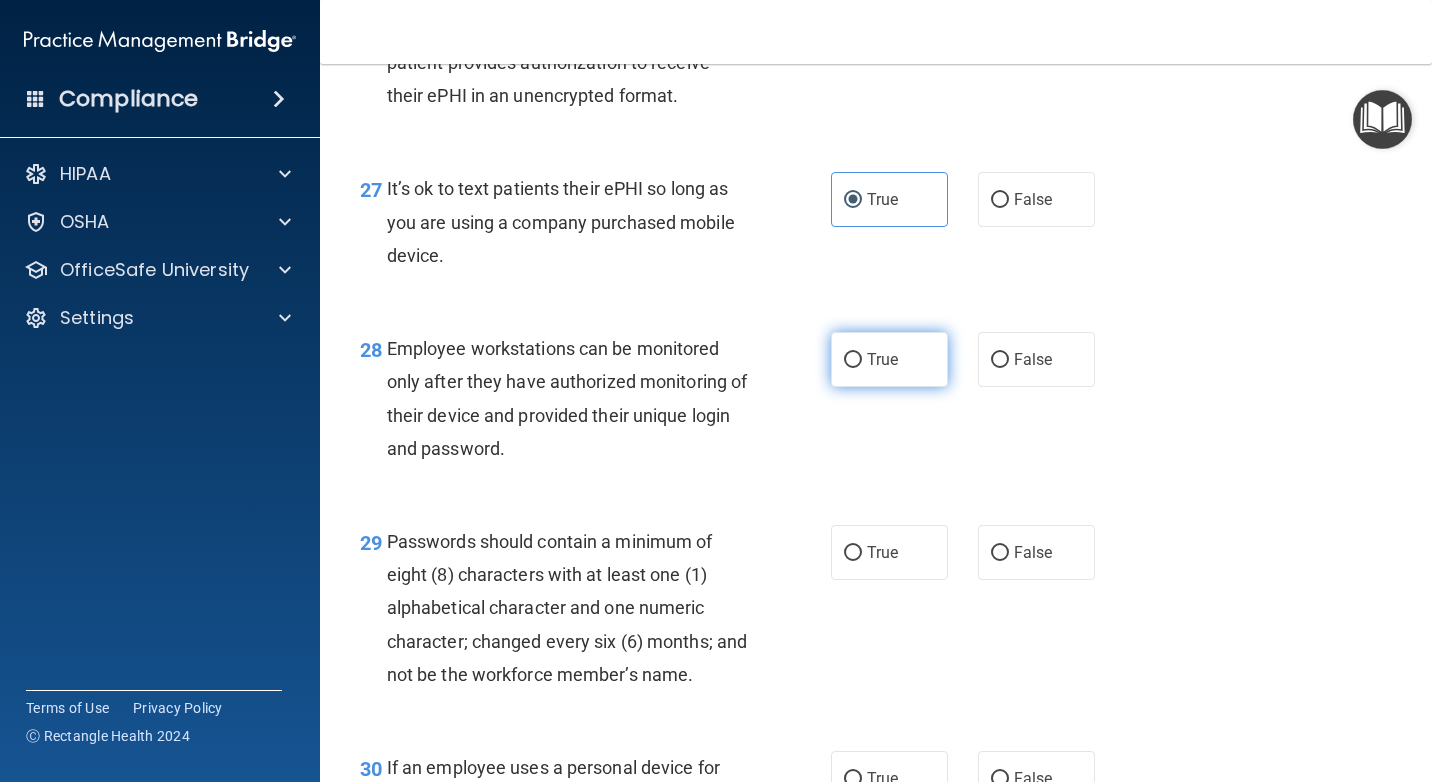 click on "True" at bounding box center (889, 359) 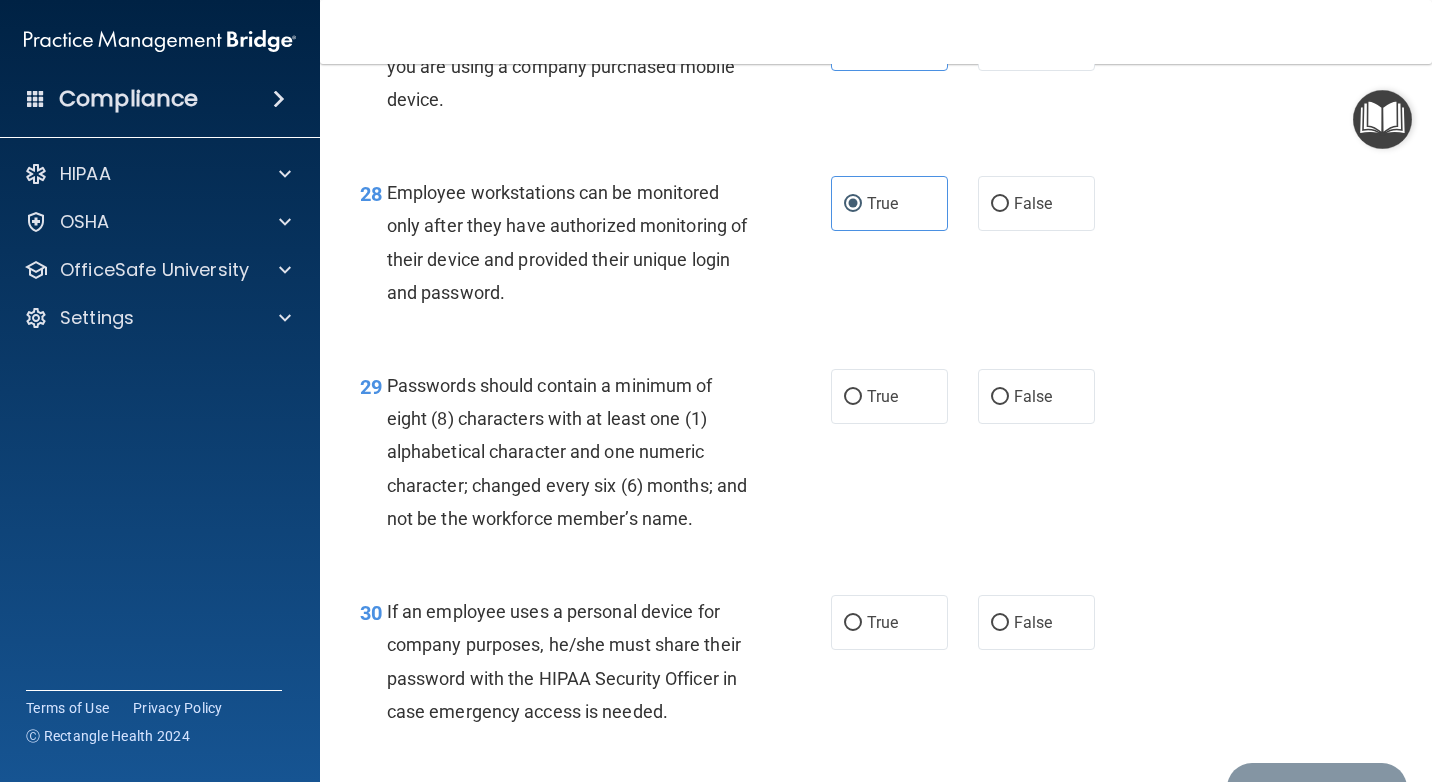 scroll, scrollTop: 5400, scrollLeft: 0, axis: vertical 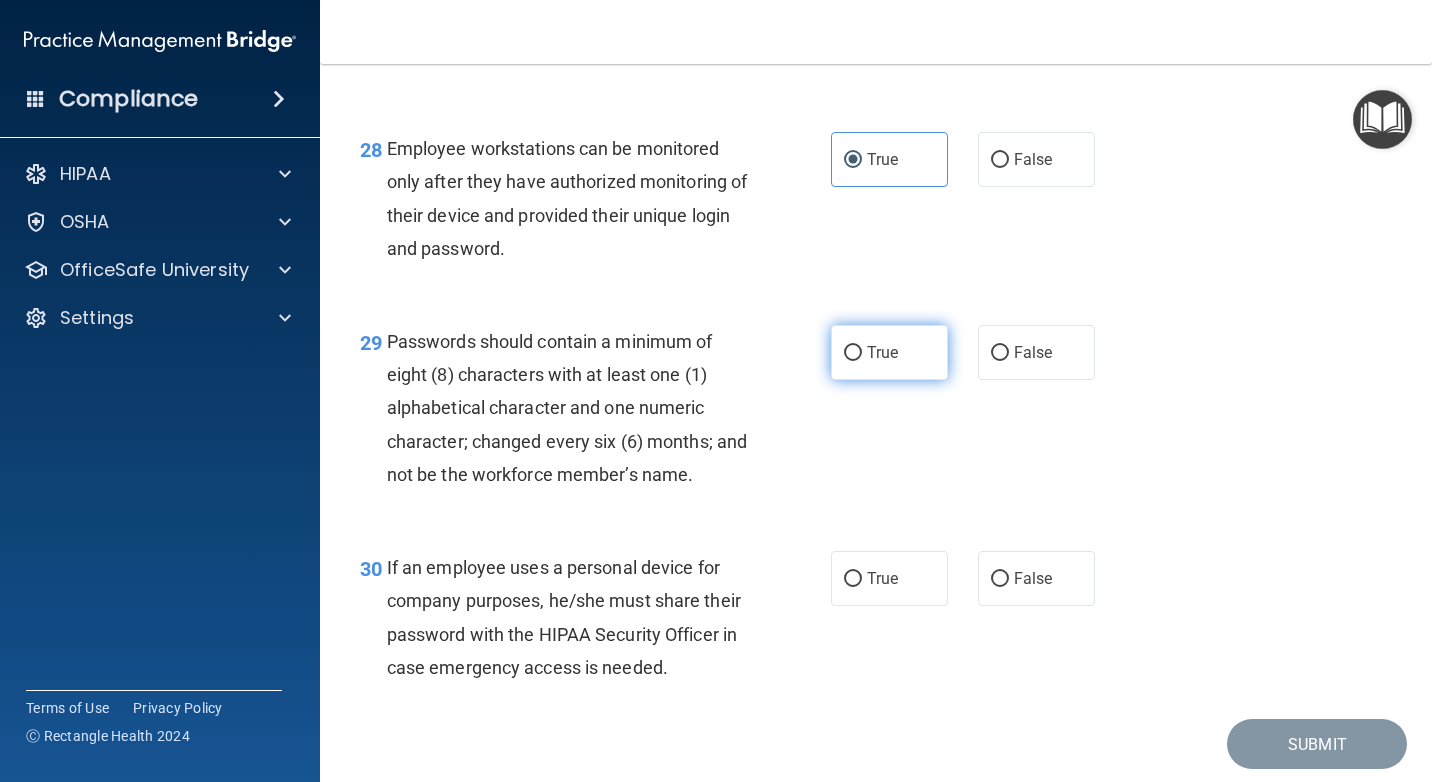 click on "True" at bounding box center (889, 352) 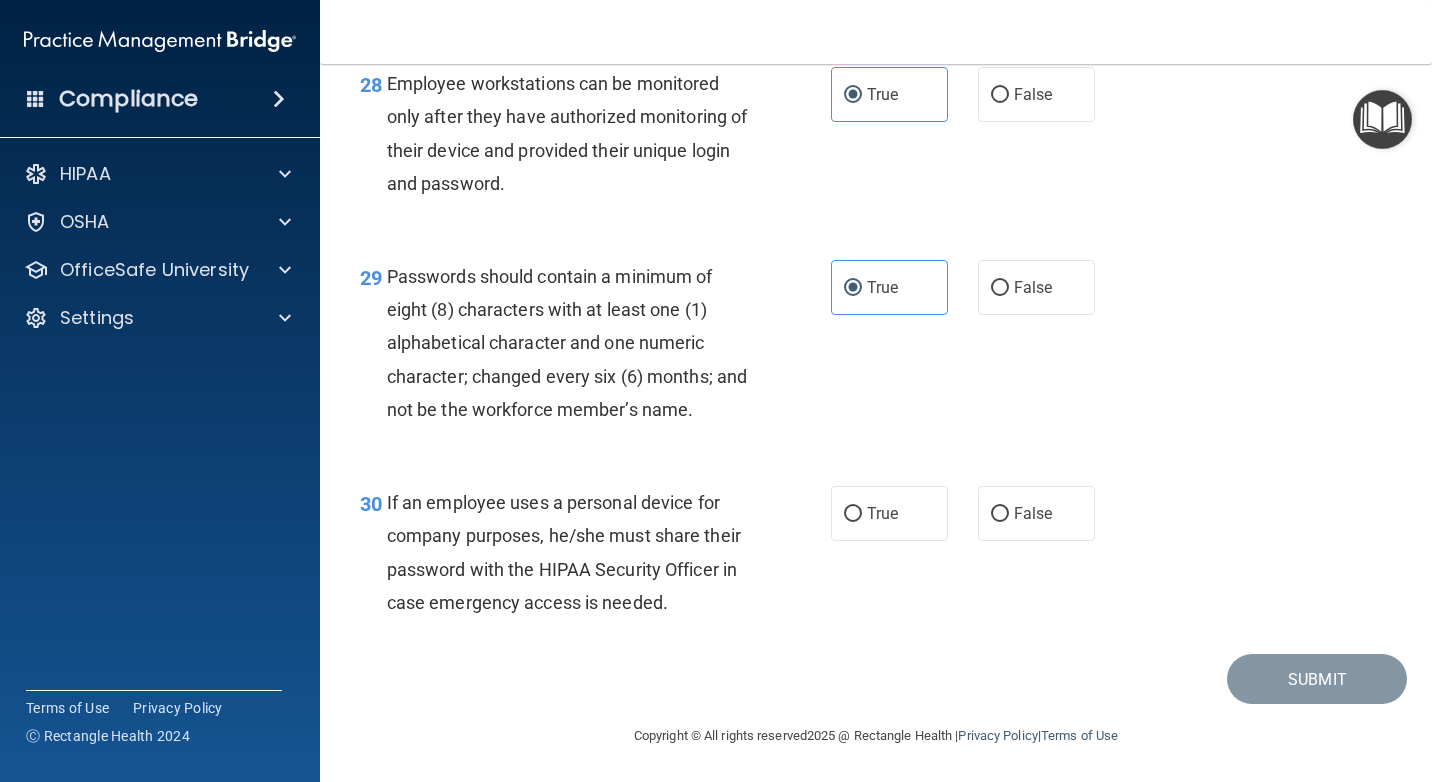 scroll, scrollTop: 5500, scrollLeft: 0, axis: vertical 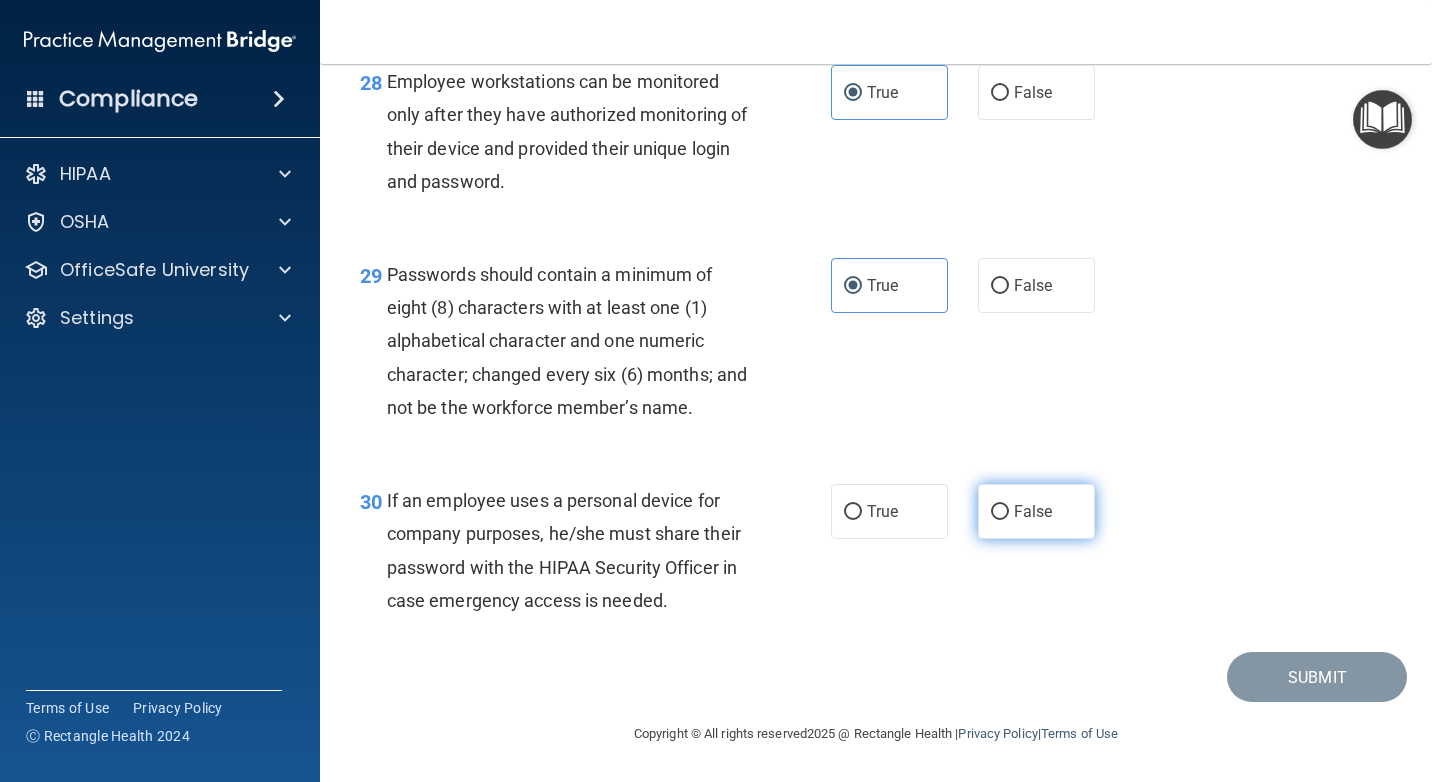 click on "False" at bounding box center (1036, 511) 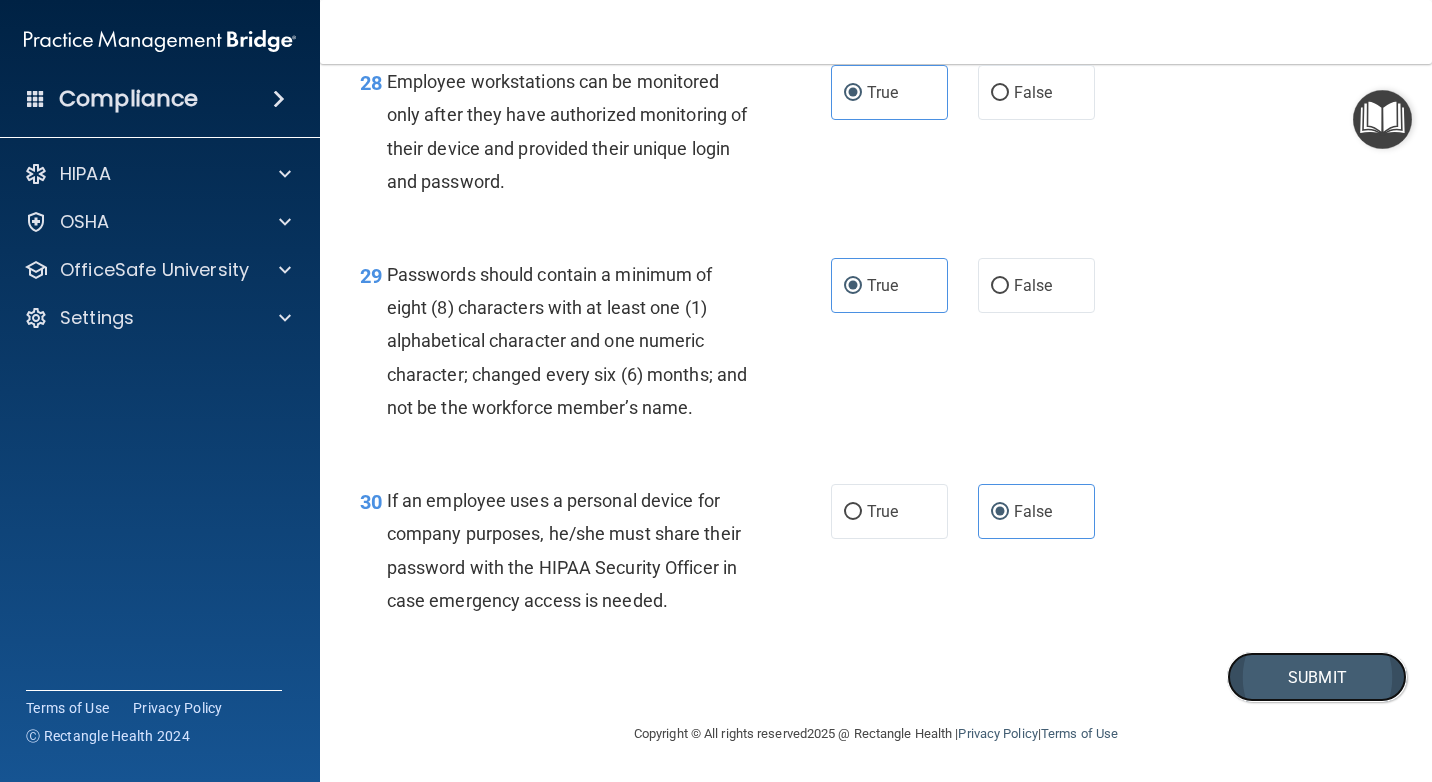 click on "Submit" at bounding box center (1317, 677) 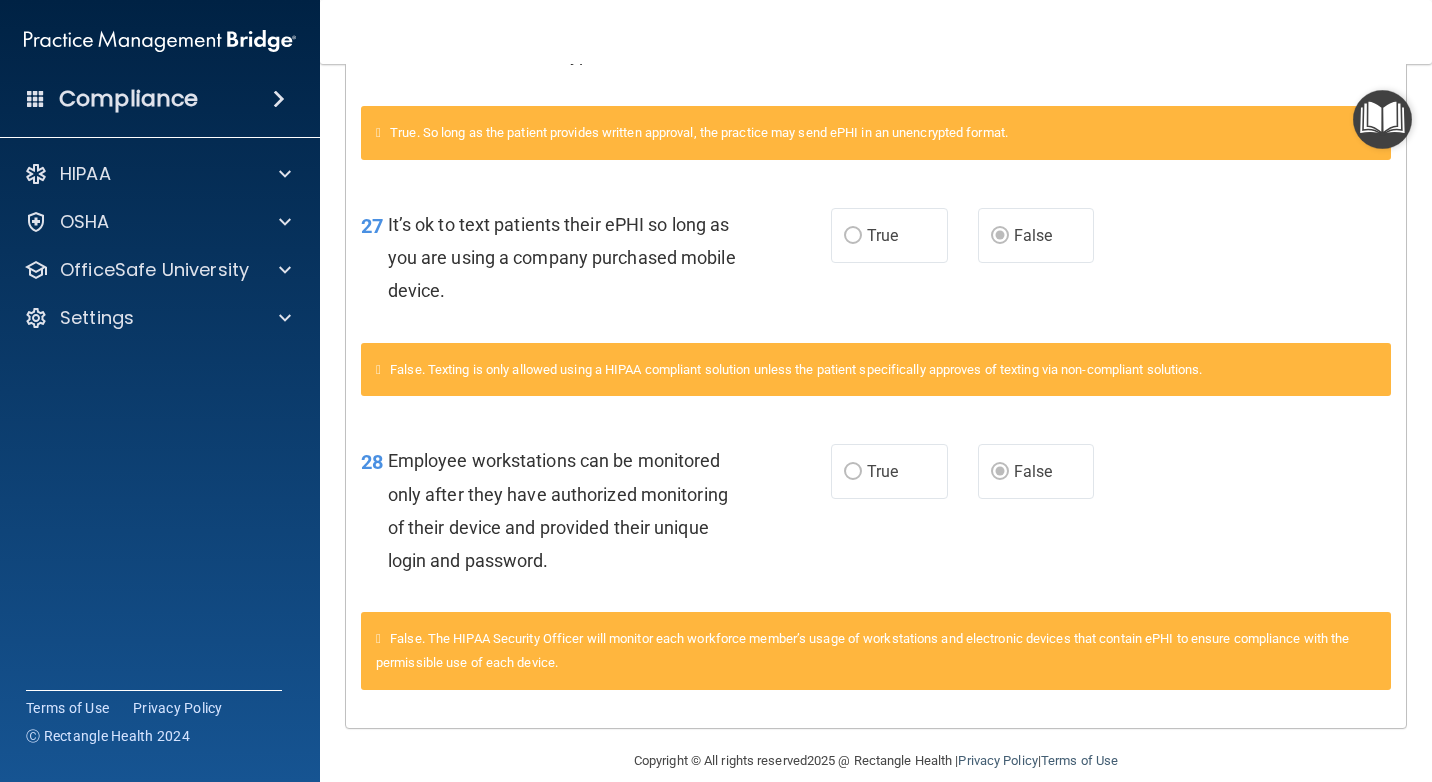 scroll, scrollTop: 3275, scrollLeft: 0, axis: vertical 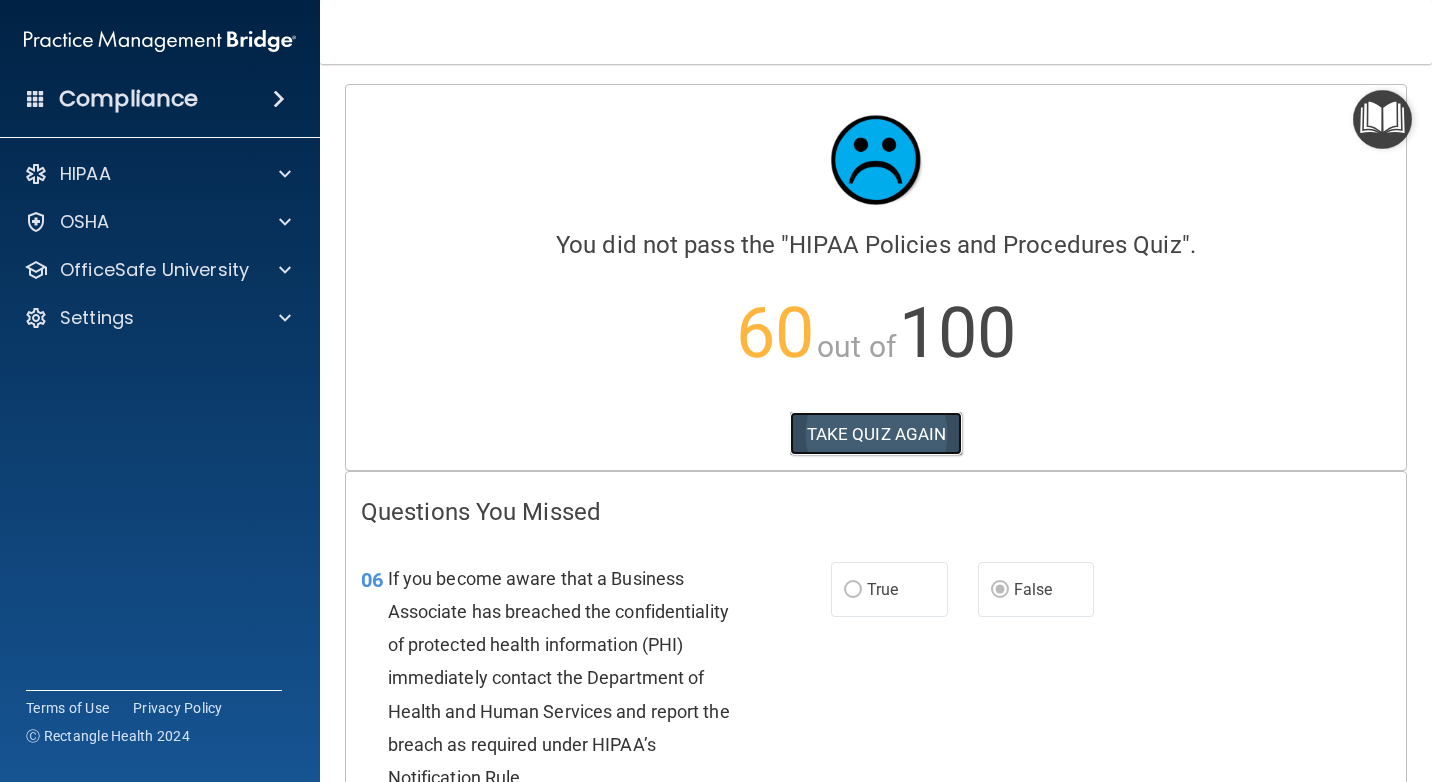 click on "TAKE QUIZ AGAIN" at bounding box center [876, 434] 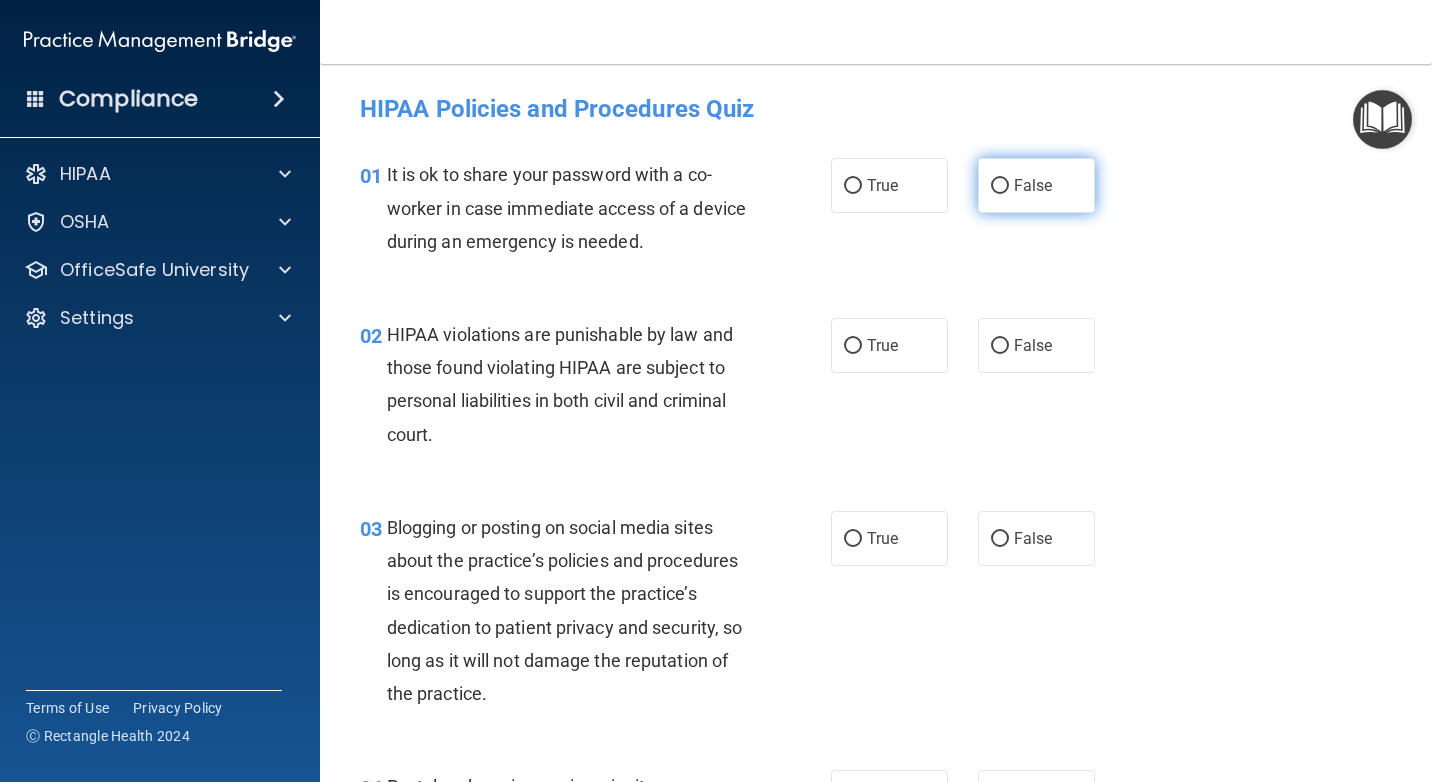 drag, startPoint x: 997, startPoint y: 197, endPoint x: 996, endPoint y: 182, distance: 15.033297 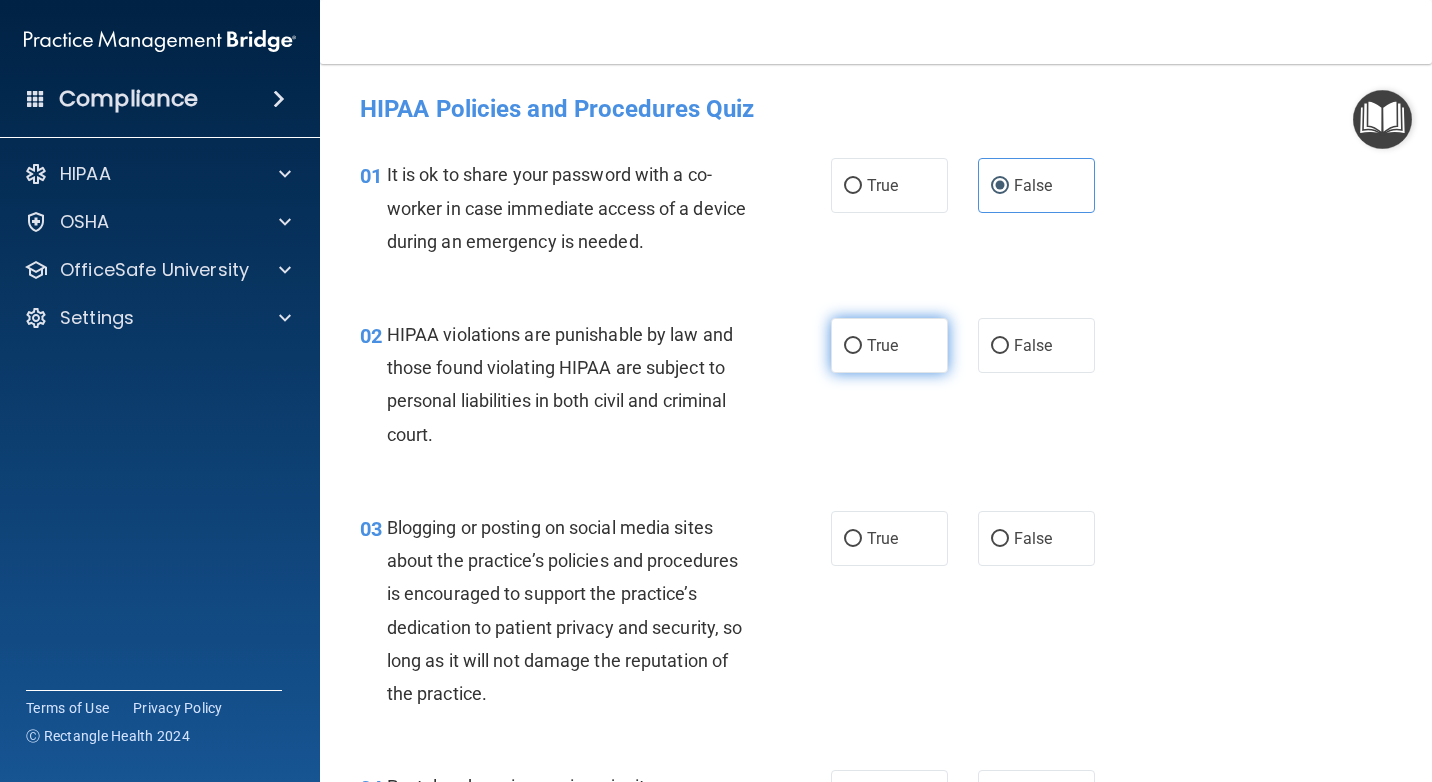 click on "True" at bounding box center [889, 345] 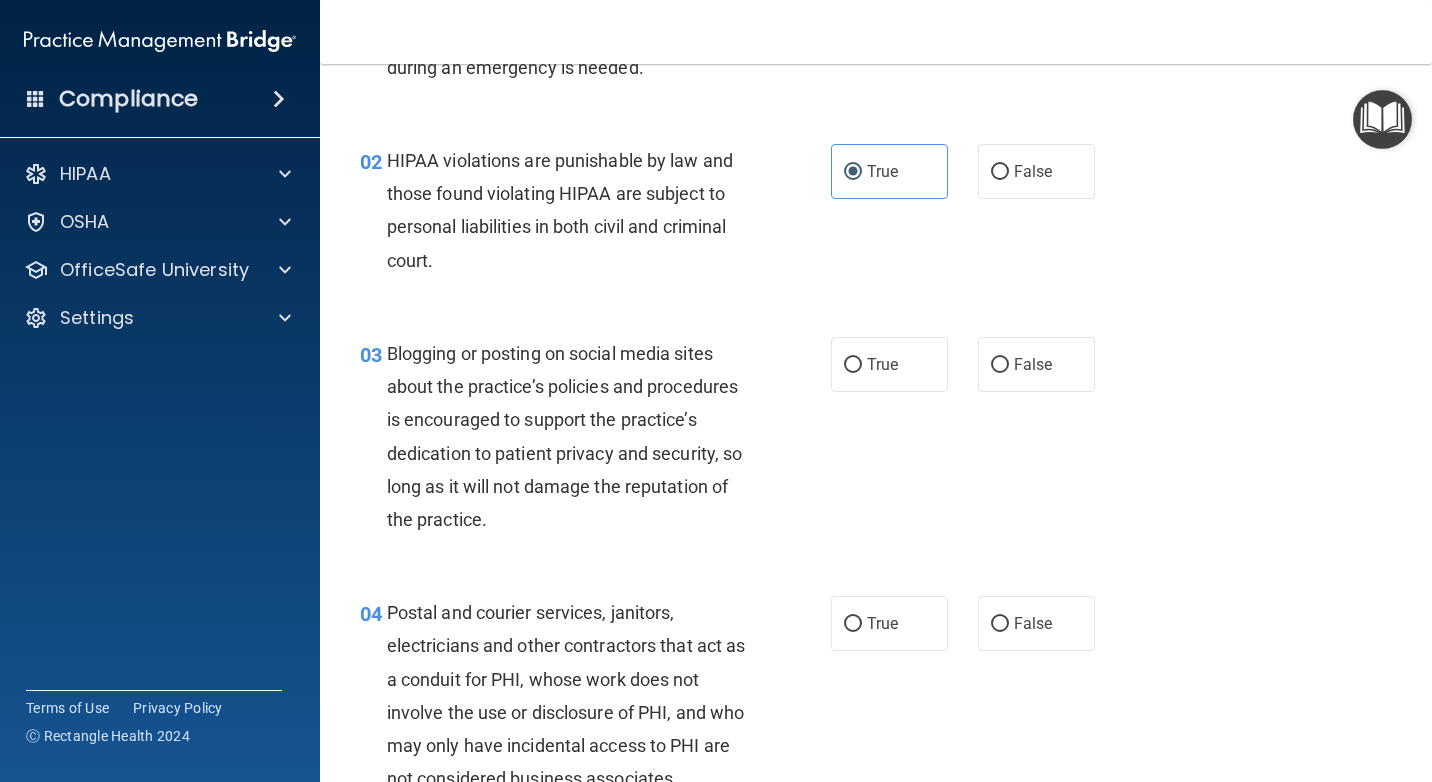 scroll, scrollTop: 200, scrollLeft: 0, axis: vertical 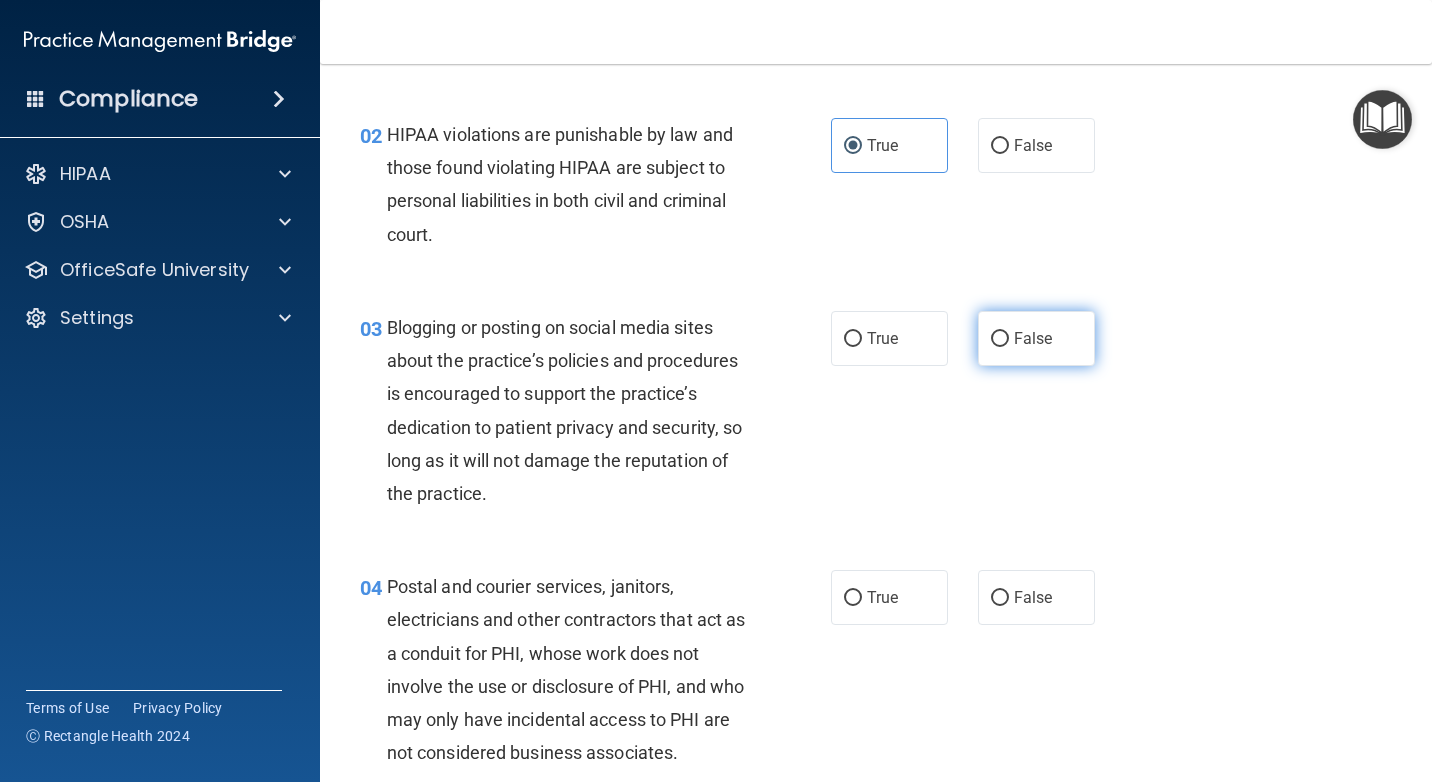 click on "False" at bounding box center (1000, 339) 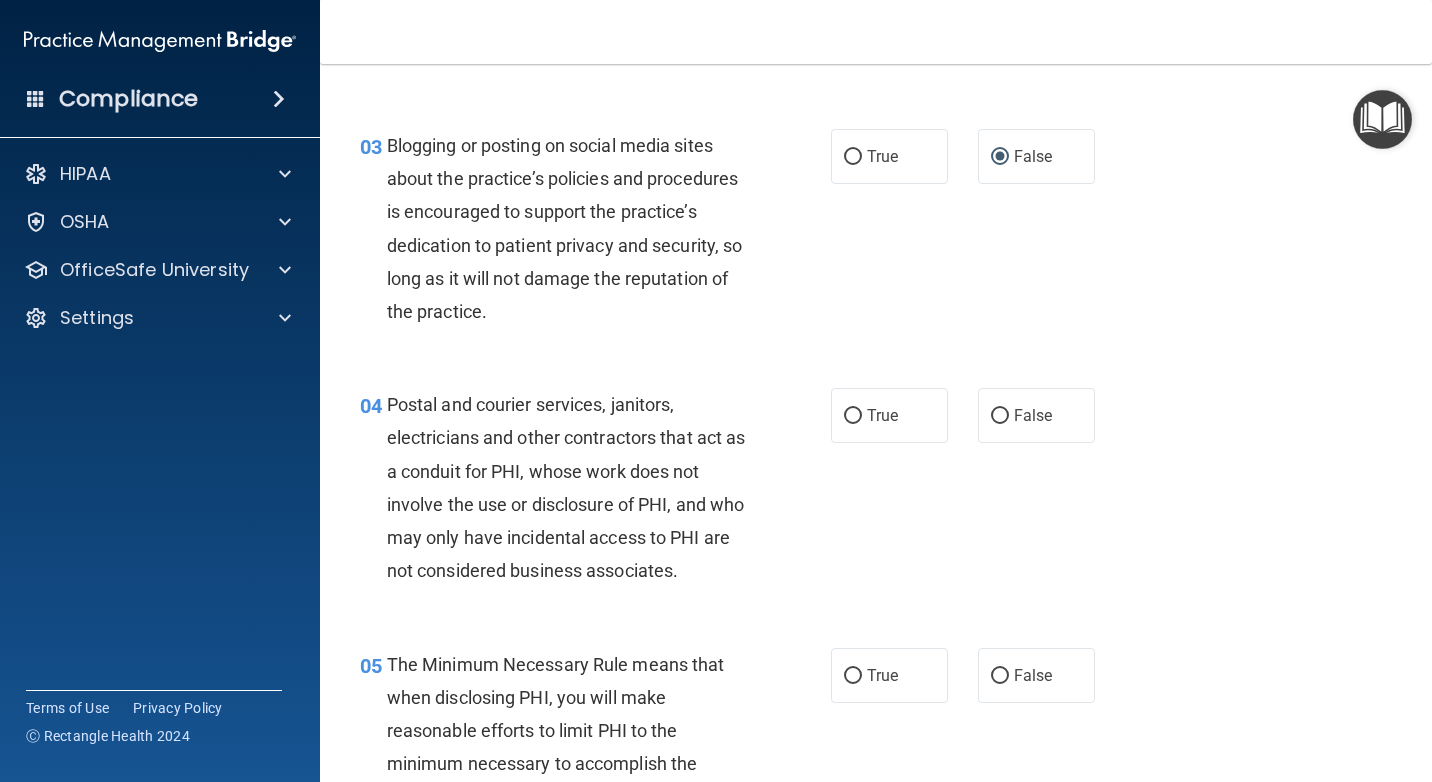 scroll, scrollTop: 400, scrollLeft: 0, axis: vertical 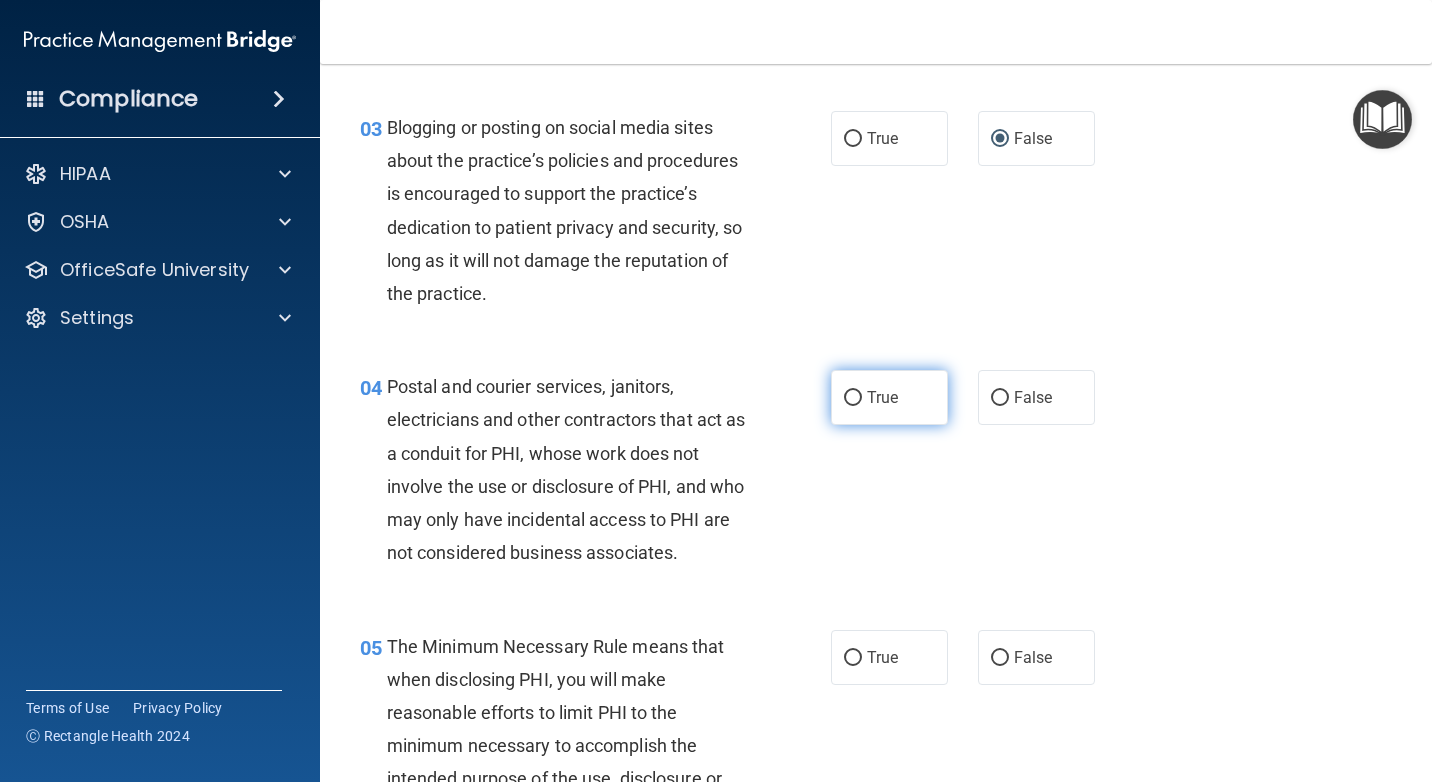 click on "True" at bounding box center (882, 397) 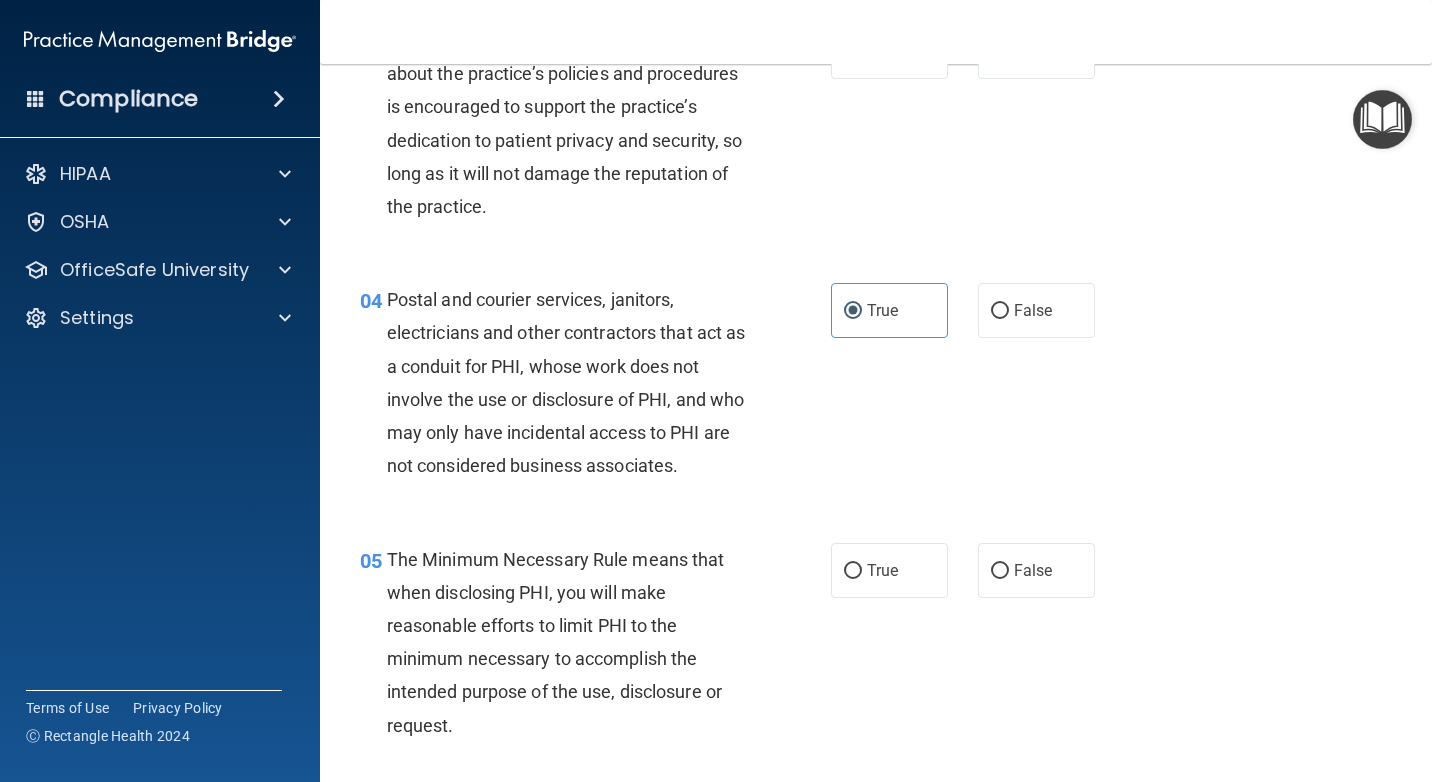 scroll, scrollTop: 700, scrollLeft: 0, axis: vertical 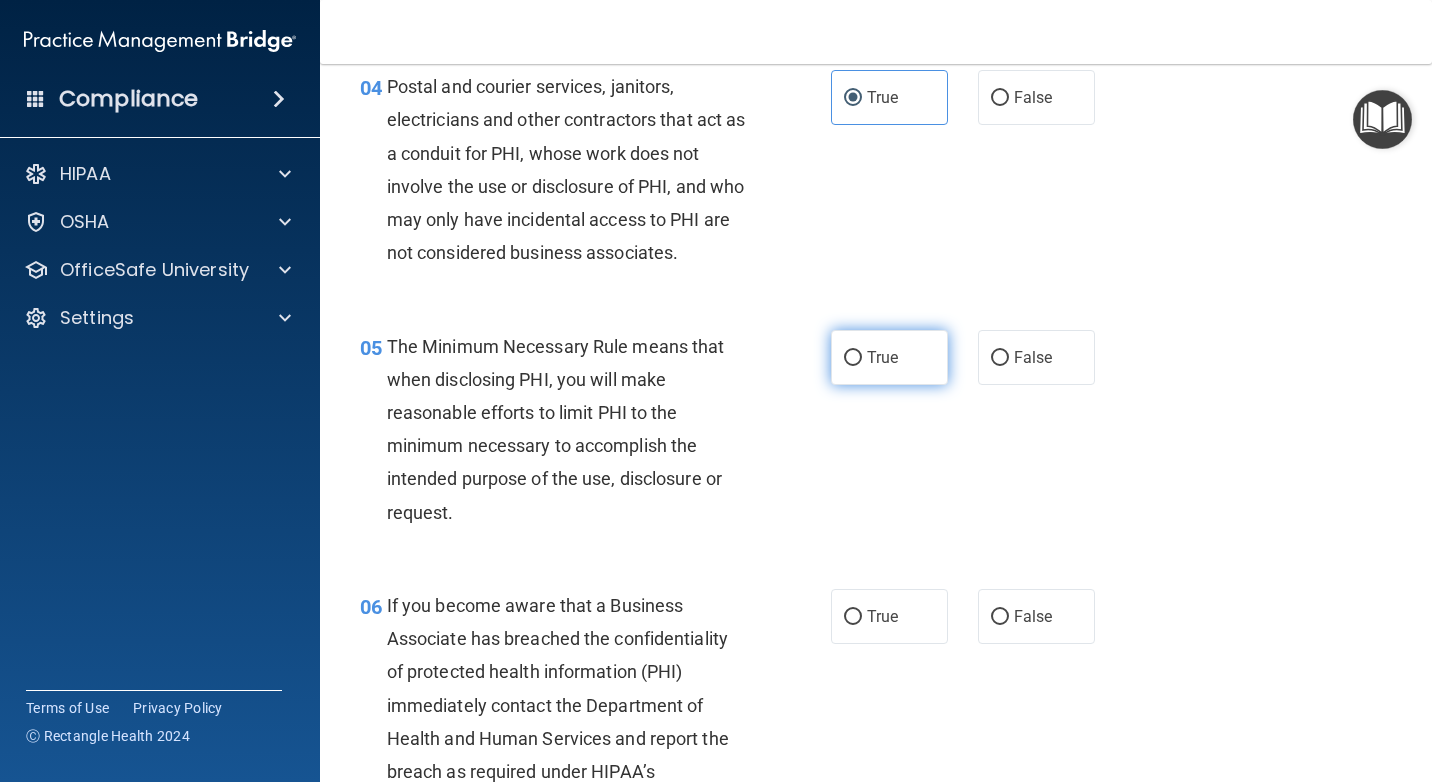 click on "True" at bounding box center [882, 357] 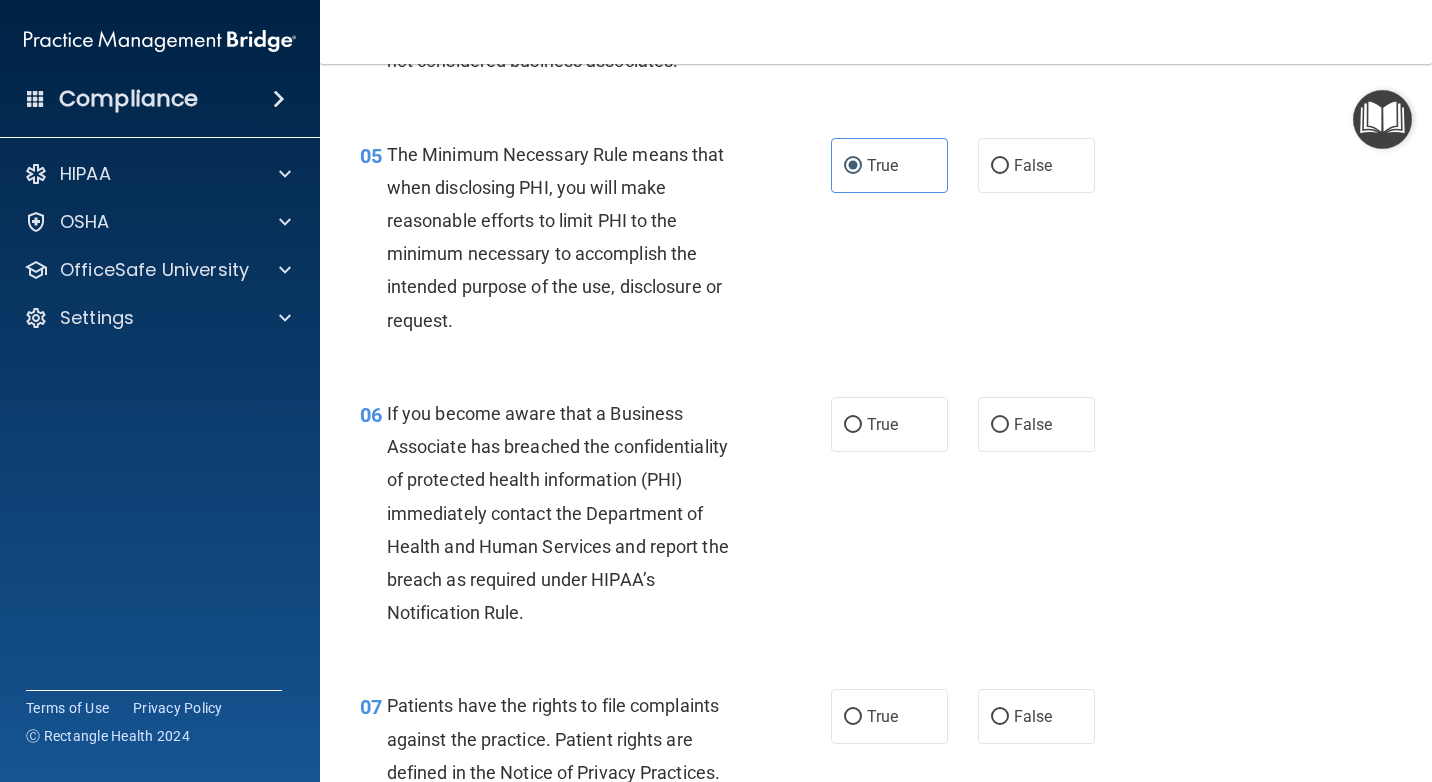 scroll, scrollTop: 900, scrollLeft: 0, axis: vertical 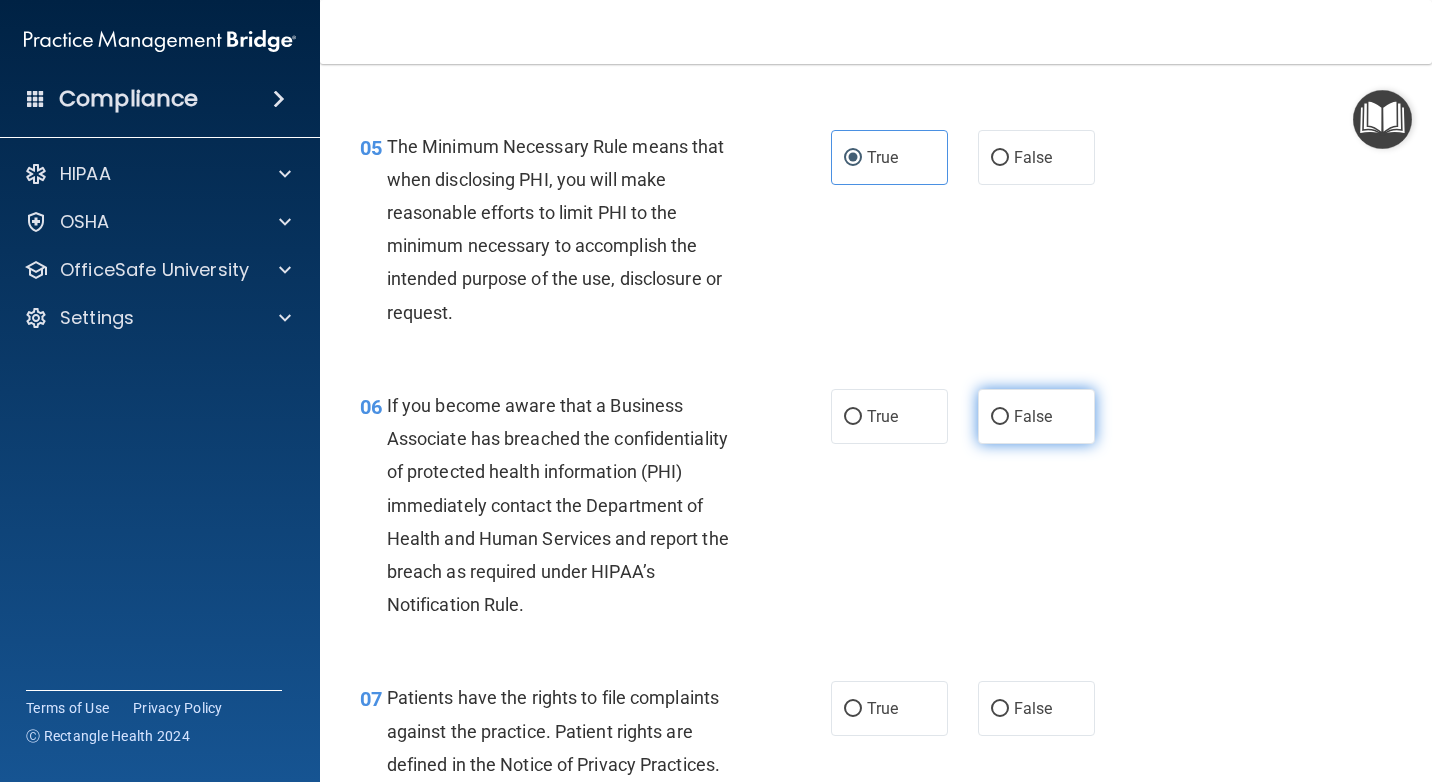 click on "False" at bounding box center (1036, 416) 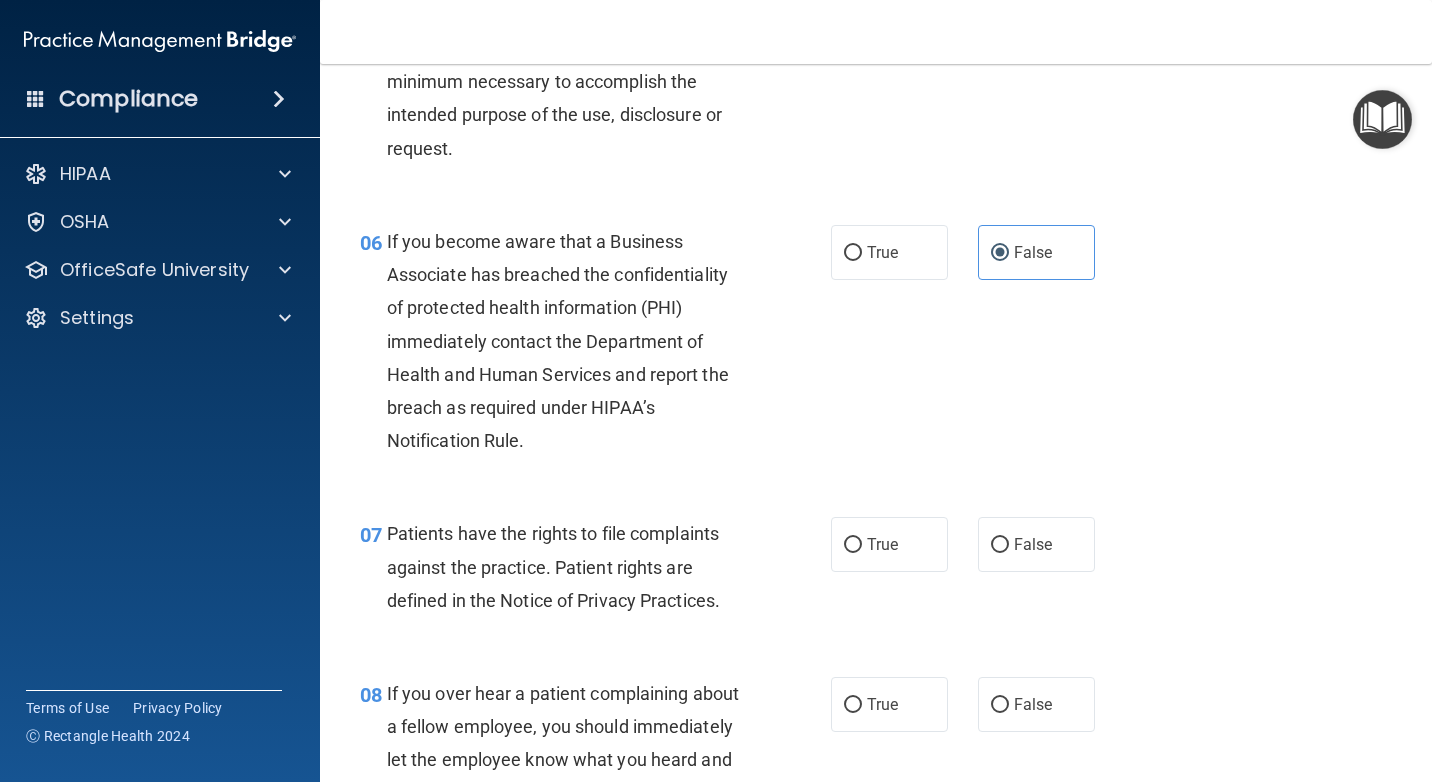 scroll, scrollTop: 1100, scrollLeft: 0, axis: vertical 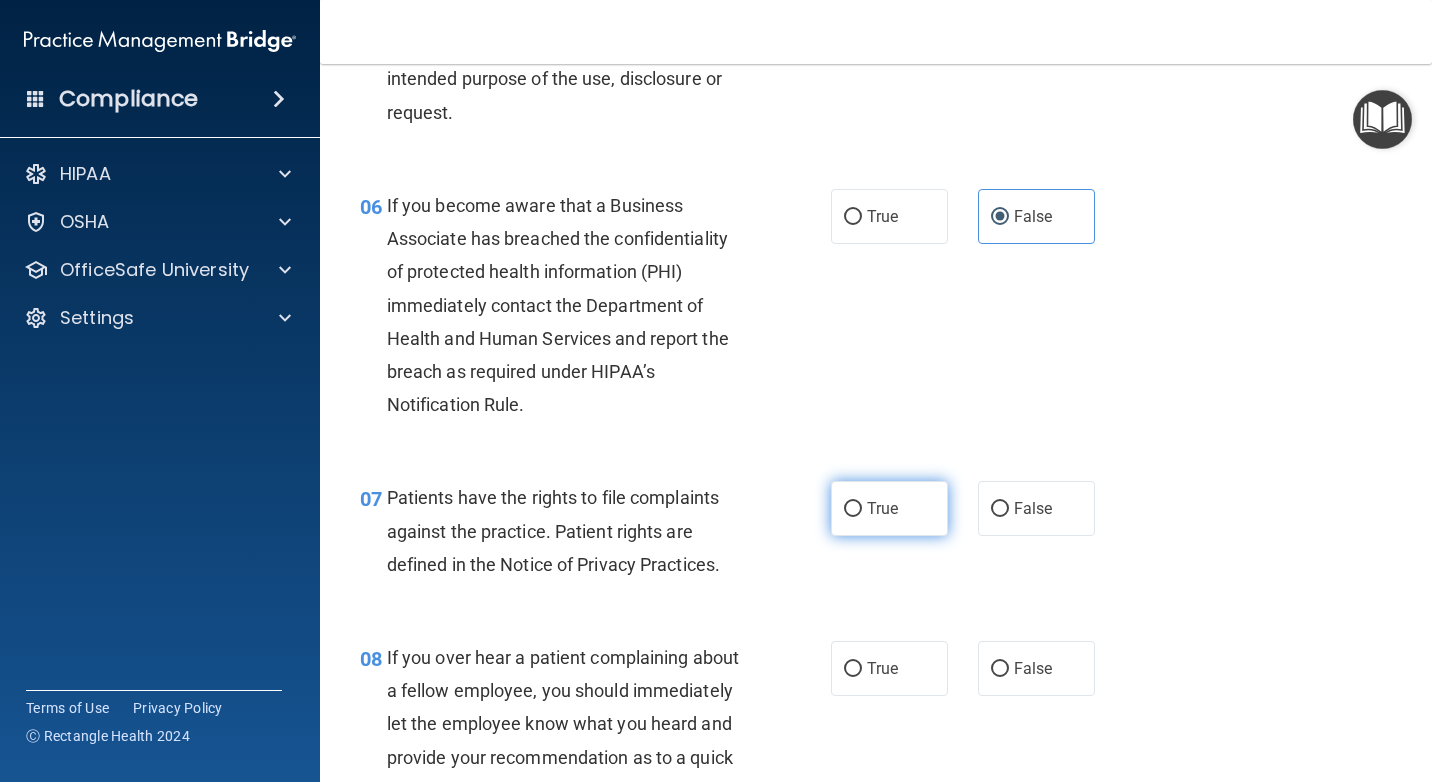click on "True" at bounding box center [882, 508] 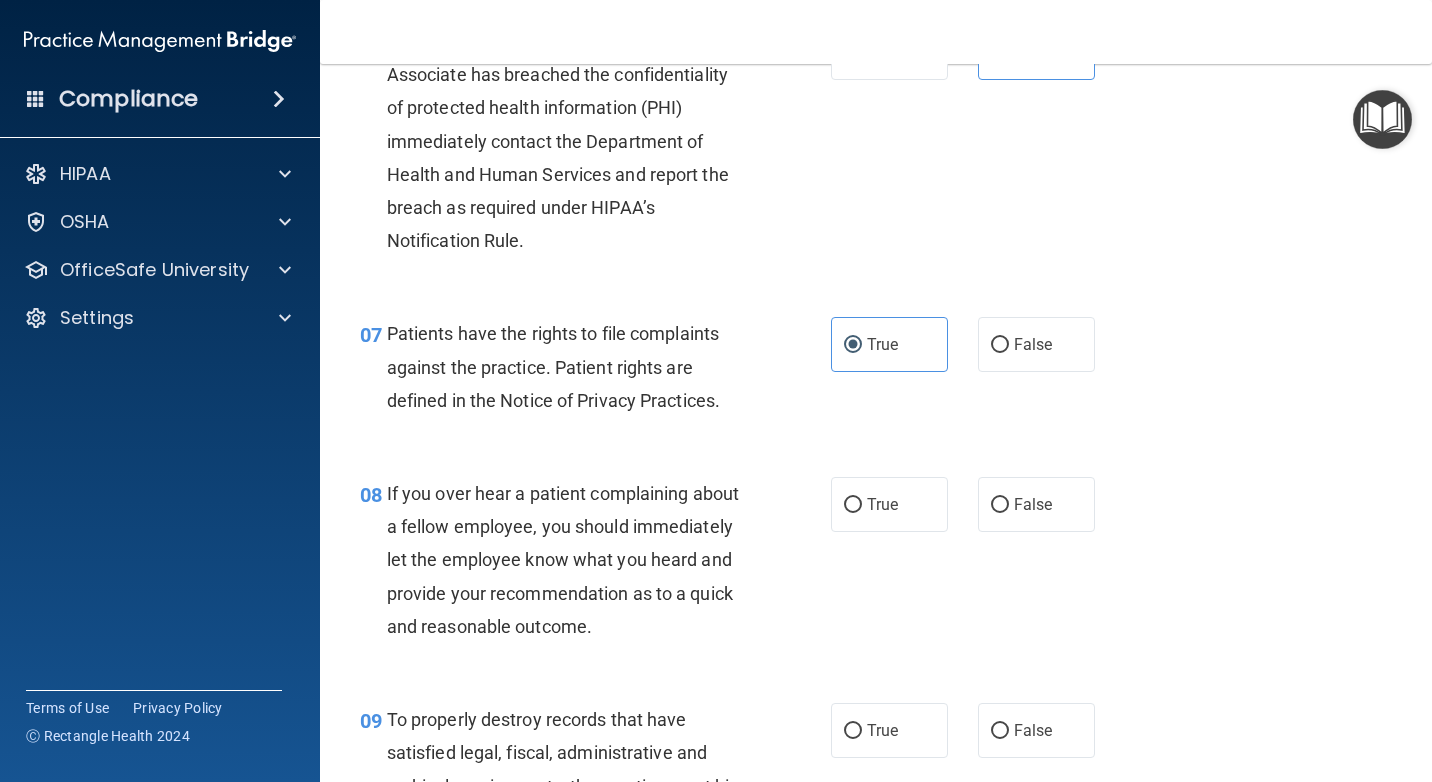scroll, scrollTop: 1300, scrollLeft: 0, axis: vertical 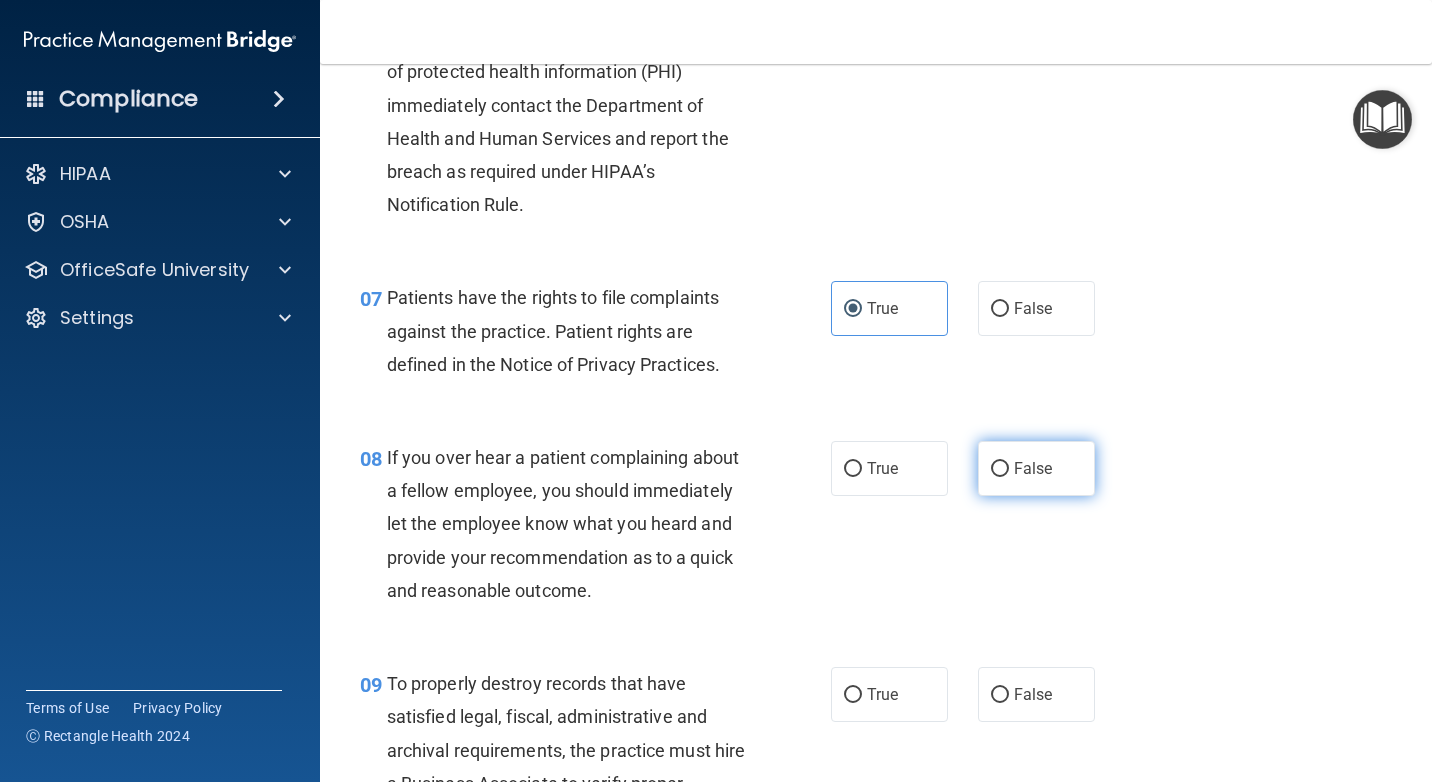 click on "False" at bounding box center (1033, 468) 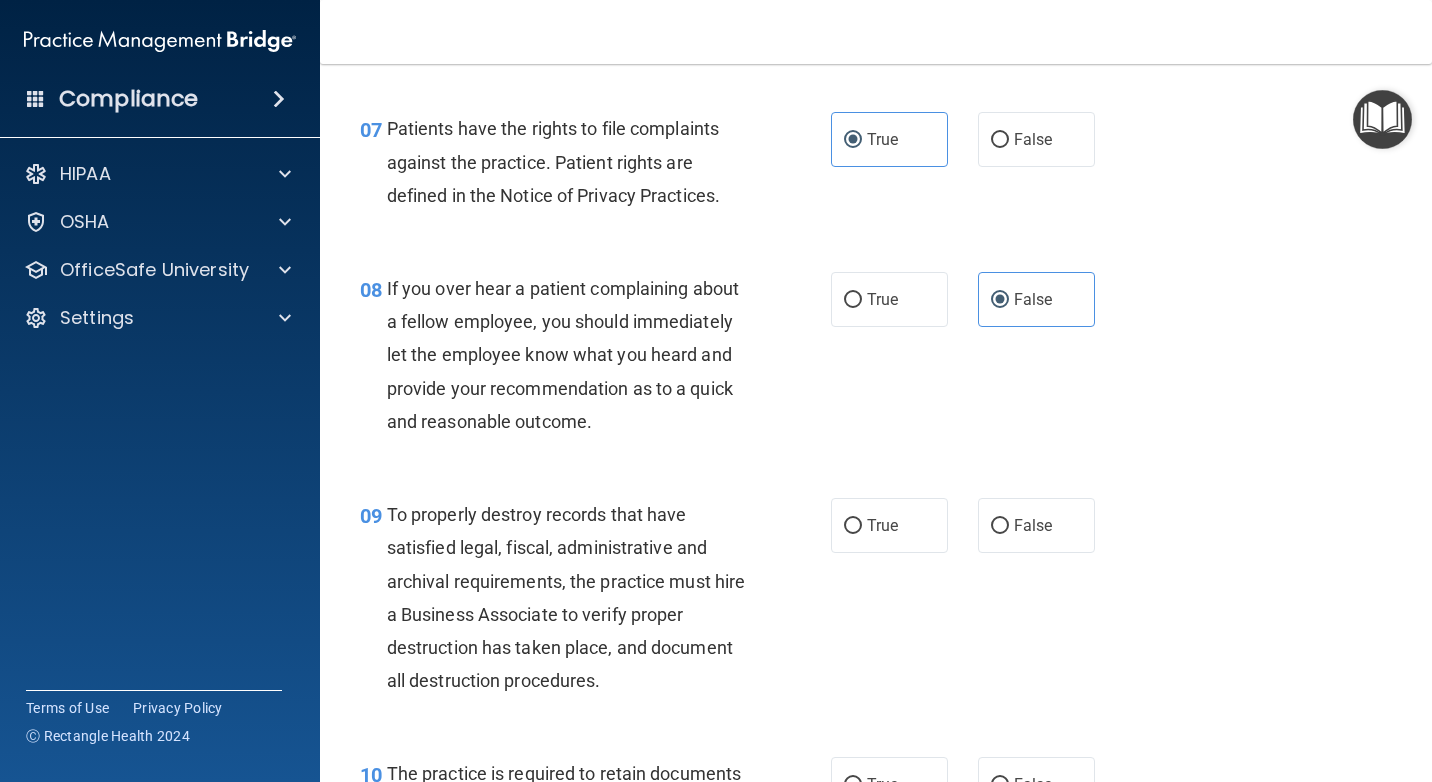 scroll, scrollTop: 1500, scrollLeft: 0, axis: vertical 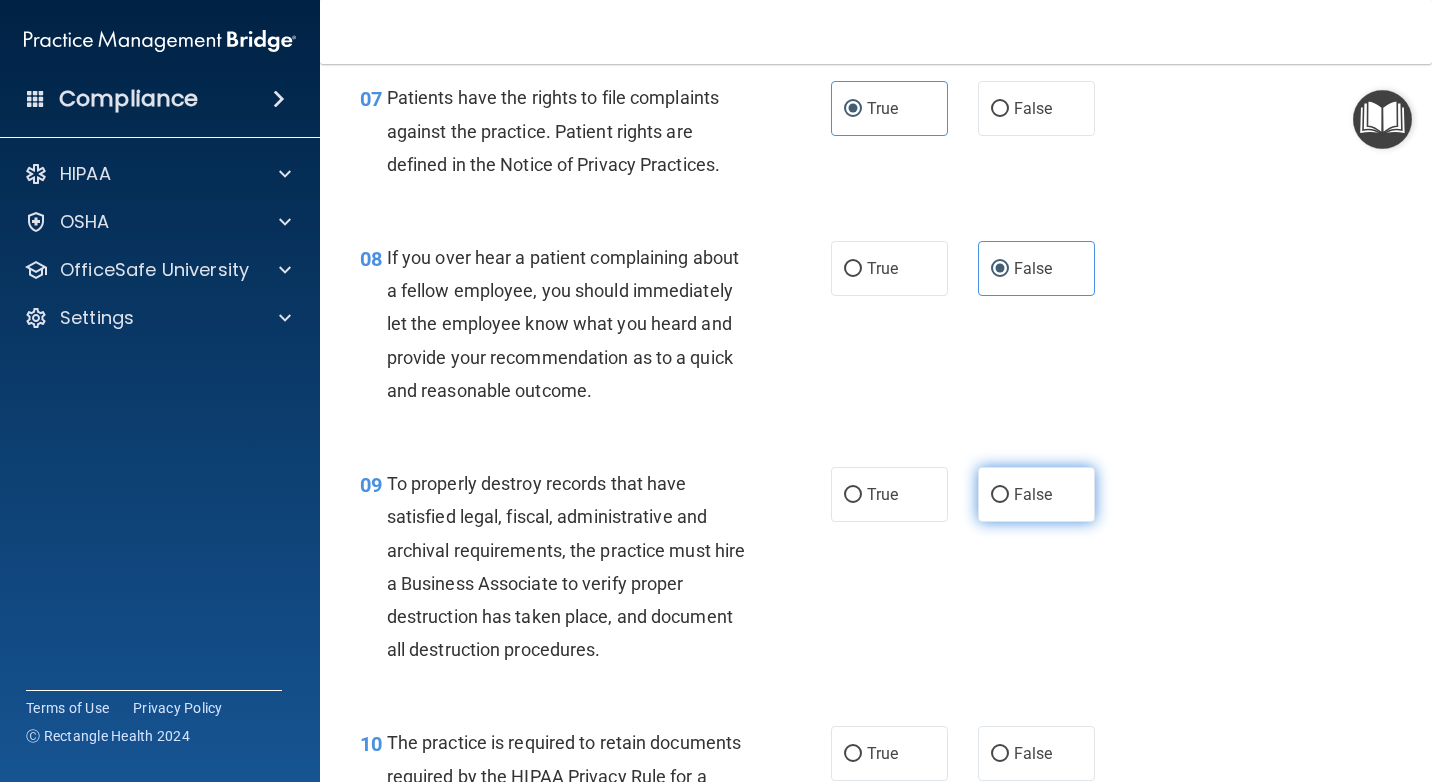 click on "False" at bounding box center [1033, 494] 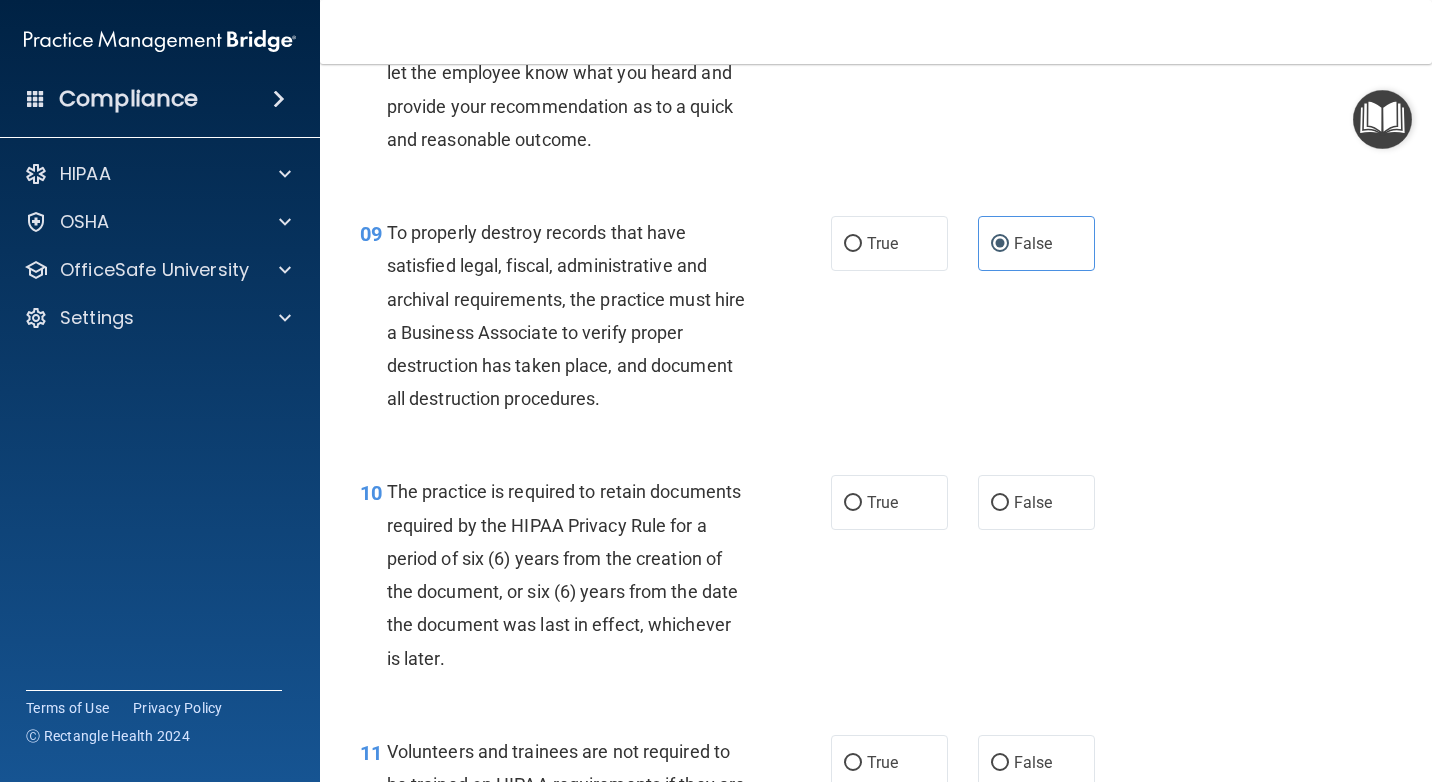 scroll, scrollTop: 1800, scrollLeft: 0, axis: vertical 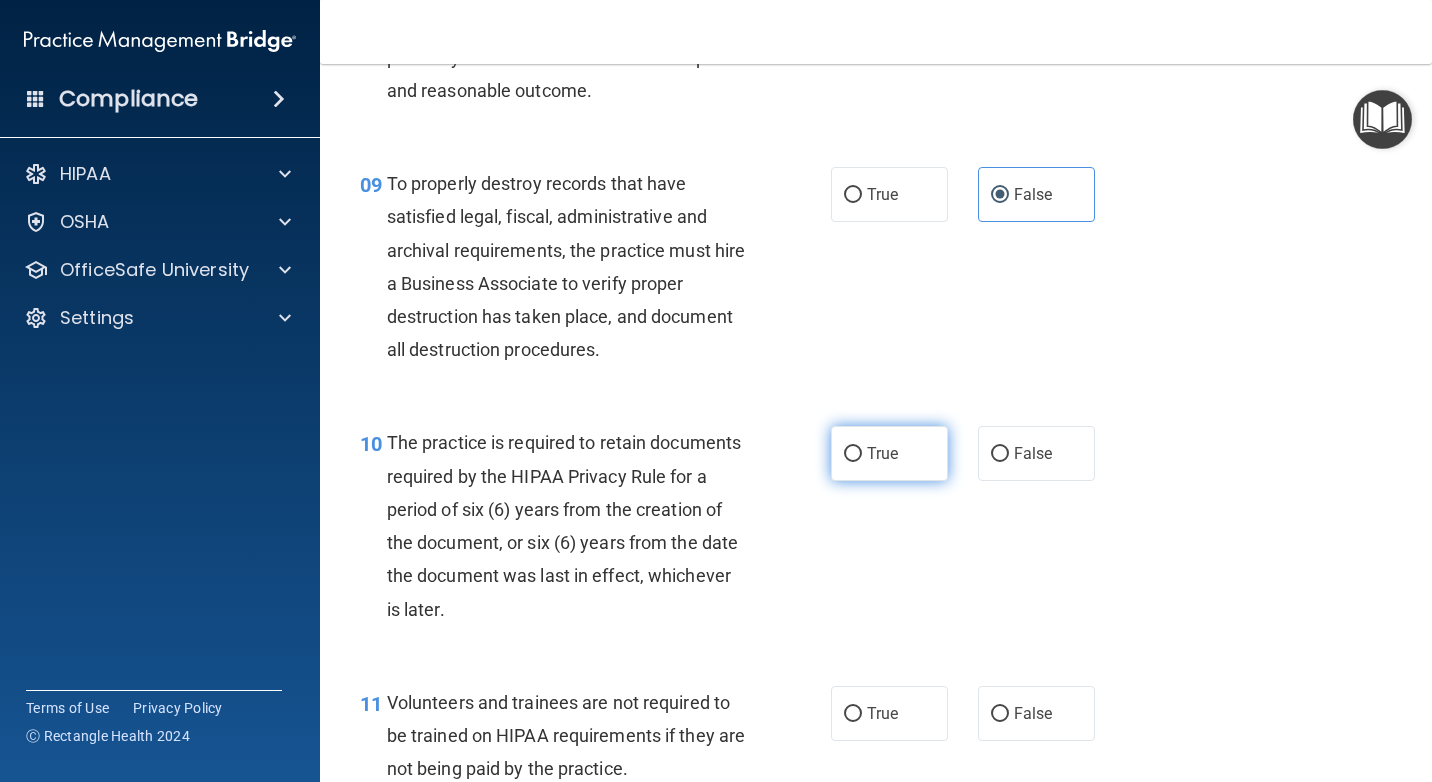 click on "True" at bounding box center [889, 453] 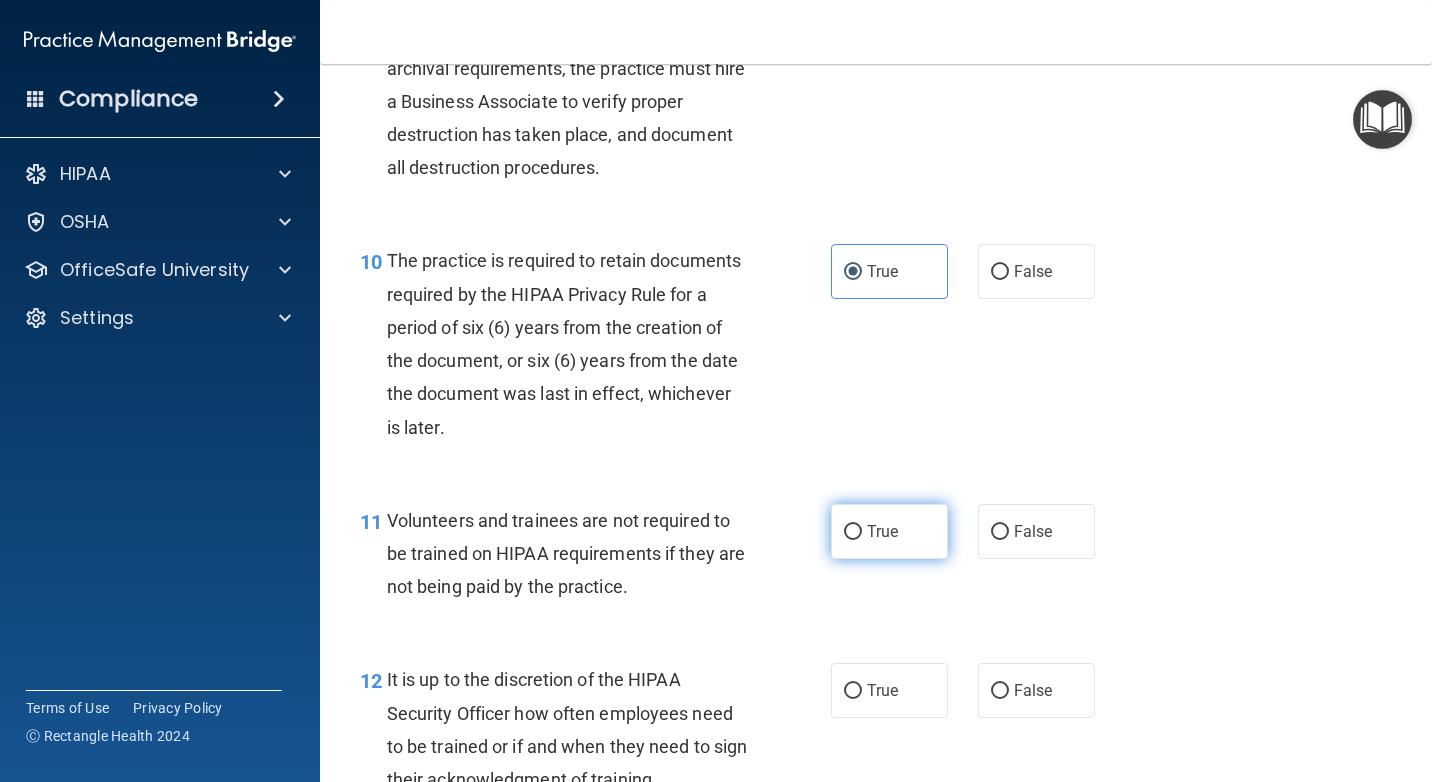 scroll, scrollTop: 2000, scrollLeft: 0, axis: vertical 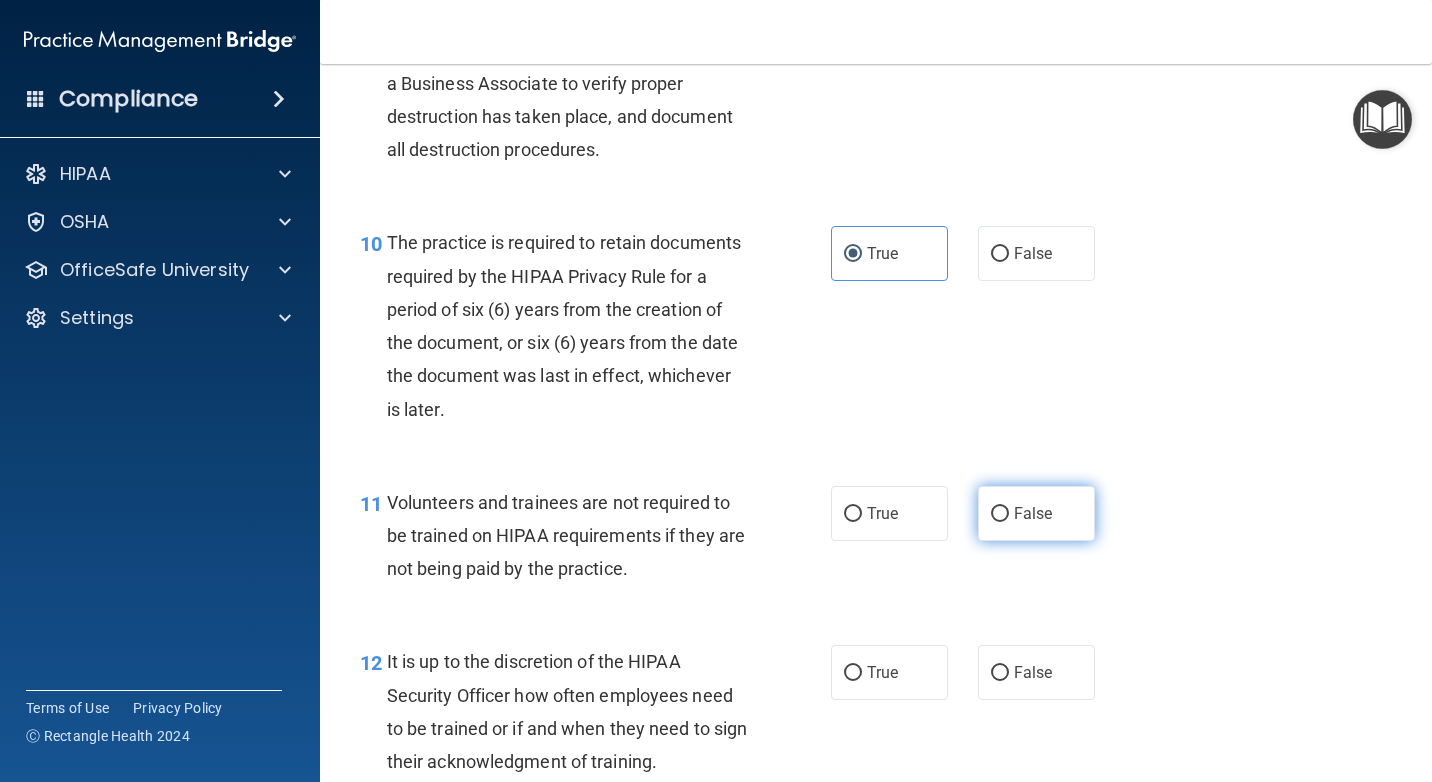 click on "False" at bounding box center [1000, 514] 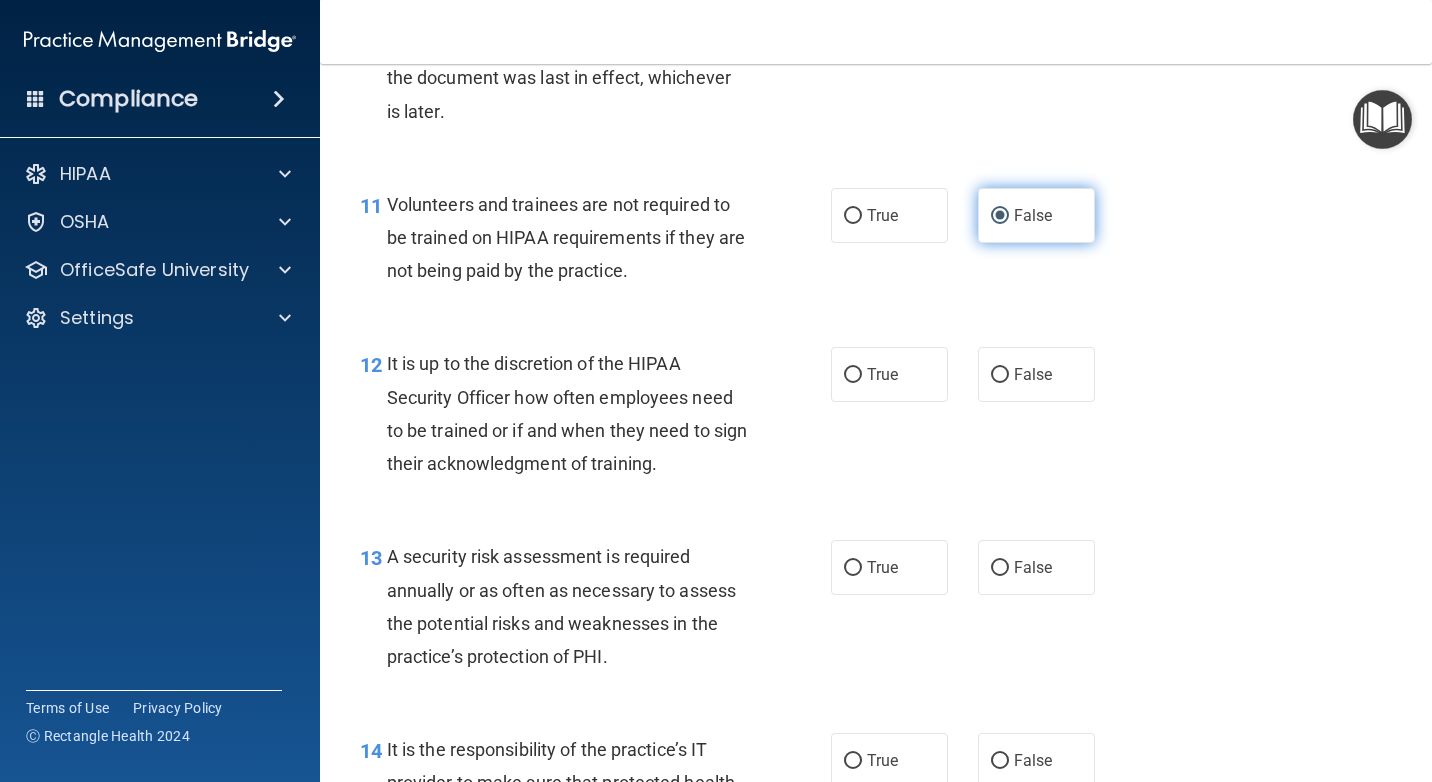 scroll, scrollTop: 2300, scrollLeft: 0, axis: vertical 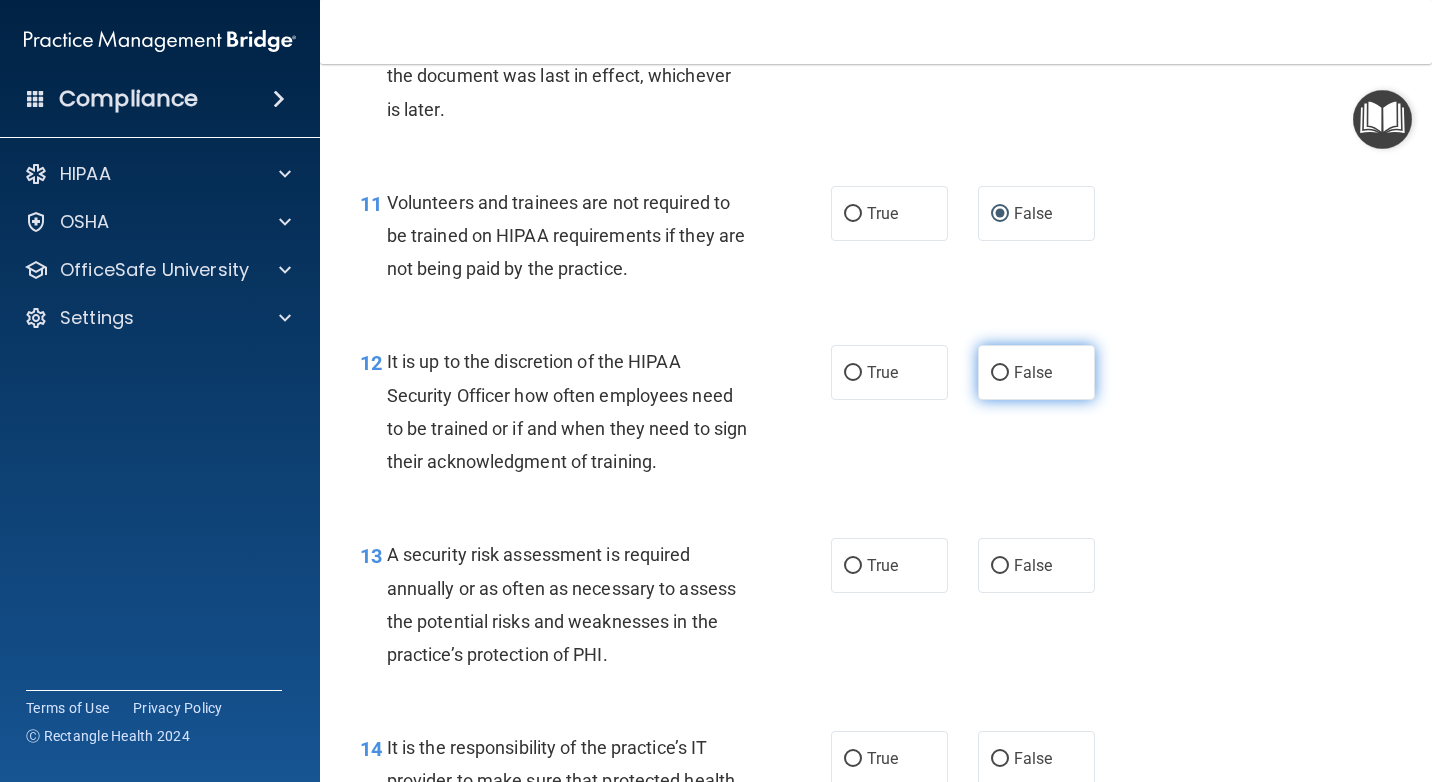 click on "False" at bounding box center [1033, 372] 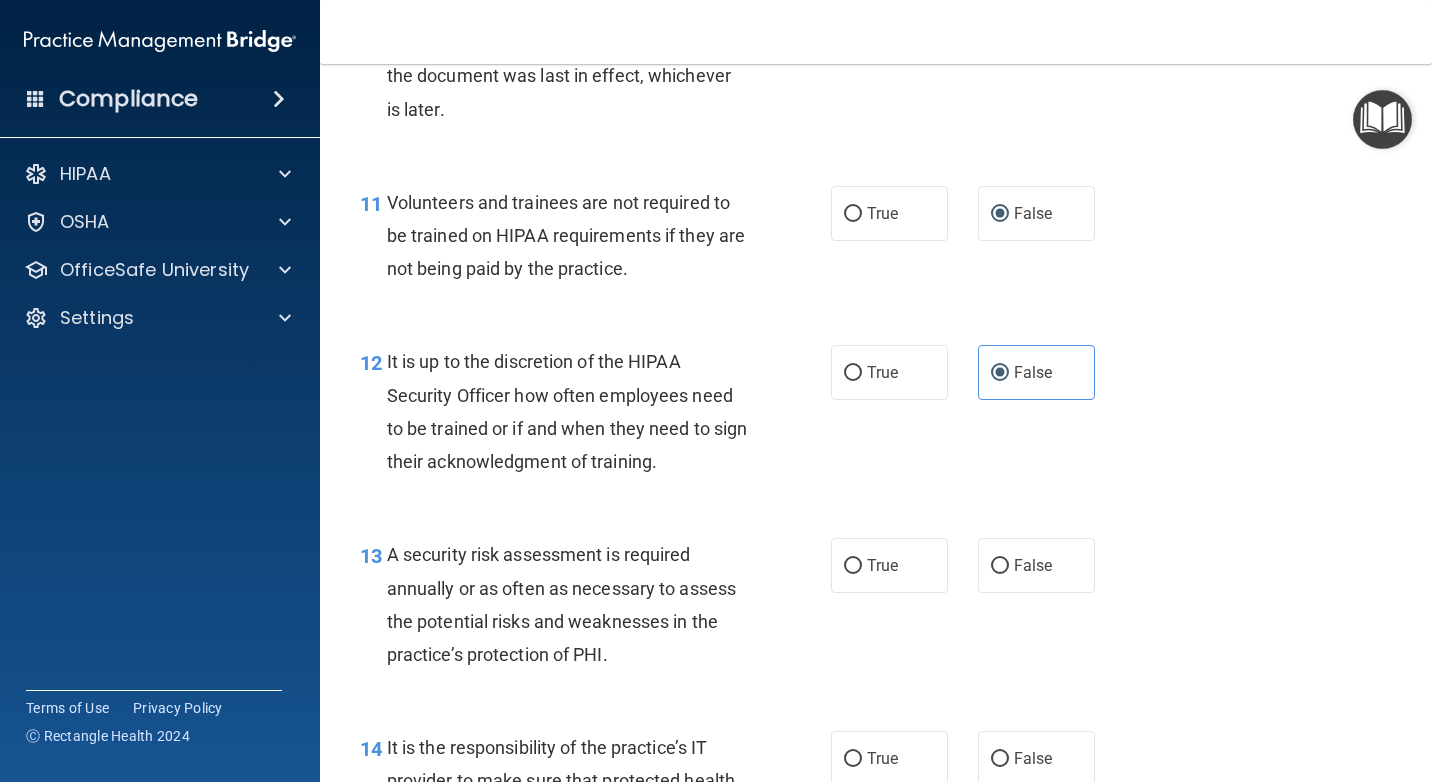 scroll, scrollTop: 2400, scrollLeft: 0, axis: vertical 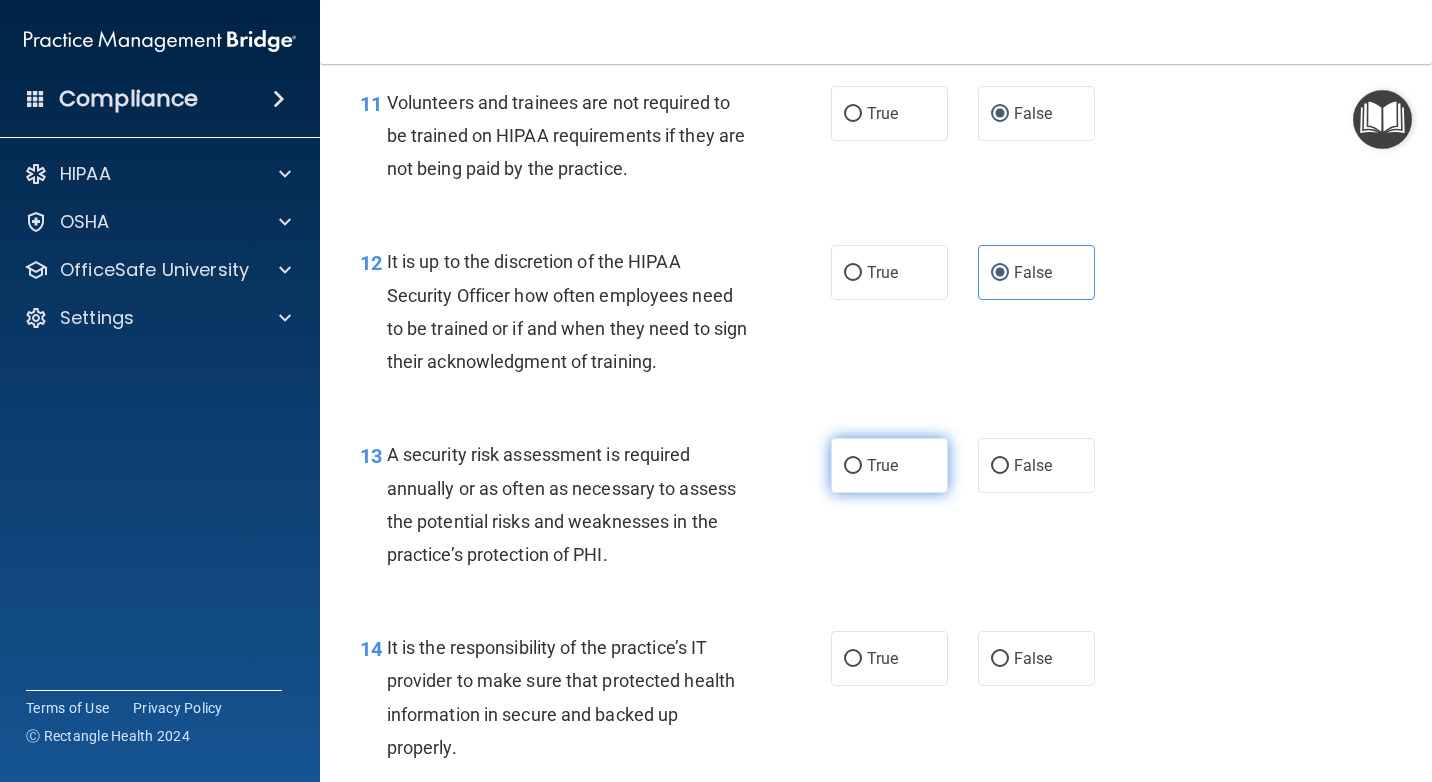 click on "True" at bounding box center (889, 465) 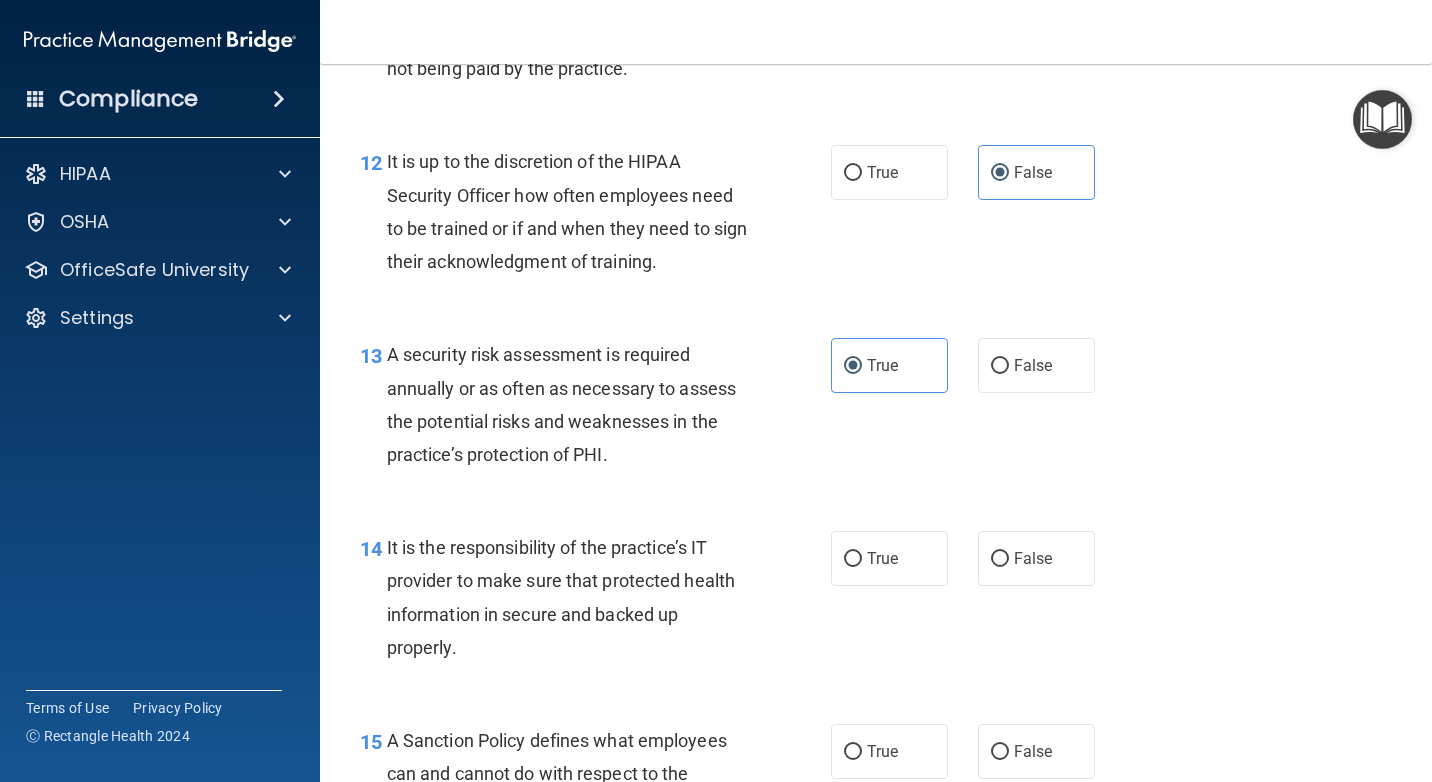 scroll, scrollTop: 2600, scrollLeft: 0, axis: vertical 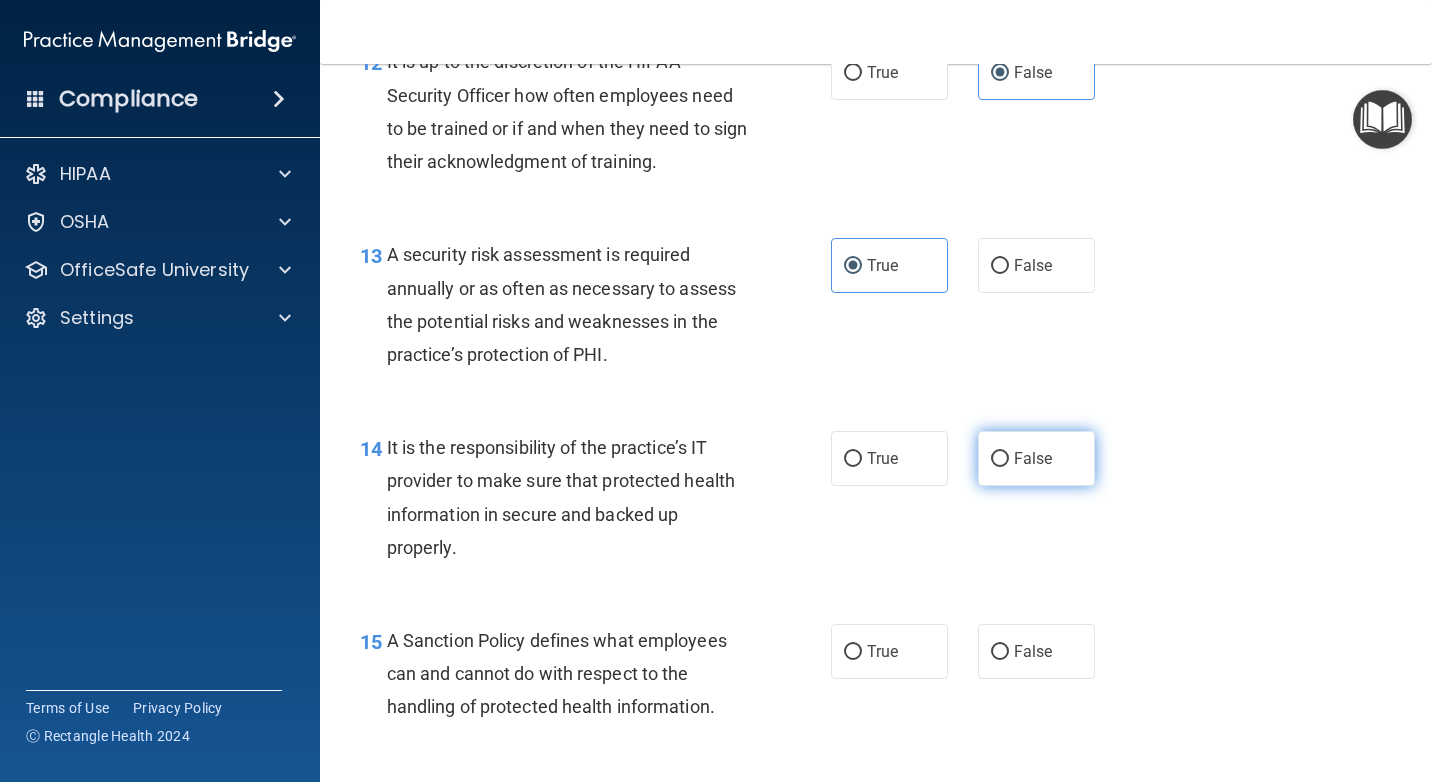 click on "False" at bounding box center [1036, 458] 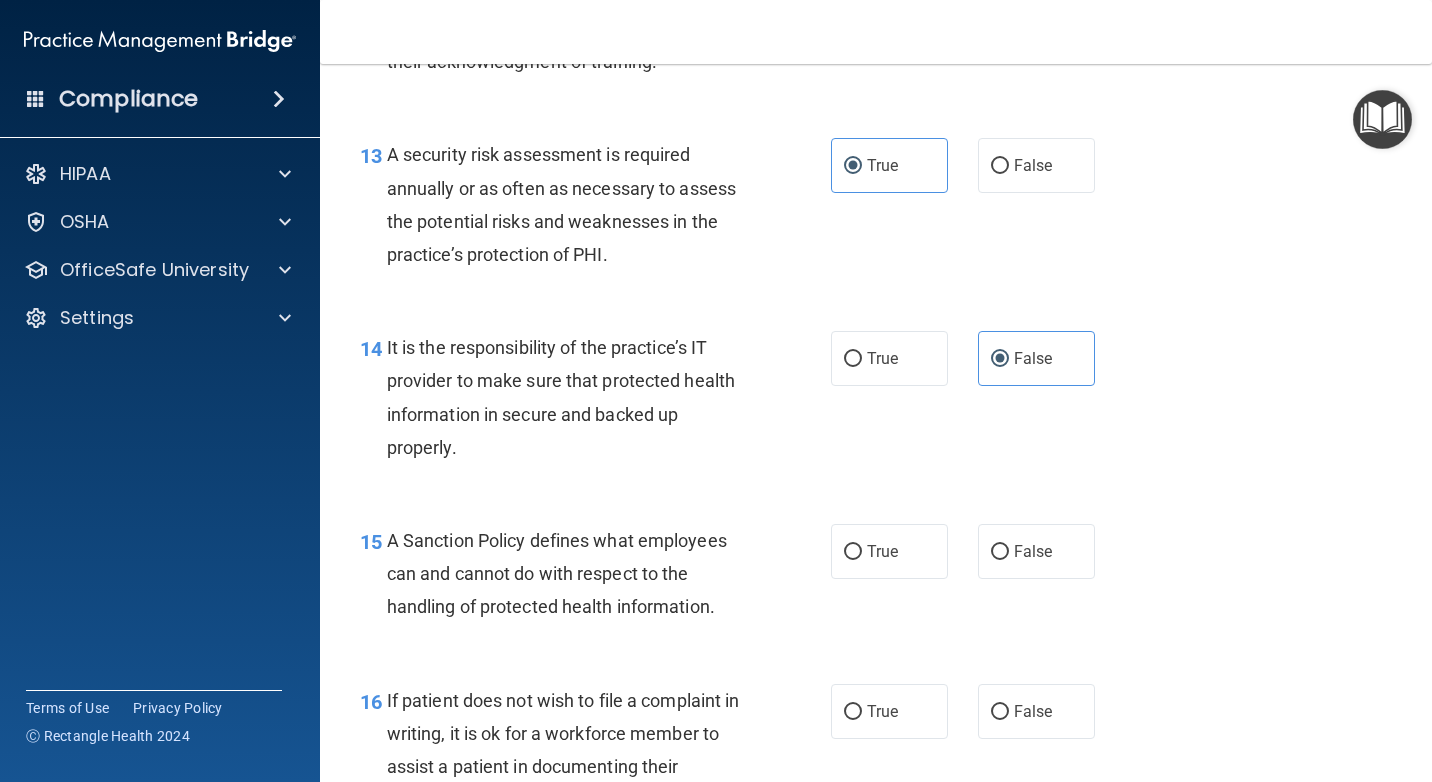 scroll, scrollTop: 2800, scrollLeft: 0, axis: vertical 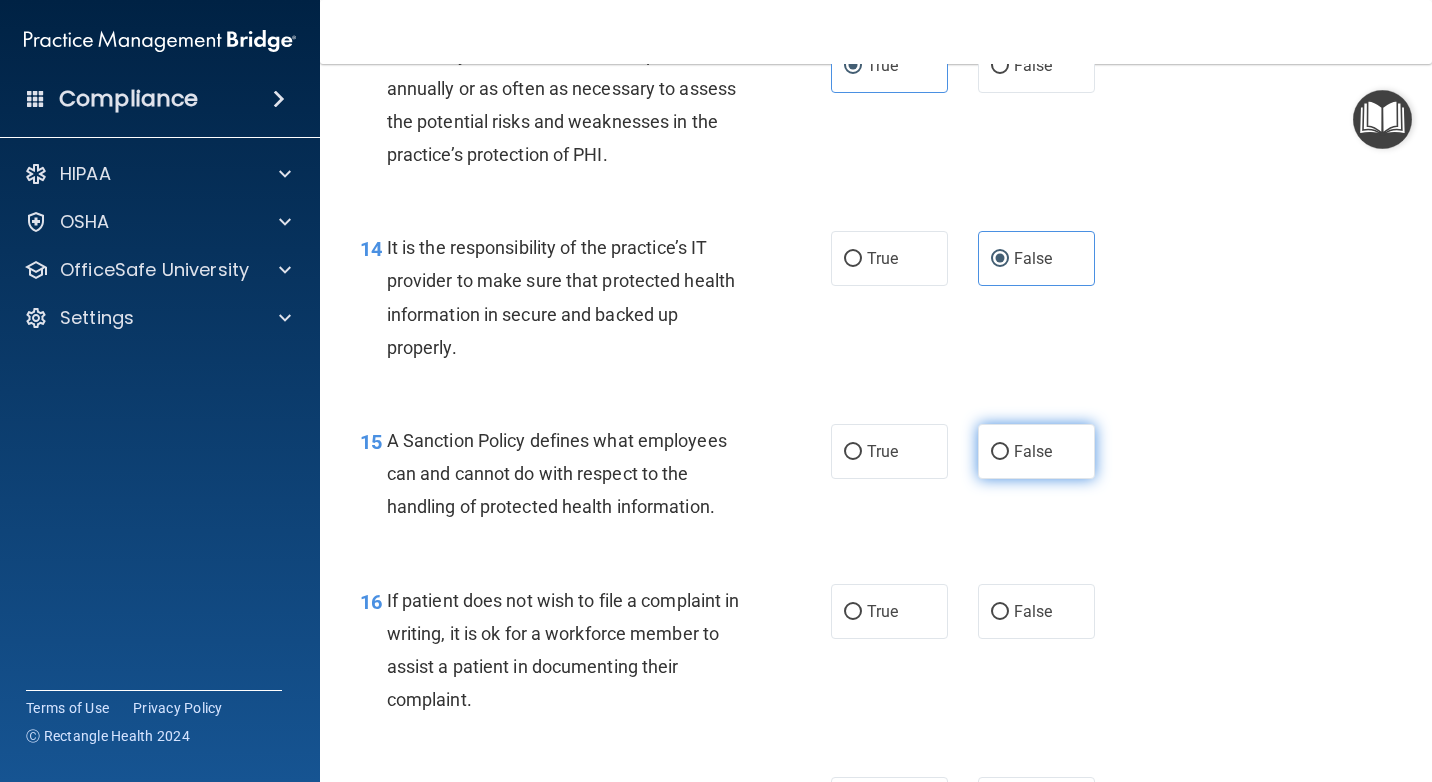 click on "False" at bounding box center (1036, 451) 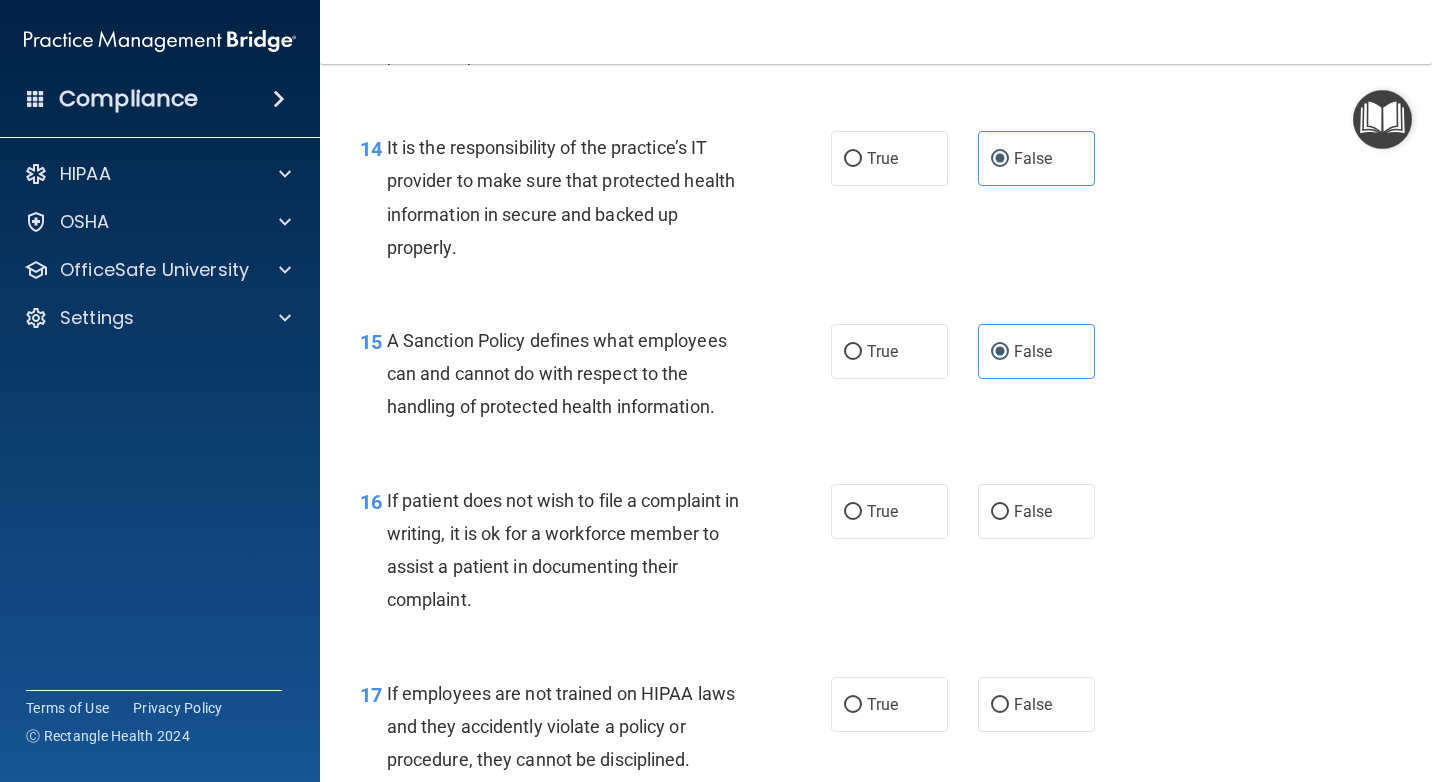 scroll, scrollTop: 3000, scrollLeft: 0, axis: vertical 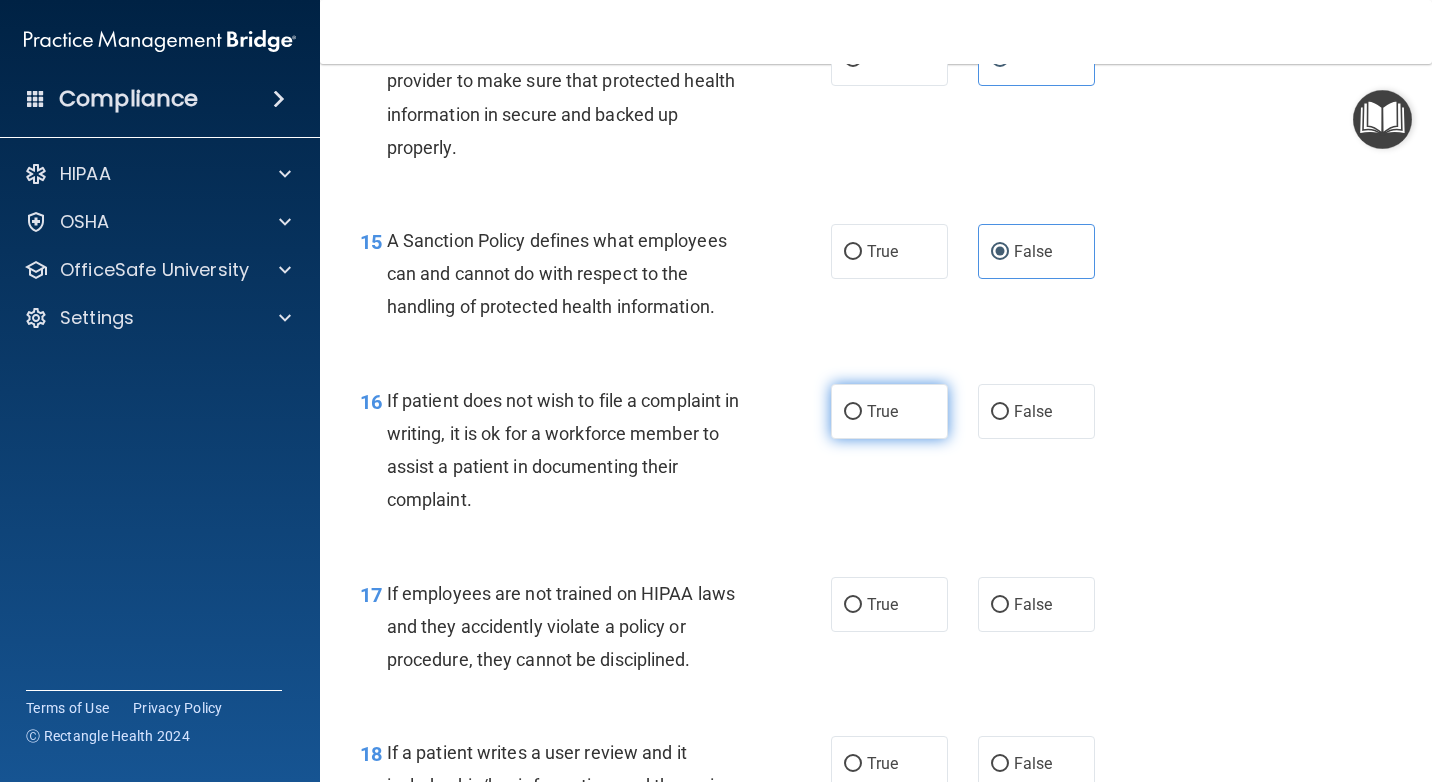click on "True" at bounding box center [889, 411] 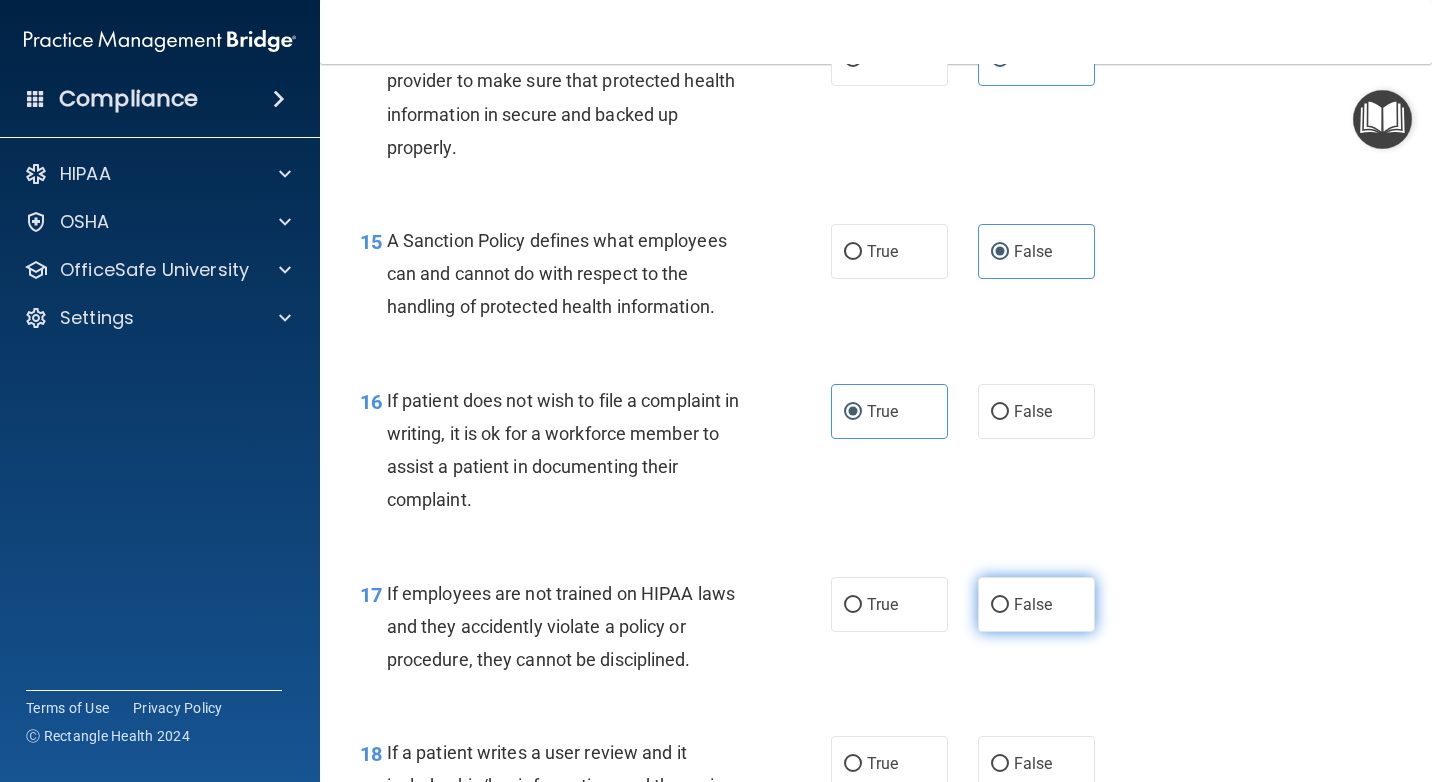 click on "False" at bounding box center (1033, 604) 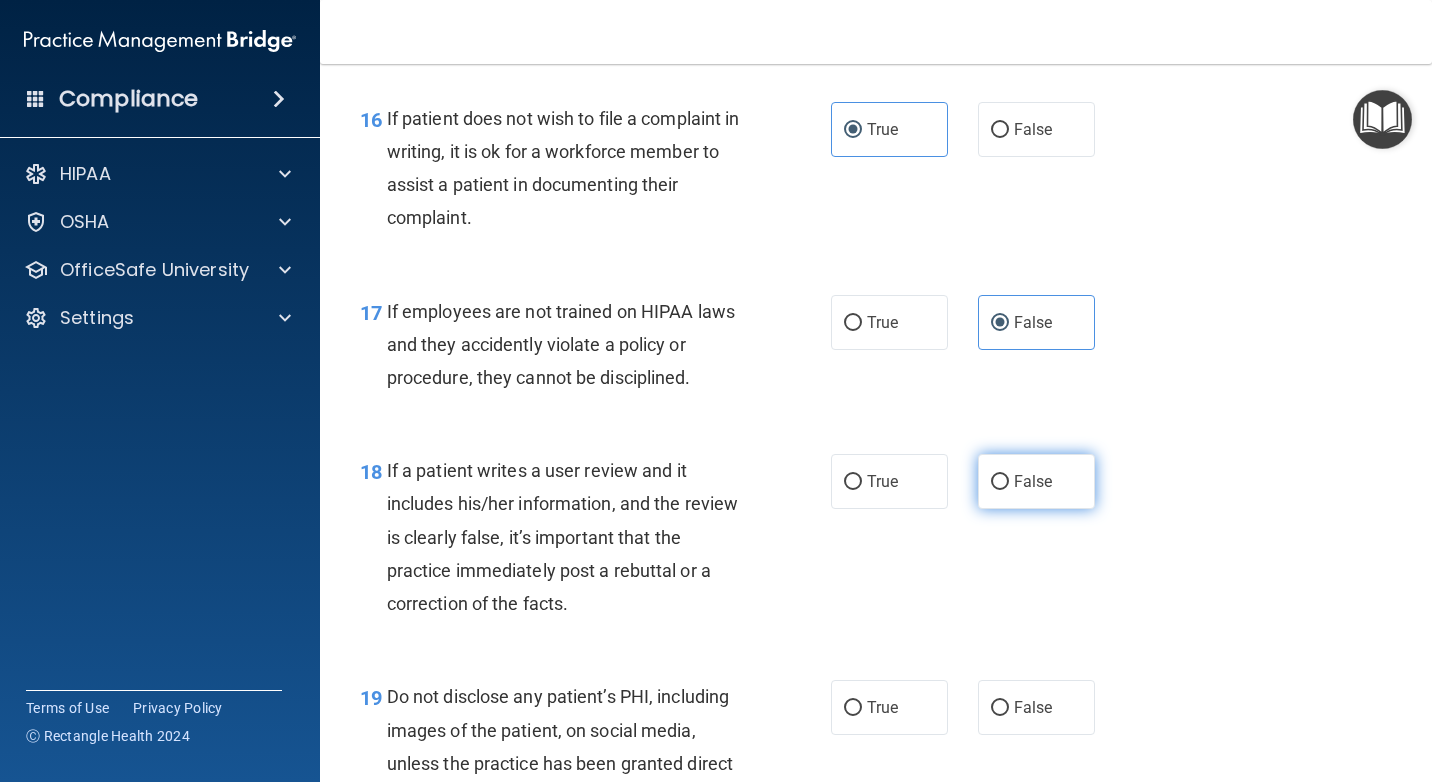 scroll, scrollTop: 3300, scrollLeft: 0, axis: vertical 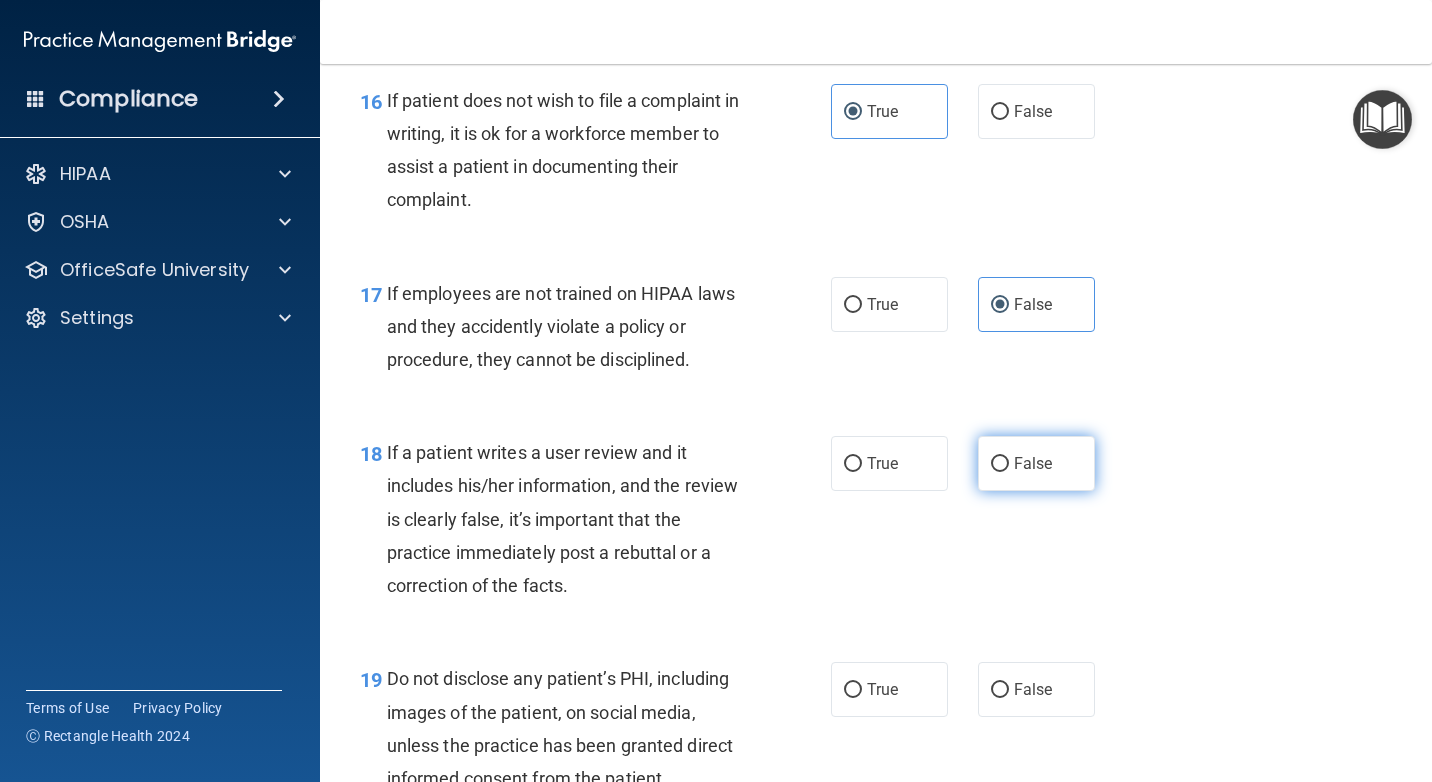 click on "False" at bounding box center (1036, 463) 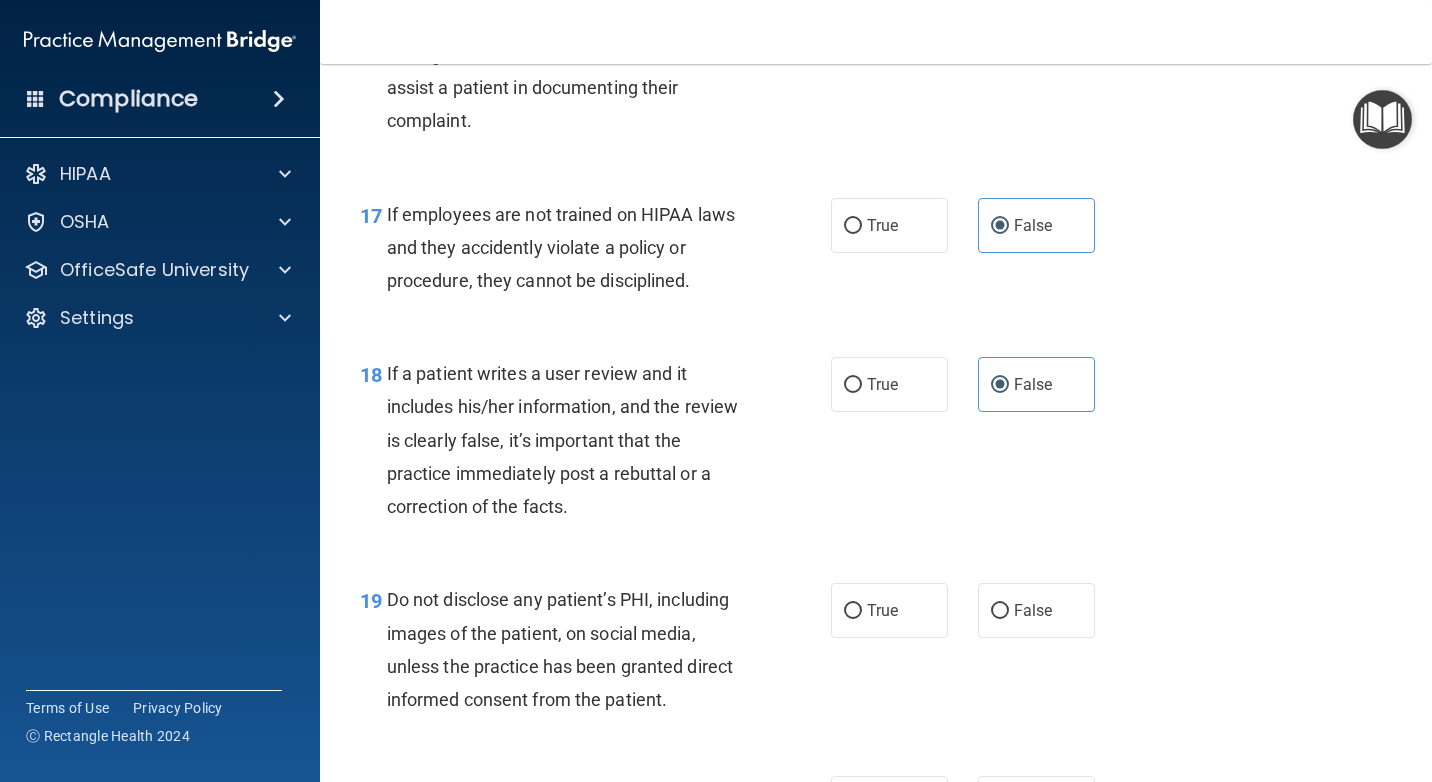 scroll, scrollTop: 3500, scrollLeft: 0, axis: vertical 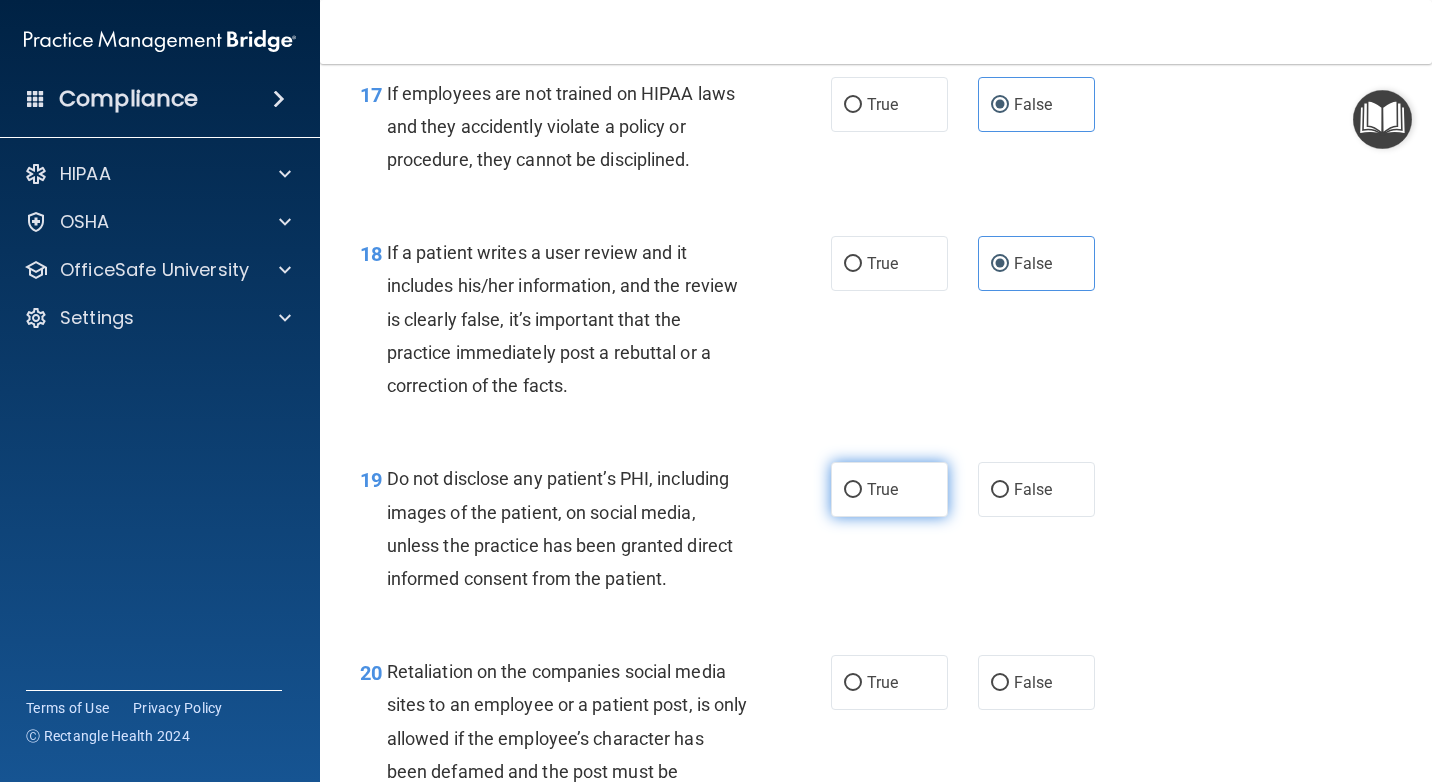 click on "True" at bounding box center [889, 489] 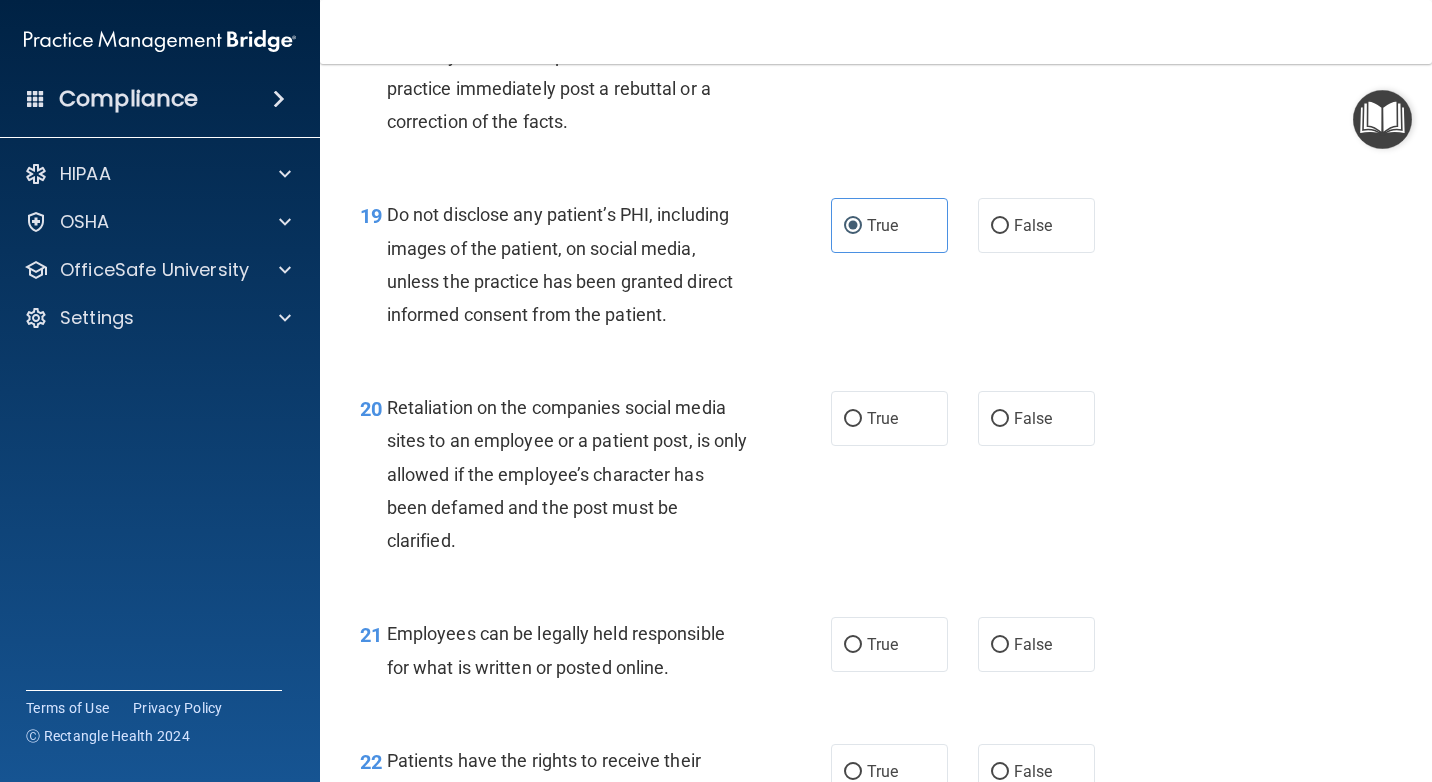 scroll, scrollTop: 3800, scrollLeft: 0, axis: vertical 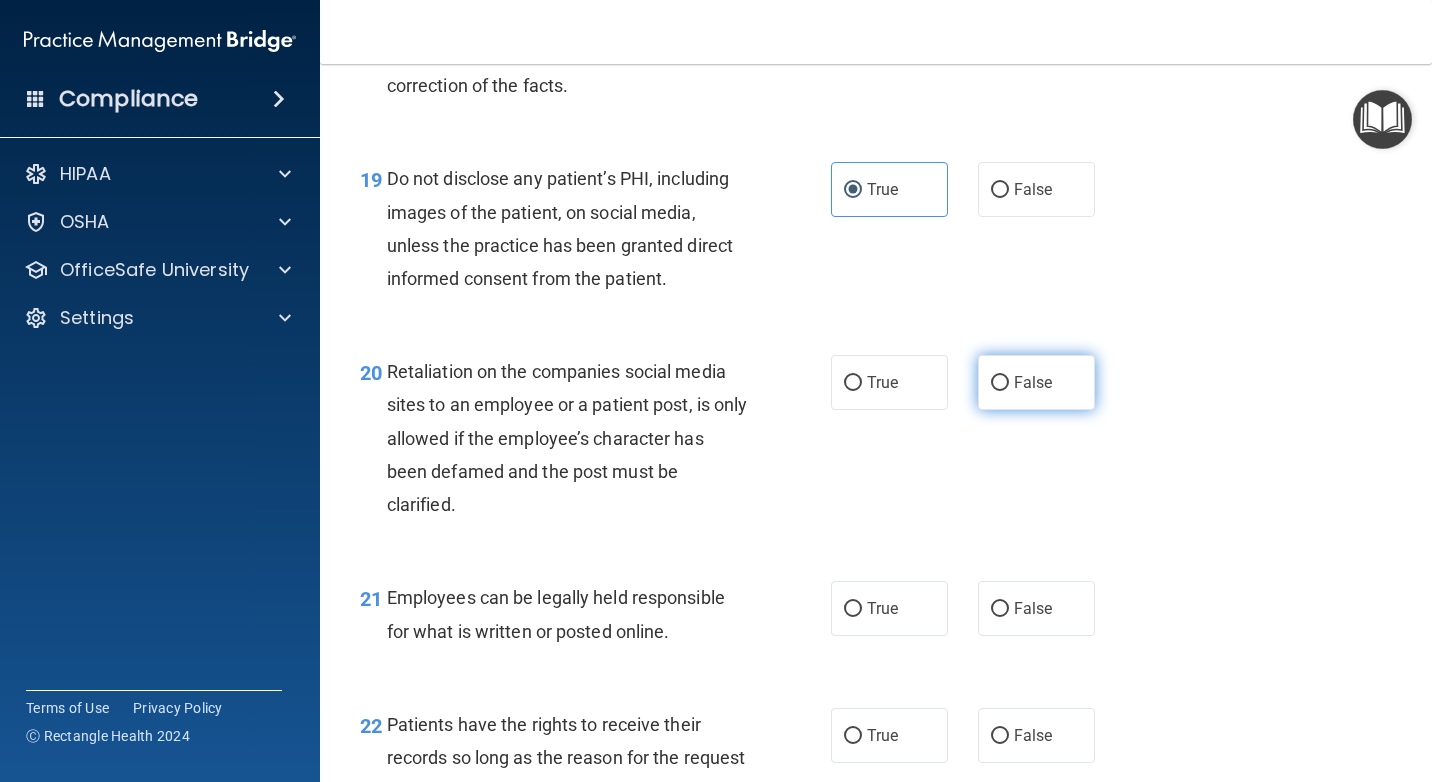 click on "False" at bounding box center [1036, 382] 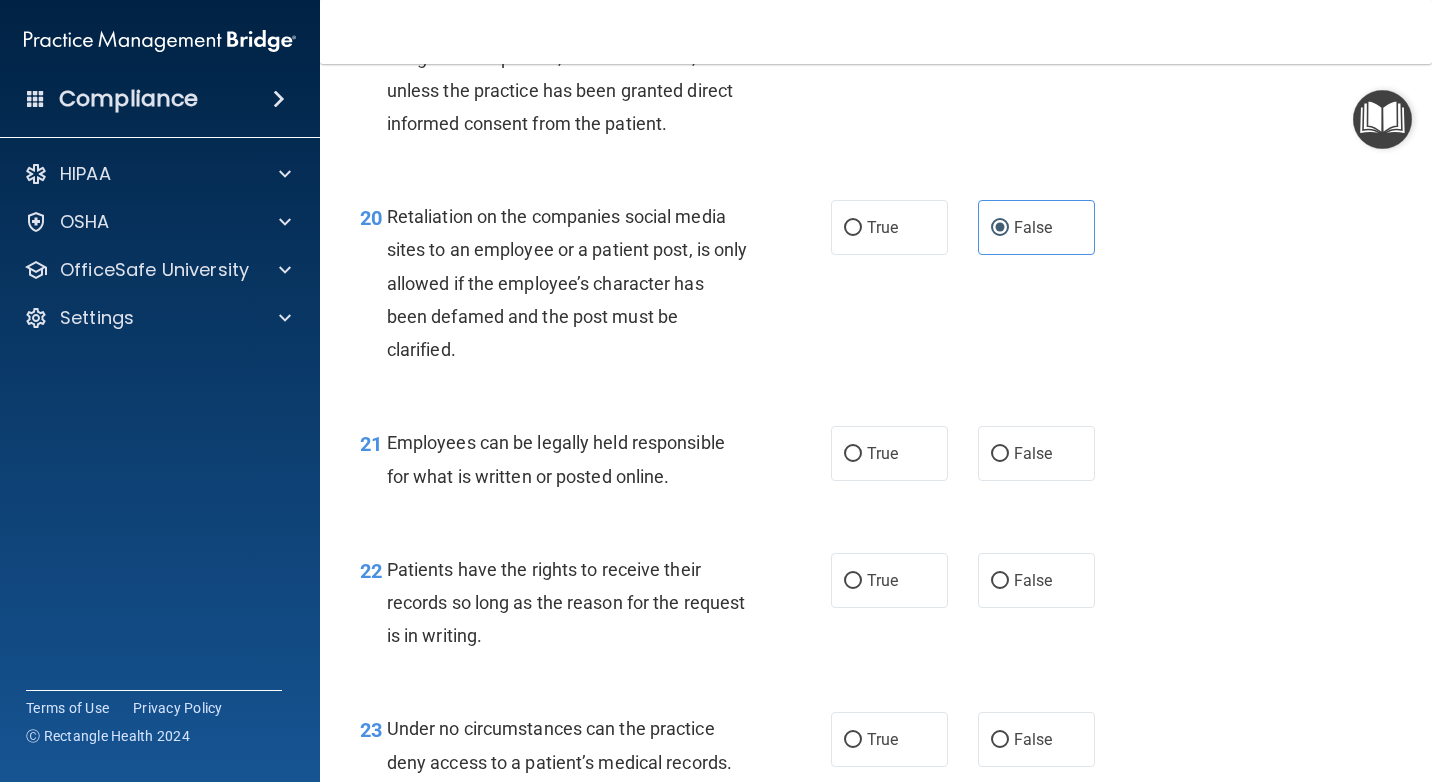 scroll, scrollTop: 4000, scrollLeft: 0, axis: vertical 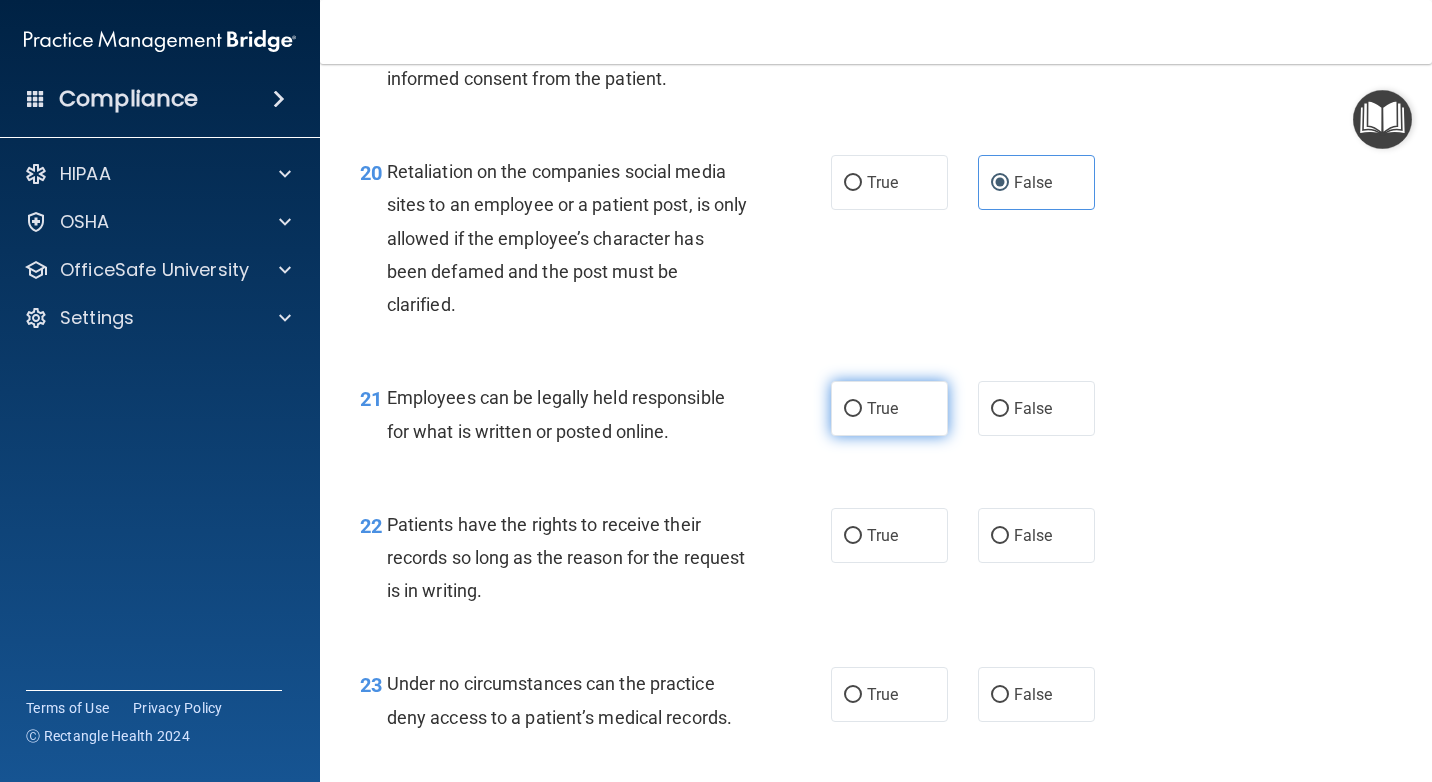 click on "True" at bounding box center [889, 408] 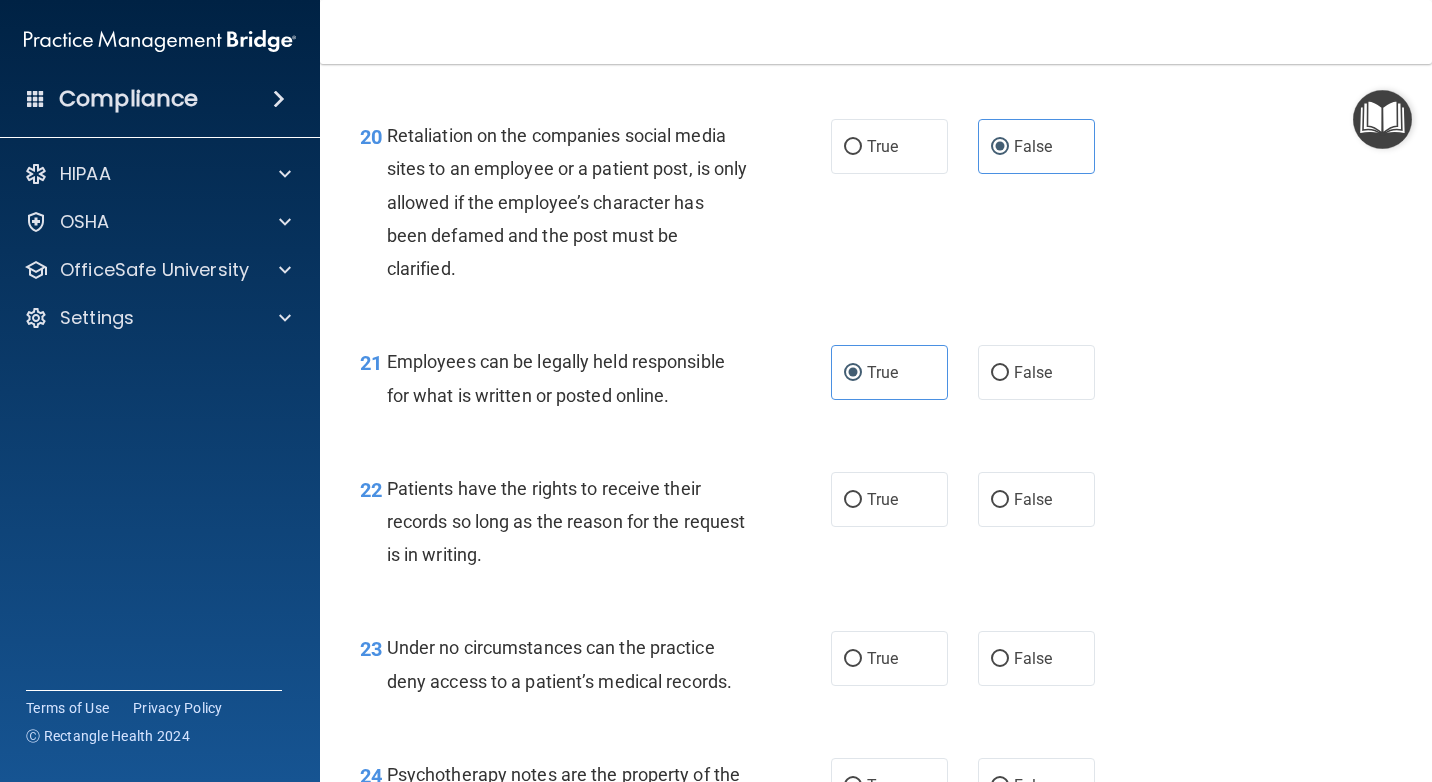 scroll, scrollTop: 4100, scrollLeft: 0, axis: vertical 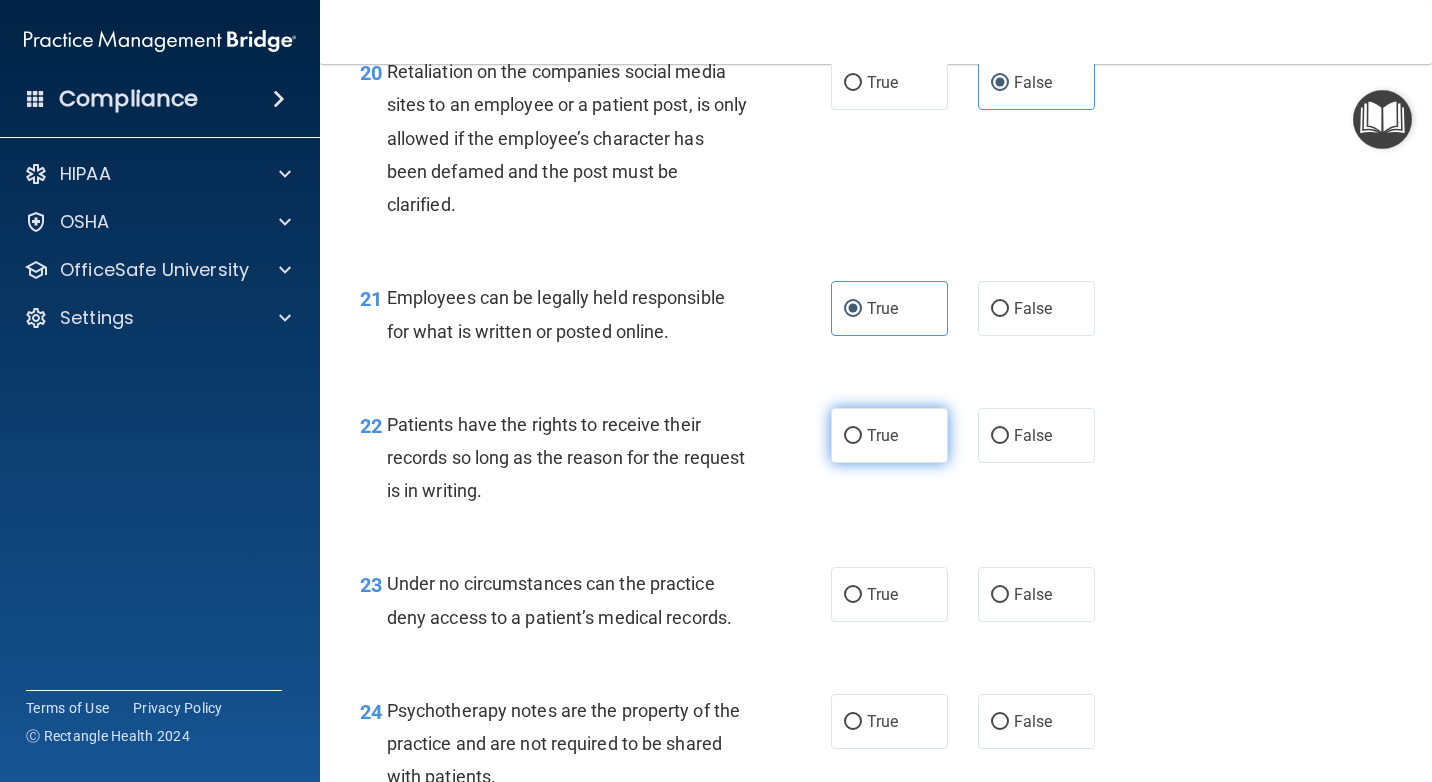 click on "True" at bounding box center (882, 435) 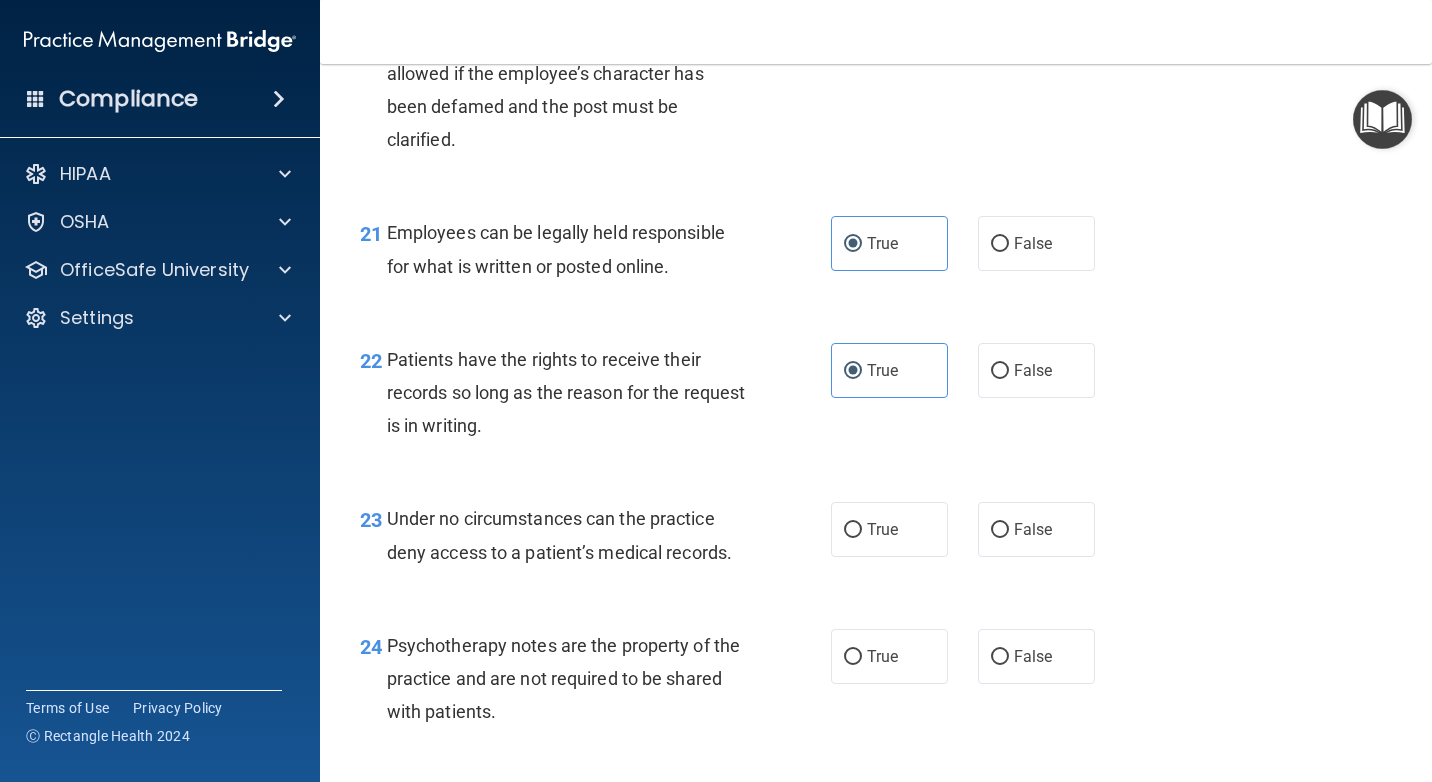 scroll, scrollTop: 4200, scrollLeft: 0, axis: vertical 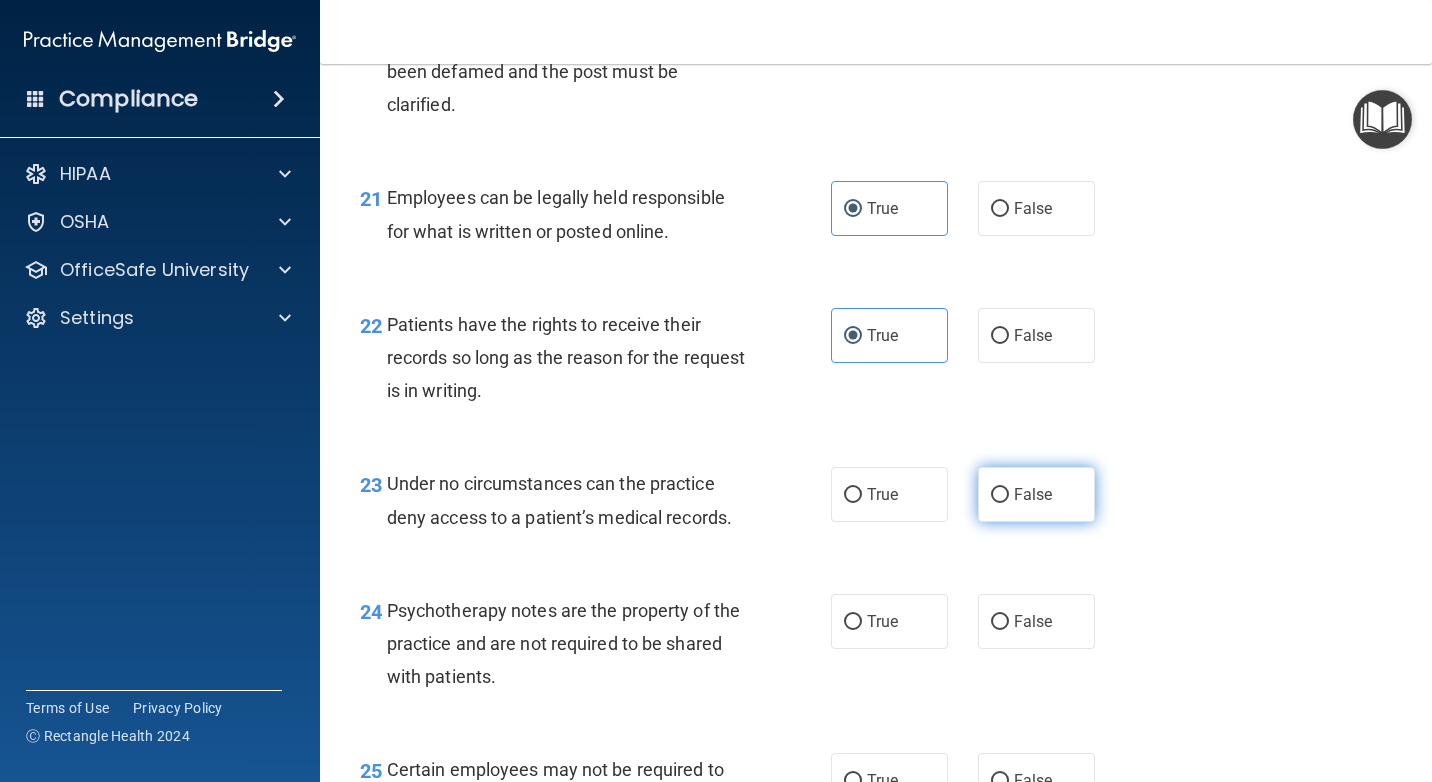 click on "False" at bounding box center (1000, 495) 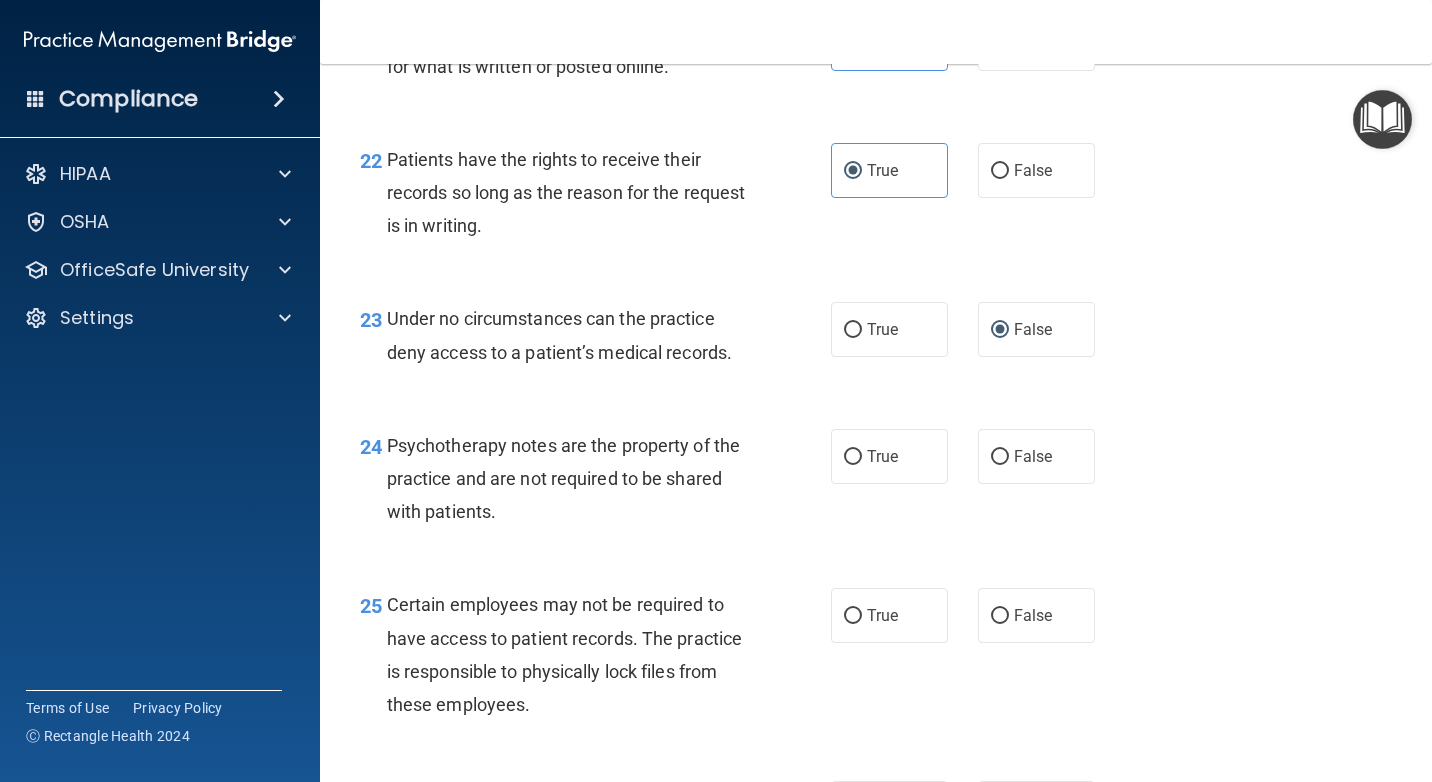 scroll, scrollTop: 4400, scrollLeft: 0, axis: vertical 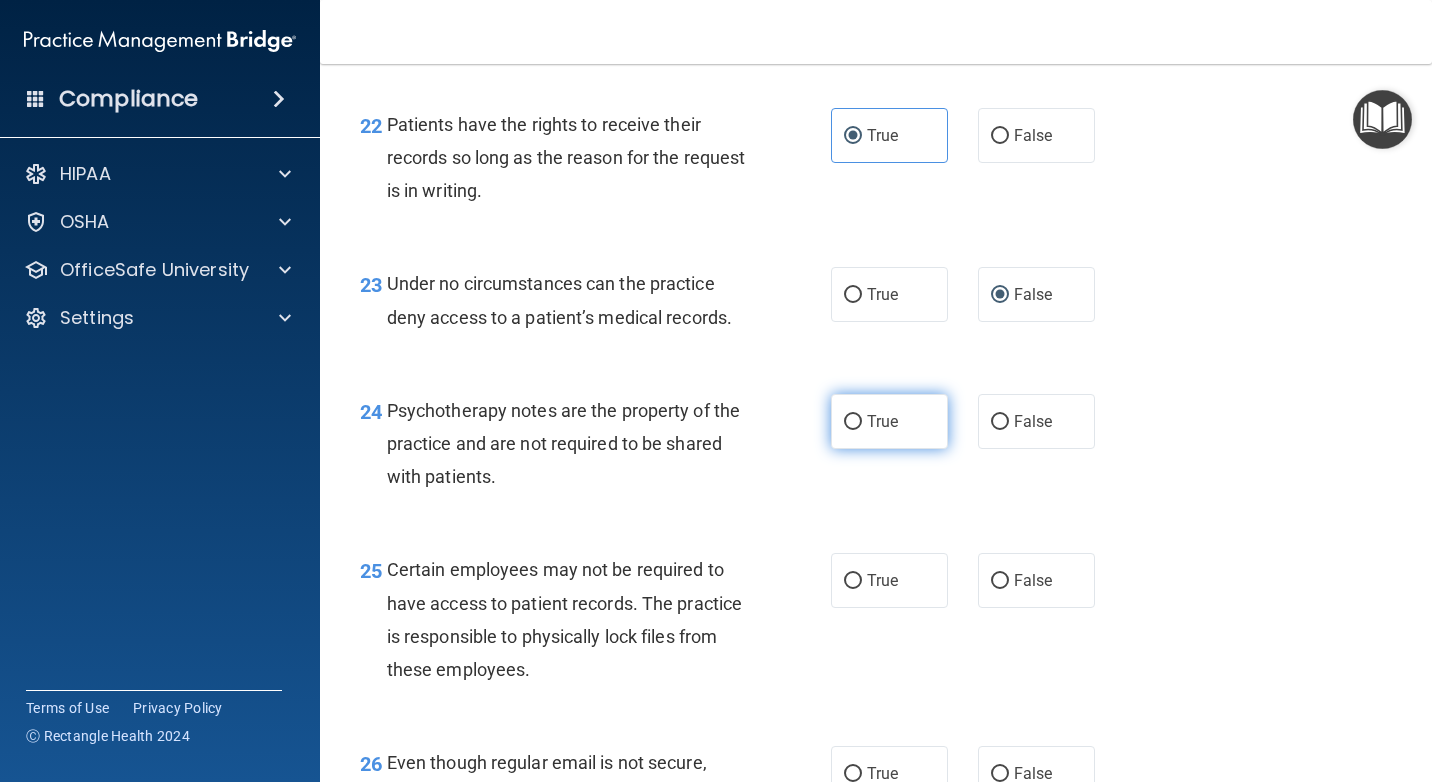 click on "True" at bounding box center (882, 421) 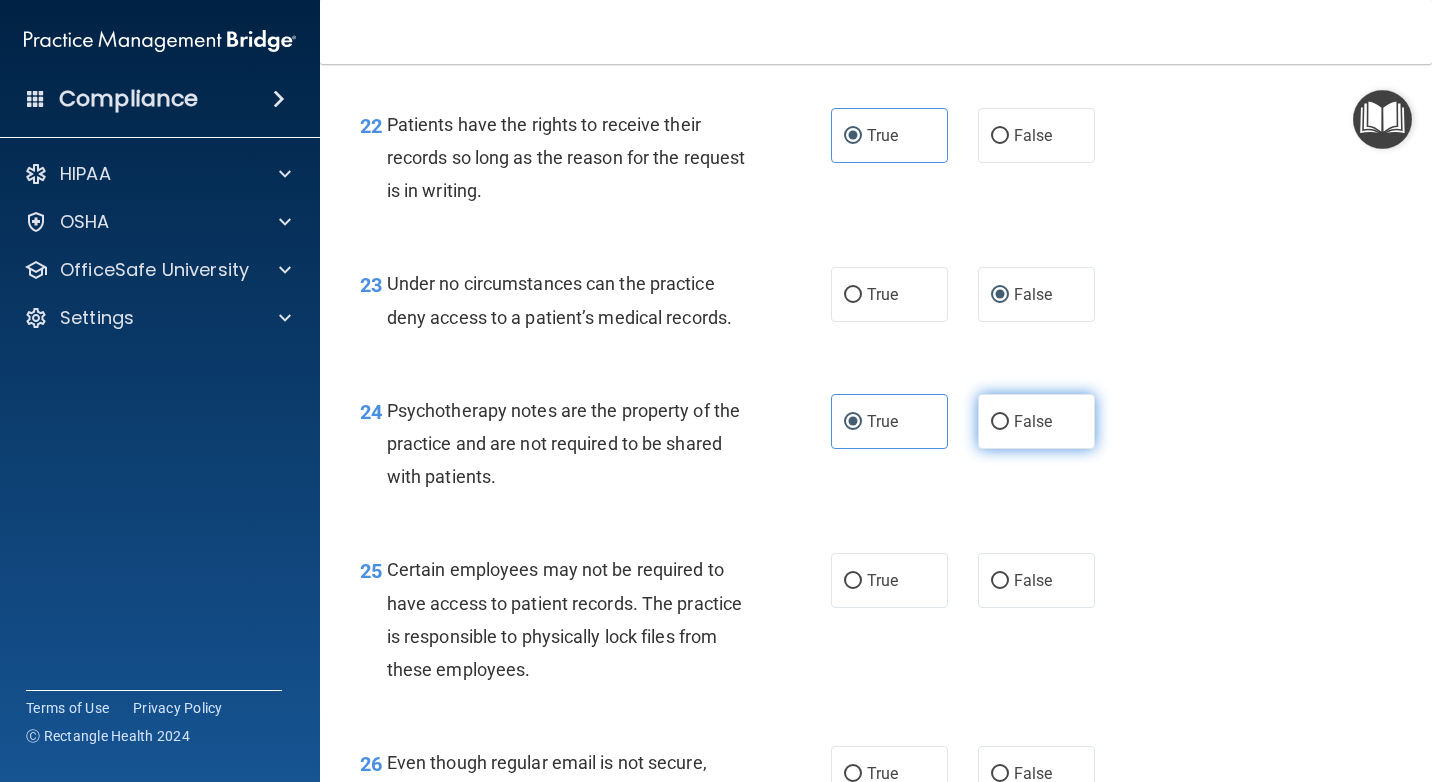 click on "False" at bounding box center [1000, 422] 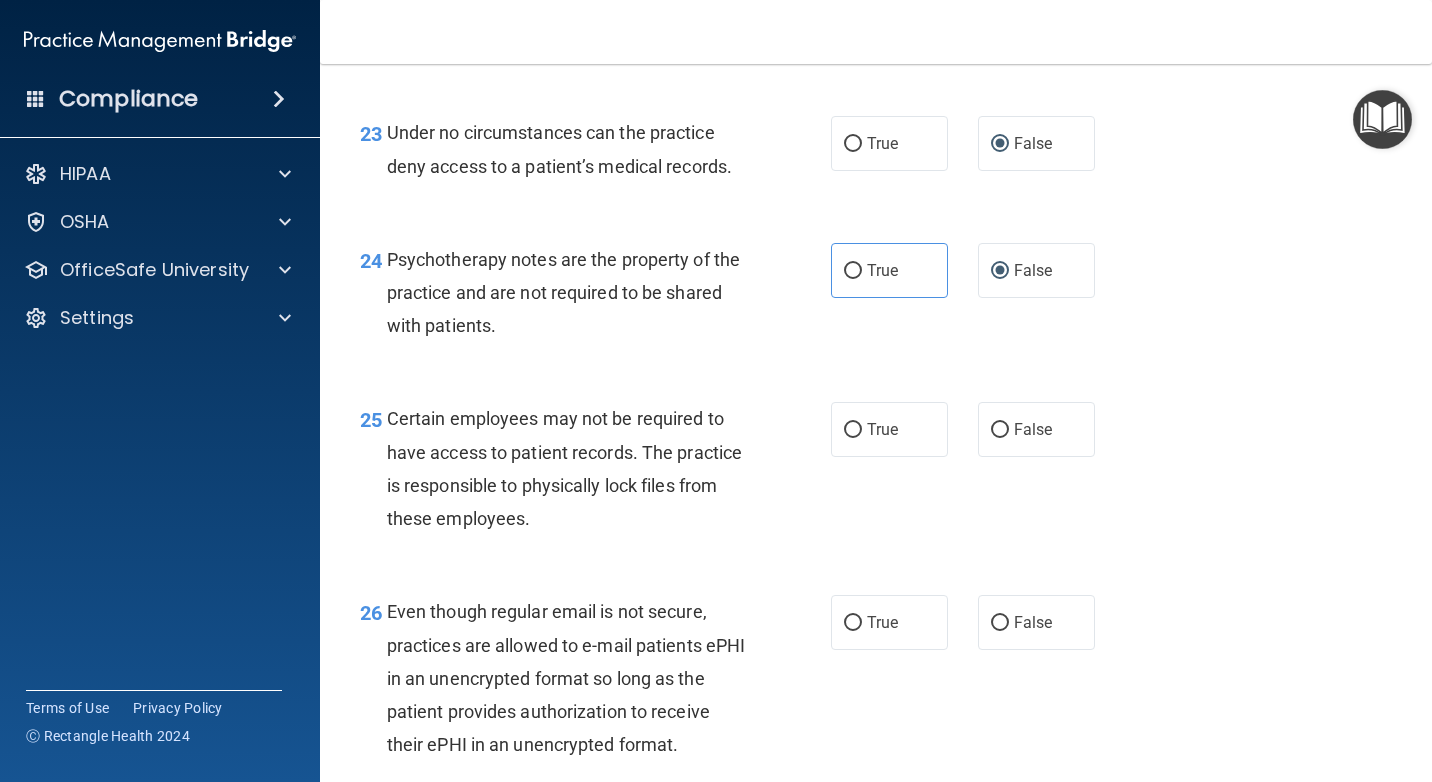 scroll, scrollTop: 4600, scrollLeft: 0, axis: vertical 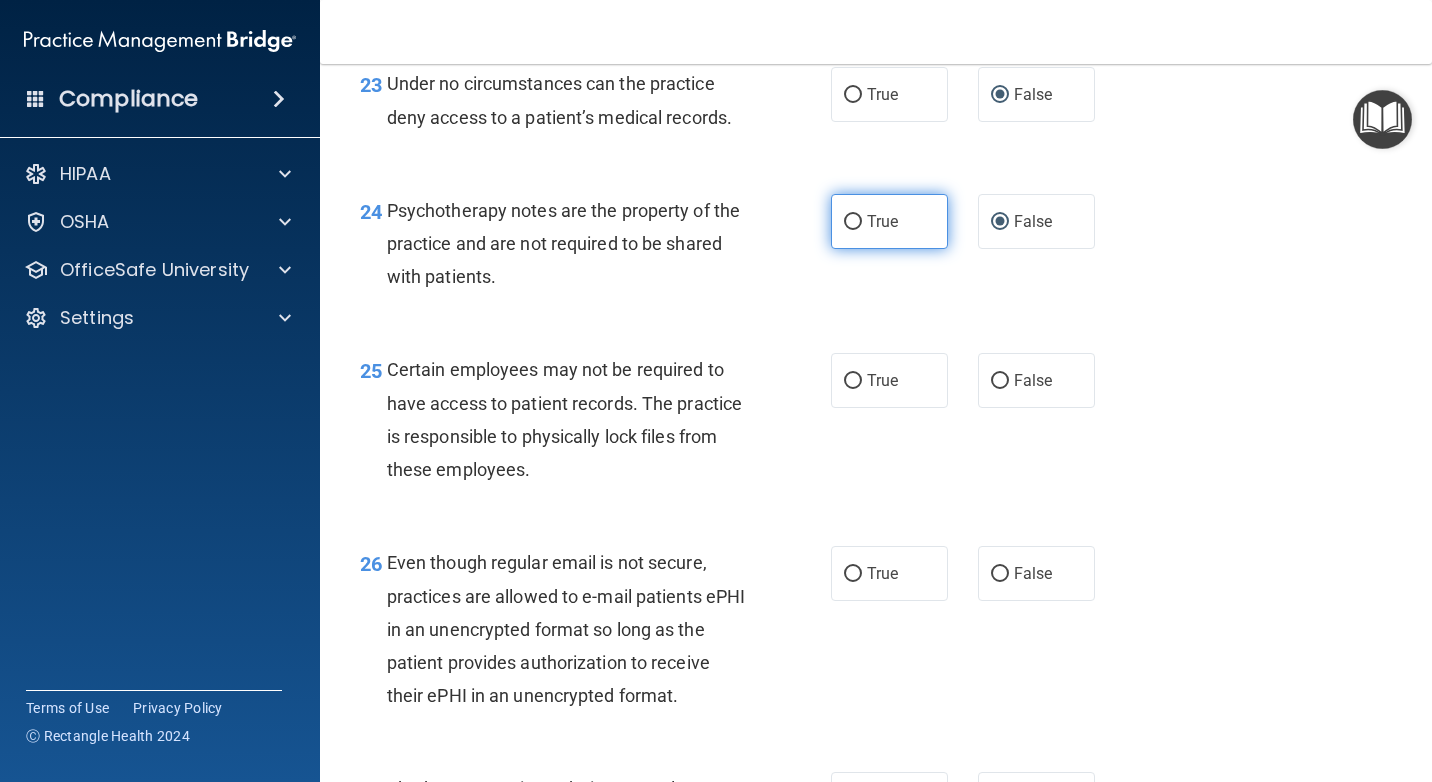 click on "True" at bounding box center [889, 221] 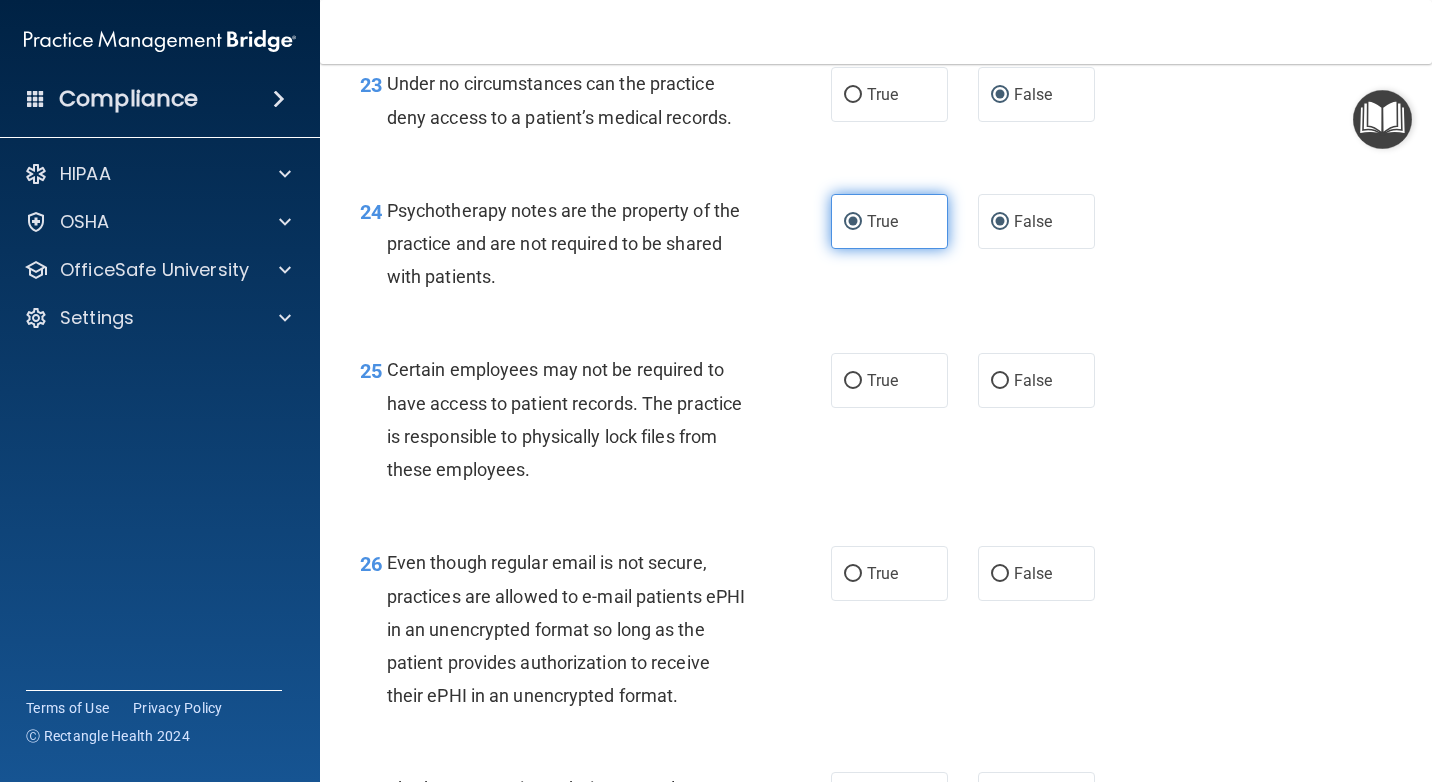 radio on "false" 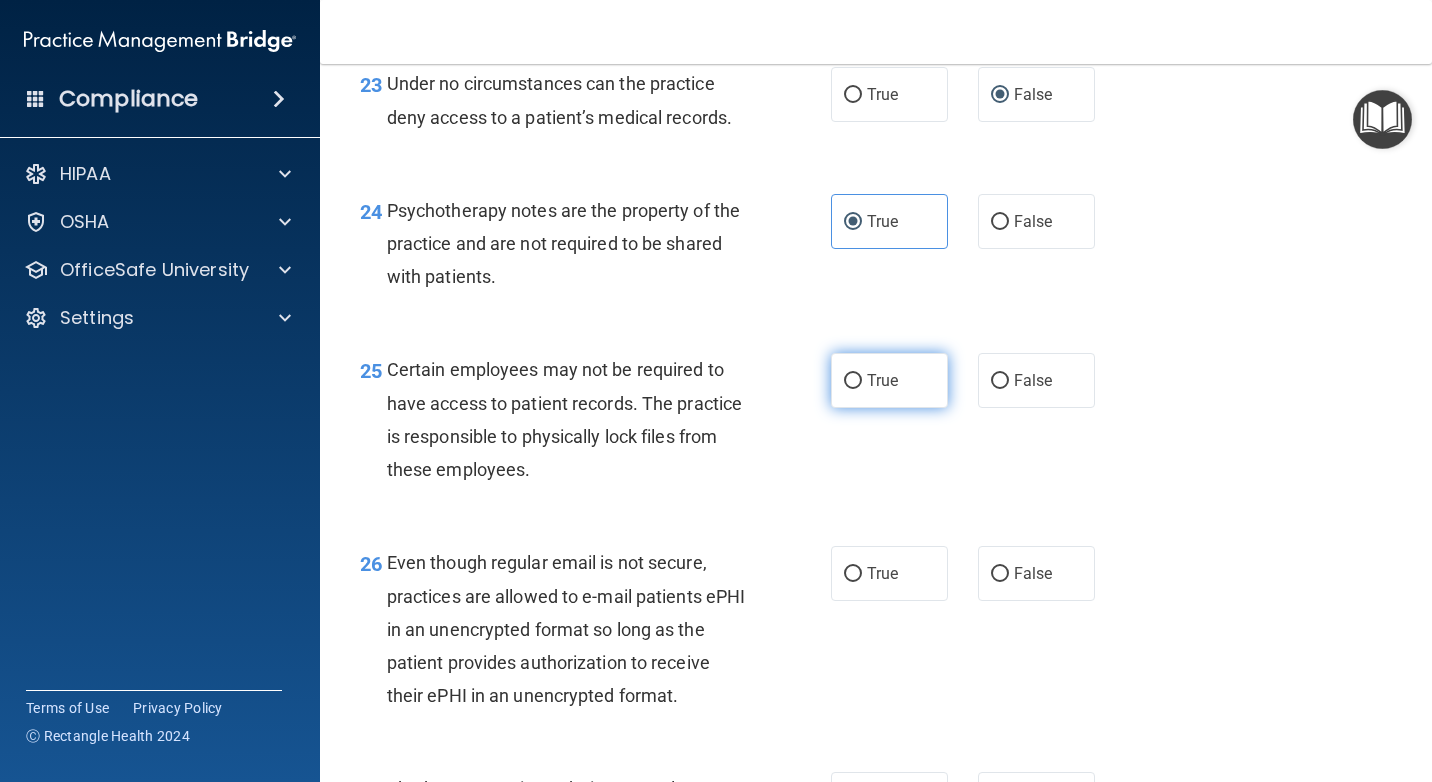 click on "True" at bounding box center (889, 380) 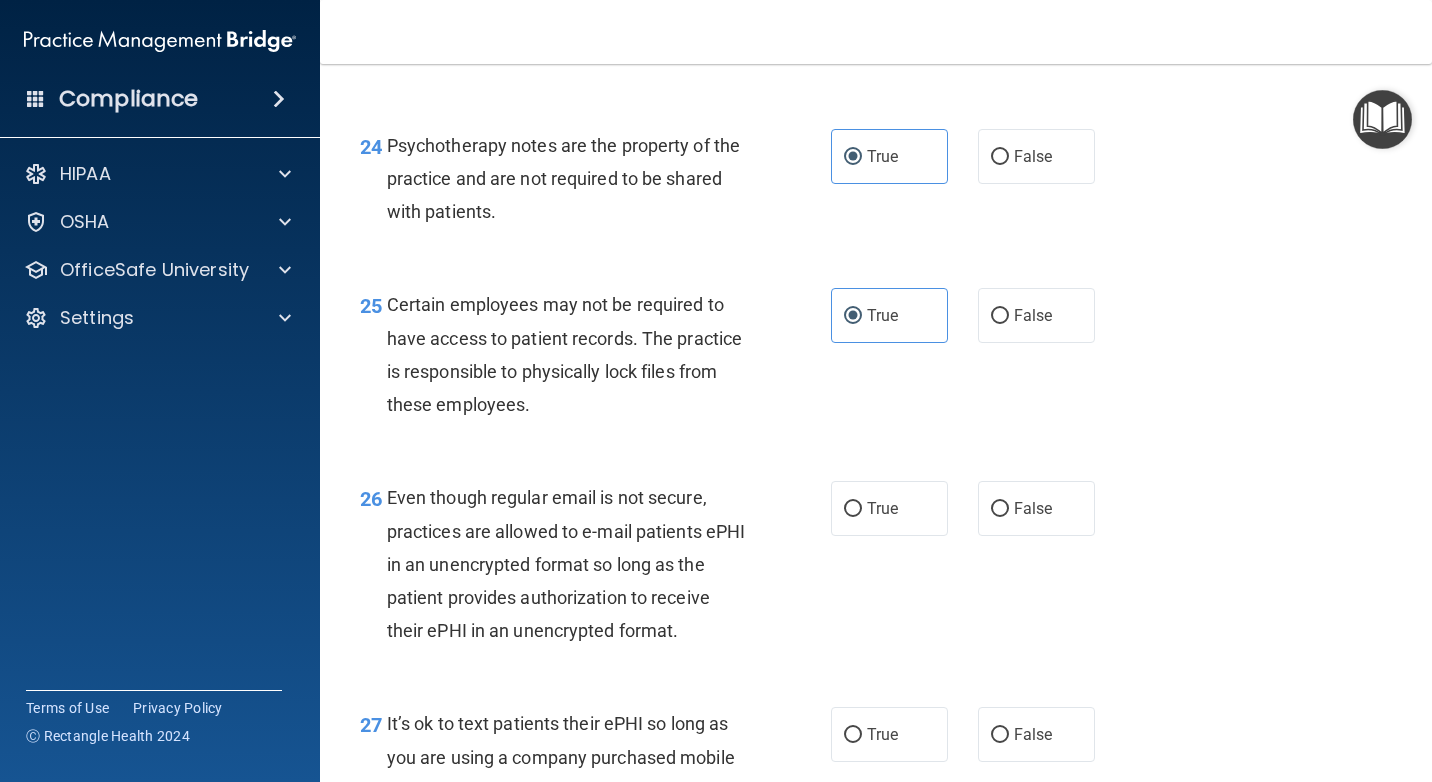 scroll, scrollTop: 4700, scrollLeft: 0, axis: vertical 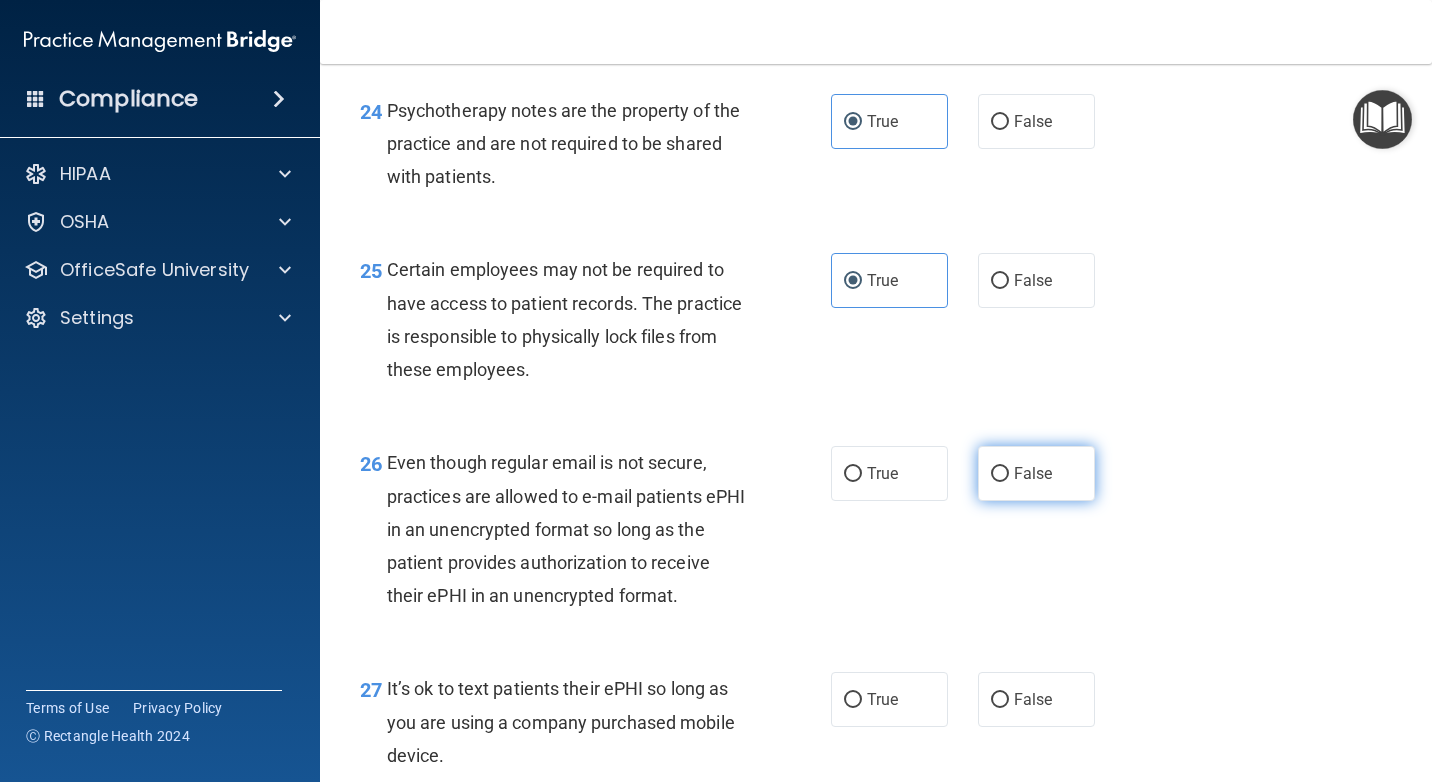 click on "False" at bounding box center [1000, 474] 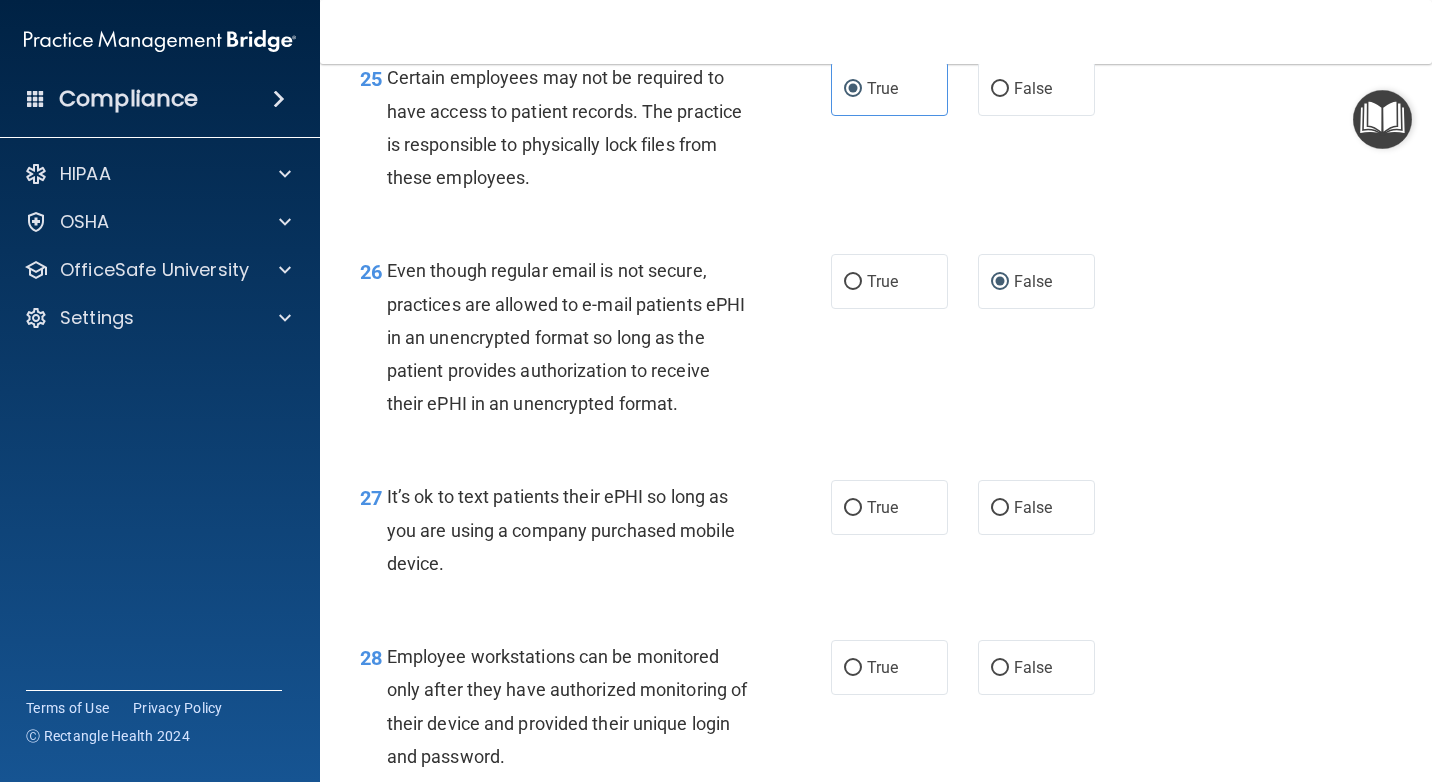 scroll, scrollTop: 5000, scrollLeft: 0, axis: vertical 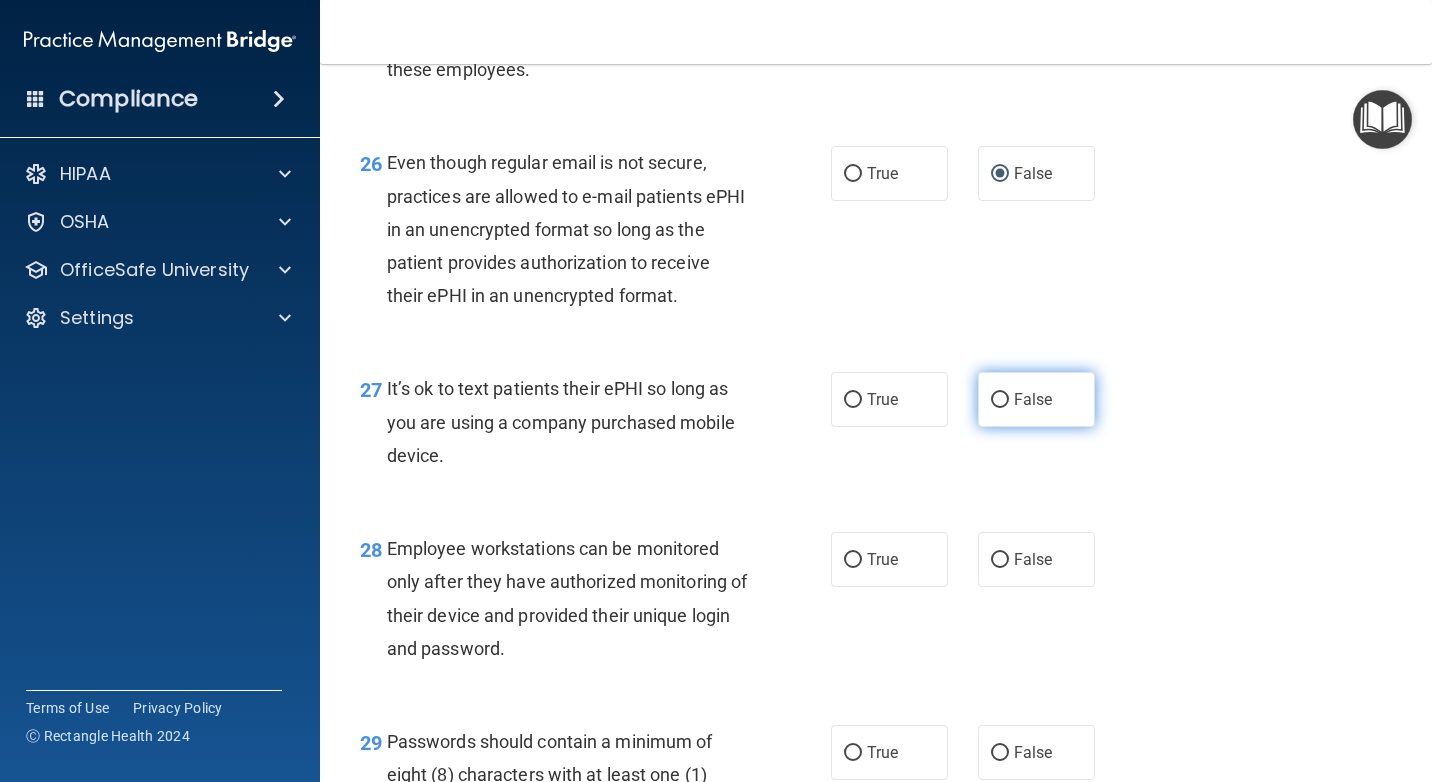click on "False" at bounding box center [1036, 399] 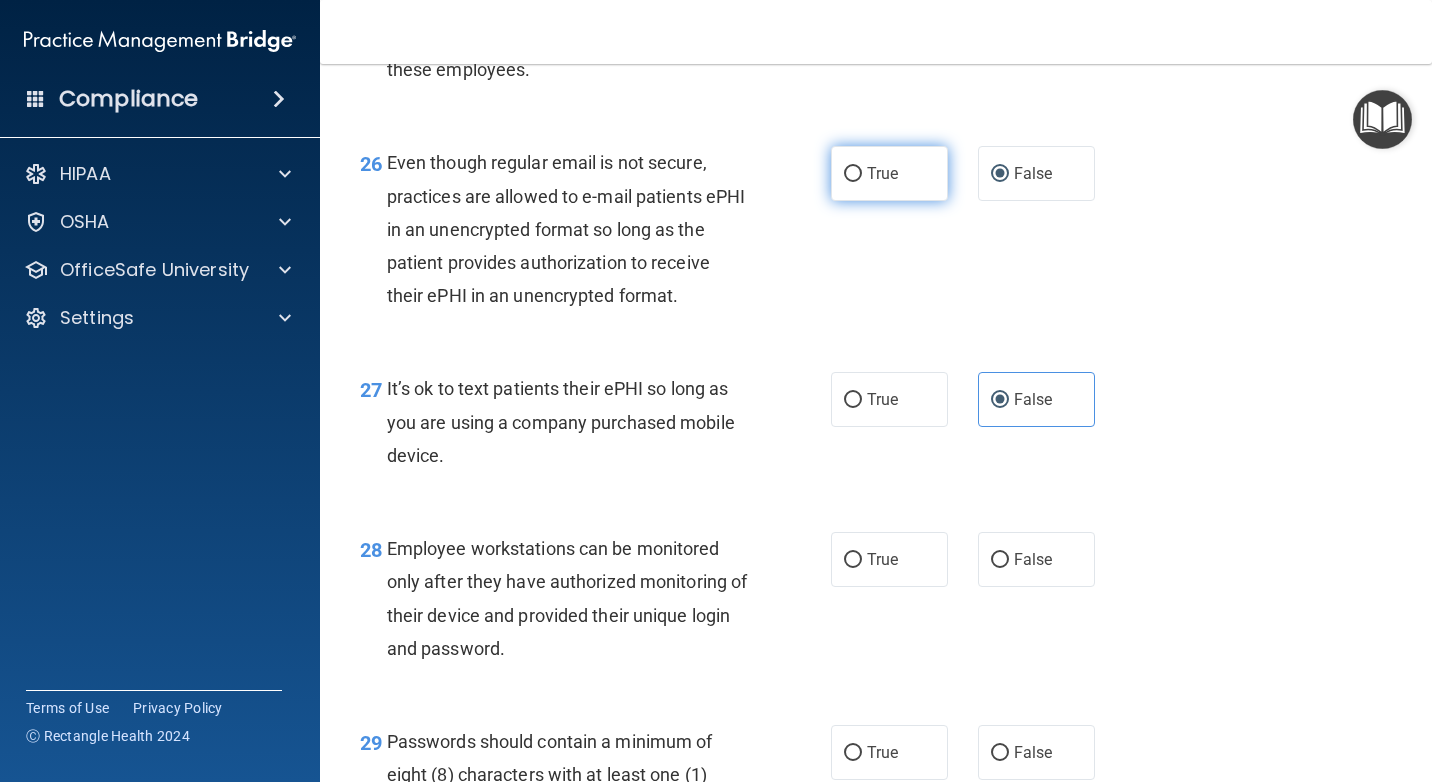 click on "True" at bounding box center (889, 173) 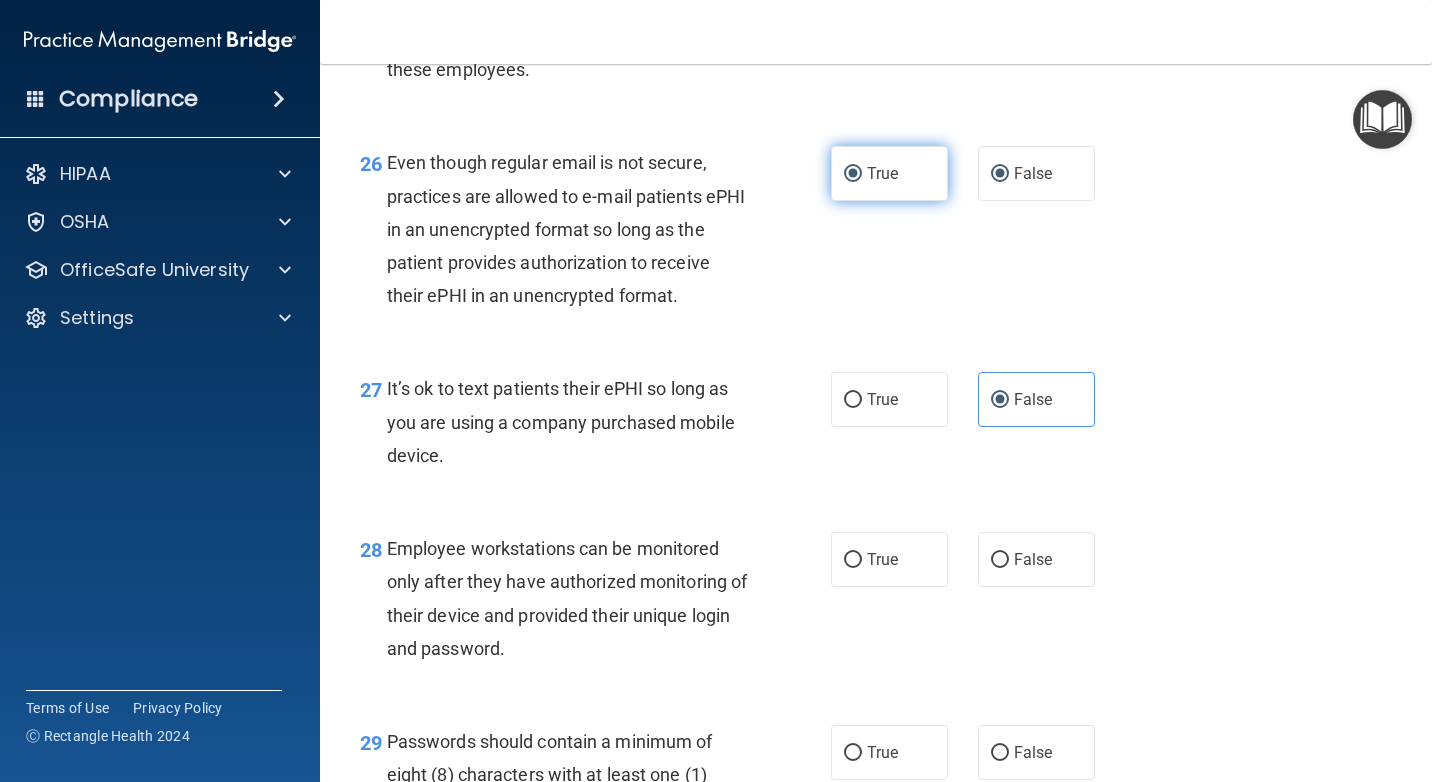 radio on "false" 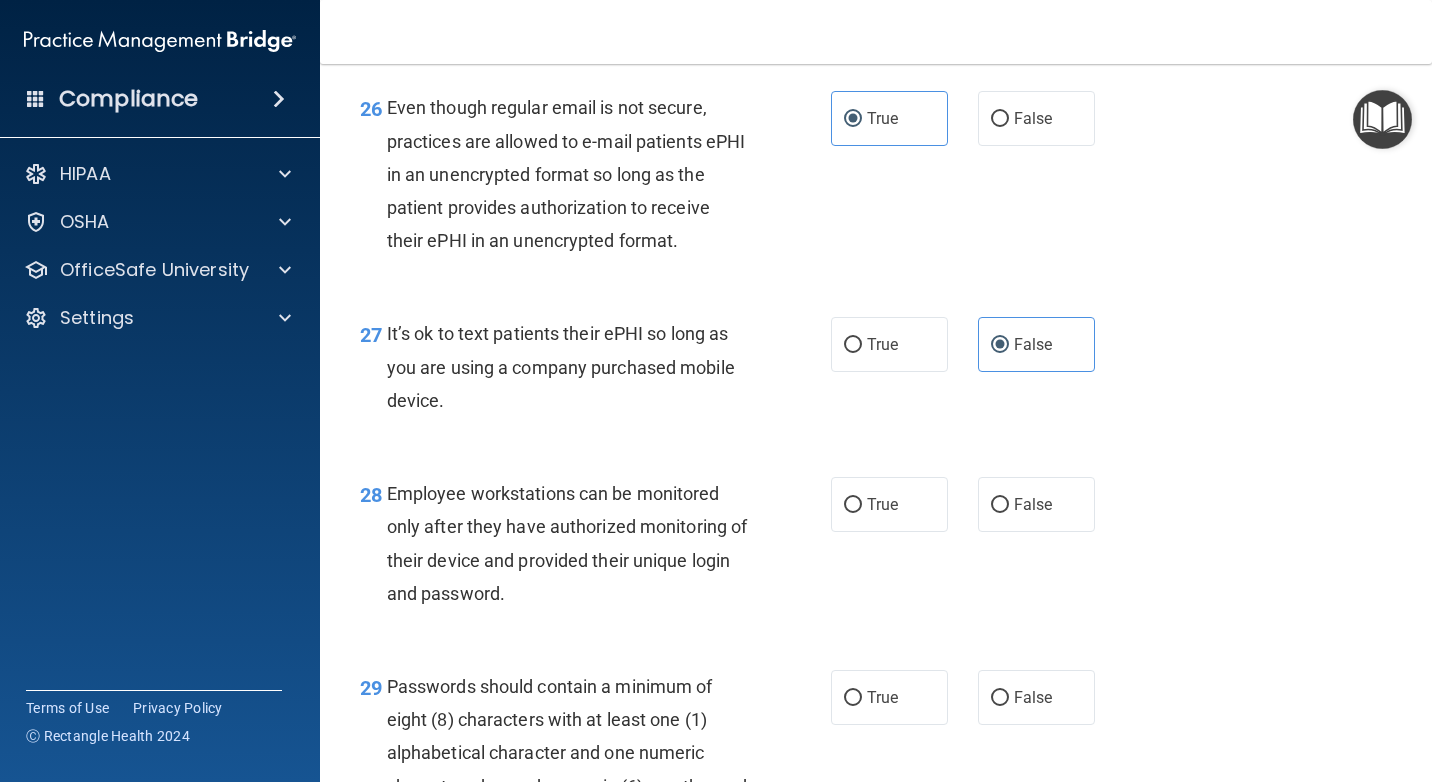 scroll, scrollTop: 5100, scrollLeft: 0, axis: vertical 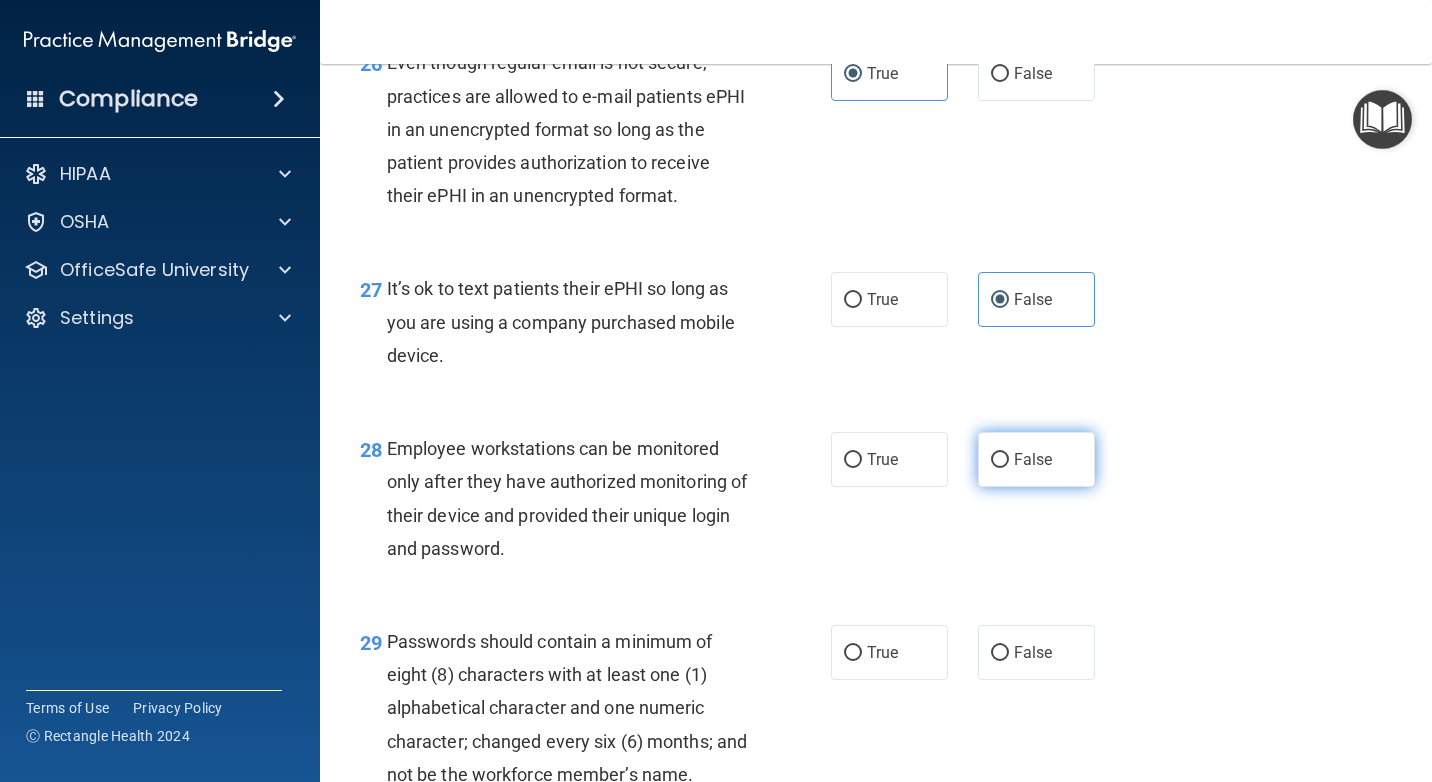 click on "False" at bounding box center [1000, 460] 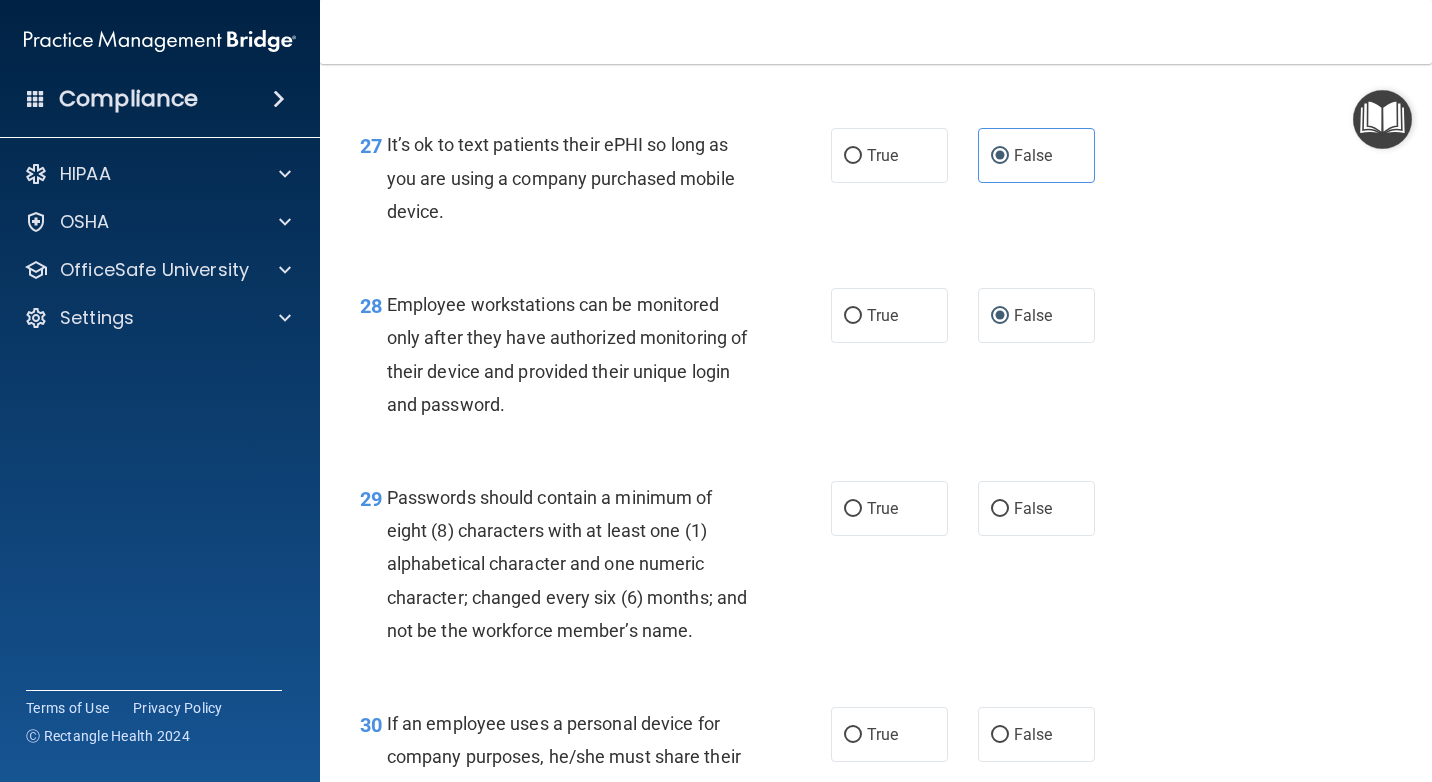 scroll, scrollTop: 5300, scrollLeft: 0, axis: vertical 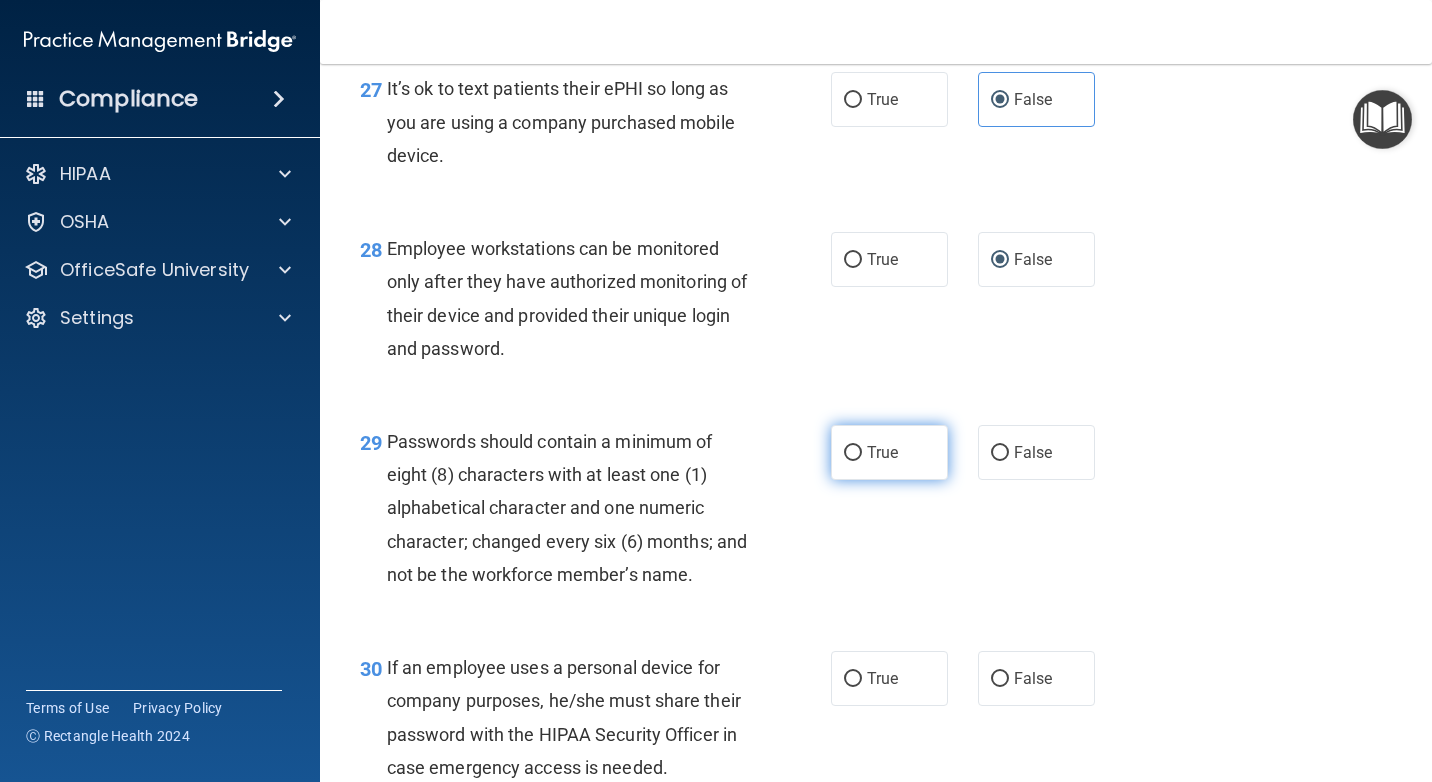 click on "True" at bounding box center [889, 452] 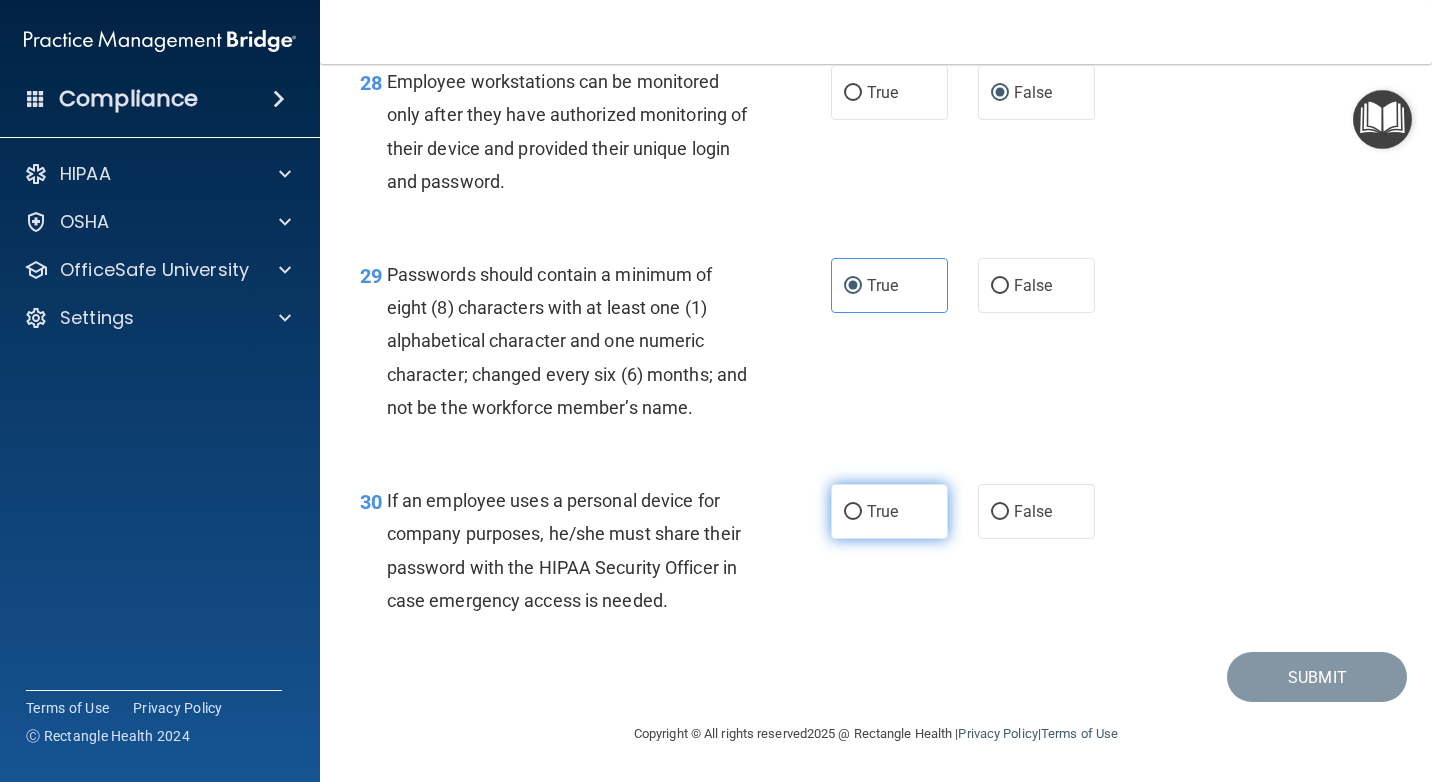 scroll, scrollTop: 5501, scrollLeft: 0, axis: vertical 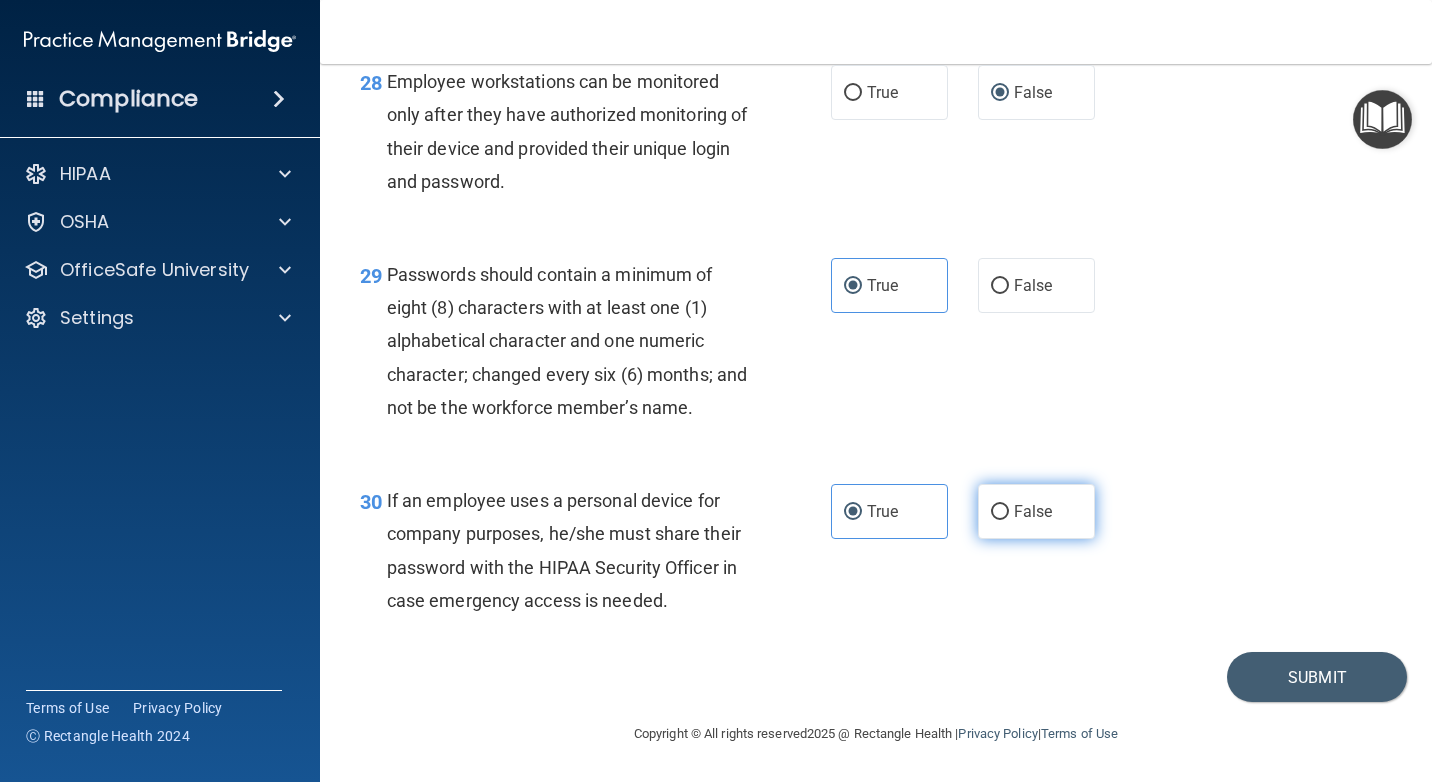 click on "False" at bounding box center (1036, 511) 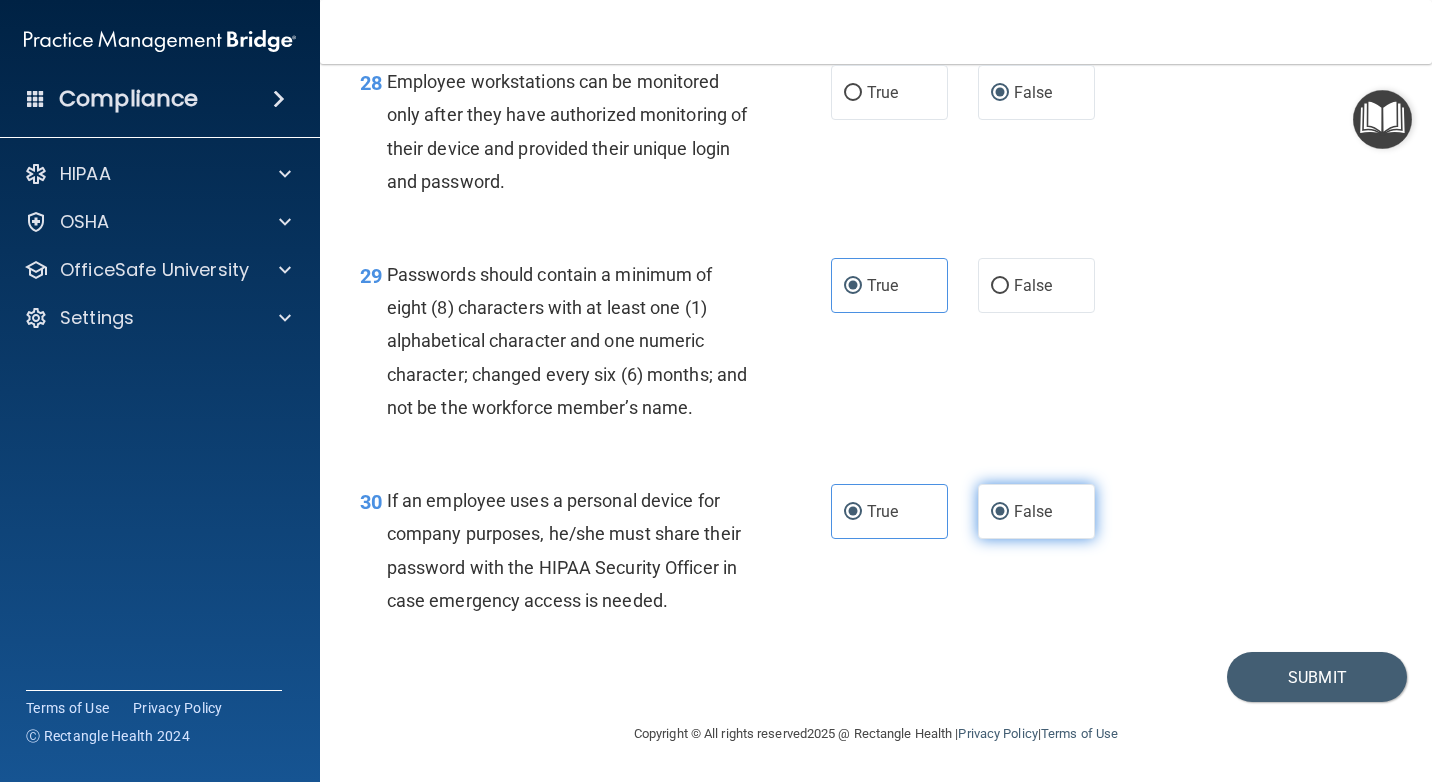 radio on "false" 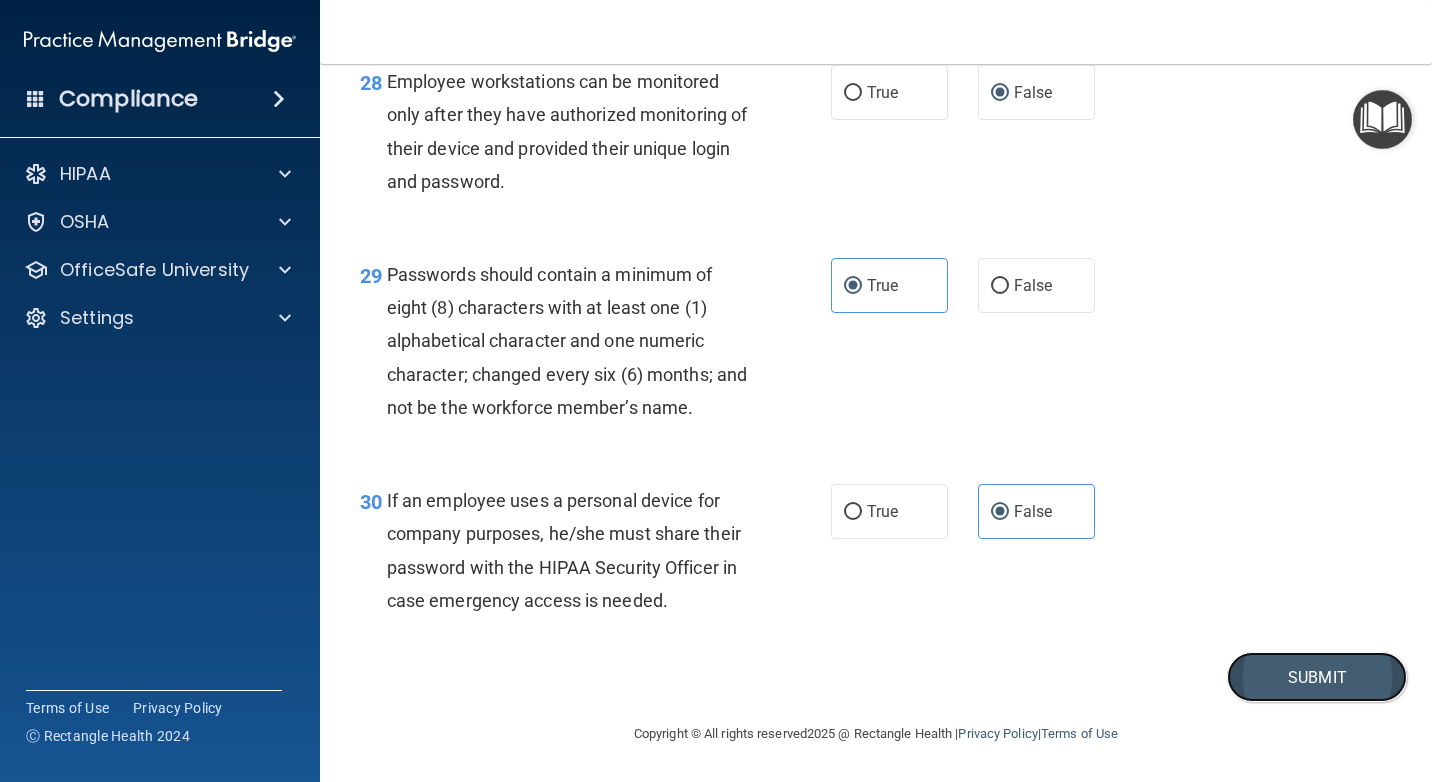 click on "Submit" at bounding box center (1317, 677) 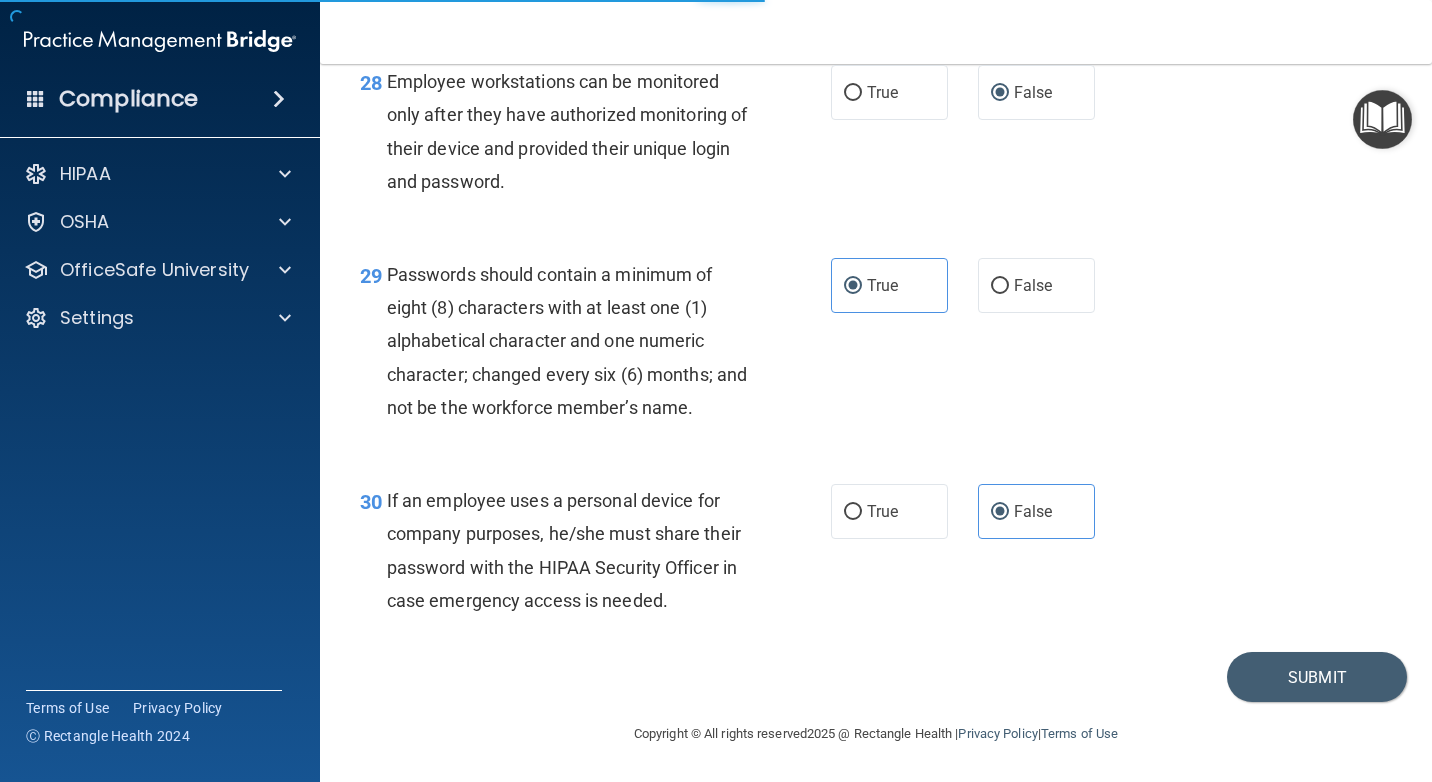 scroll, scrollTop: 0, scrollLeft: 0, axis: both 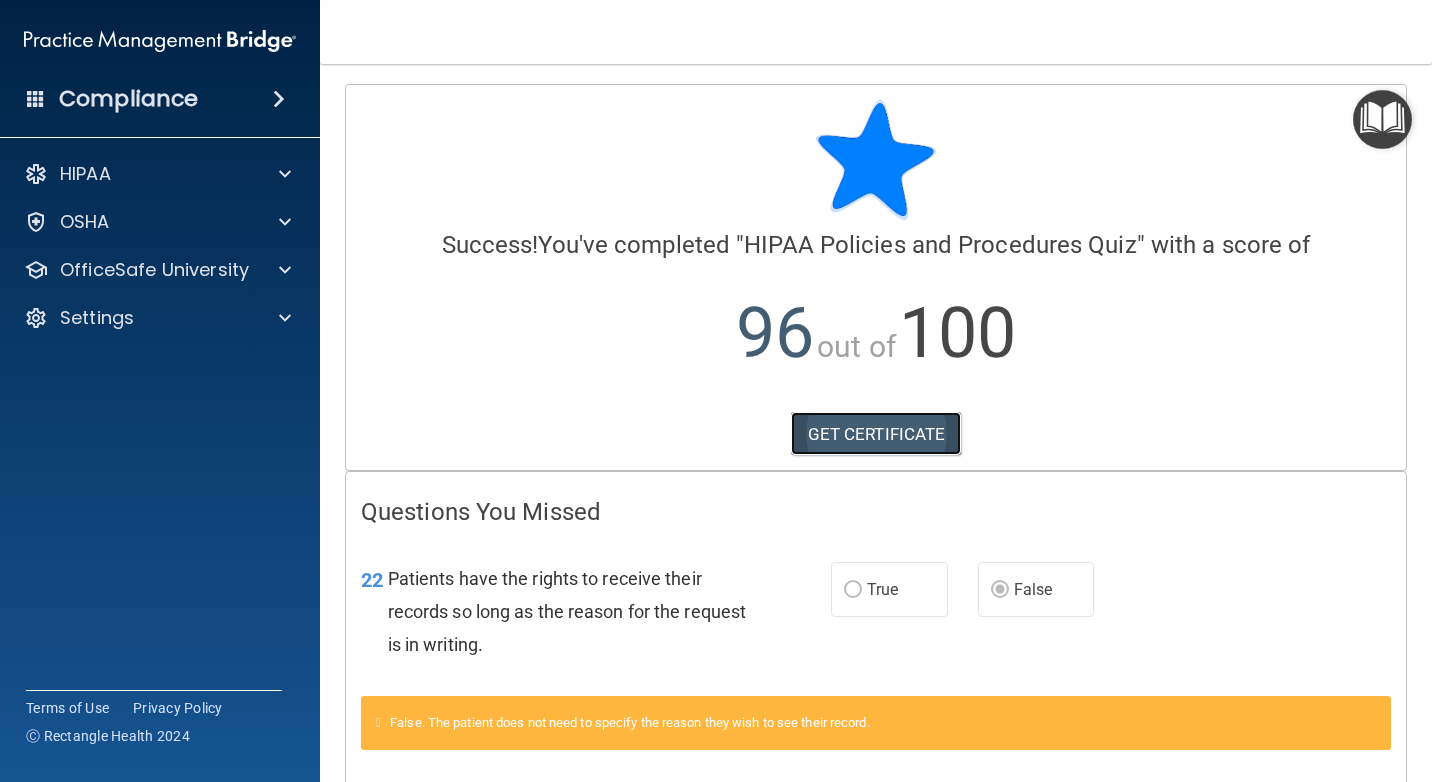 click on "GET CERTIFICATE" at bounding box center (876, 434) 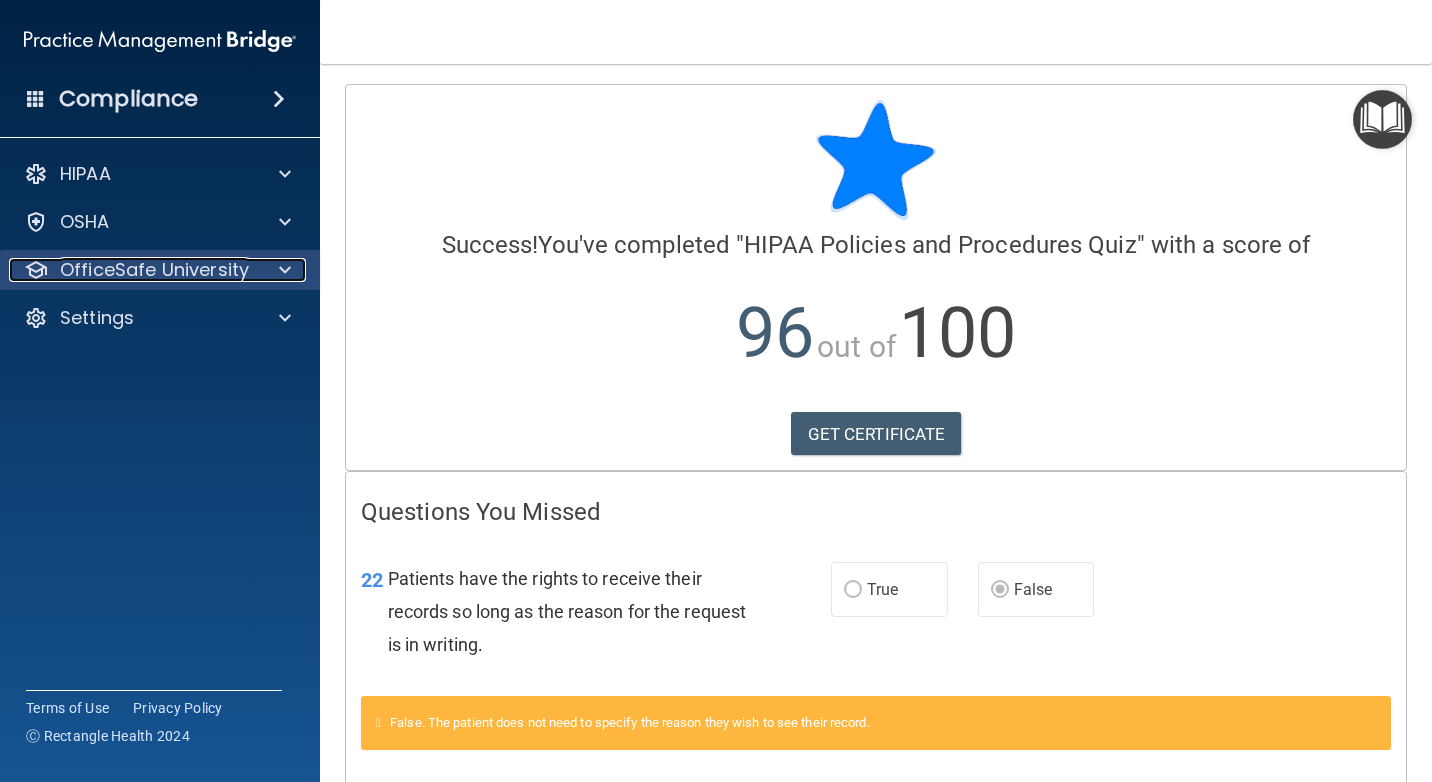click on "OfficeSafe University" at bounding box center [154, 270] 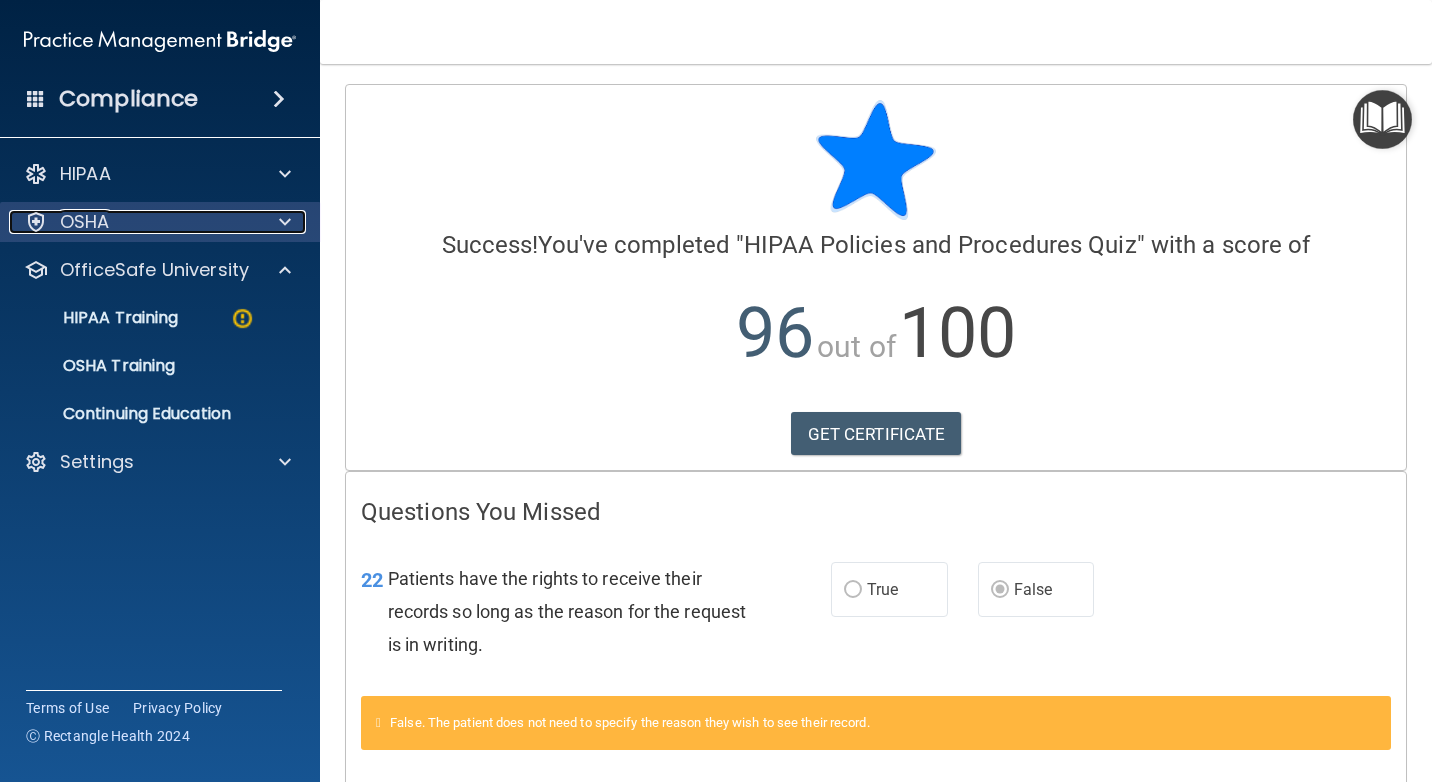 click on "OSHA" at bounding box center (133, 222) 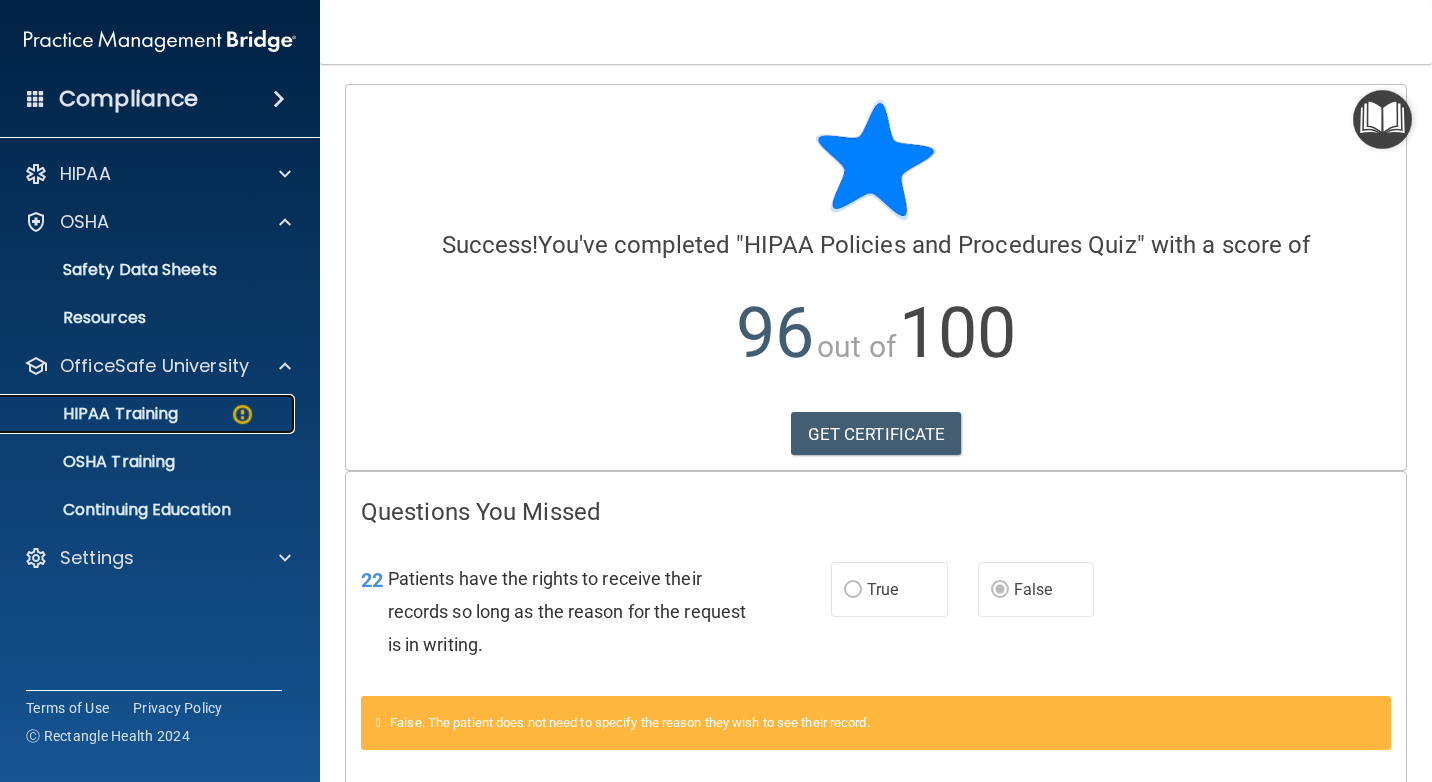 click on "HIPAA Training" at bounding box center [149, 414] 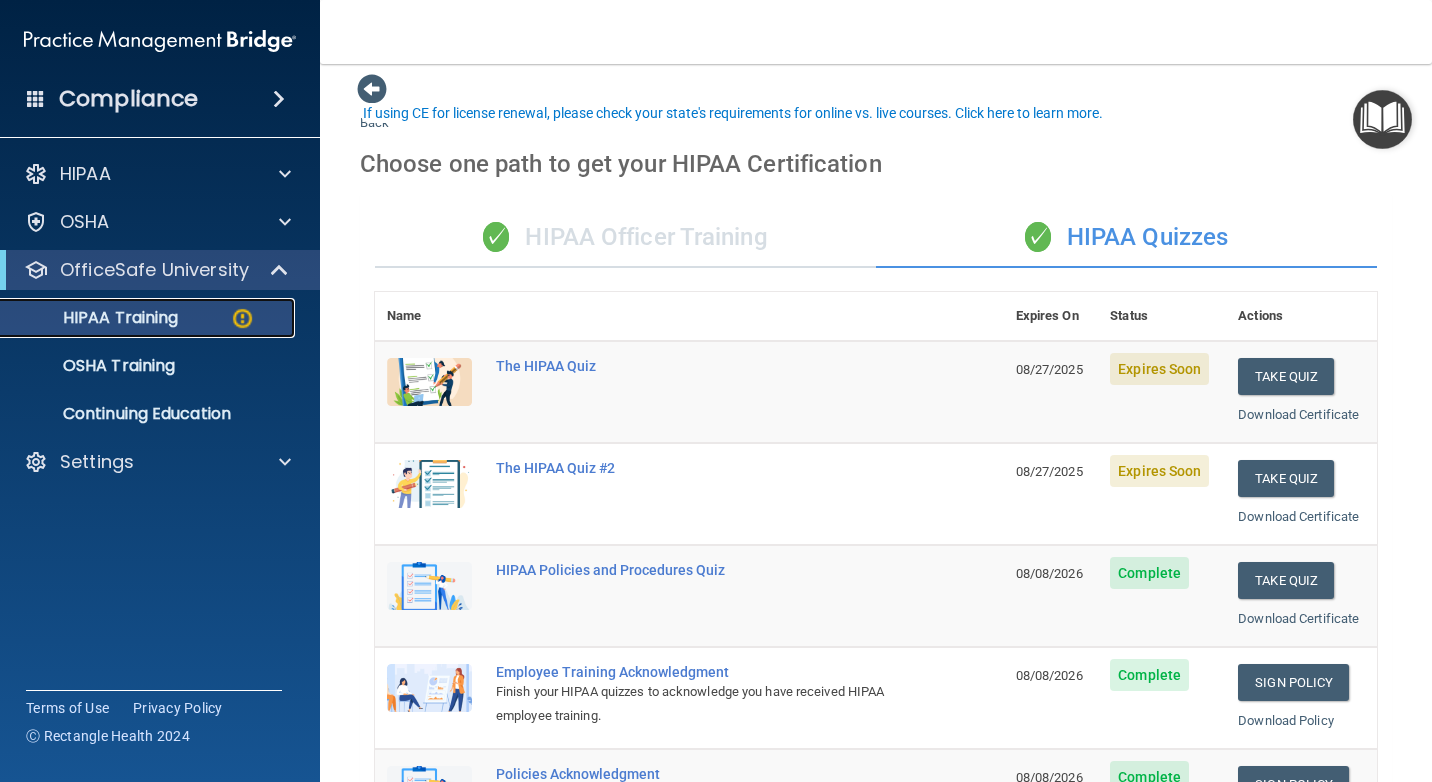 scroll, scrollTop: 0, scrollLeft: 0, axis: both 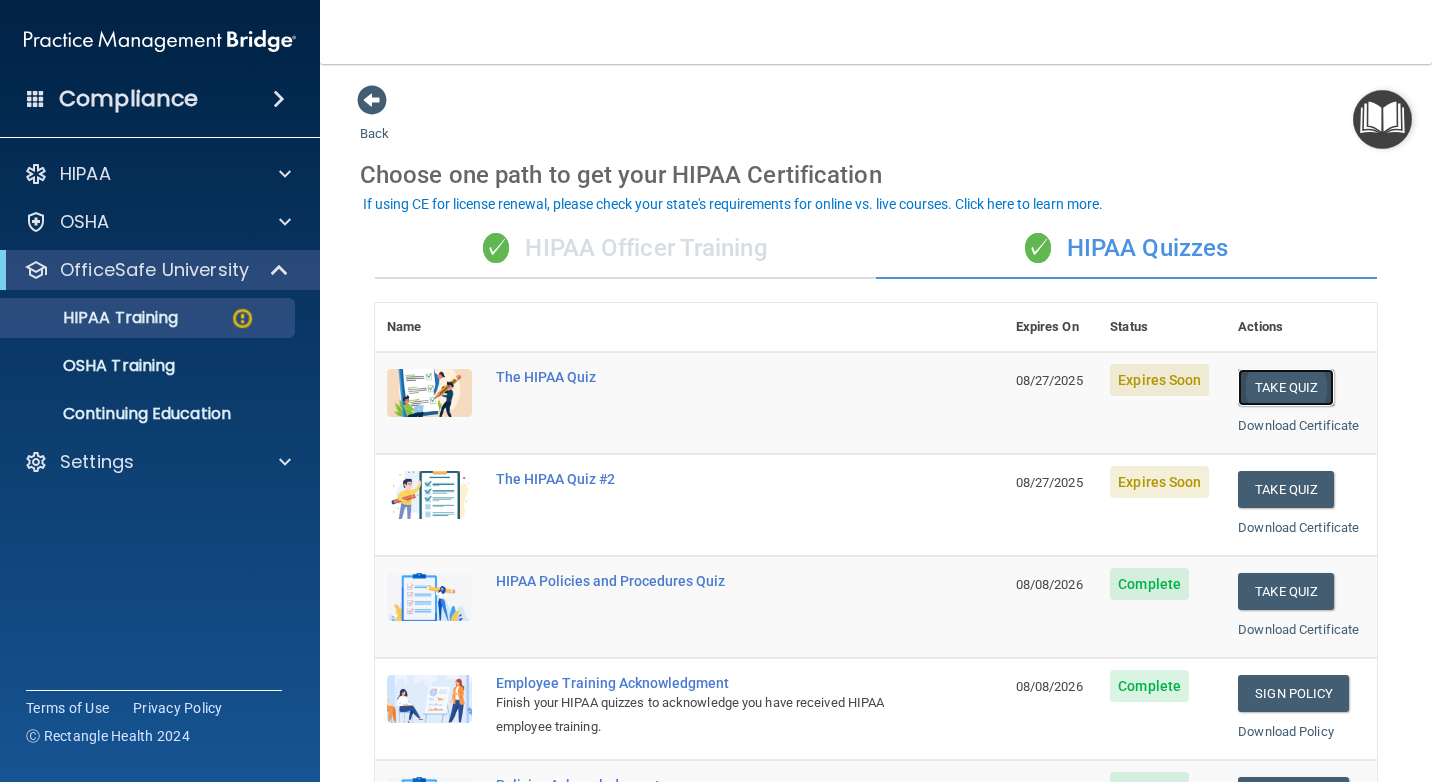 click on "Take Quiz" at bounding box center (1286, 387) 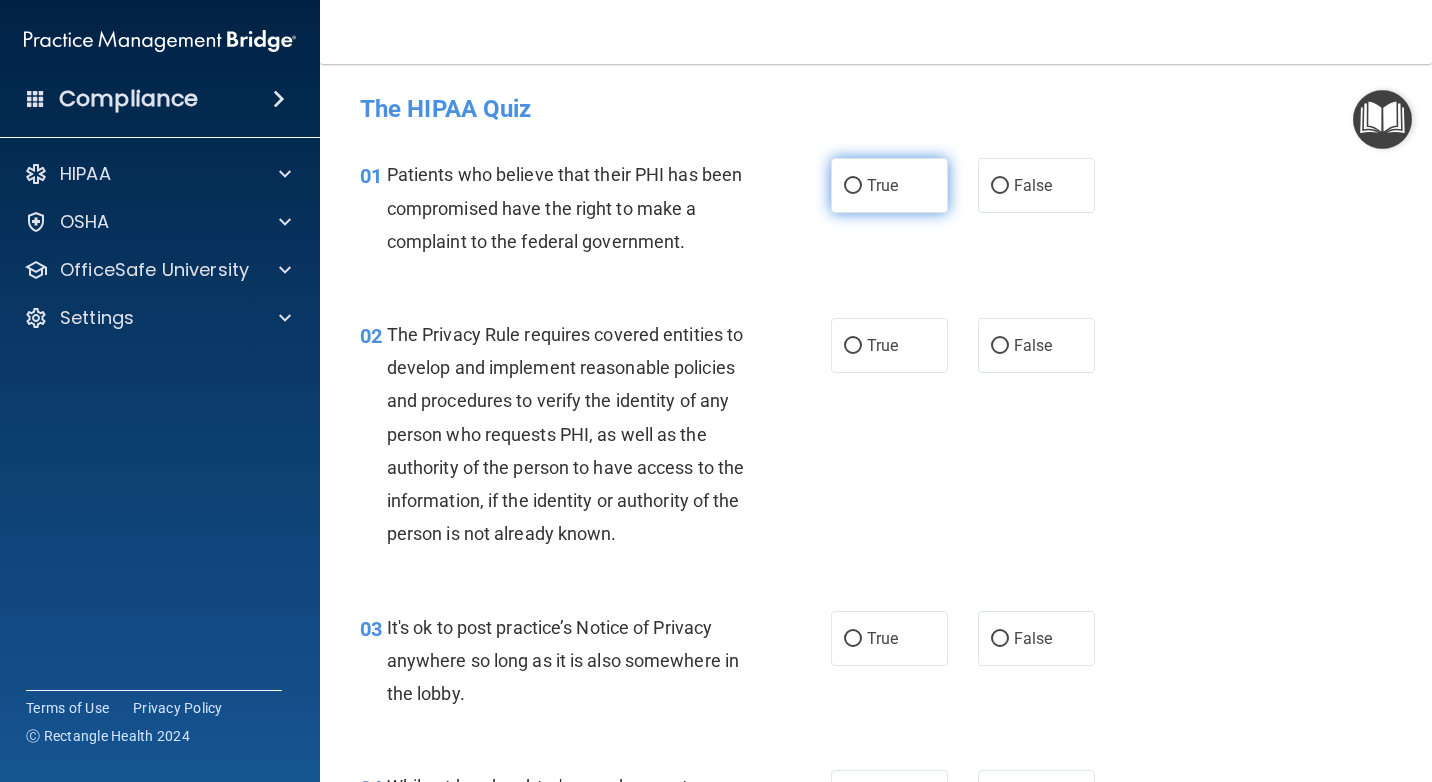 click on "True" at bounding box center [882, 185] 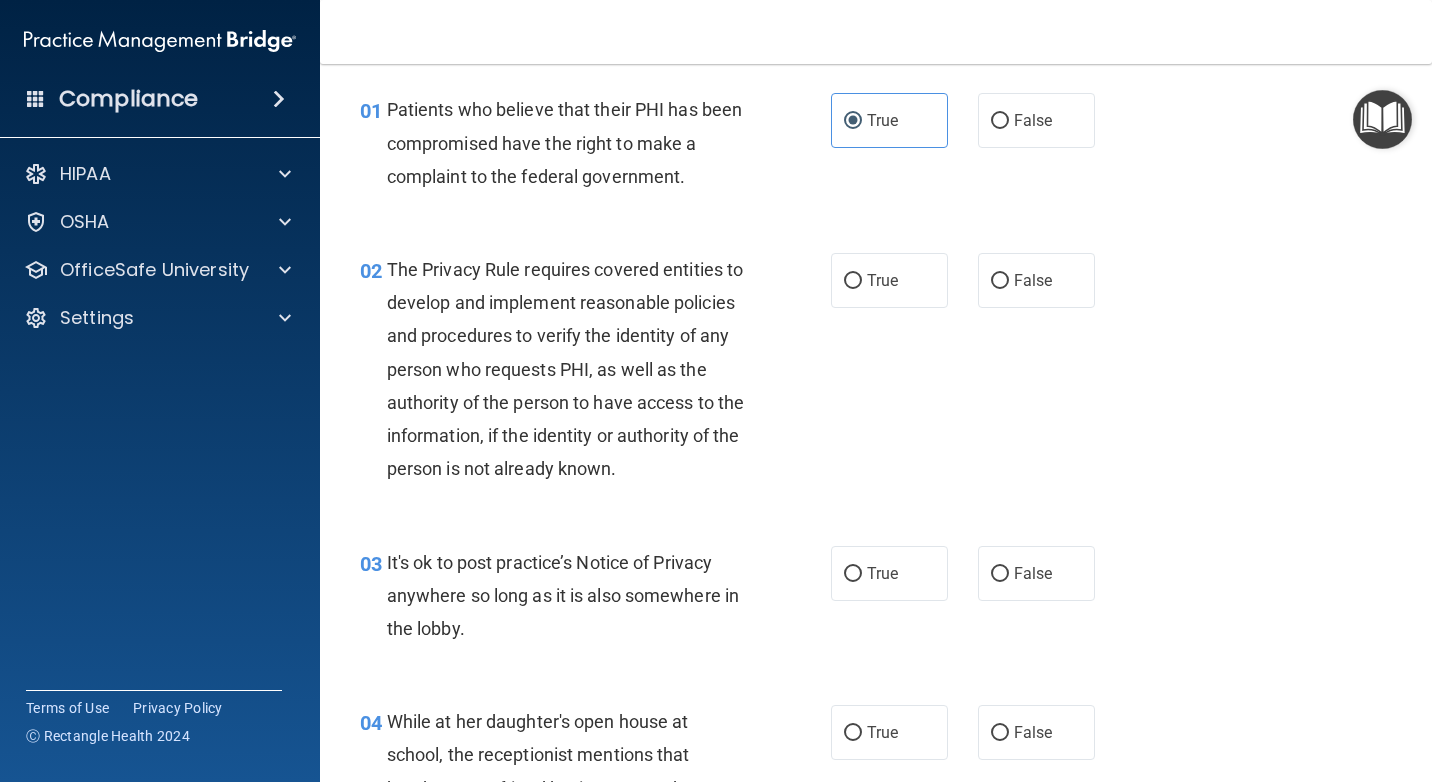 scroll, scrollTop: 100, scrollLeft: 0, axis: vertical 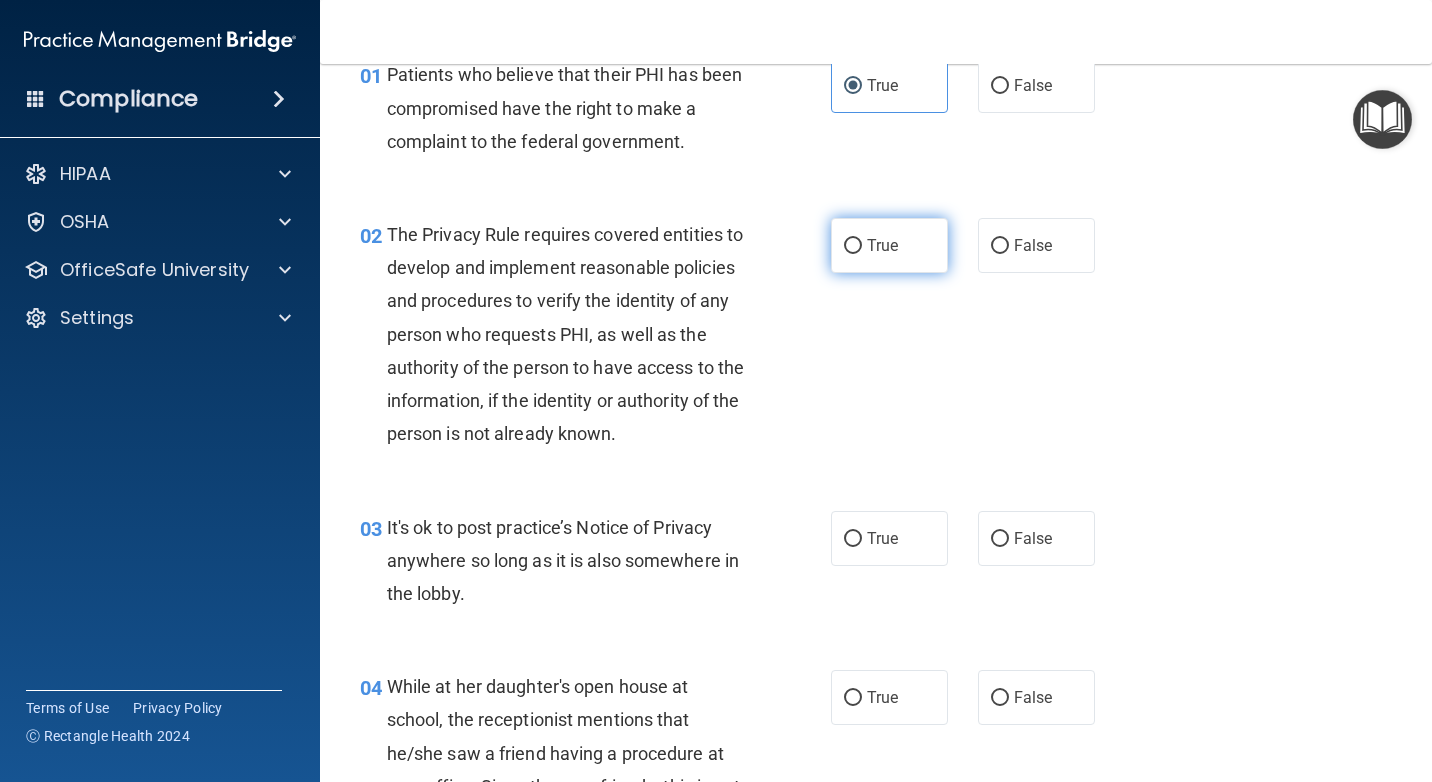 click on "True" at bounding box center [853, 246] 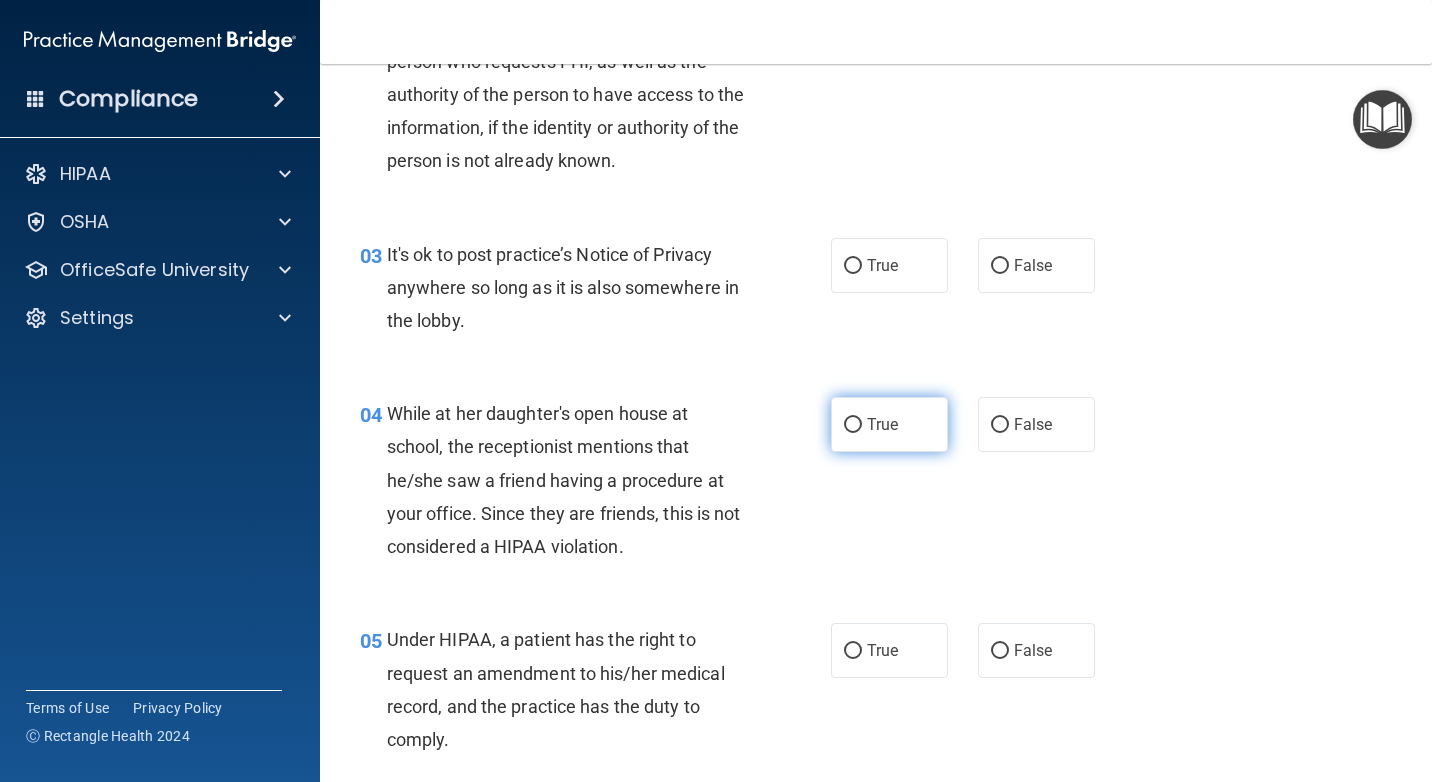 scroll, scrollTop: 400, scrollLeft: 0, axis: vertical 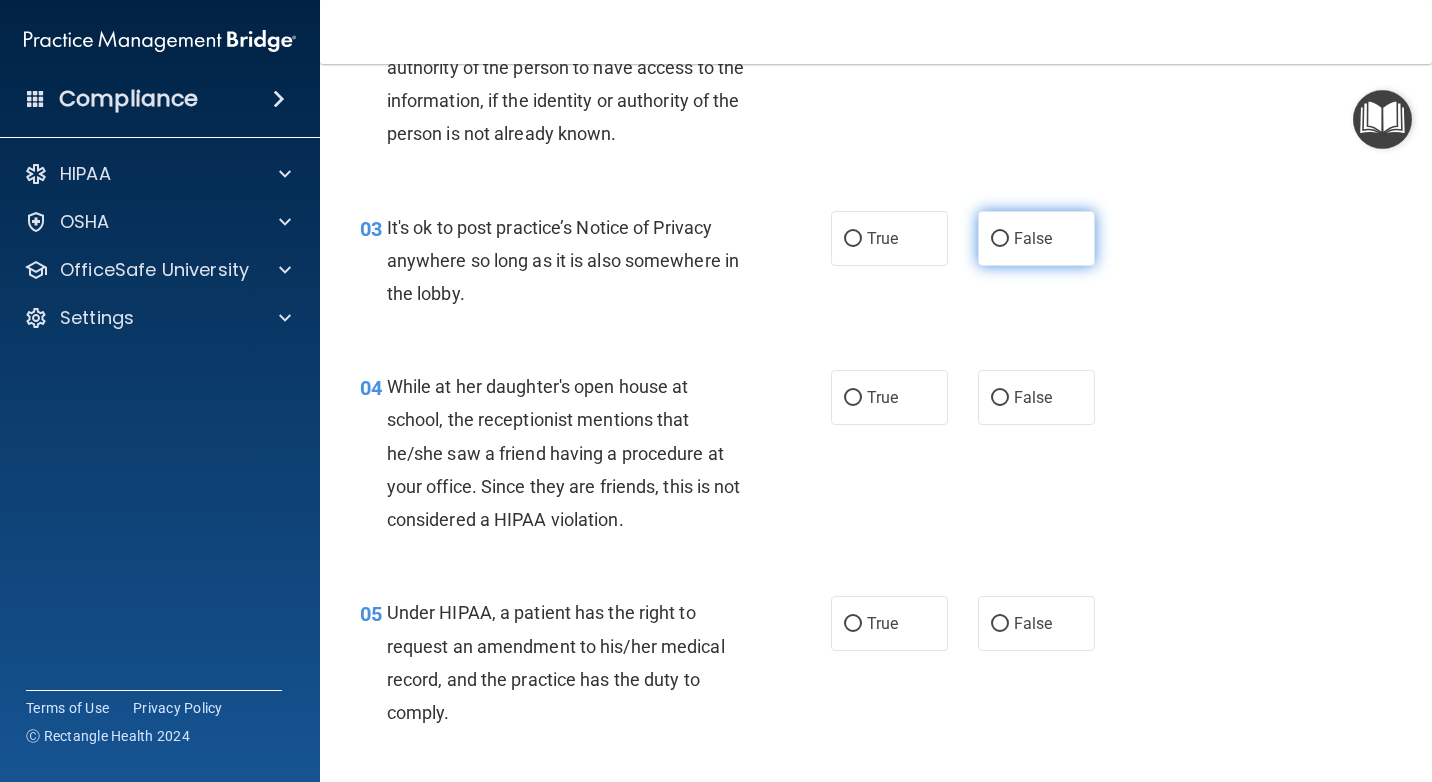 click on "False" at bounding box center (1036, 238) 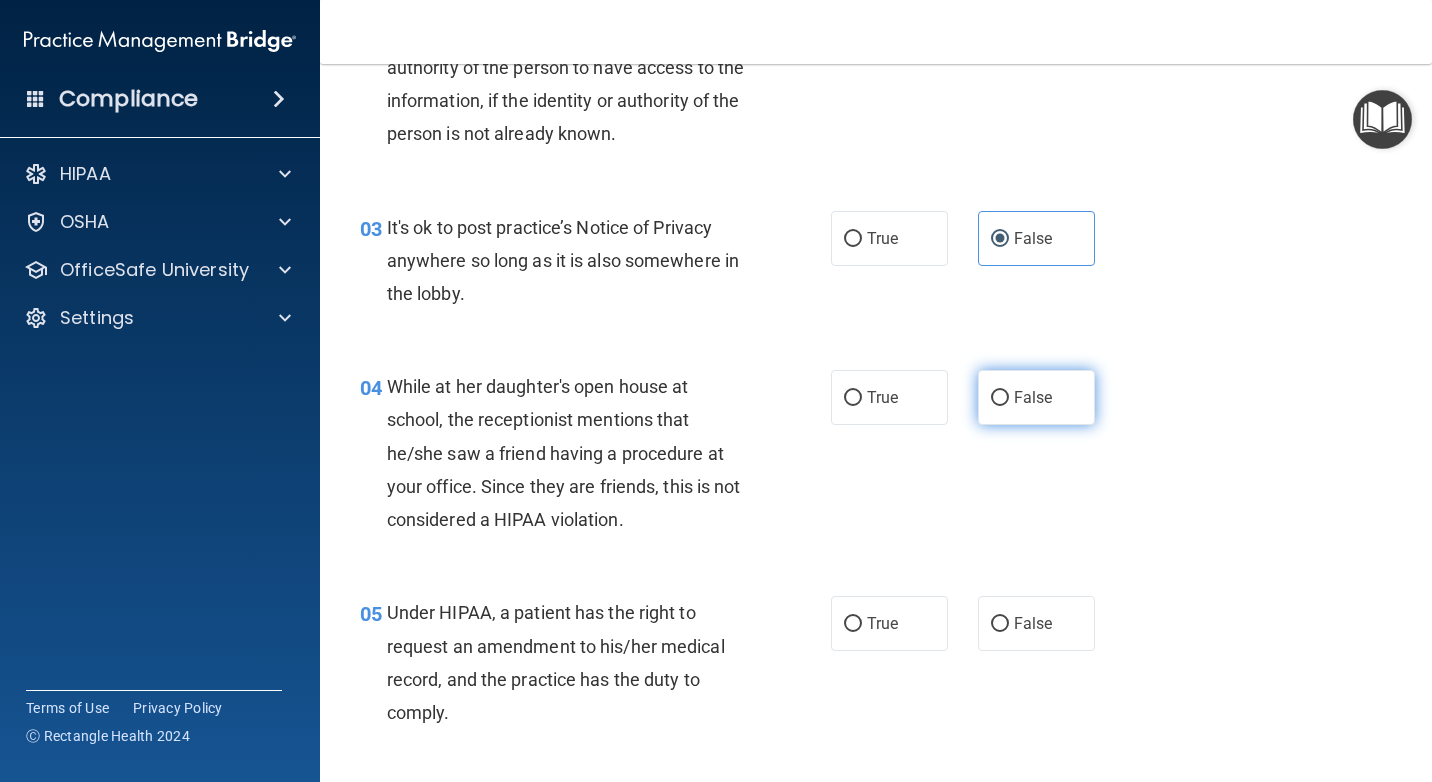 click on "False" at bounding box center [1036, 397] 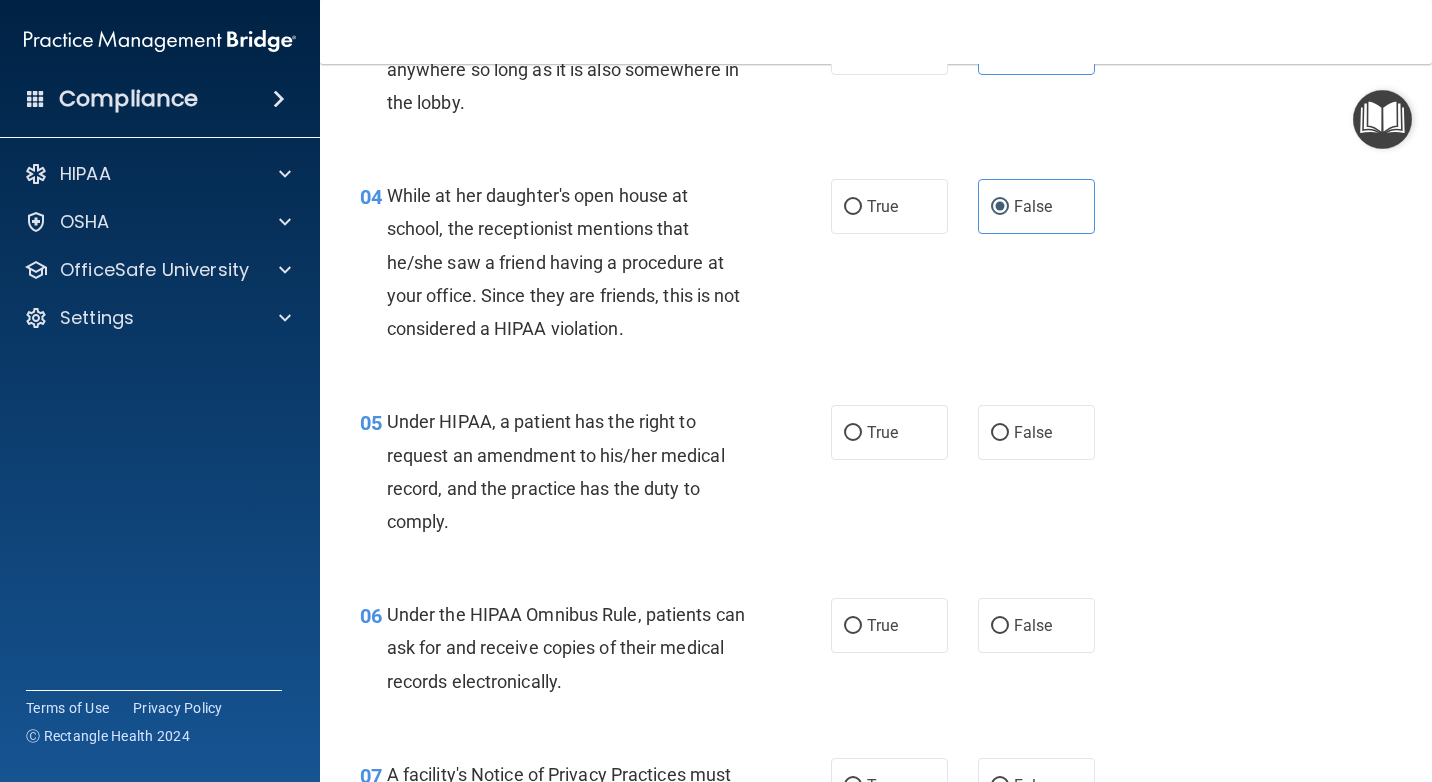 scroll, scrollTop: 600, scrollLeft: 0, axis: vertical 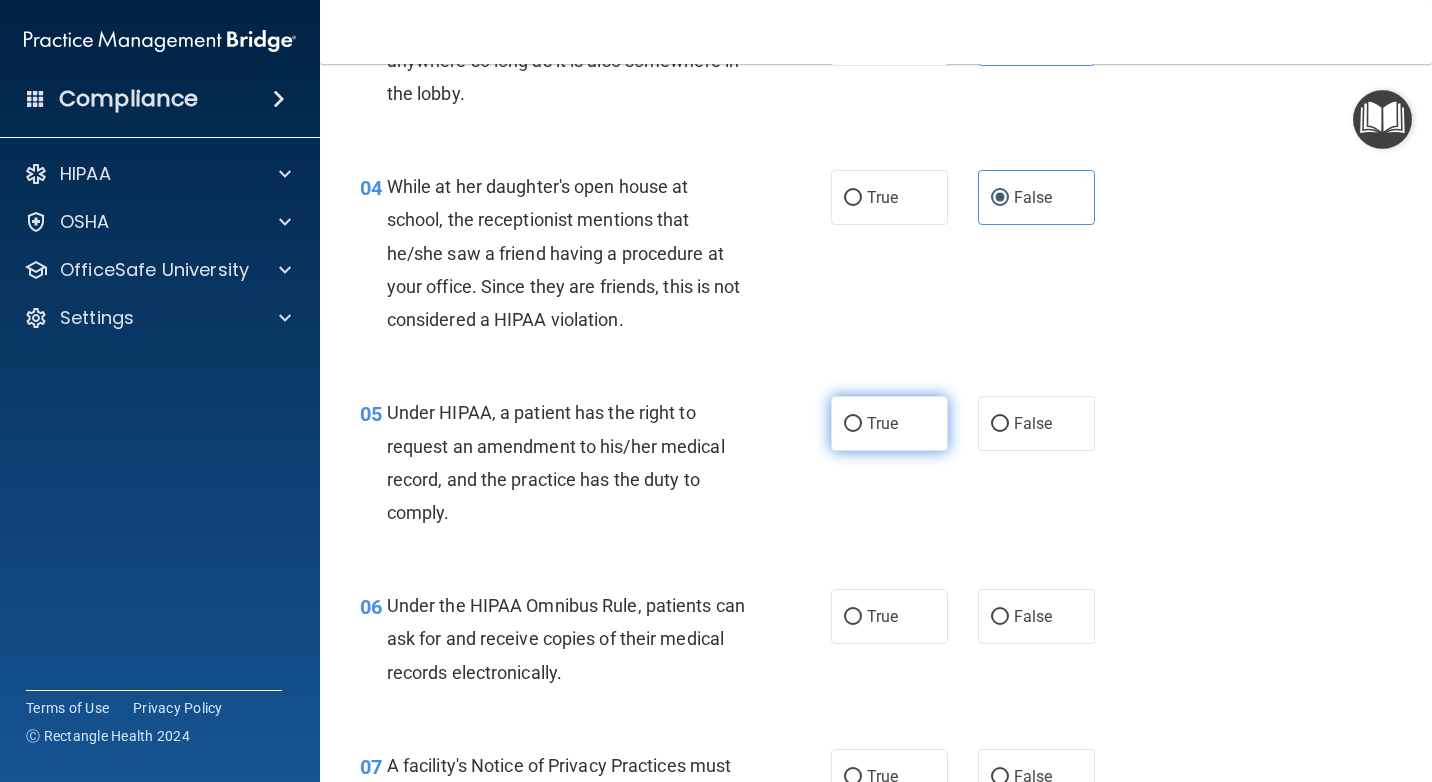 click on "True" at bounding box center [882, 423] 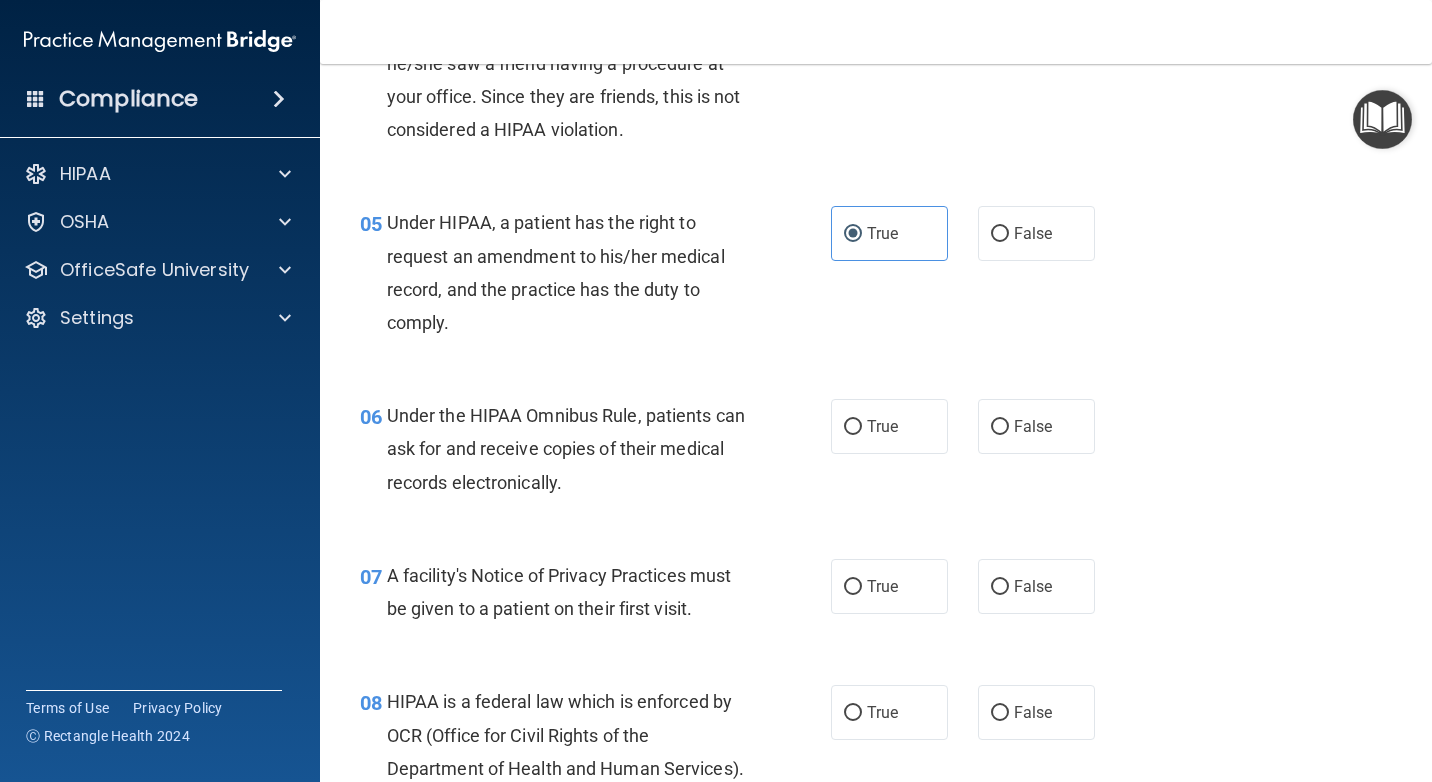 scroll, scrollTop: 800, scrollLeft: 0, axis: vertical 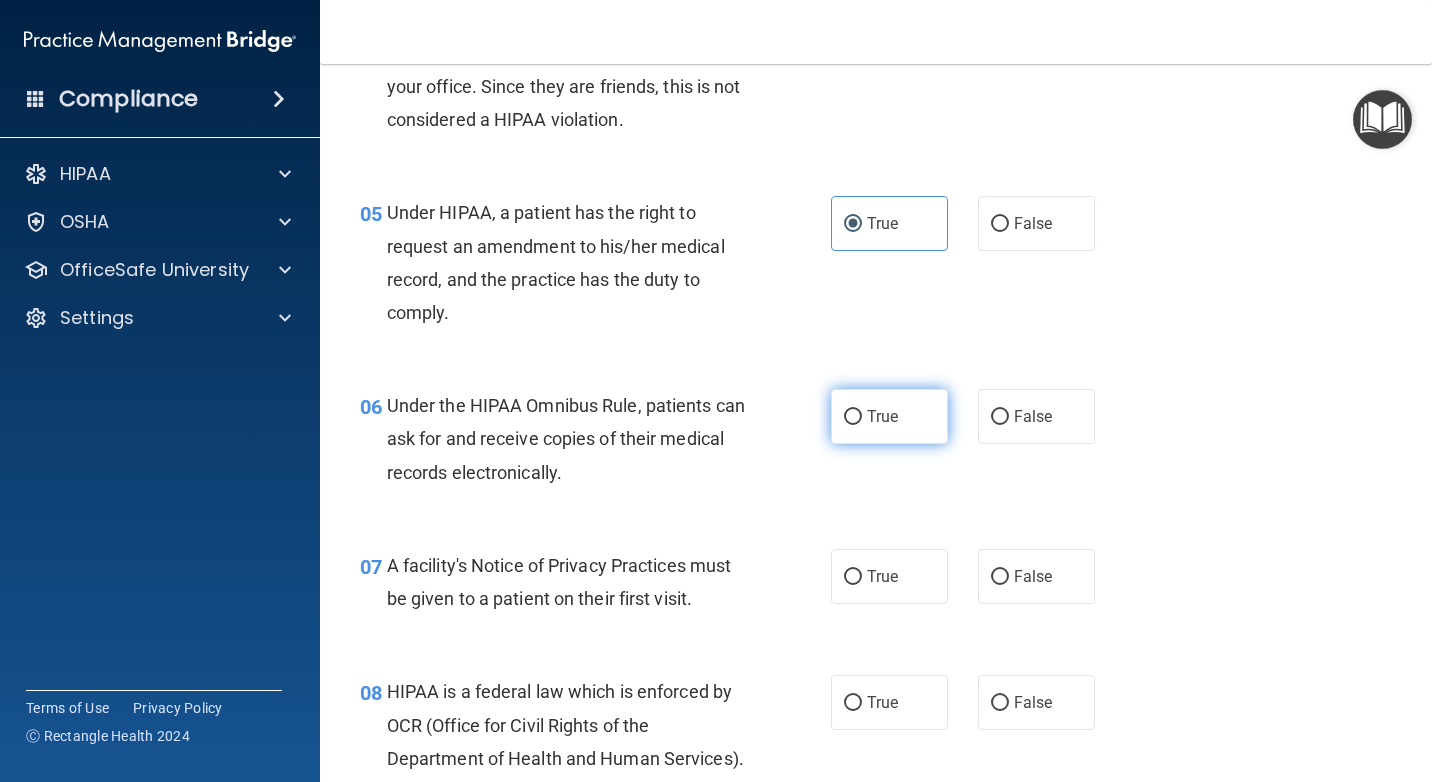 click on "True" at bounding box center (889, 416) 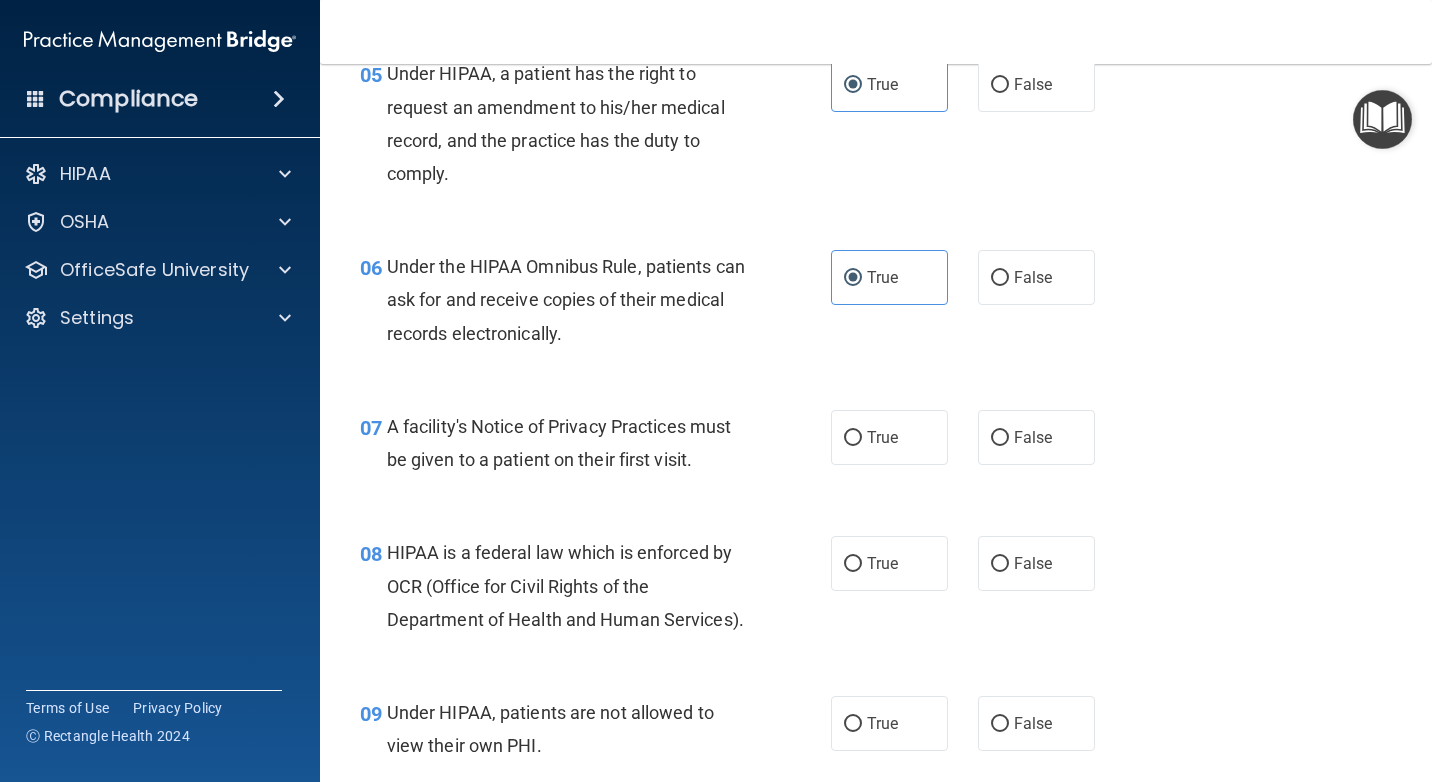 scroll, scrollTop: 1000, scrollLeft: 0, axis: vertical 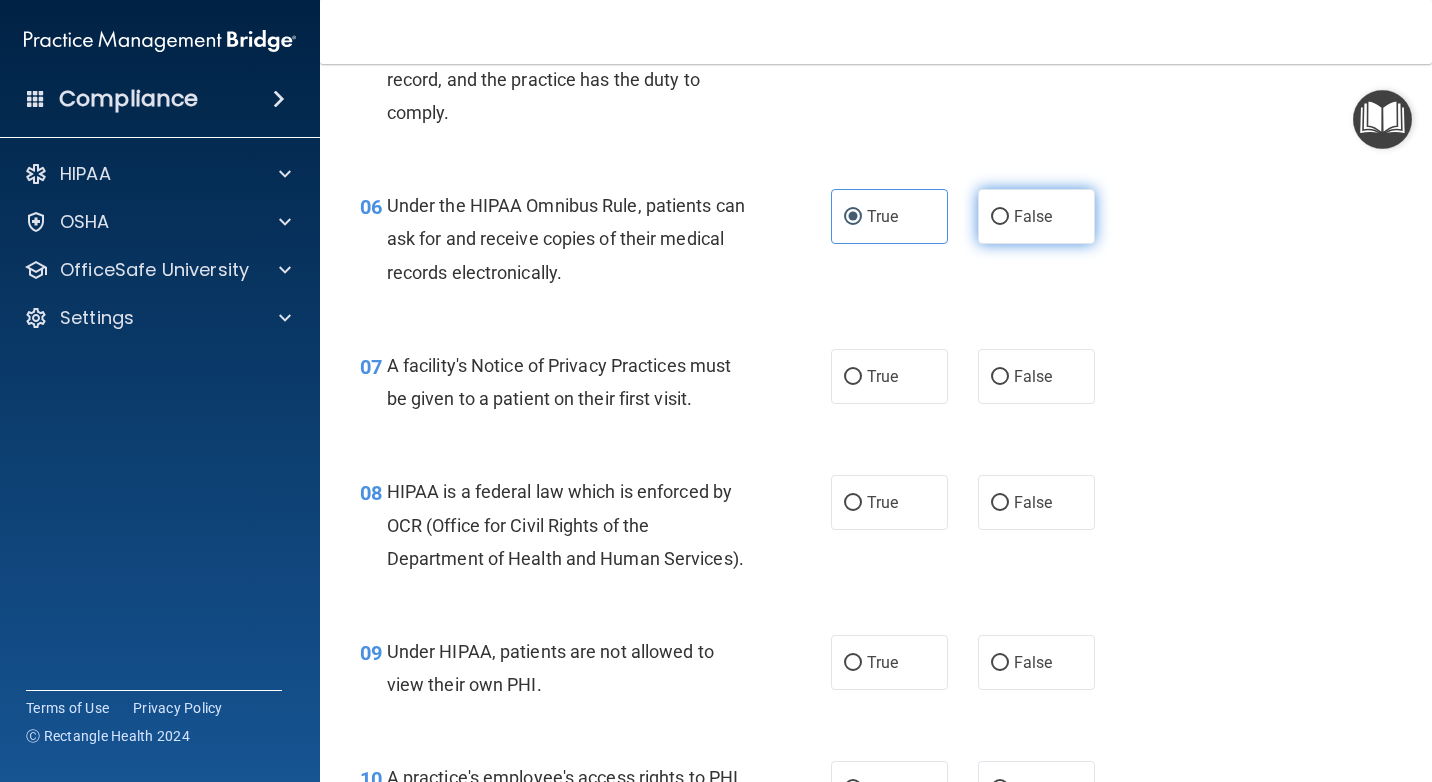 click on "False" at bounding box center [1033, 216] 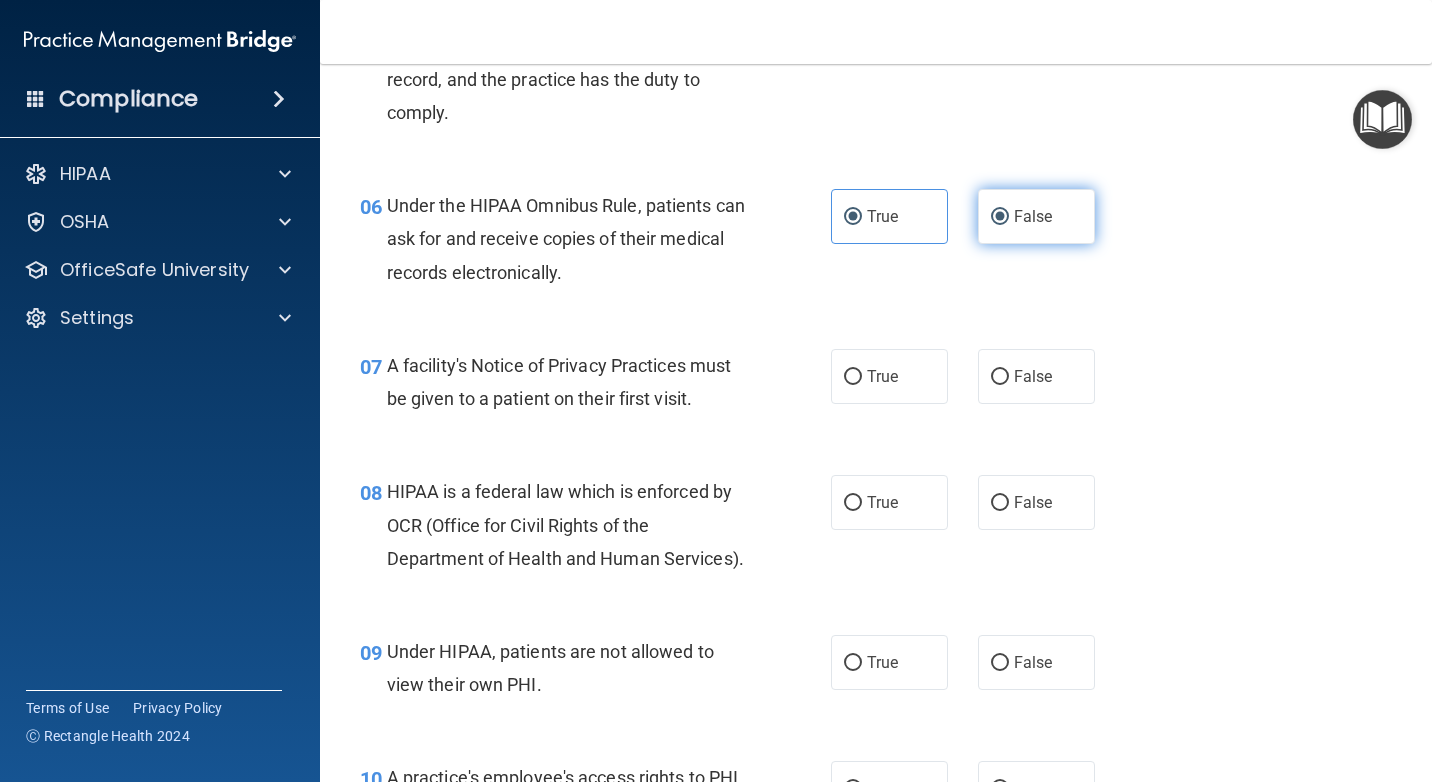 radio on "false" 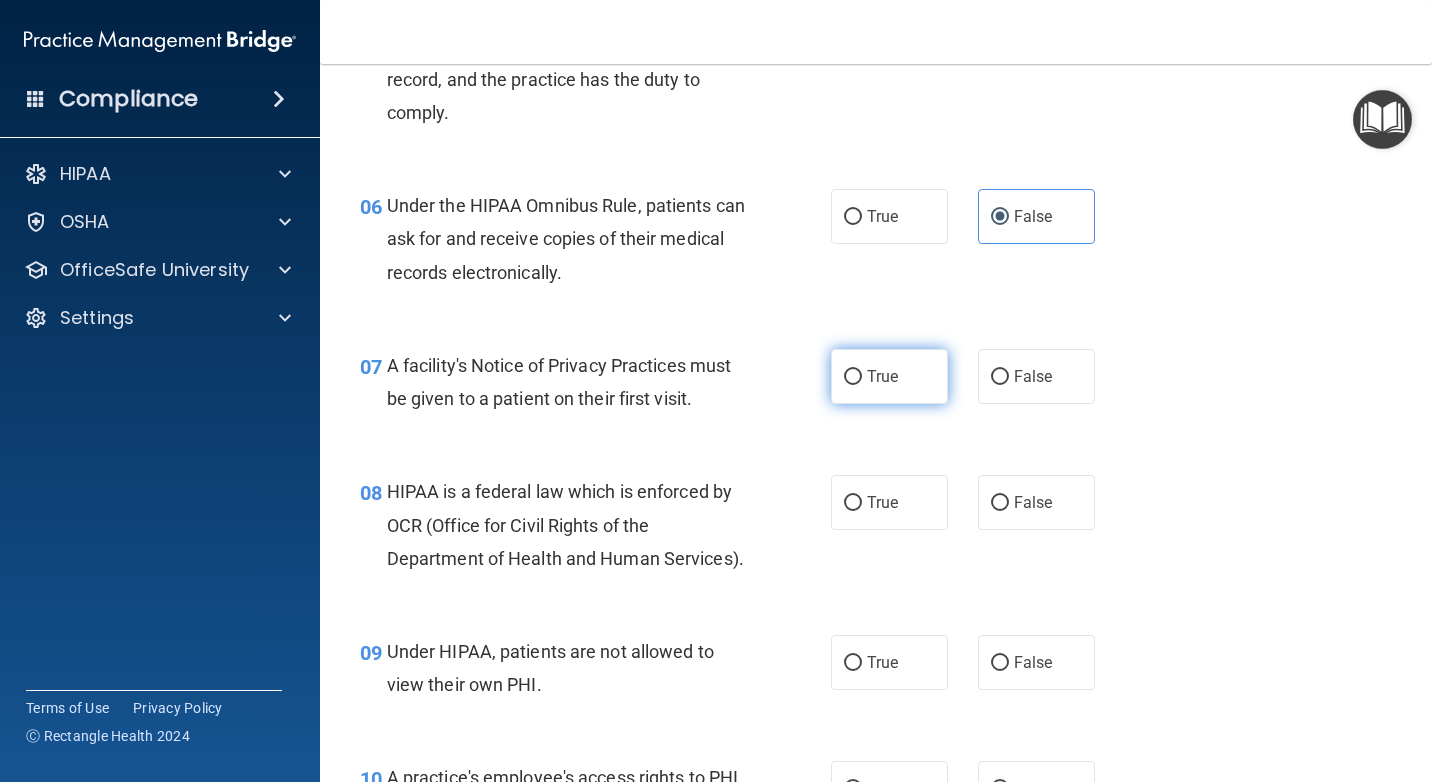 click on "True" at bounding box center (889, 376) 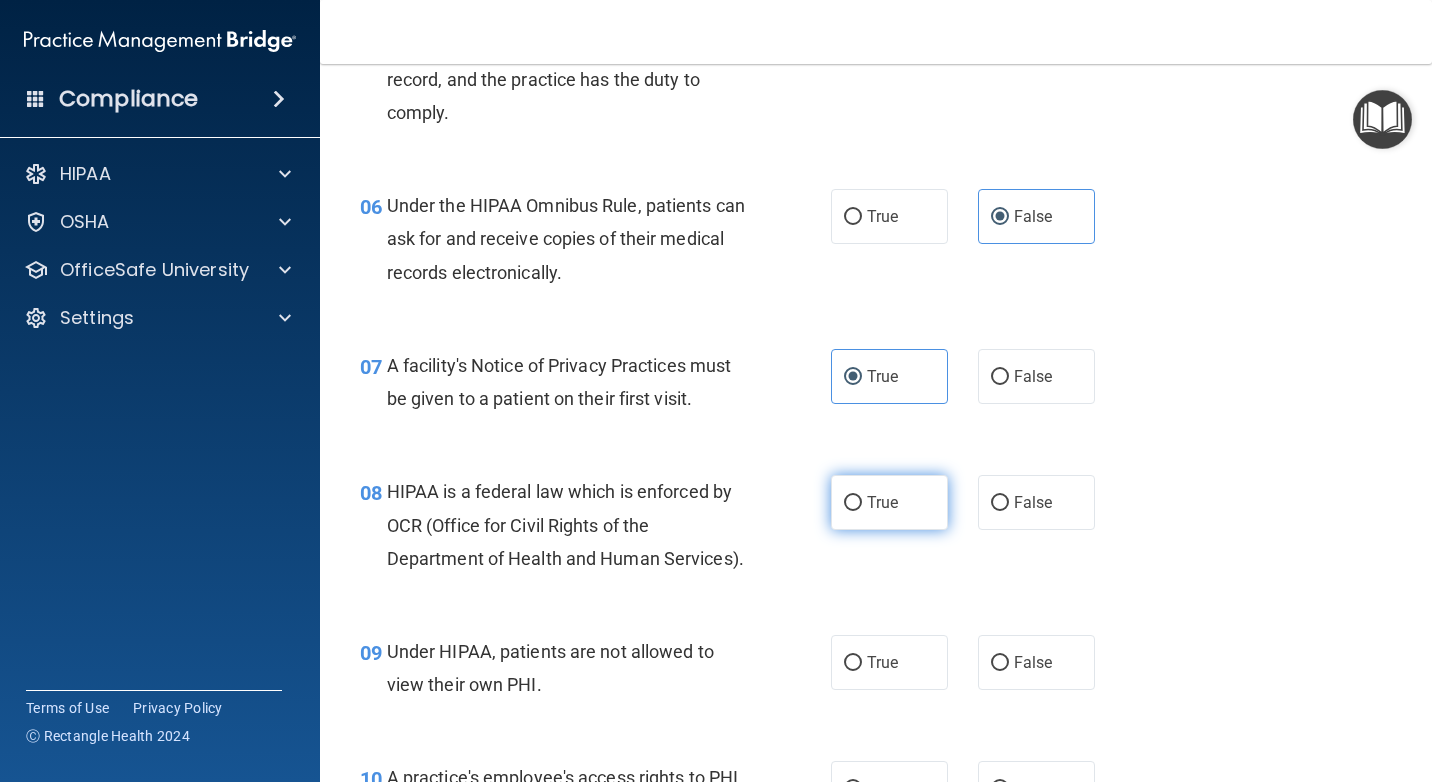 click on "True" at bounding box center [882, 502] 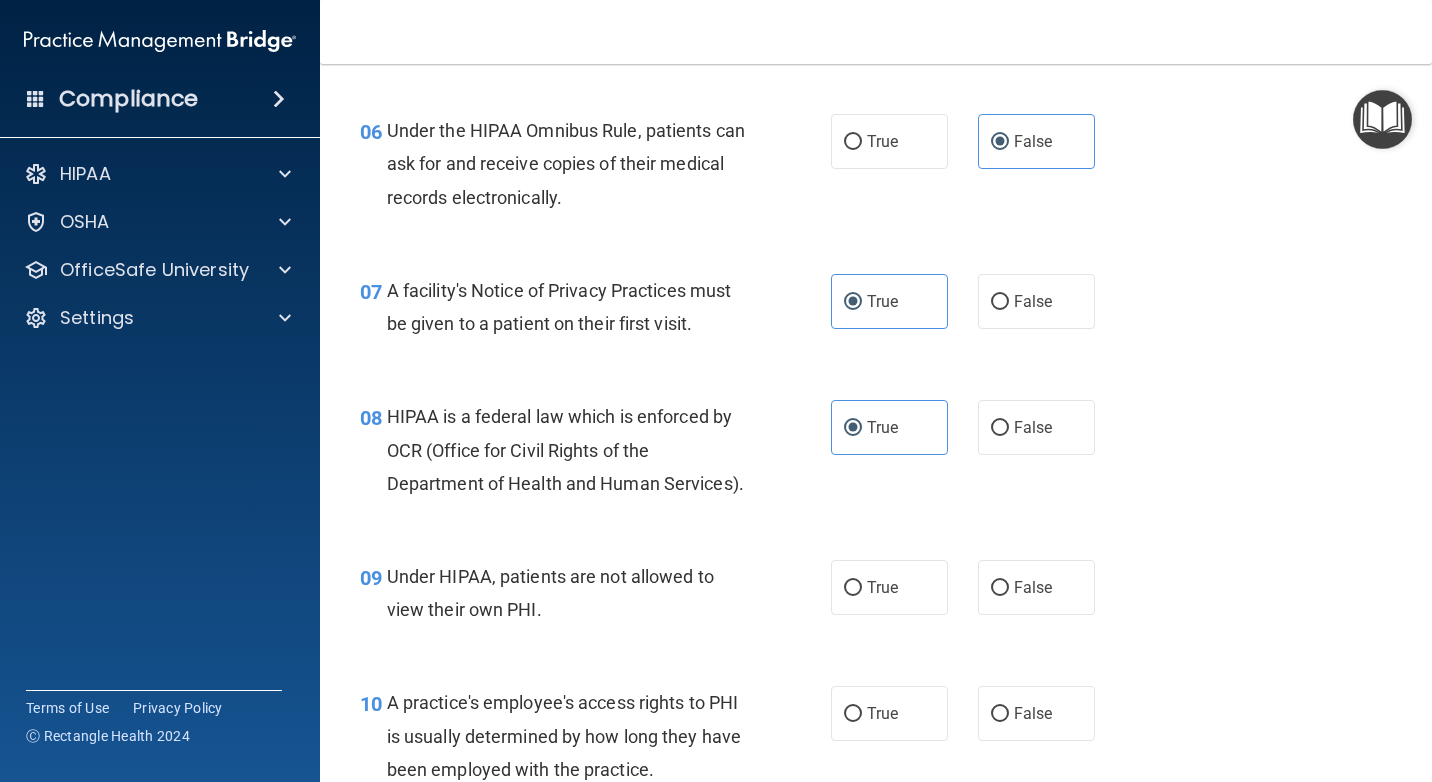 scroll, scrollTop: 1300, scrollLeft: 0, axis: vertical 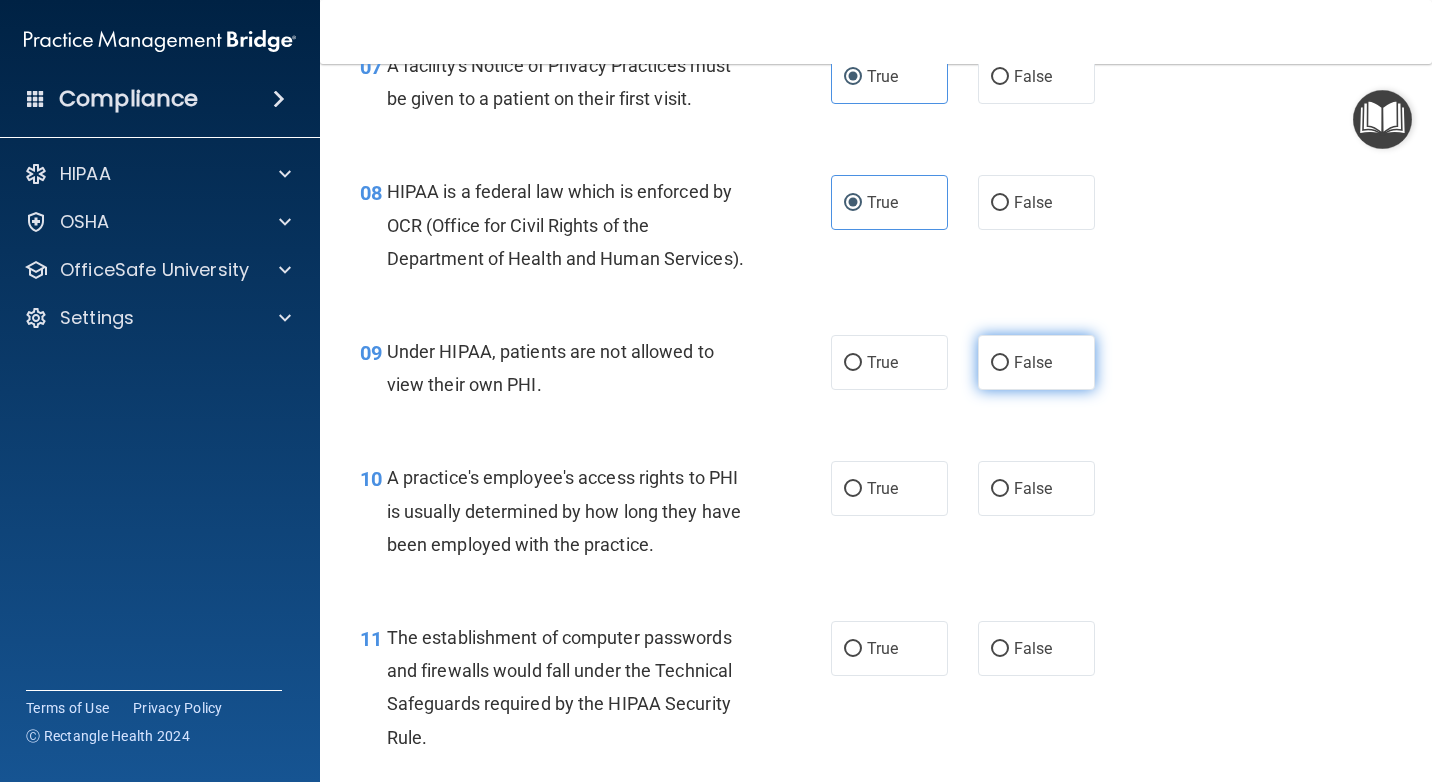 click on "False" at bounding box center (1036, 362) 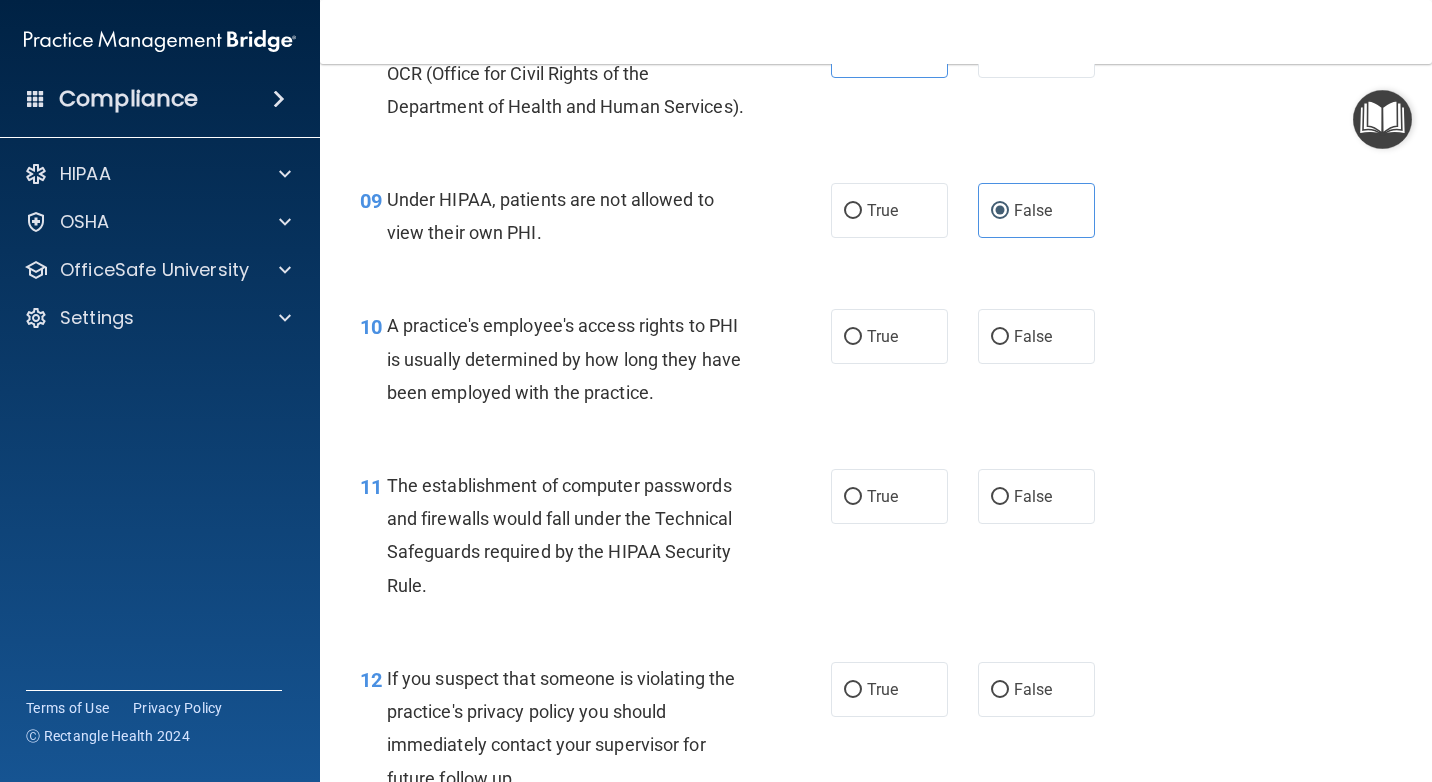scroll, scrollTop: 1500, scrollLeft: 0, axis: vertical 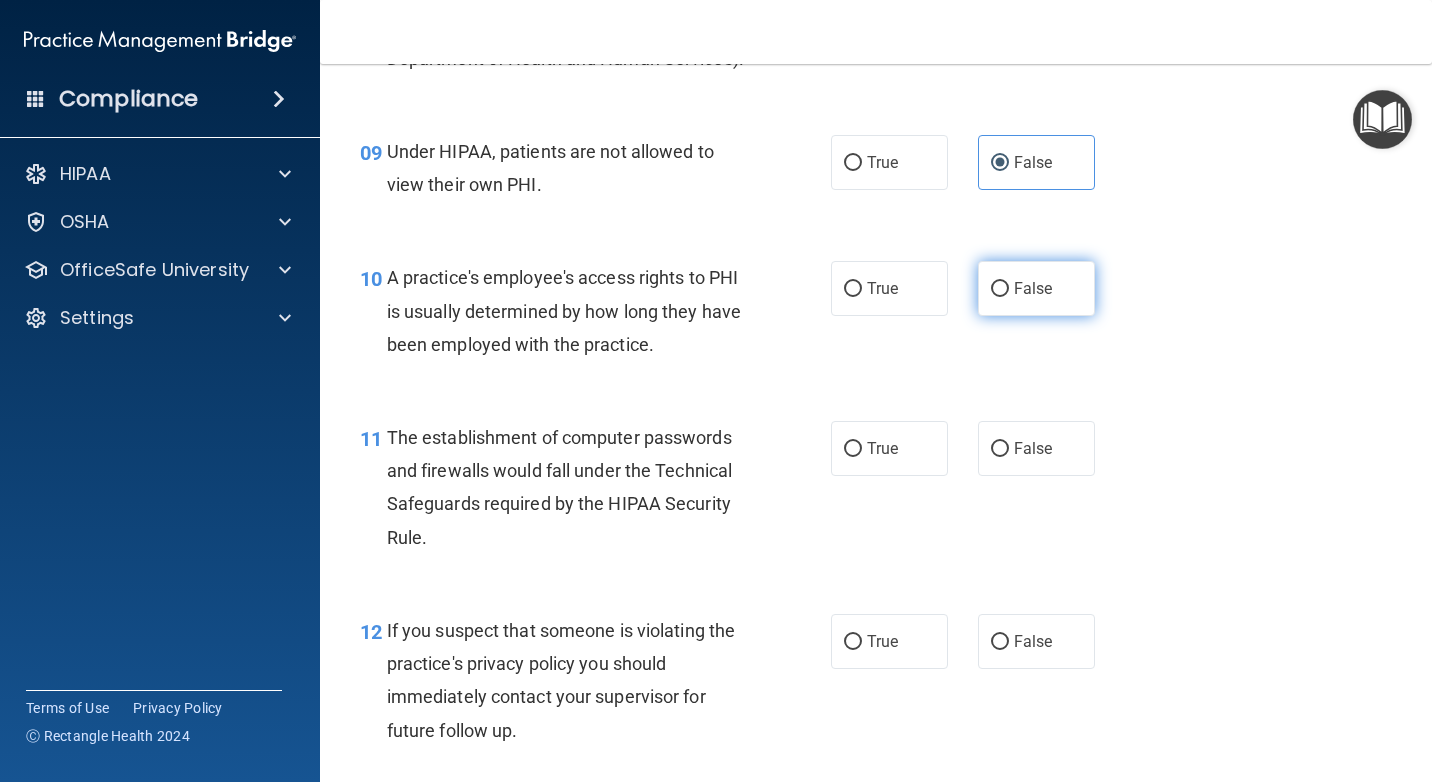 click on "False" at bounding box center [1000, 289] 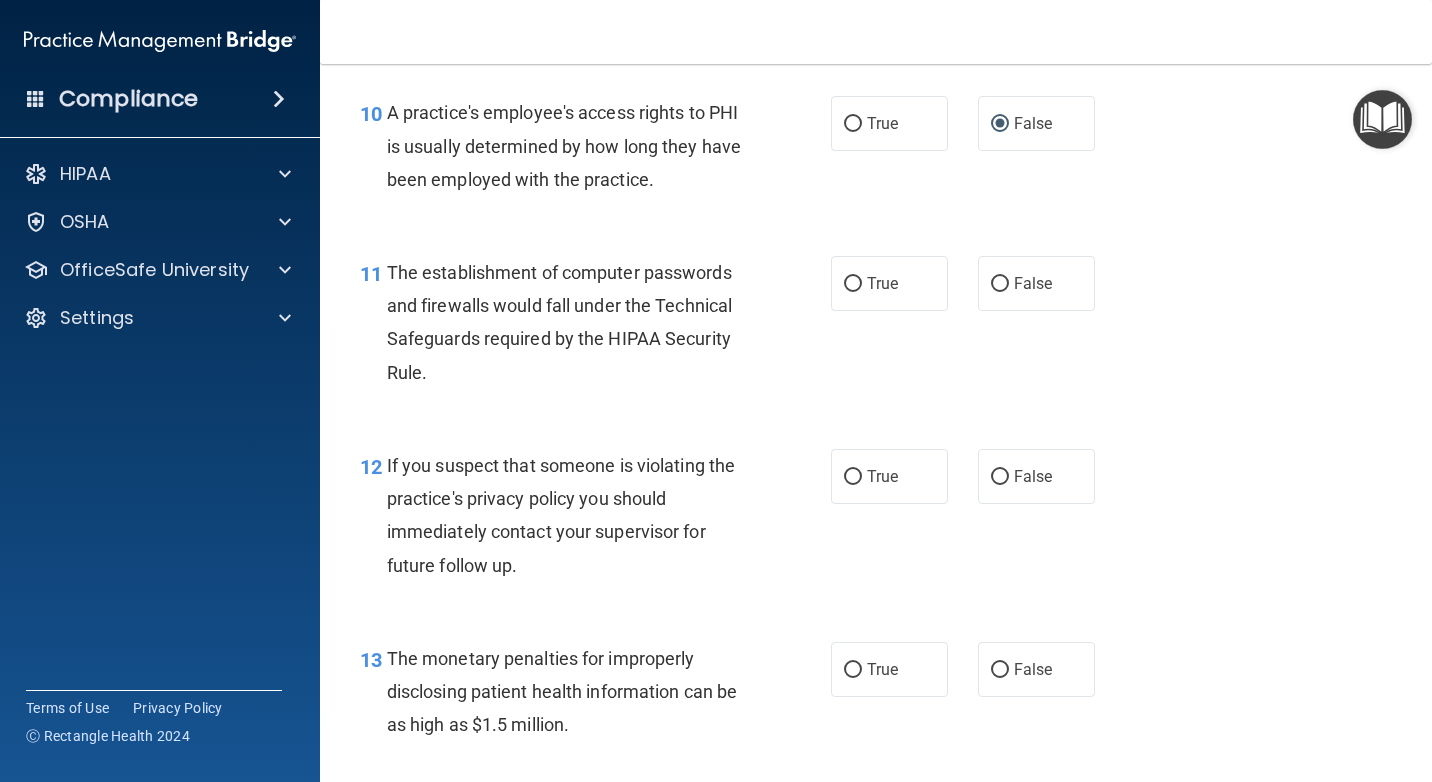 scroll, scrollTop: 1700, scrollLeft: 0, axis: vertical 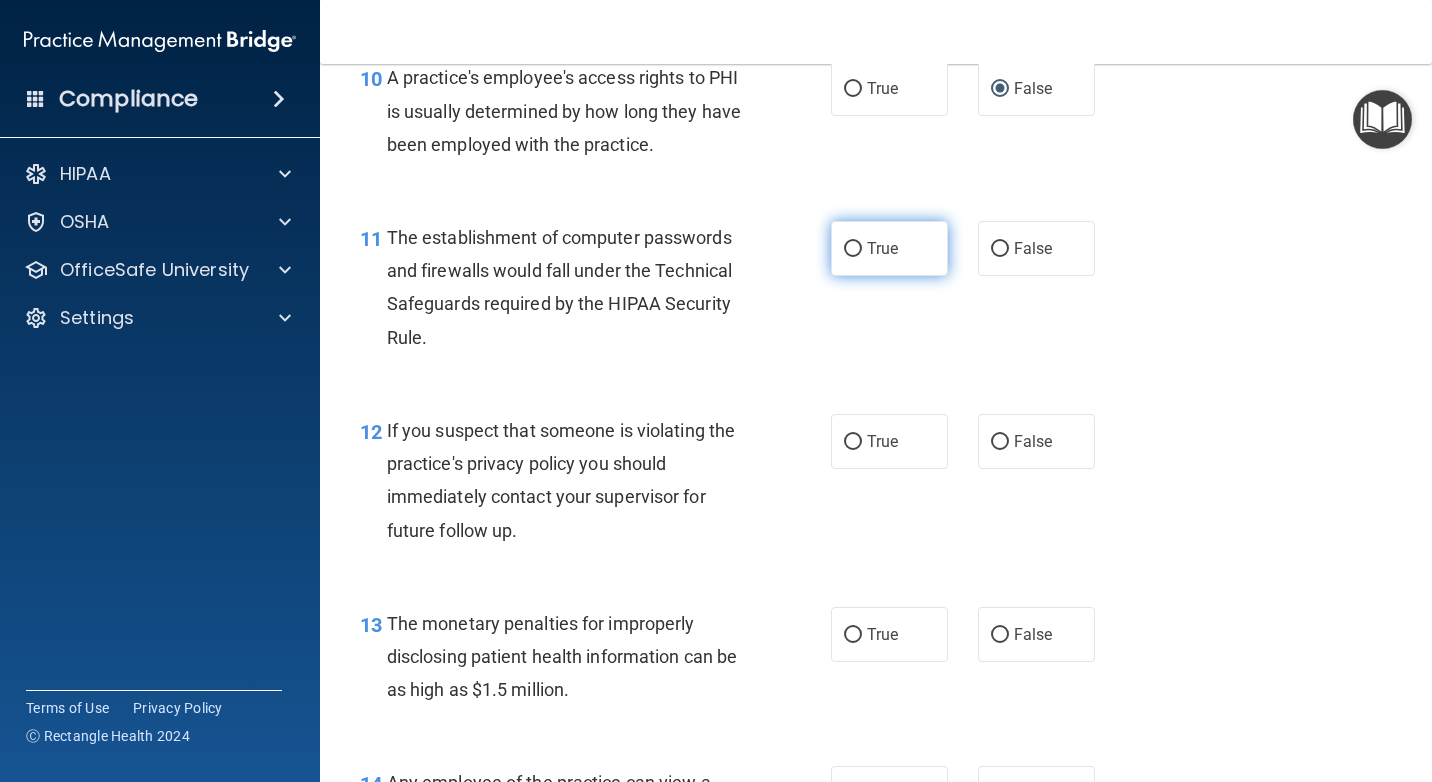 click on "True" at bounding box center (853, 249) 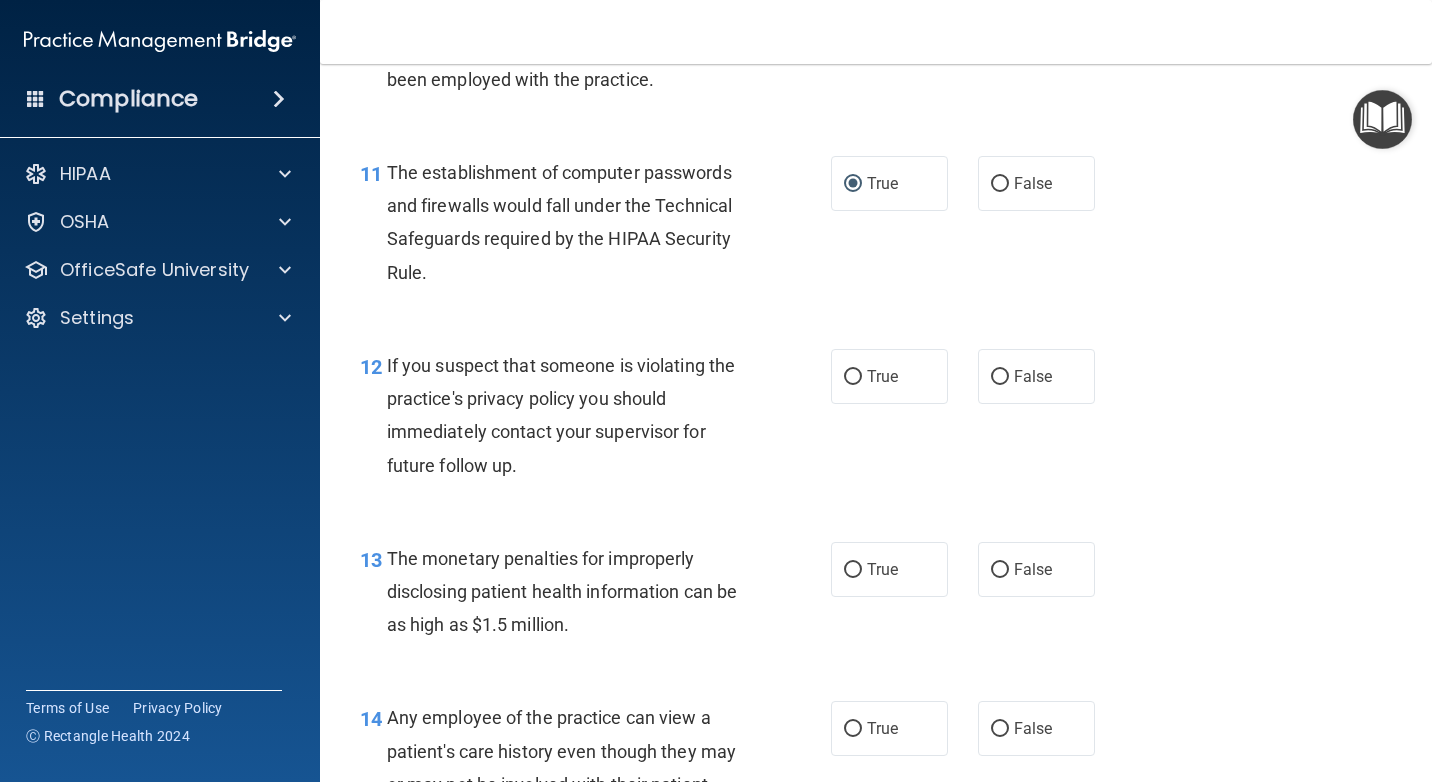 scroll, scrollTop: 1900, scrollLeft: 0, axis: vertical 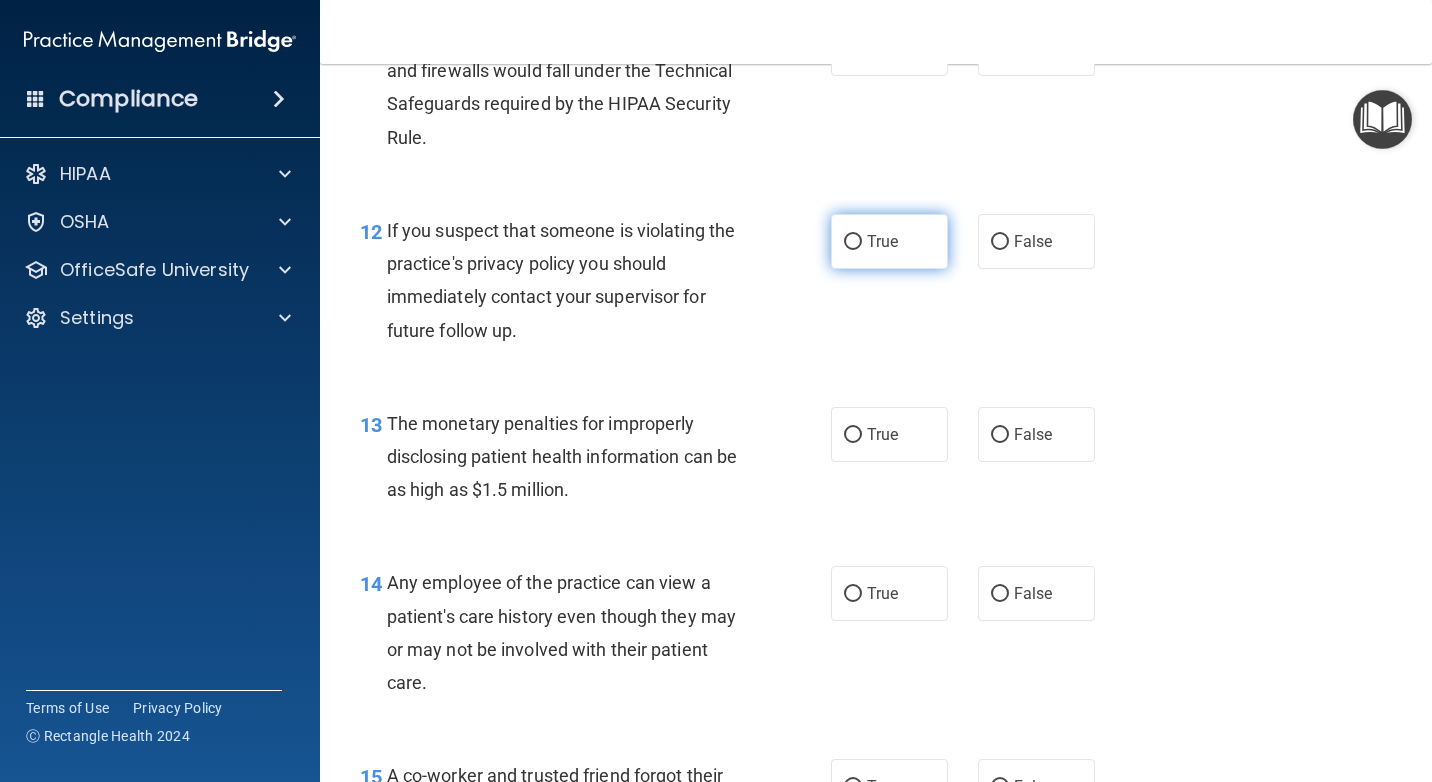 click on "True" at bounding box center [889, 241] 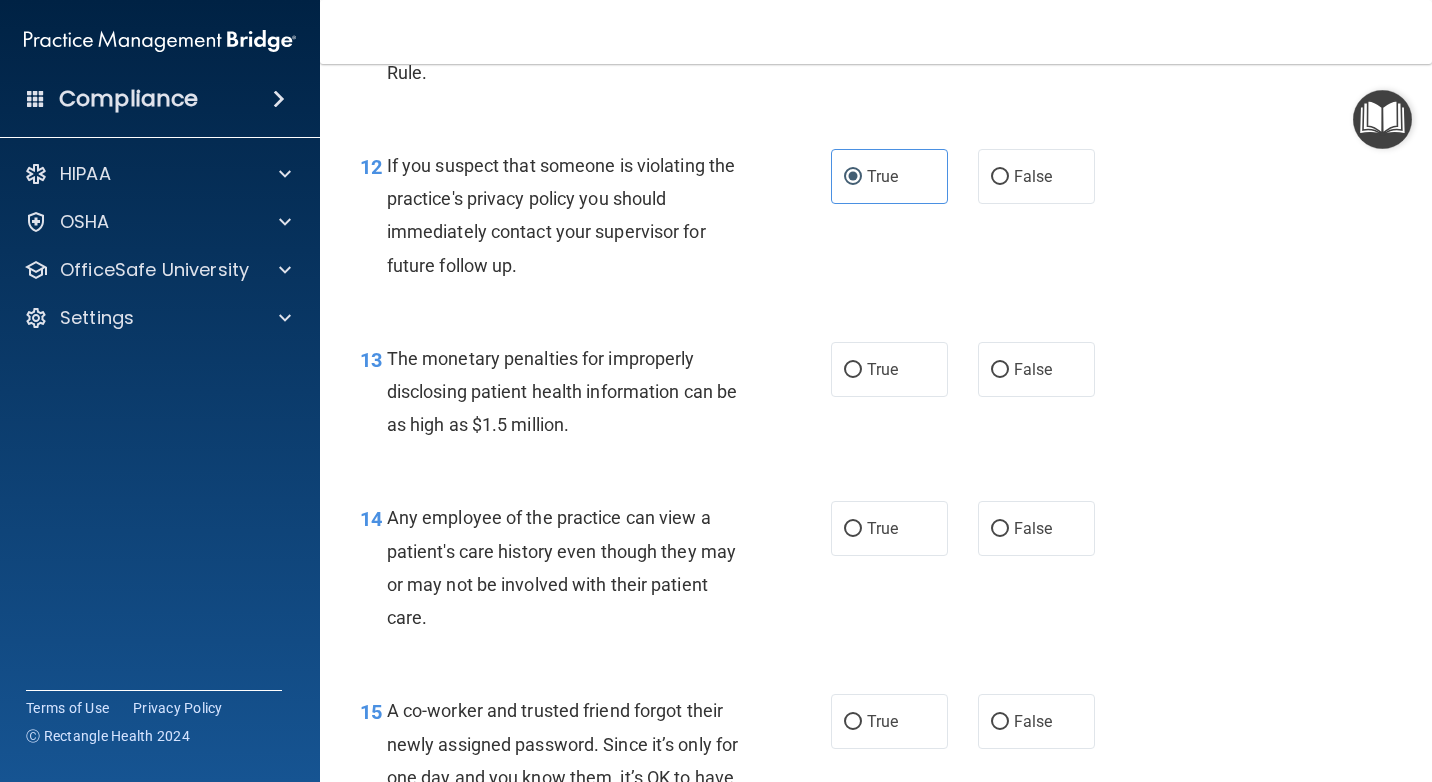 scroll, scrollTop: 2000, scrollLeft: 0, axis: vertical 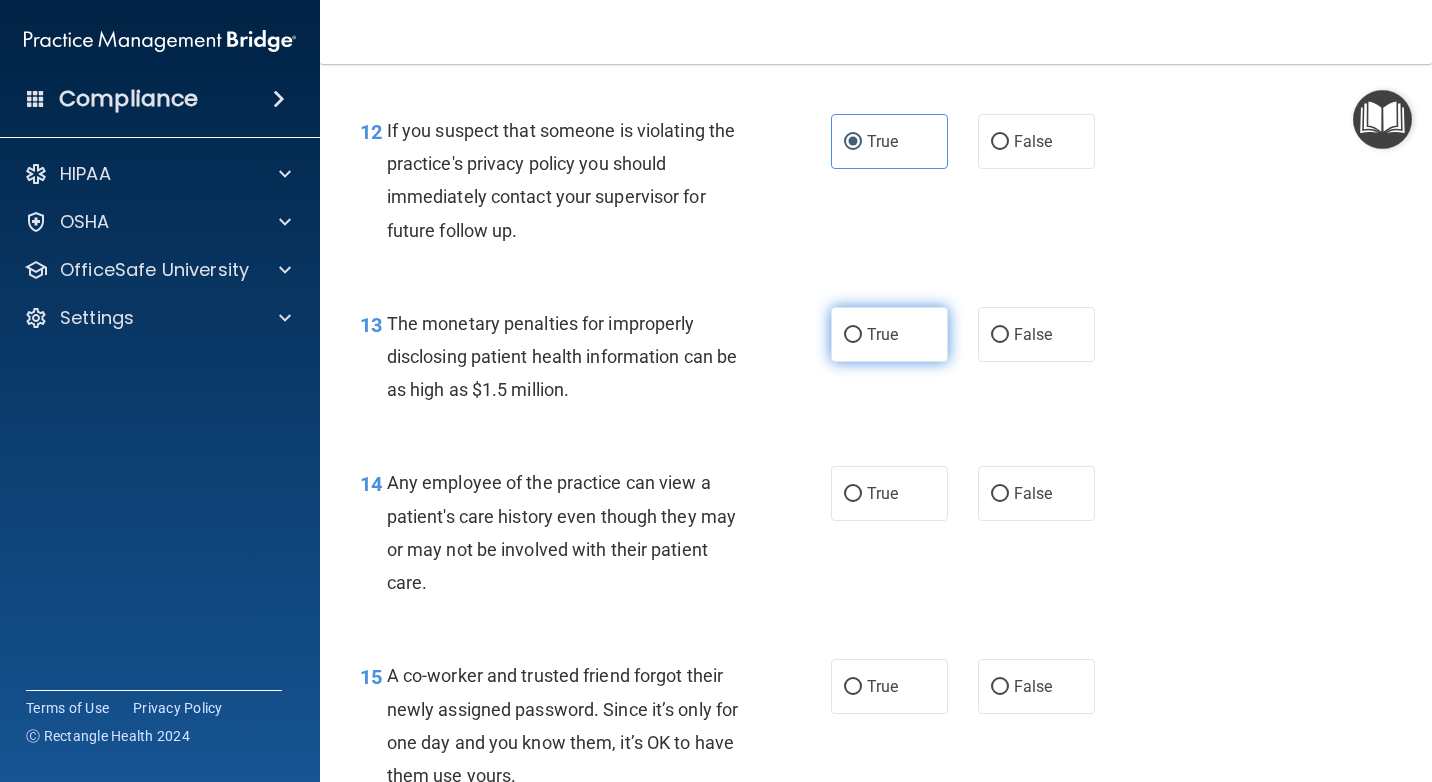 click on "True" at bounding box center [889, 334] 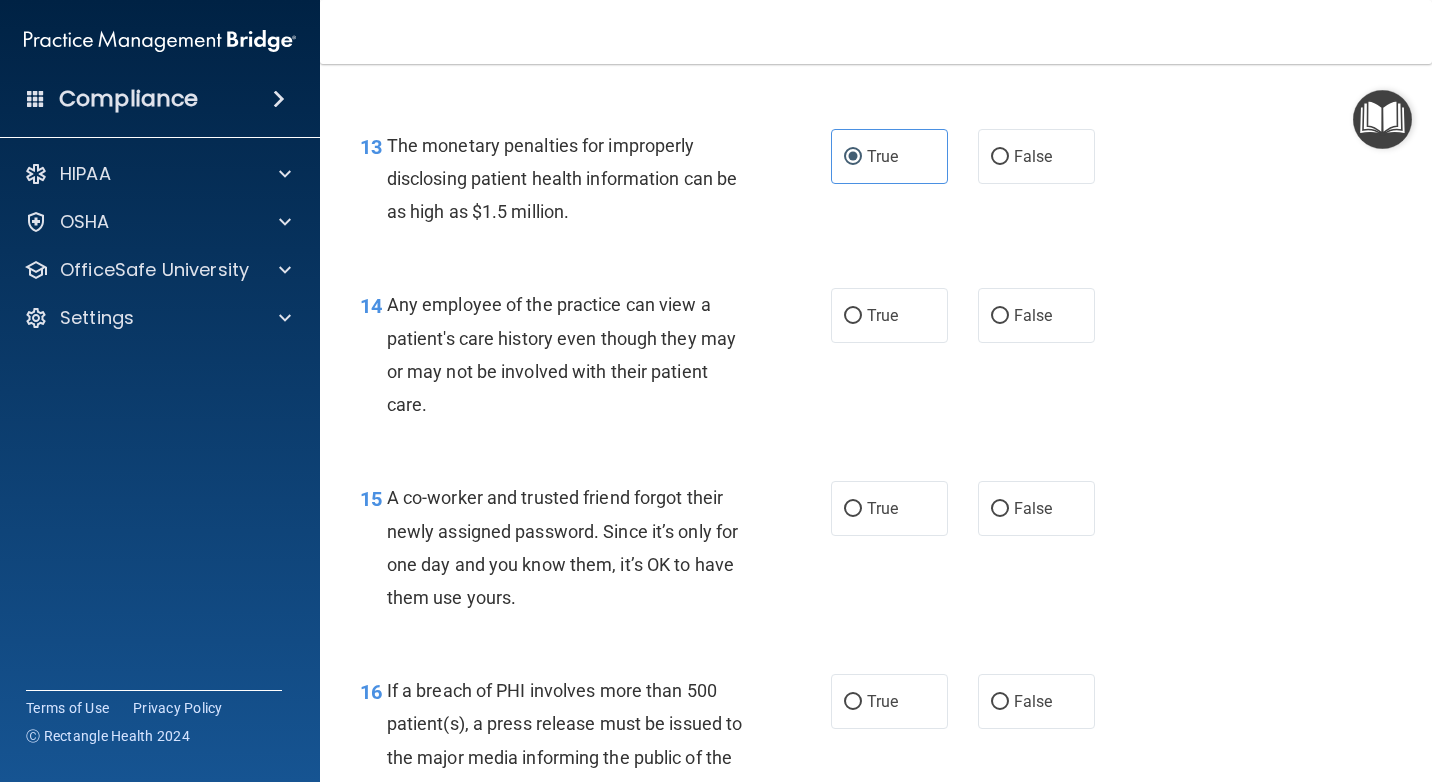 scroll, scrollTop: 2200, scrollLeft: 0, axis: vertical 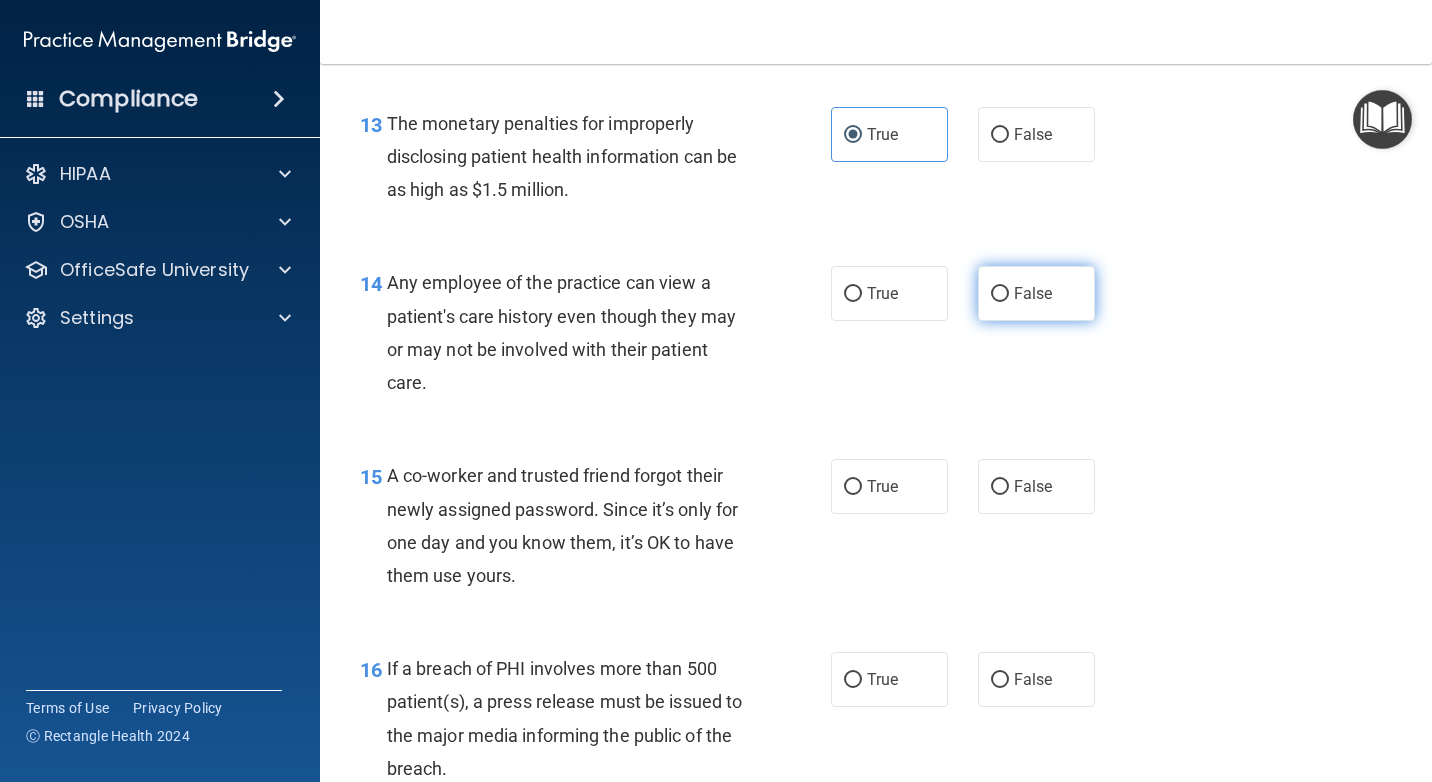 click on "False" at bounding box center (1033, 293) 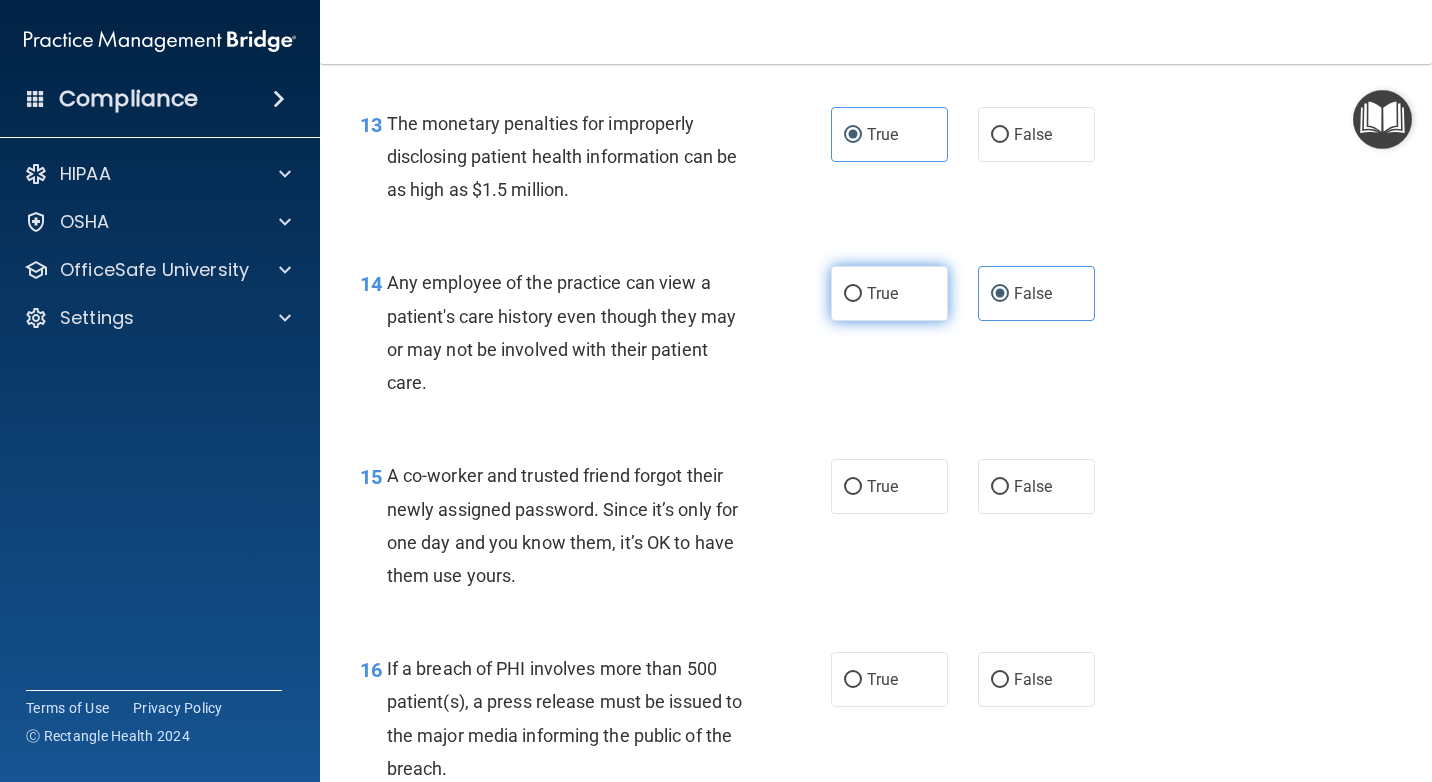 click on "True" at bounding box center [889, 293] 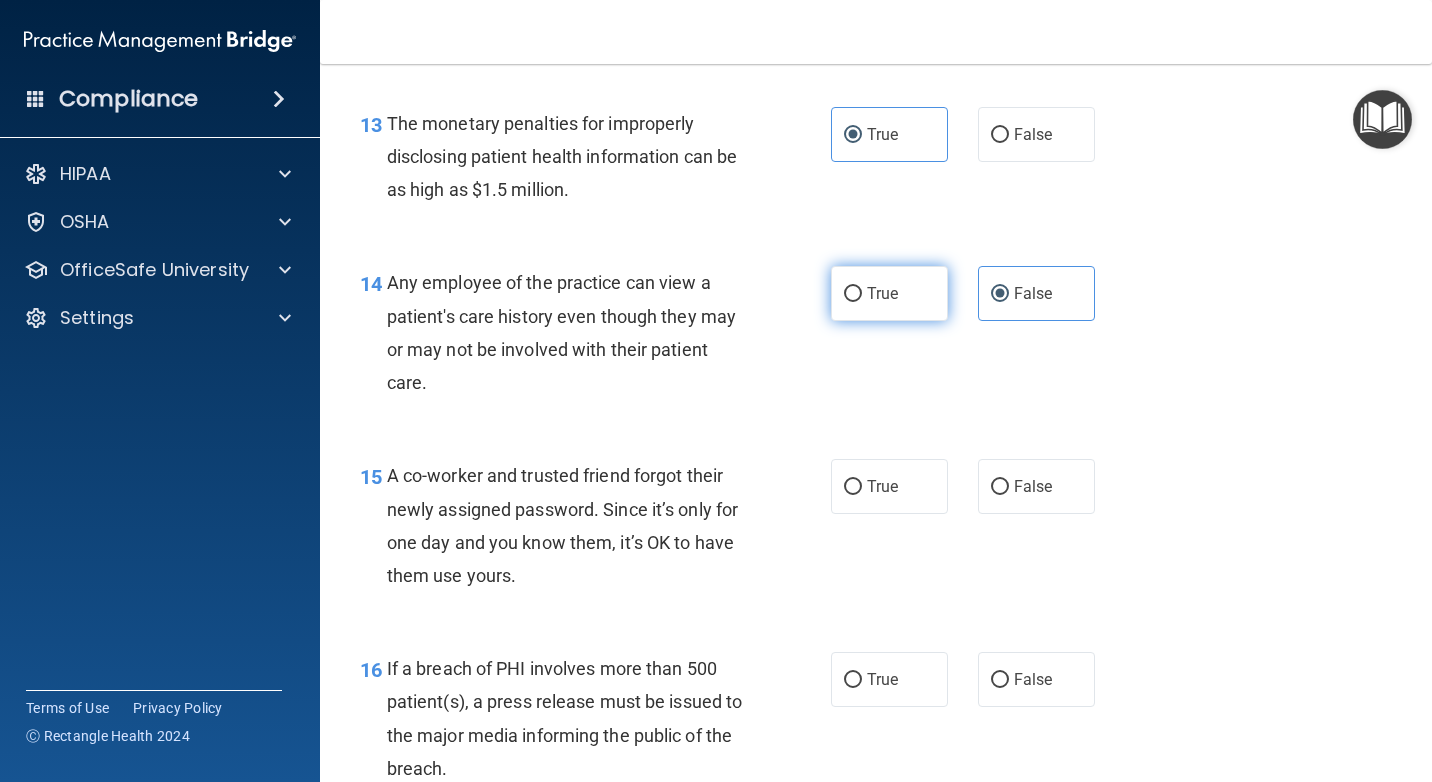 radio on "true" 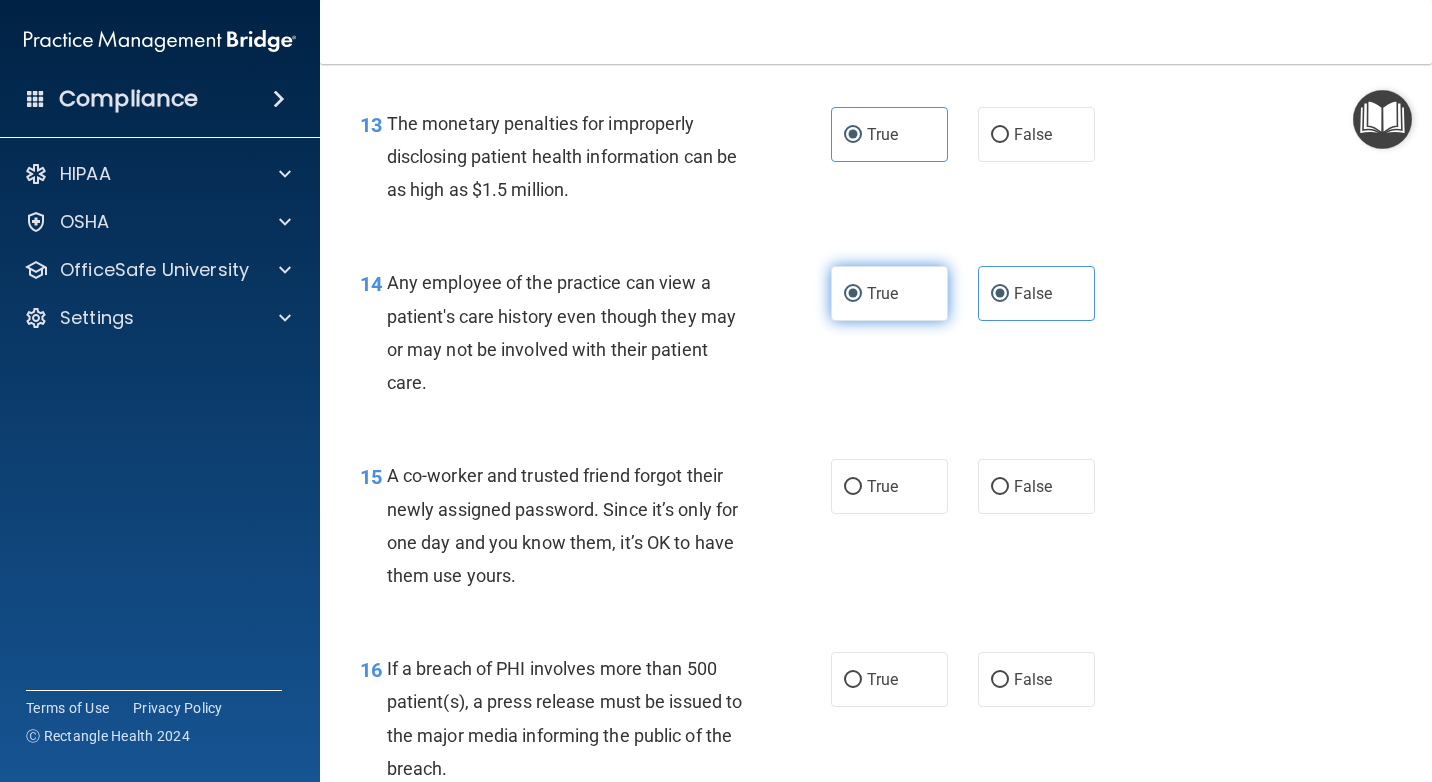 radio on "false" 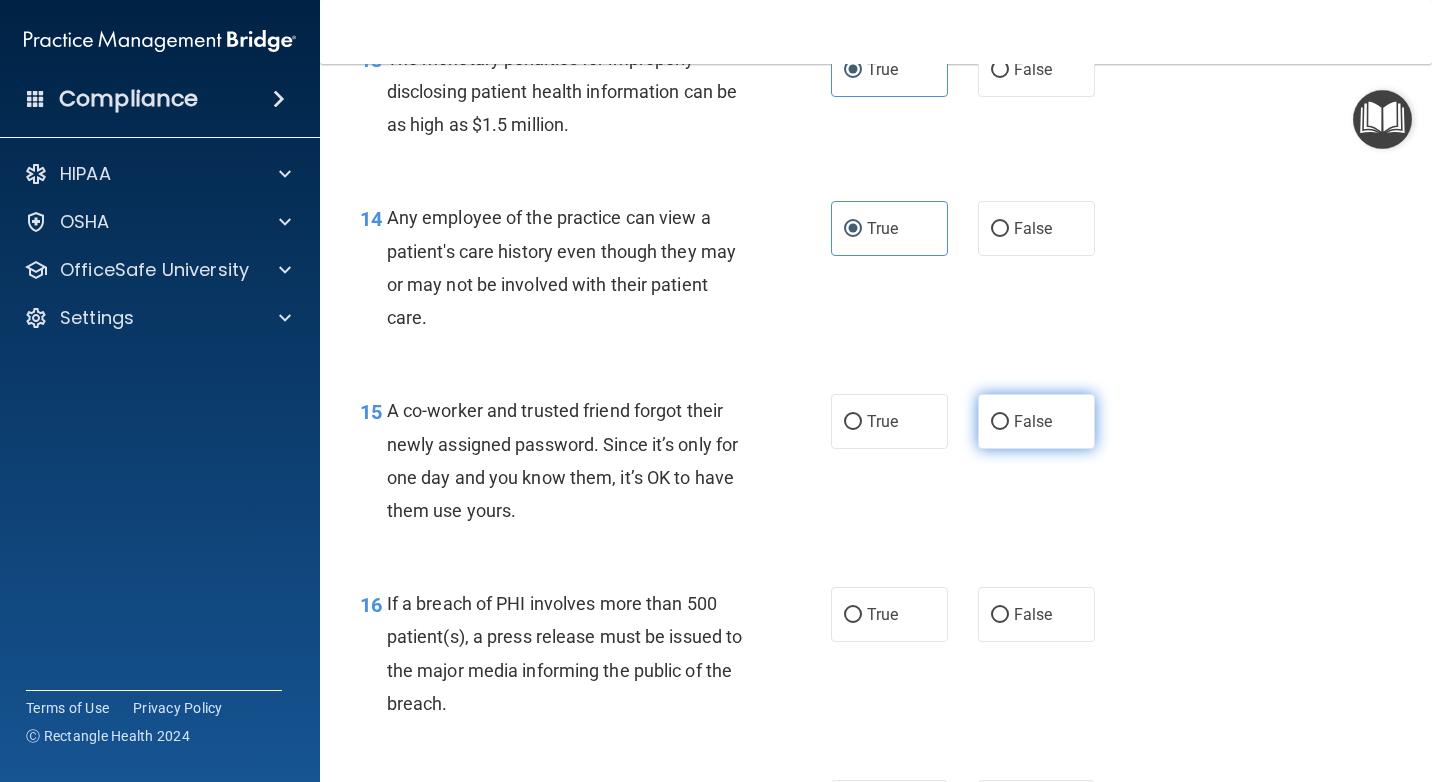 scroll, scrollTop: 2300, scrollLeft: 0, axis: vertical 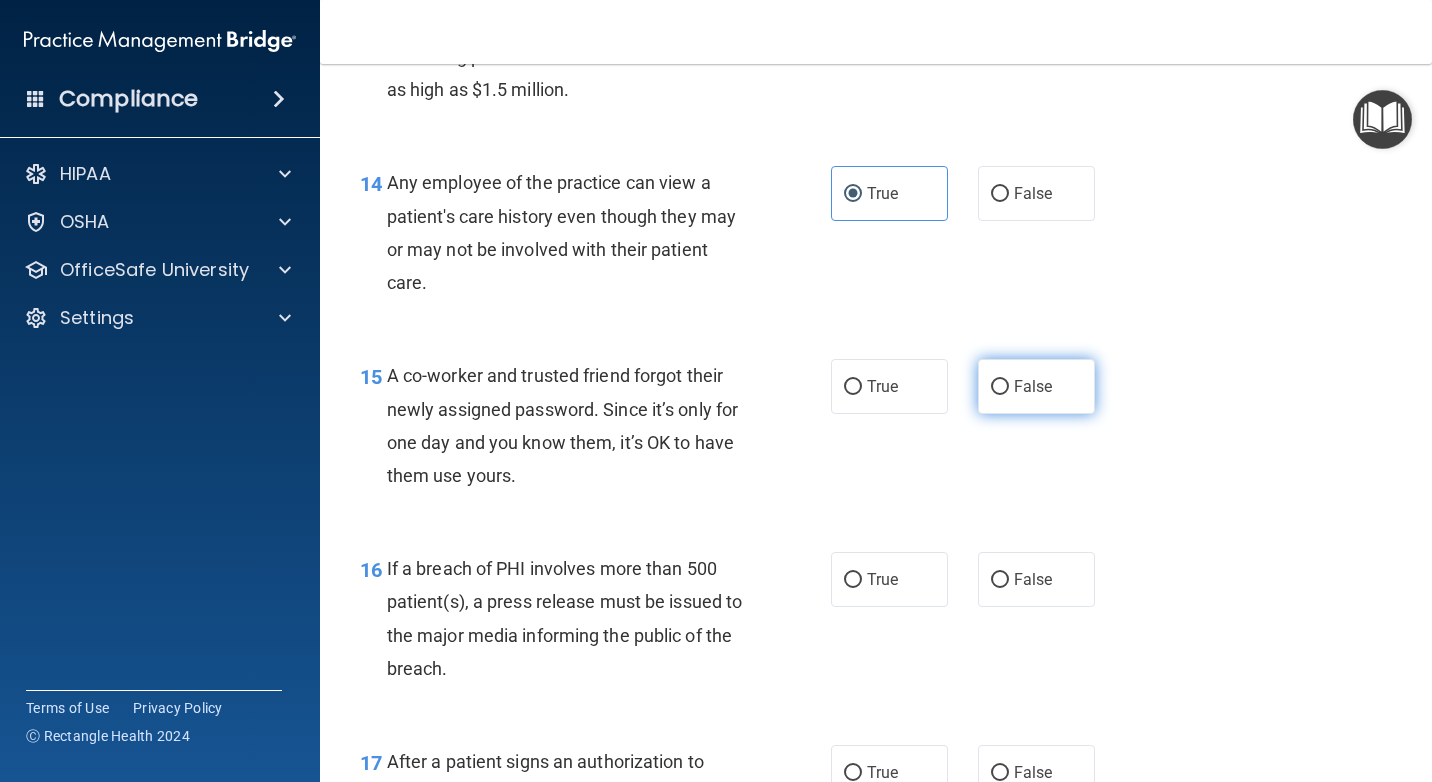 click on "False" at bounding box center [1033, 386] 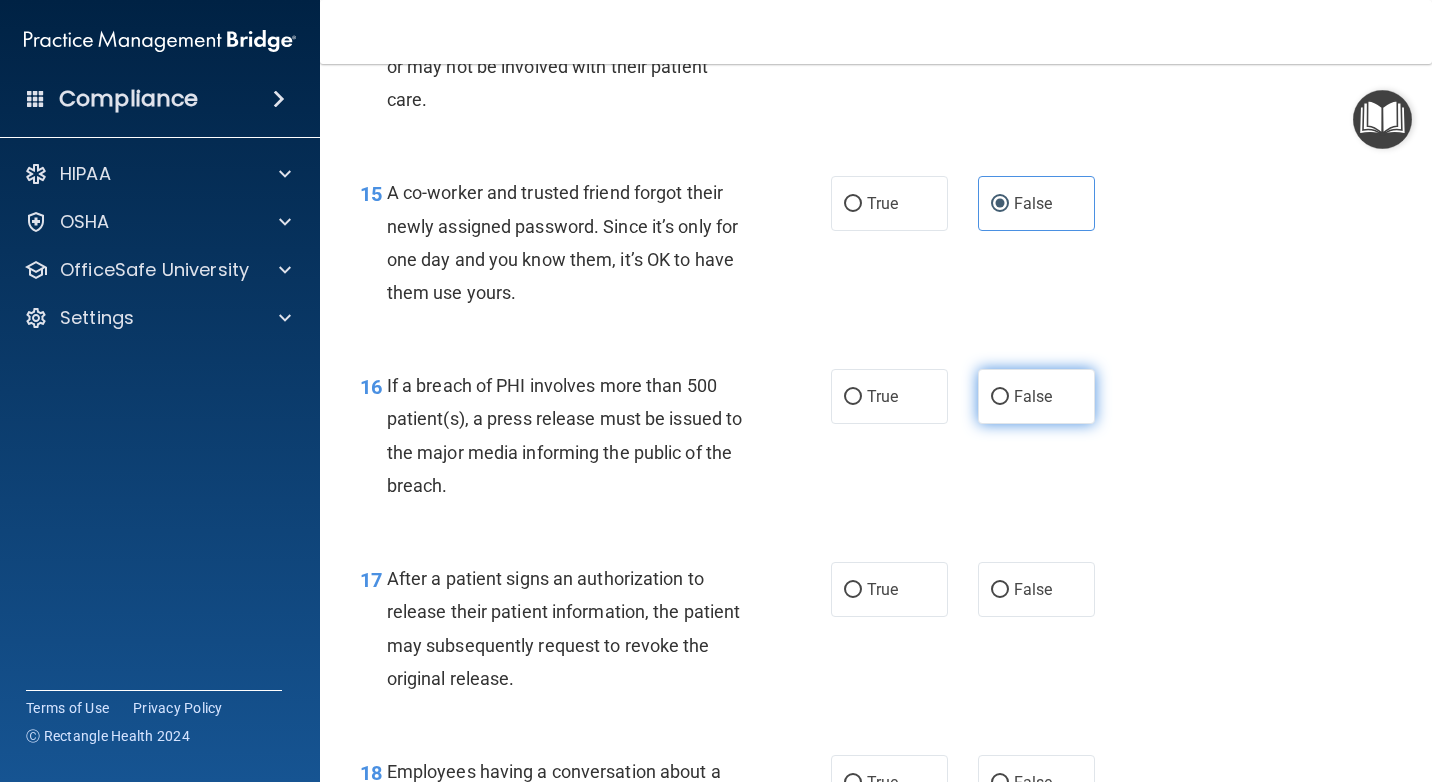 scroll, scrollTop: 2500, scrollLeft: 0, axis: vertical 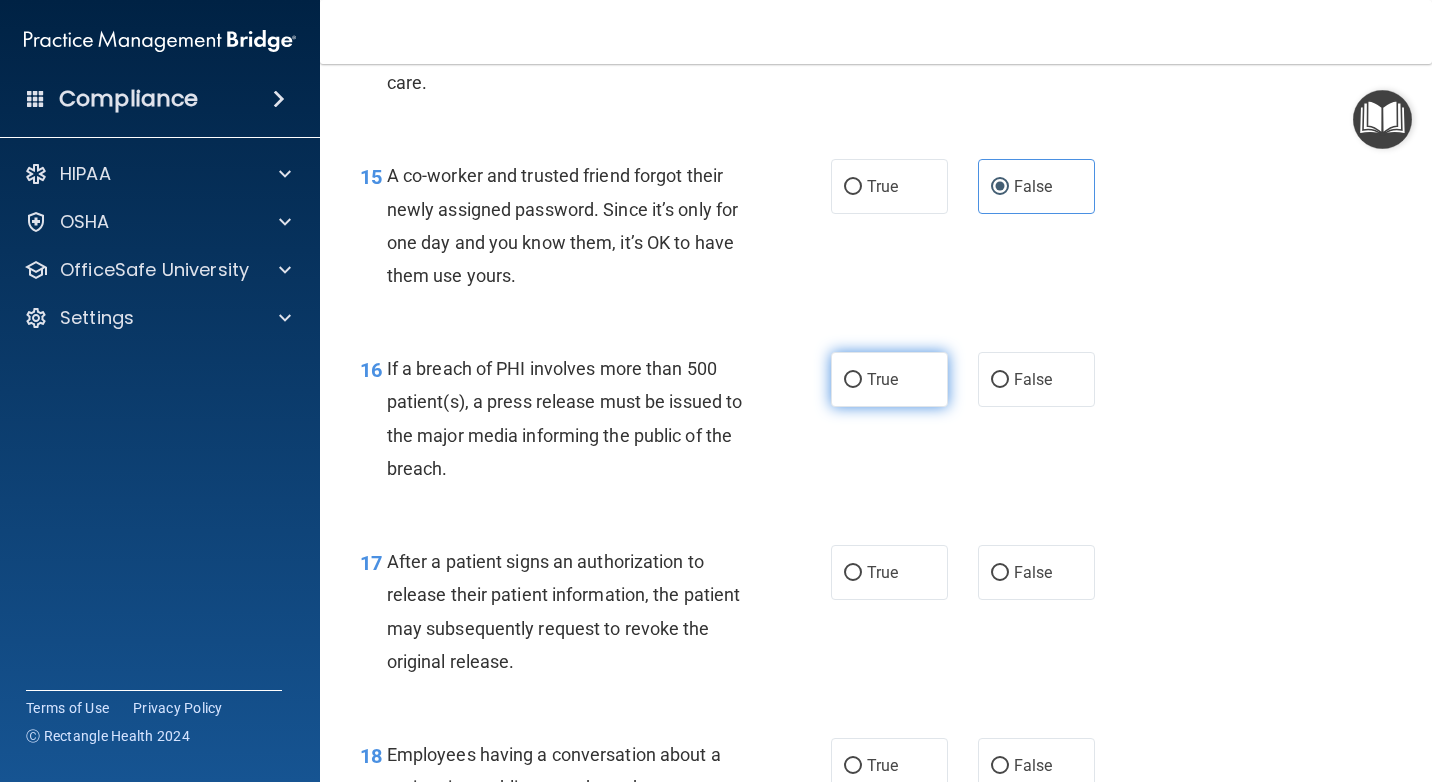click on "True" at bounding box center [889, 379] 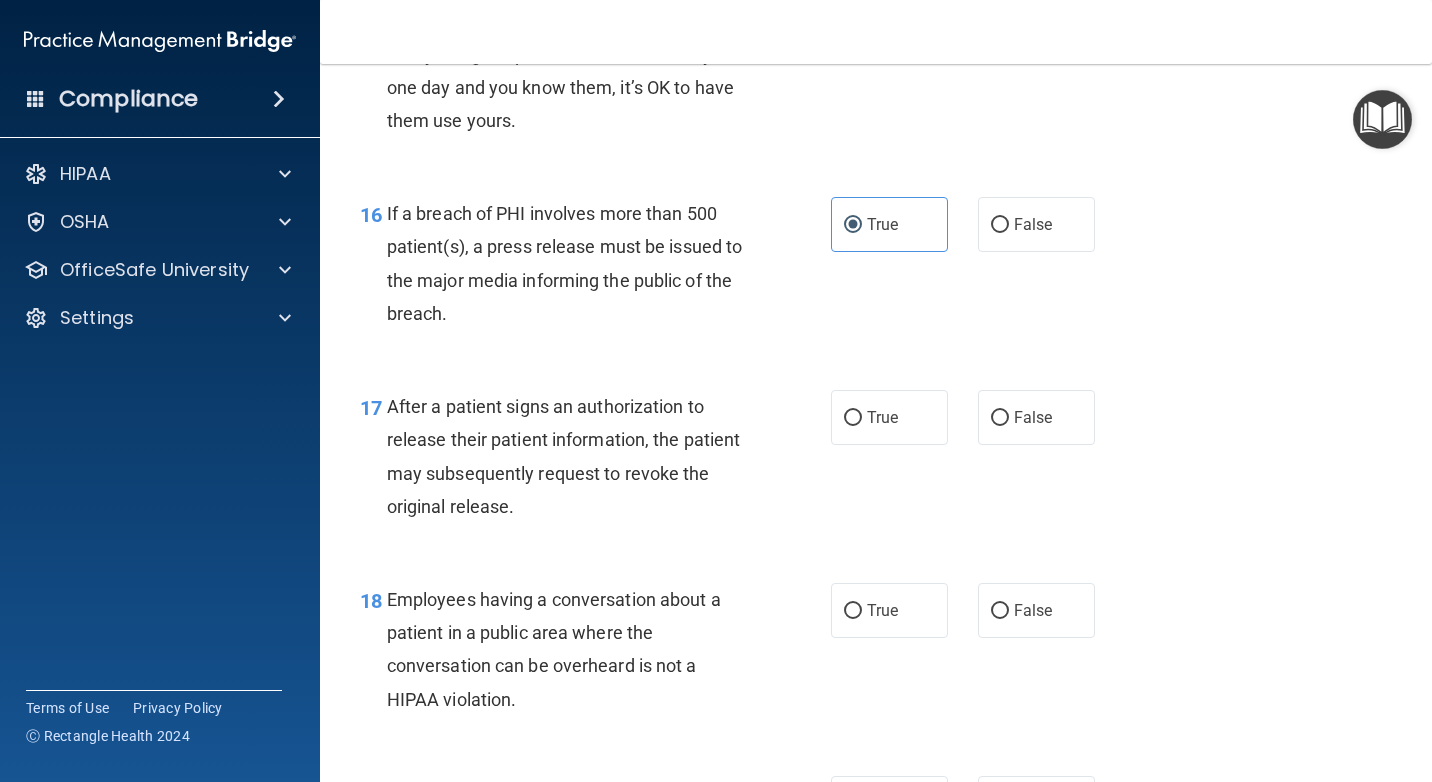 scroll, scrollTop: 2700, scrollLeft: 0, axis: vertical 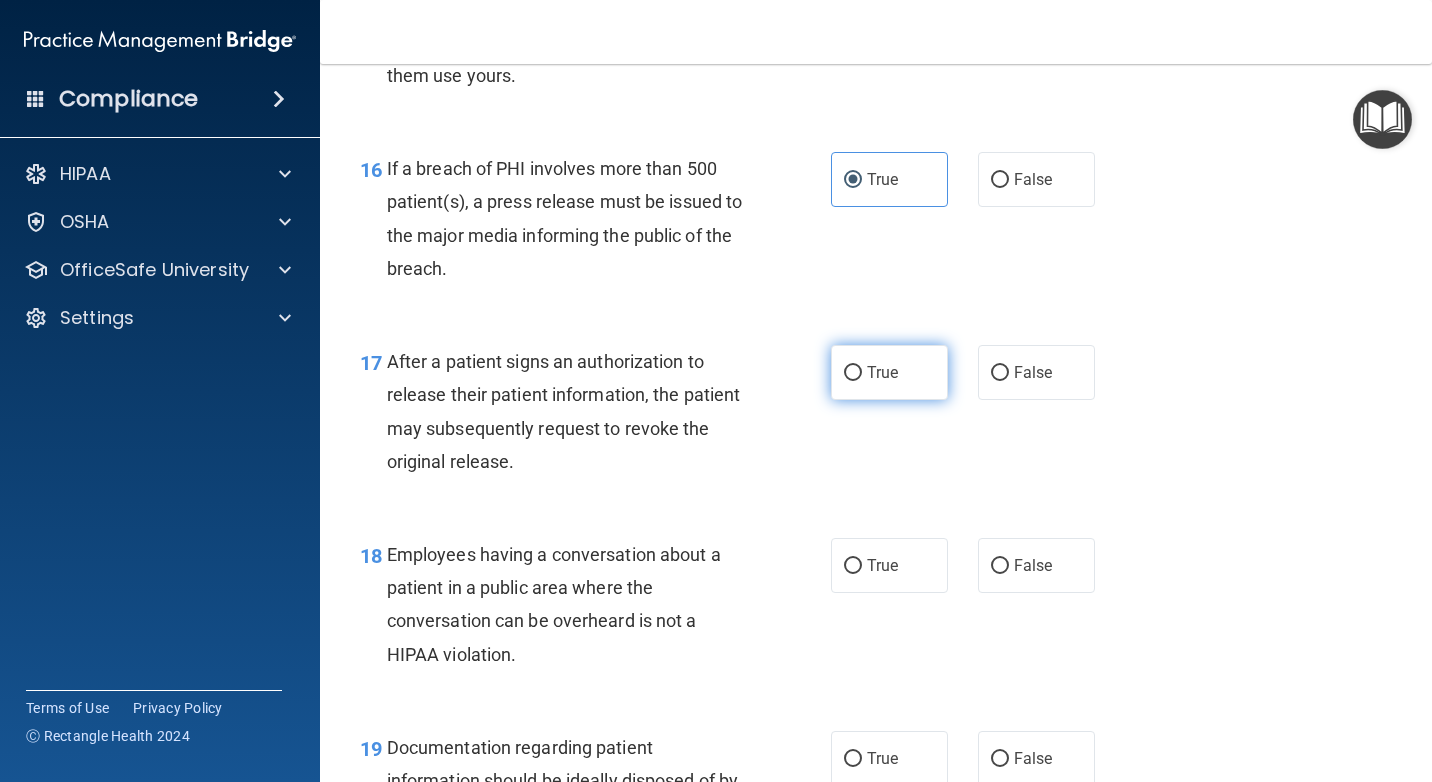 click on "True" at bounding box center [889, 372] 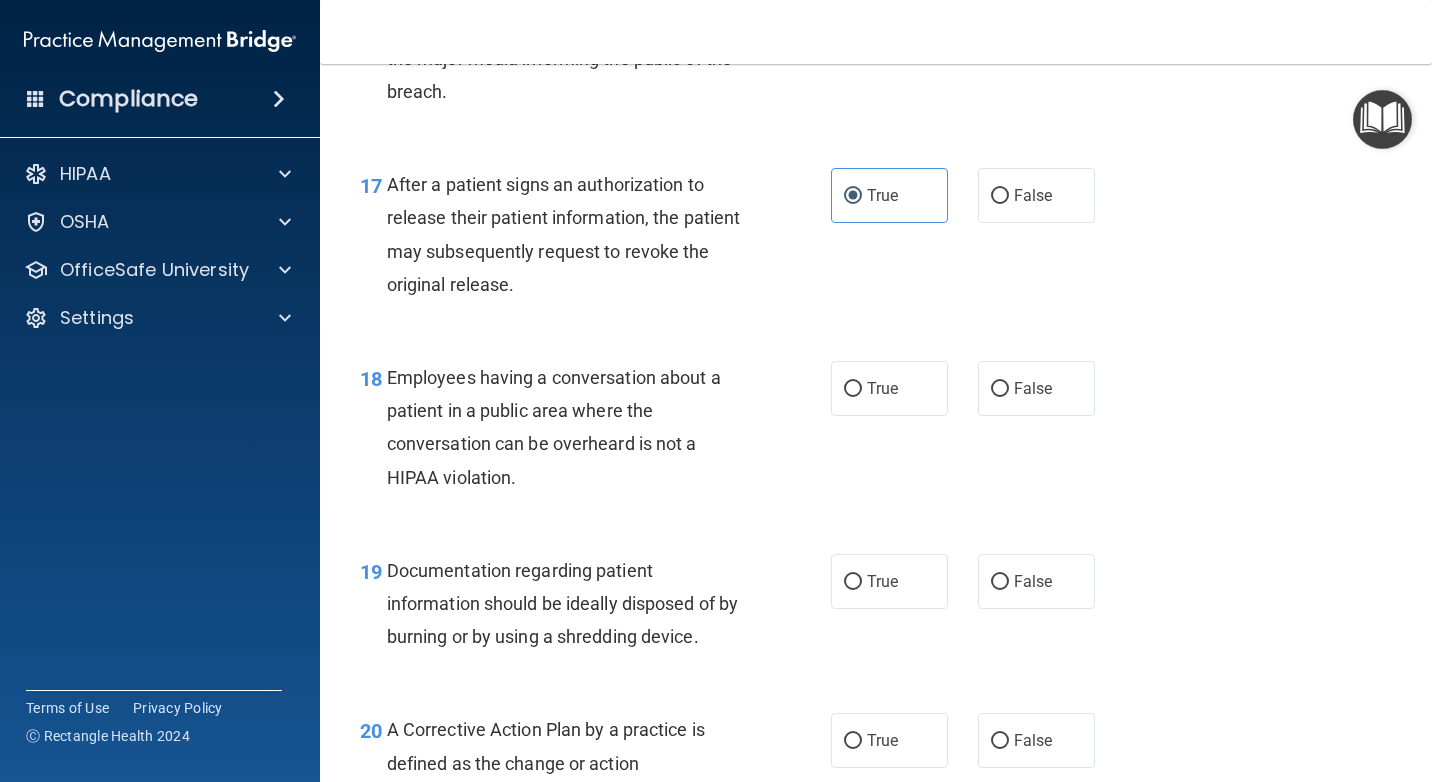 scroll, scrollTop: 2900, scrollLeft: 0, axis: vertical 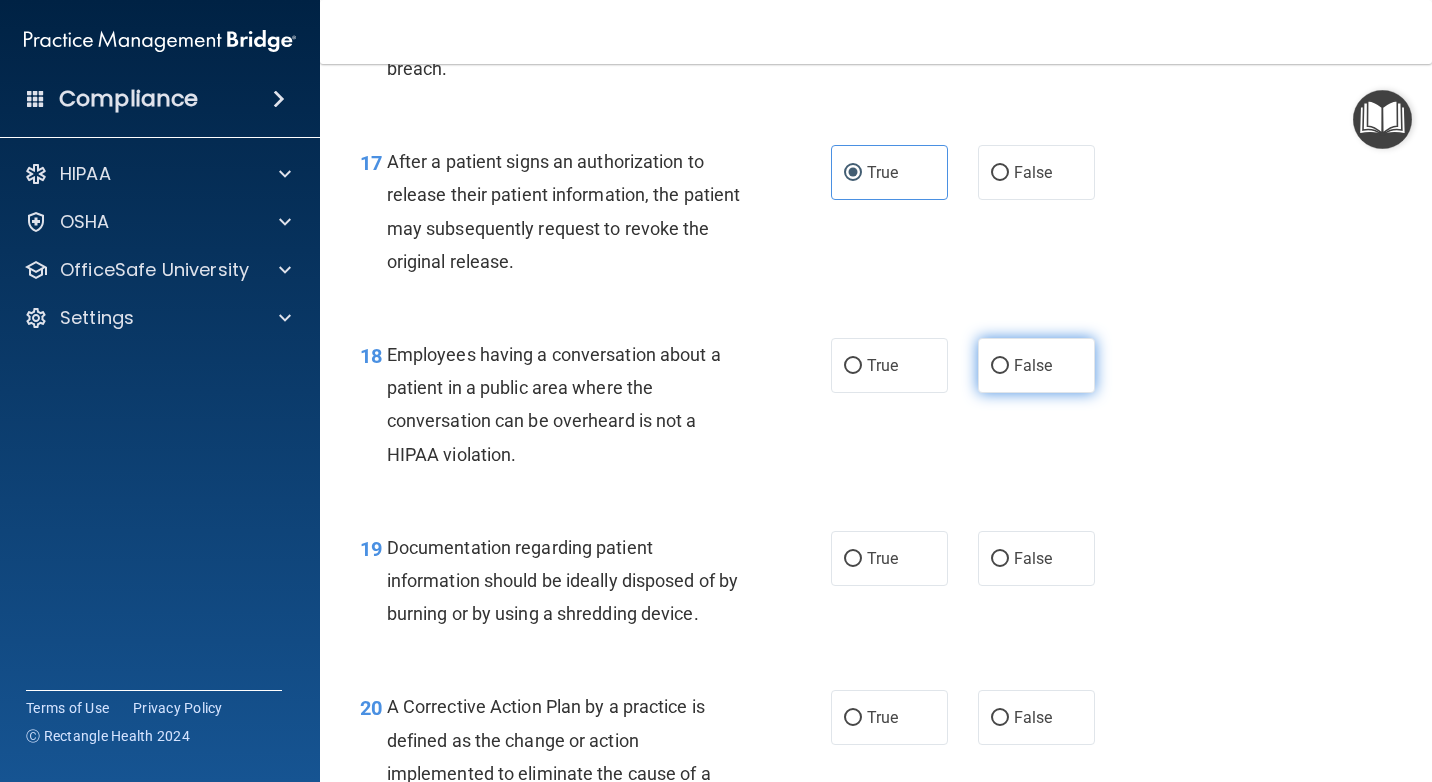 click on "False" at bounding box center [1036, 365] 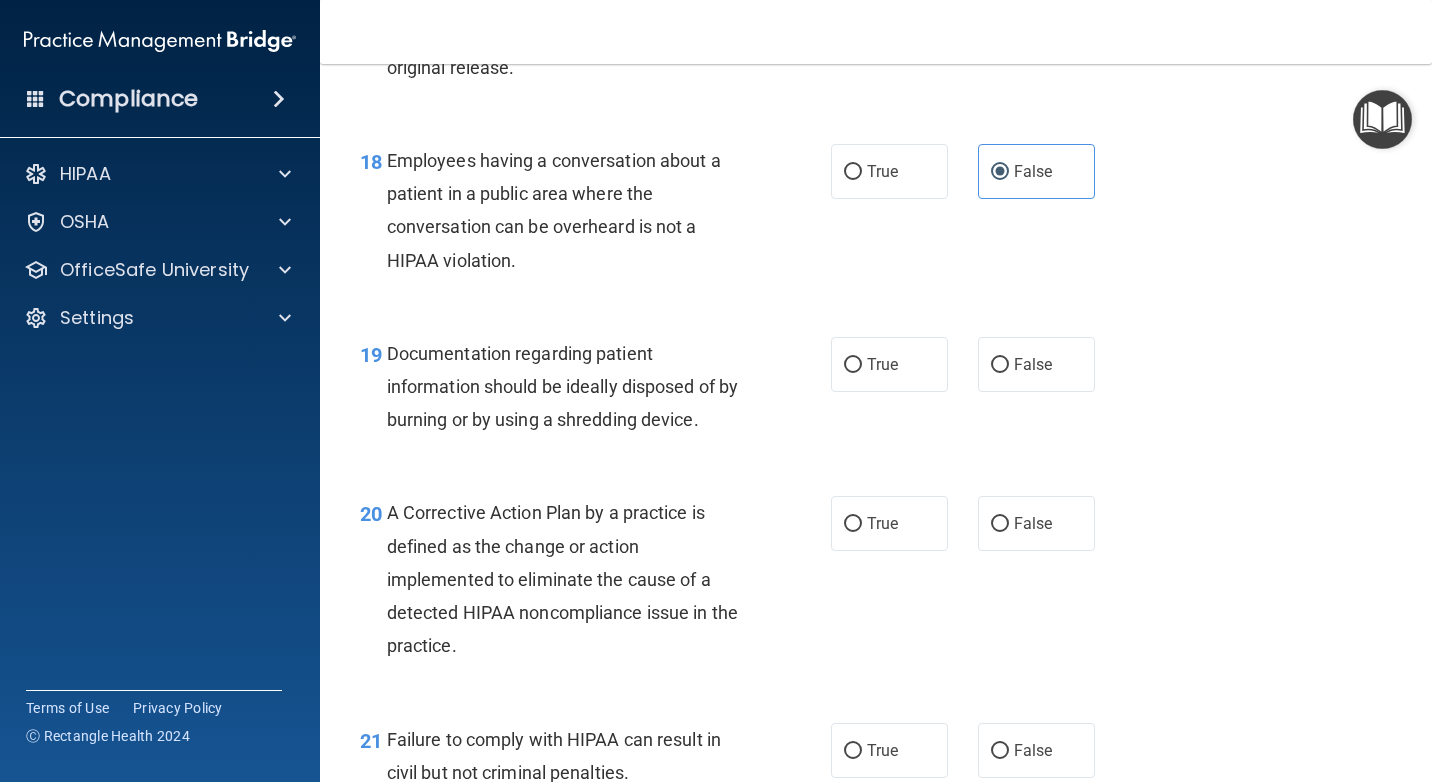 scroll, scrollTop: 3200, scrollLeft: 0, axis: vertical 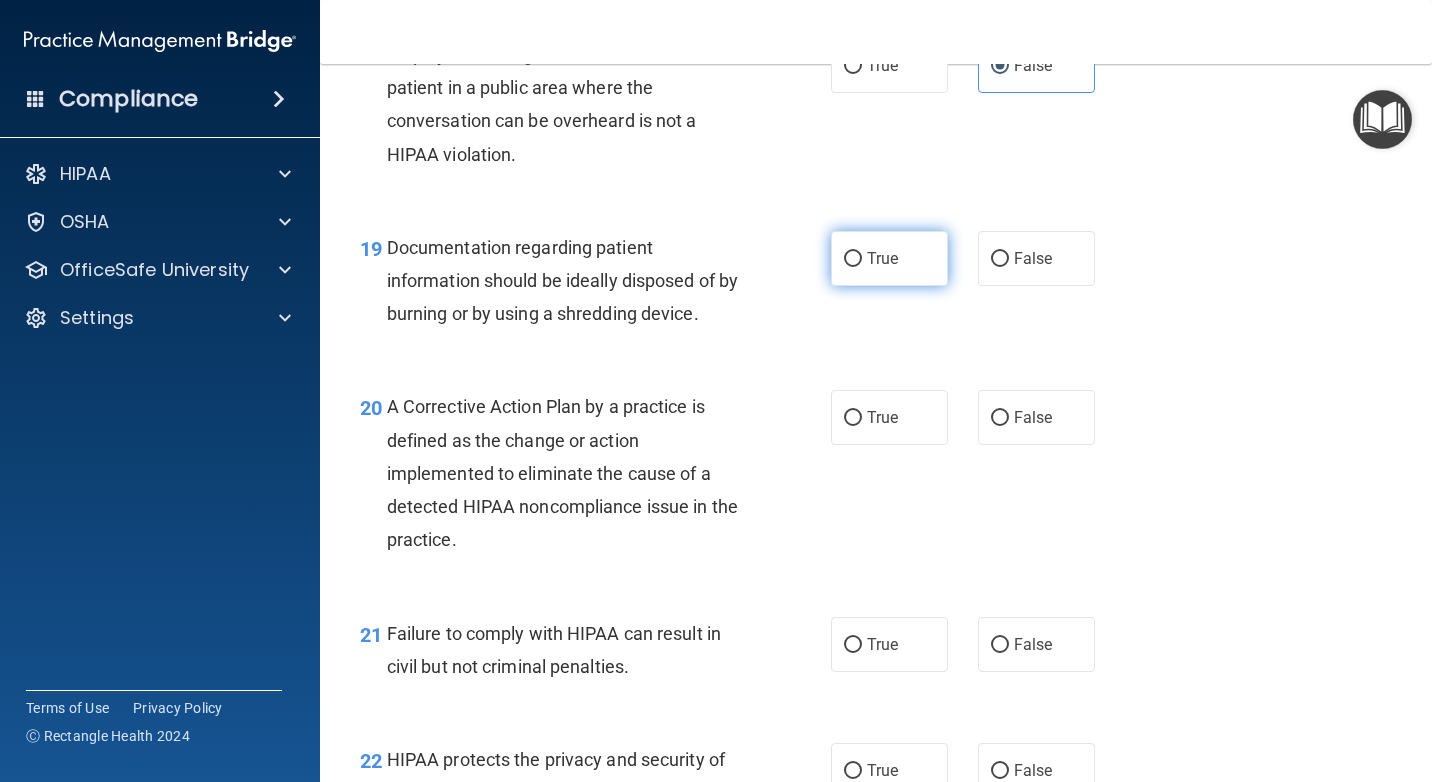 click on "True" at bounding box center [882, 258] 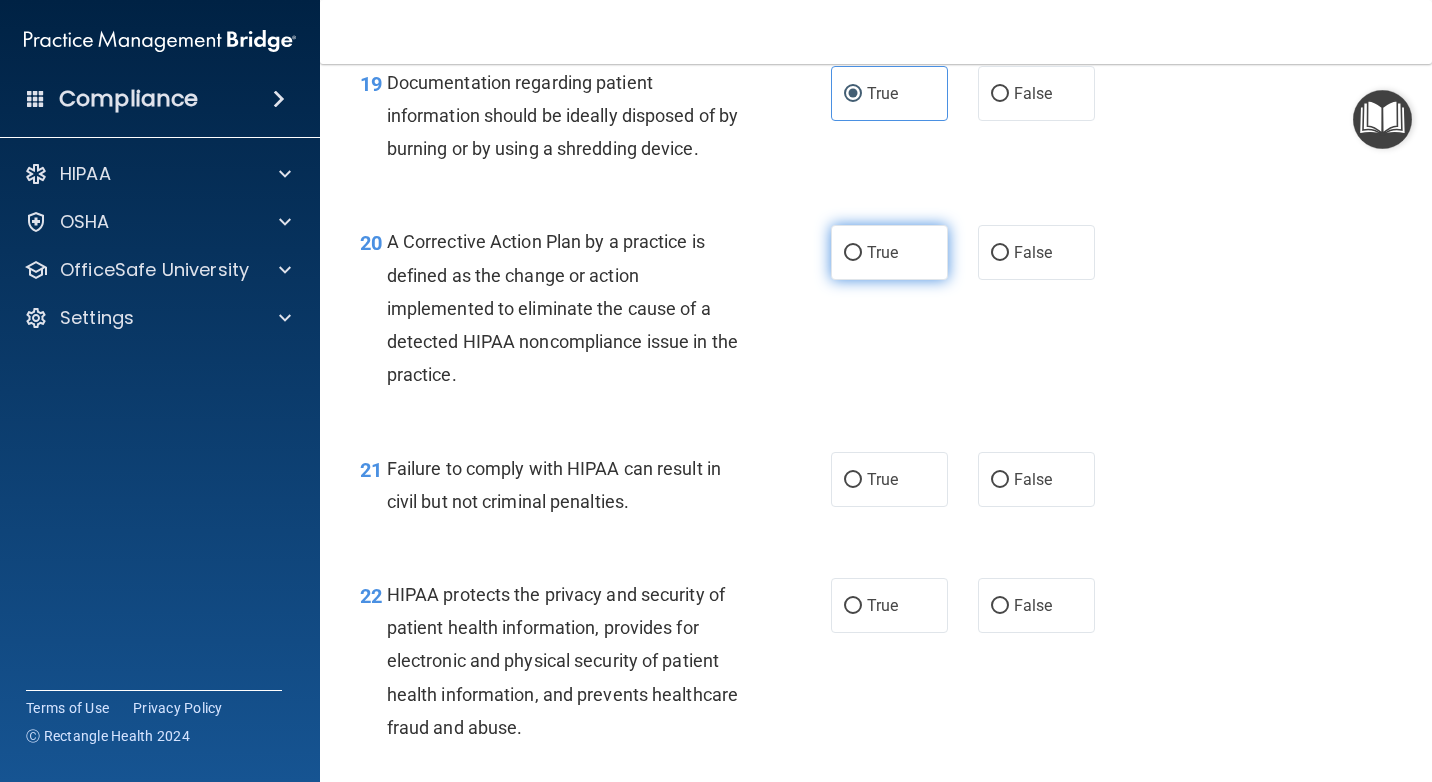 scroll, scrollTop: 3400, scrollLeft: 0, axis: vertical 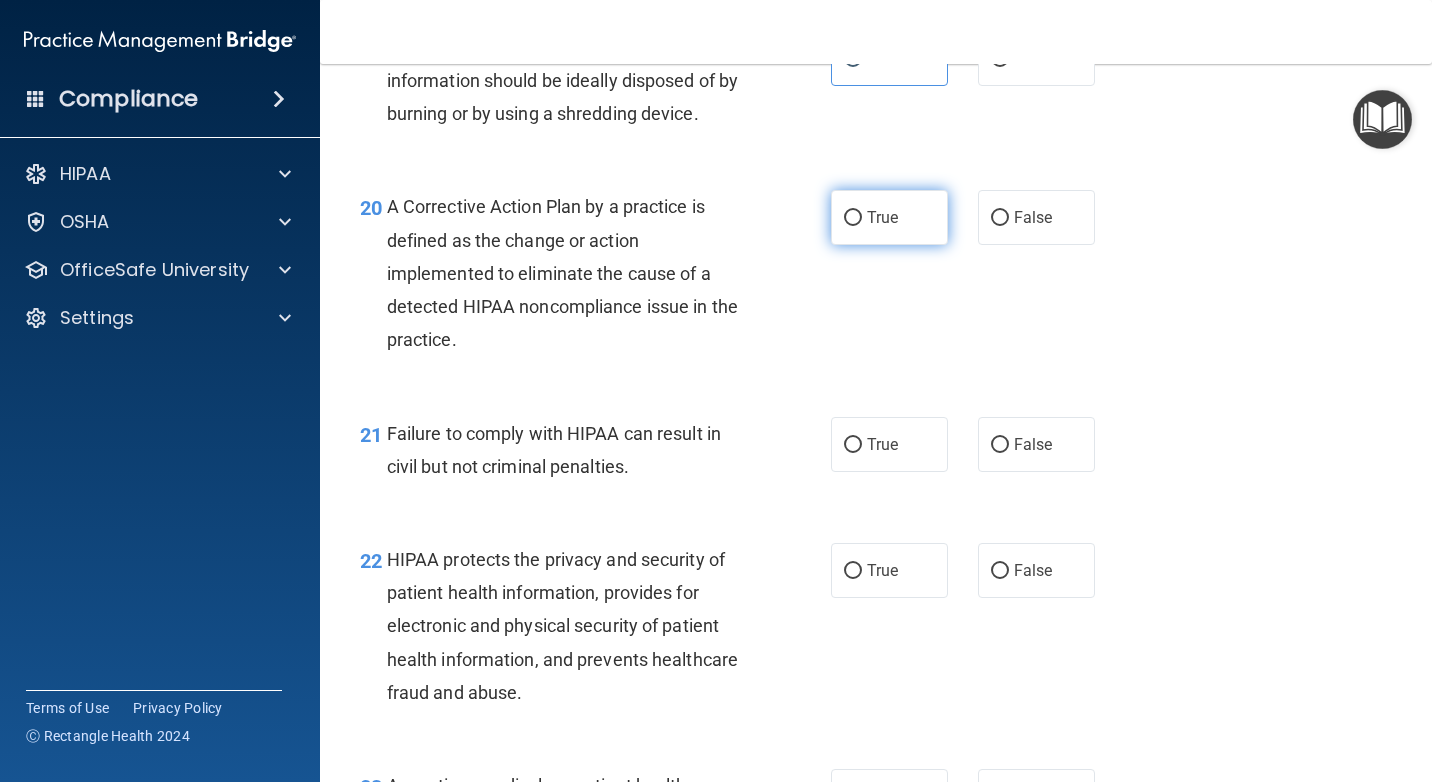 click on "True" at bounding box center [889, 217] 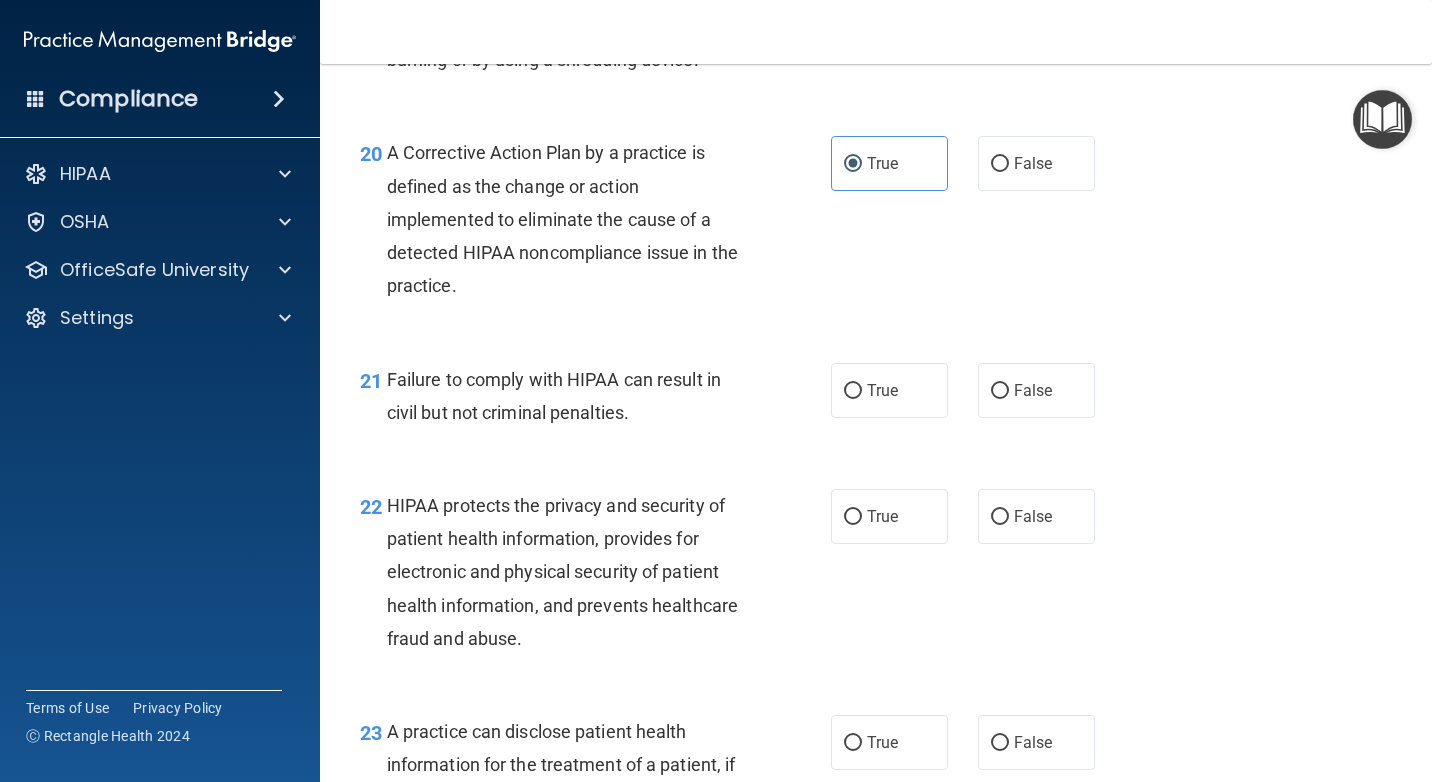 scroll, scrollTop: 3500, scrollLeft: 0, axis: vertical 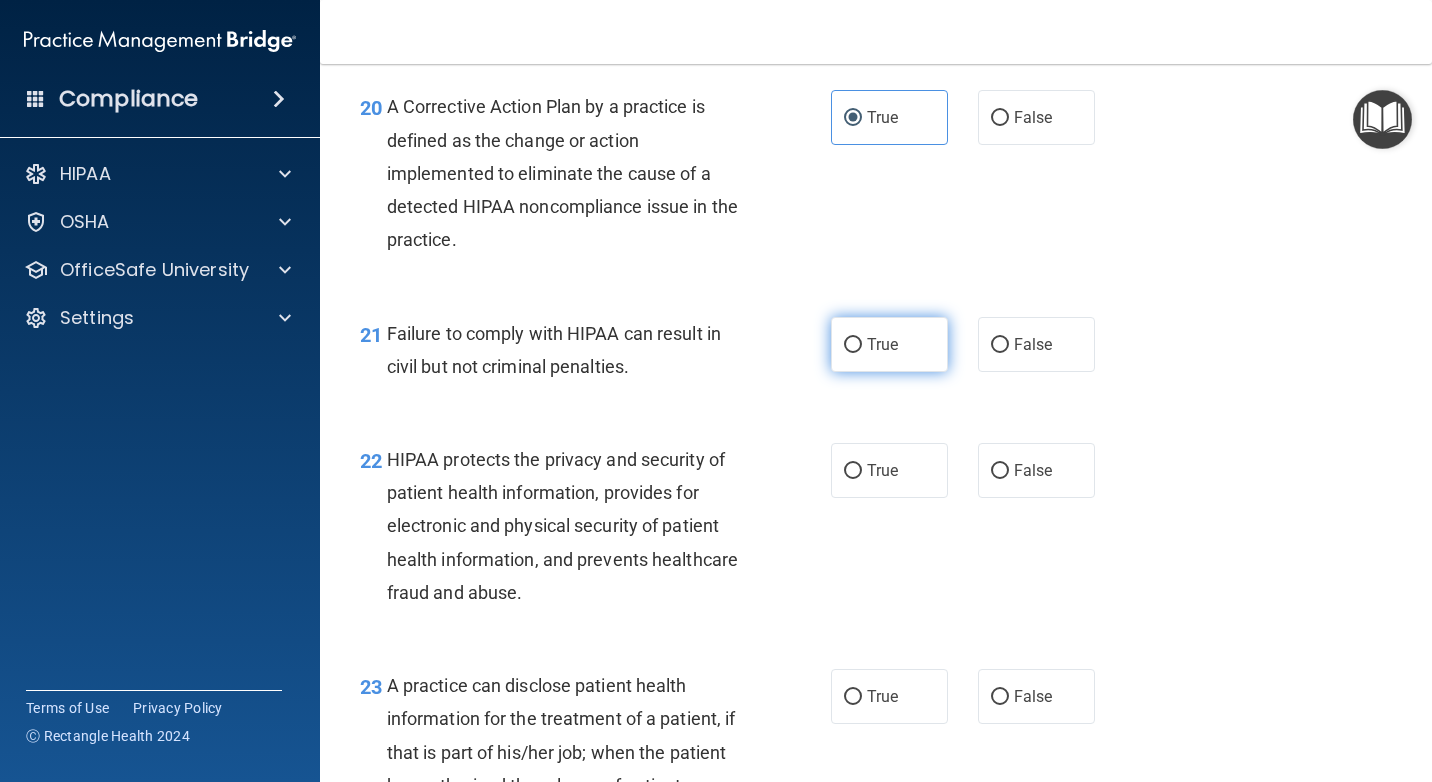 click on "True" at bounding box center [882, 344] 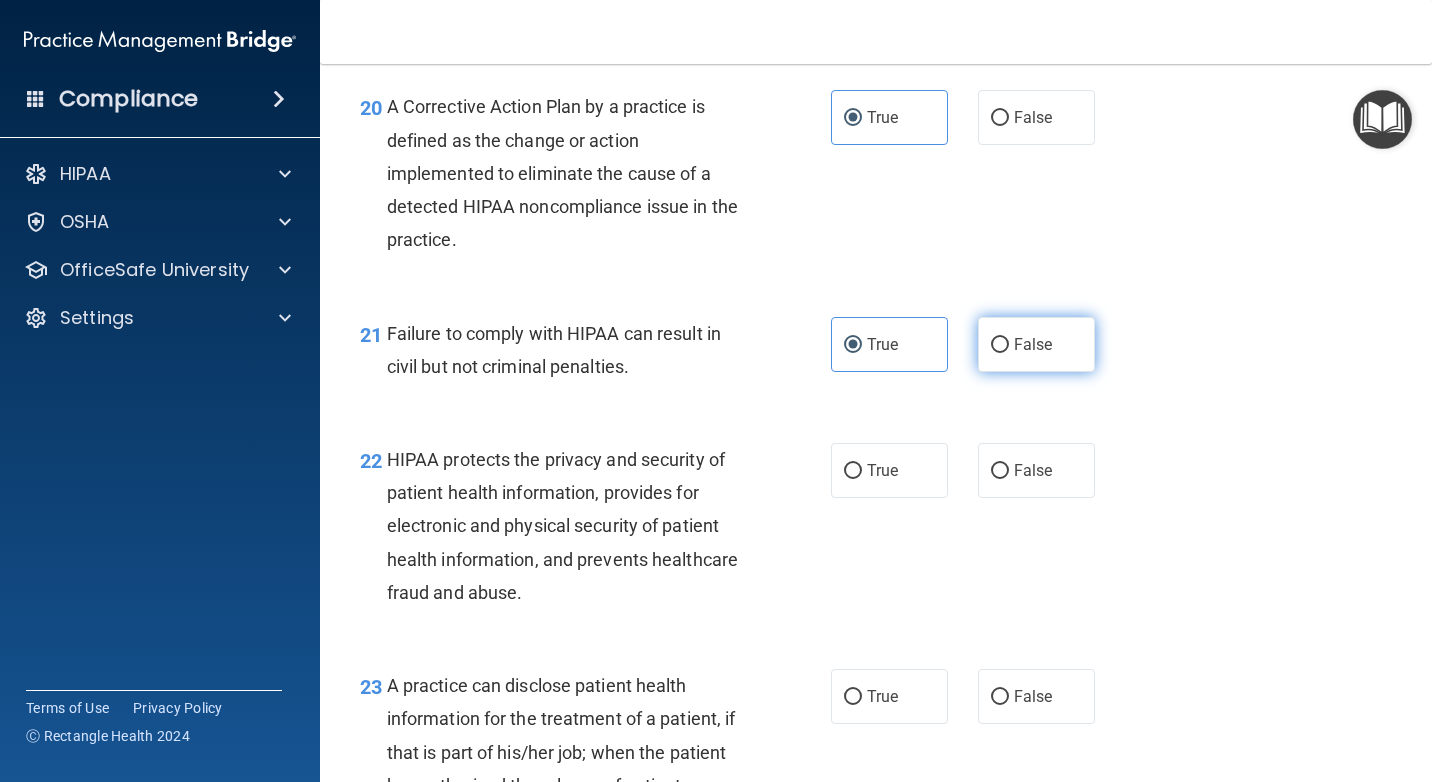 click on "False" at bounding box center (1036, 344) 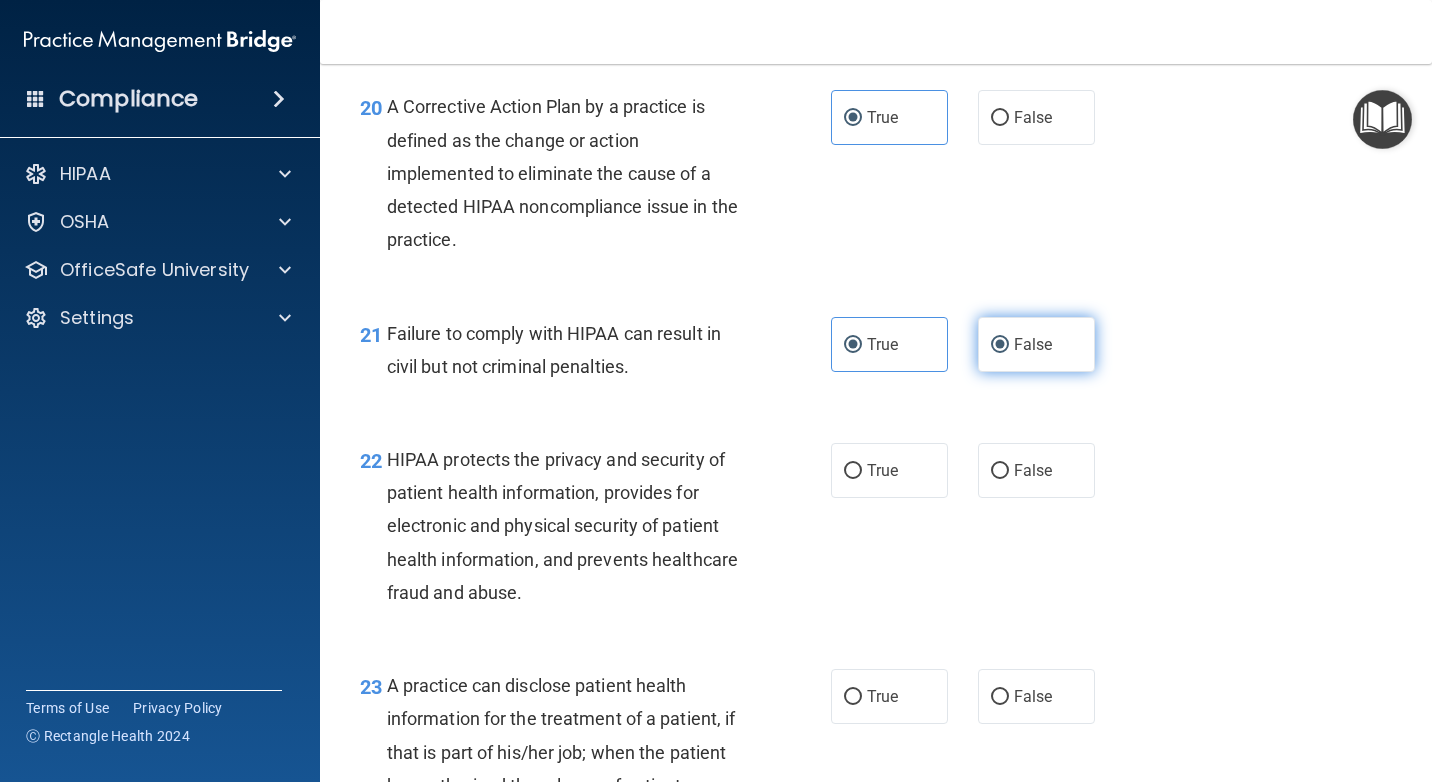 radio on "false" 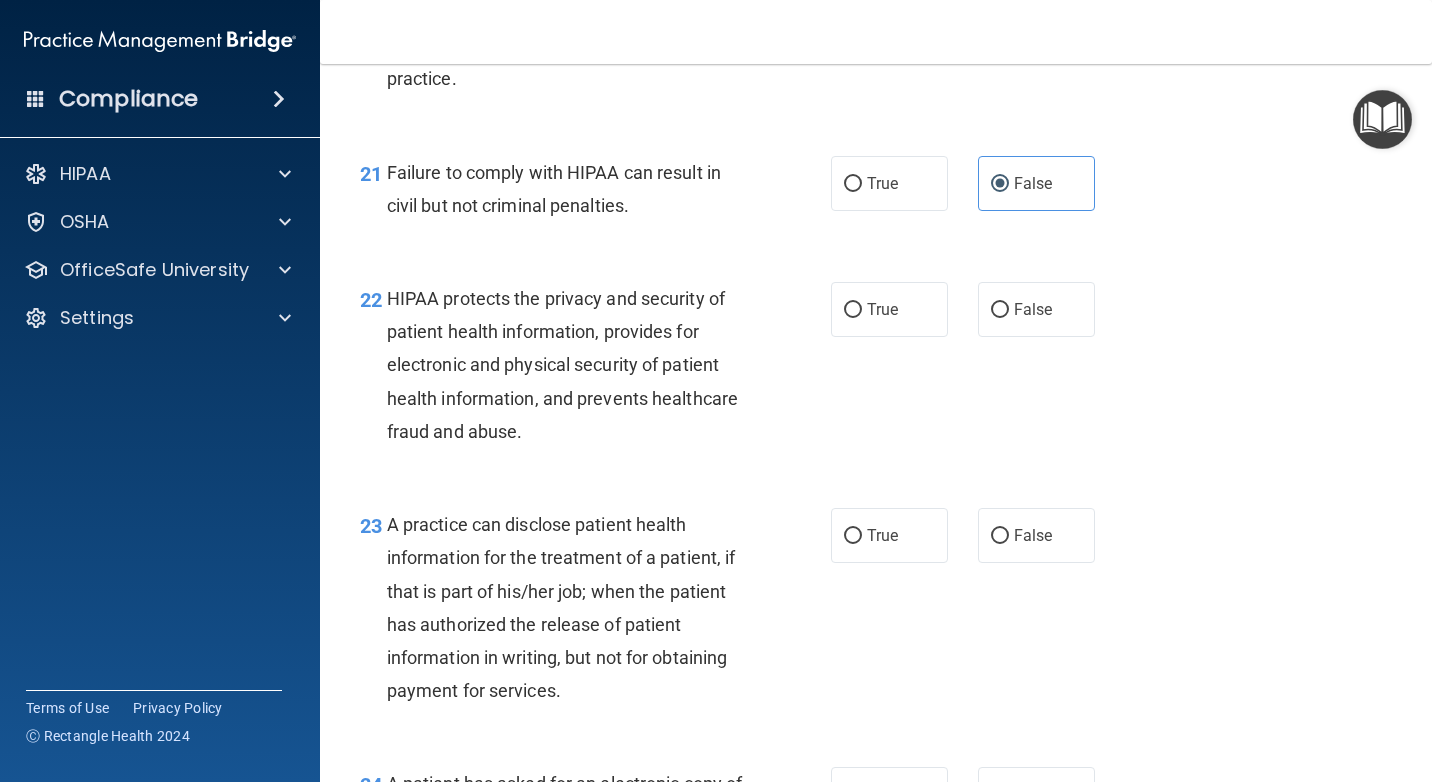 scroll, scrollTop: 3700, scrollLeft: 0, axis: vertical 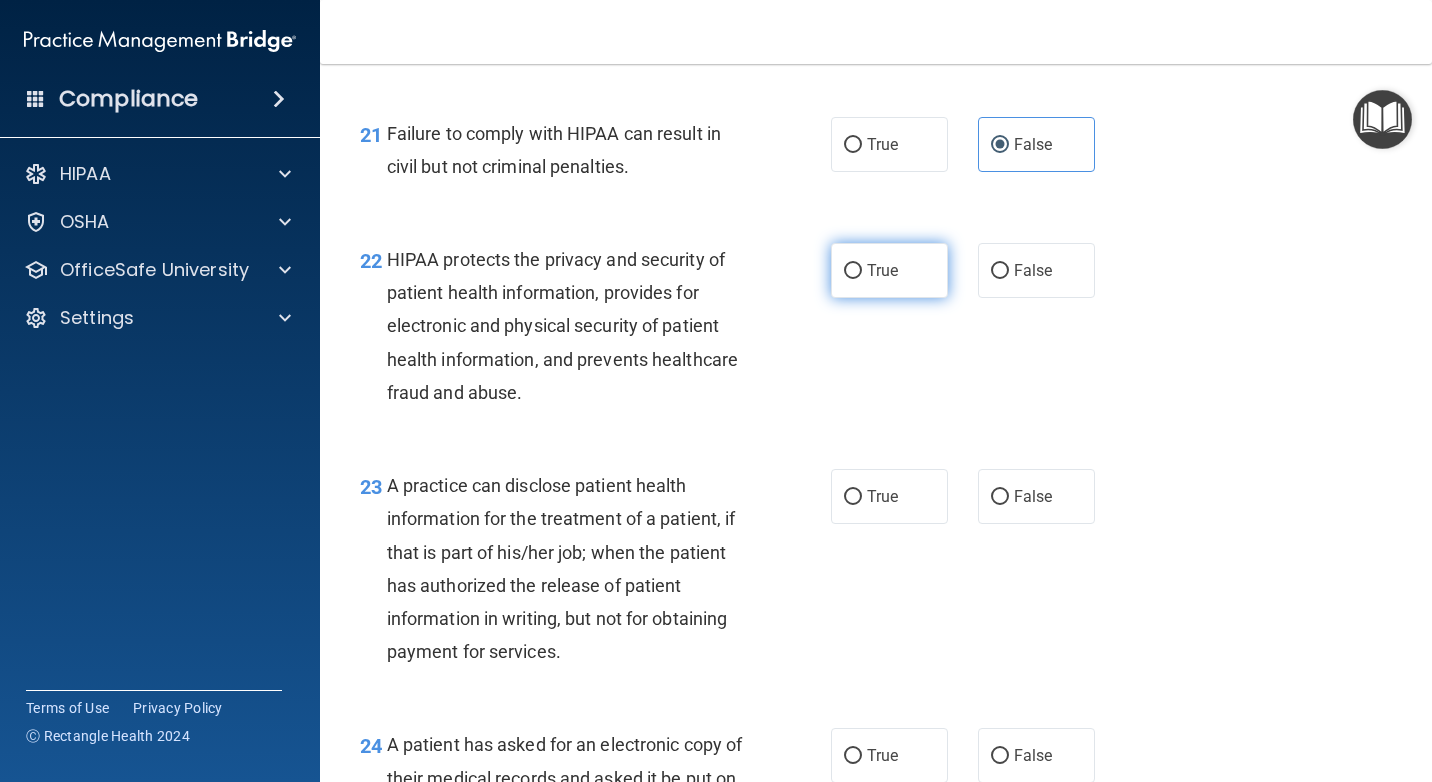click on "True" at bounding box center (889, 270) 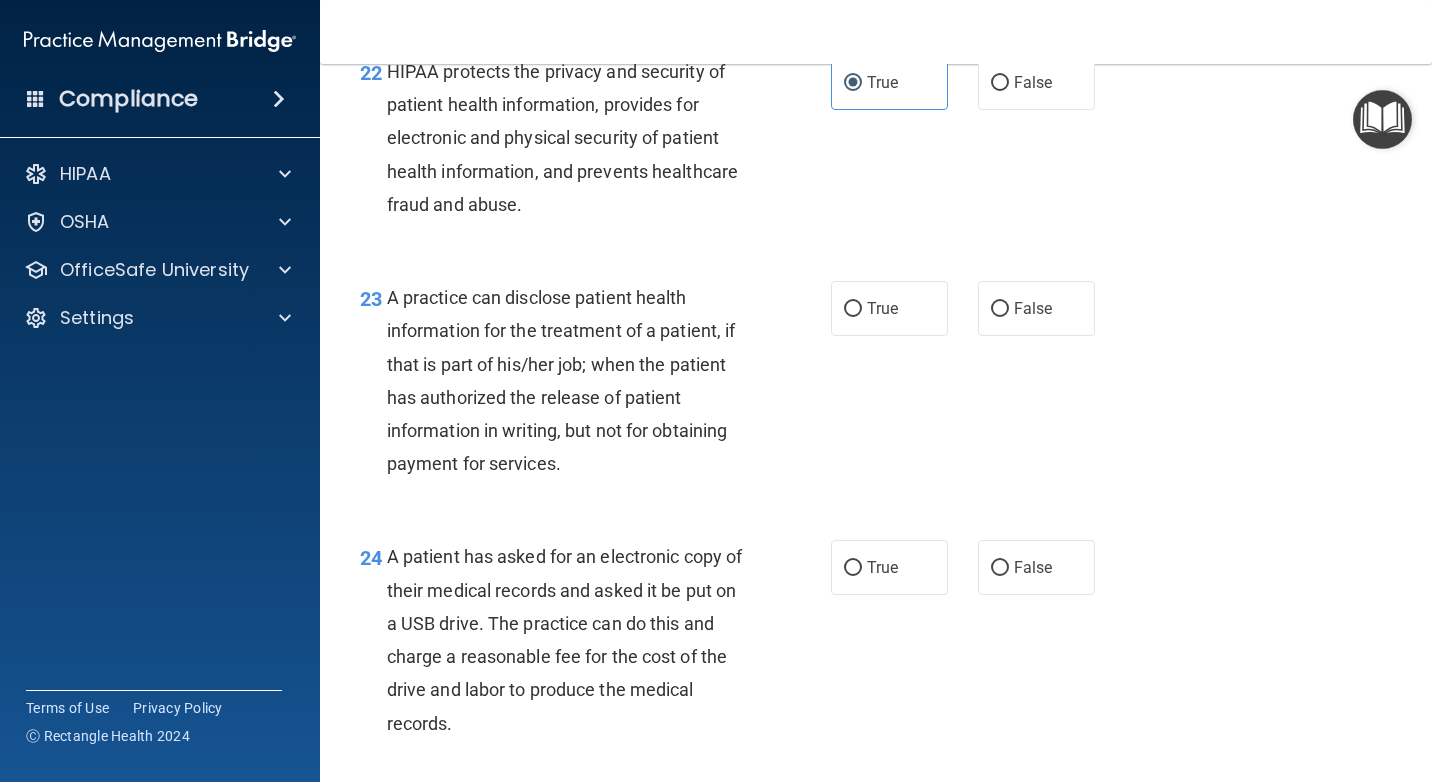scroll, scrollTop: 3900, scrollLeft: 0, axis: vertical 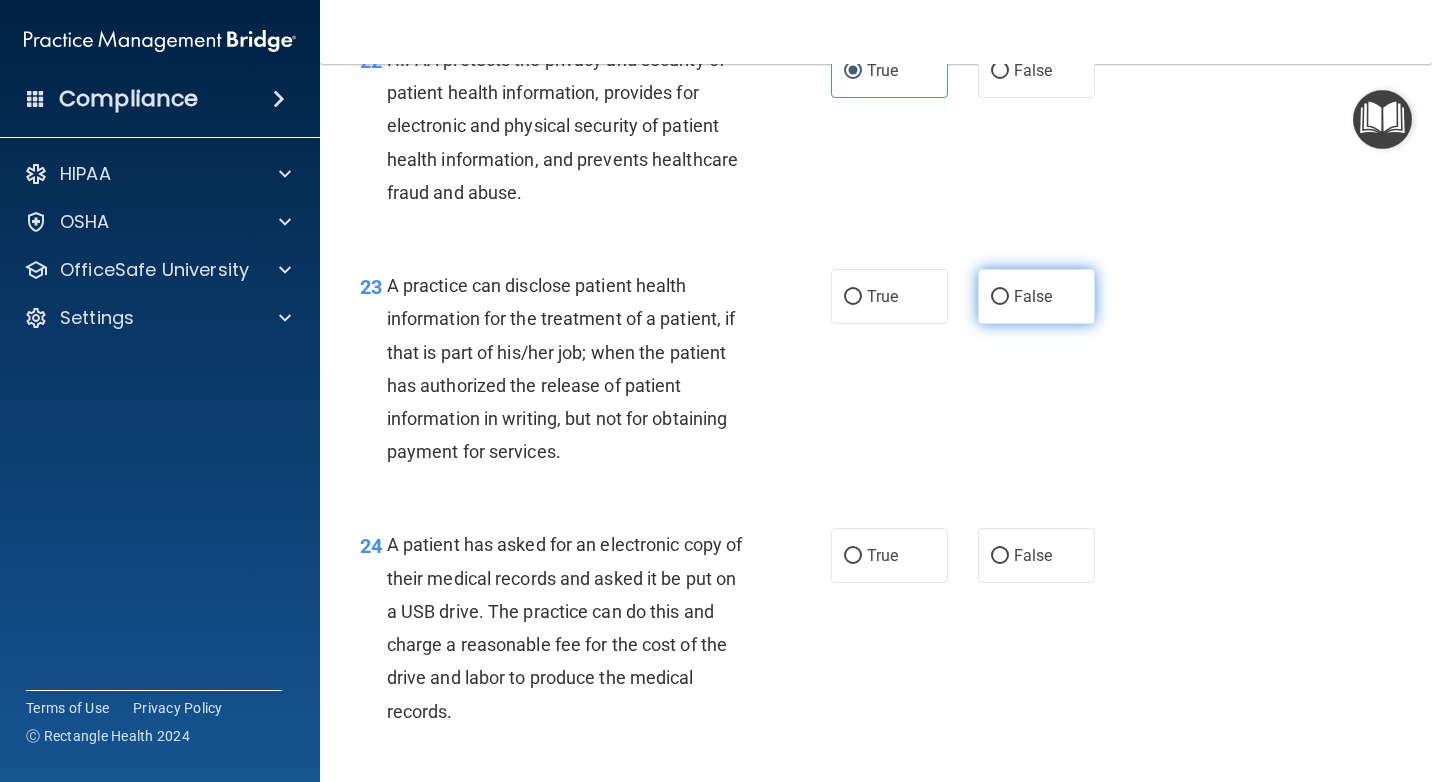 click on "False" at bounding box center [1036, 296] 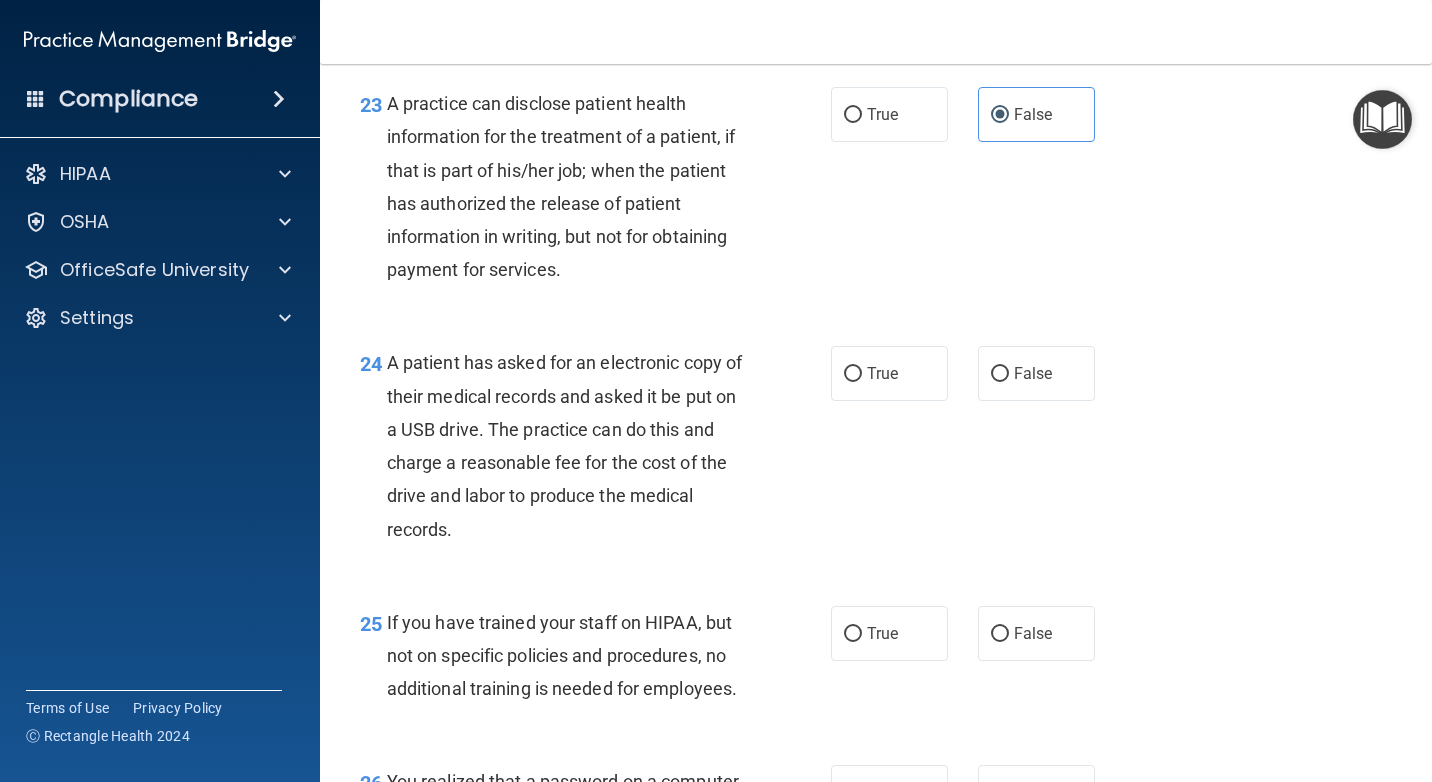 scroll, scrollTop: 4100, scrollLeft: 0, axis: vertical 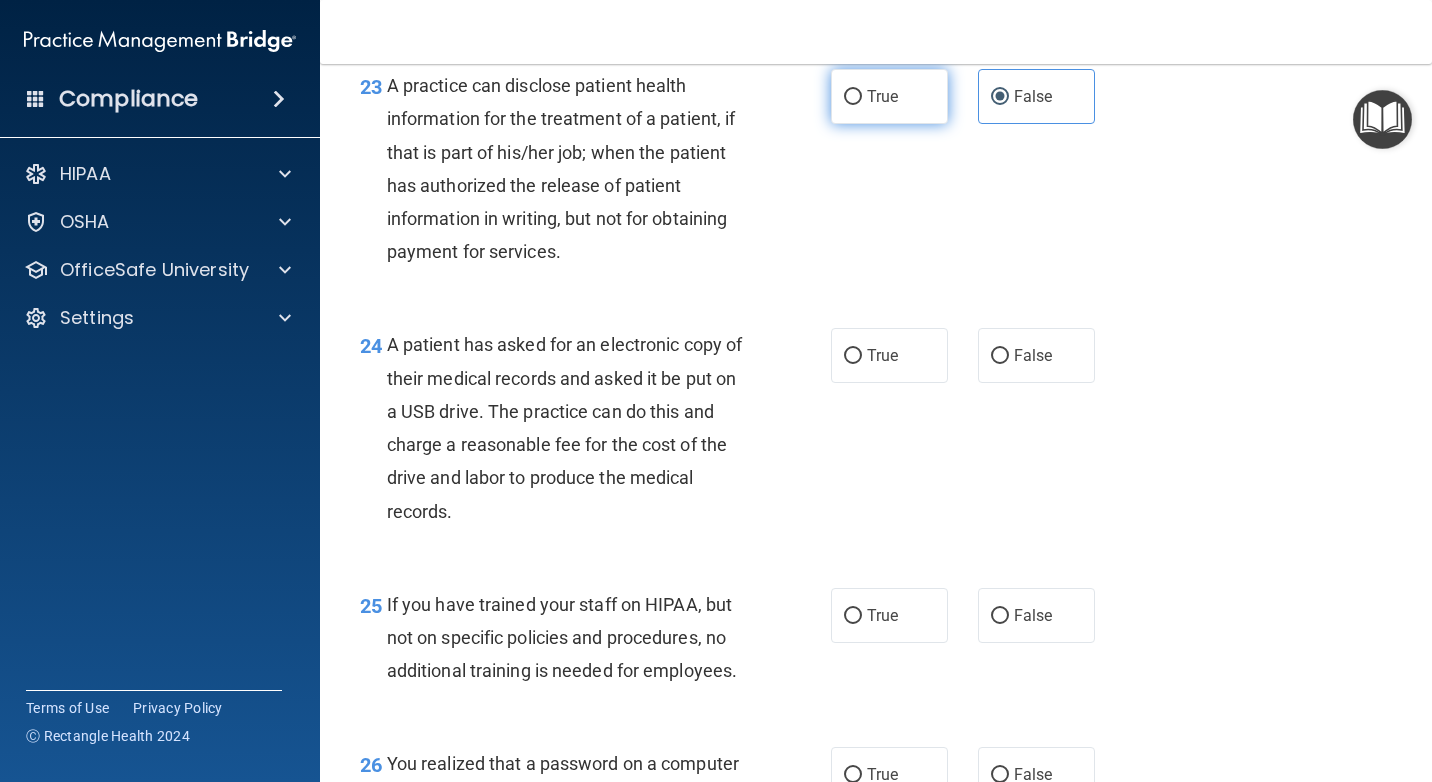 click on "True" at bounding box center (889, 96) 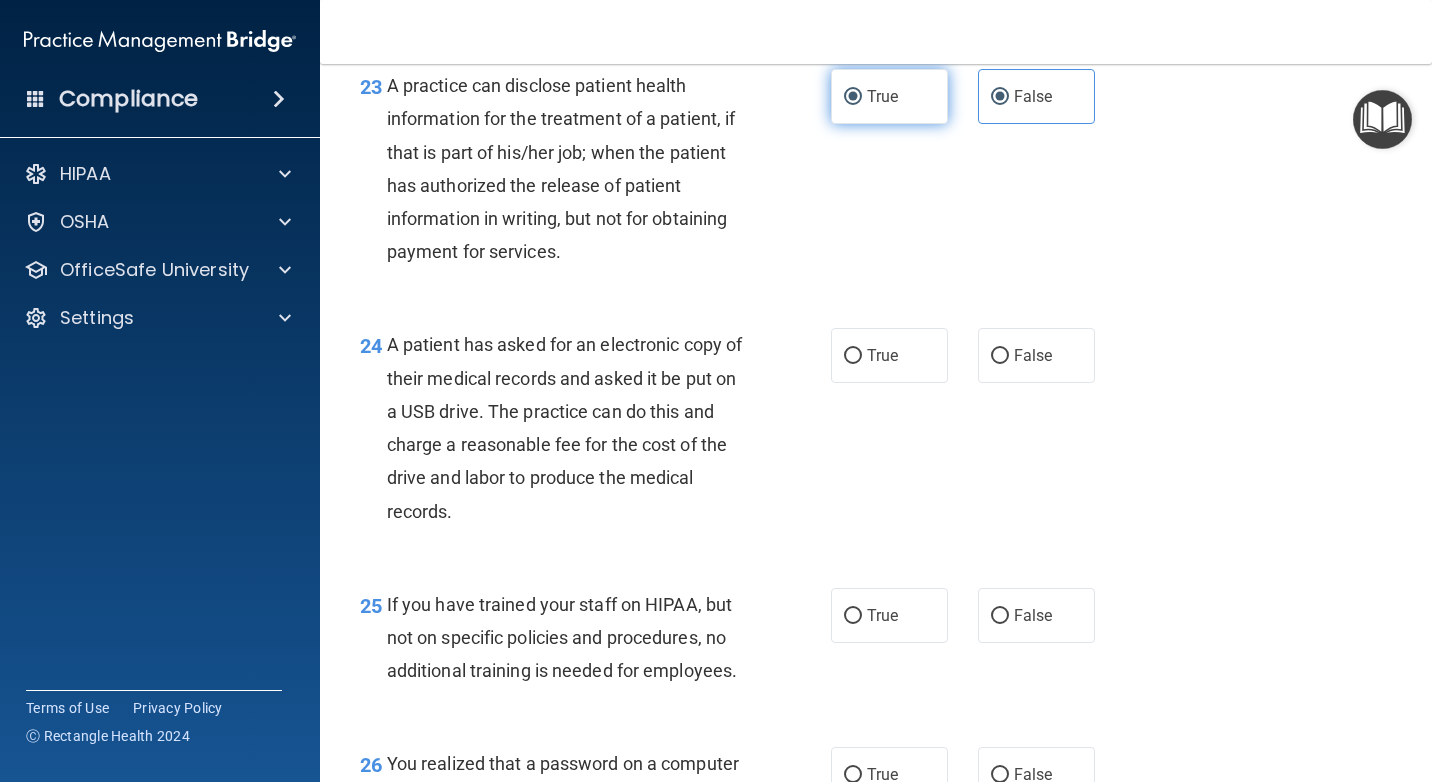 radio on "false" 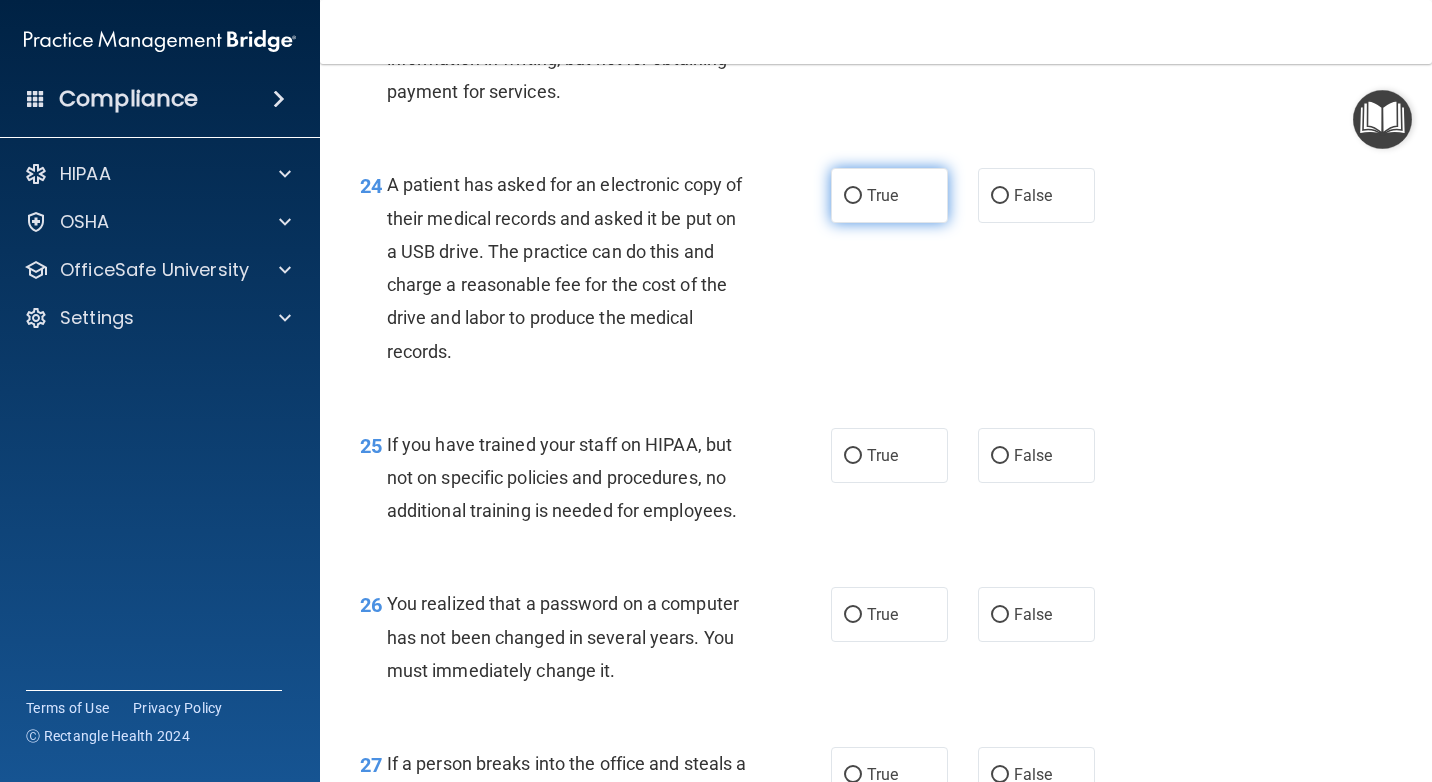 scroll, scrollTop: 4300, scrollLeft: 0, axis: vertical 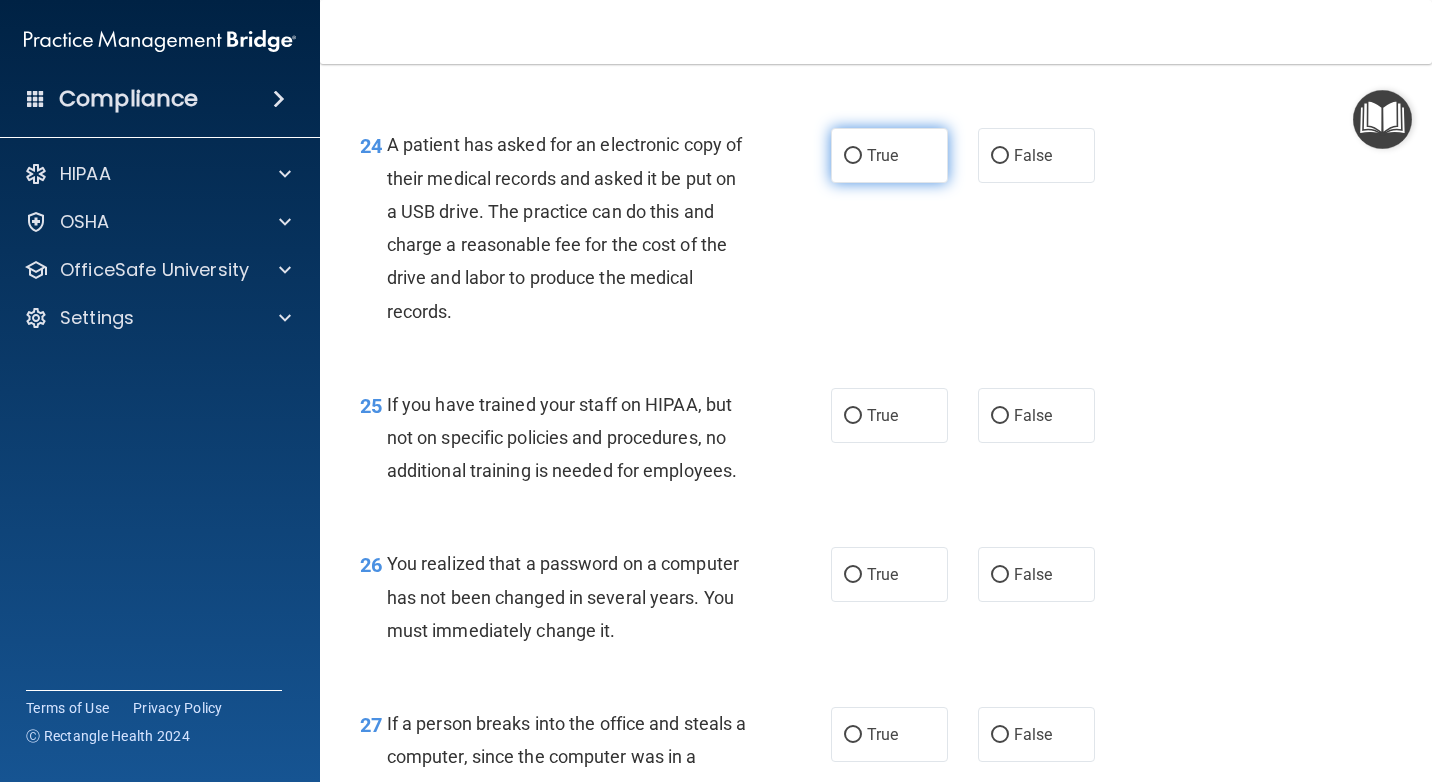 click on "True" at bounding box center [889, 155] 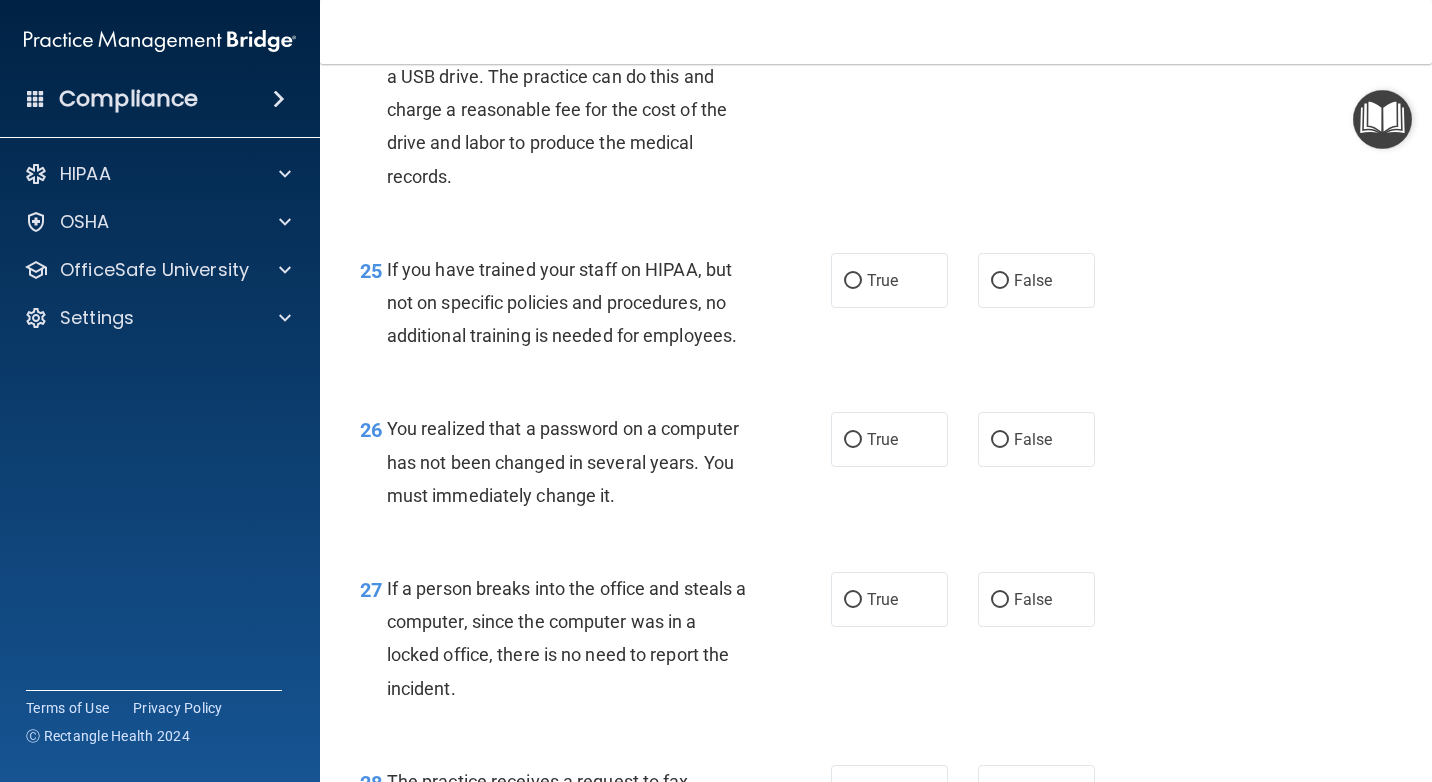 scroll, scrollTop: 4400, scrollLeft: 0, axis: vertical 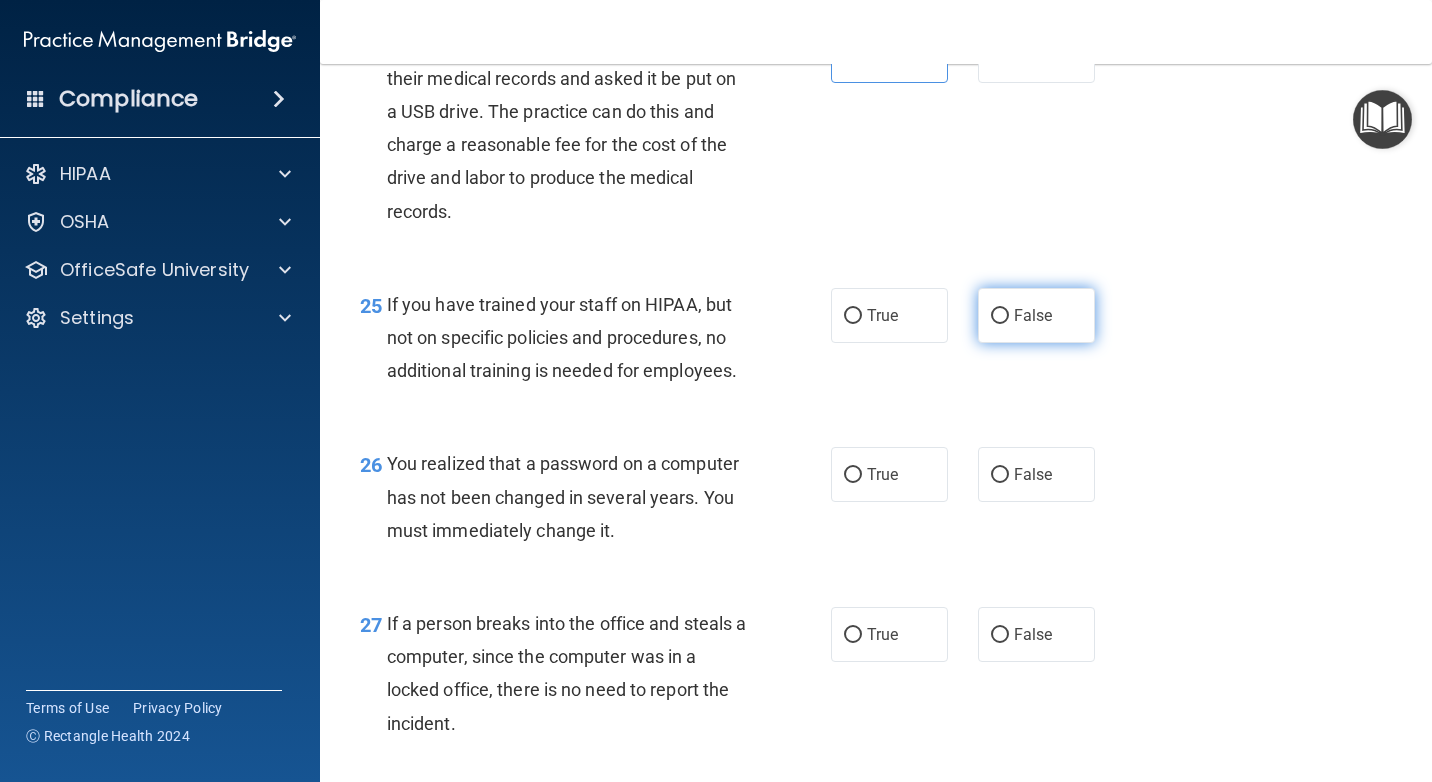 click on "False" at bounding box center (1036, 315) 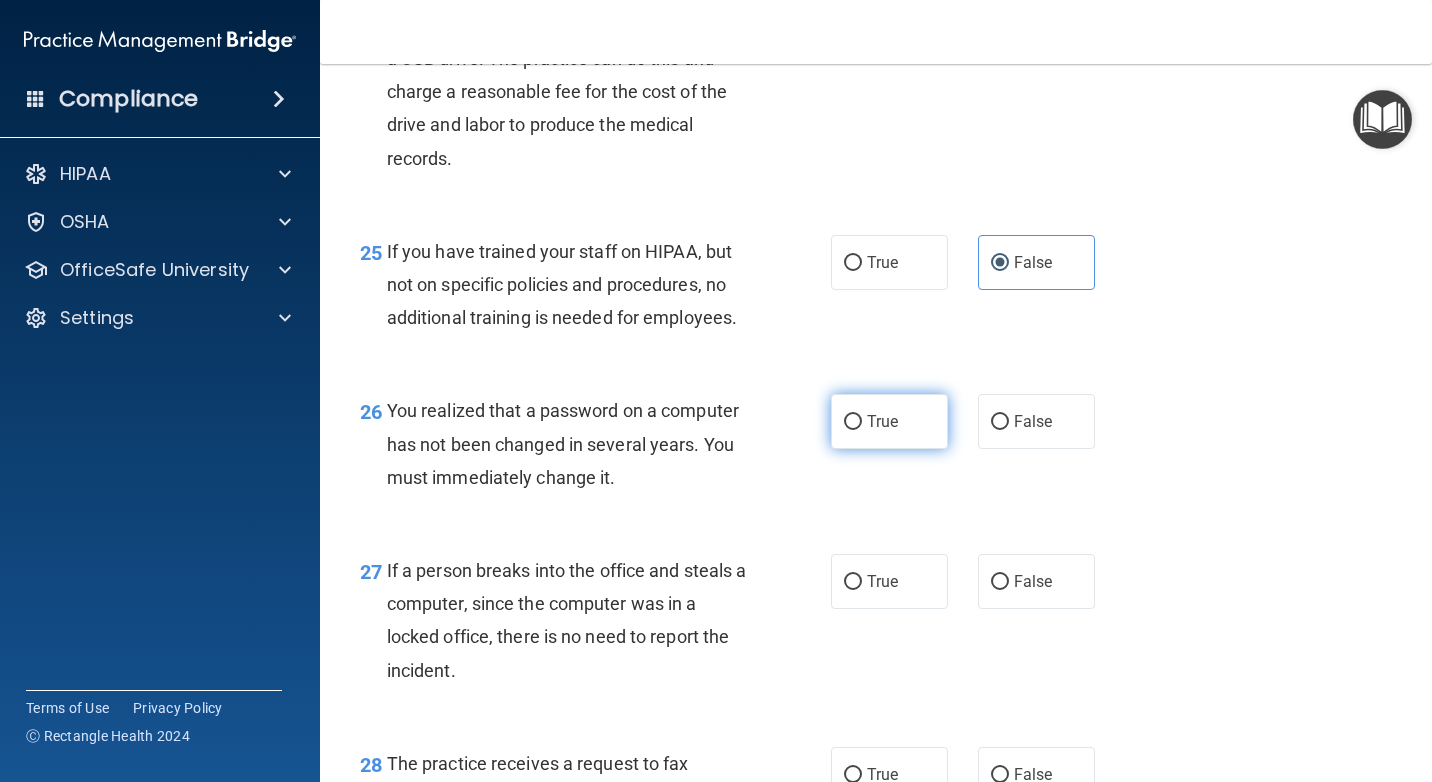 scroll, scrollTop: 4500, scrollLeft: 0, axis: vertical 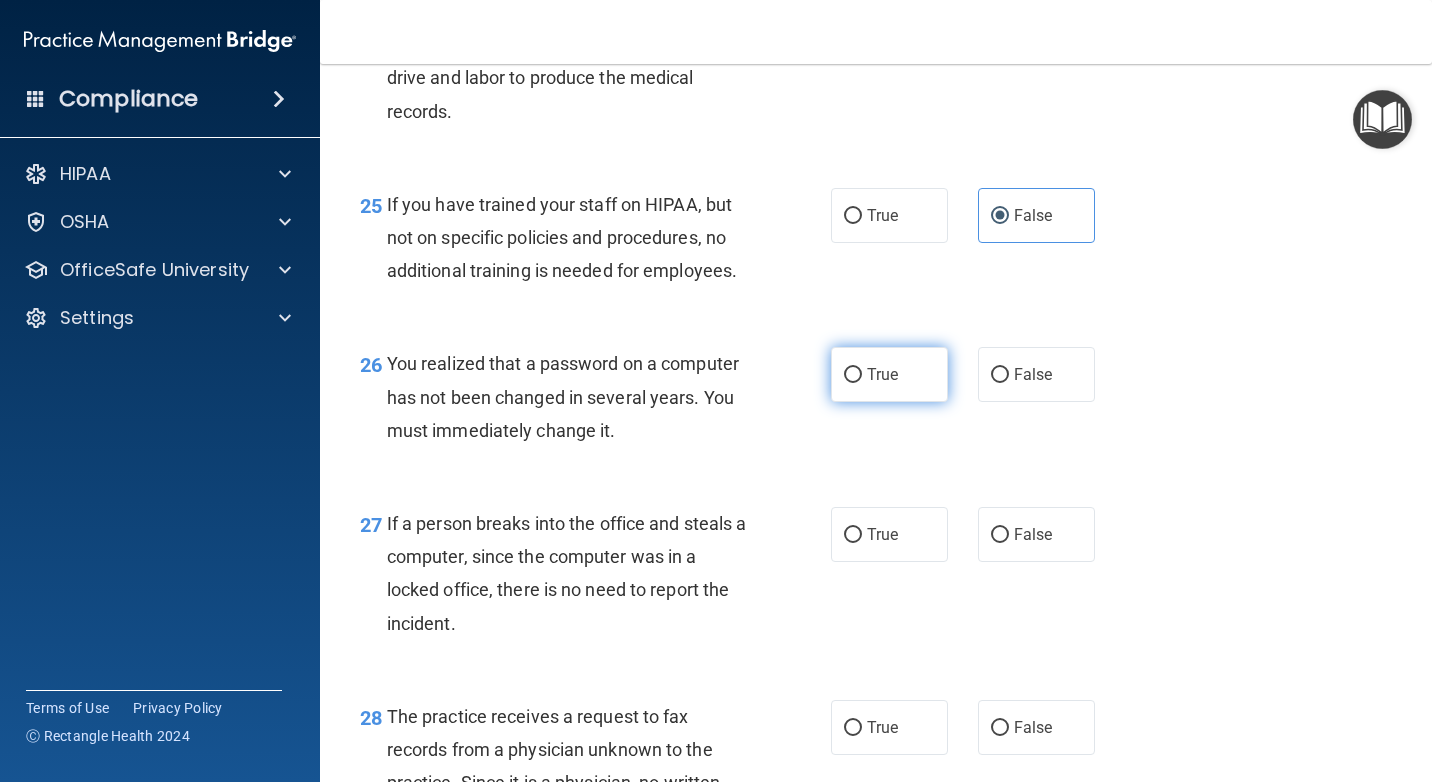 click on "True" at bounding box center [889, 374] 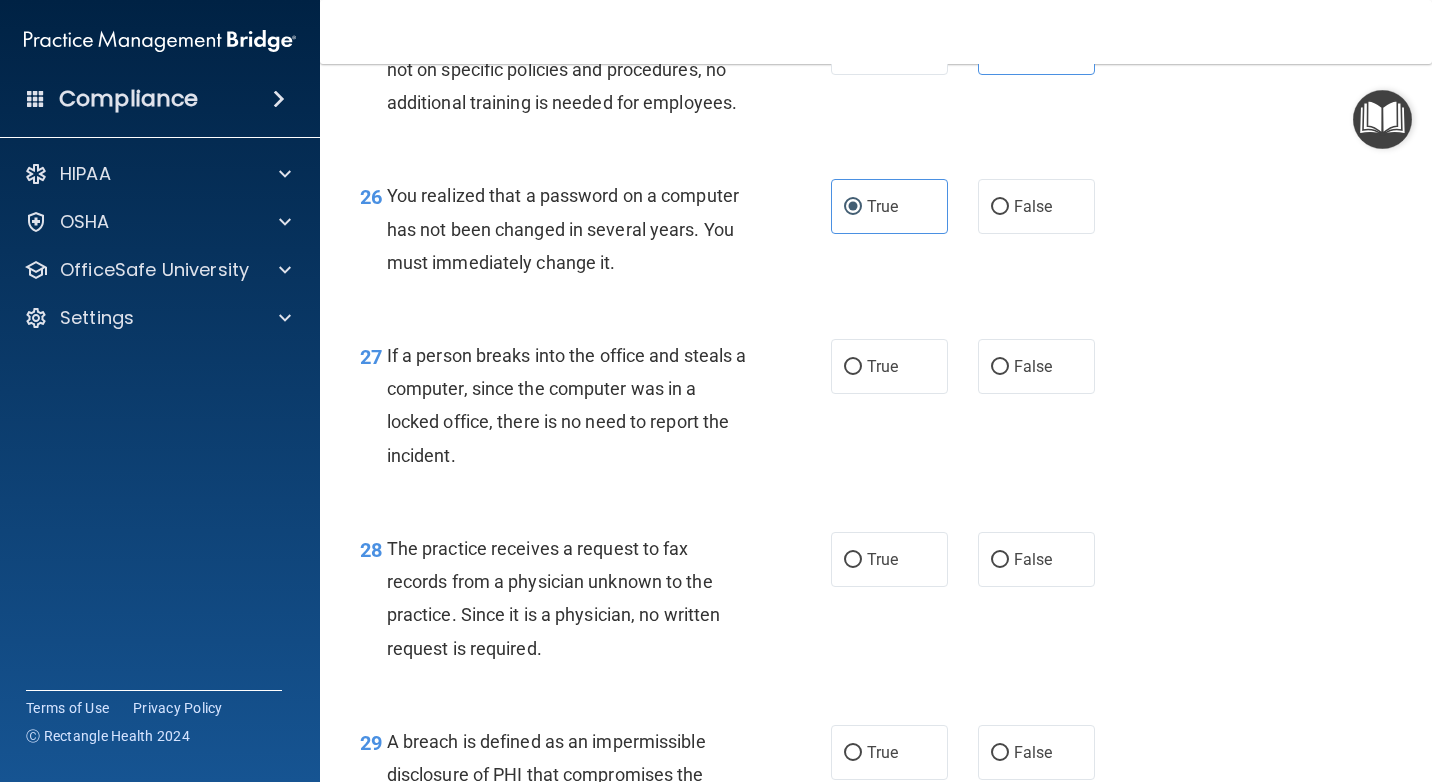 scroll, scrollTop: 4700, scrollLeft: 0, axis: vertical 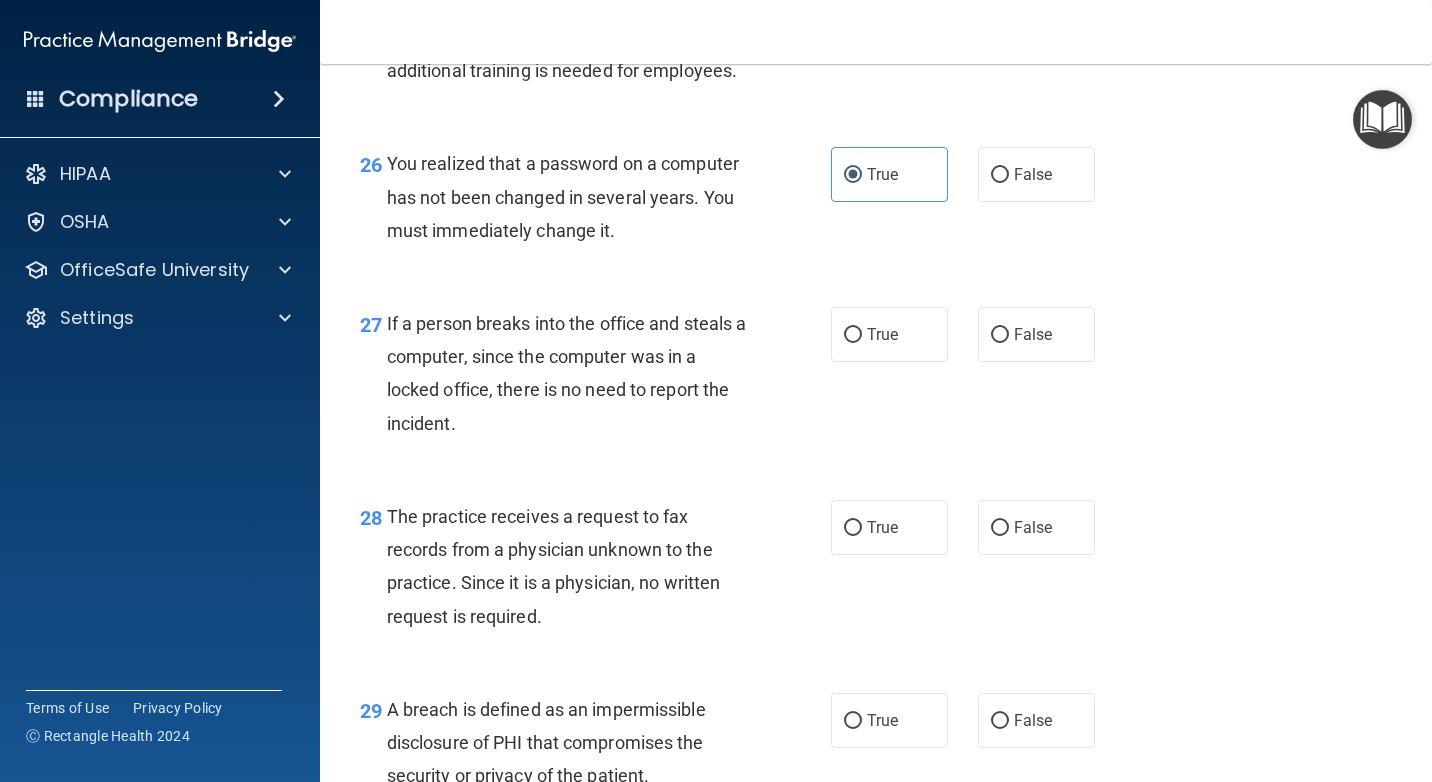 click on "True           False" at bounding box center (971, 334) 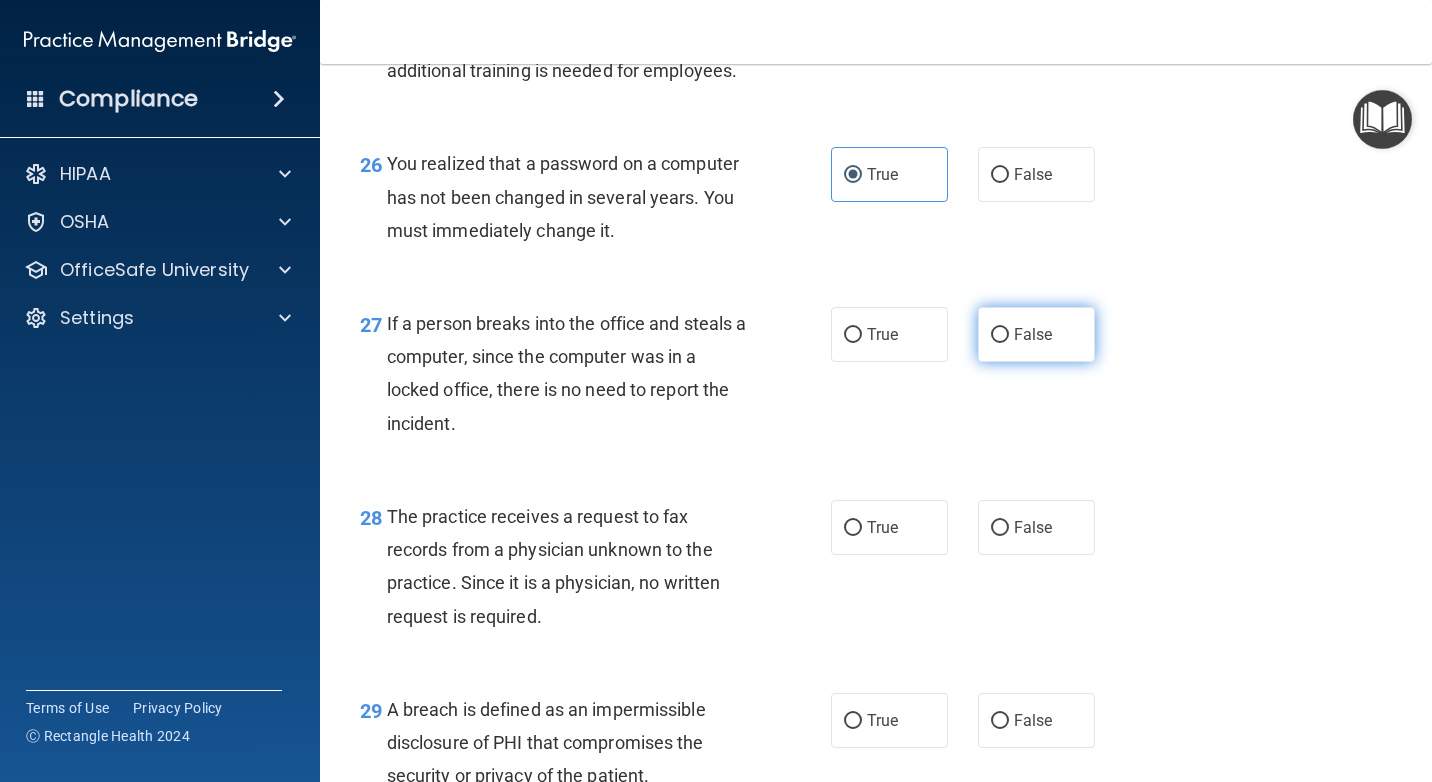 click on "False" at bounding box center [1036, 334] 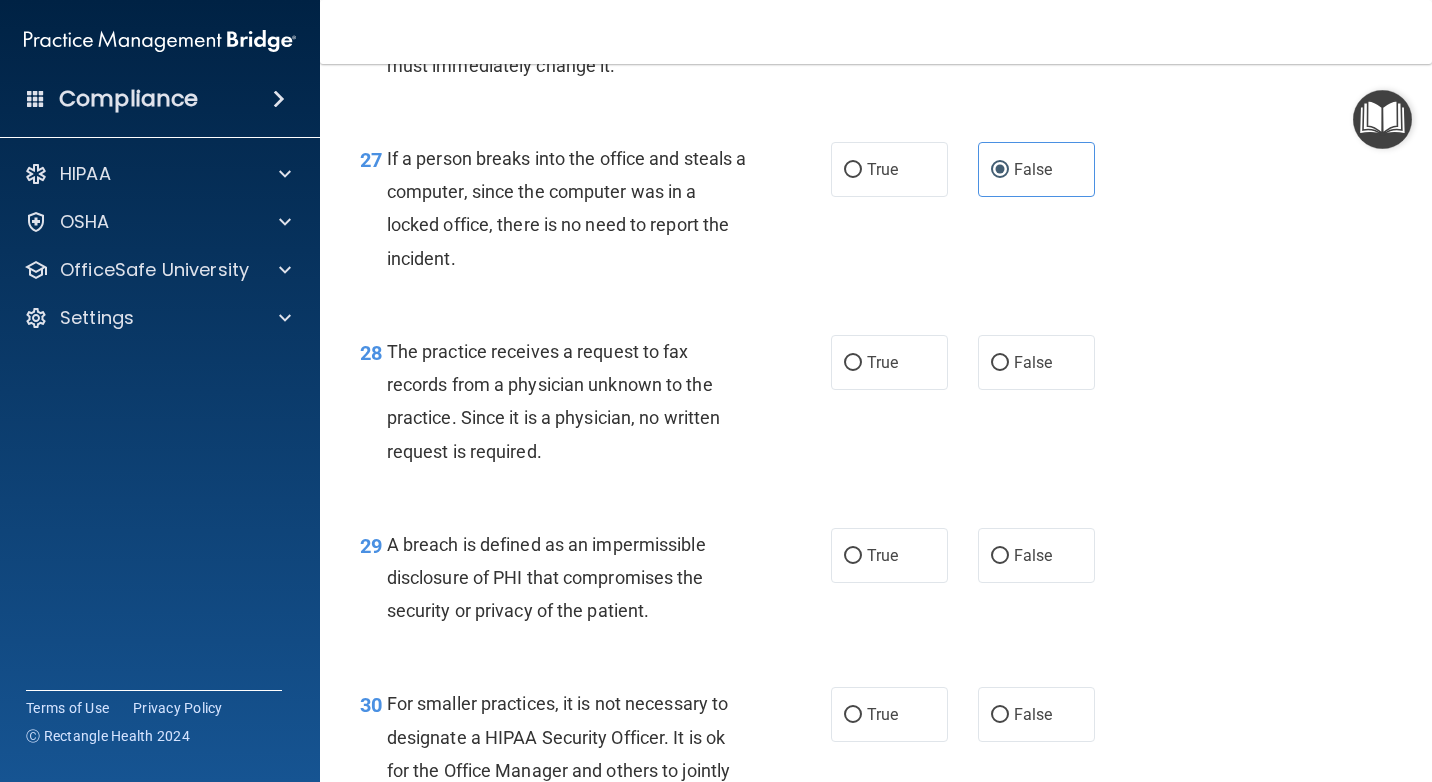 scroll, scrollTop: 4900, scrollLeft: 0, axis: vertical 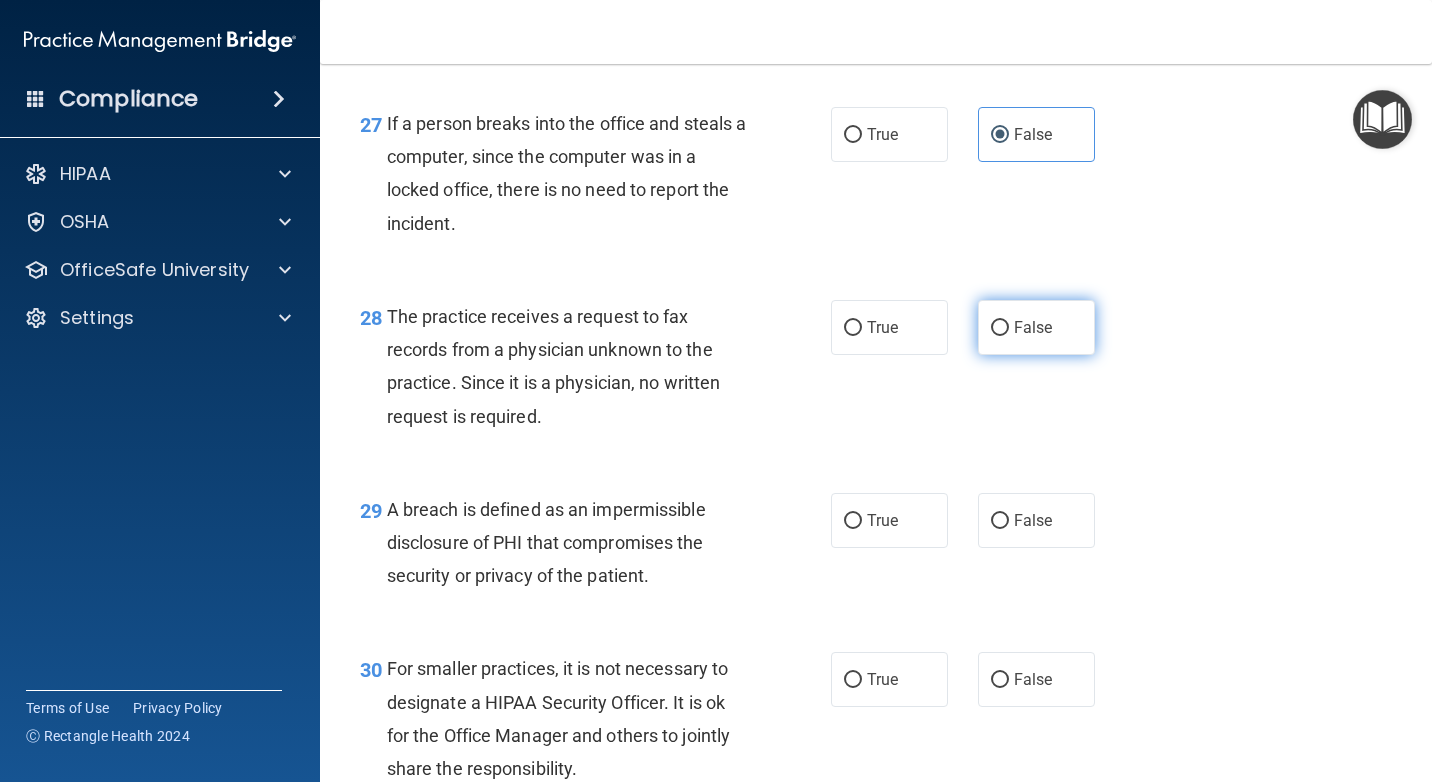 click on "False" at bounding box center (1036, 327) 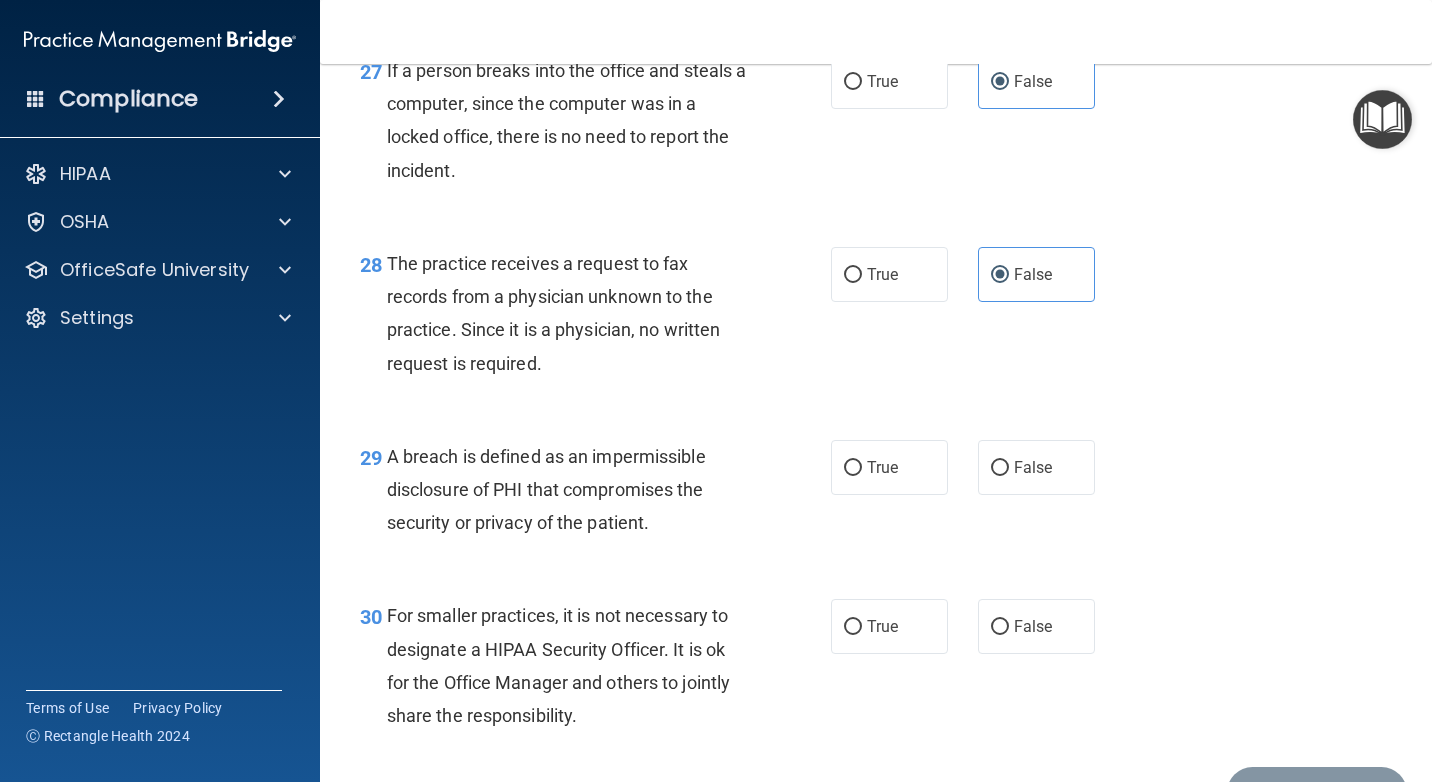 scroll, scrollTop: 5000, scrollLeft: 0, axis: vertical 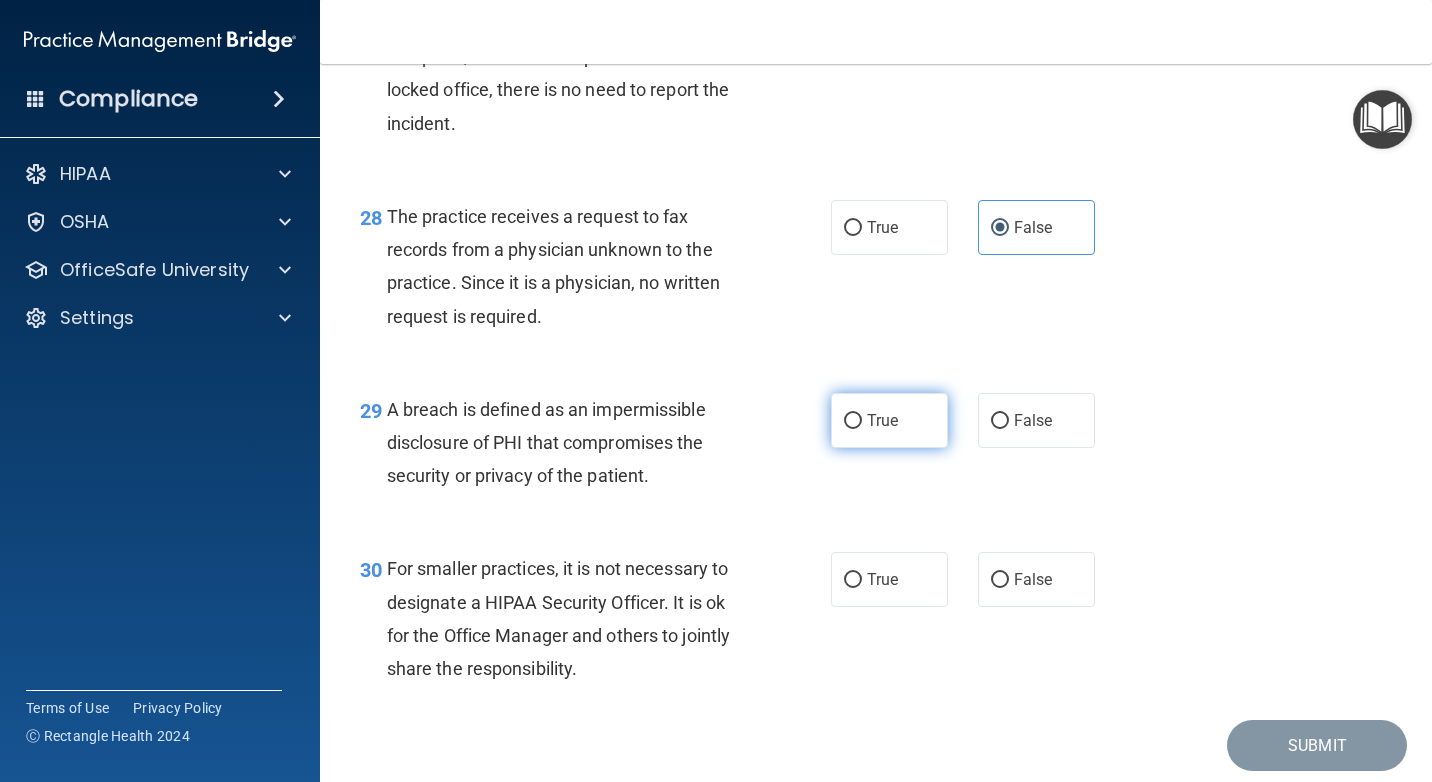 click on "True" at bounding box center [889, 420] 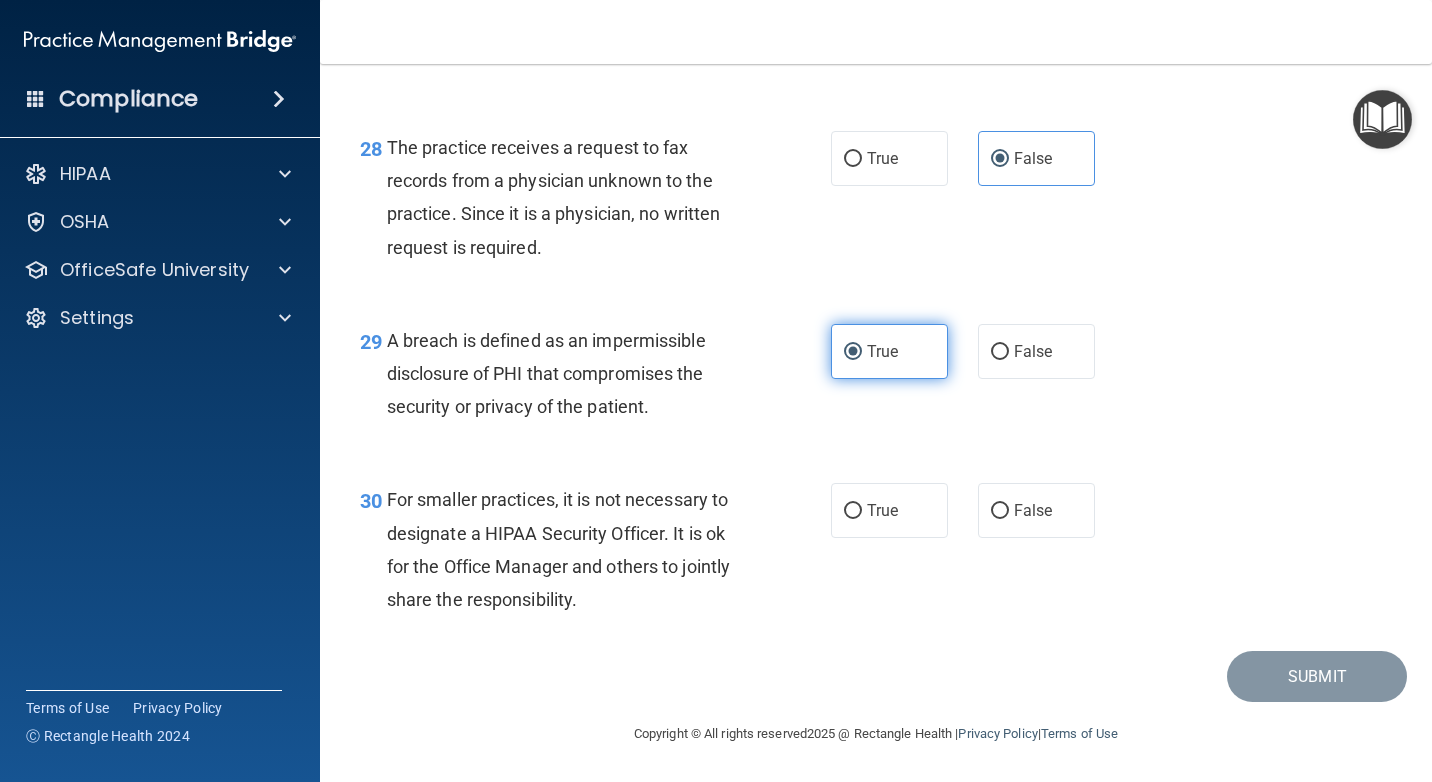 scroll, scrollTop: 5135, scrollLeft: 0, axis: vertical 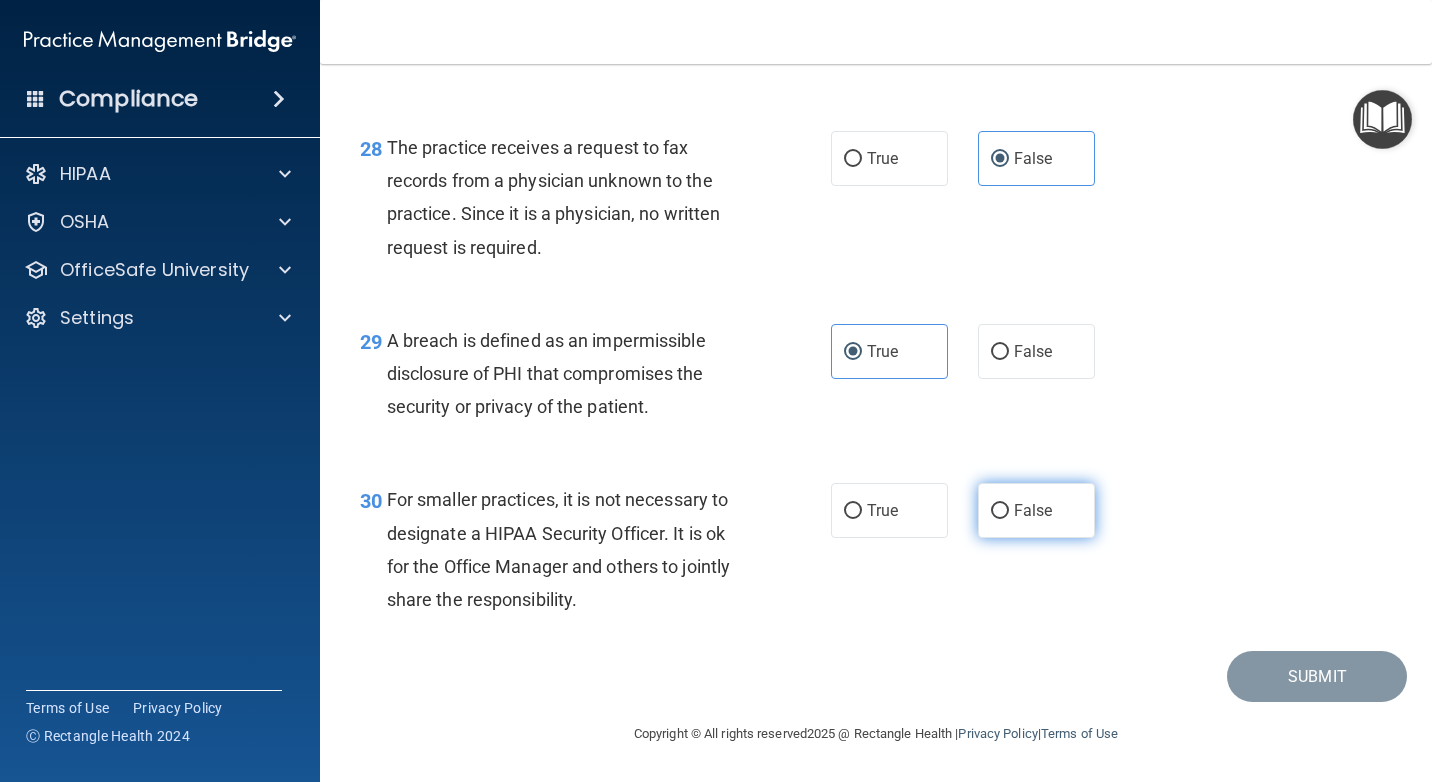 click on "False" at bounding box center (1036, 510) 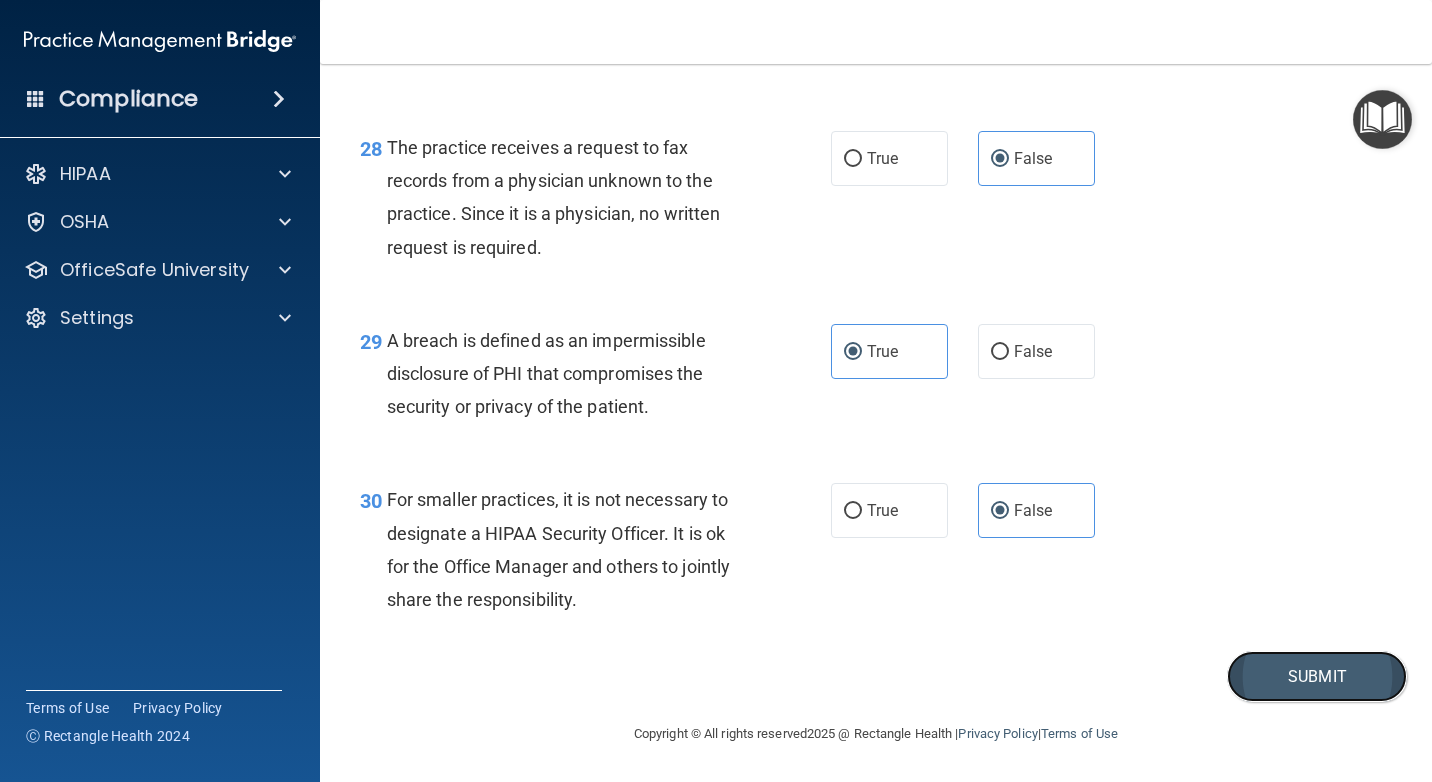 click on "Submit" at bounding box center (1317, 676) 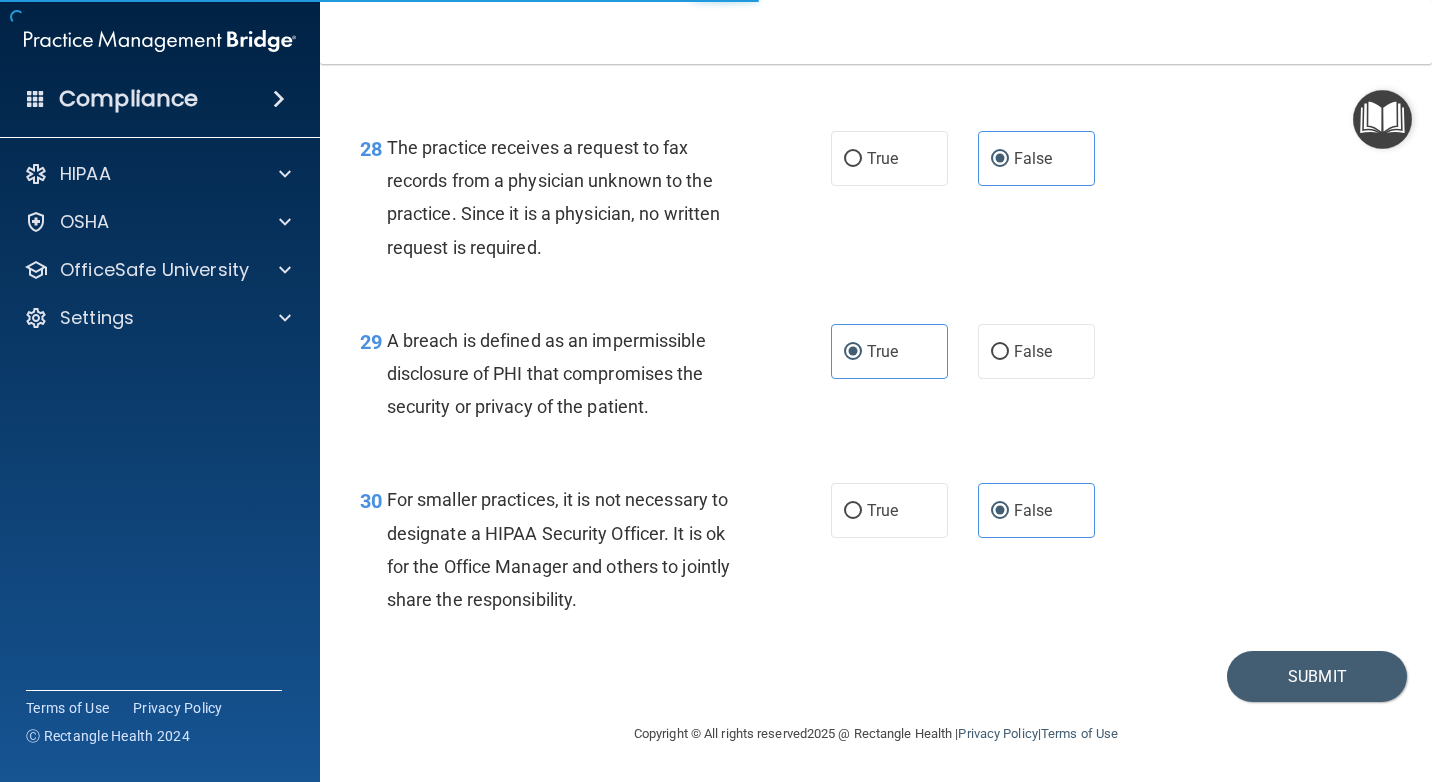 scroll, scrollTop: 0, scrollLeft: 0, axis: both 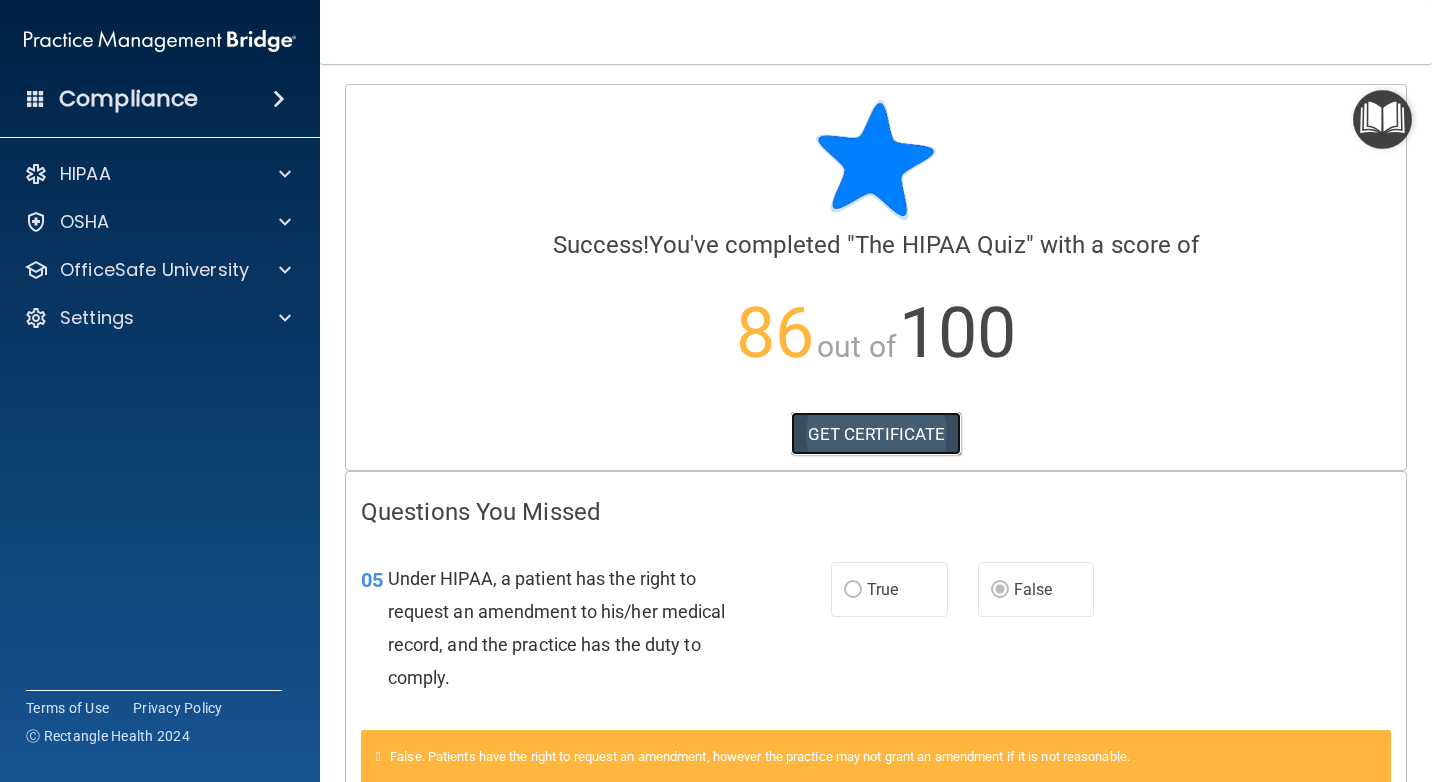 click on "GET CERTIFICATE" at bounding box center (876, 434) 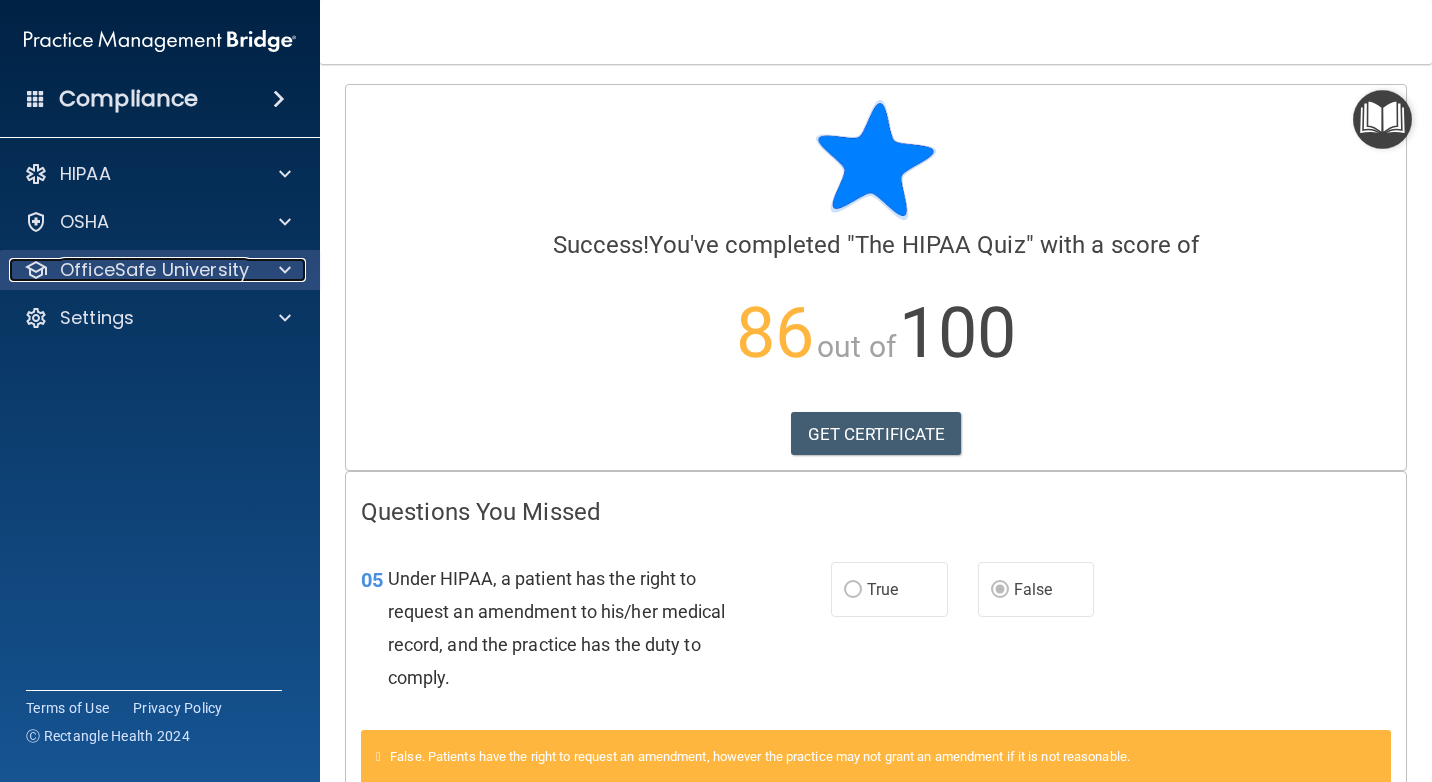 click on "OfficeSafe University" at bounding box center [154, 270] 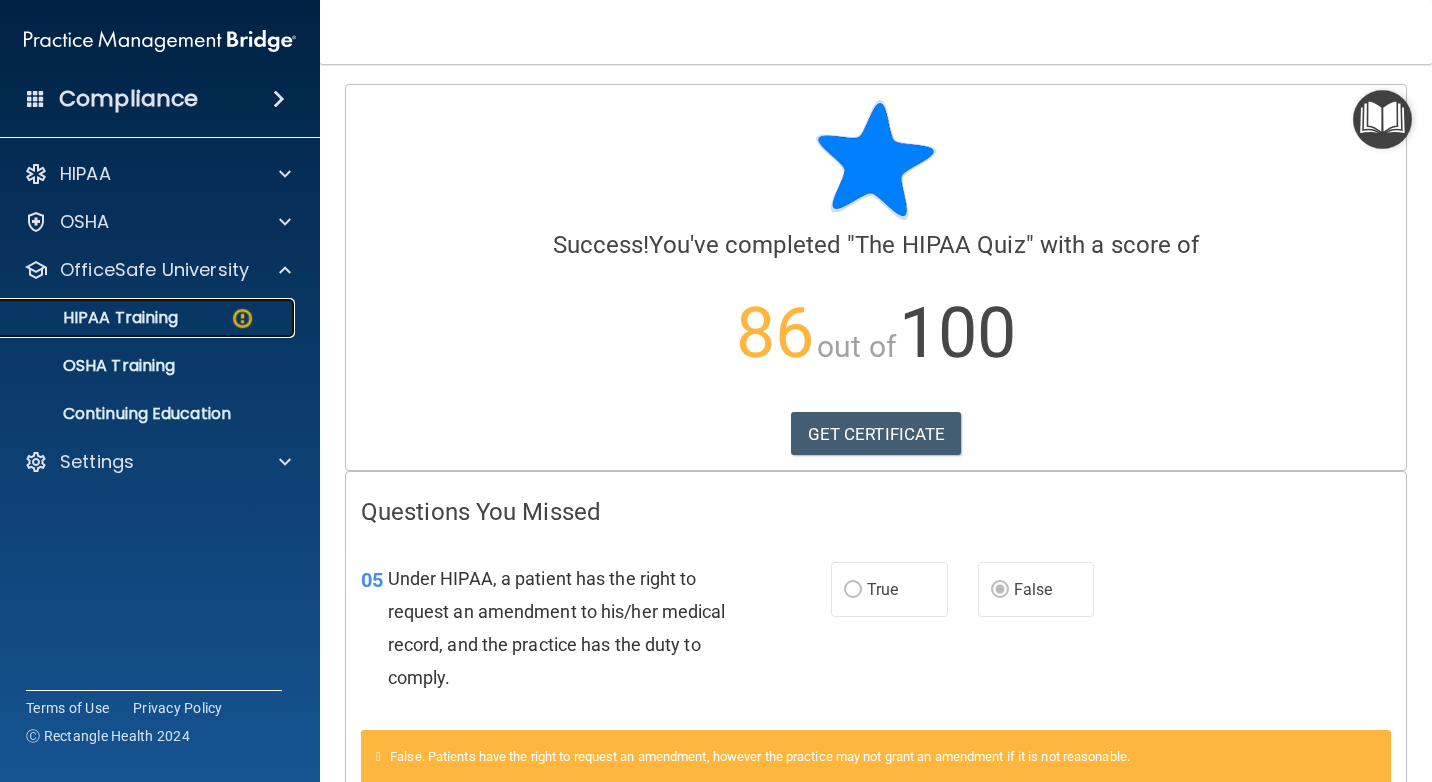 click on "HIPAA Training" at bounding box center (137, 318) 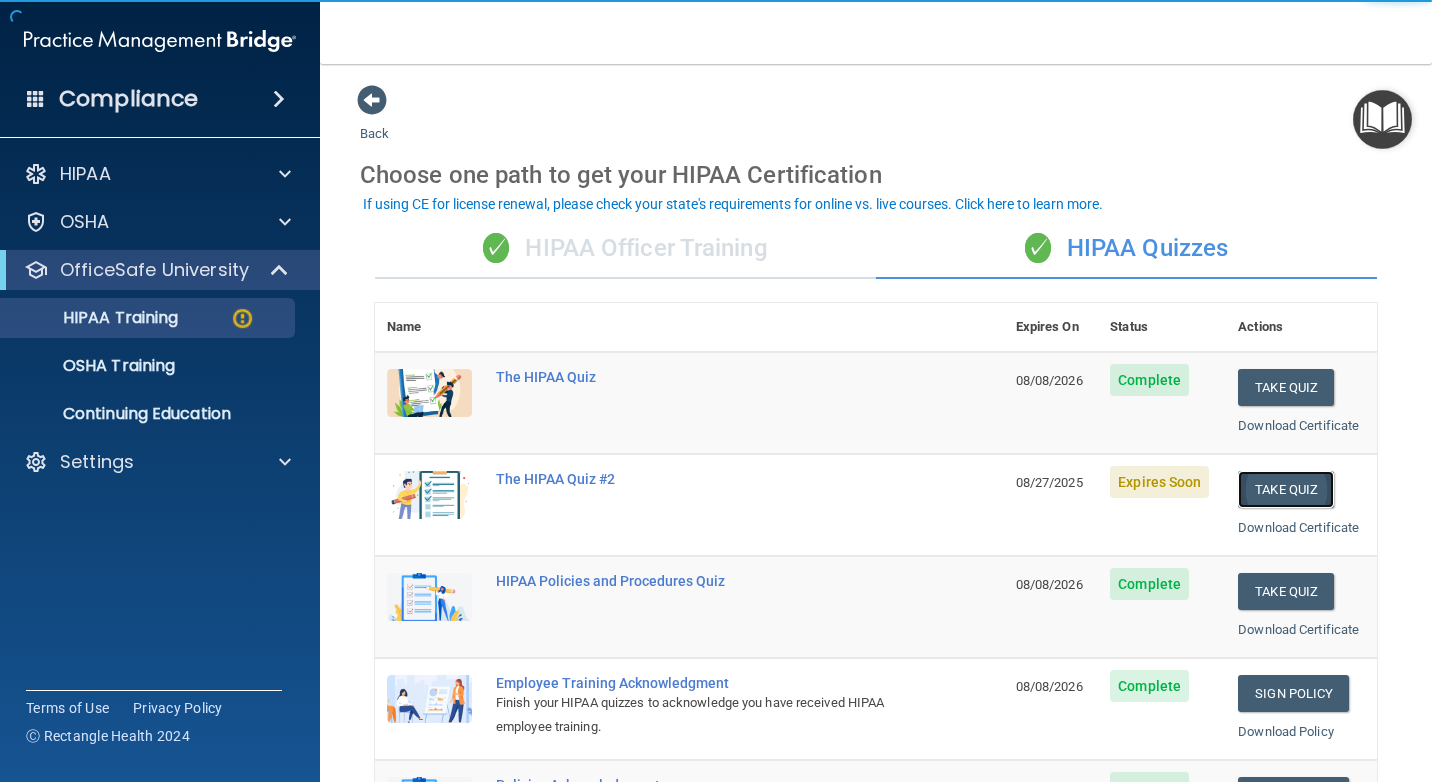 click on "Take Quiz" at bounding box center (1286, 489) 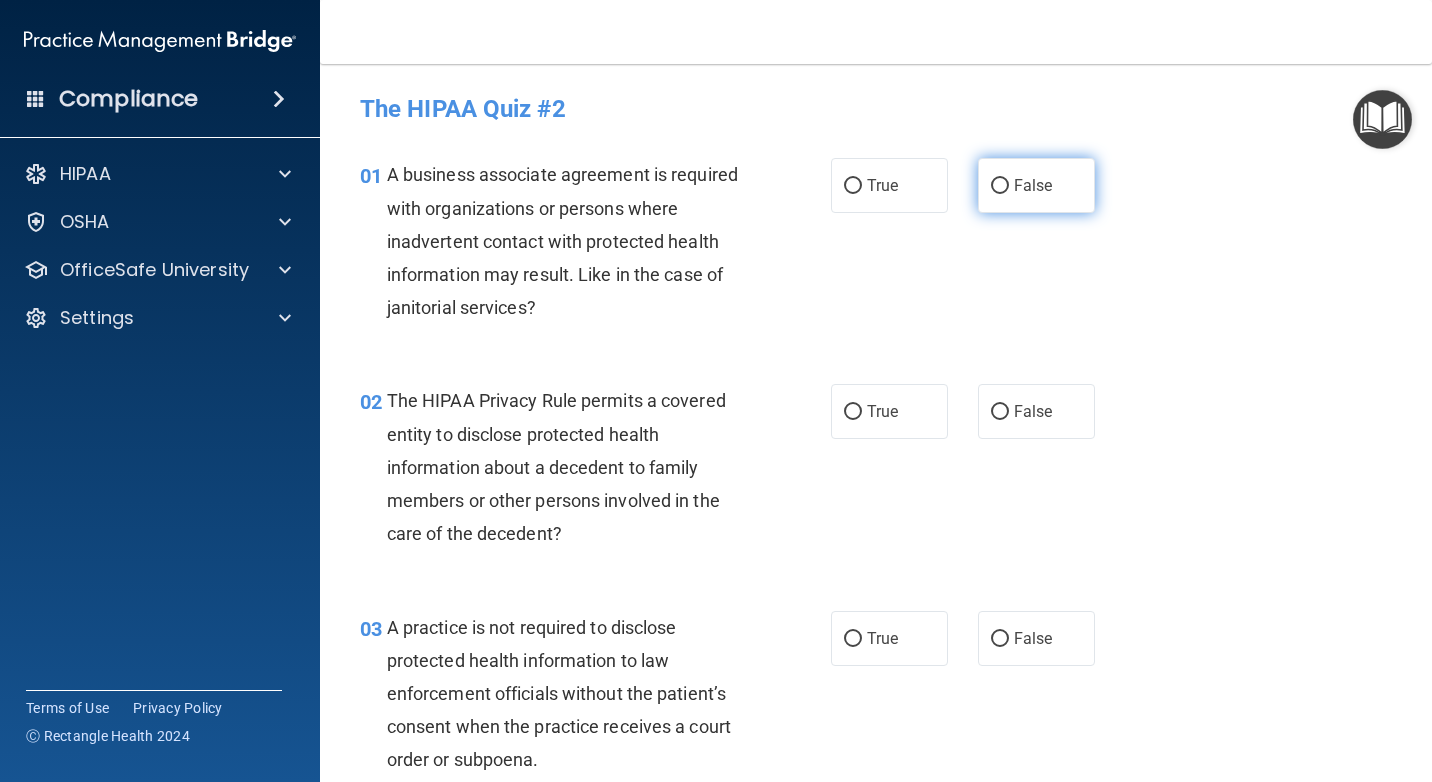 click on "False" at bounding box center (1000, 186) 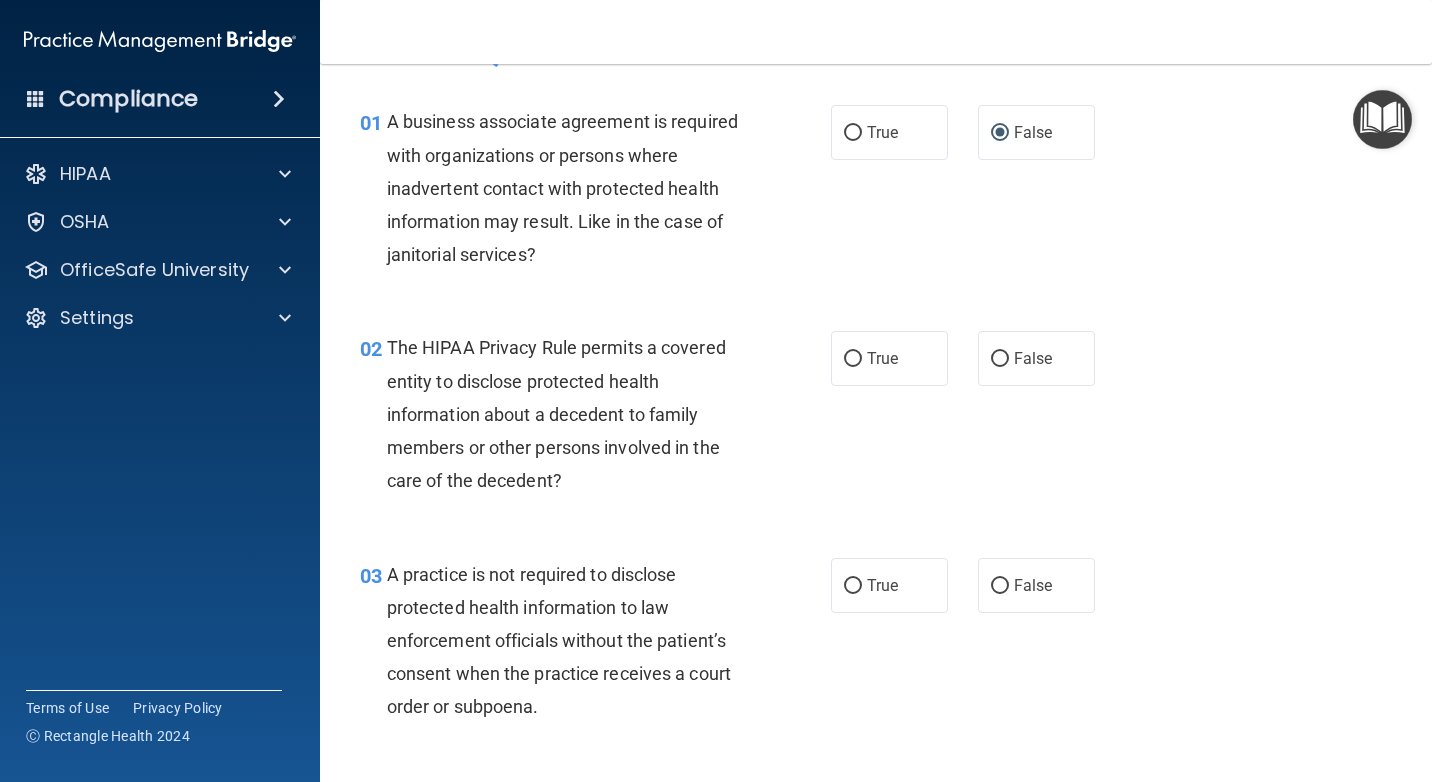 scroll, scrollTop: 100, scrollLeft: 0, axis: vertical 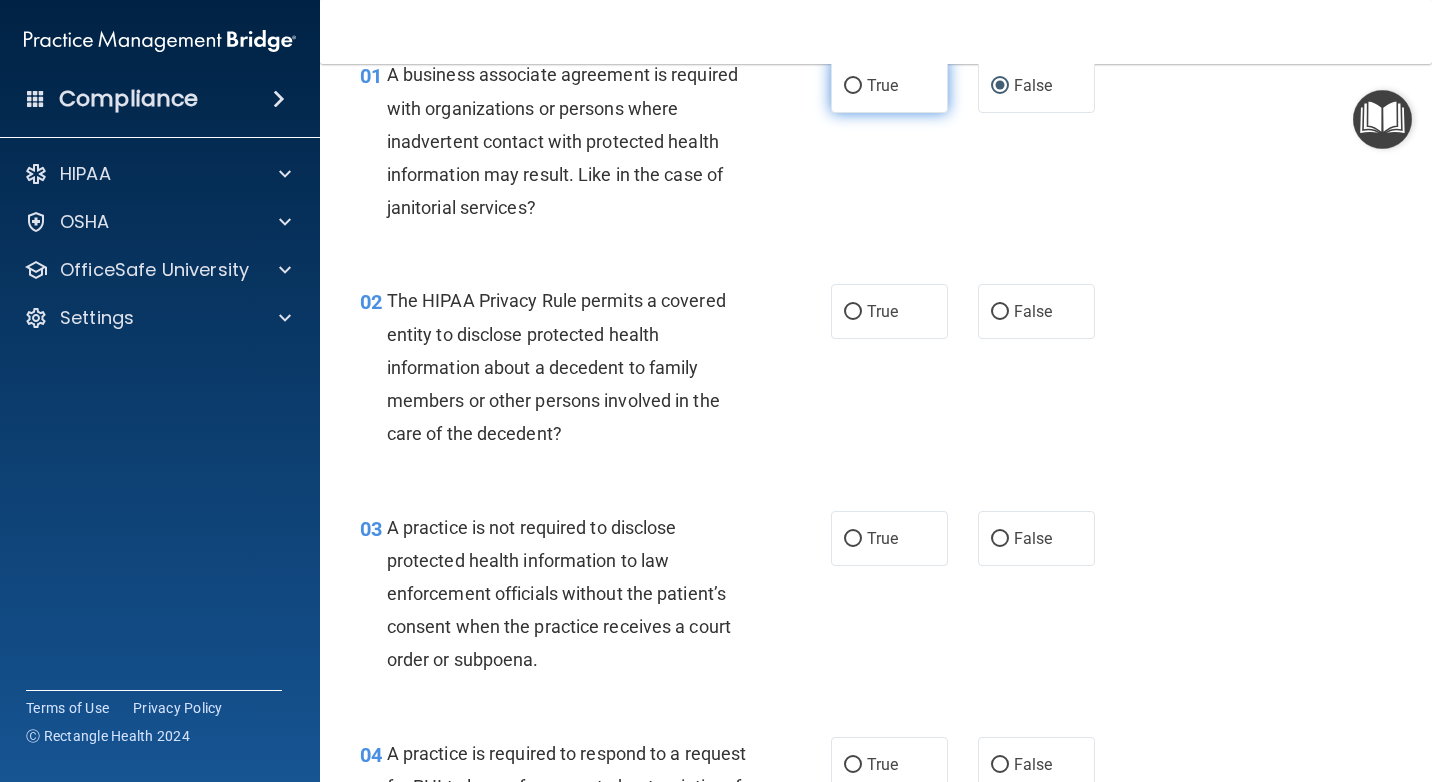 click on "True" at bounding box center (889, 85) 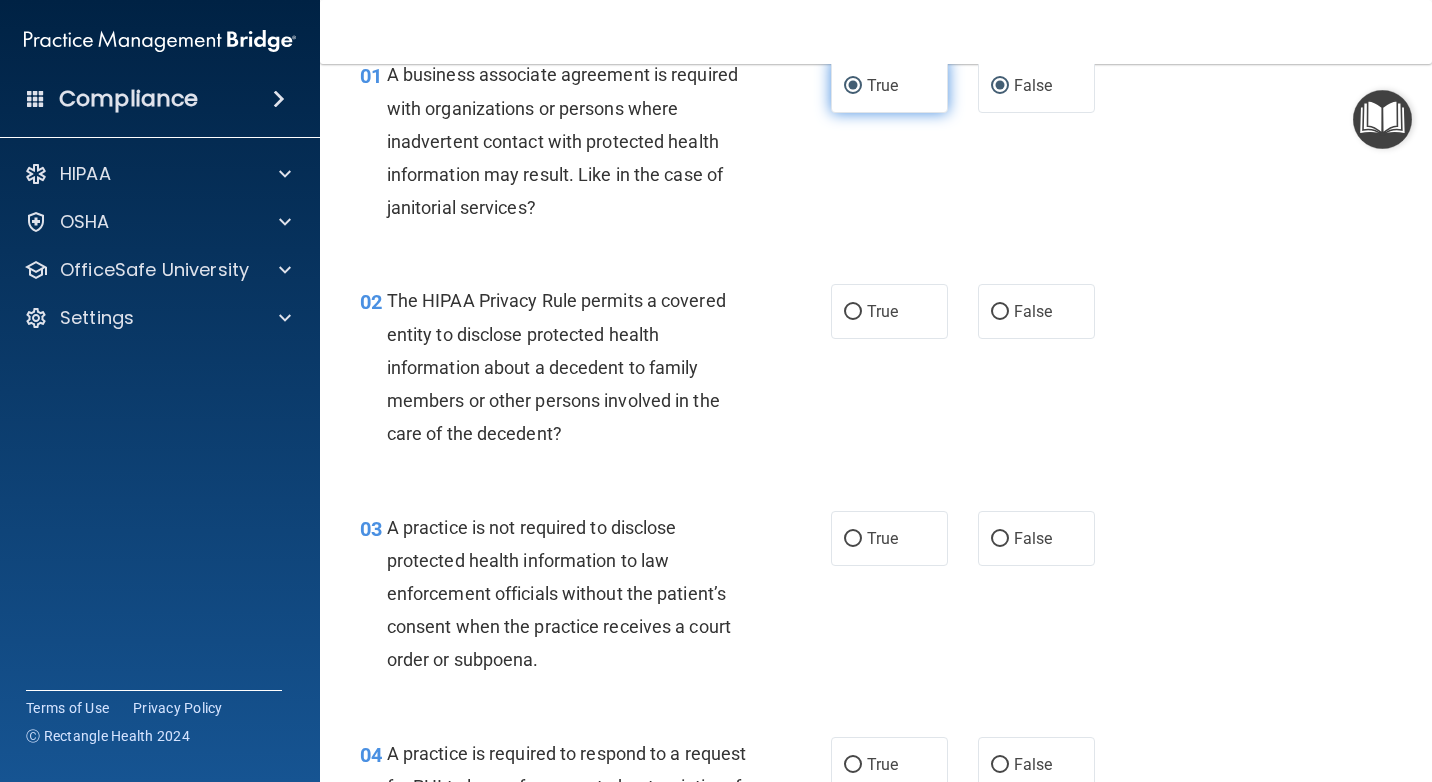 radio on "false" 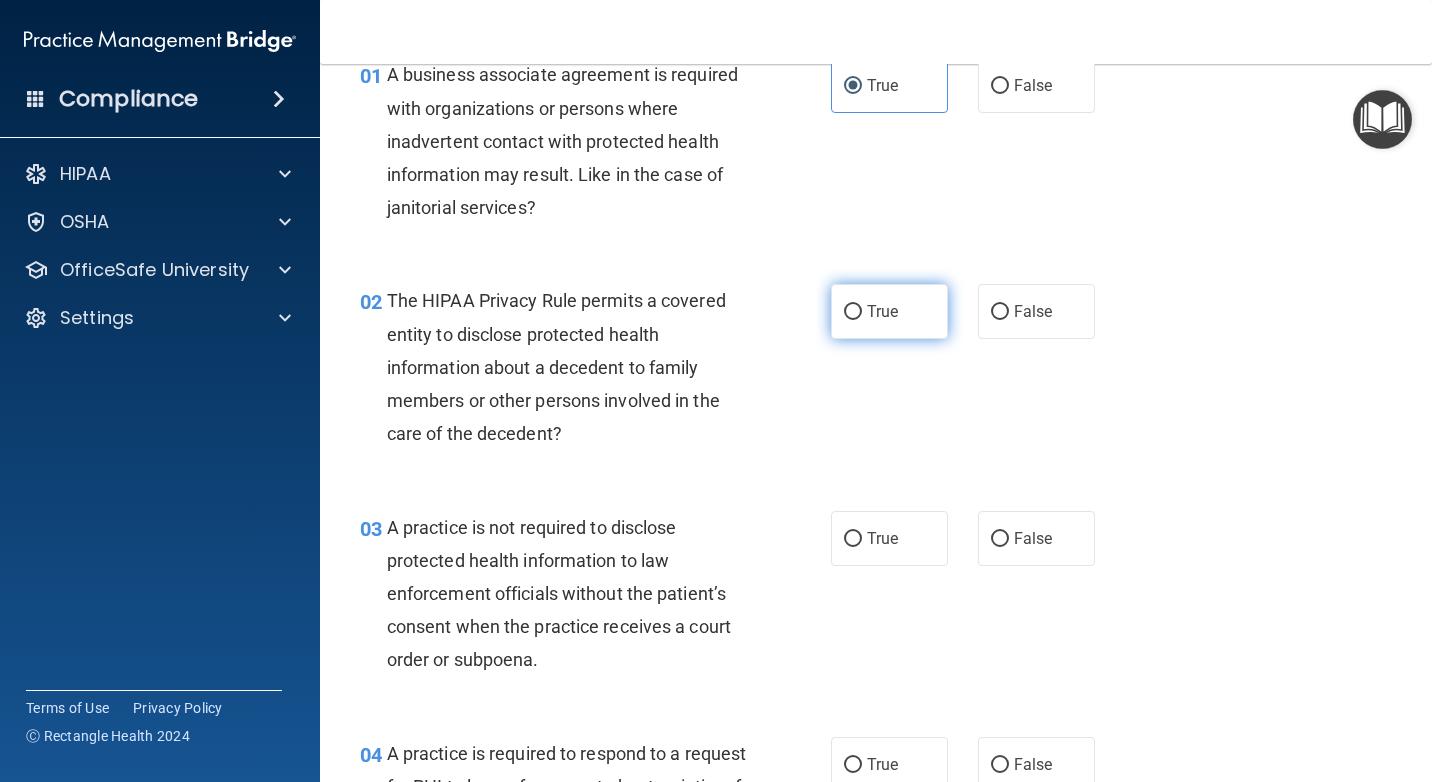 click on "True" at bounding box center (853, 312) 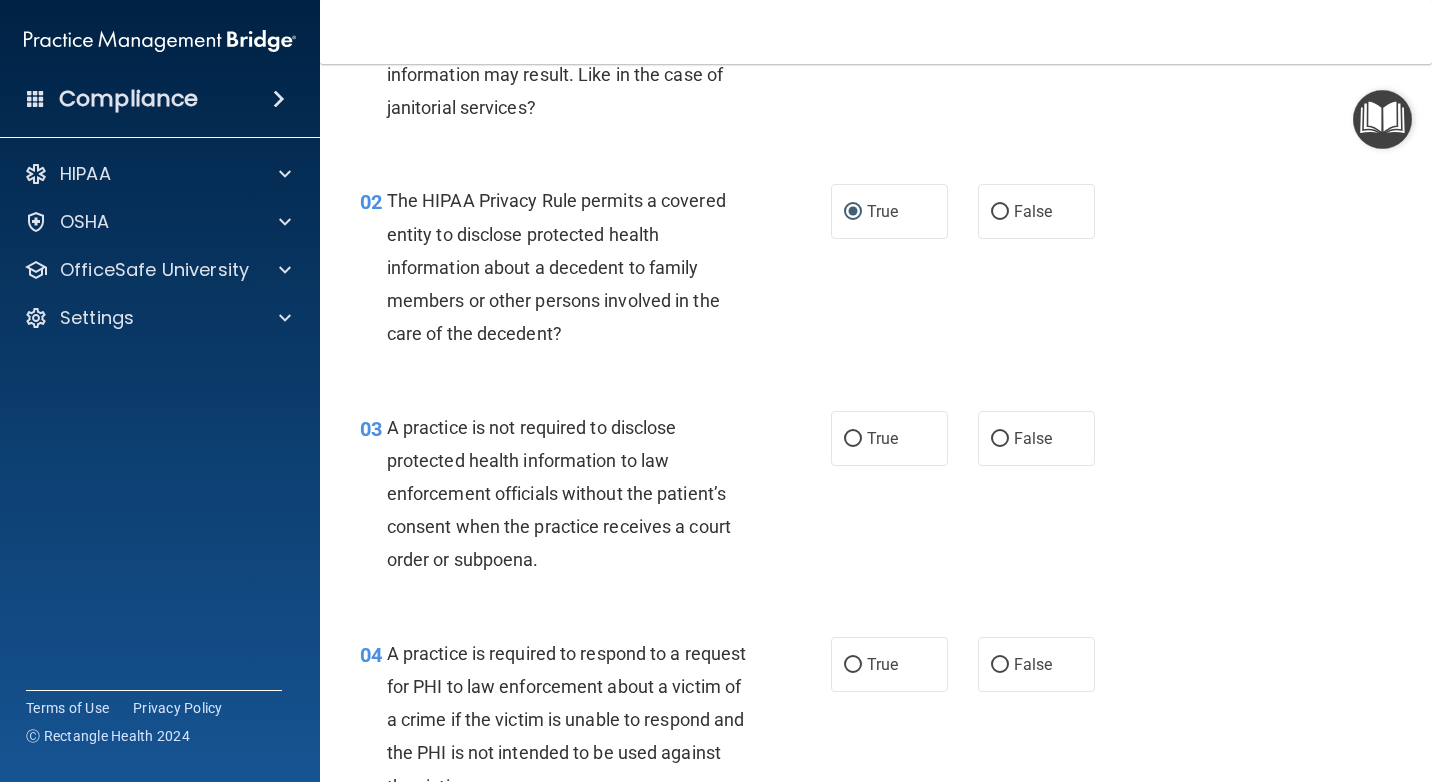 scroll, scrollTop: 300, scrollLeft: 0, axis: vertical 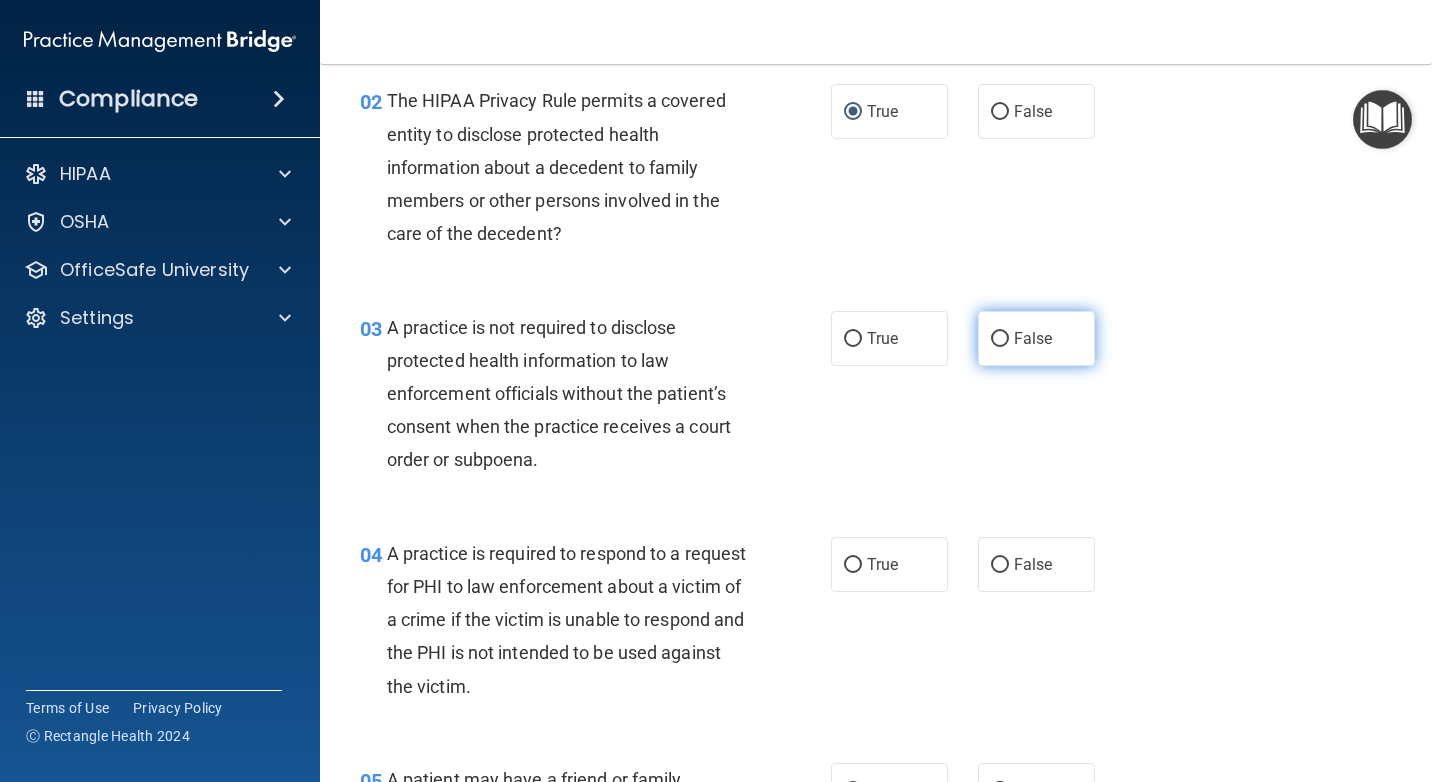 click on "False" at bounding box center [1036, 338] 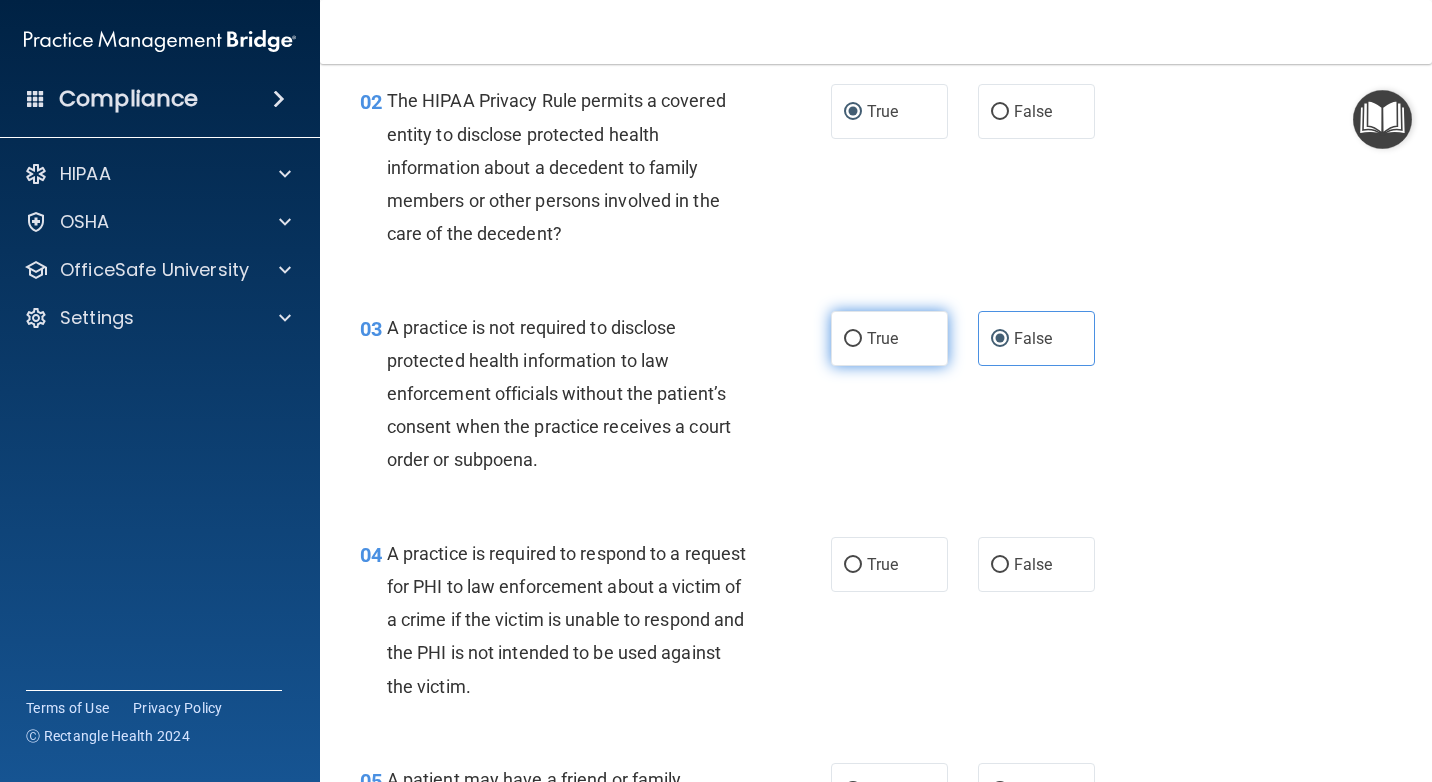 click on "True" at bounding box center [889, 338] 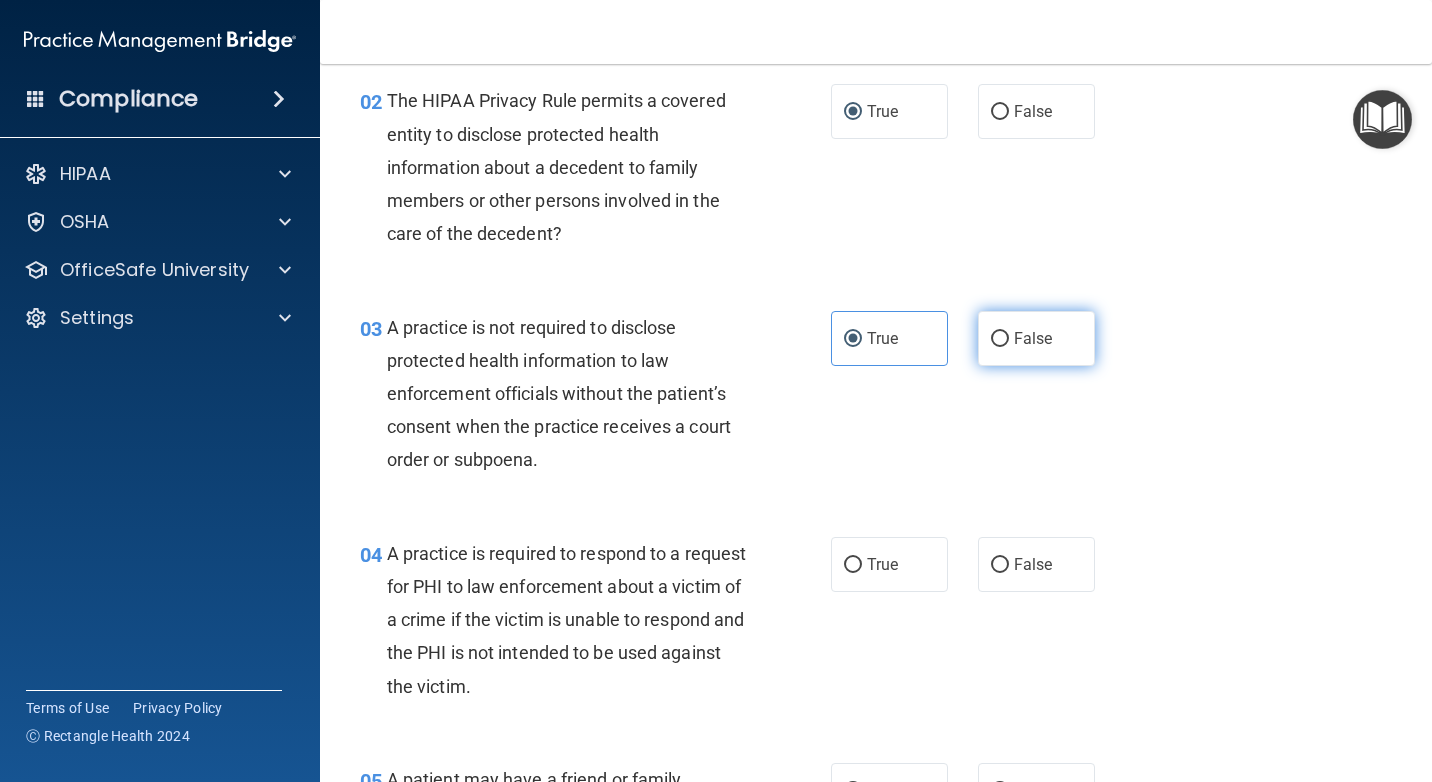click on "False" at bounding box center (1036, 338) 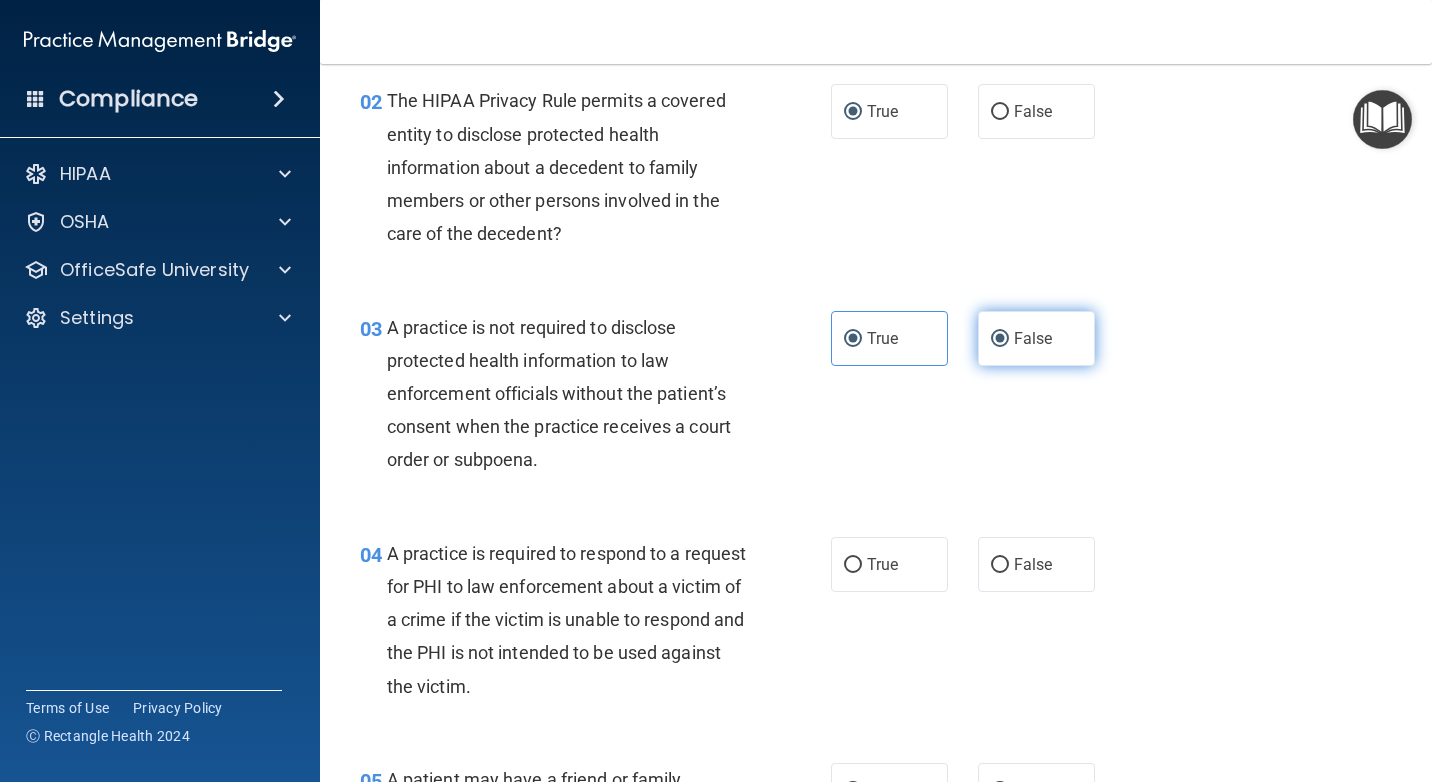 radio on "false" 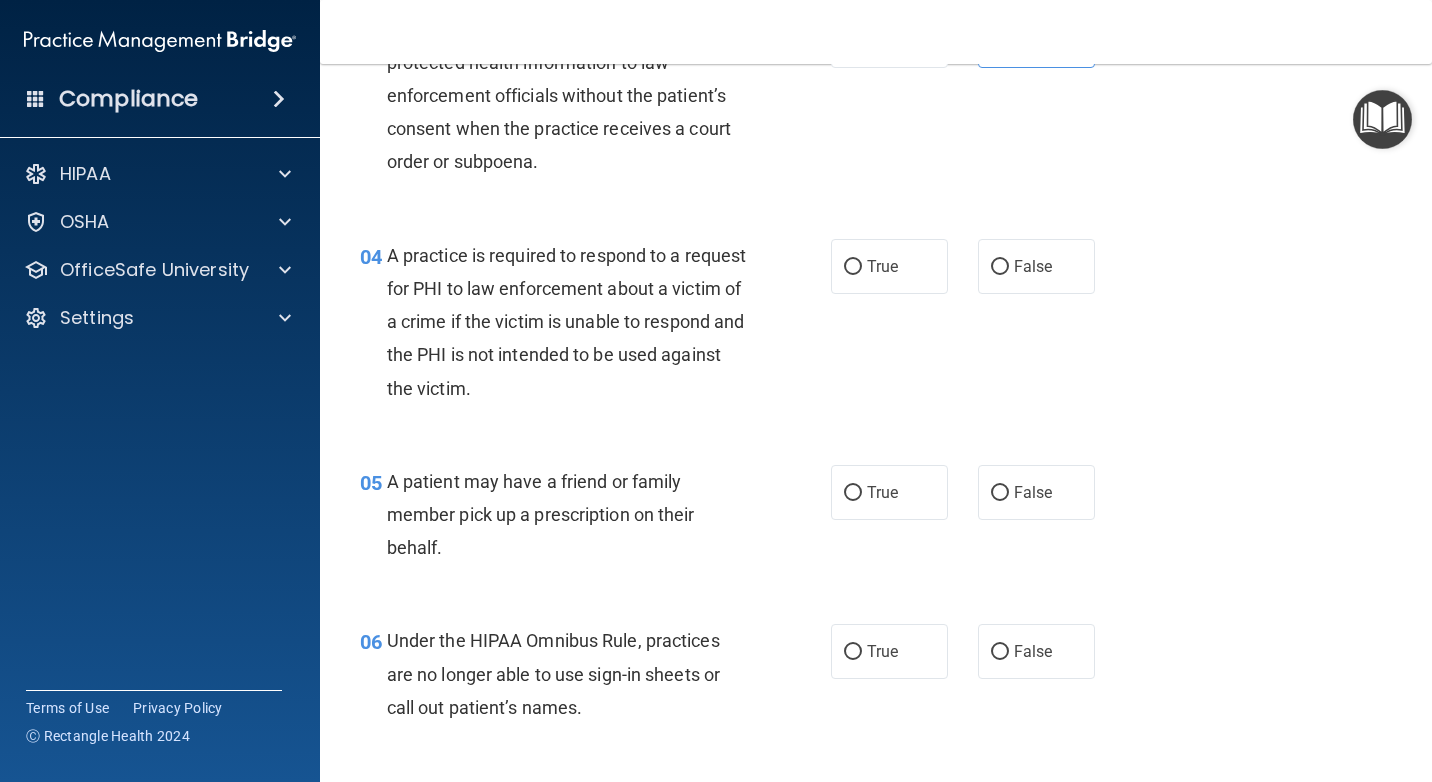 scroll, scrollTop: 600, scrollLeft: 0, axis: vertical 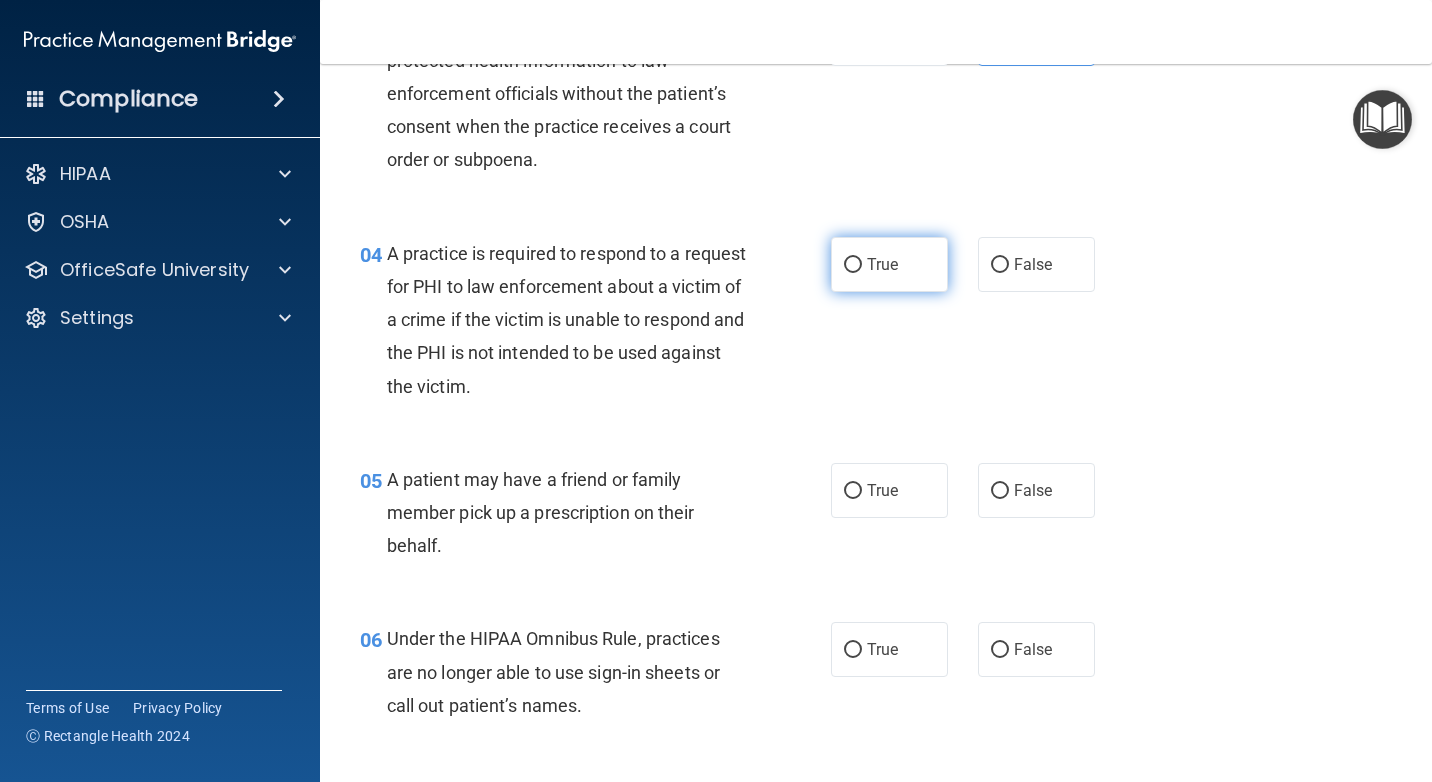 click on "True" at bounding box center [889, 264] 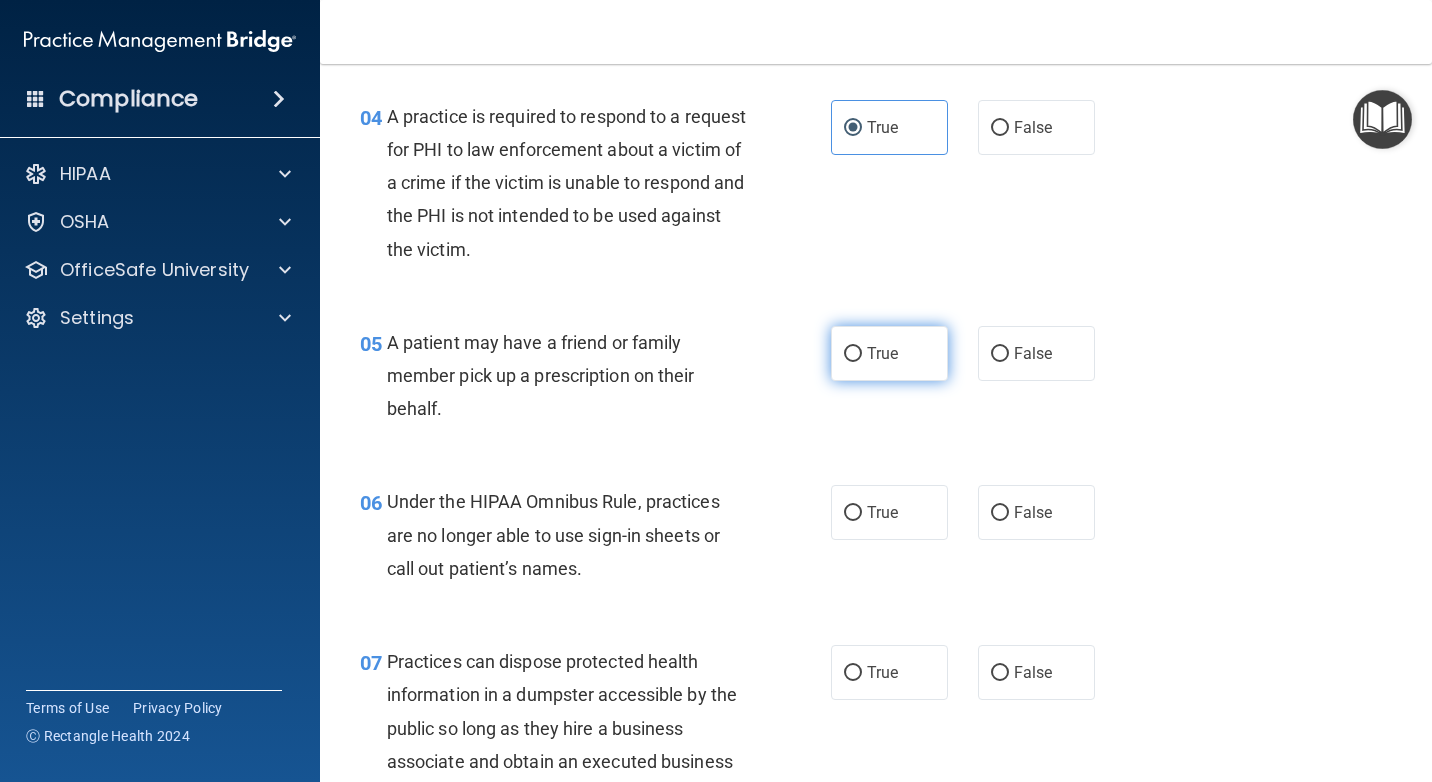 scroll, scrollTop: 800, scrollLeft: 0, axis: vertical 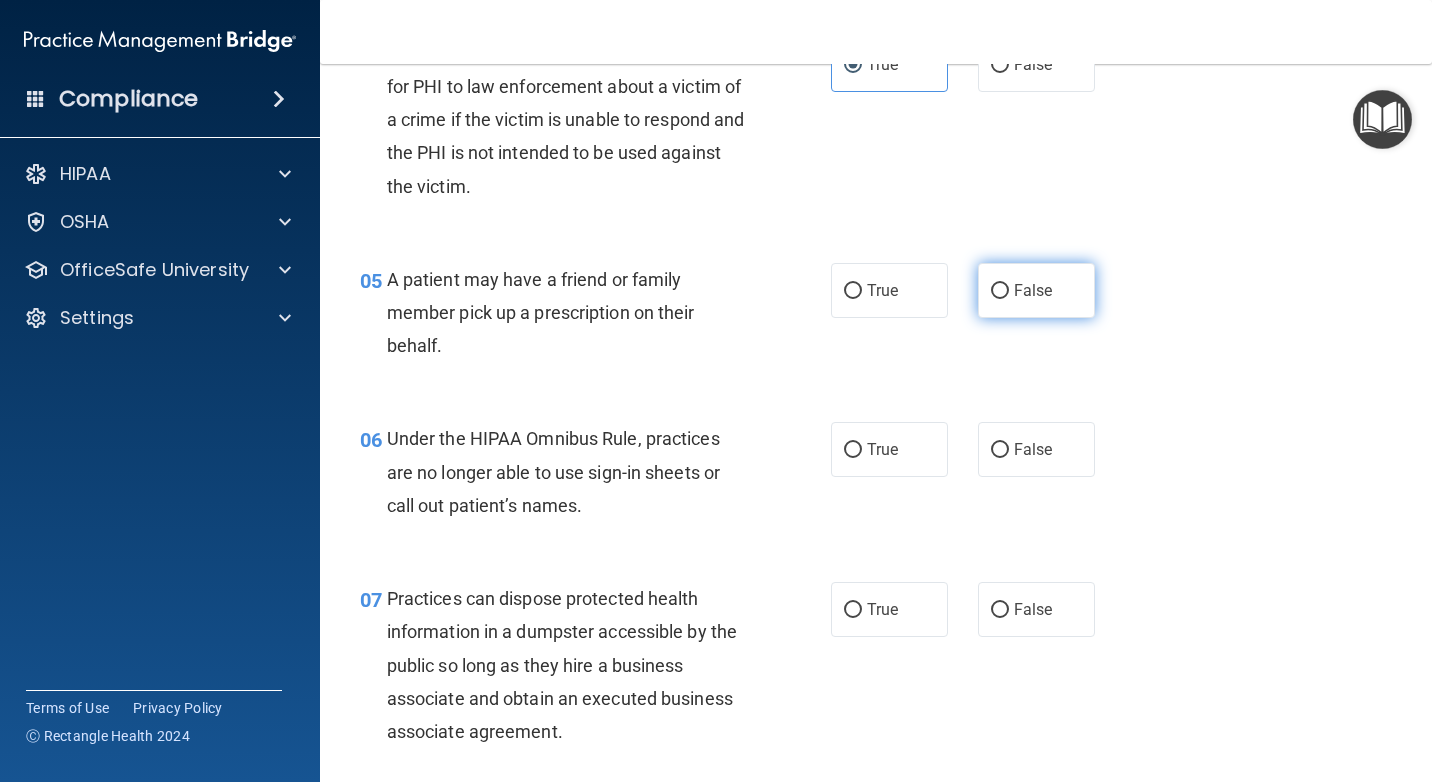 click on "False" at bounding box center (1036, 290) 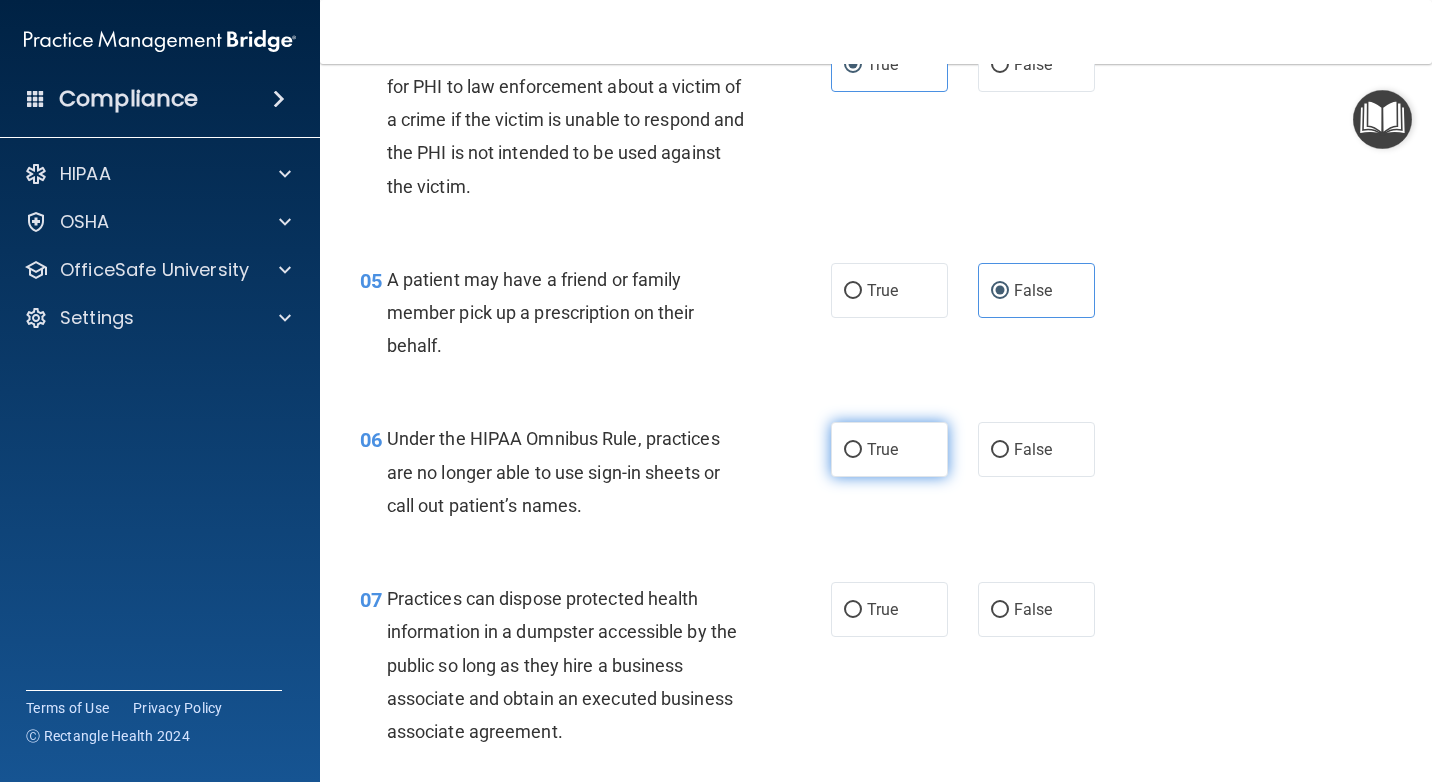 scroll, scrollTop: 900, scrollLeft: 0, axis: vertical 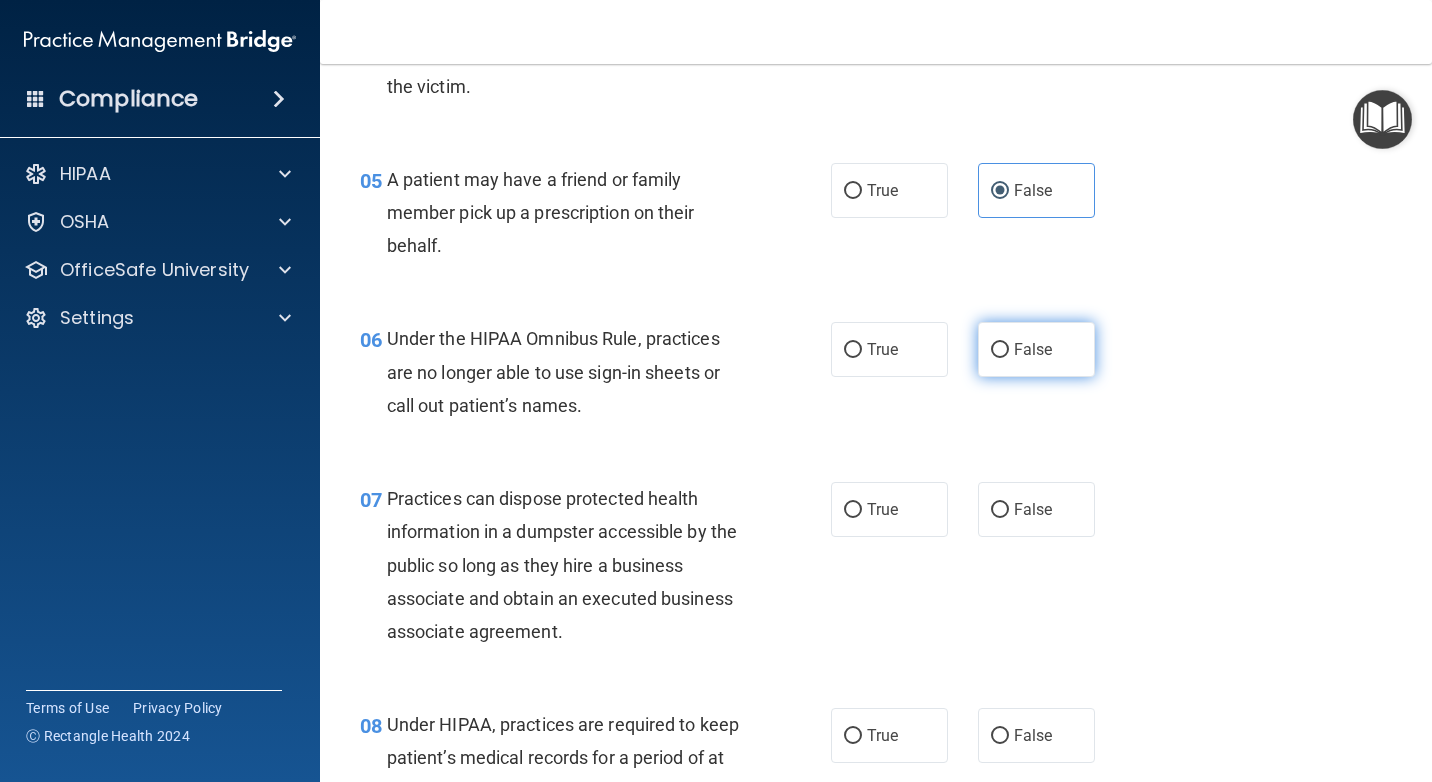 click on "False" at bounding box center [1036, 349] 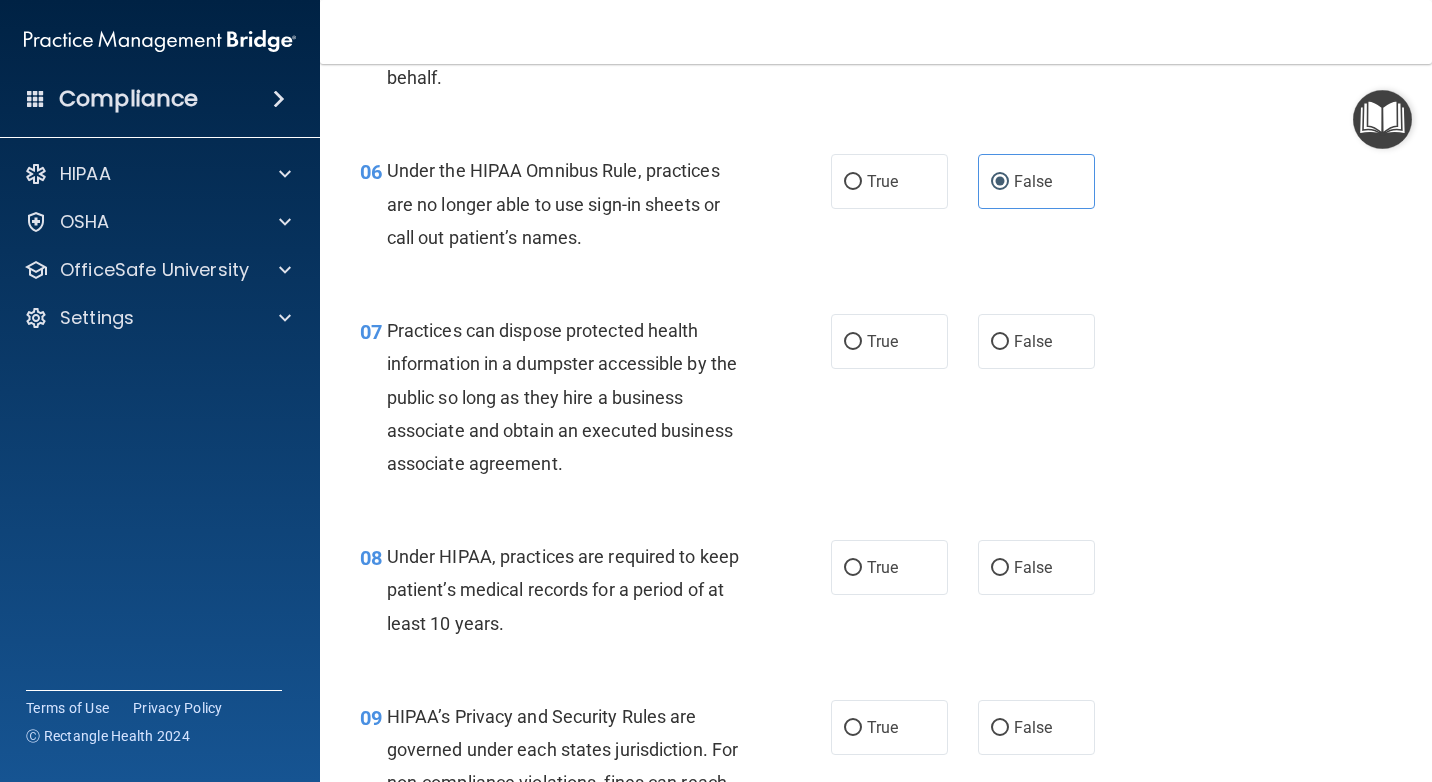 scroll, scrollTop: 1100, scrollLeft: 0, axis: vertical 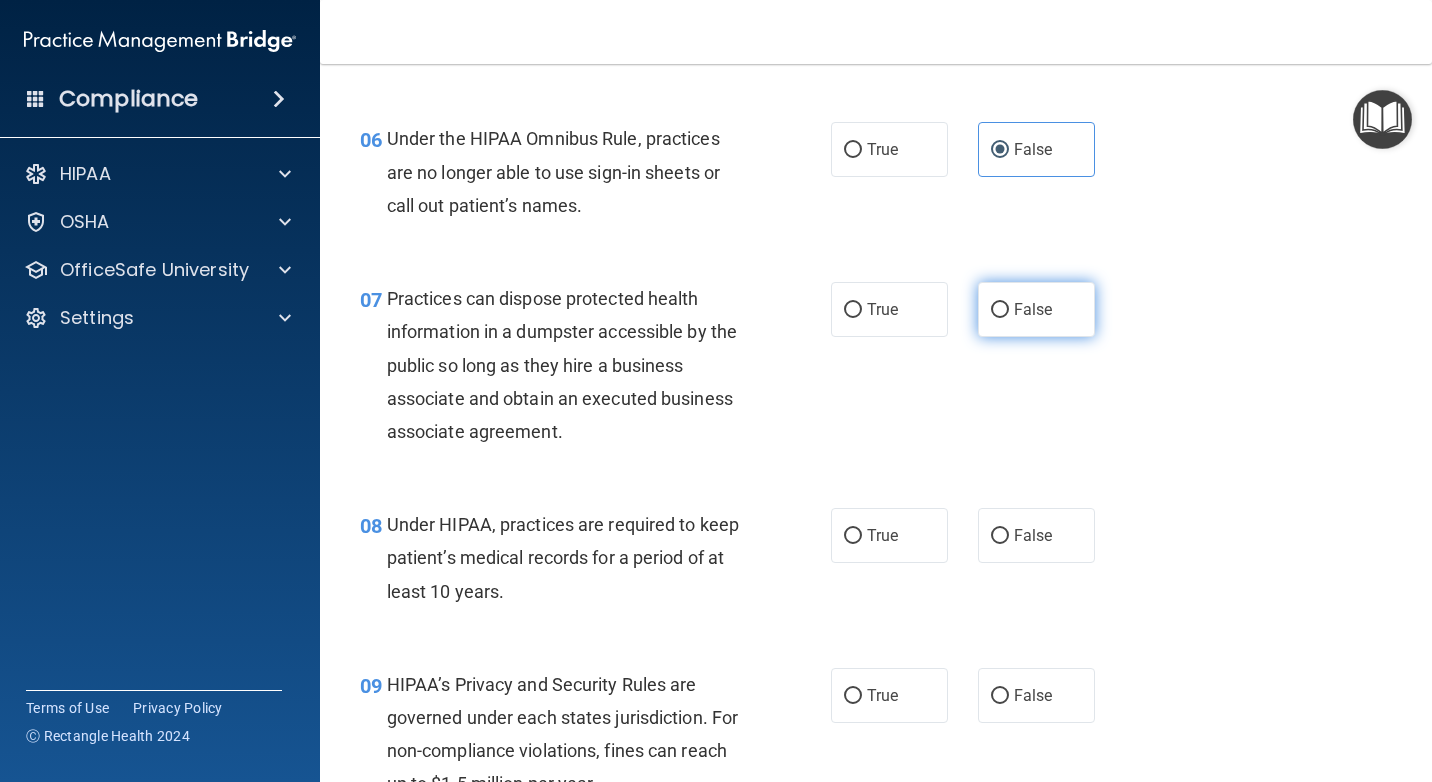 click on "False" at bounding box center (1033, 309) 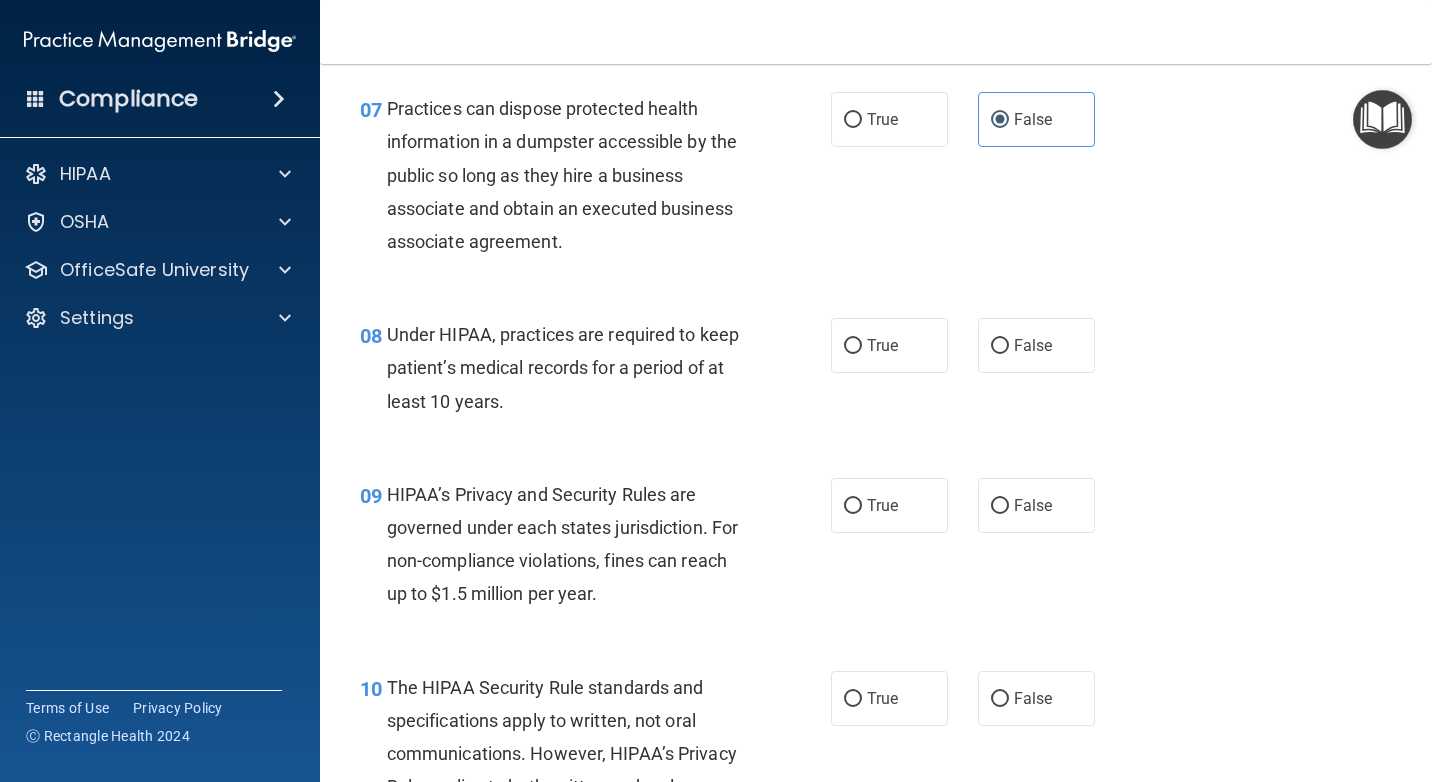 scroll, scrollTop: 1300, scrollLeft: 0, axis: vertical 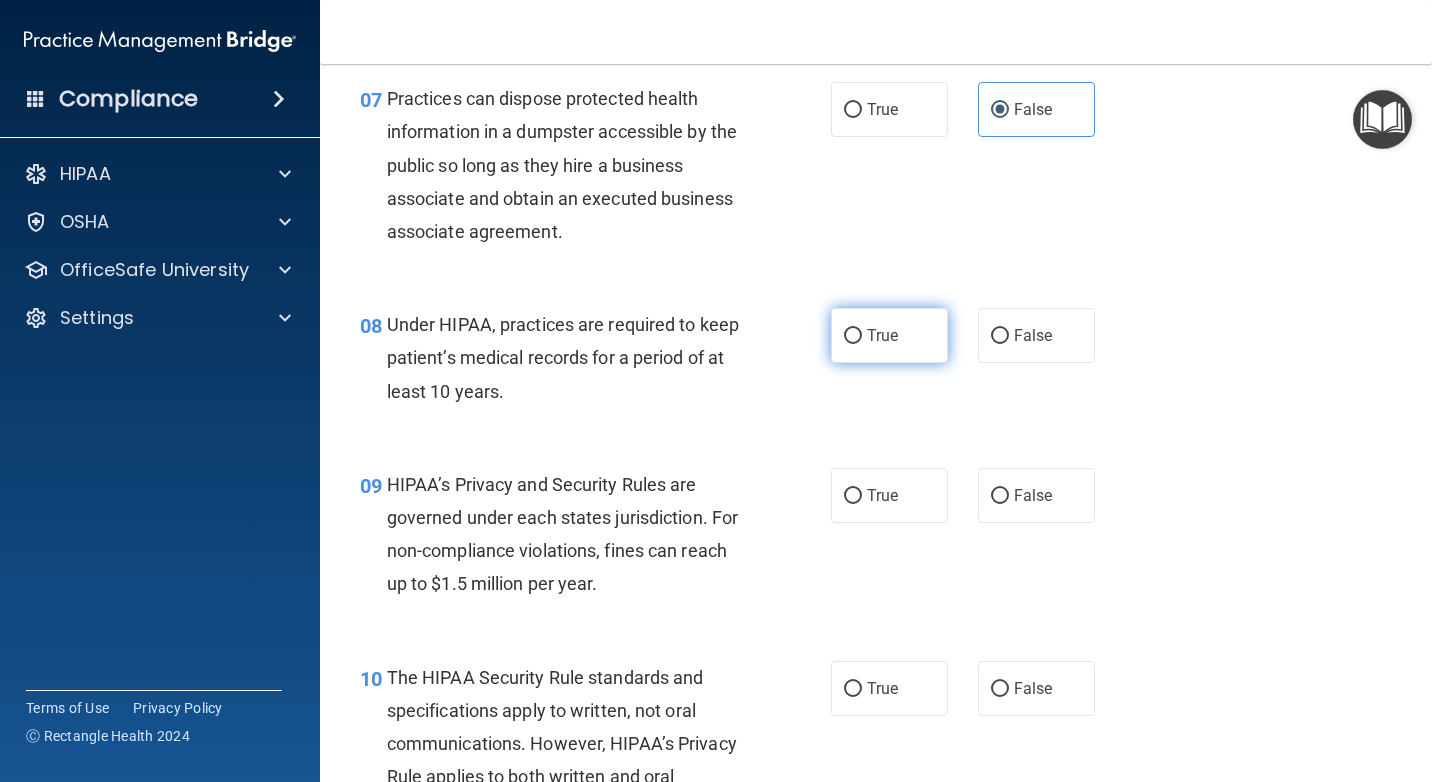 click on "True" at bounding box center (889, 335) 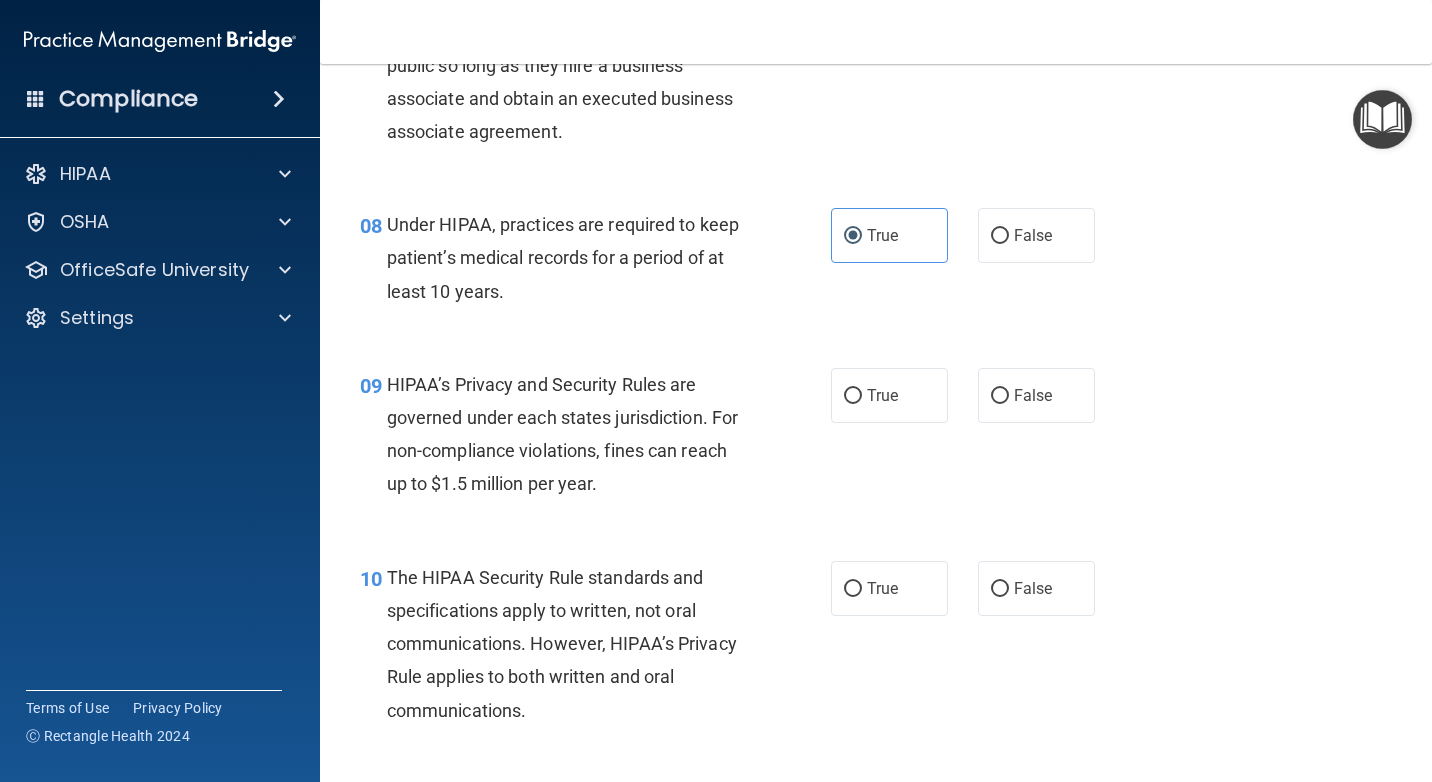 scroll, scrollTop: 1500, scrollLeft: 0, axis: vertical 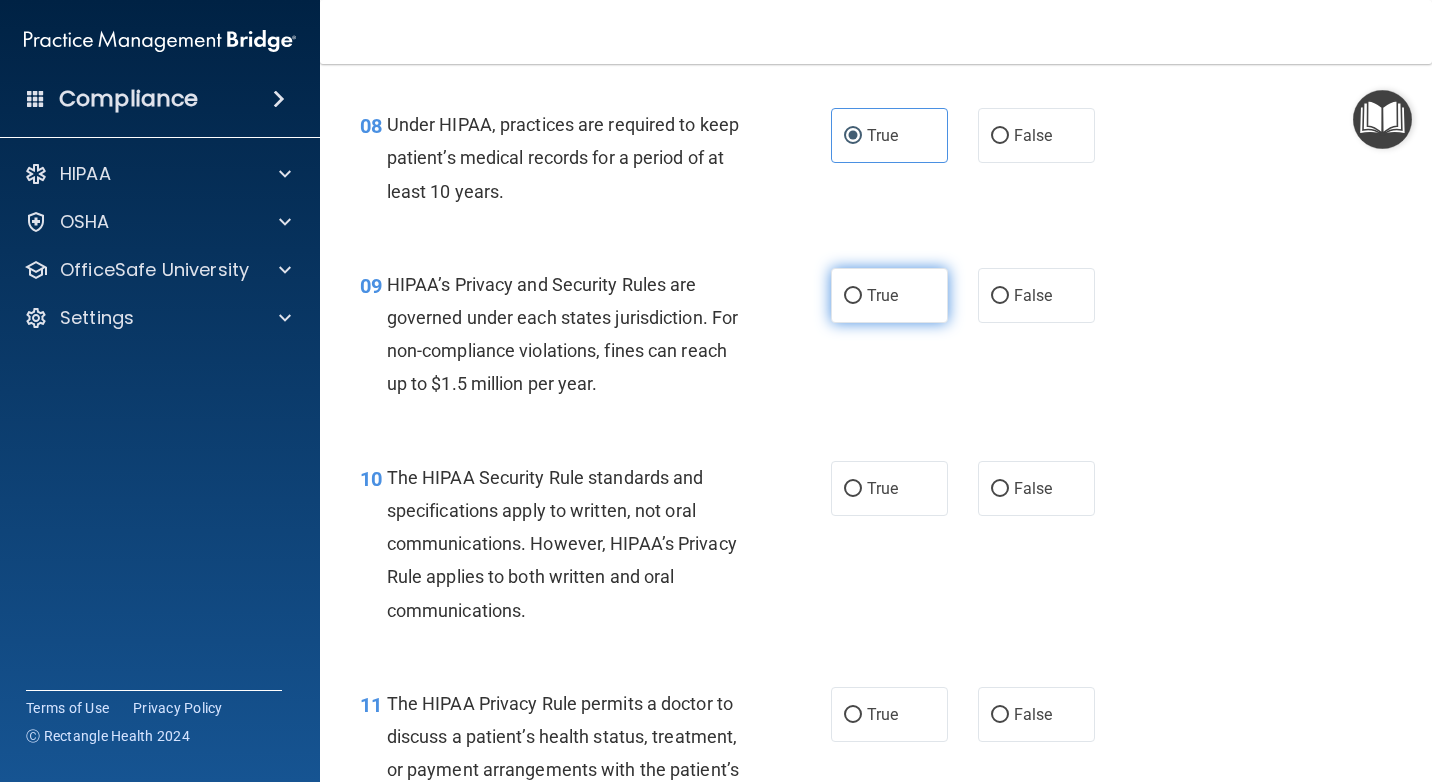 click on "True" at bounding box center (882, 295) 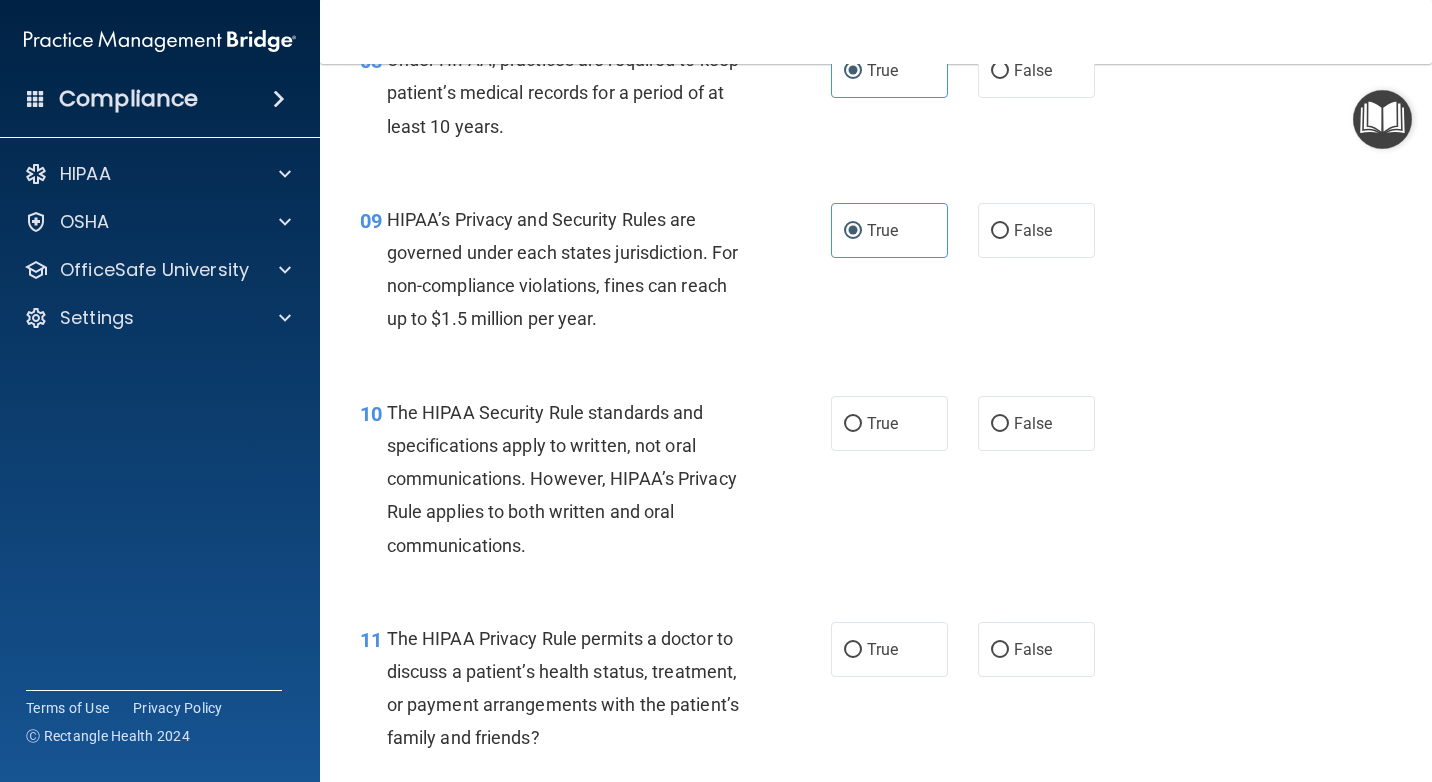 scroll, scrollTop: 1600, scrollLeft: 0, axis: vertical 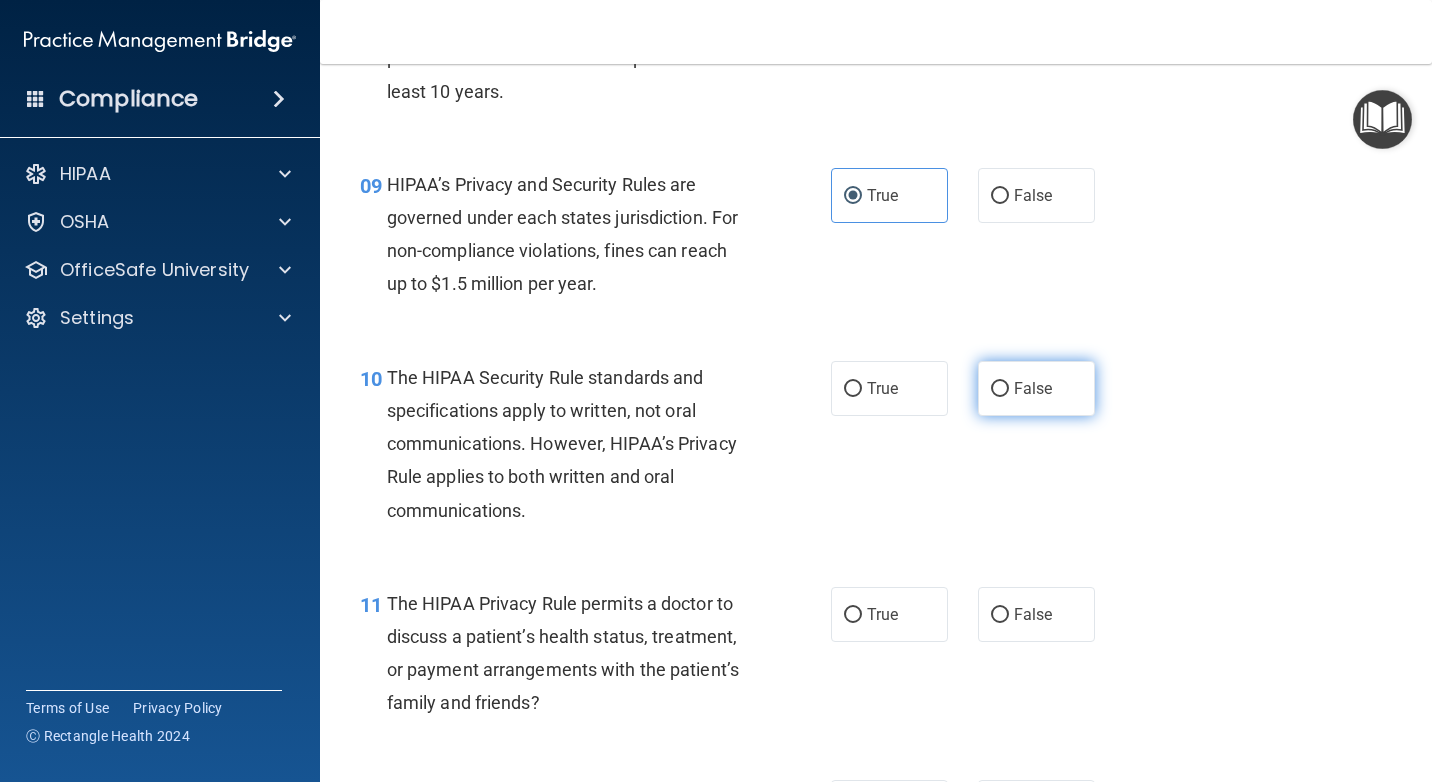 click on "False" at bounding box center [1036, 388] 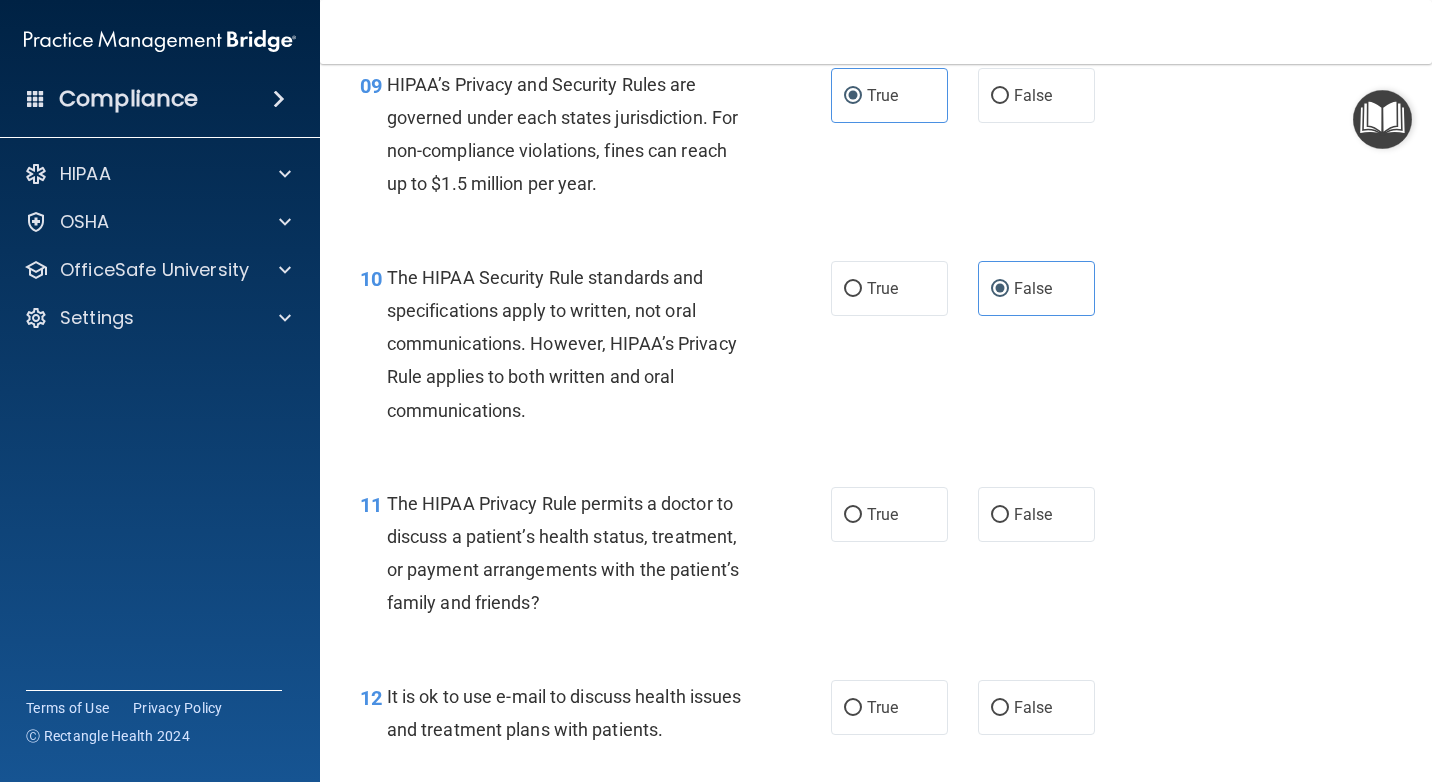 scroll, scrollTop: 1800, scrollLeft: 0, axis: vertical 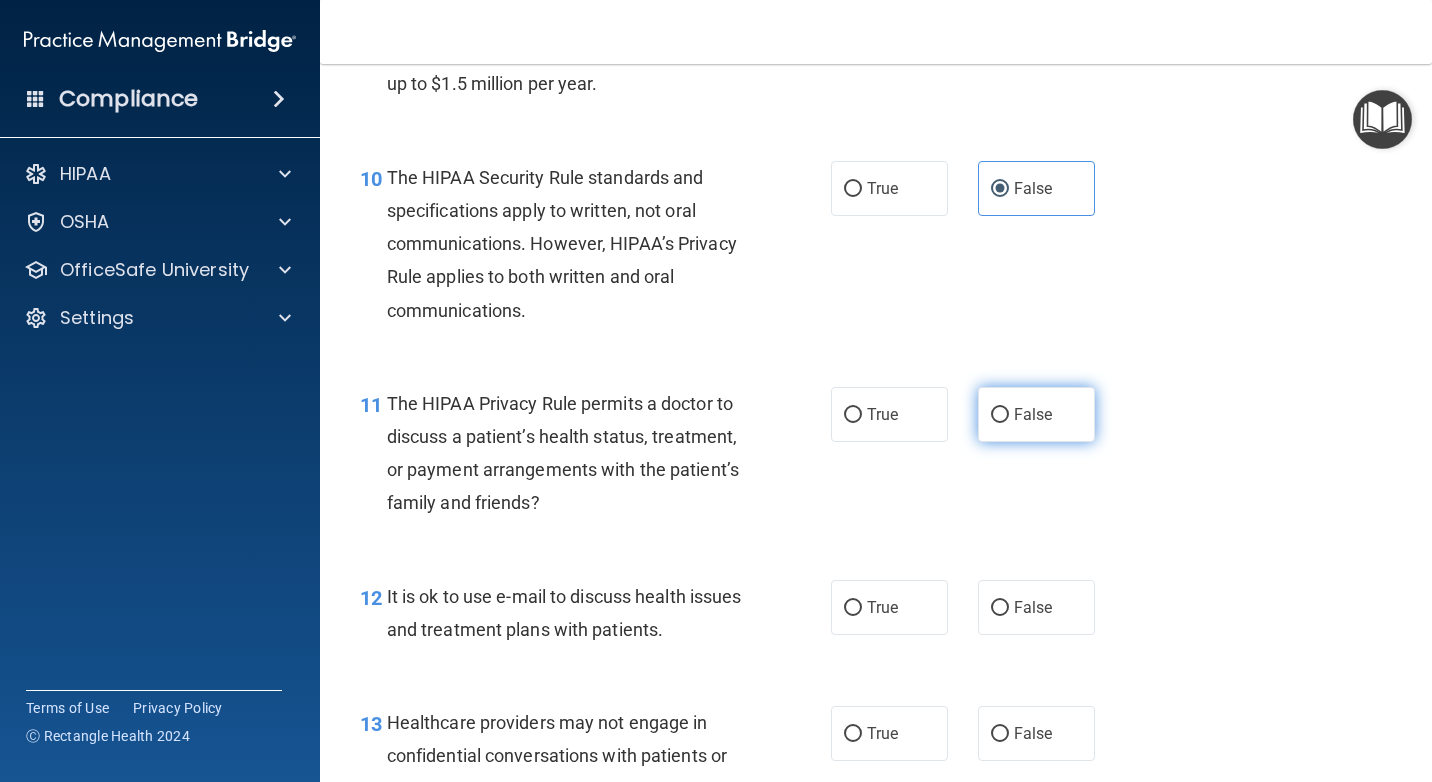 click on "False" at bounding box center [1036, 414] 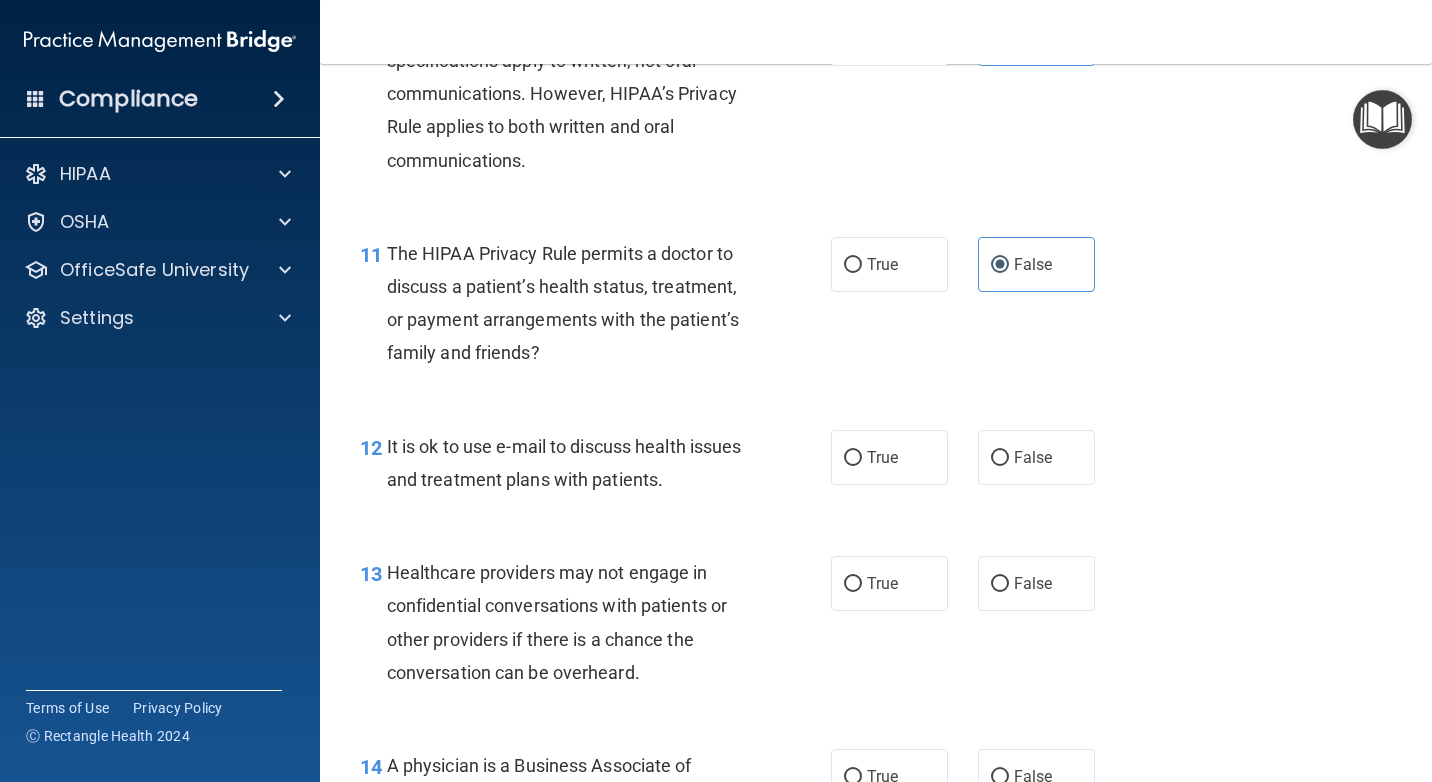 scroll, scrollTop: 2000, scrollLeft: 0, axis: vertical 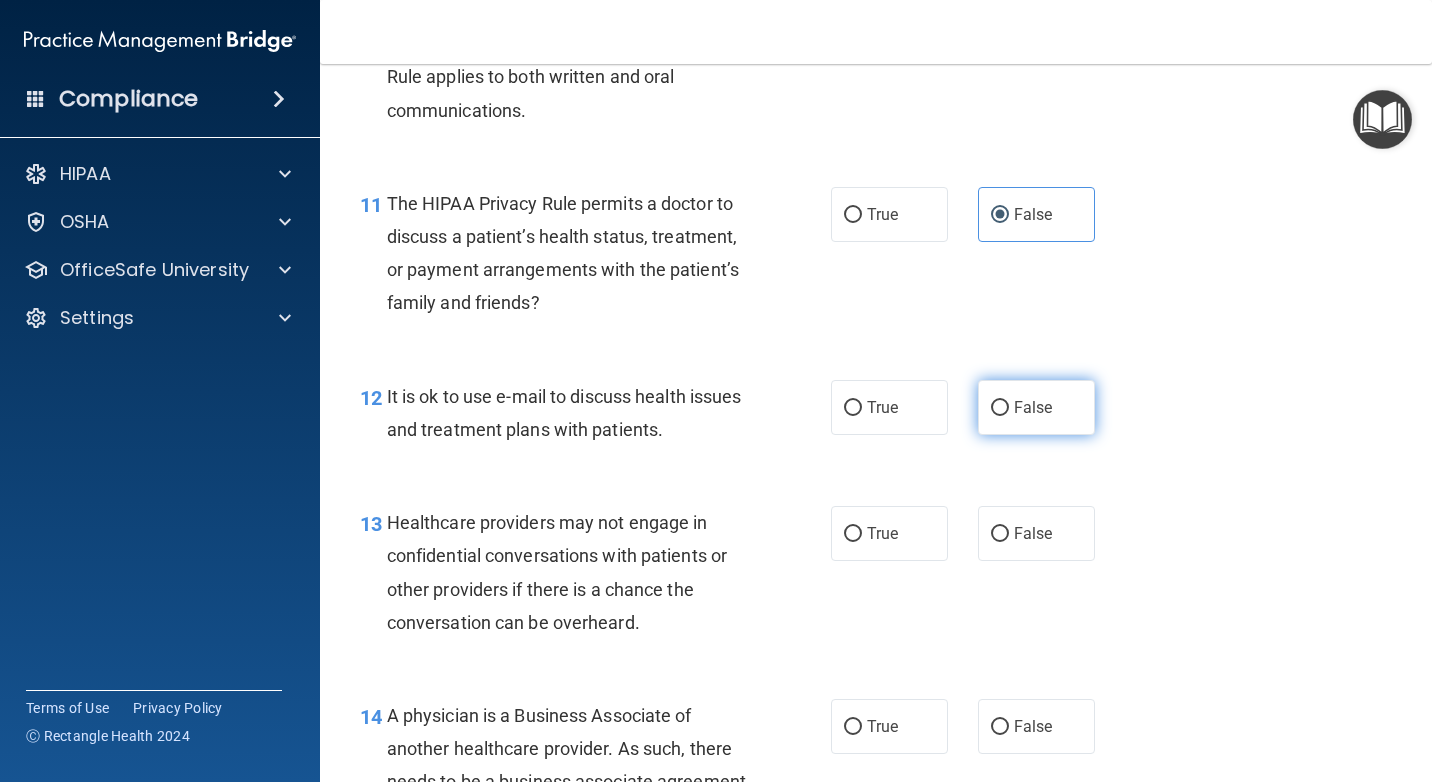 click on "False" at bounding box center [1036, 407] 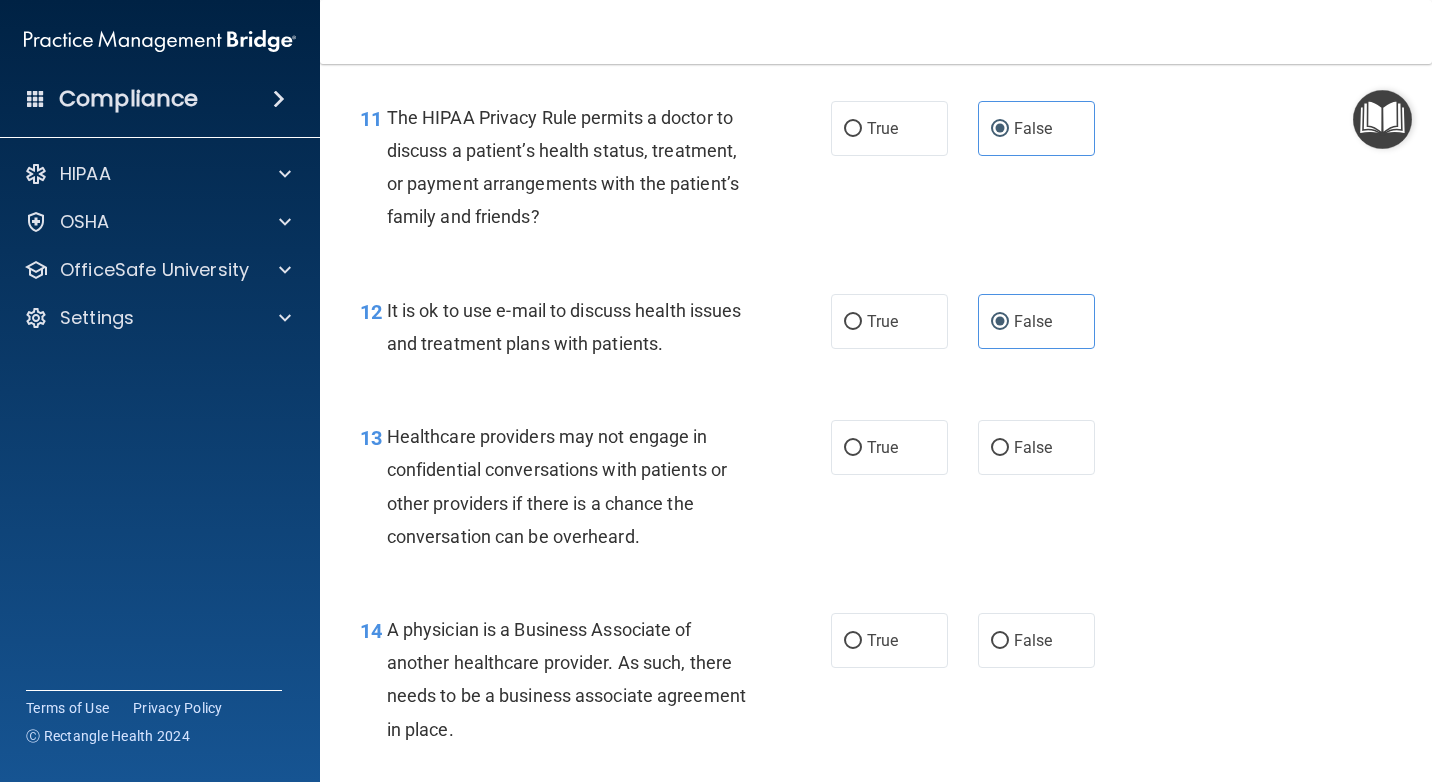 scroll, scrollTop: 2200, scrollLeft: 0, axis: vertical 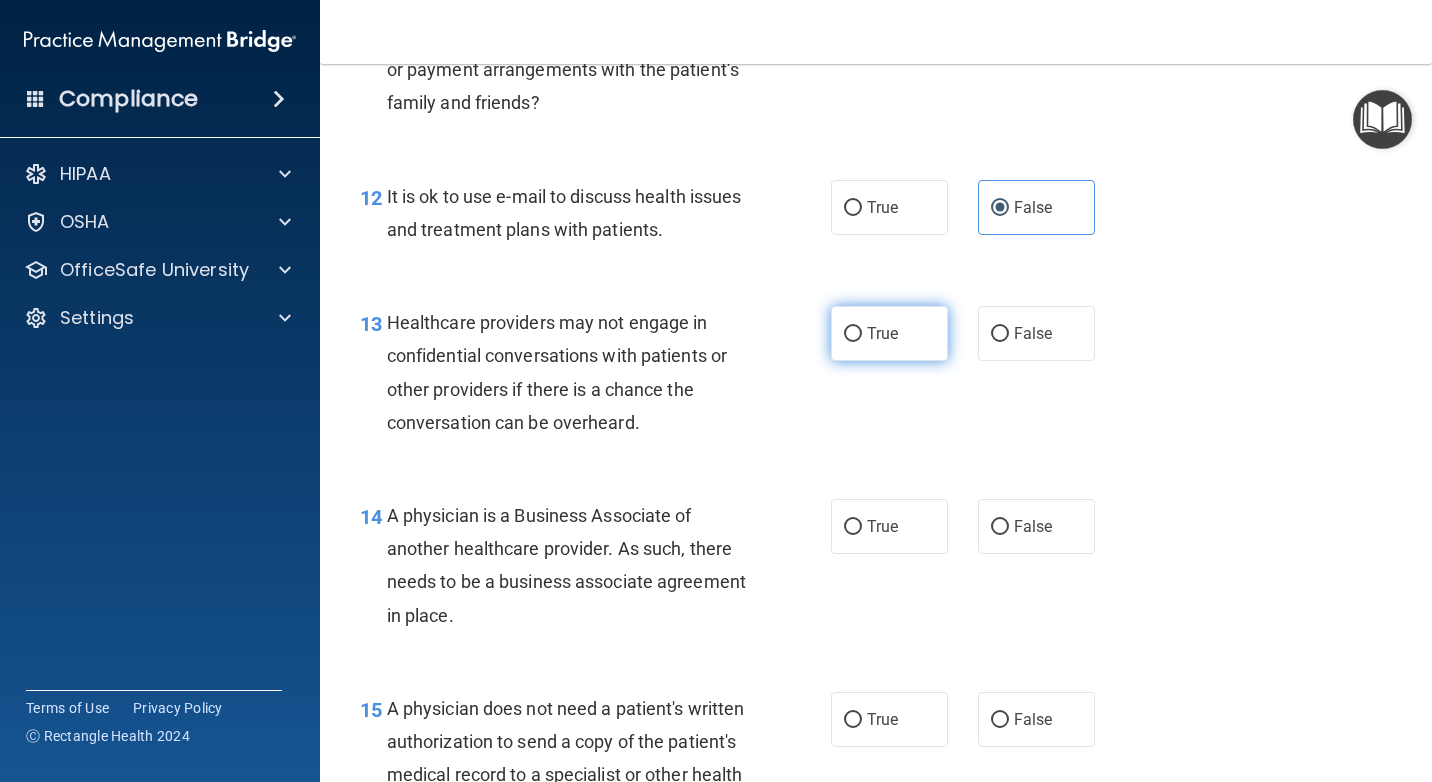 click on "True" at bounding box center (882, 333) 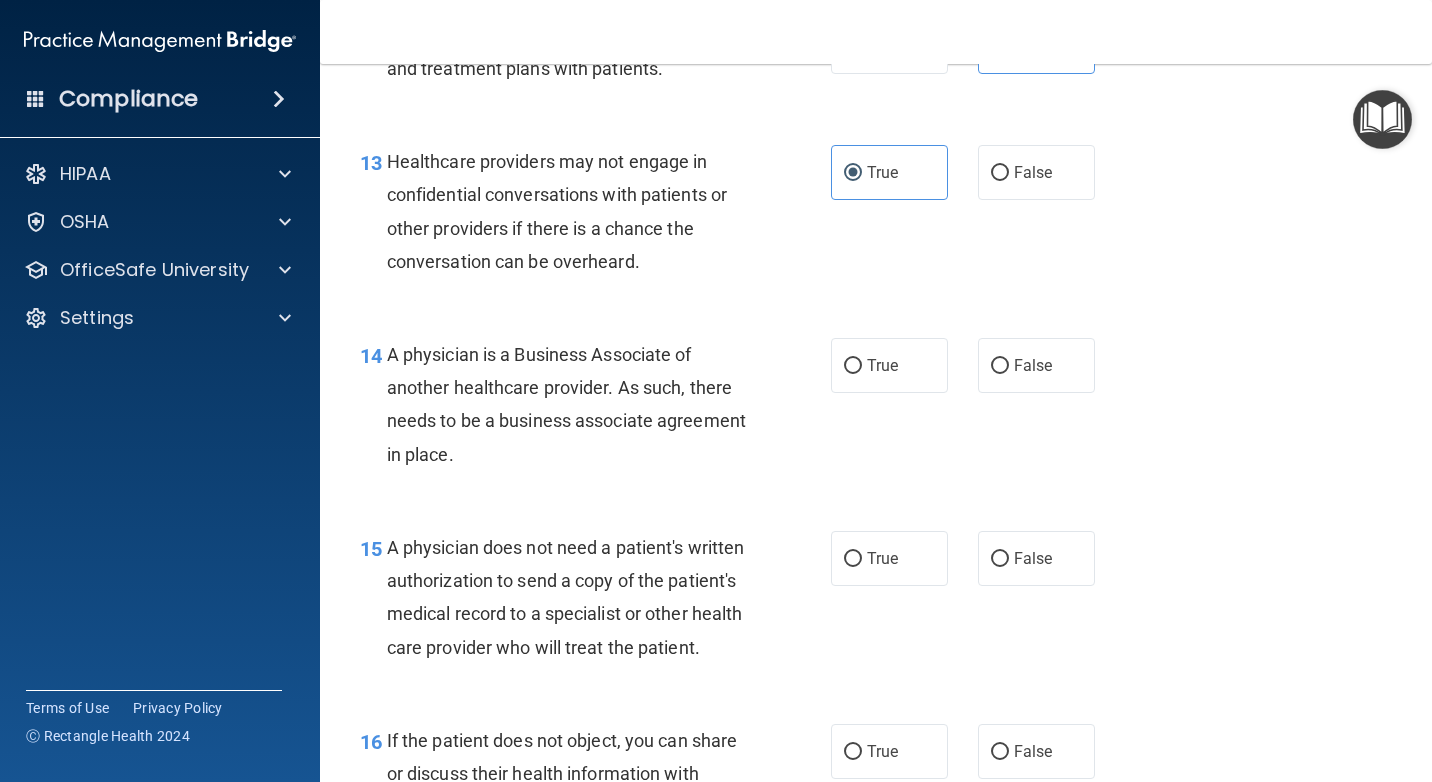 scroll, scrollTop: 2400, scrollLeft: 0, axis: vertical 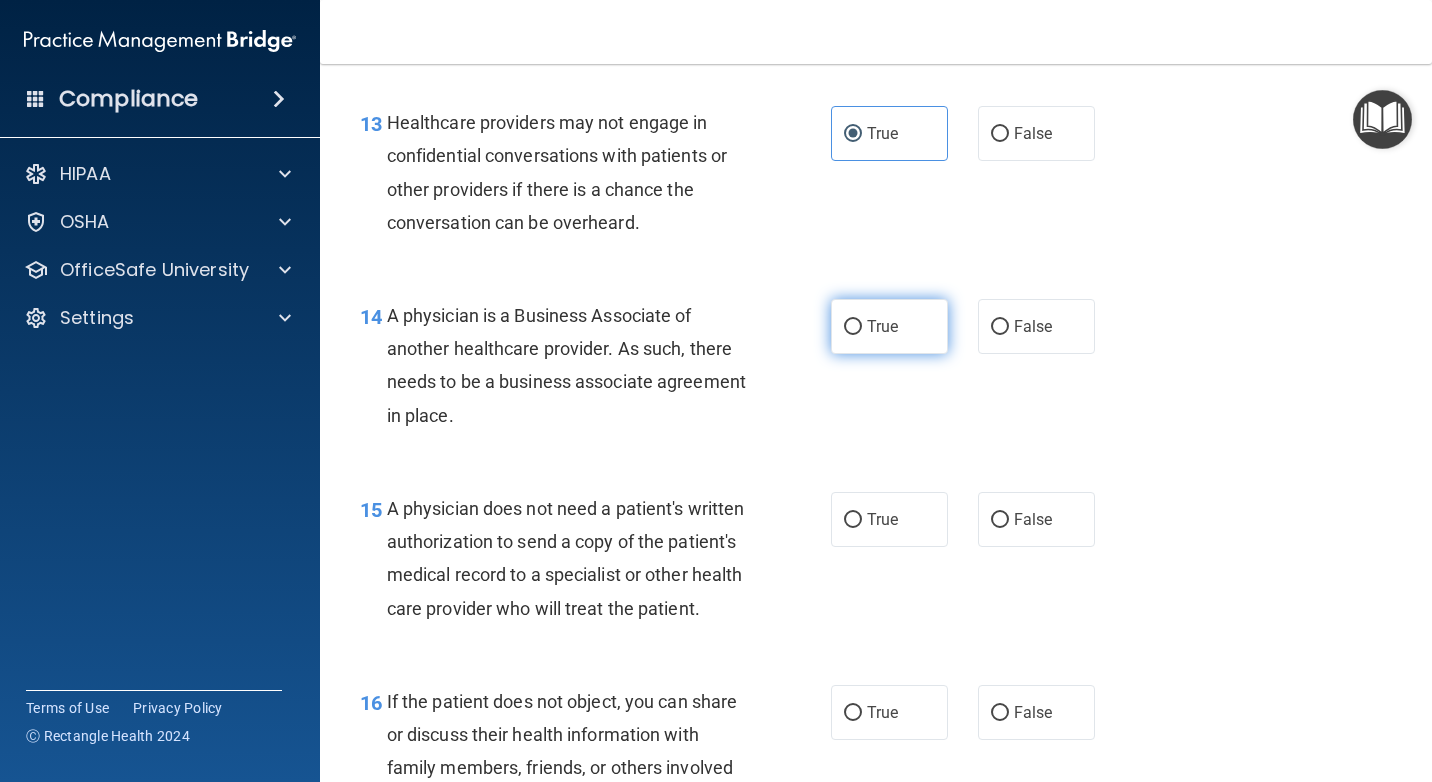 click on "True" at bounding box center [889, 326] 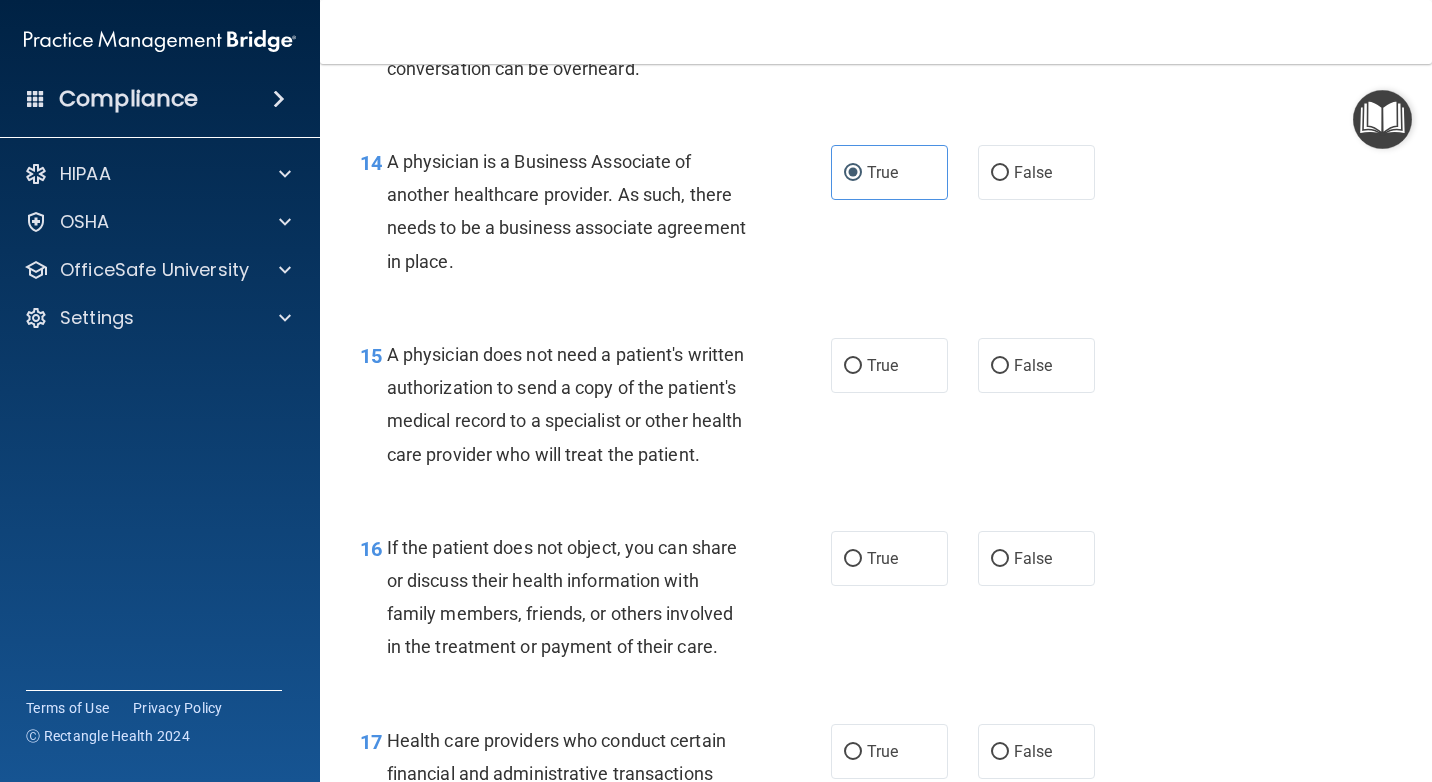 scroll, scrollTop: 2600, scrollLeft: 0, axis: vertical 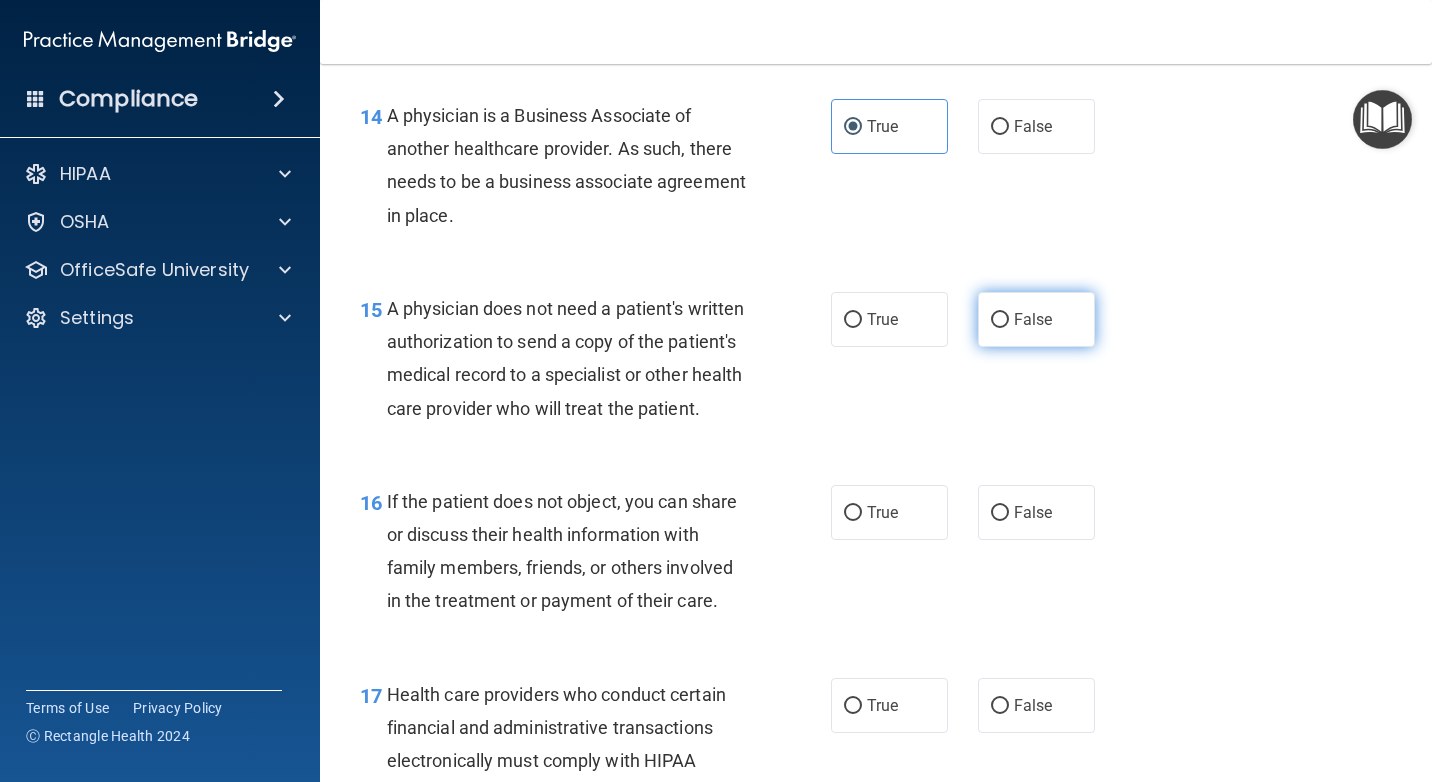 click on "False" at bounding box center [1033, 319] 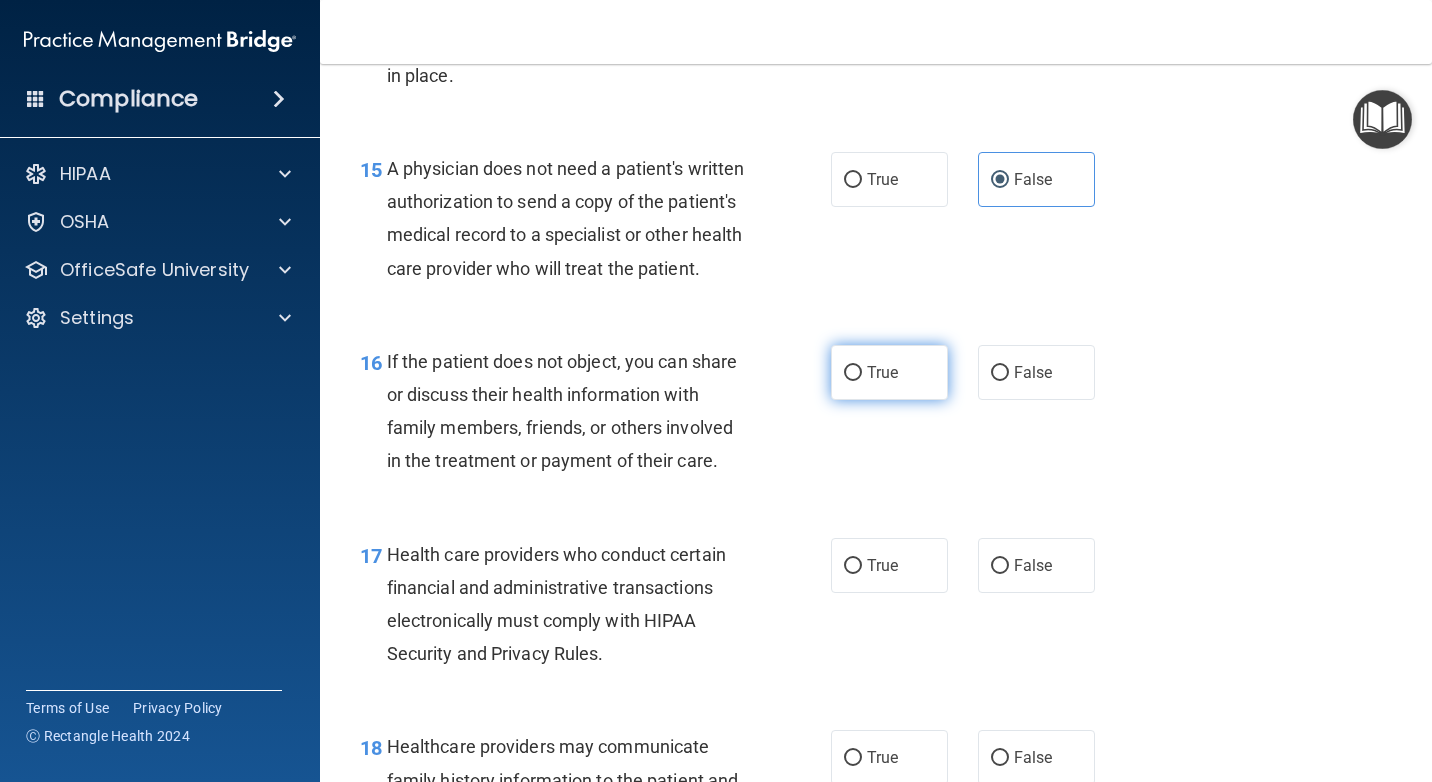 scroll, scrollTop: 2800, scrollLeft: 0, axis: vertical 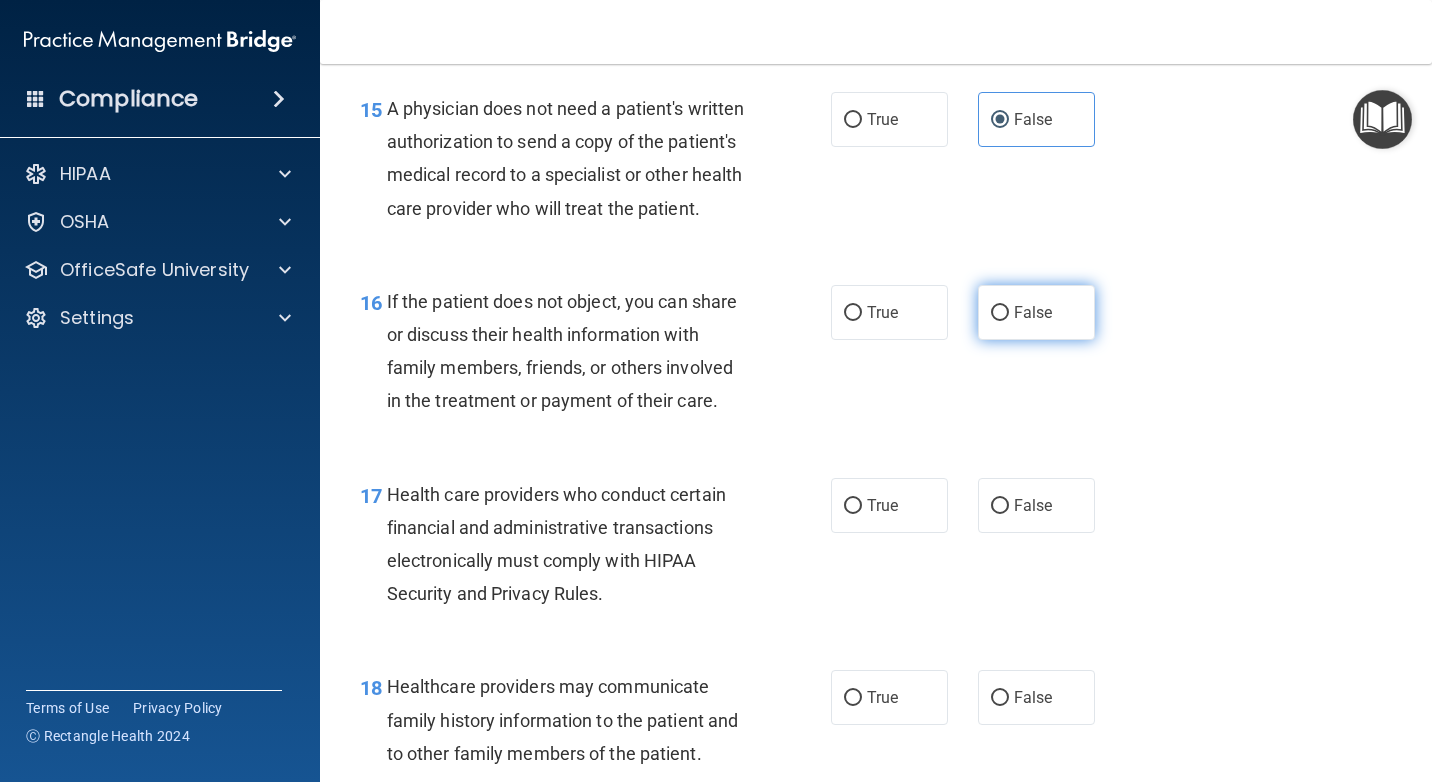 click on "False" at bounding box center (1033, 312) 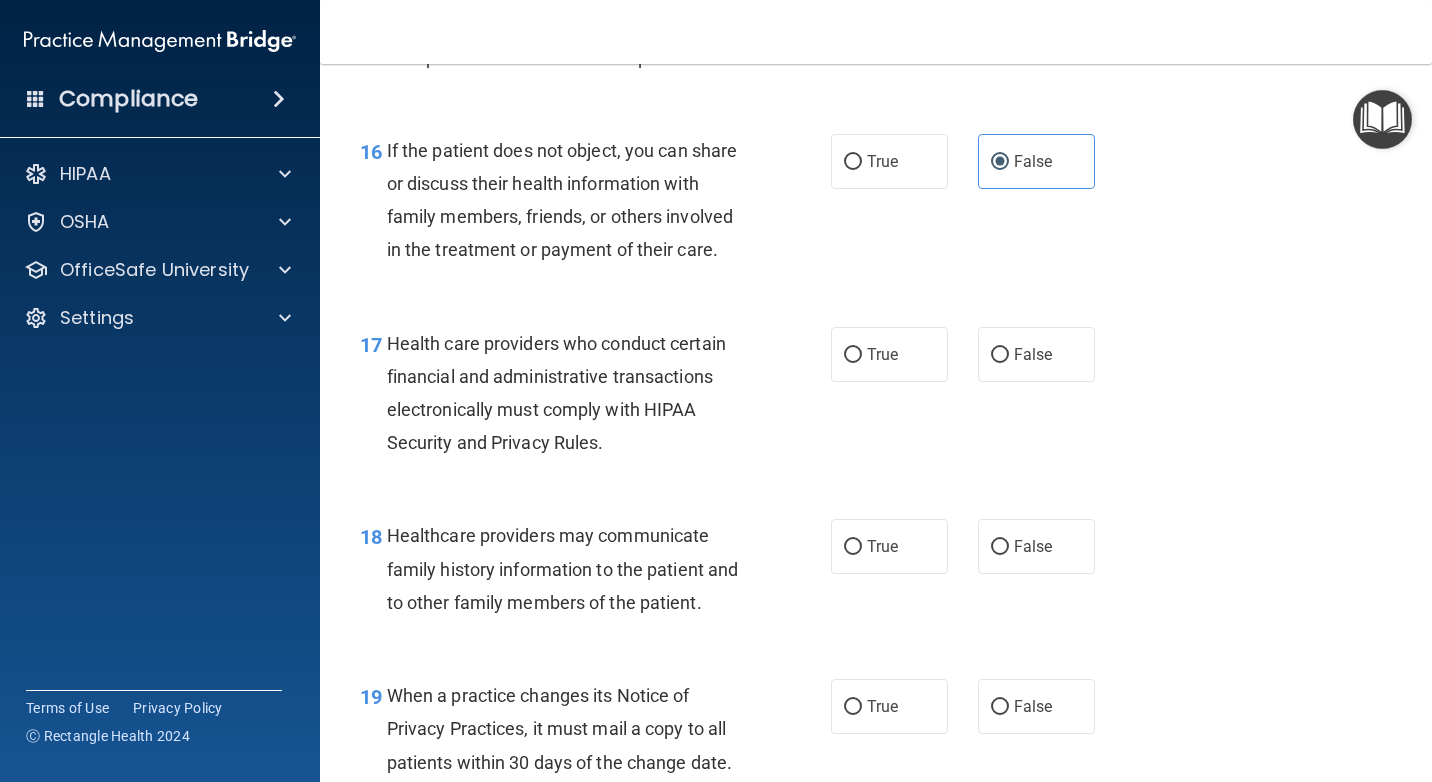 scroll, scrollTop: 3000, scrollLeft: 0, axis: vertical 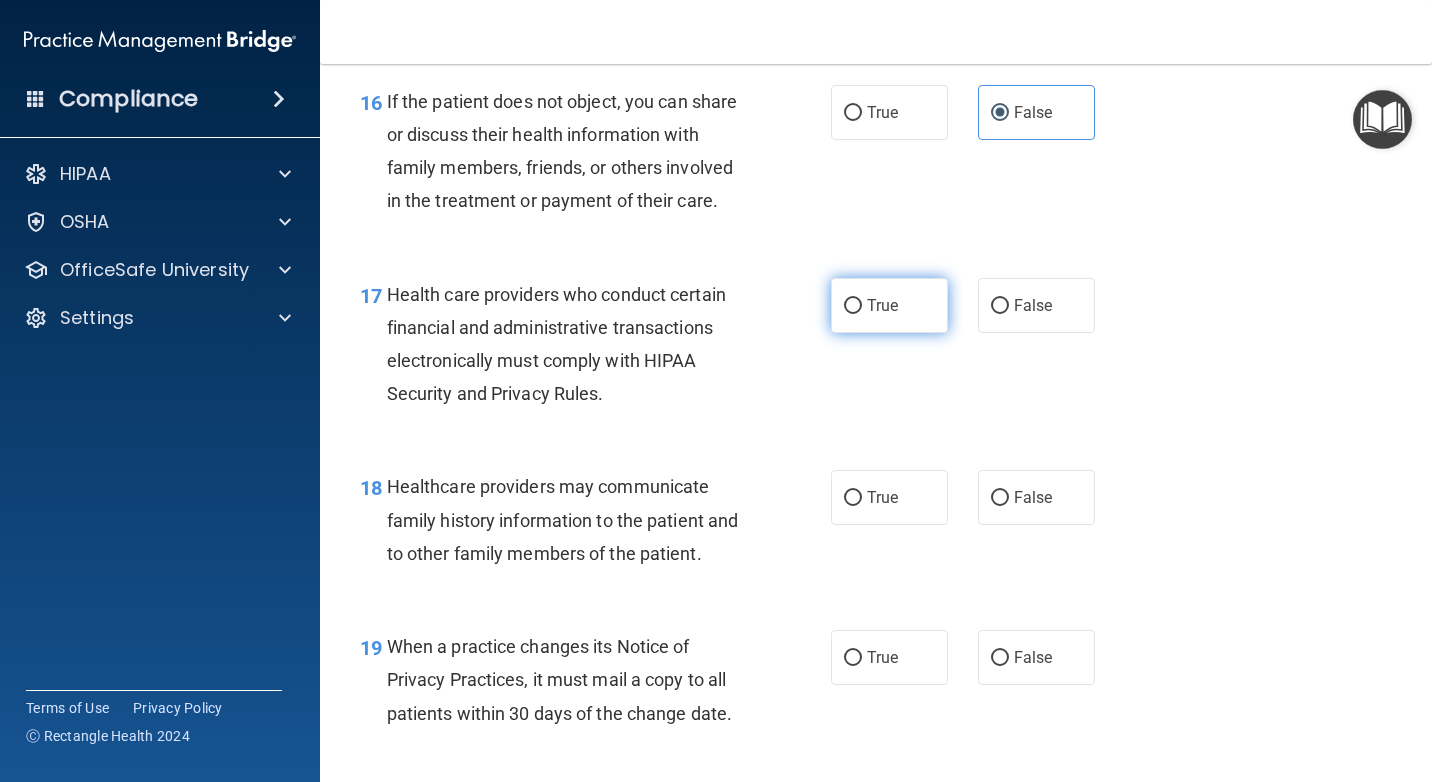 click on "True" at bounding box center [882, 305] 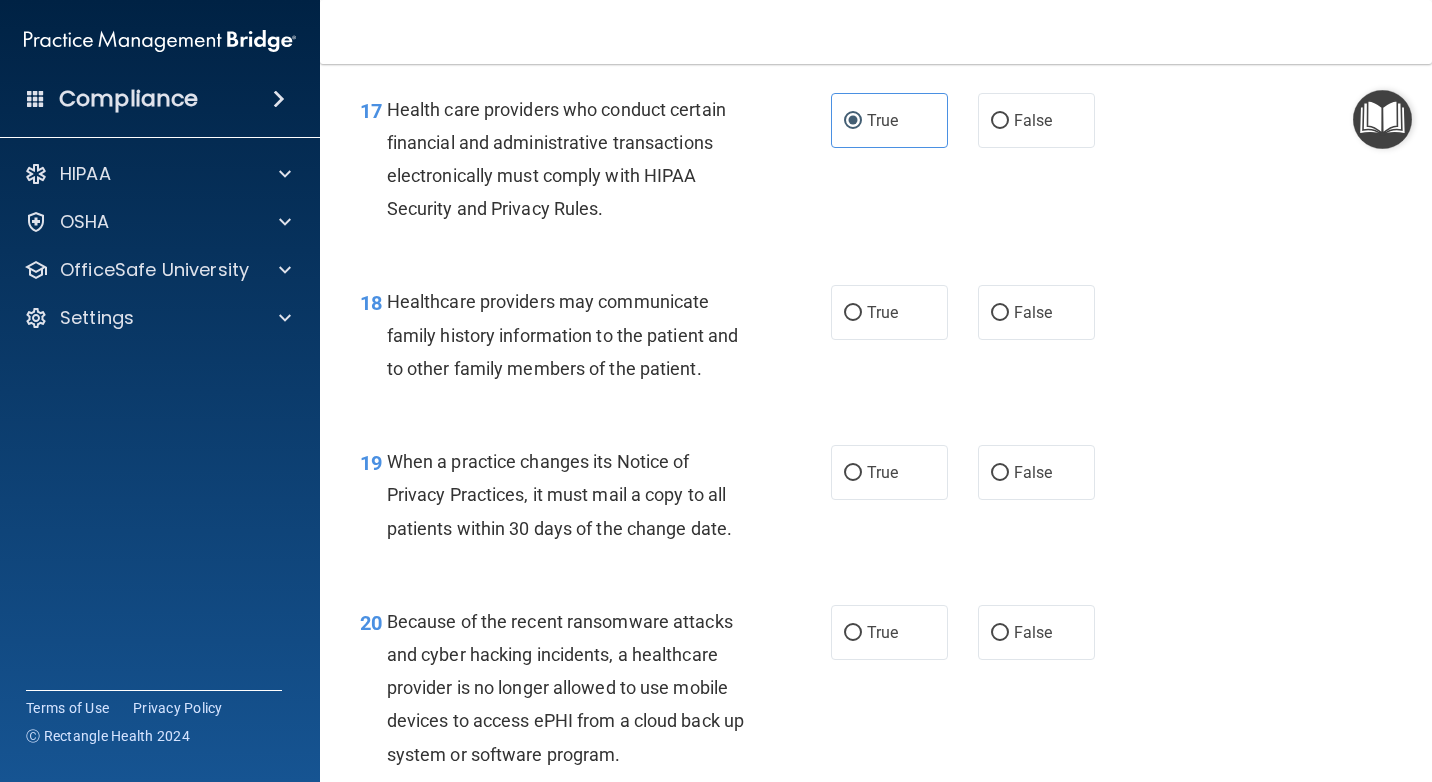 scroll, scrollTop: 3200, scrollLeft: 0, axis: vertical 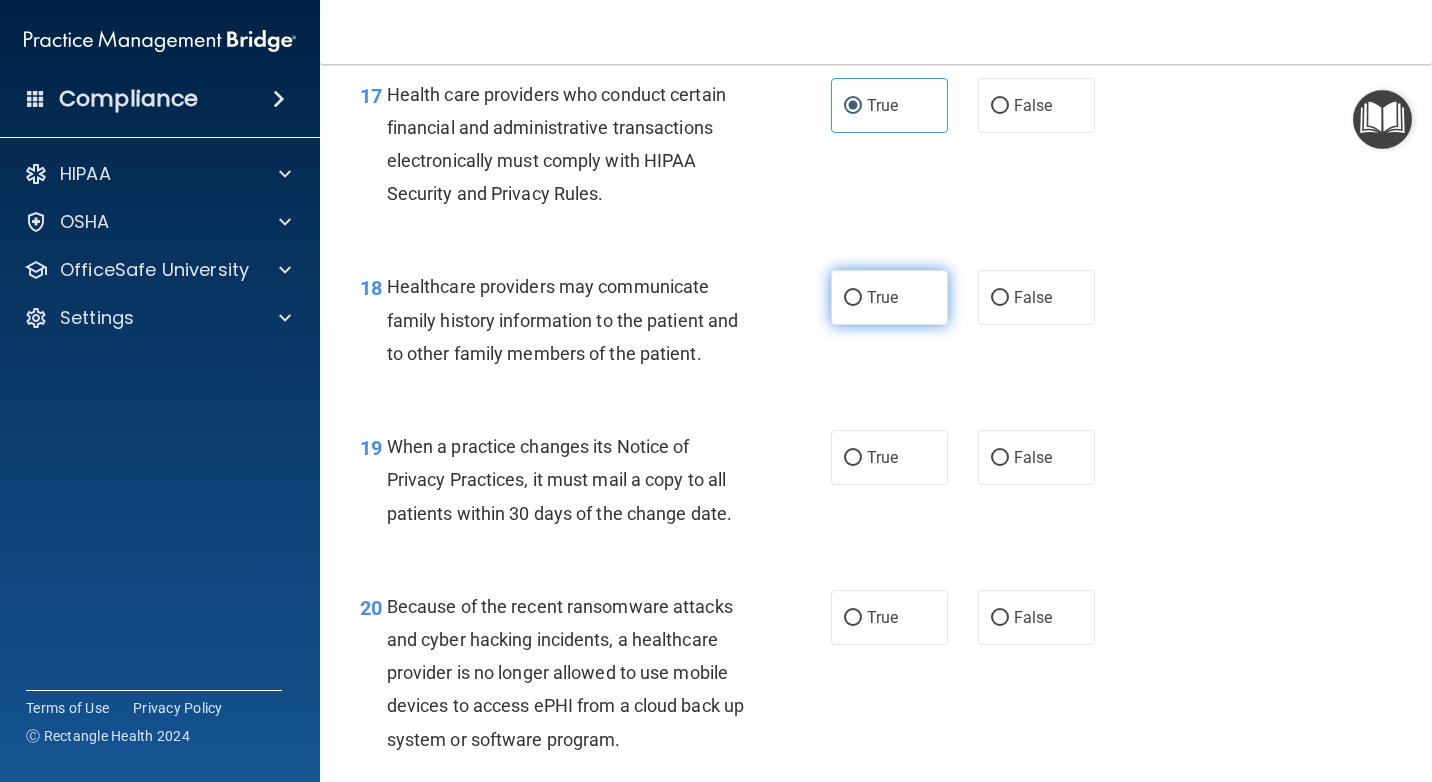 click on "True" at bounding box center [889, 297] 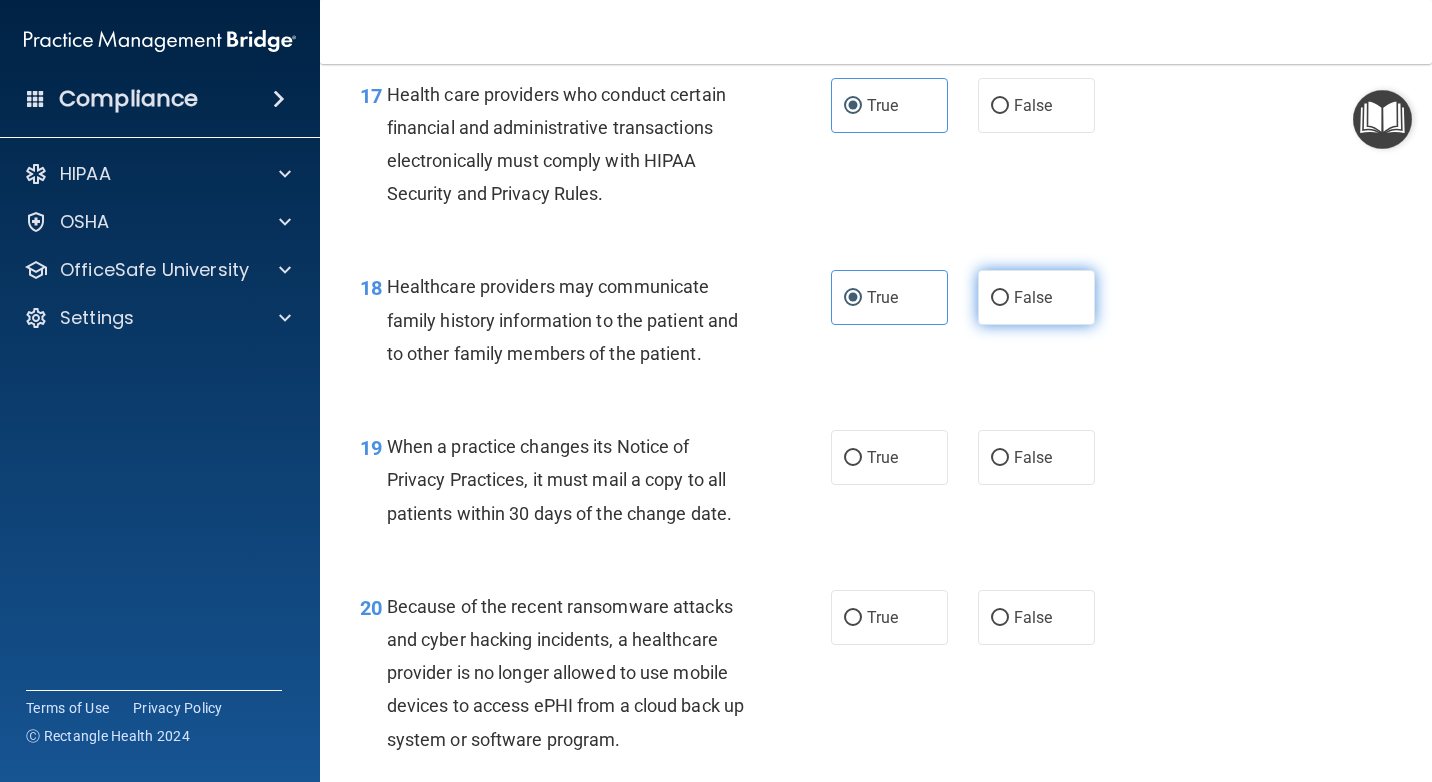 click on "False" at bounding box center (1036, 297) 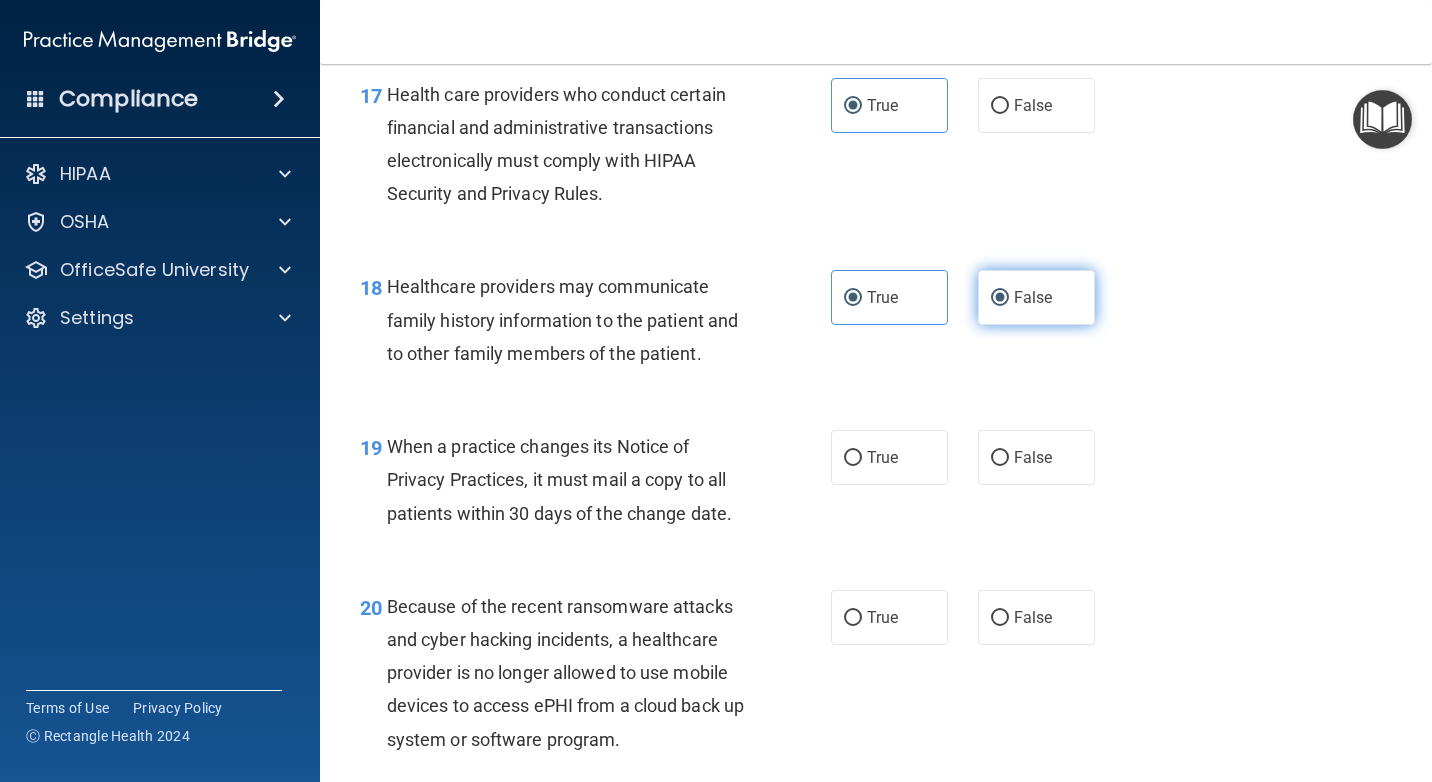 radio on "false" 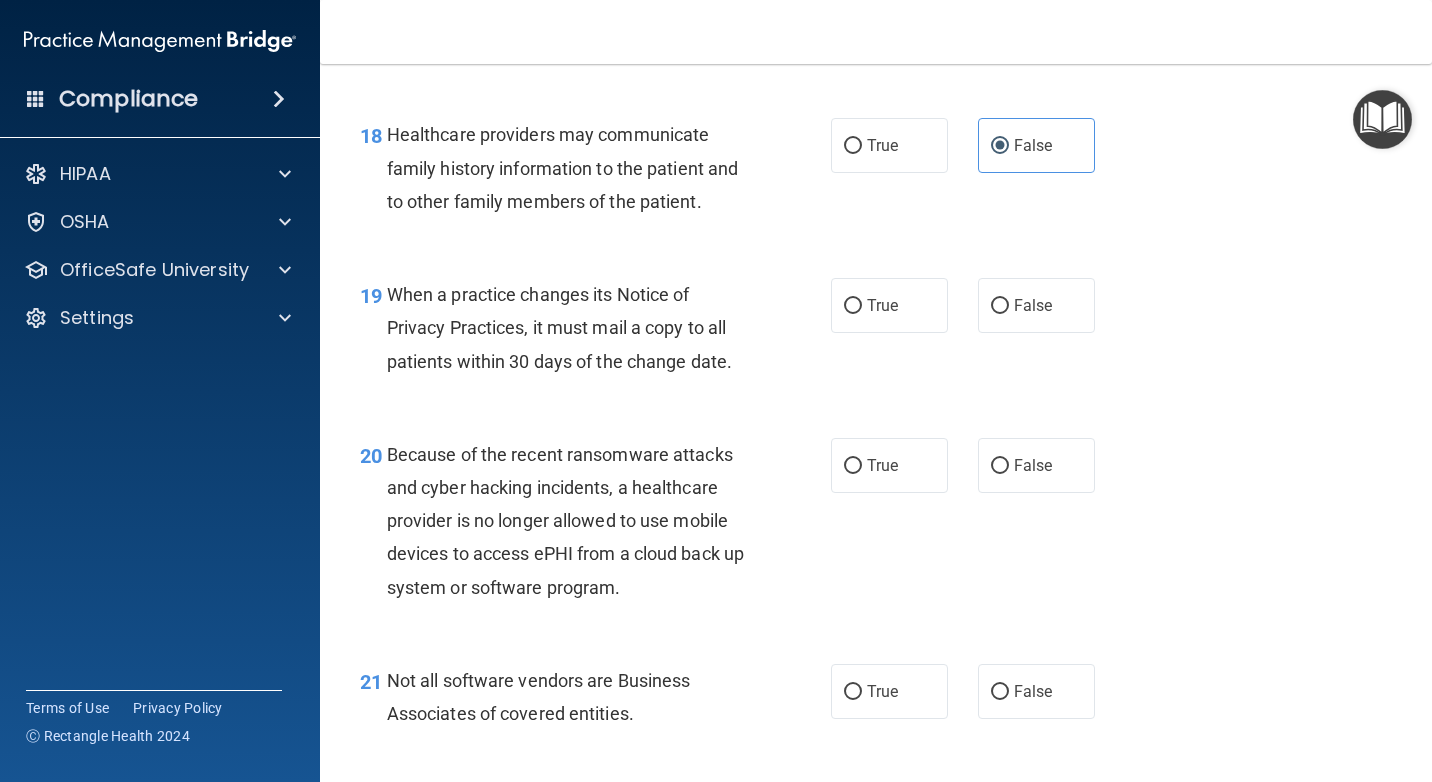 scroll, scrollTop: 3400, scrollLeft: 0, axis: vertical 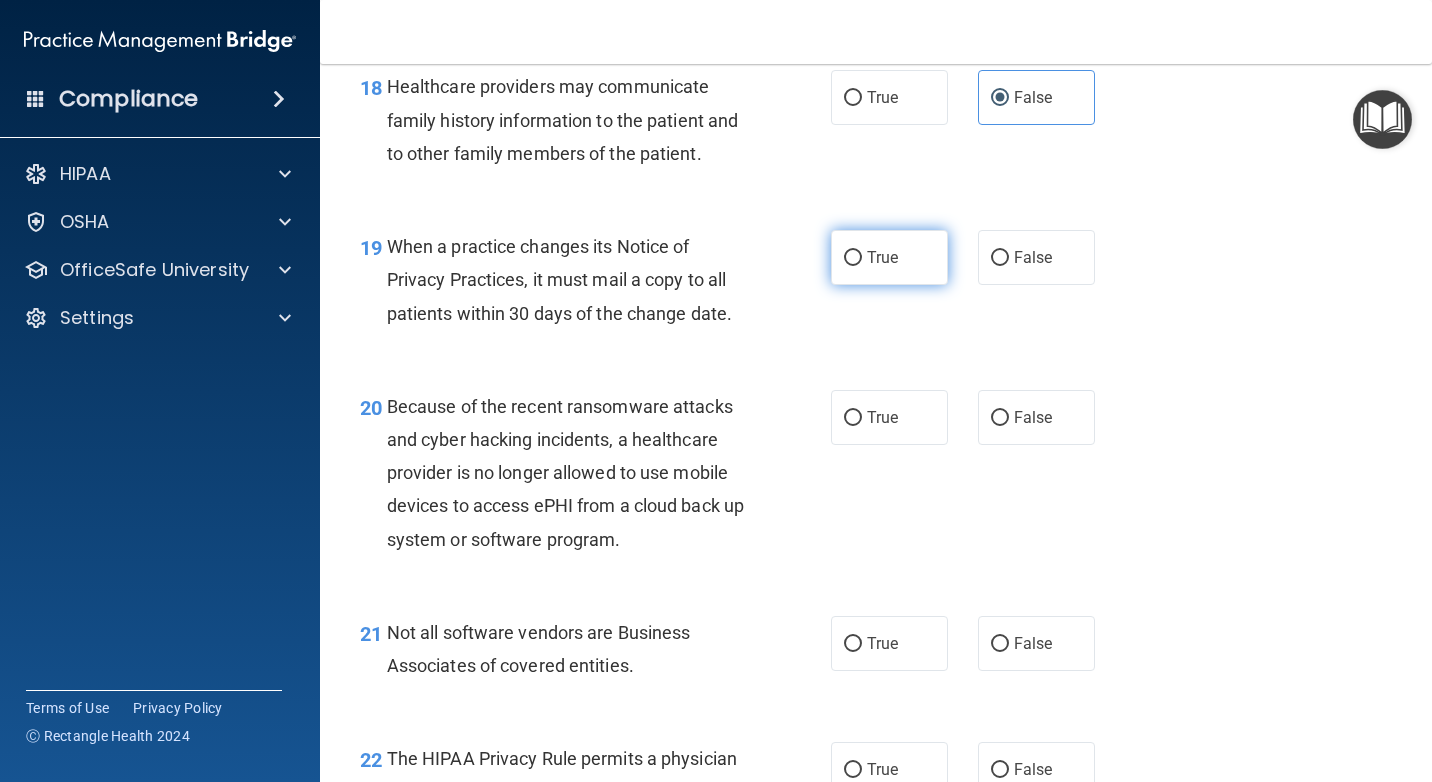 click on "True" at bounding box center [853, 258] 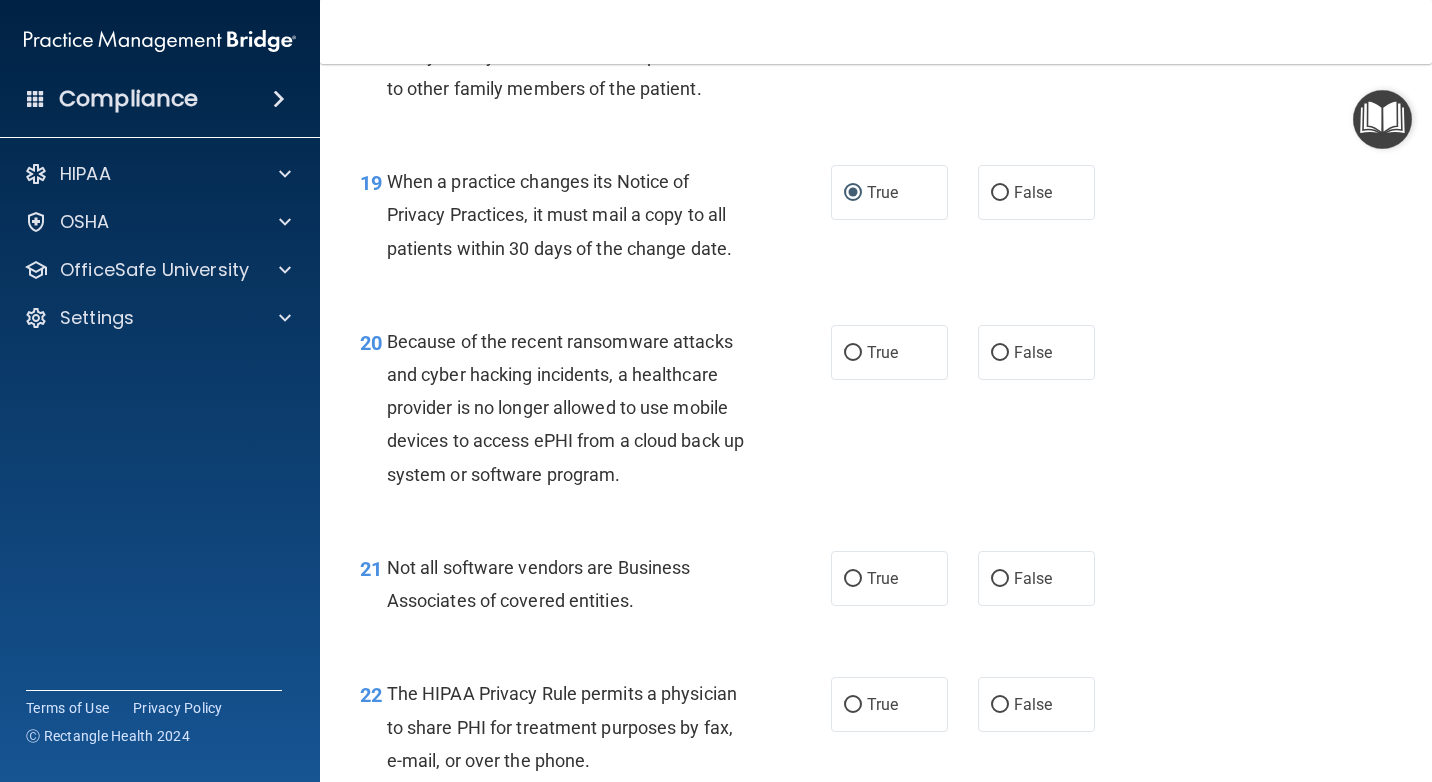 scroll, scrollTop: 3500, scrollLeft: 0, axis: vertical 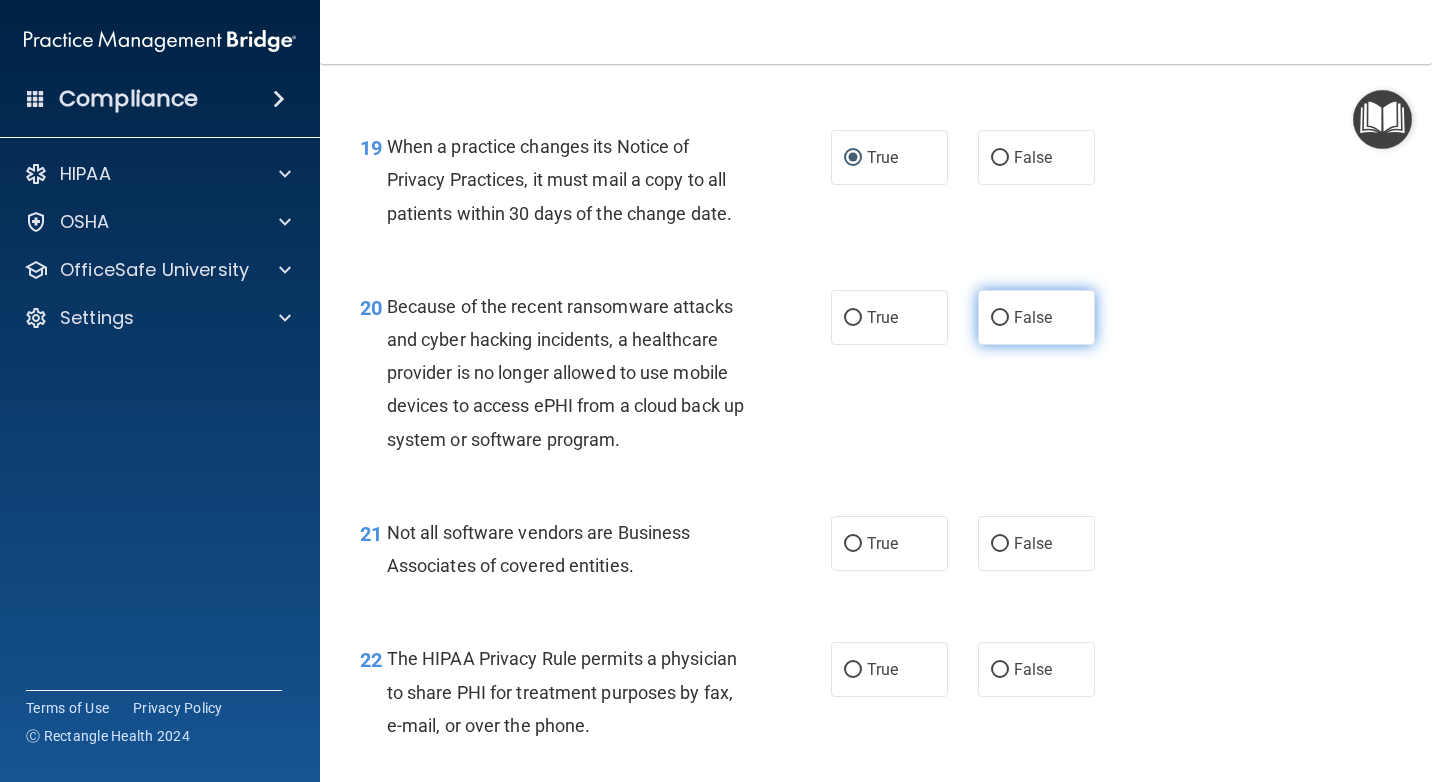 click on "False" at bounding box center [1033, 317] 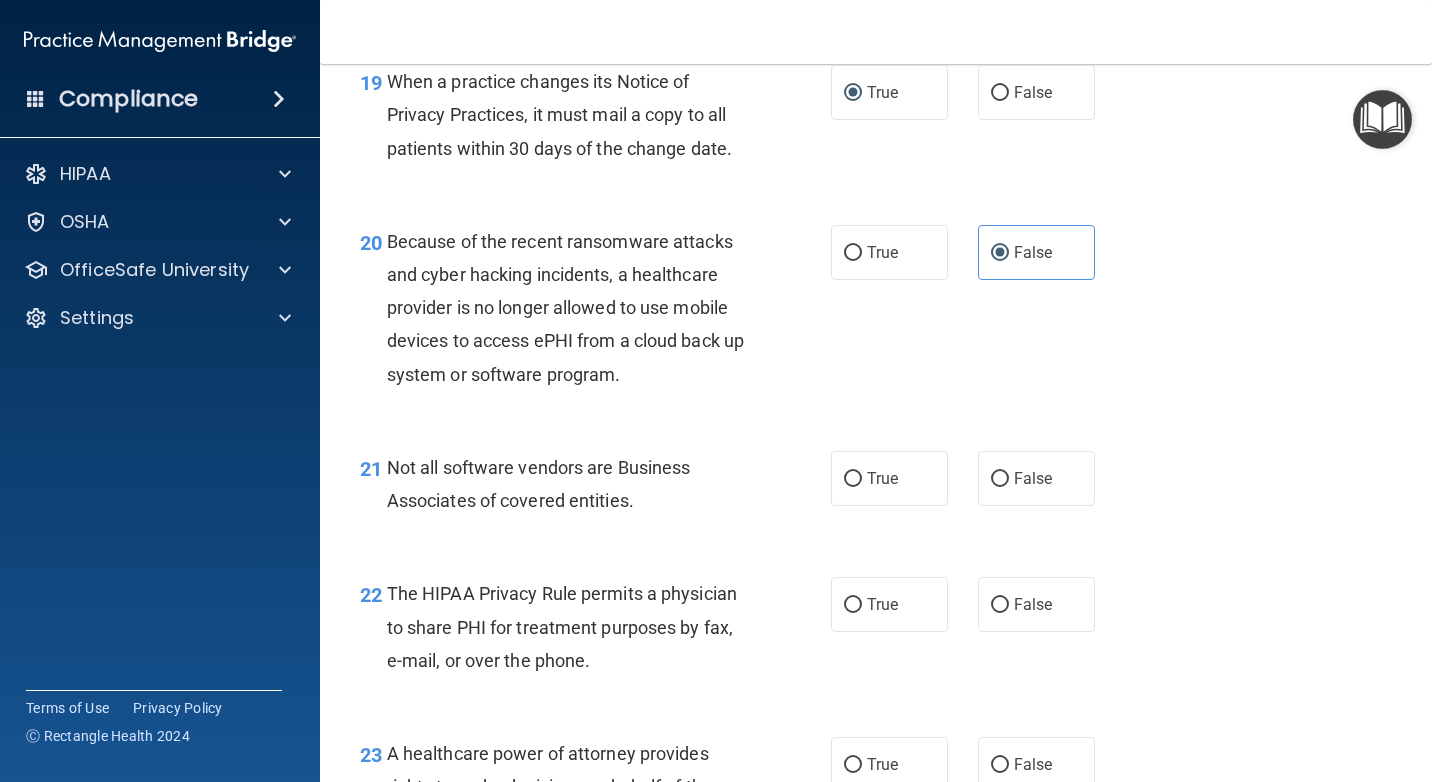 scroll, scrollTop: 3700, scrollLeft: 0, axis: vertical 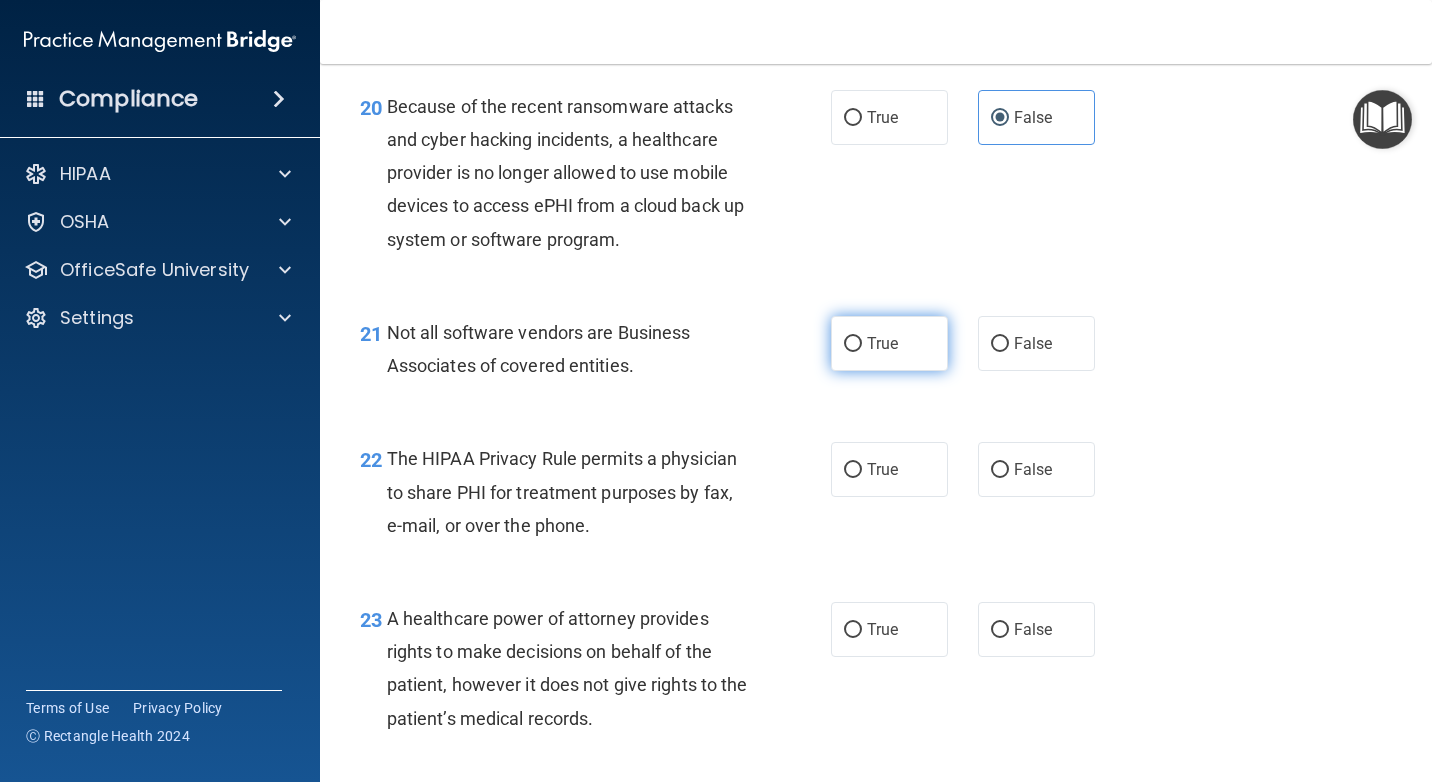 click on "True" at bounding box center (889, 343) 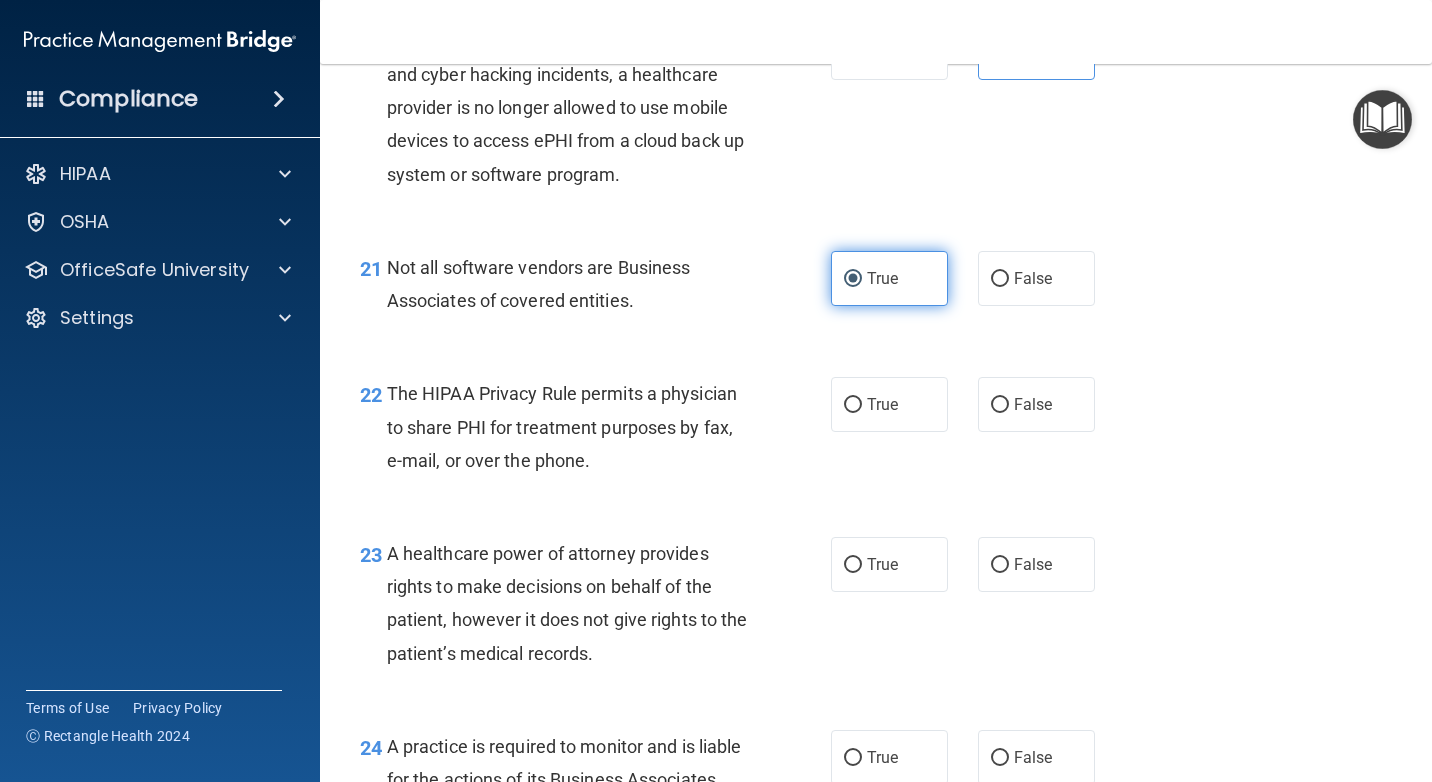 scroll, scrollTop: 3800, scrollLeft: 0, axis: vertical 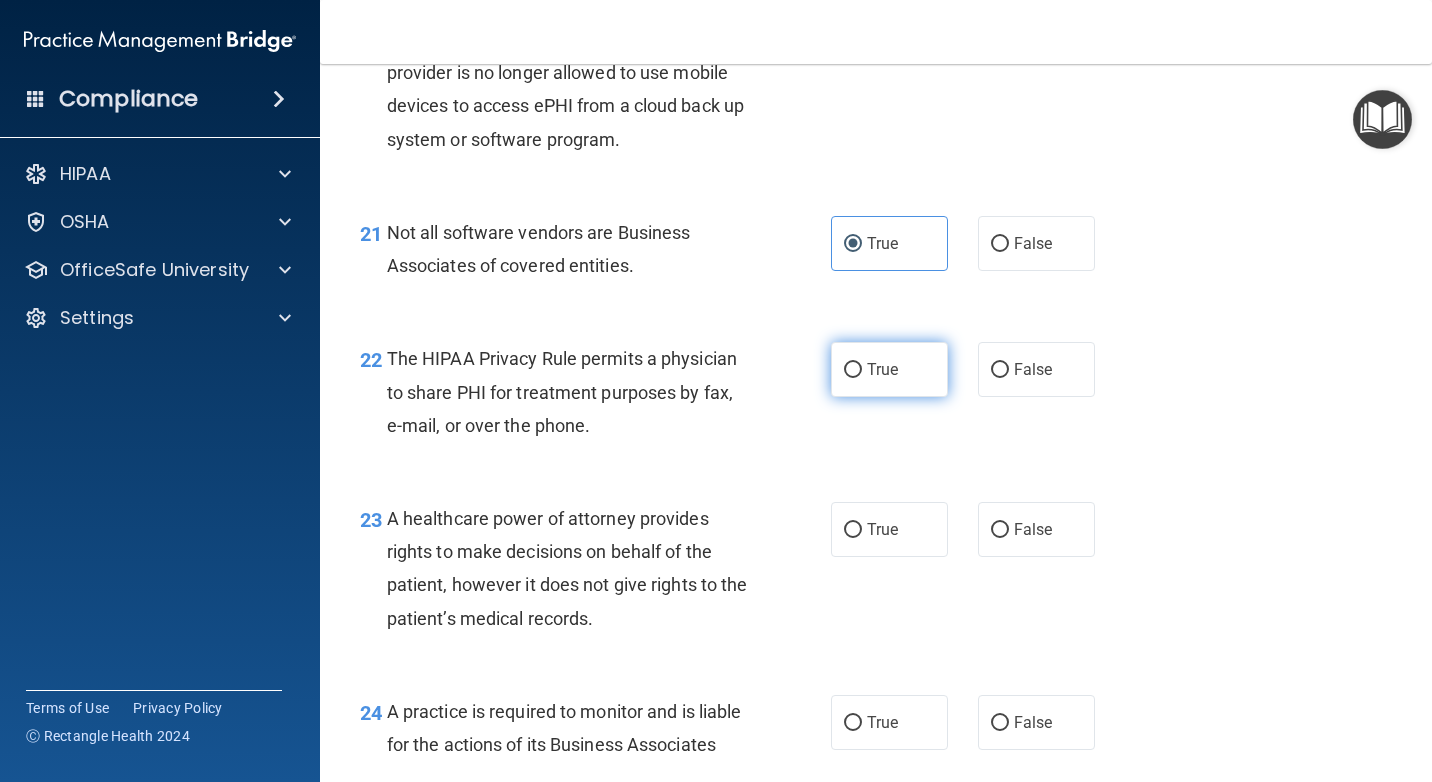 click on "True" at bounding box center (889, 369) 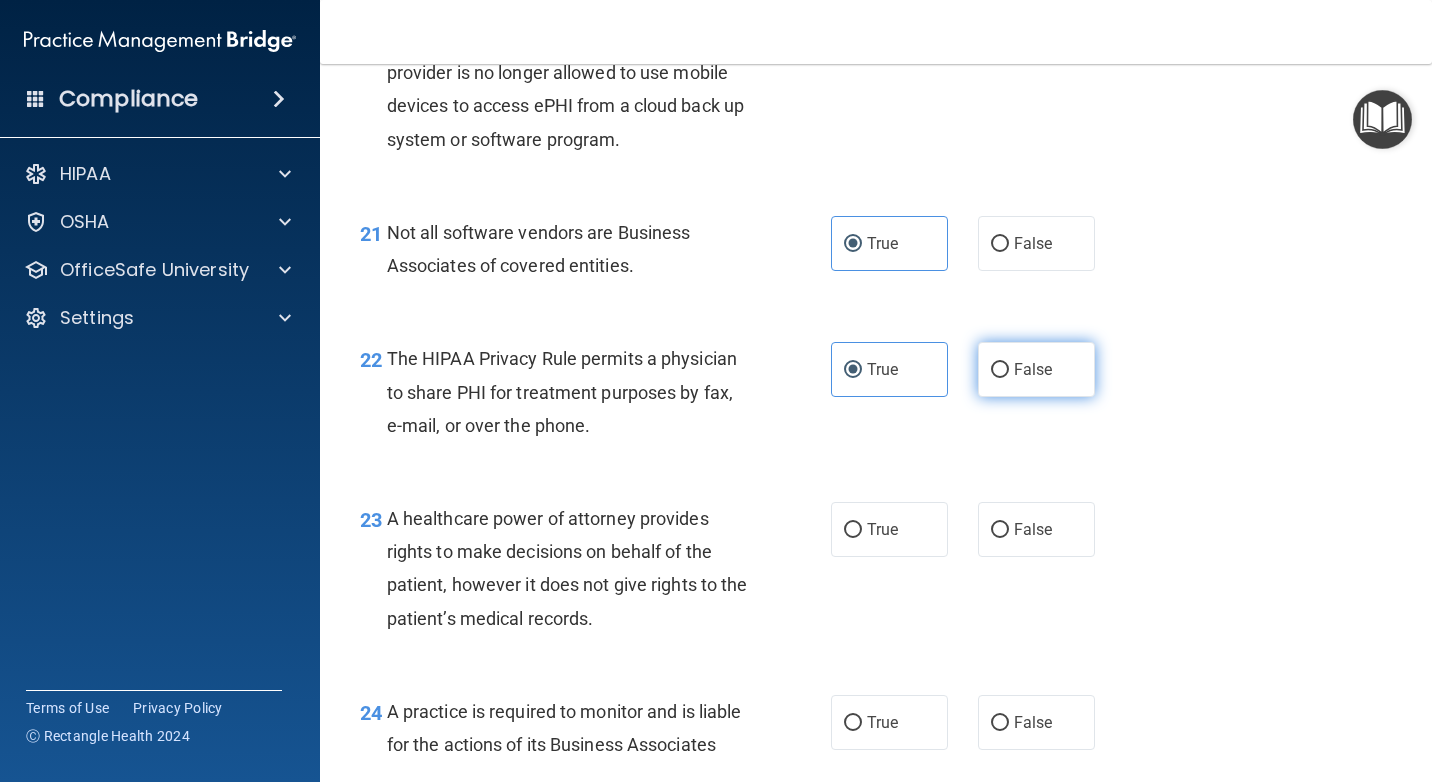 click on "False" at bounding box center [1033, 369] 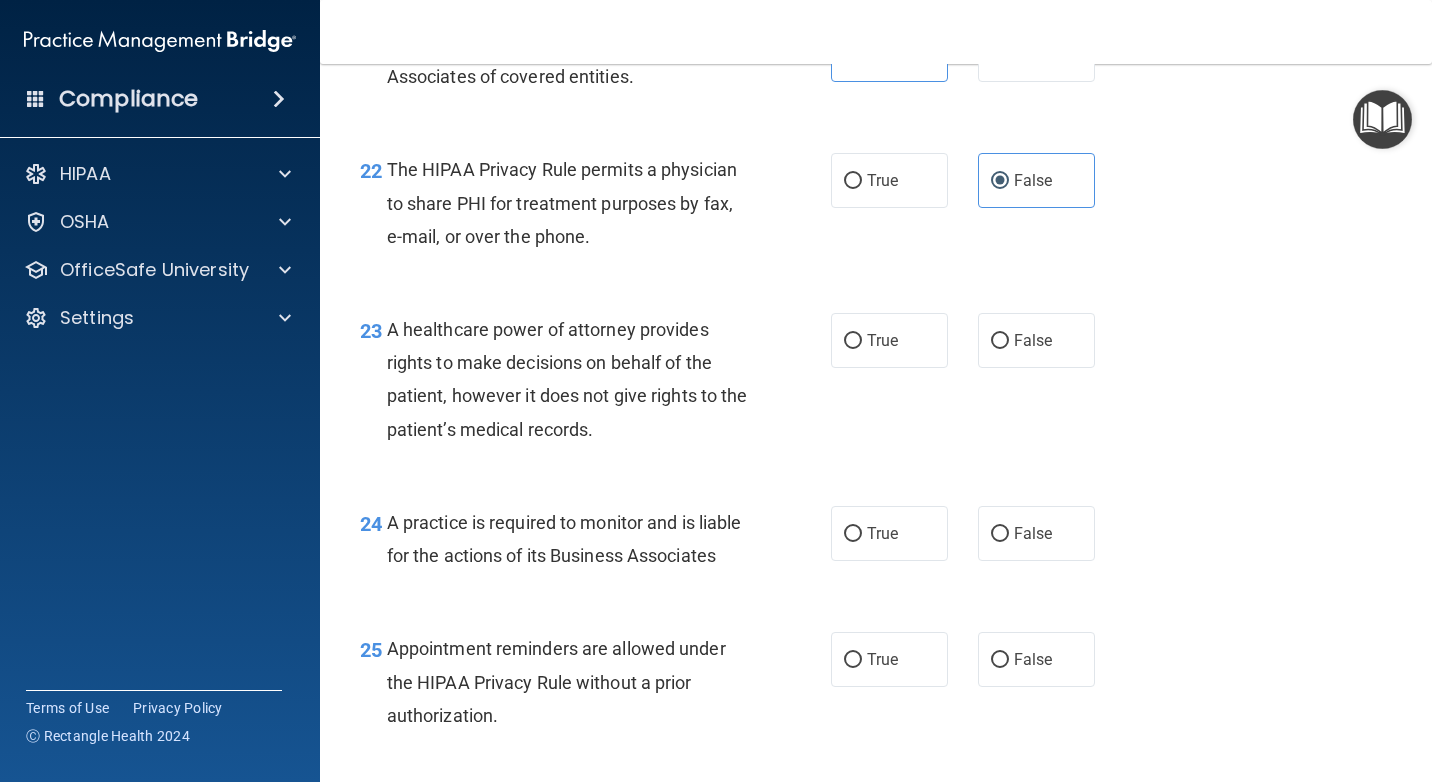 scroll, scrollTop: 4000, scrollLeft: 0, axis: vertical 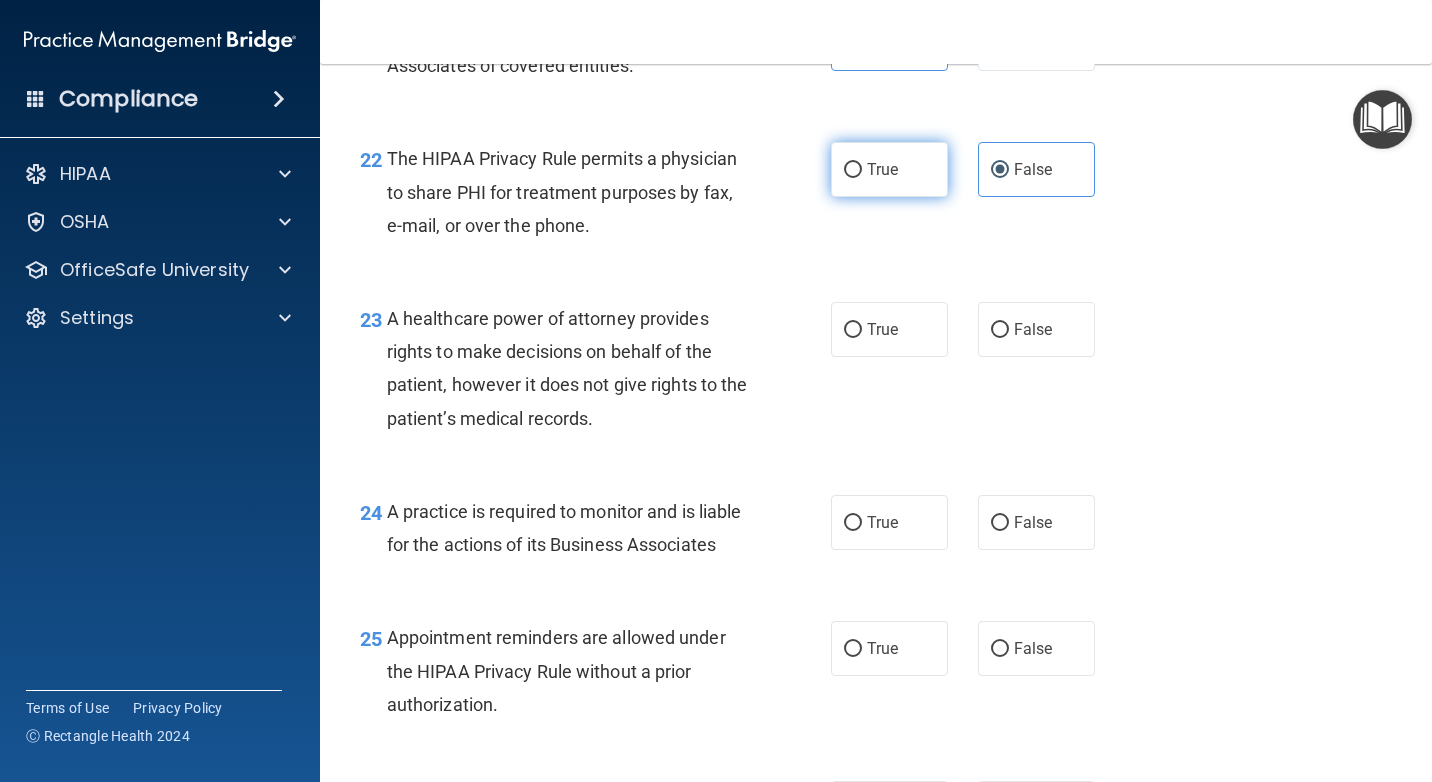 click on "True" at bounding box center [882, 169] 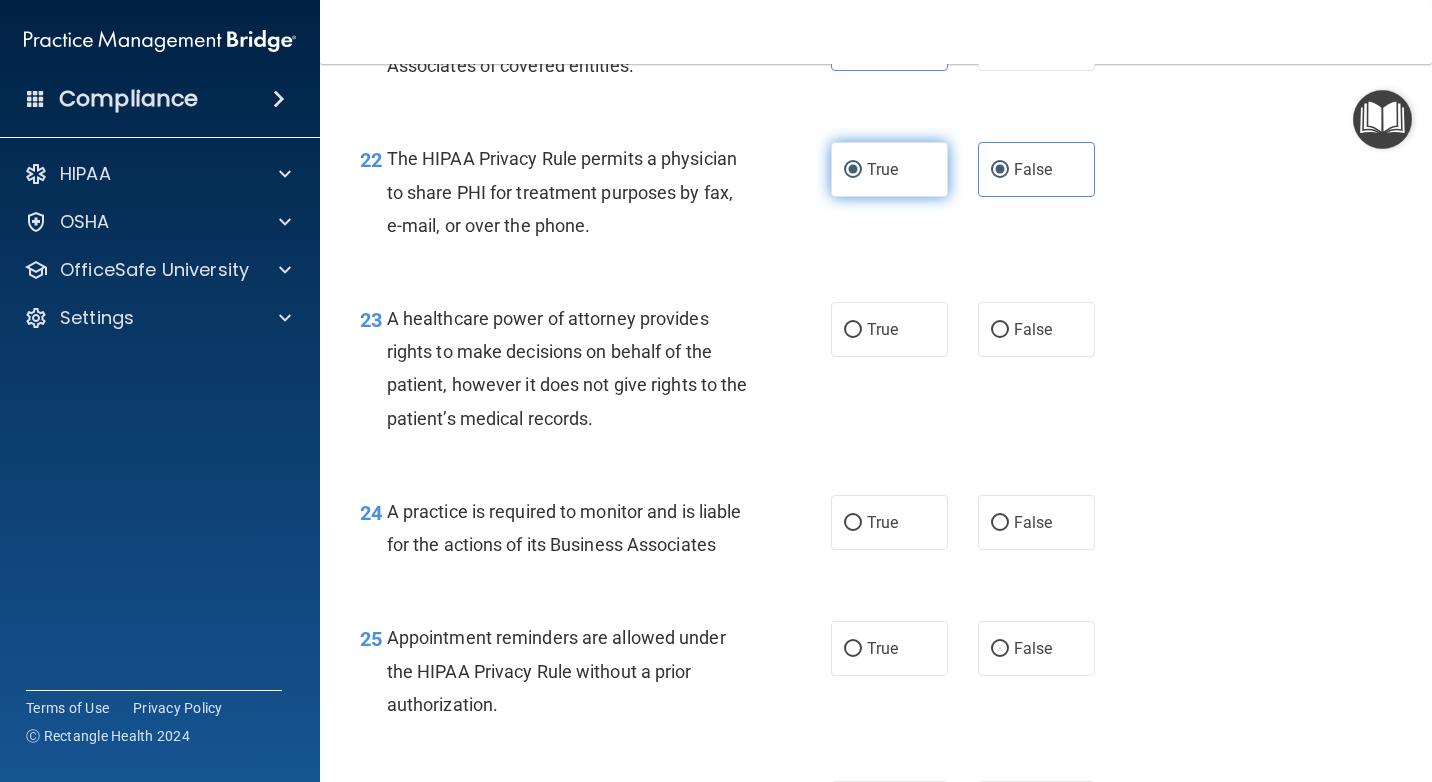 radio on "false" 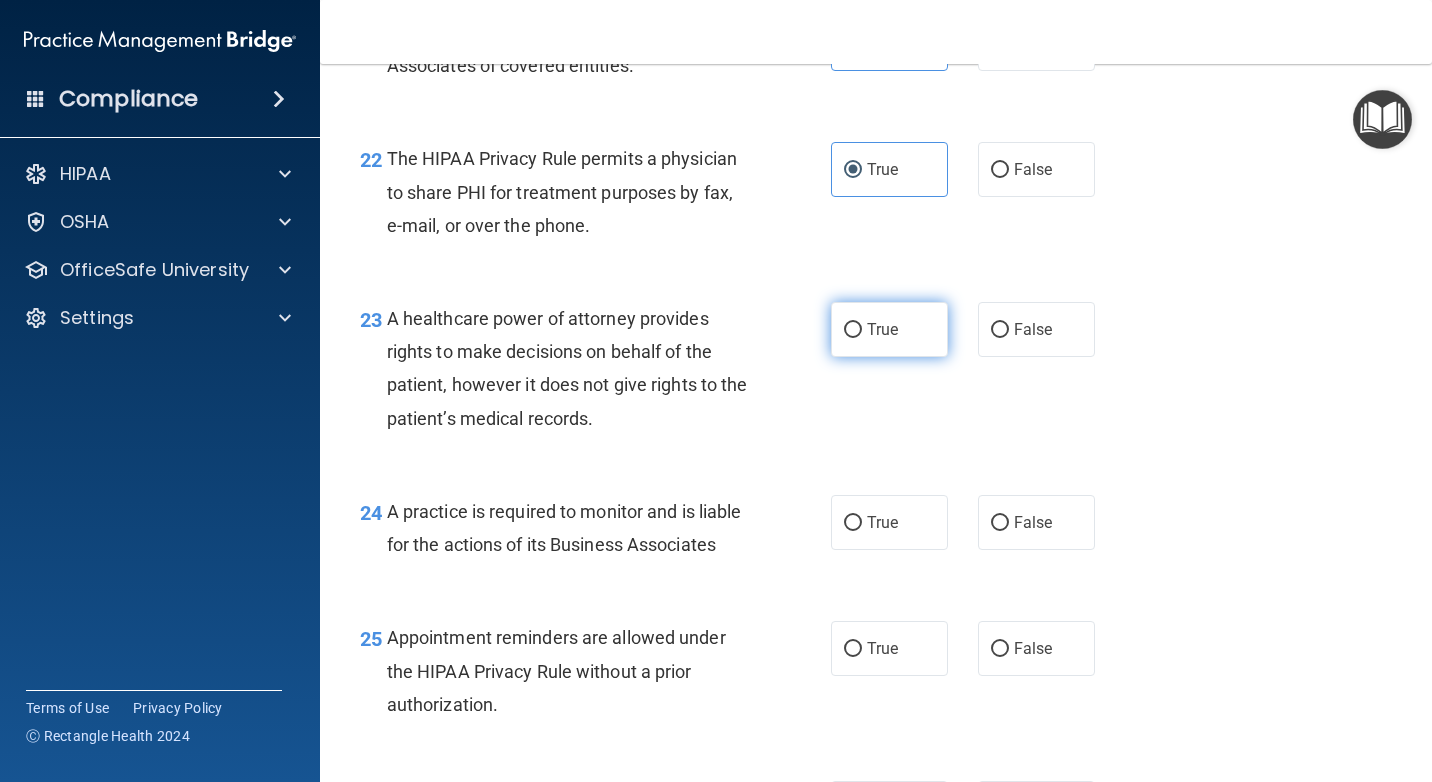 click on "True" at bounding box center (882, 329) 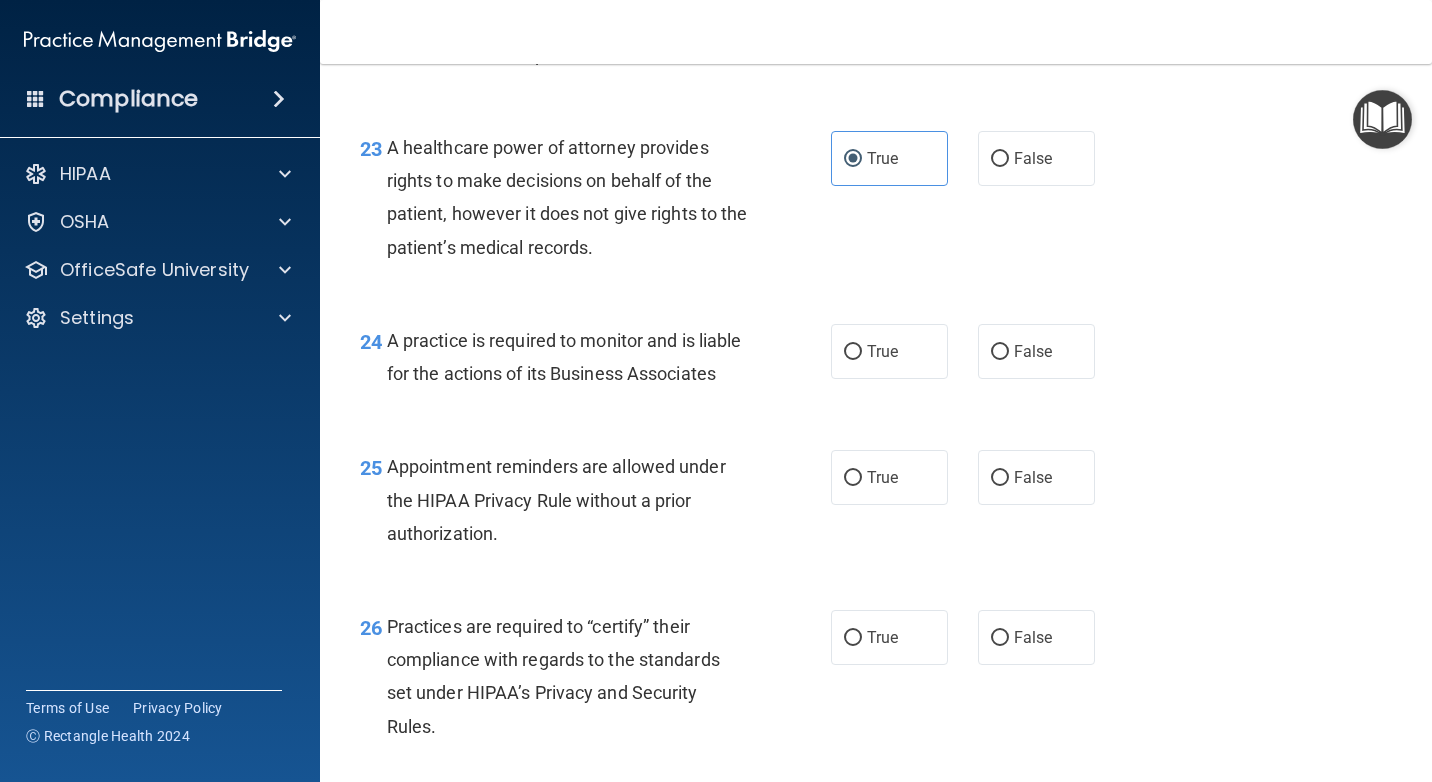 scroll, scrollTop: 4200, scrollLeft: 0, axis: vertical 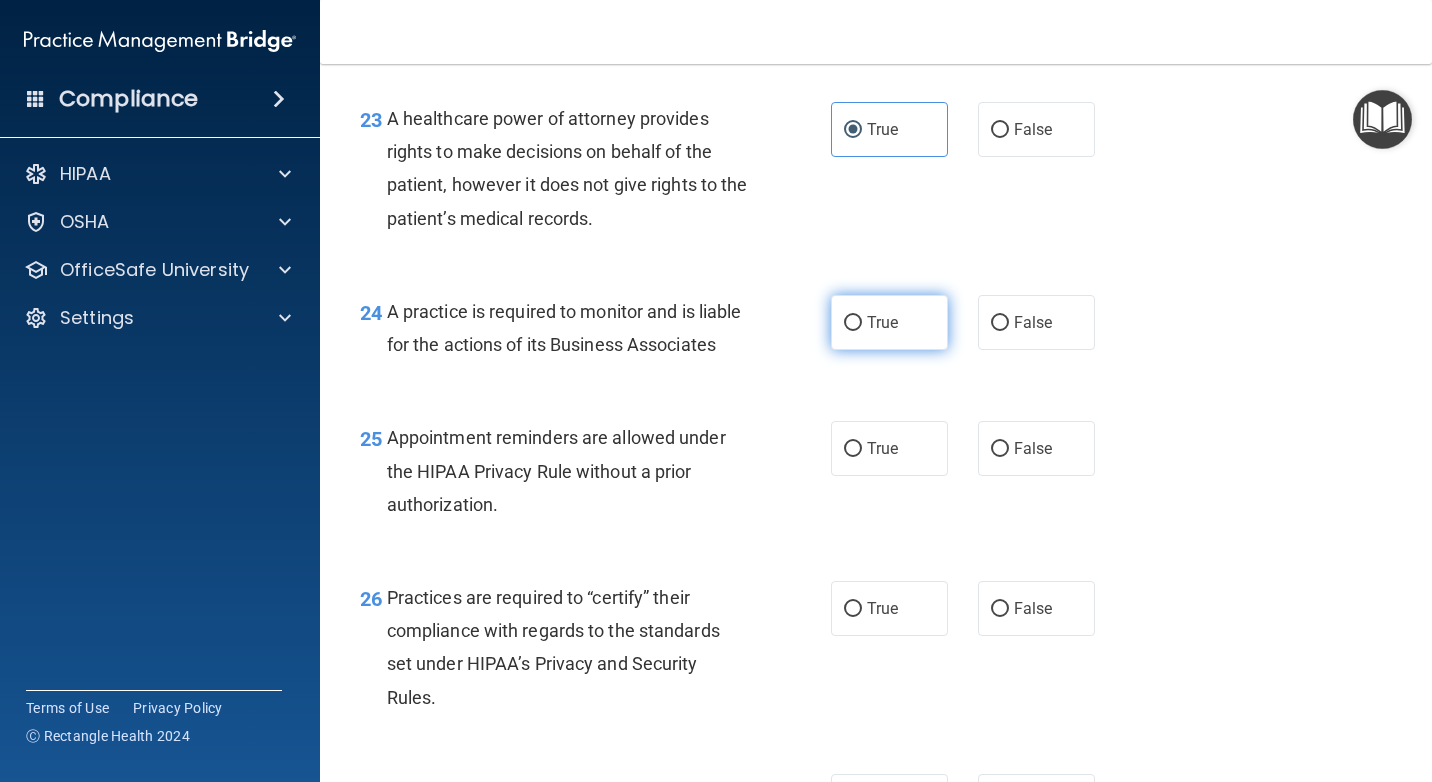 click on "True" at bounding box center (889, 322) 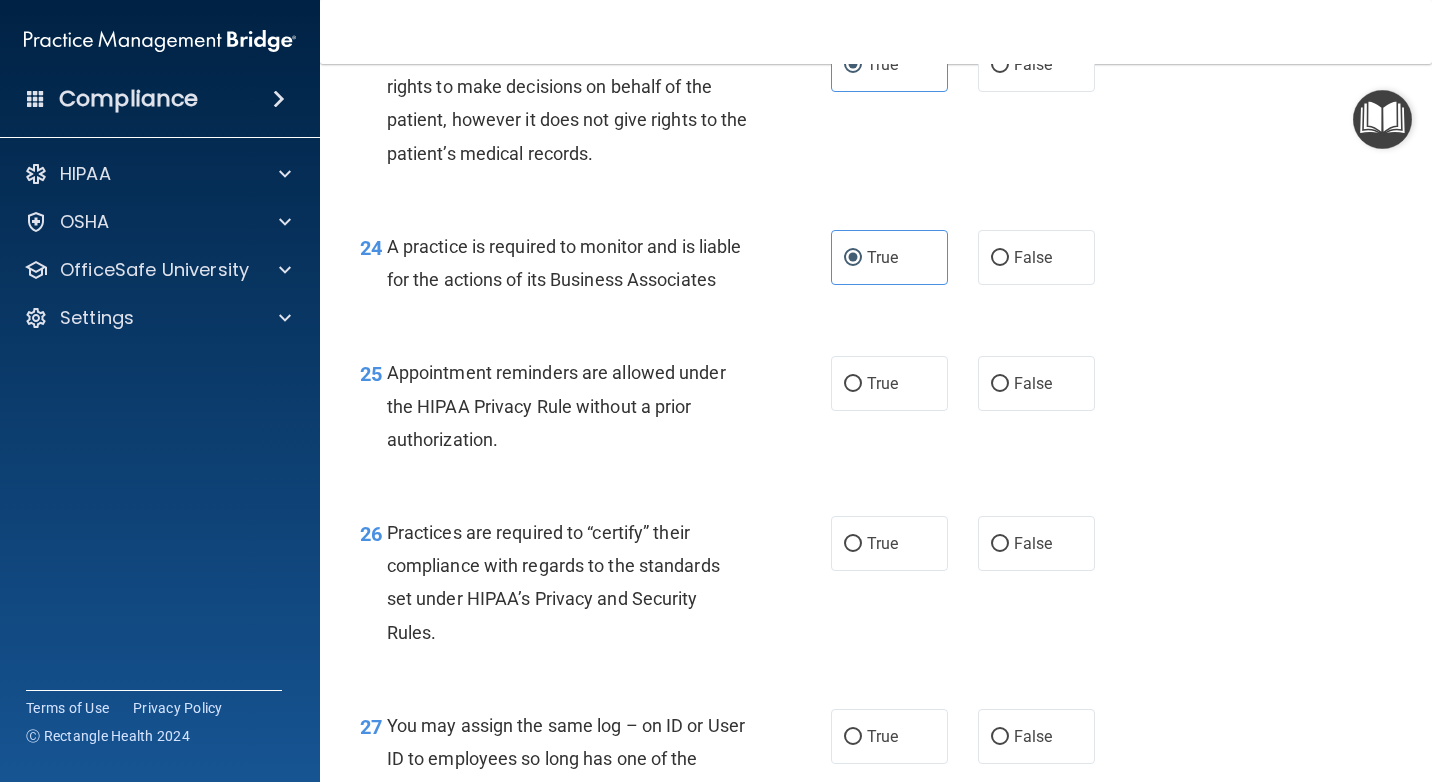 scroll, scrollTop: 4300, scrollLeft: 0, axis: vertical 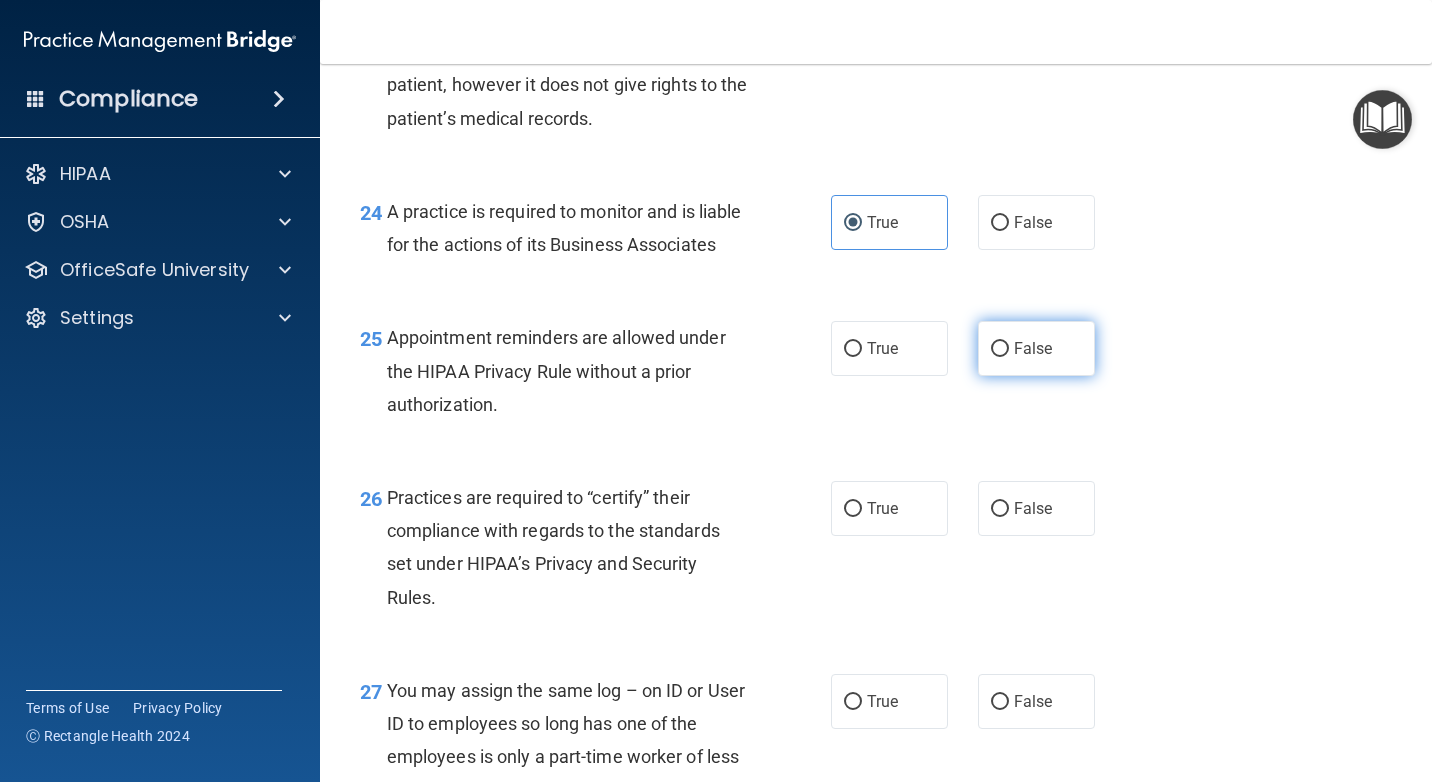 click on "False" at bounding box center [1033, 348] 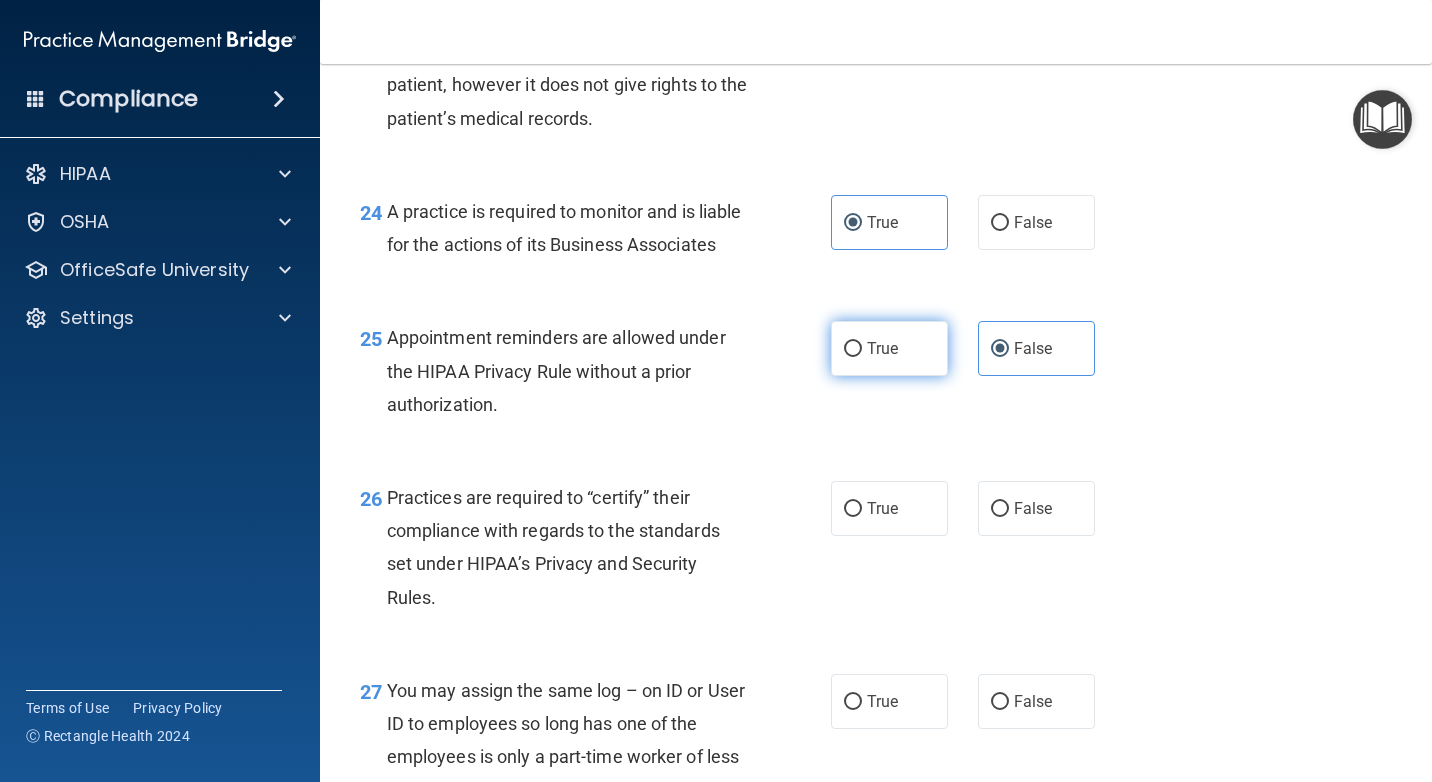click on "True" at bounding box center [889, 348] 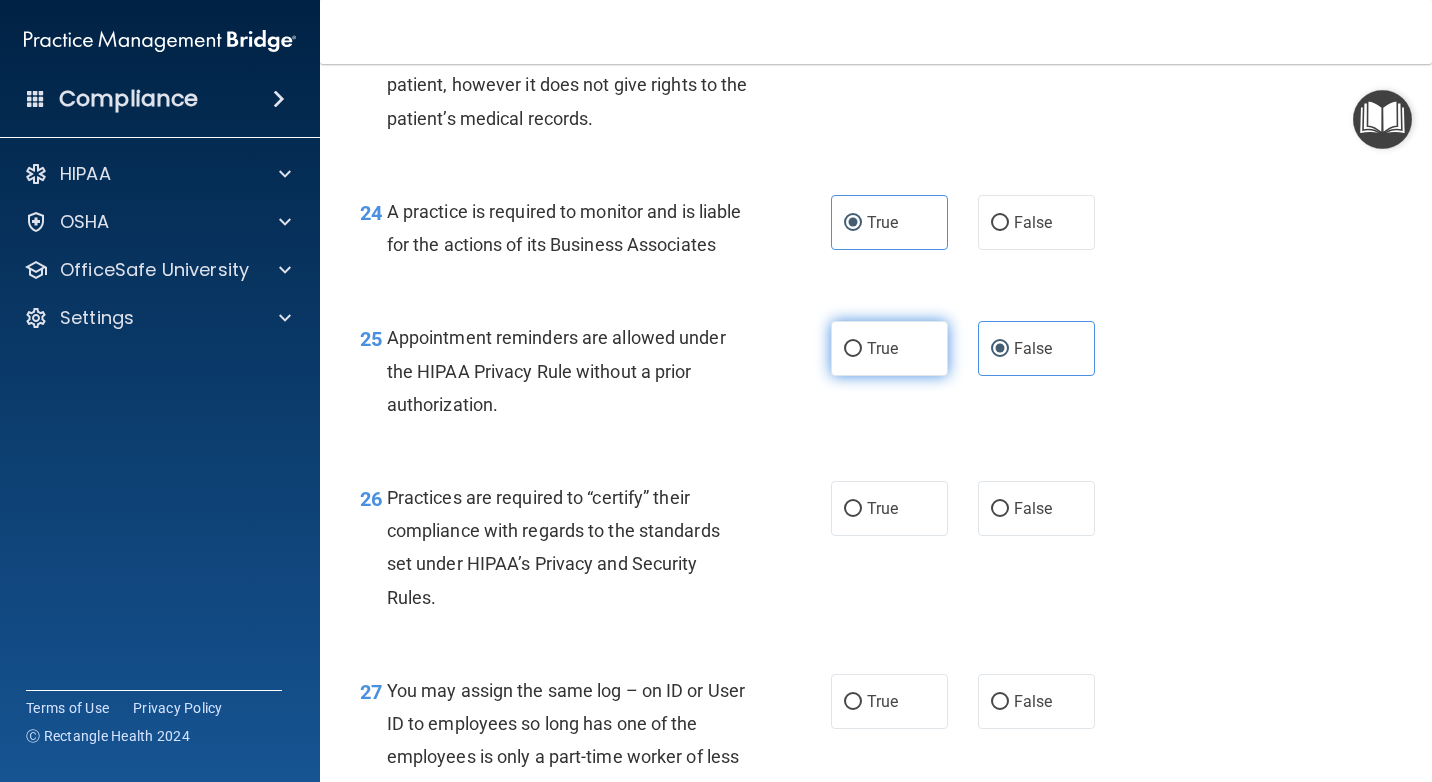 radio on "true" 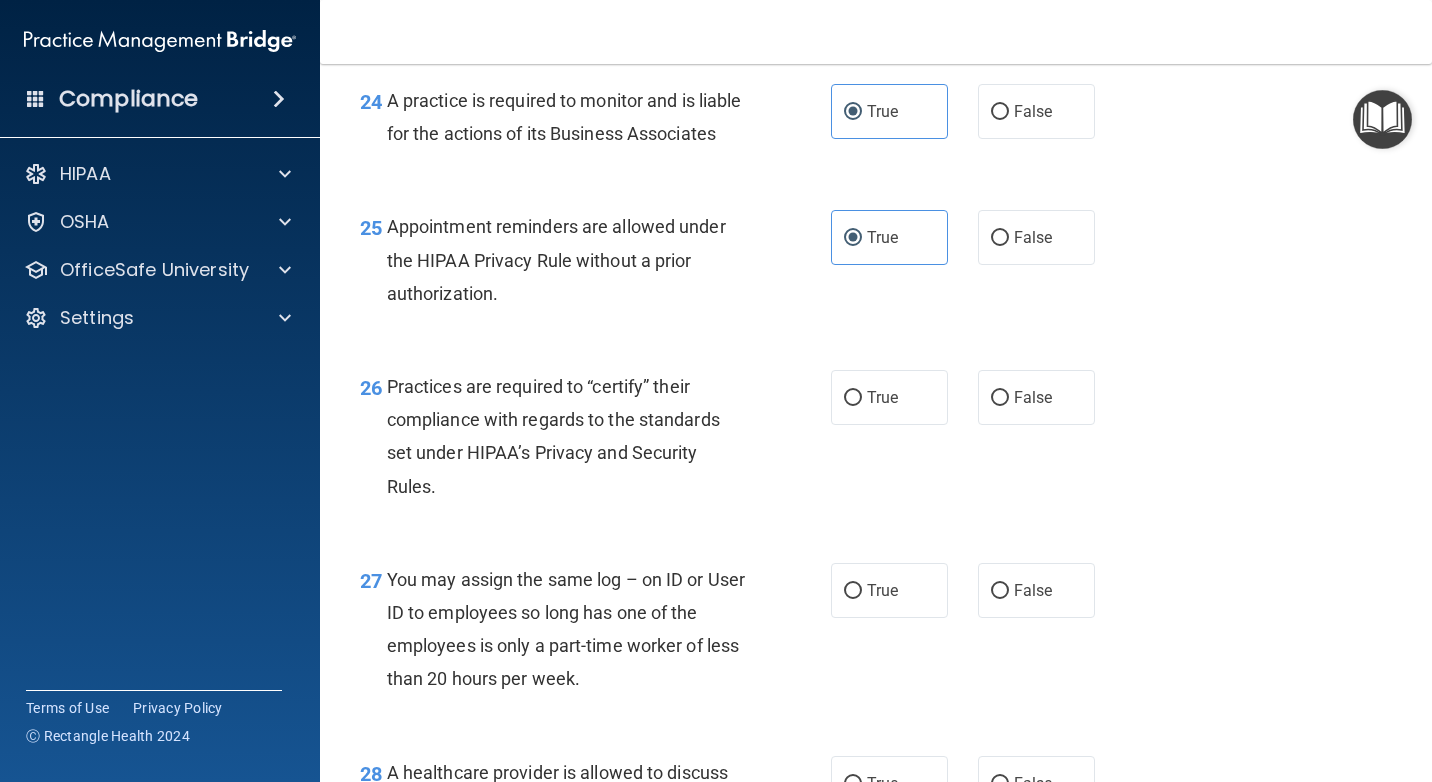scroll, scrollTop: 4500, scrollLeft: 0, axis: vertical 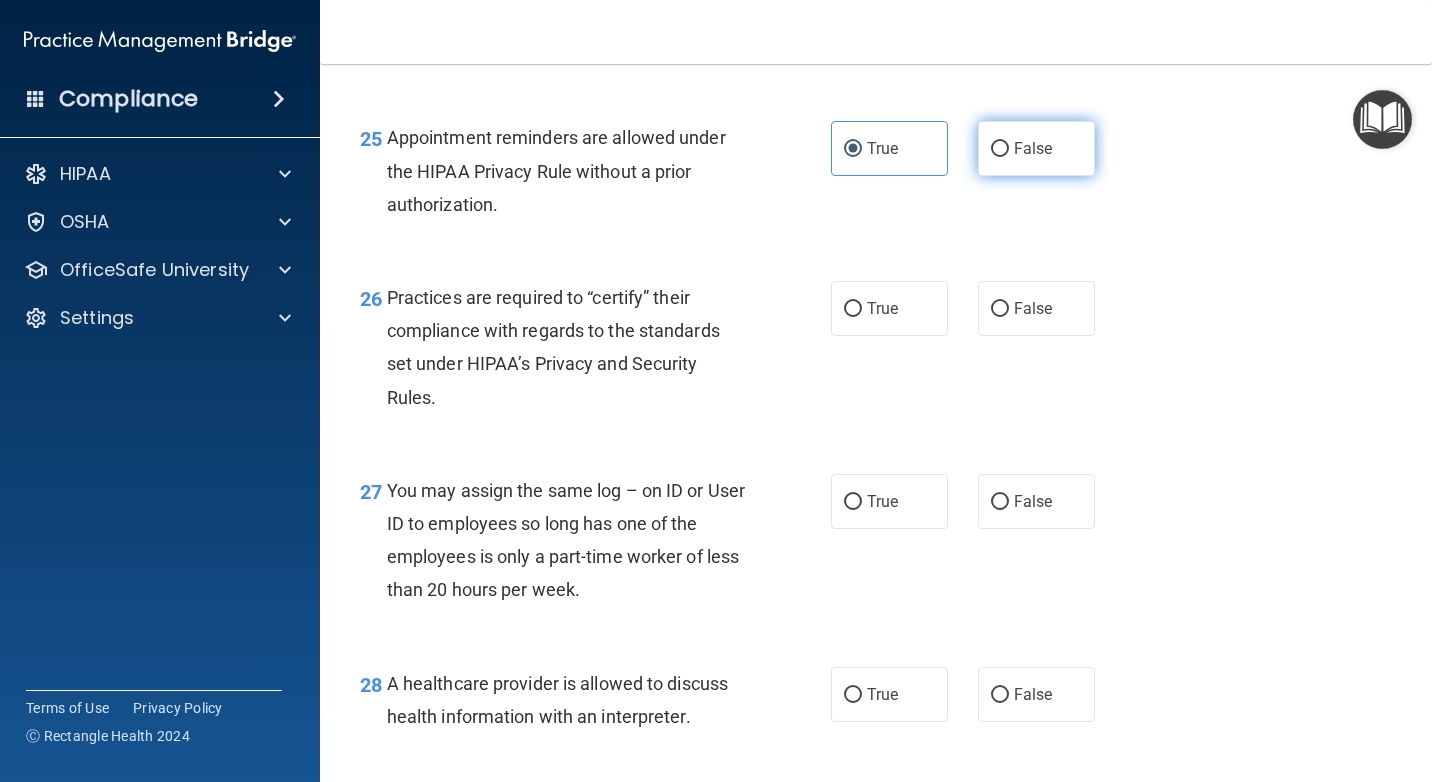 click on "False" at bounding box center (1036, 148) 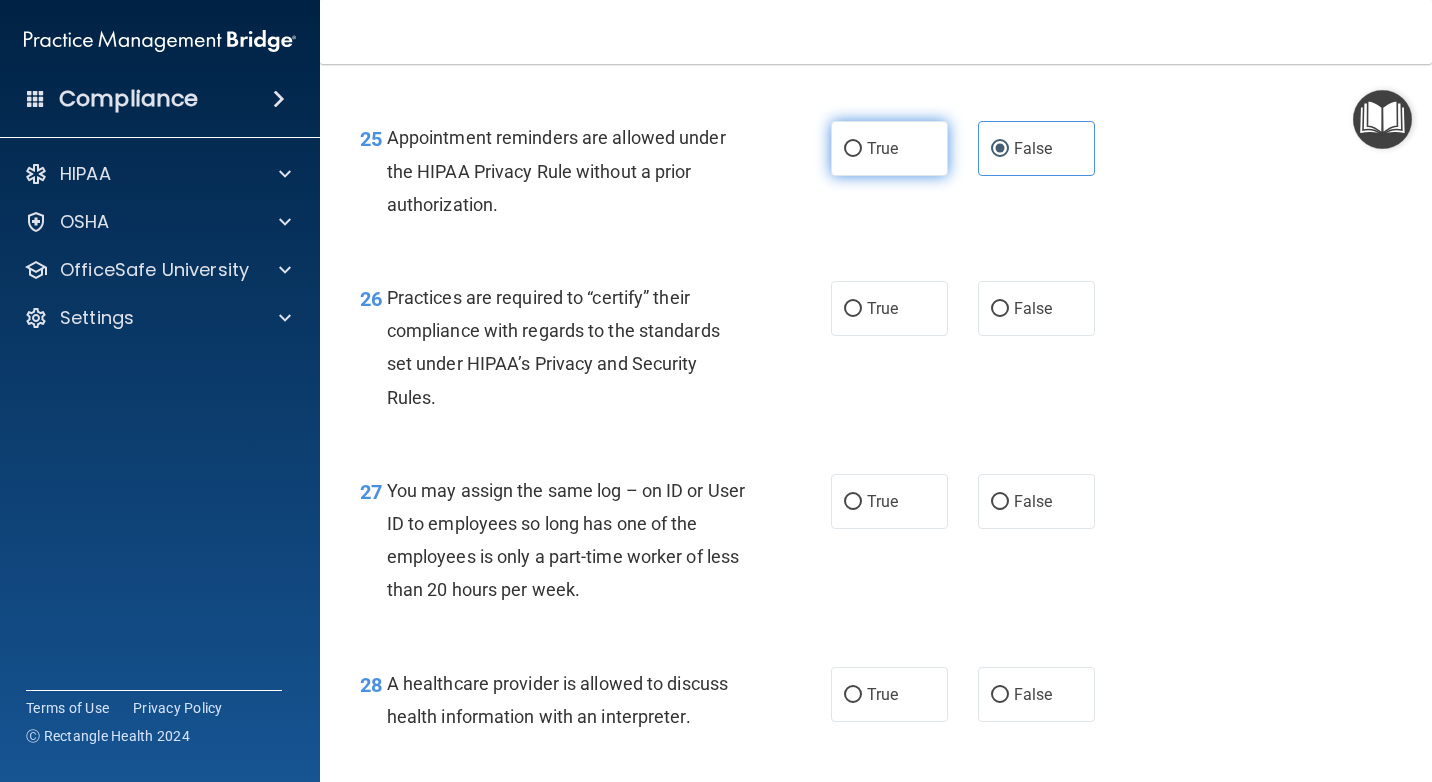 click on "True" at bounding box center (889, 148) 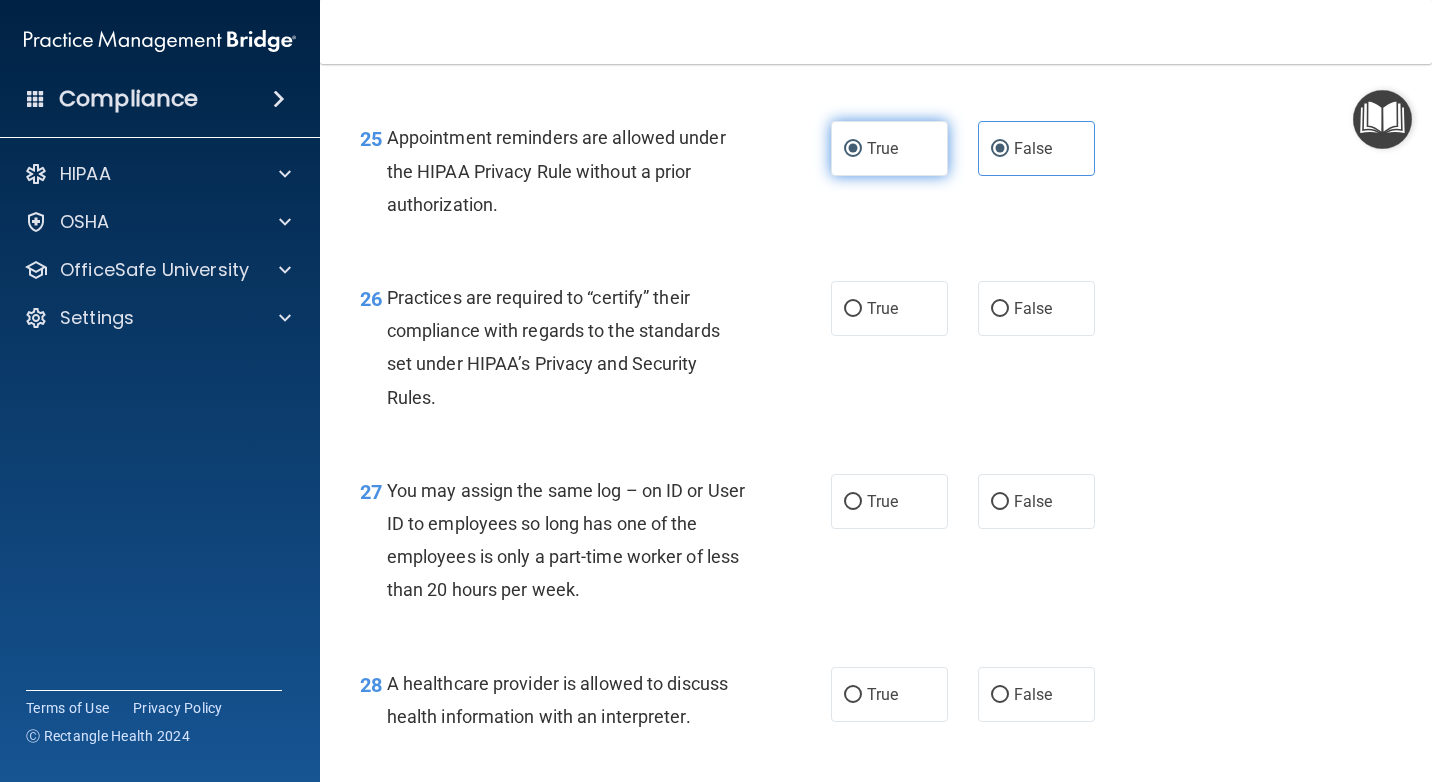 radio on "false" 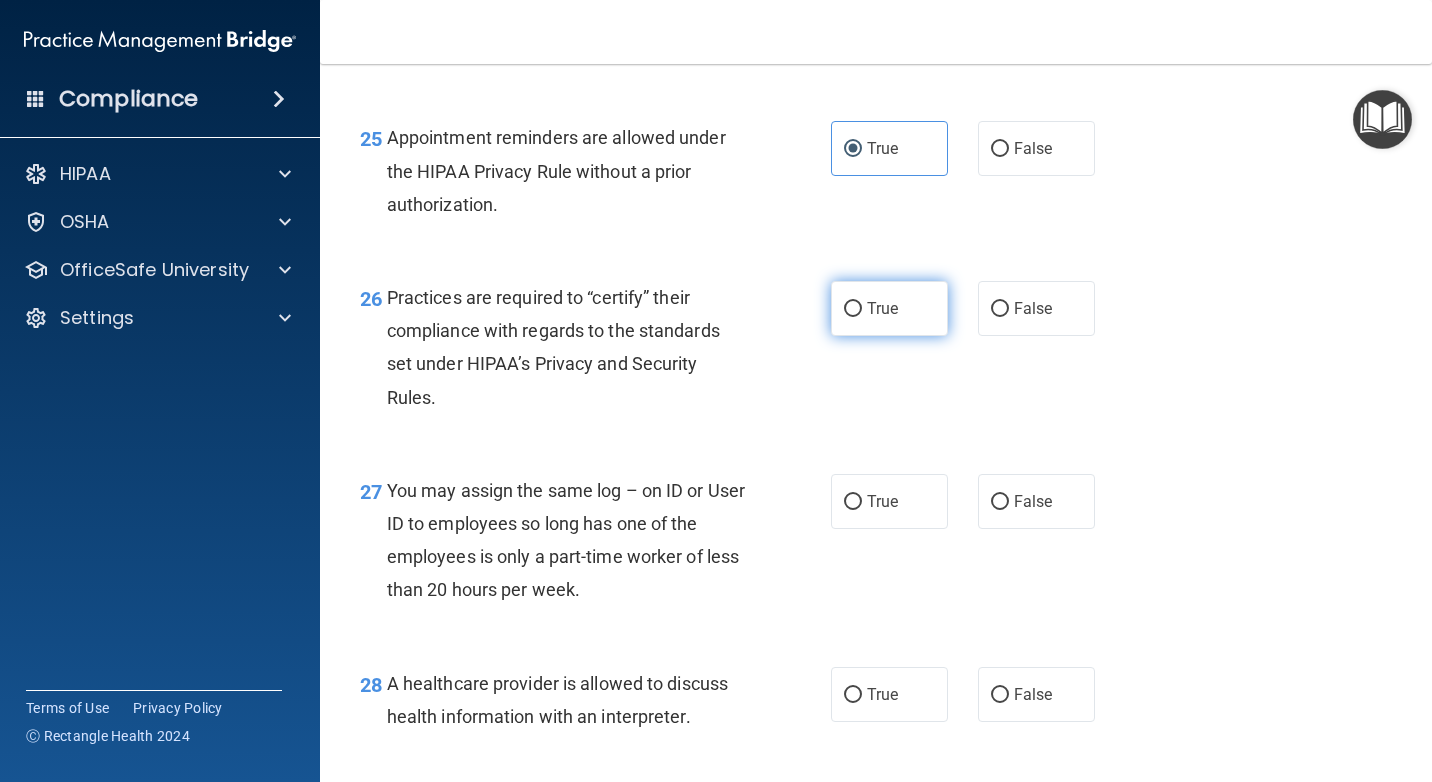 click on "True" at bounding box center (889, 308) 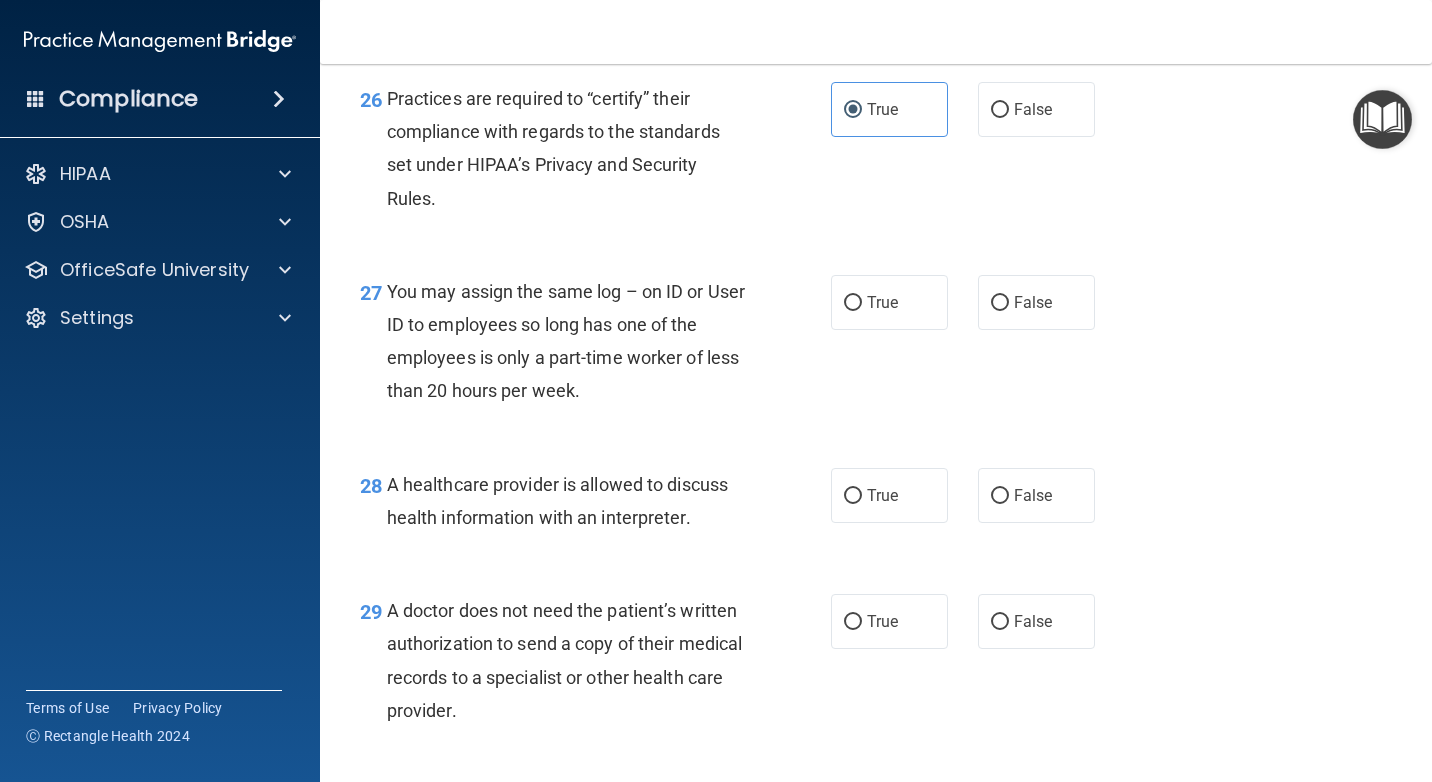 scroll, scrollTop: 4700, scrollLeft: 0, axis: vertical 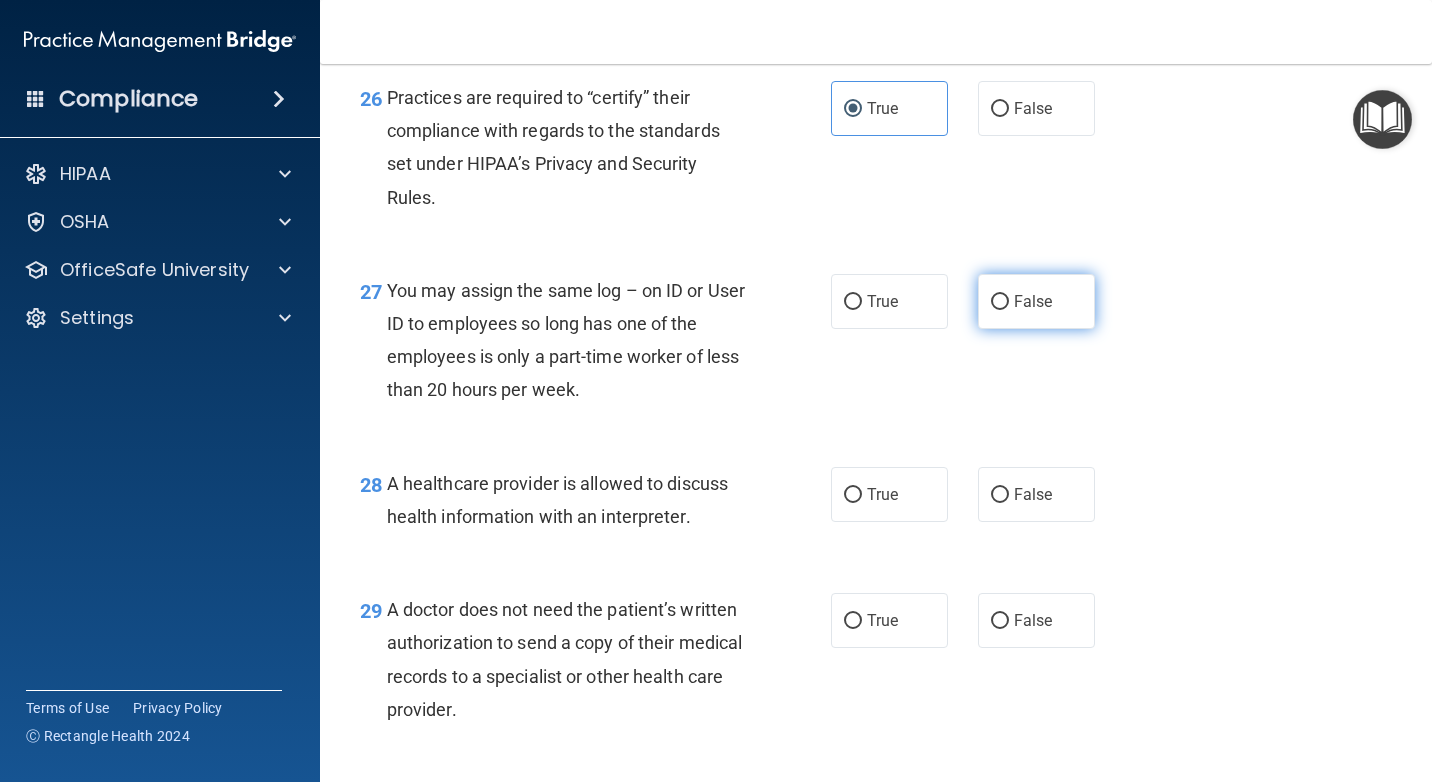 click on "False" at bounding box center [1036, 301] 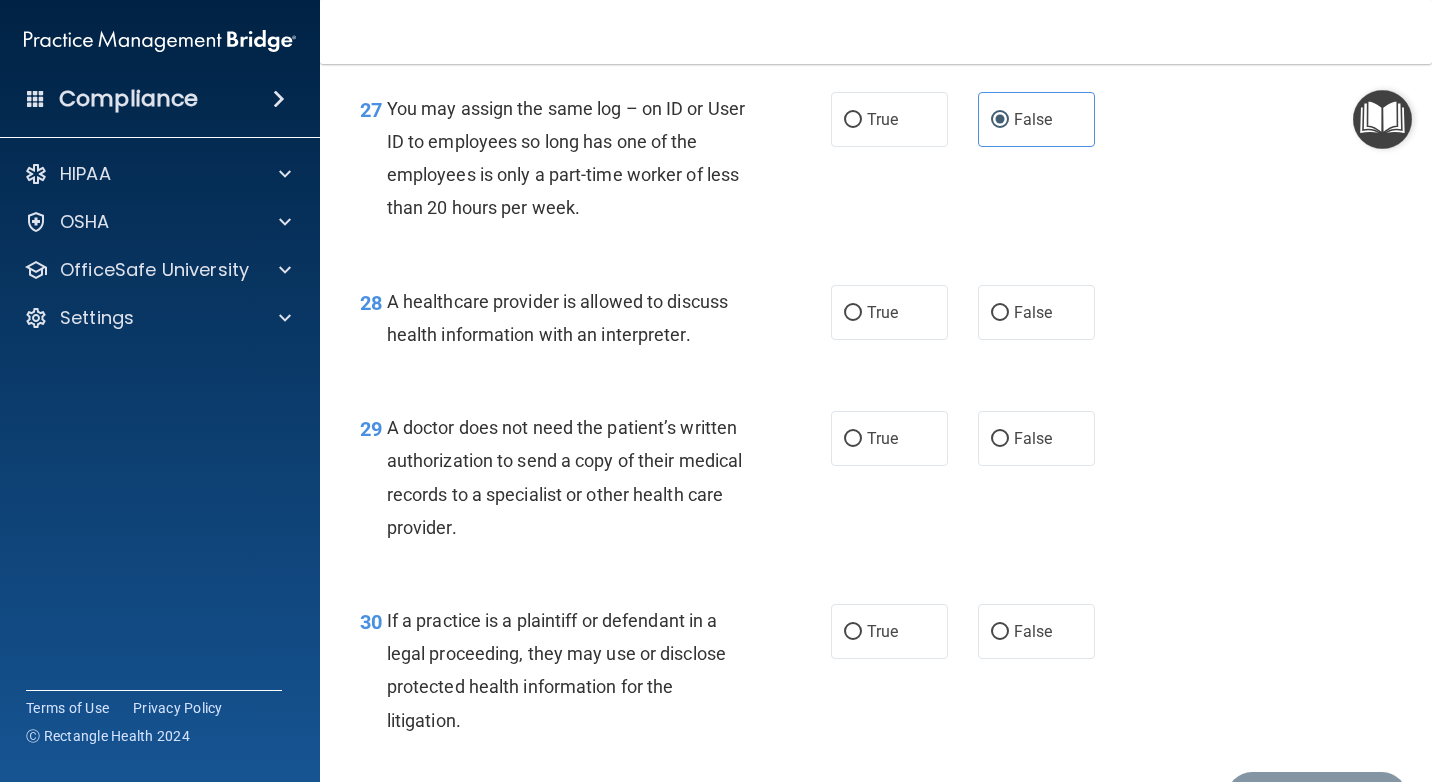 scroll, scrollTop: 4900, scrollLeft: 0, axis: vertical 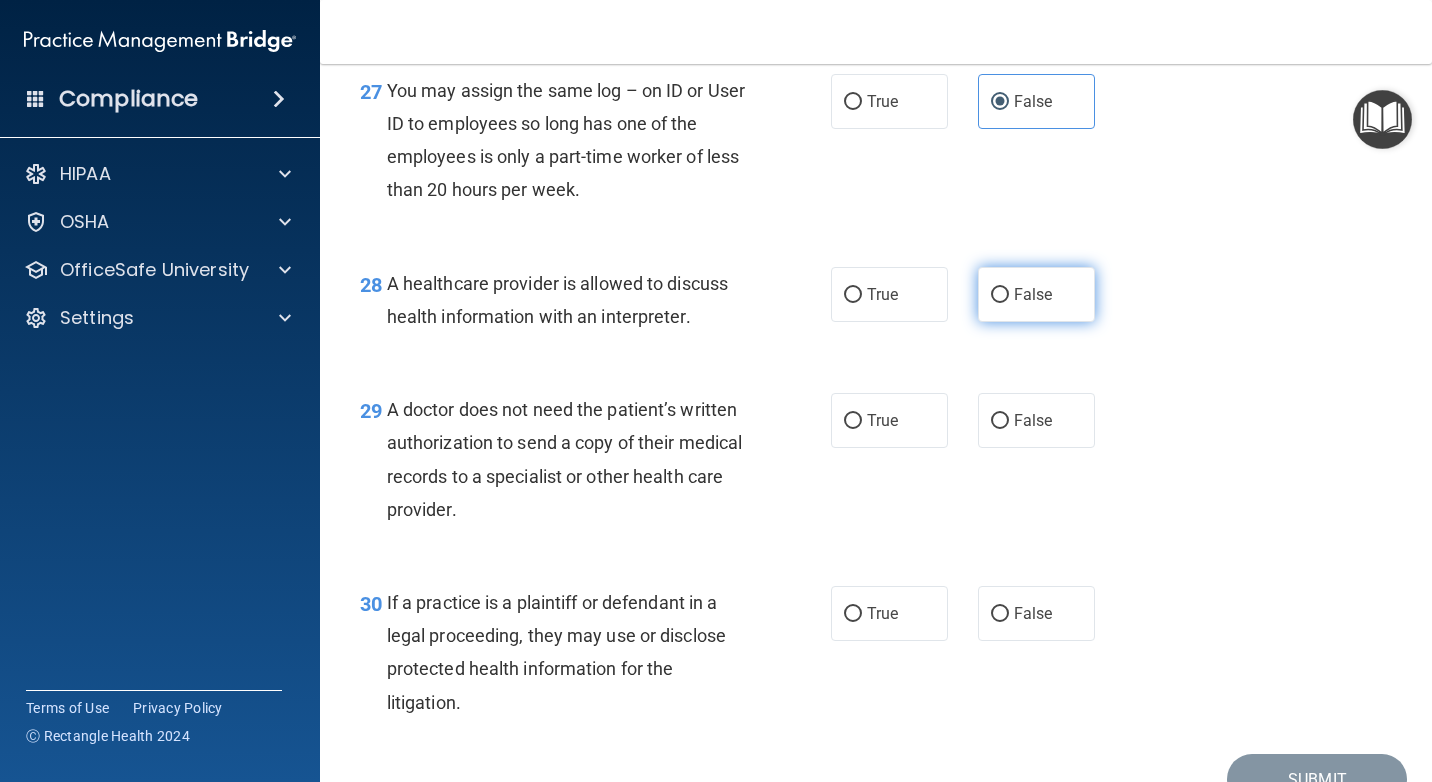 click on "False" at bounding box center (1036, 294) 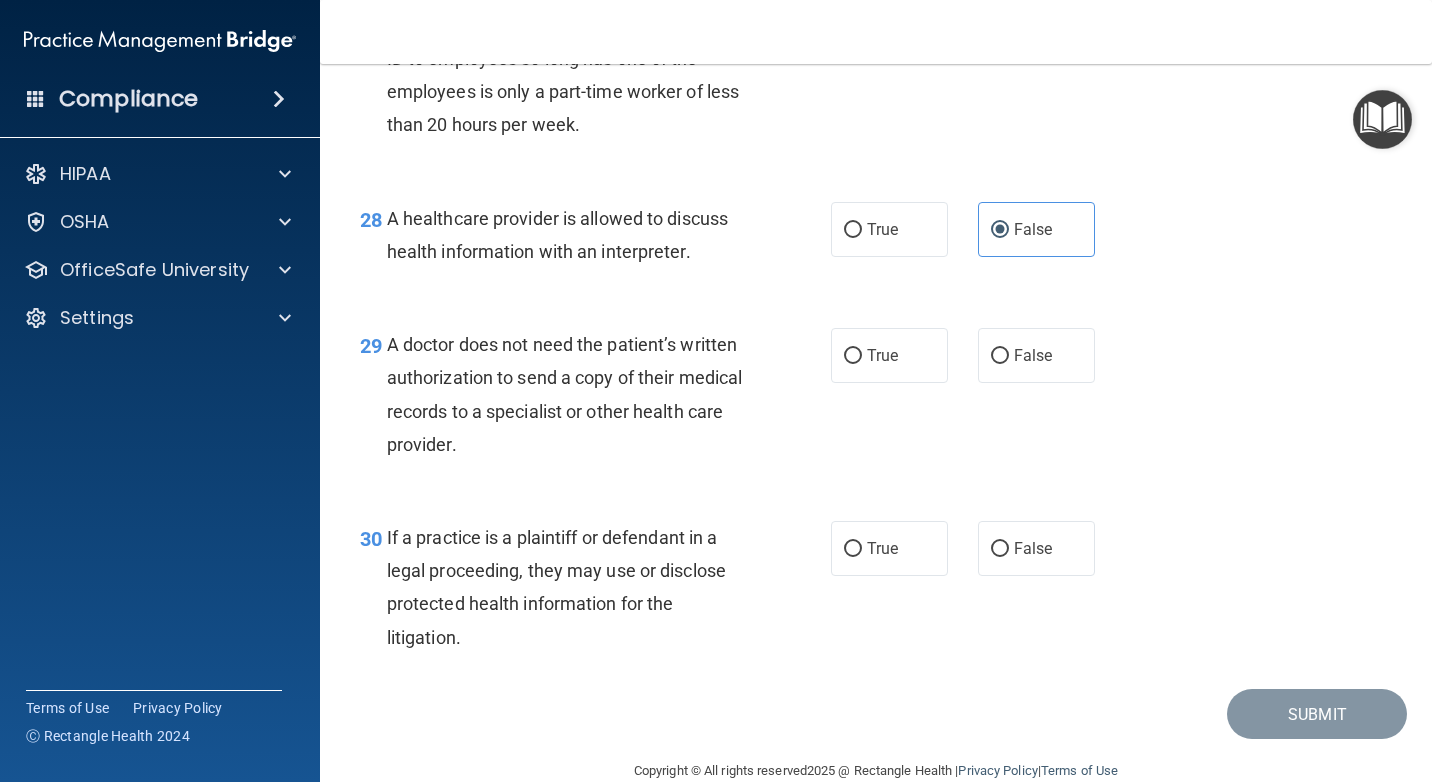 scroll, scrollTop: 5000, scrollLeft: 0, axis: vertical 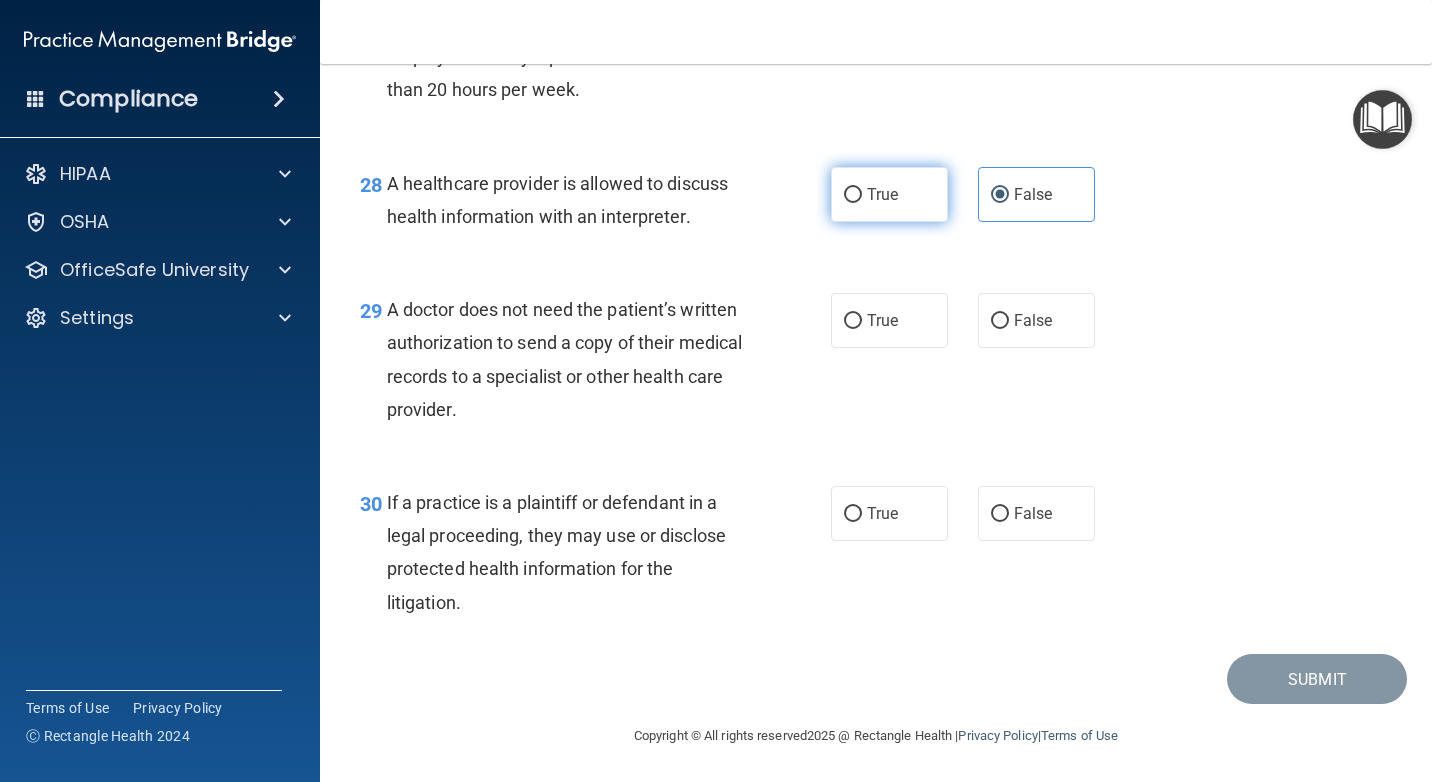 click on "True" at bounding box center (889, 194) 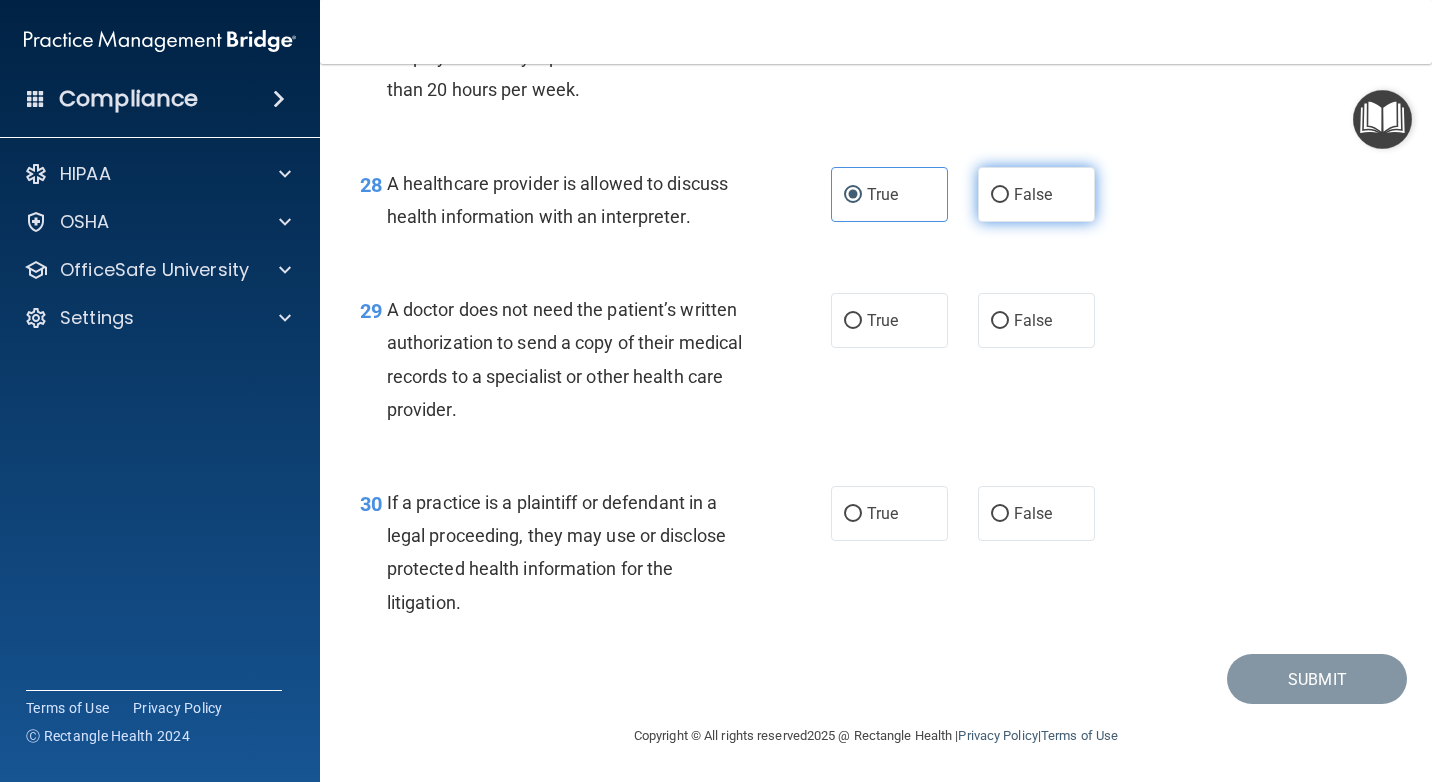 click on "False" at bounding box center [1036, 194] 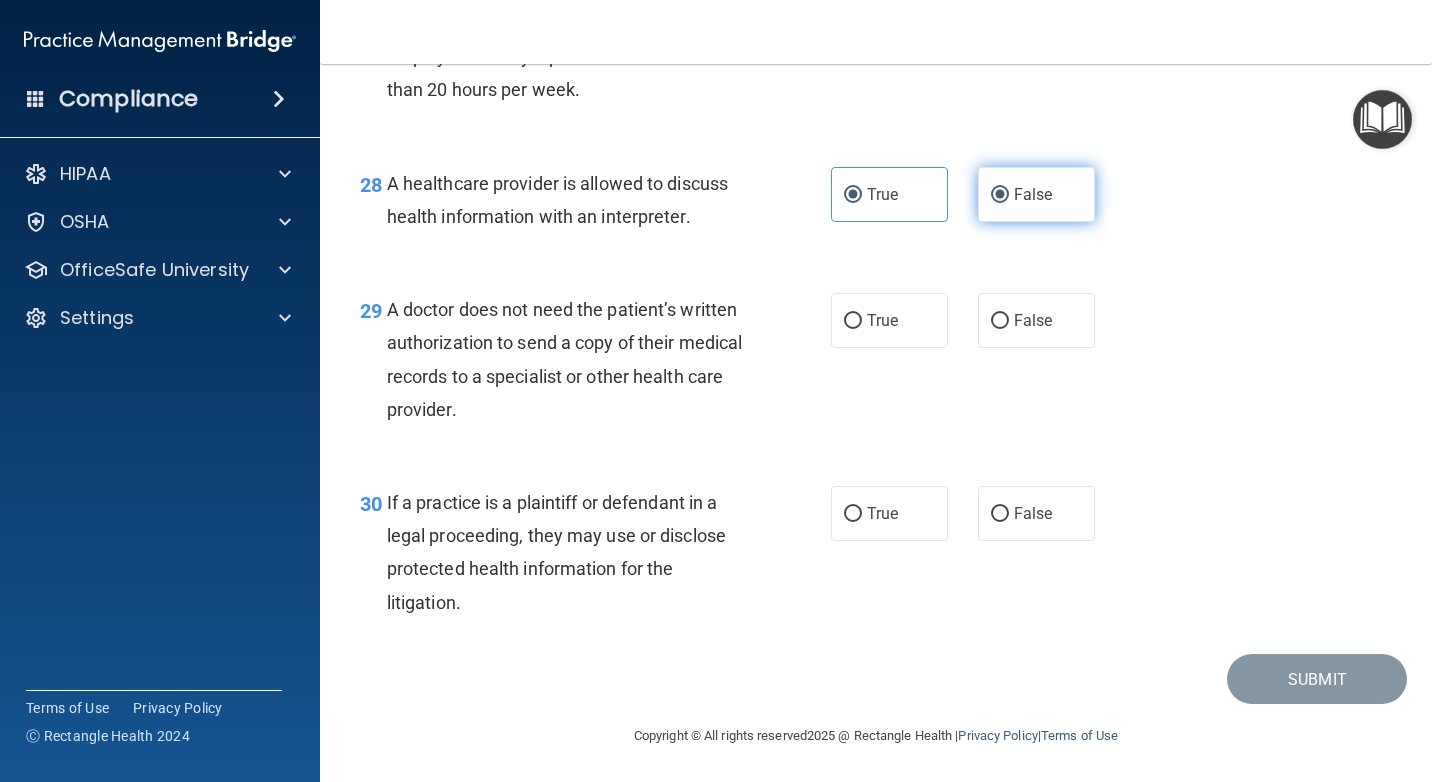 radio on "false" 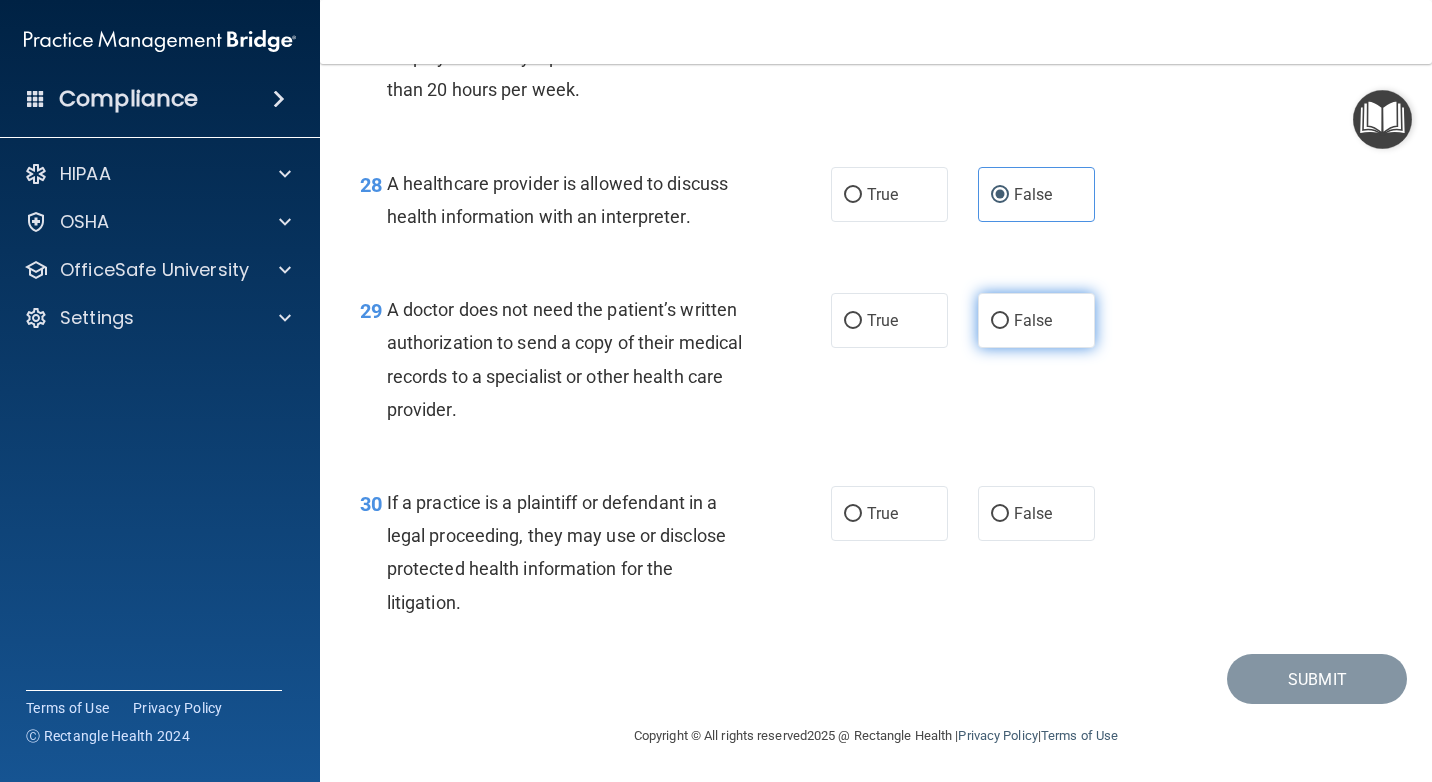 click on "False" at bounding box center (1033, 320) 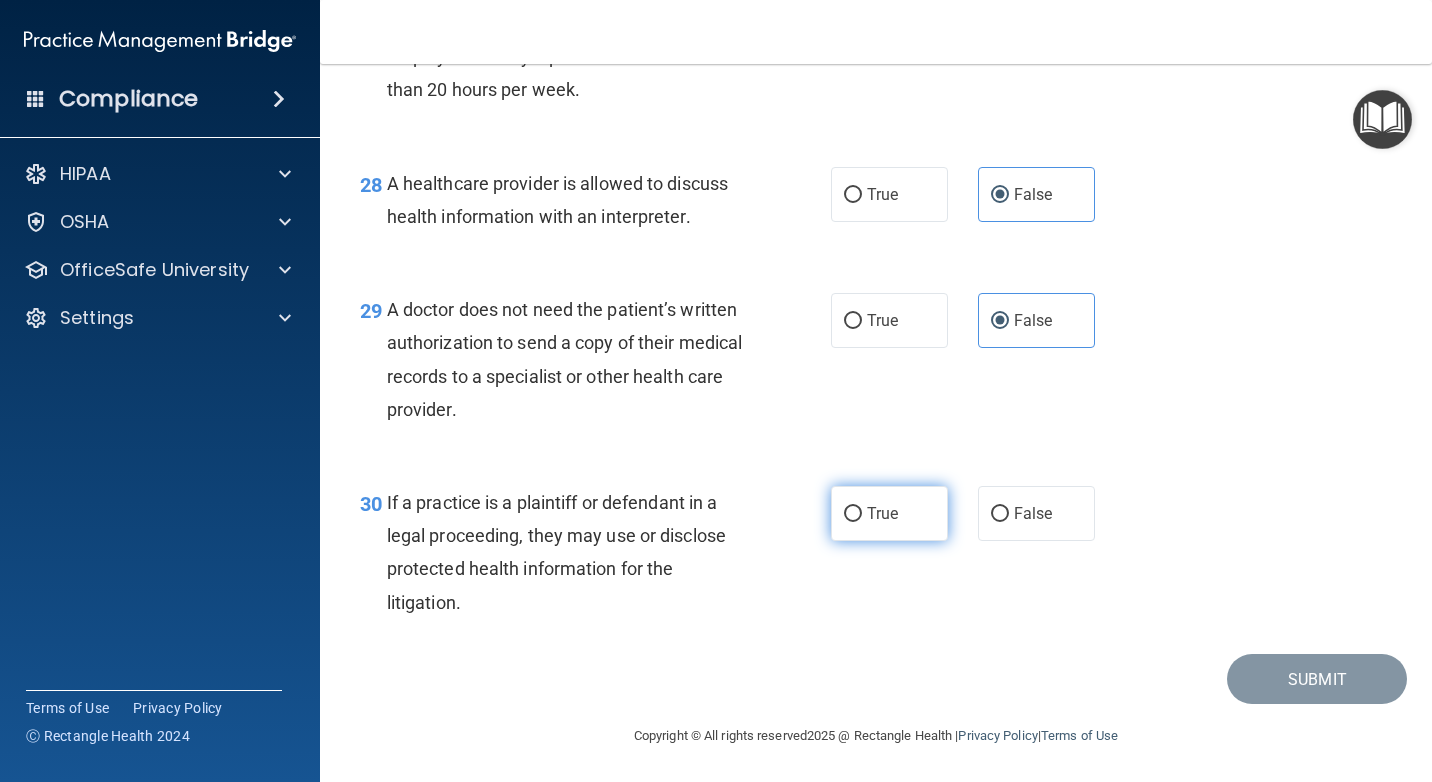 click on "True" at bounding box center [853, 514] 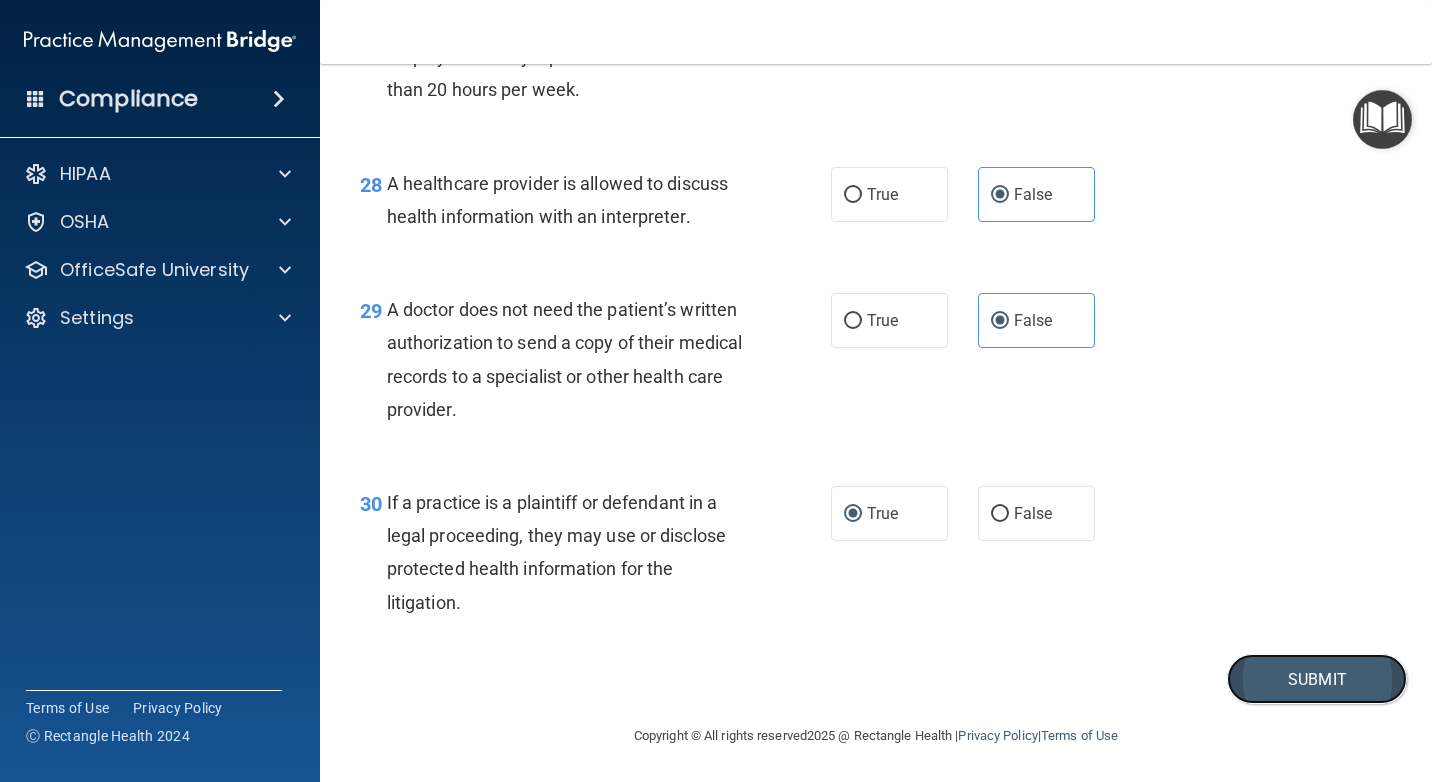 click on "Submit" at bounding box center [1317, 679] 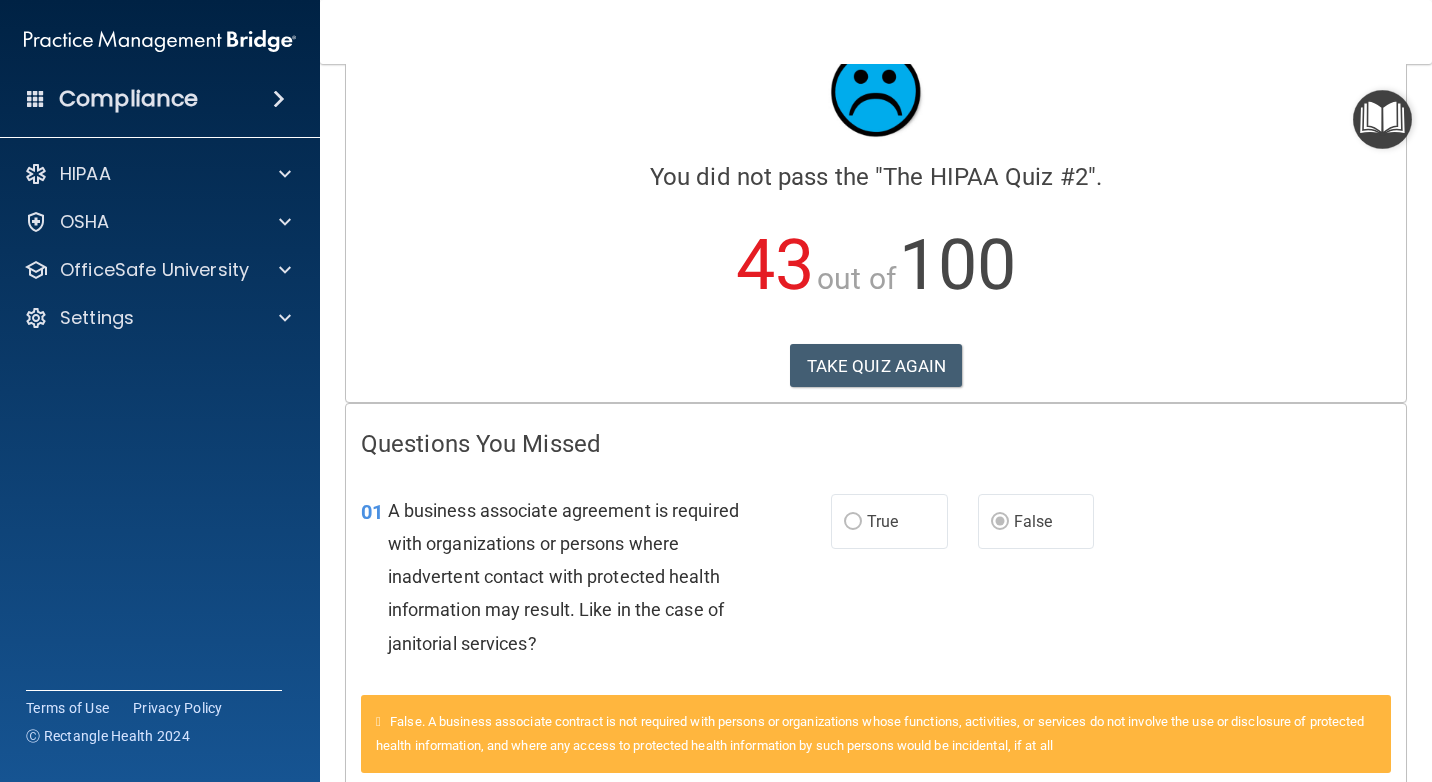 scroll, scrollTop: 0, scrollLeft: 0, axis: both 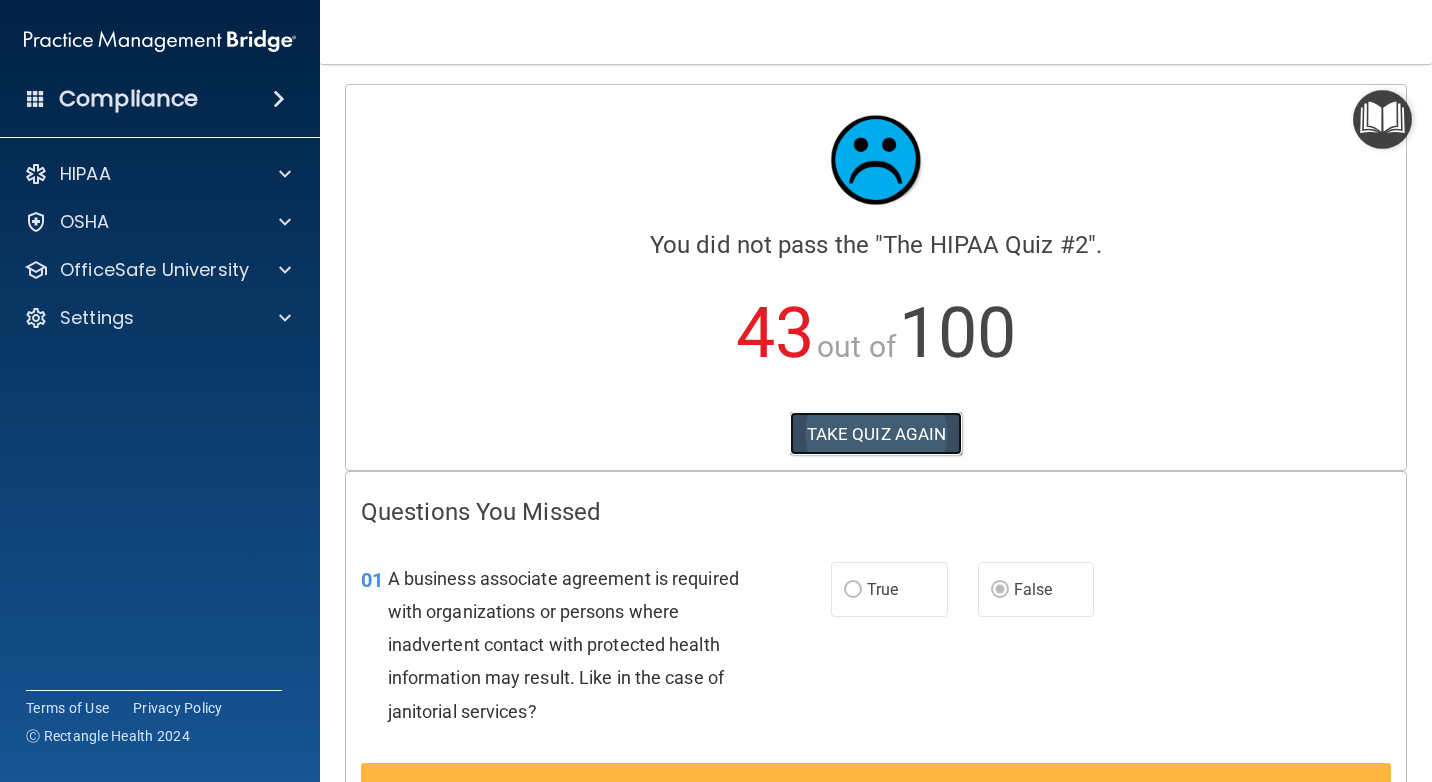 click on "TAKE QUIZ AGAIN" at bounding box center [876, 434] 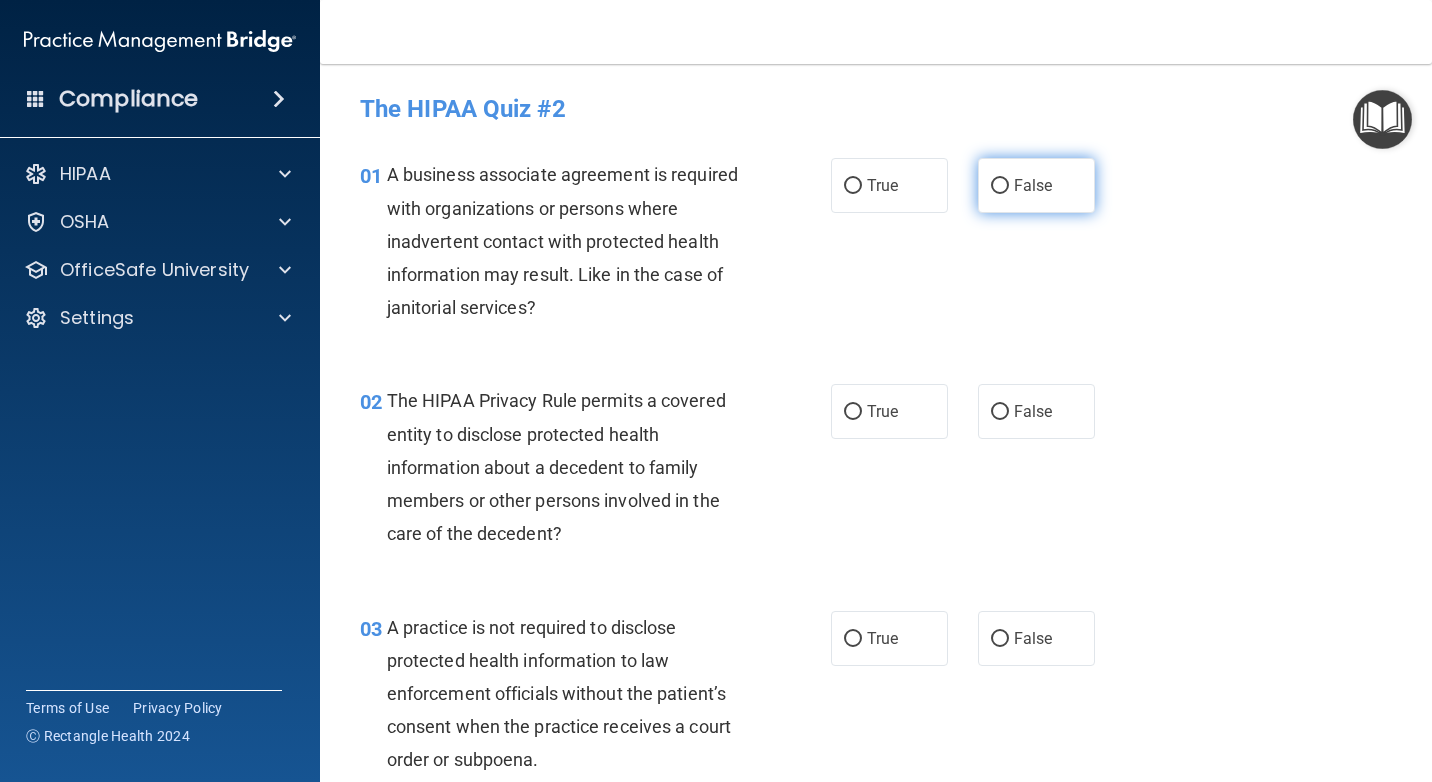 click on "False" at bounding box center [1033, 185] 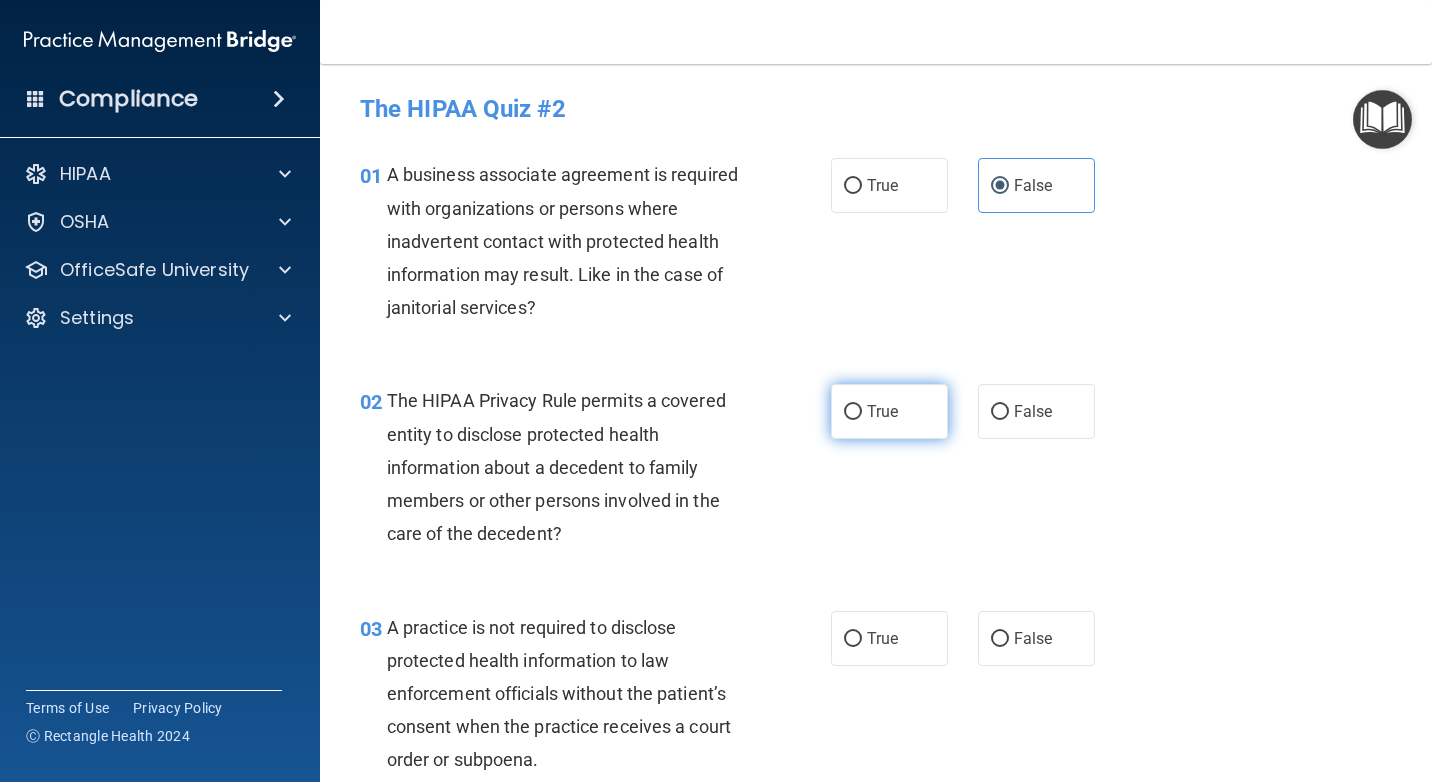 click on "True" at bounding box center [889, 411] 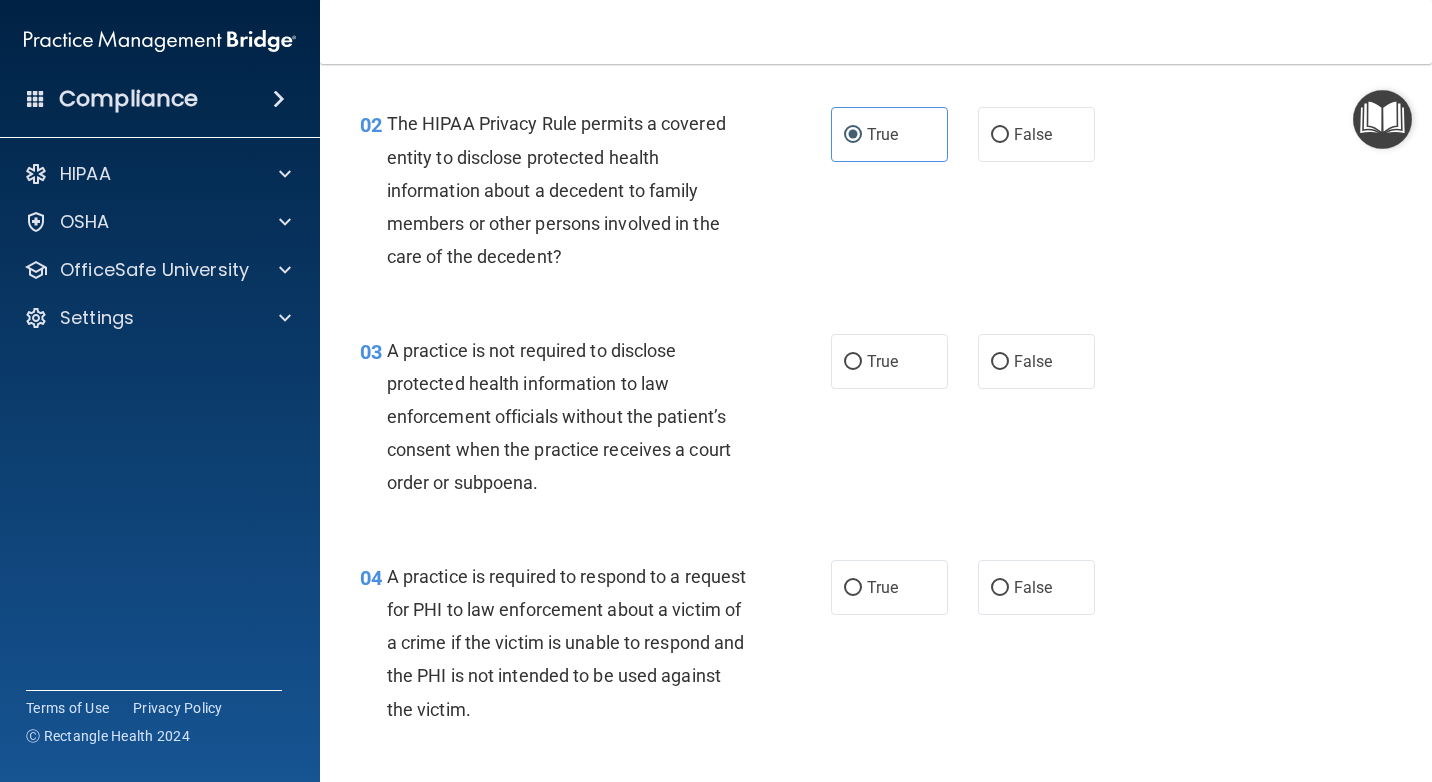 scroll, scrollTop: 300, scrollLeft: 0, axis: vertical 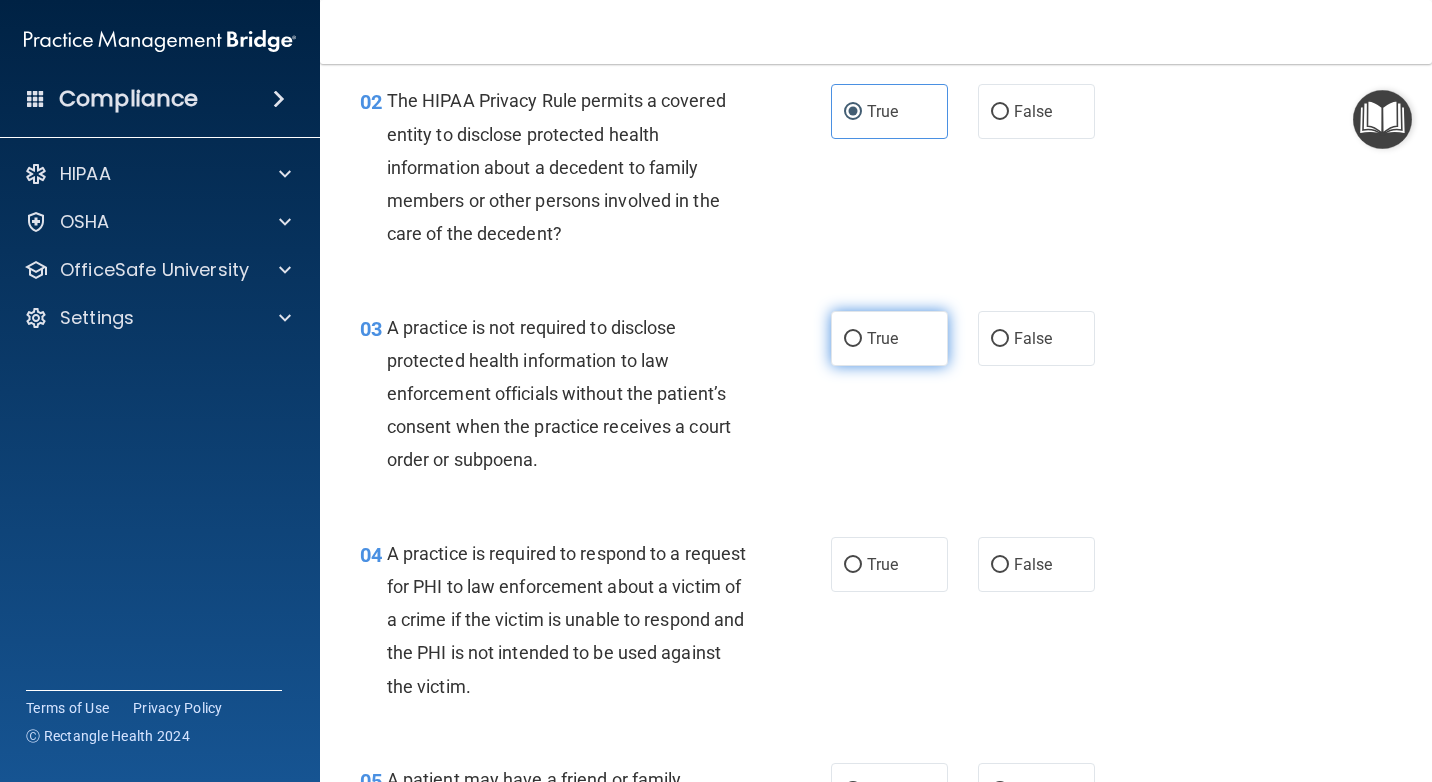 click on "True" at bounding box center (889, 338) 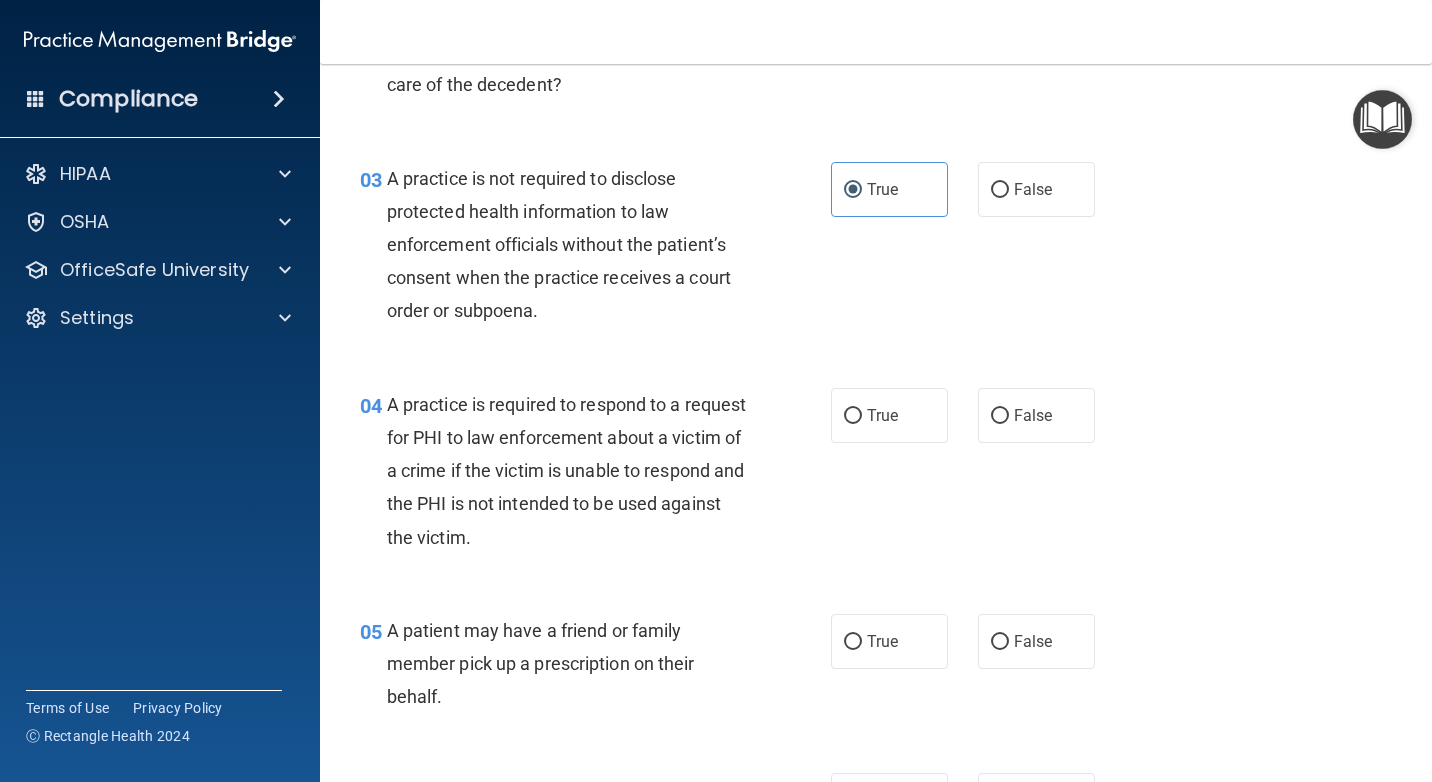 scroll, scrollTop: 500, scrollLeft: 0, axis: vertical 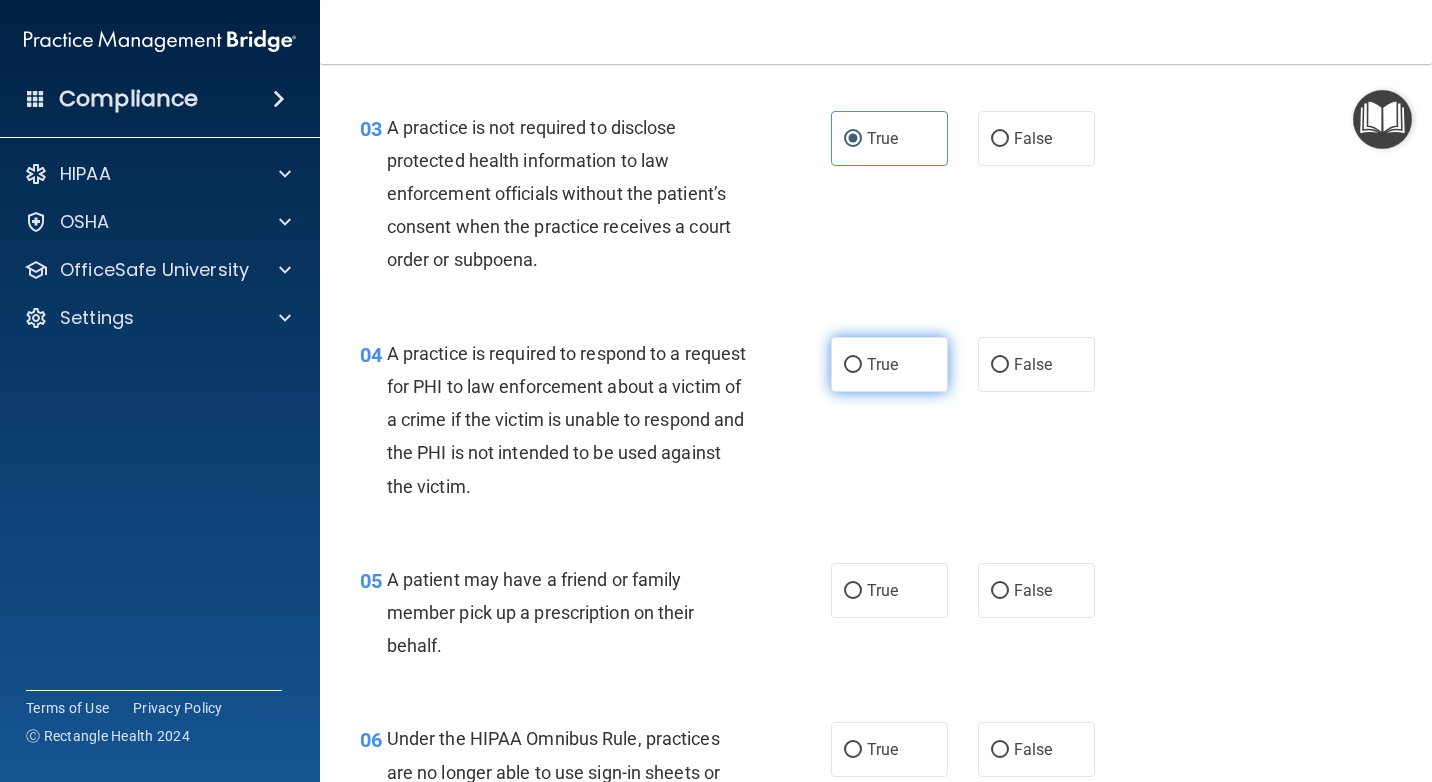 click on "True" at bounding box center [889, 364] 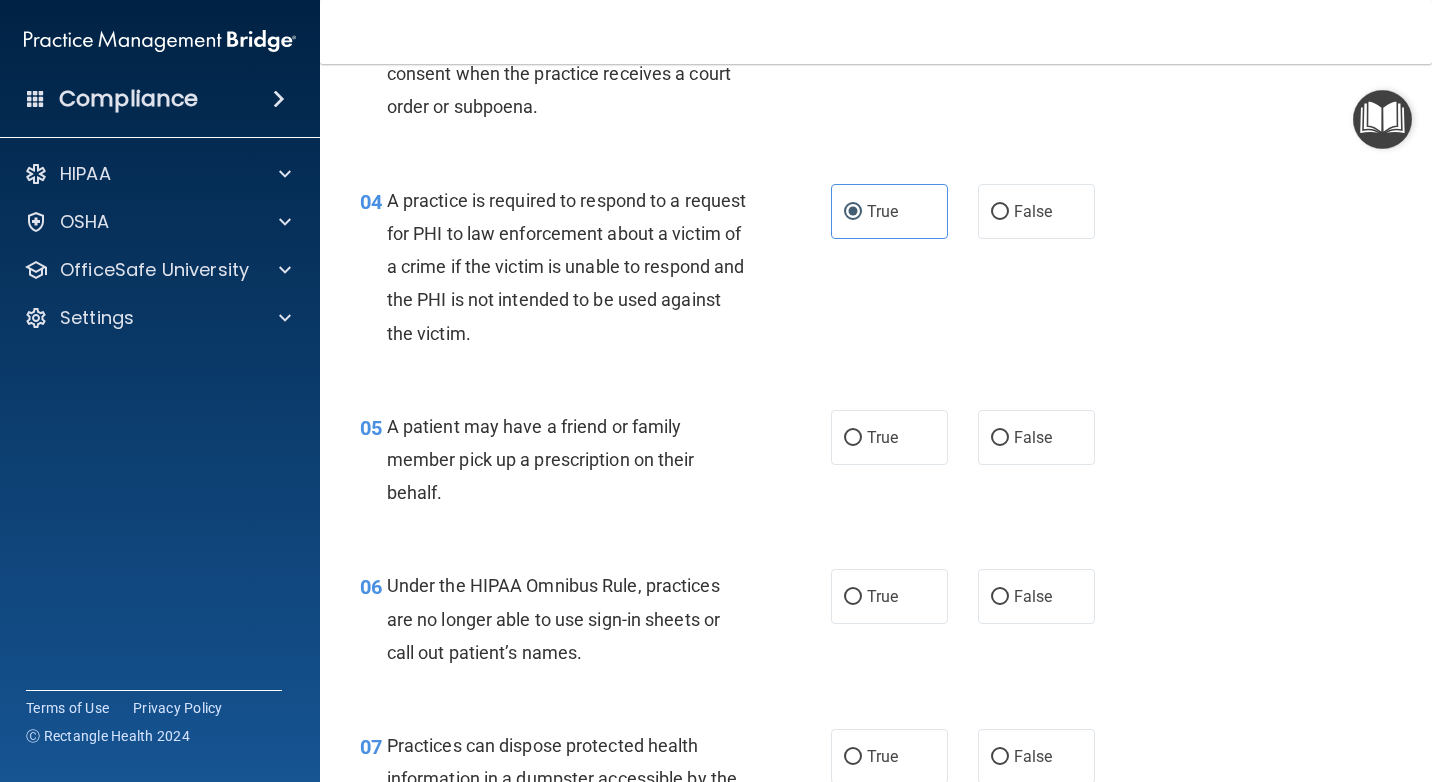 scroll, scrollTop: 700, scrollLeft: 0, axis: vertical 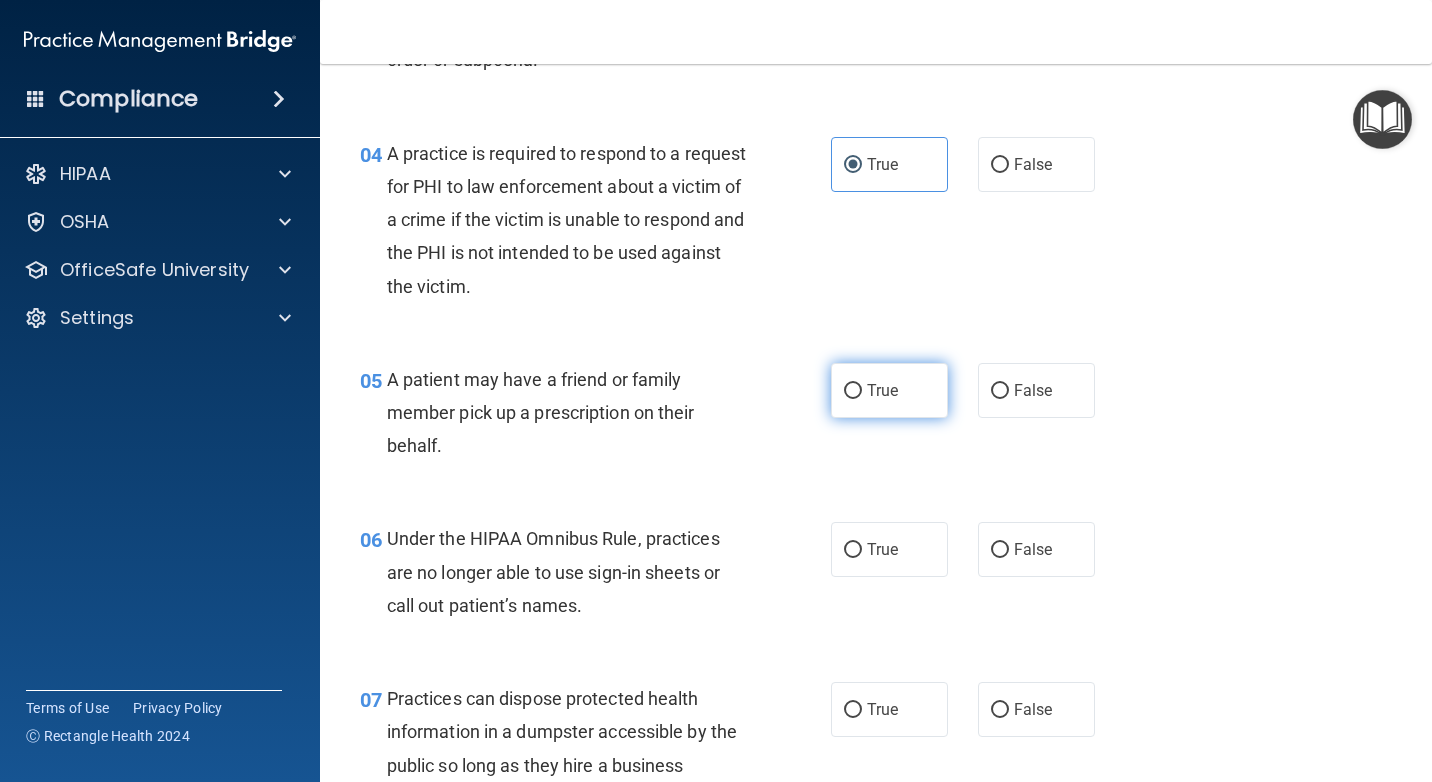 click on "True" at bounding box center [882, 390] 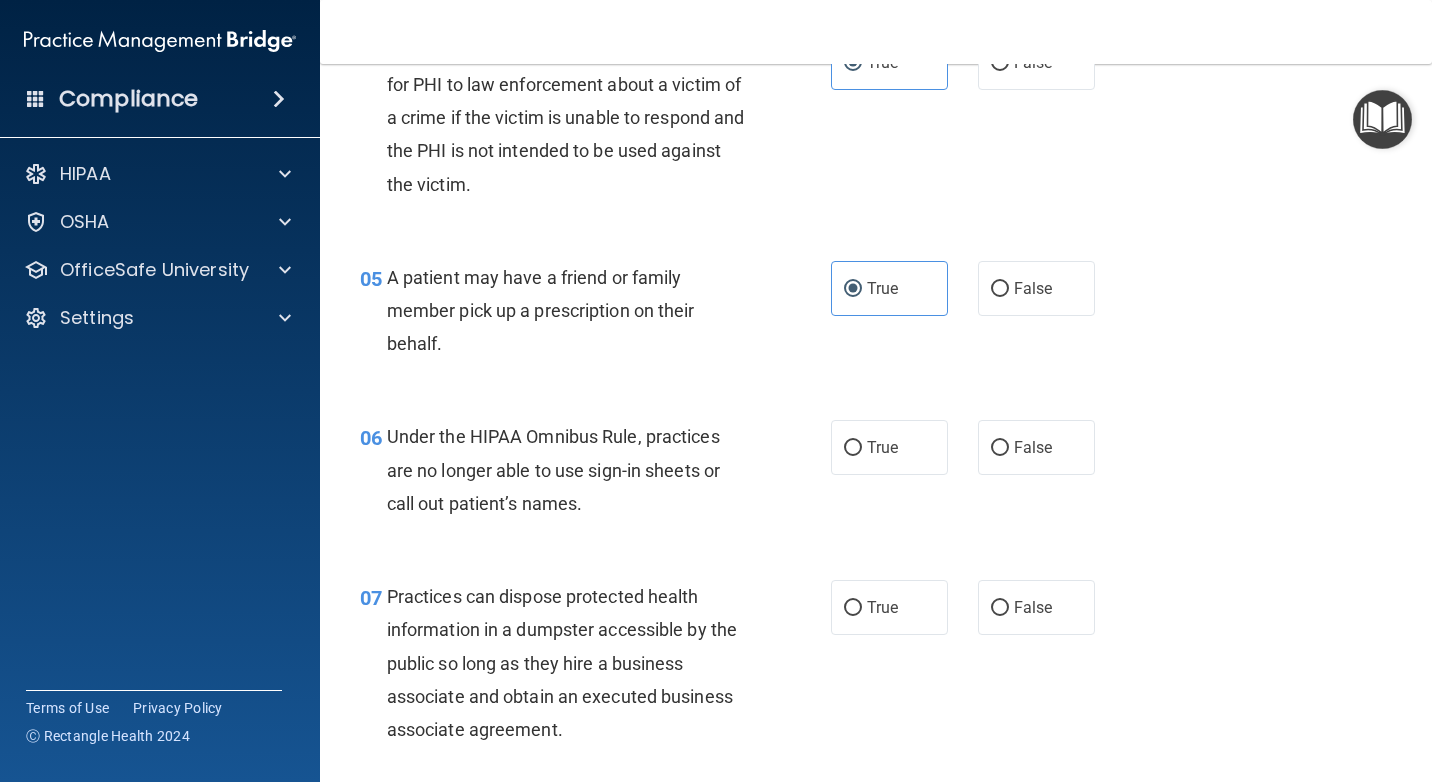 scroll, scrollTop: 900, scrollLeft: 0, axis: vertical 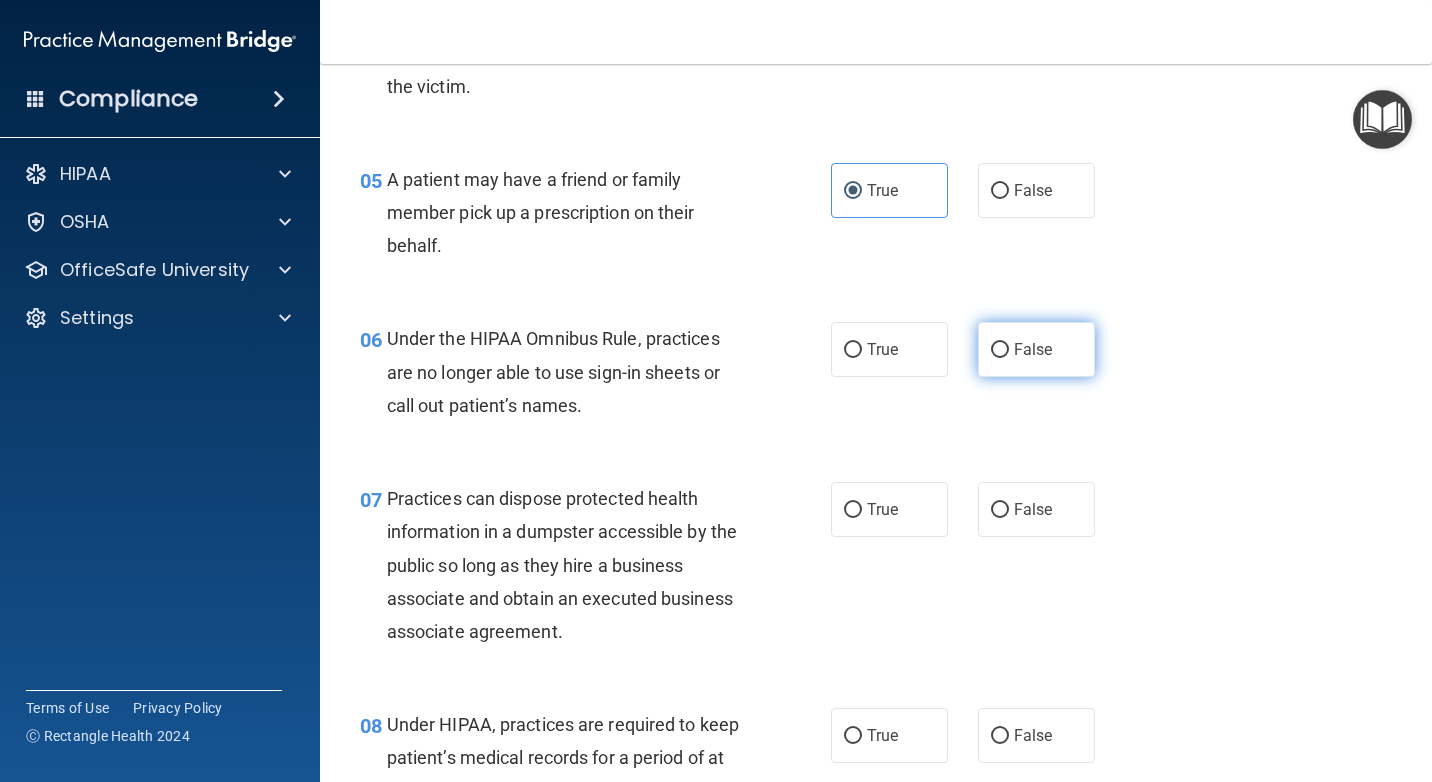 click on "False" at bounding box center (1033, 349) 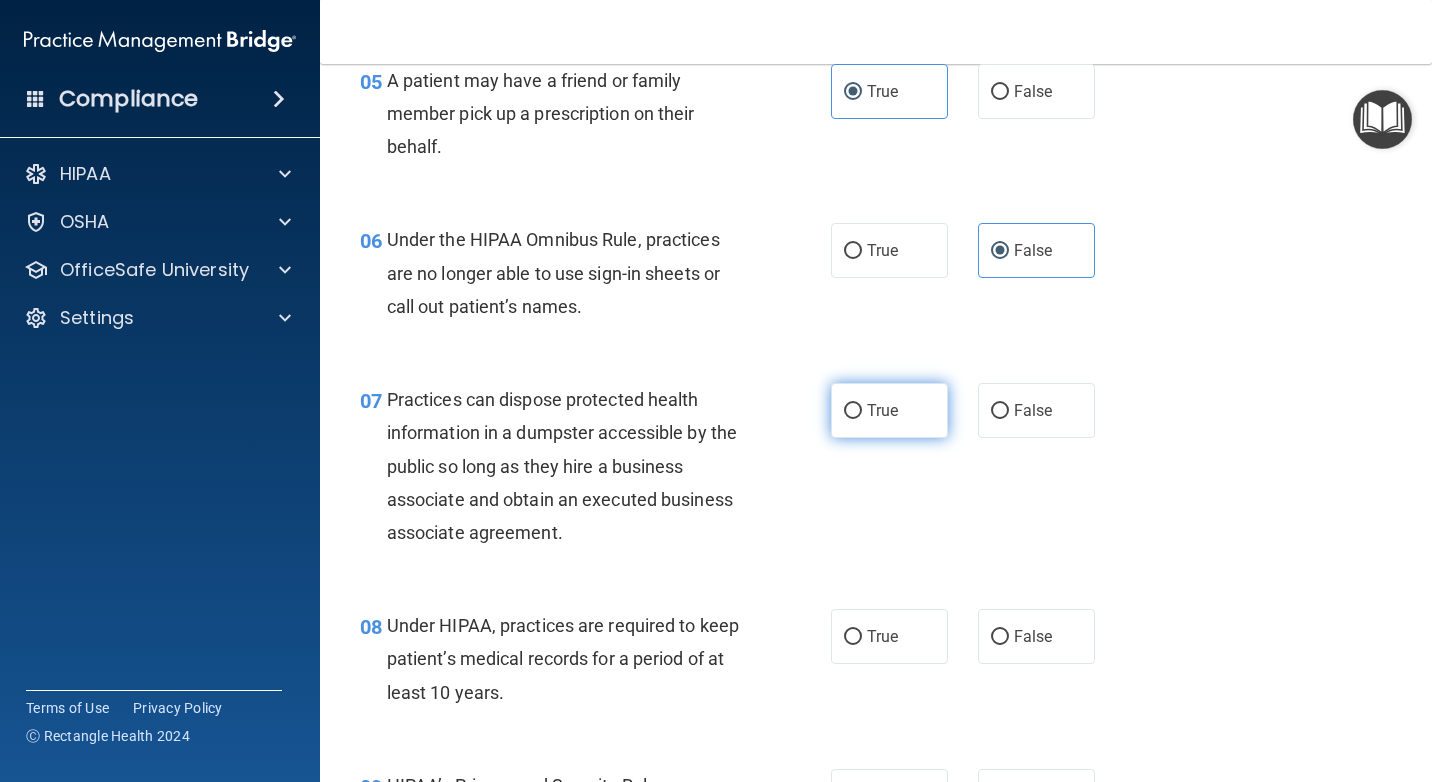 scroll, scrollTop: 1000, scrollLeft: 0, axis: vertical 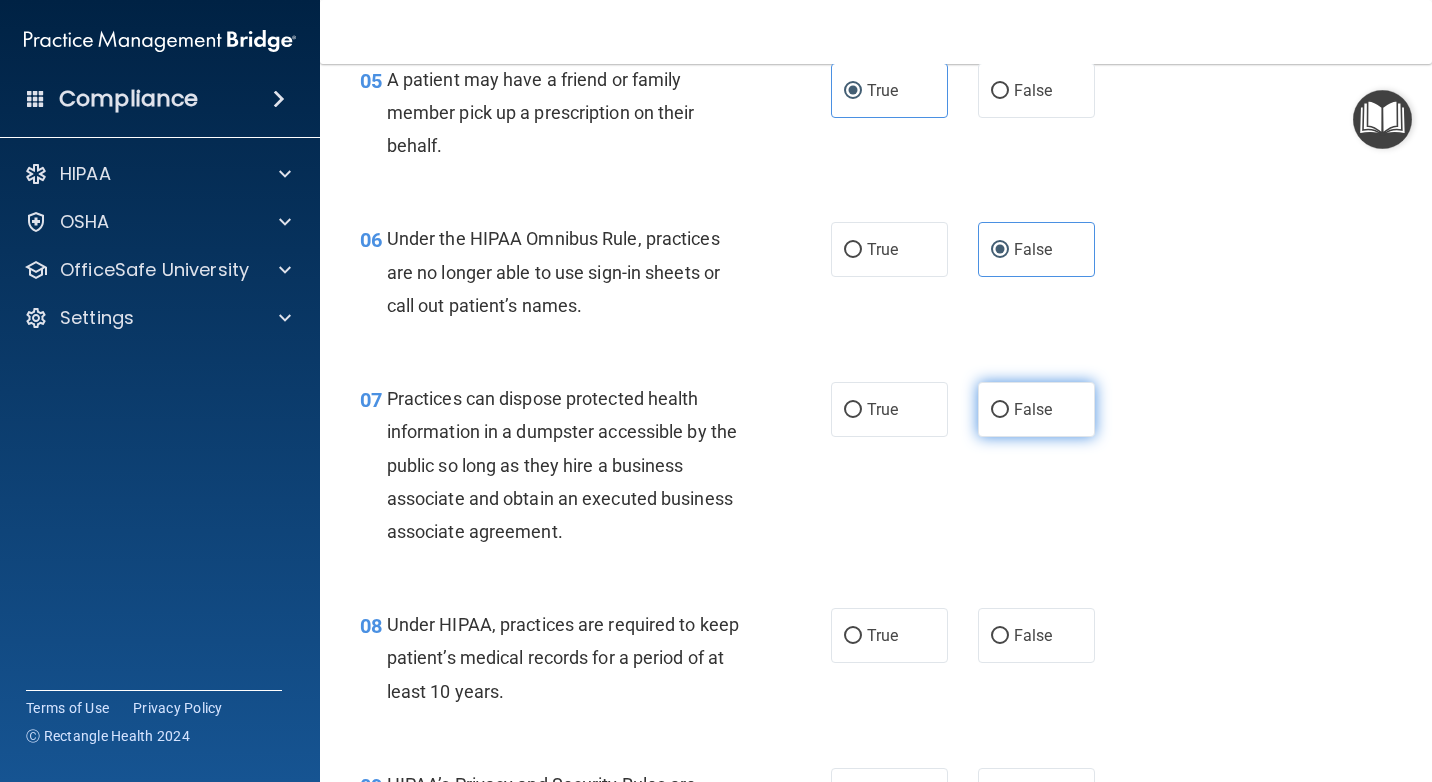 click on "False" at bounding box center [1033, 409] 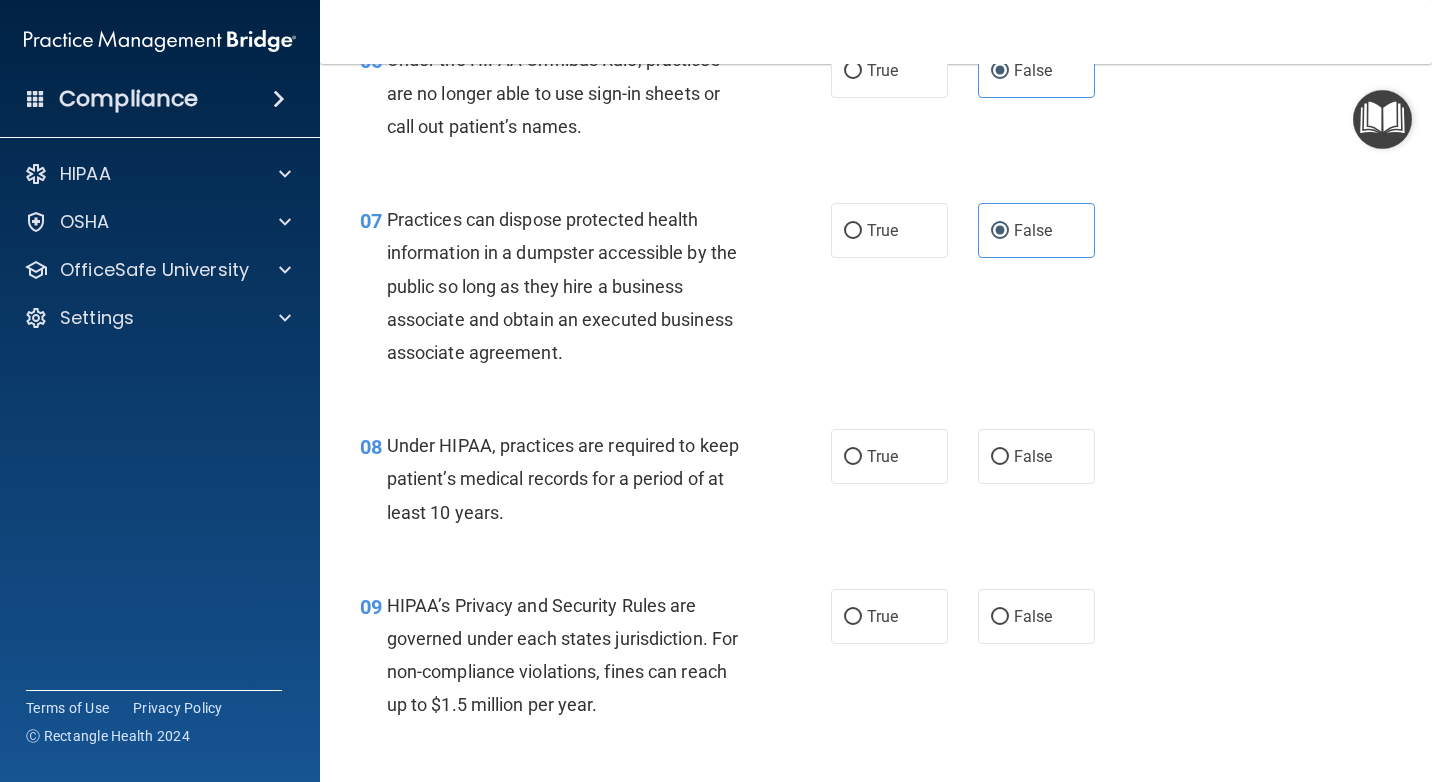 scroll, scrollTop: 1200, scrollLeft: 0, axis: vertical 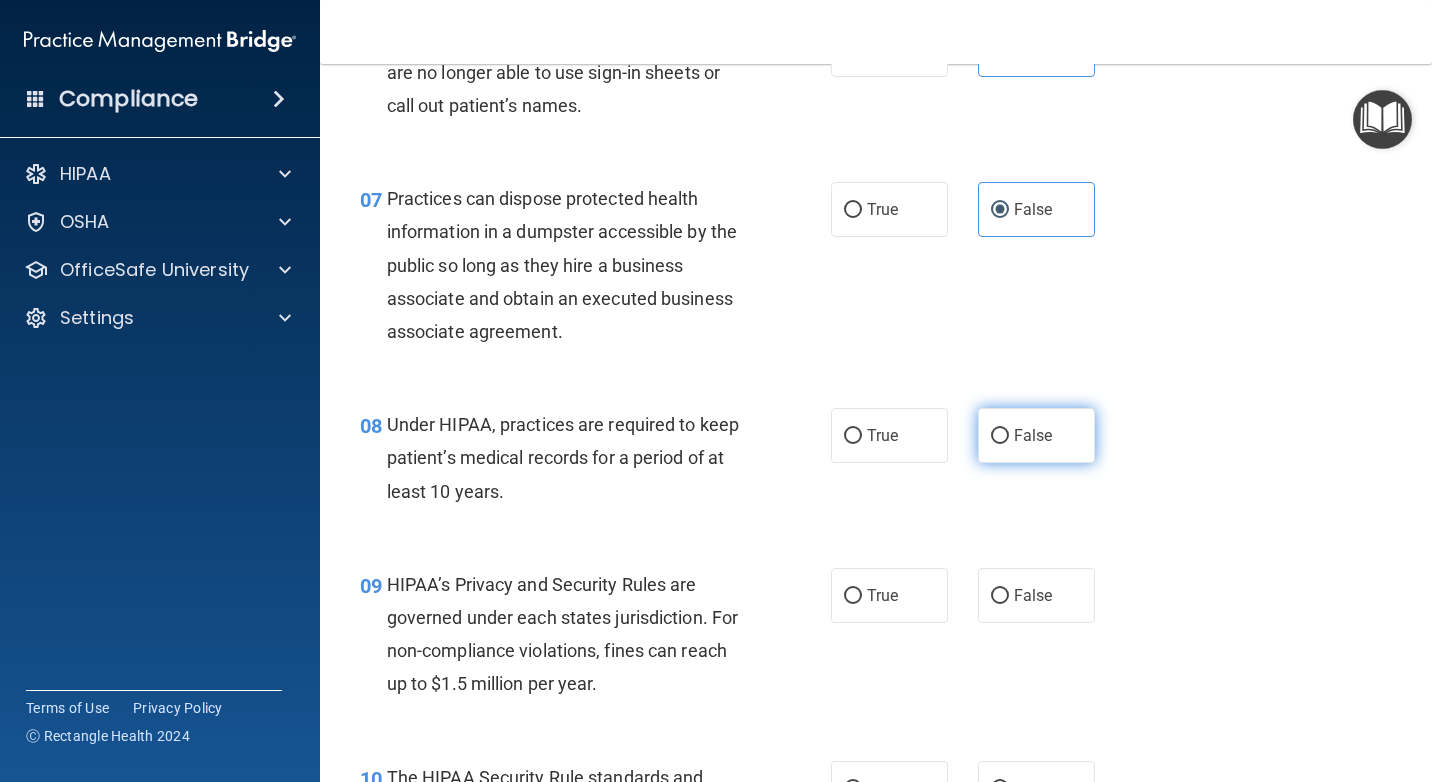 click on "False" at bounding box center [1000, 436] 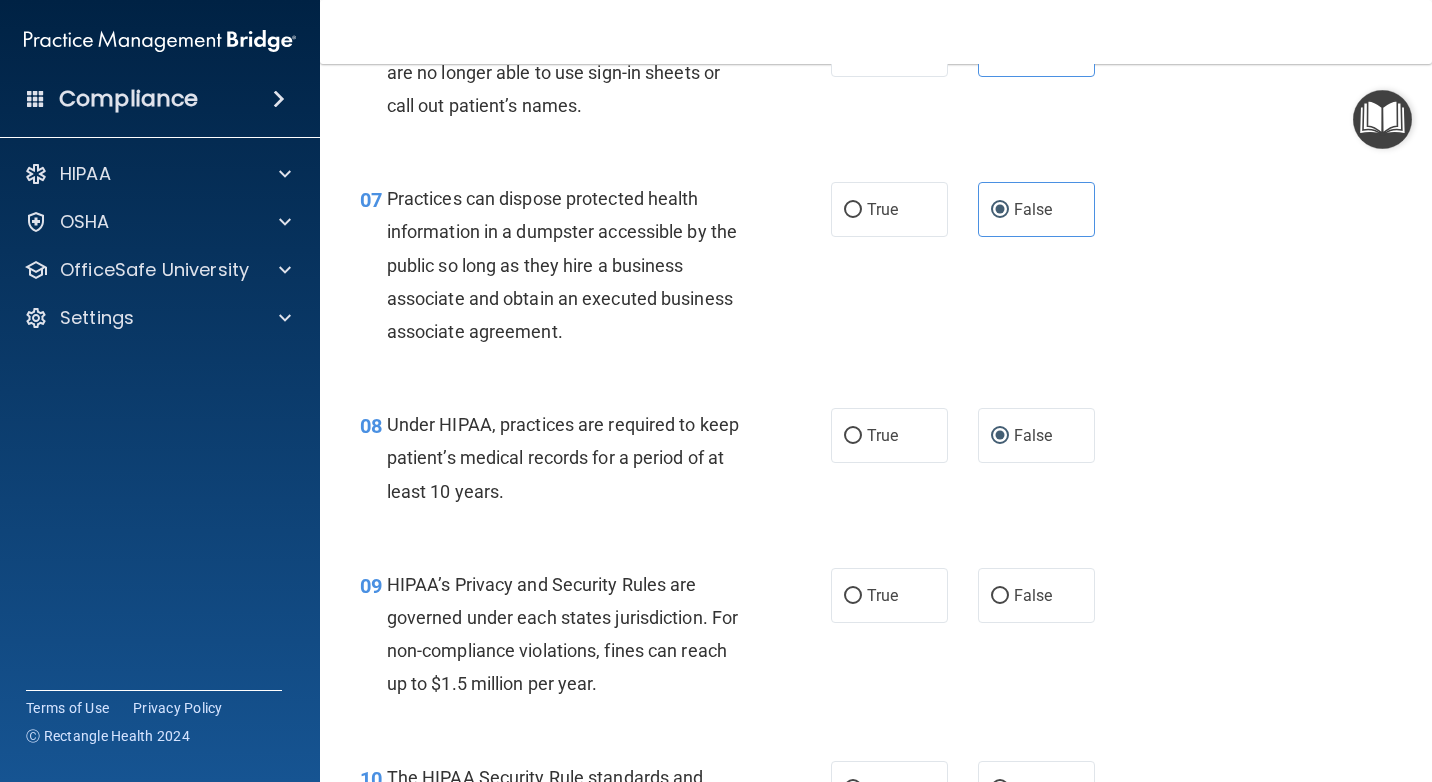 scroll, scrollTop: 1300, scrollLeft: 0, axis: vertical 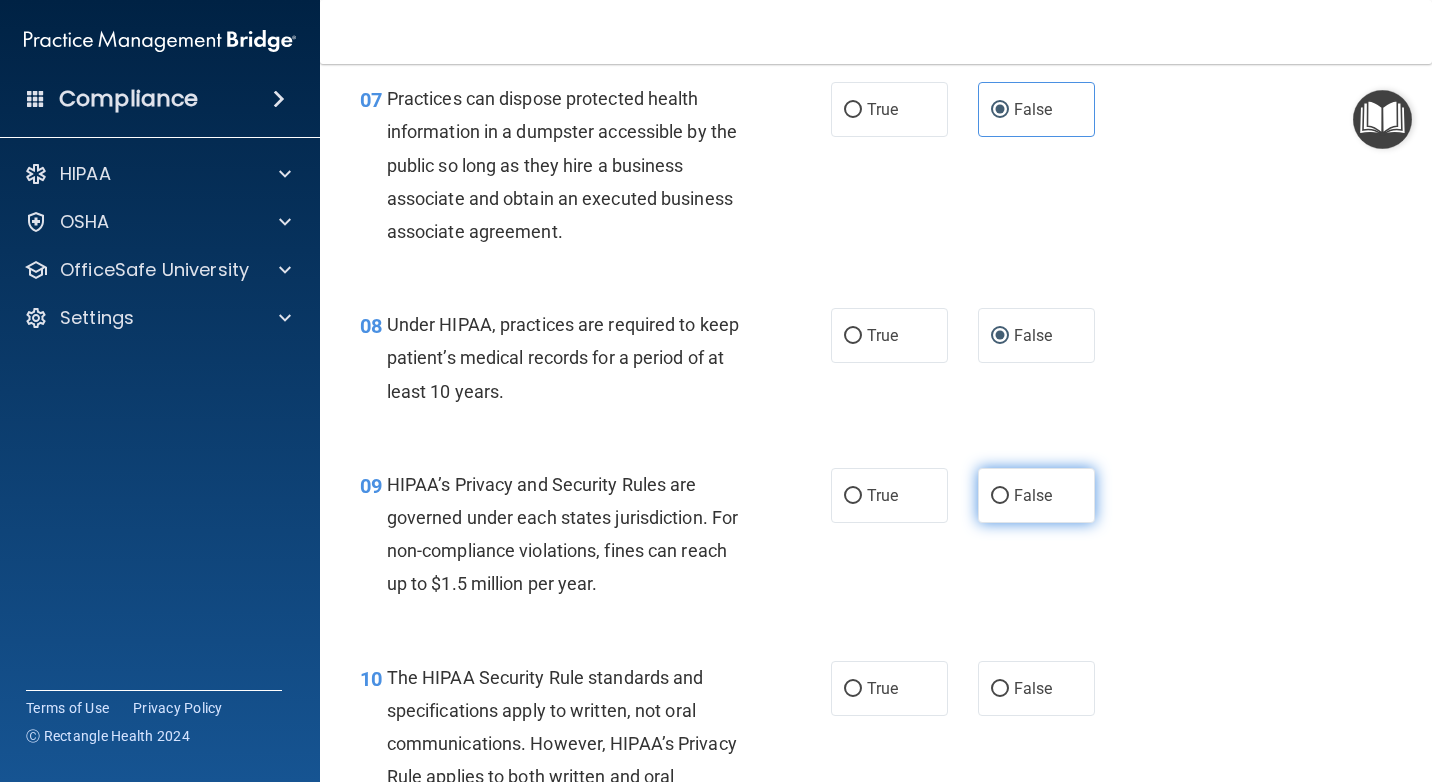 click on "False" at bounding box center [1000, 496] 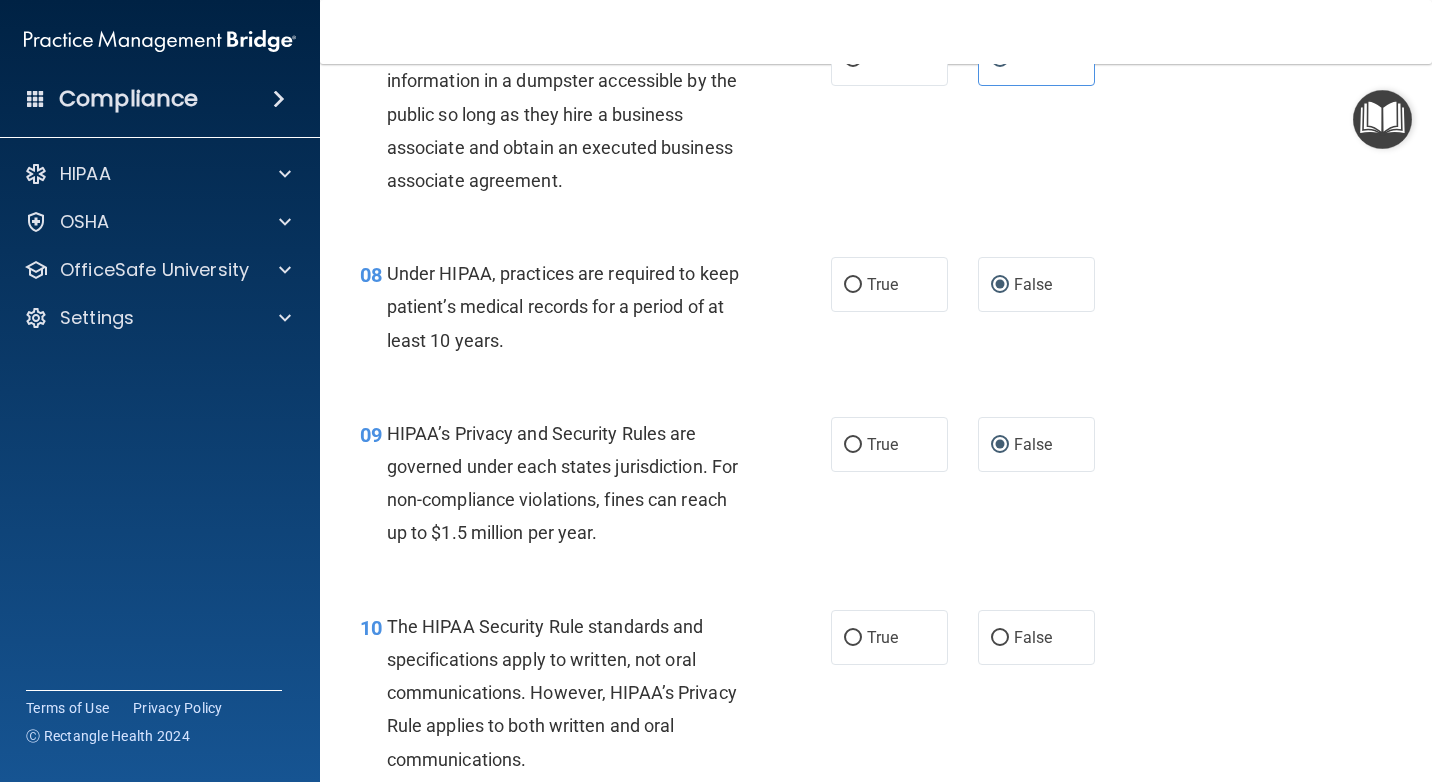 scroll, scrollTop: 1400, scrollLeft: 0, axis: vertical 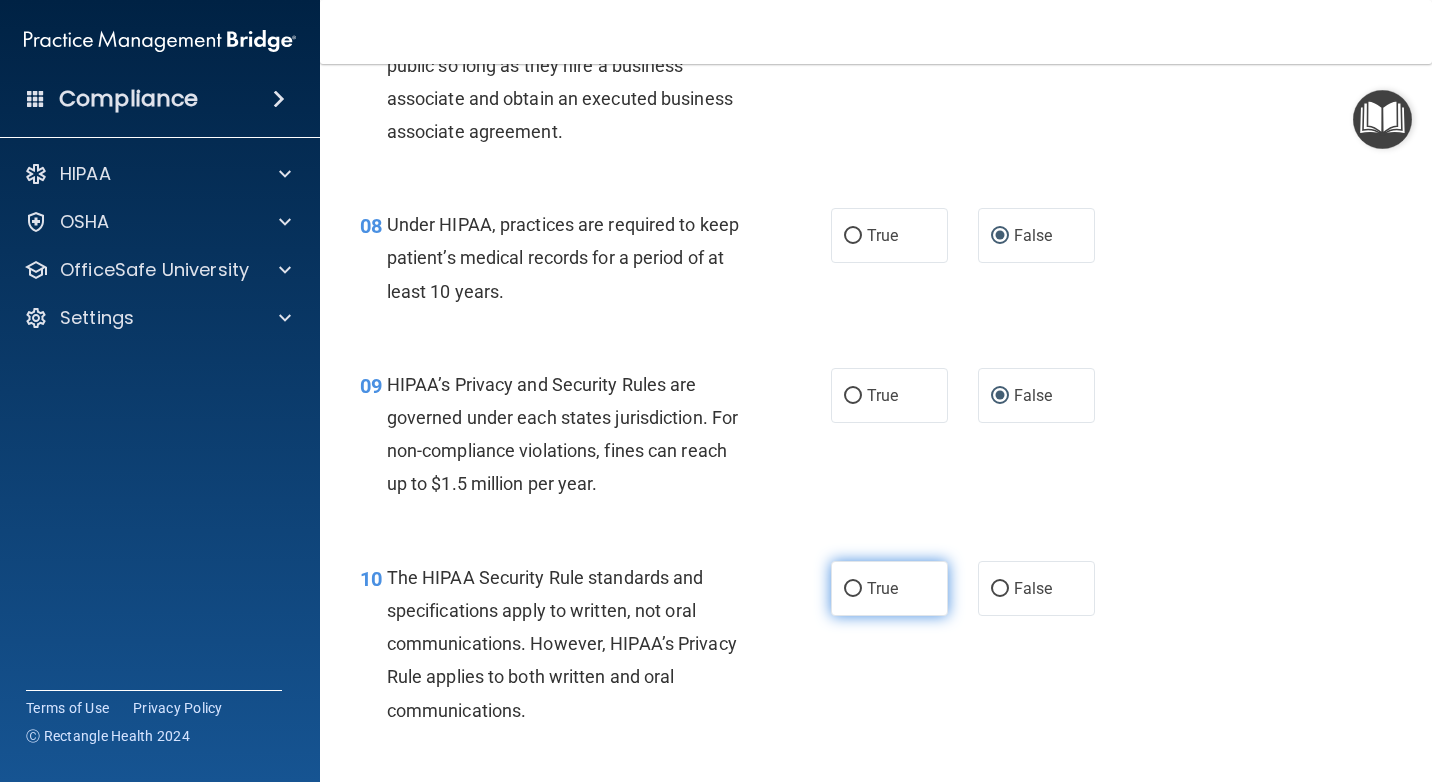 click on "True" at bounding box center [889, 588] 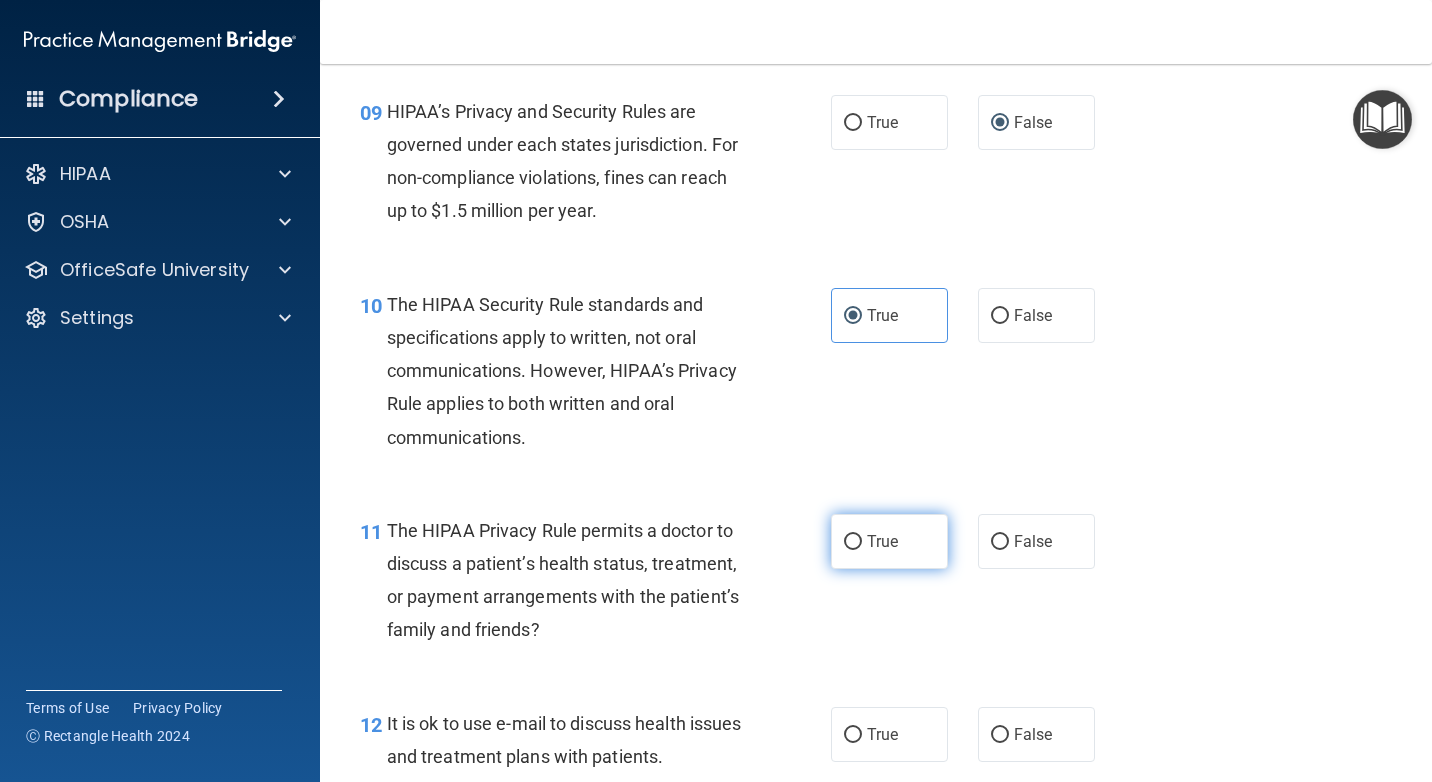 scroll, scrollTop: 1700, scrollLeft: 0, axis: vertical 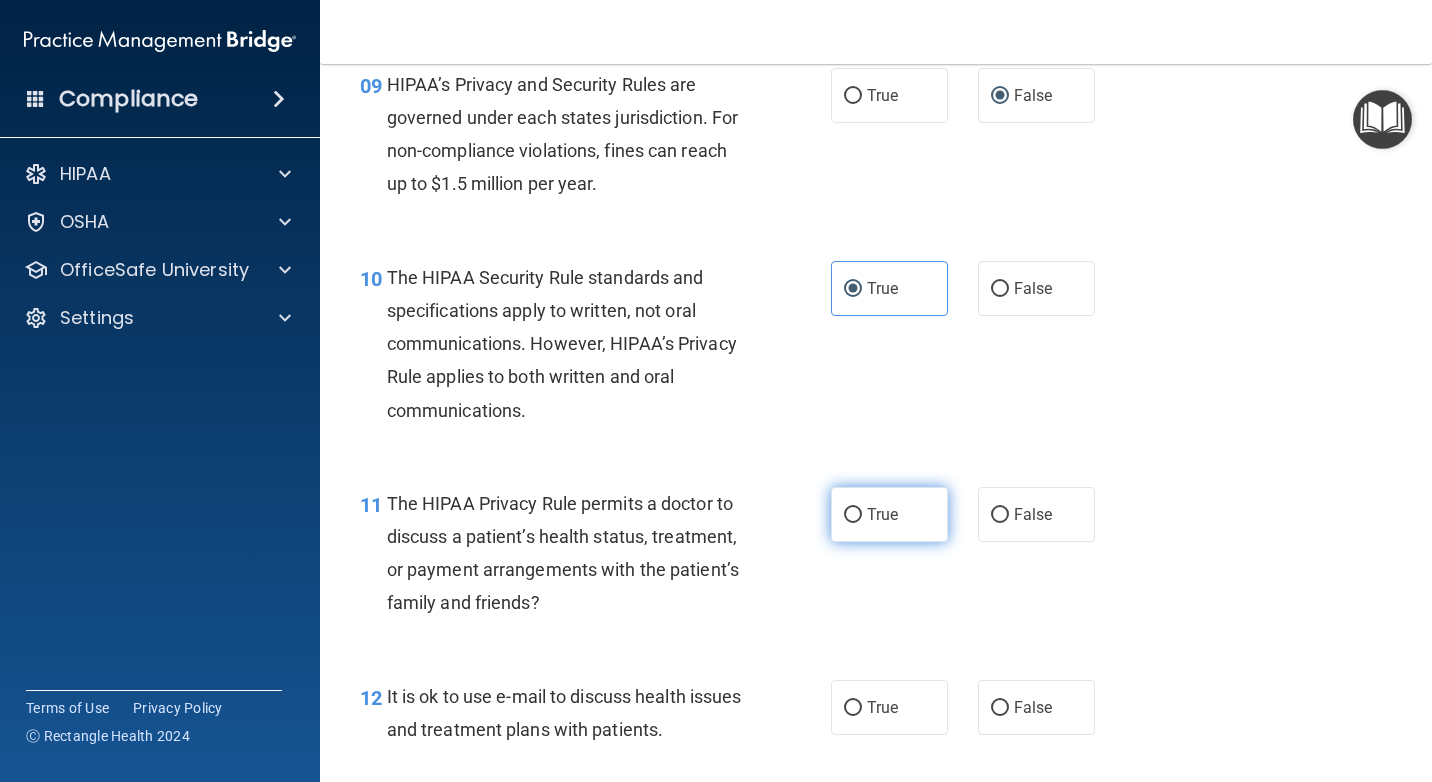 click on "True" at bounding box center [889, 514] 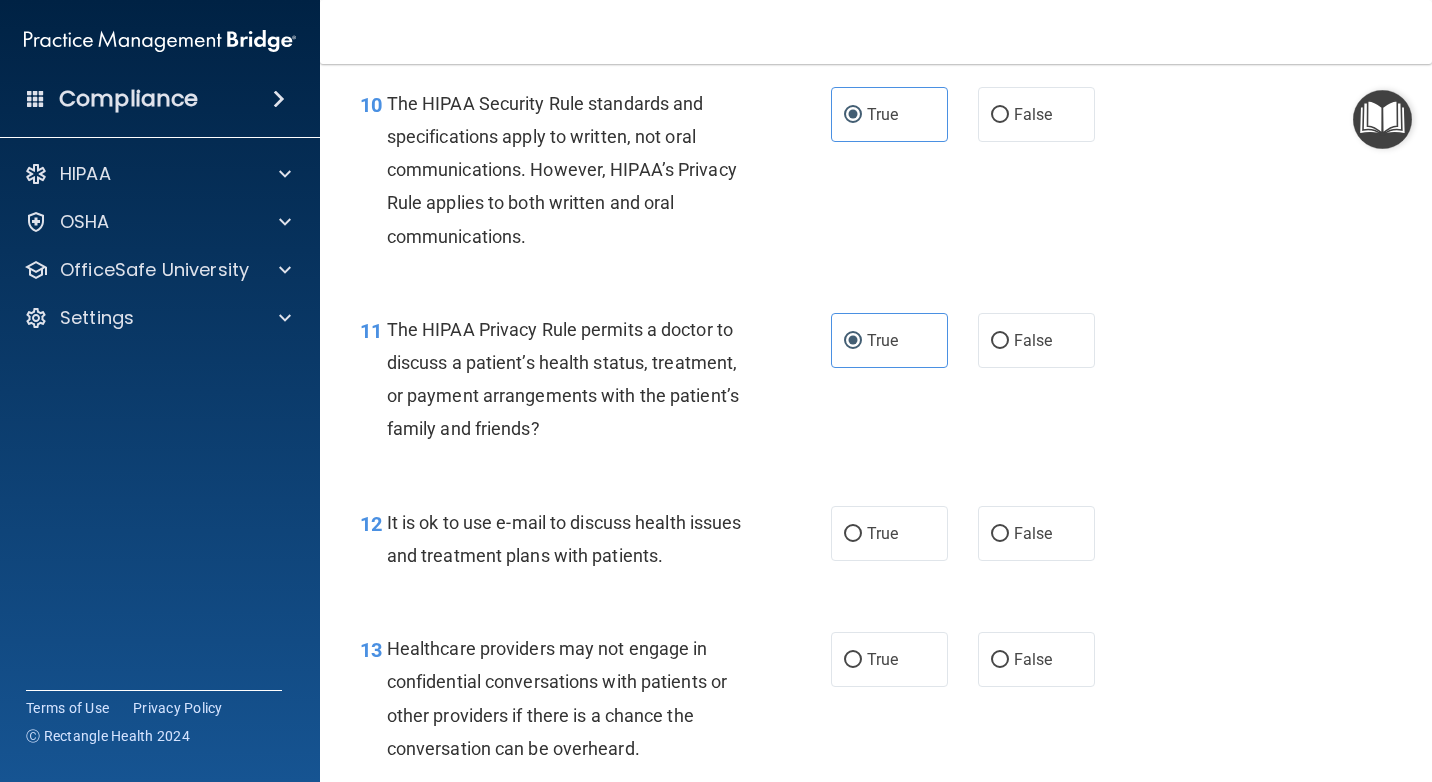 scroll, scrollTop: 2000, scrollLeft: 0, axis: vertical 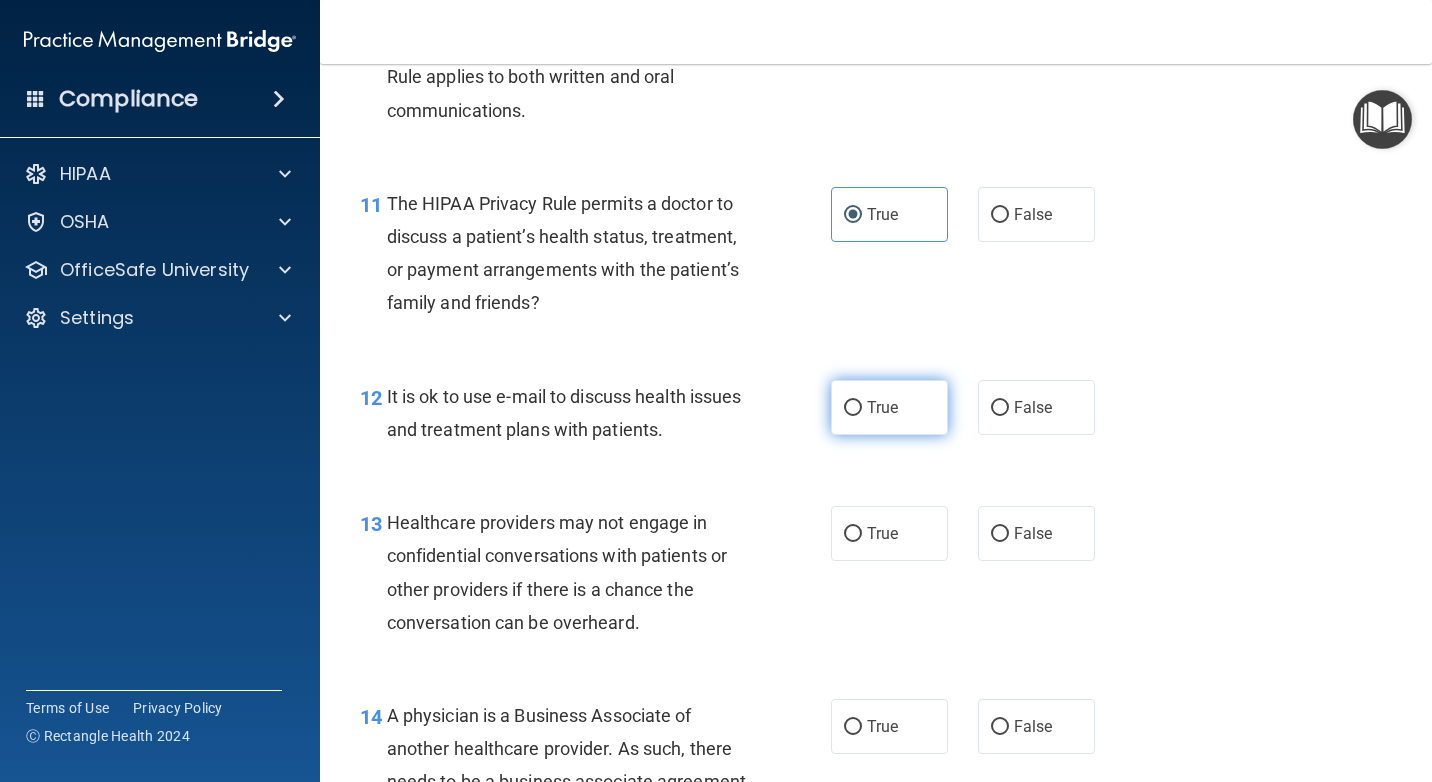click on "True" at bounding box center (889, 407) 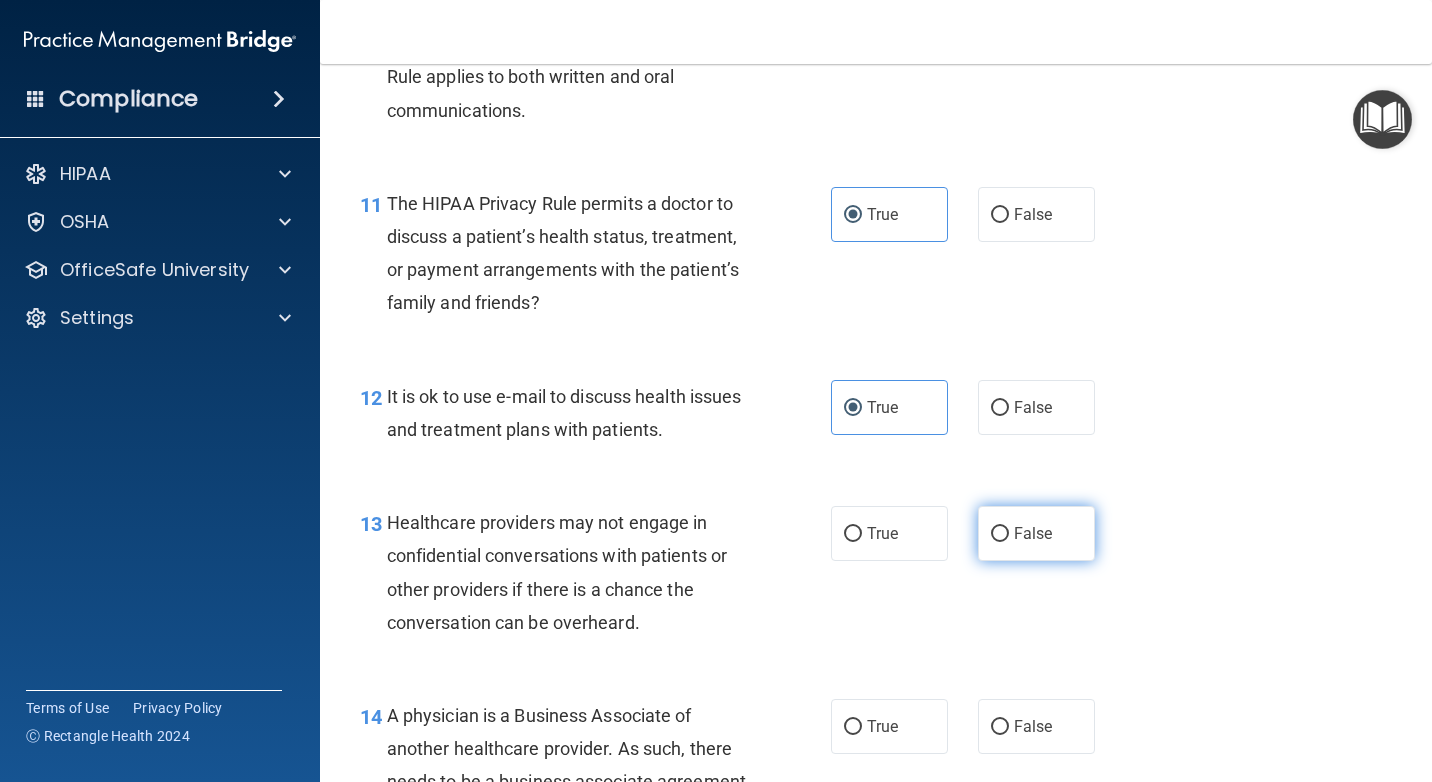click on "False" at bounding box center [1036, 533] 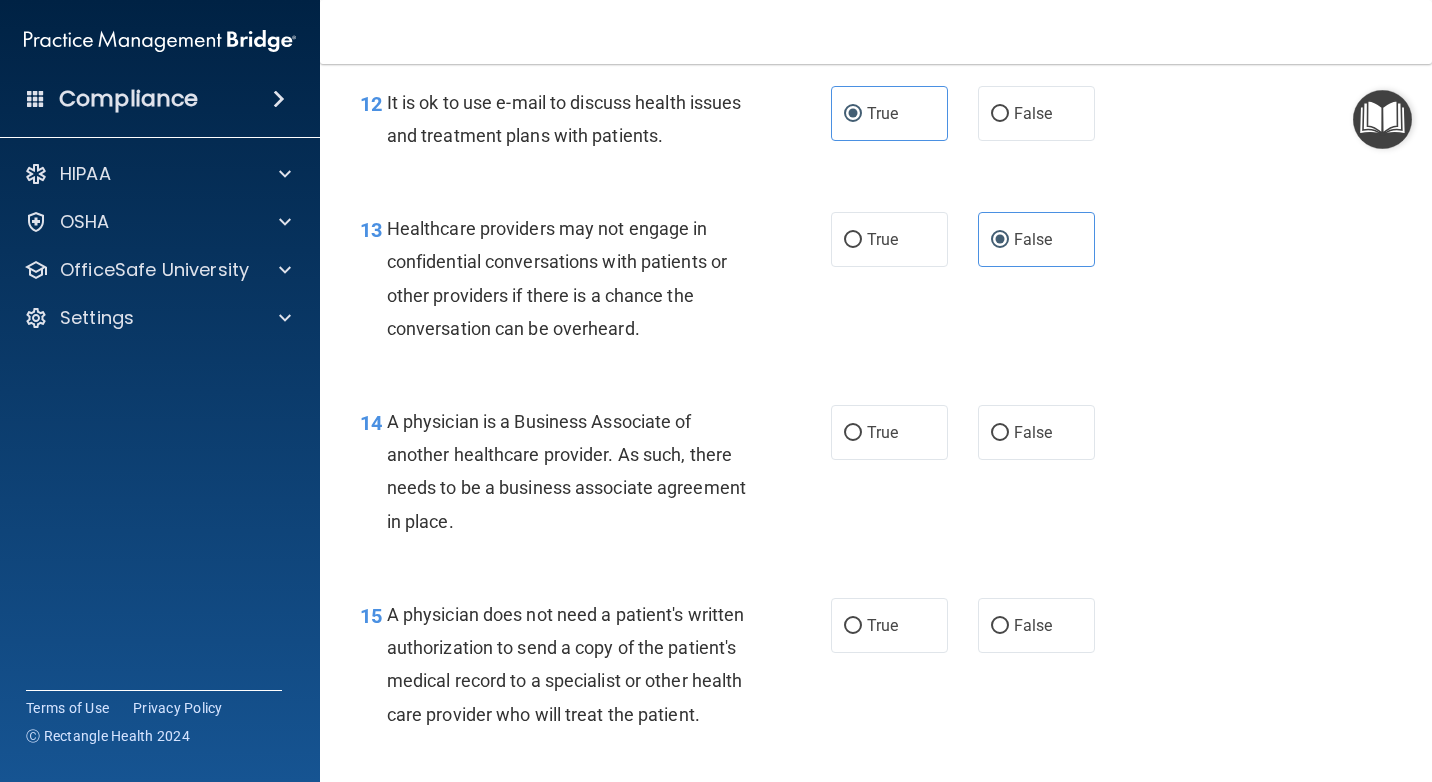 scroll, scrollTop: 2300, scrollLeft: 0, axis: vertical 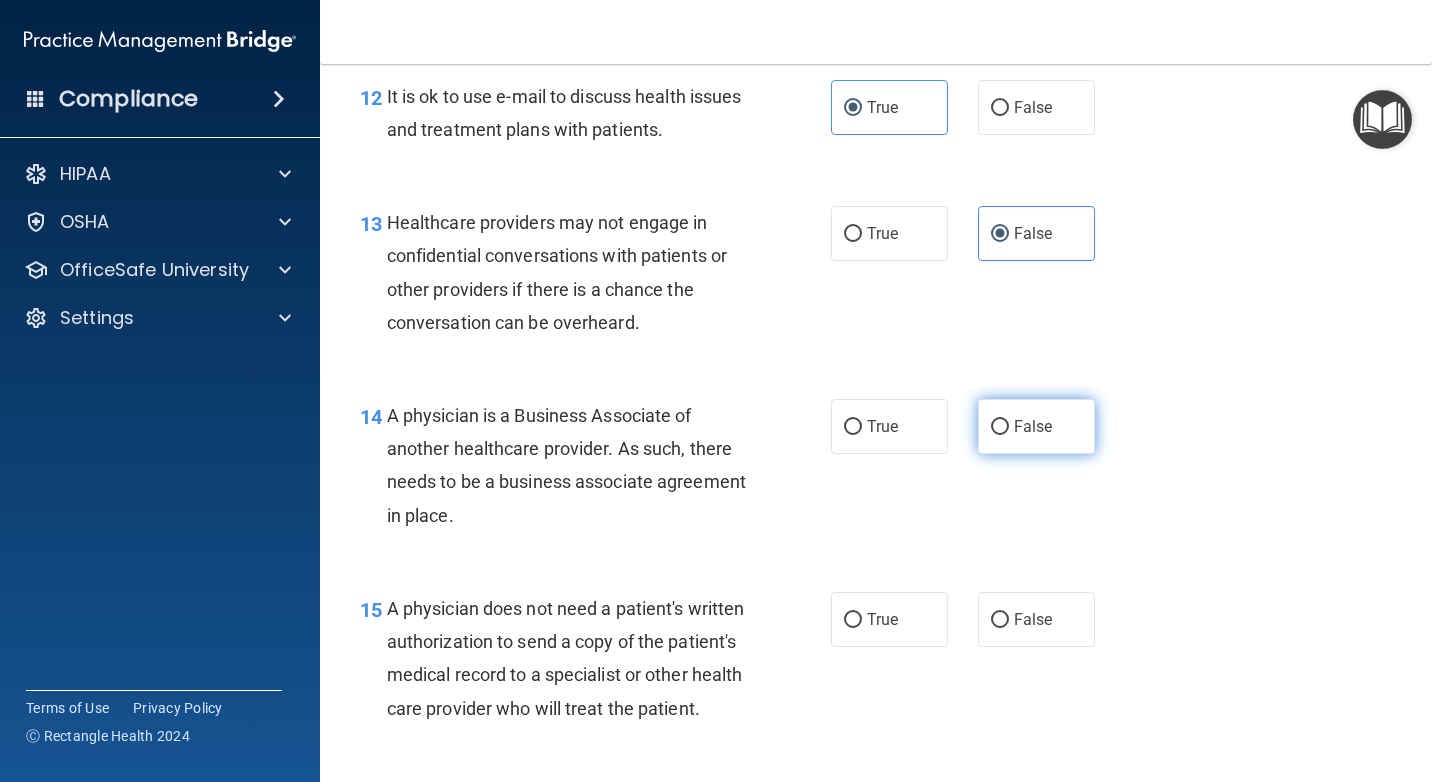 click on "False" at bounding box center (1033, 426) 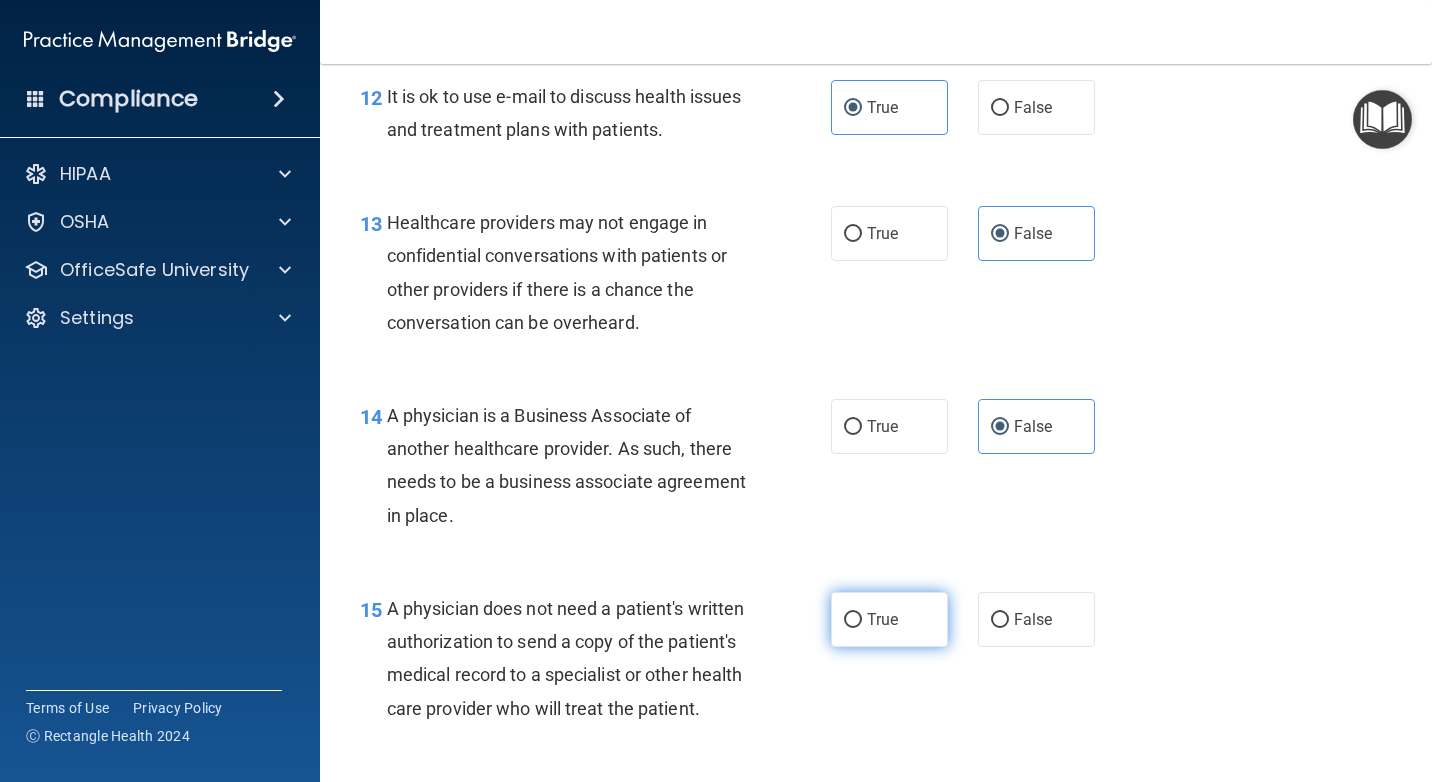 click on "True" at bounding box center [882, 619] 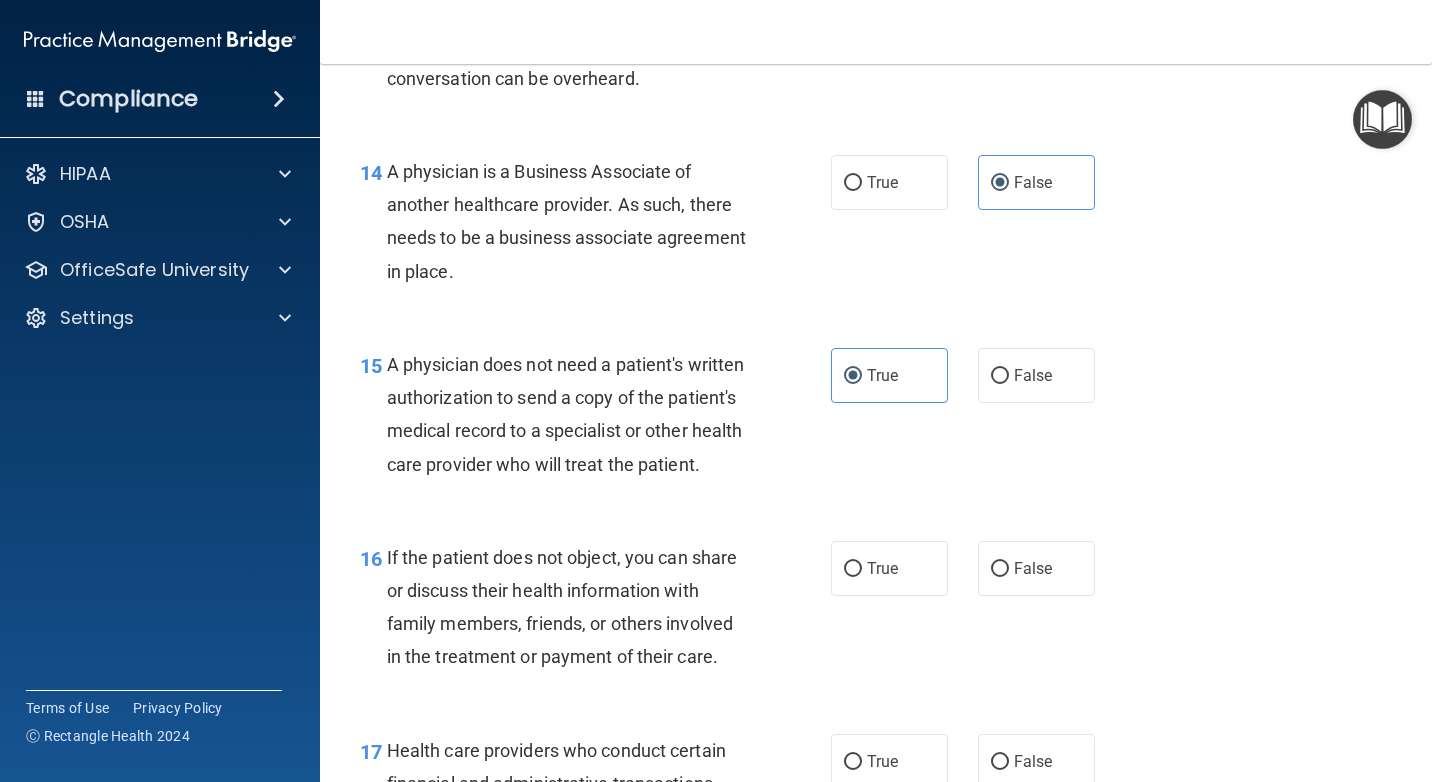 scroll, scrollTop: 2600, scrollLeft: 0, axis: vertical 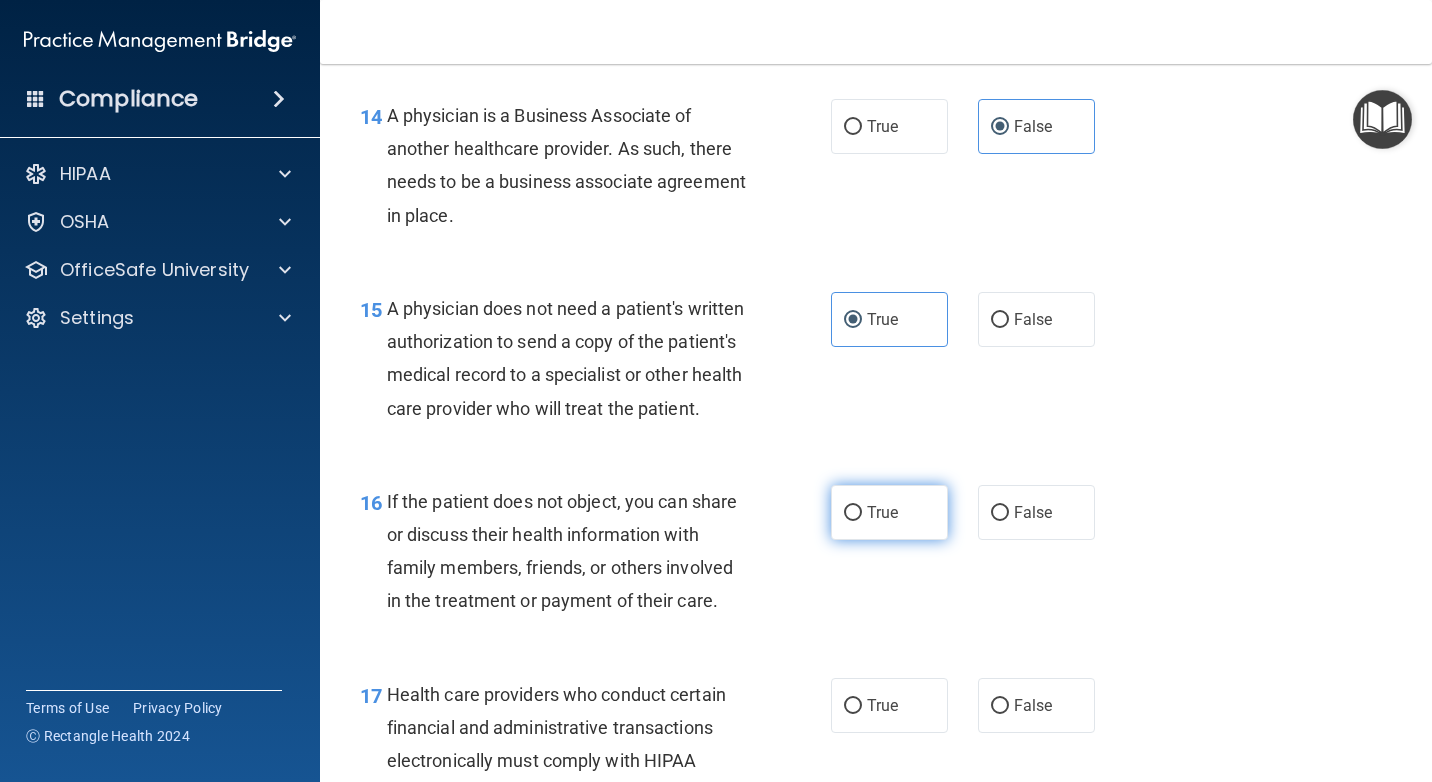 click on "True" at bounding box center (889, 512) 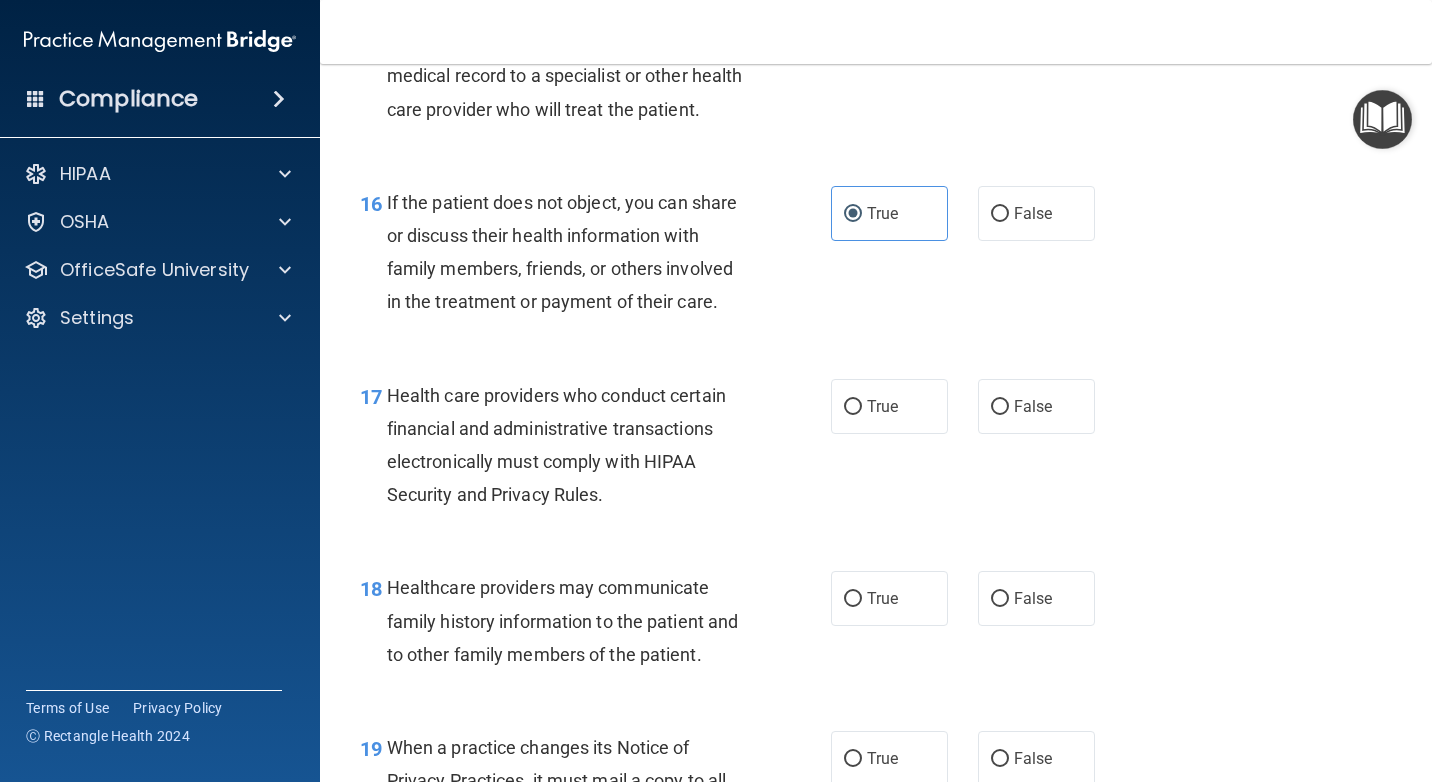 scroll, scrollTop: 2900, scrollLeft: 0, axis: vertical 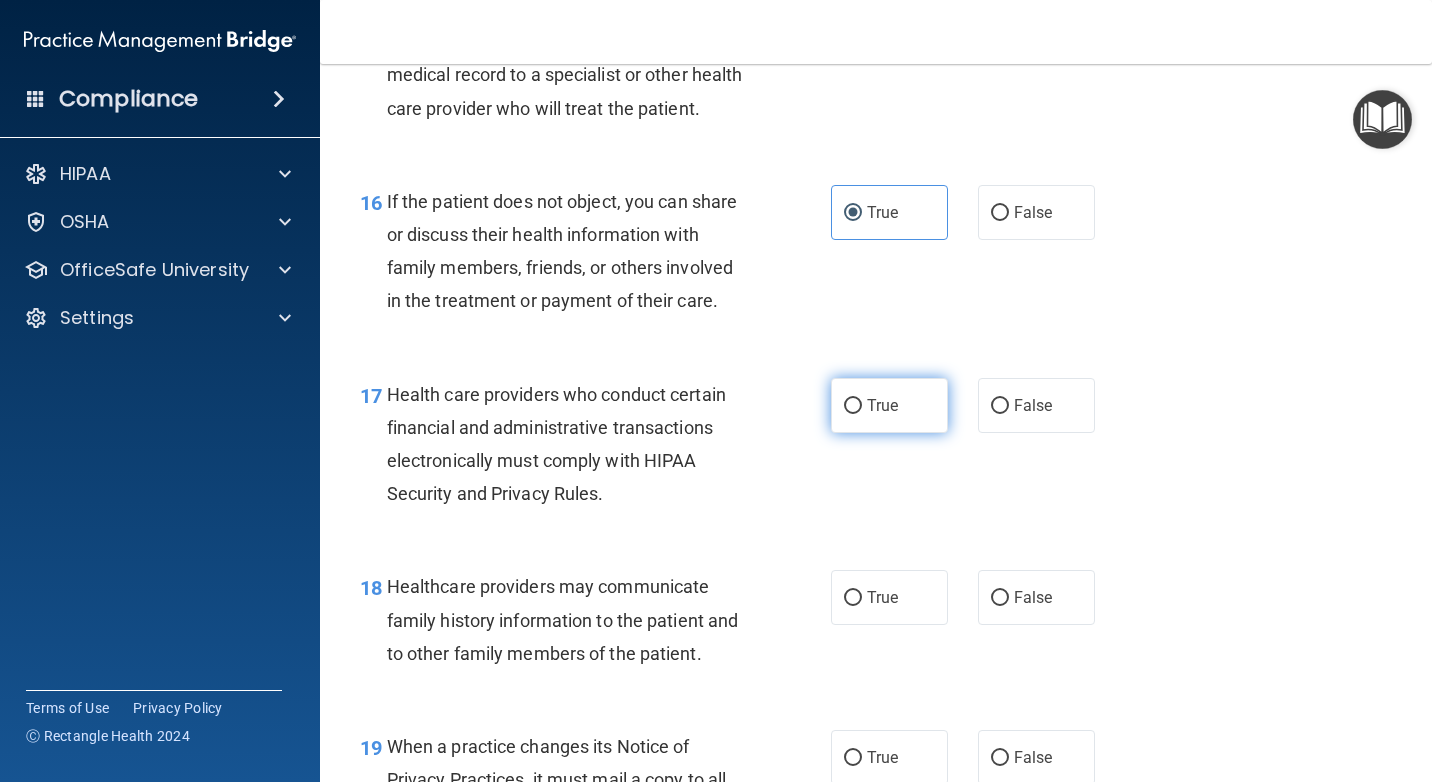click on "True" at bounding box center [882, 405] 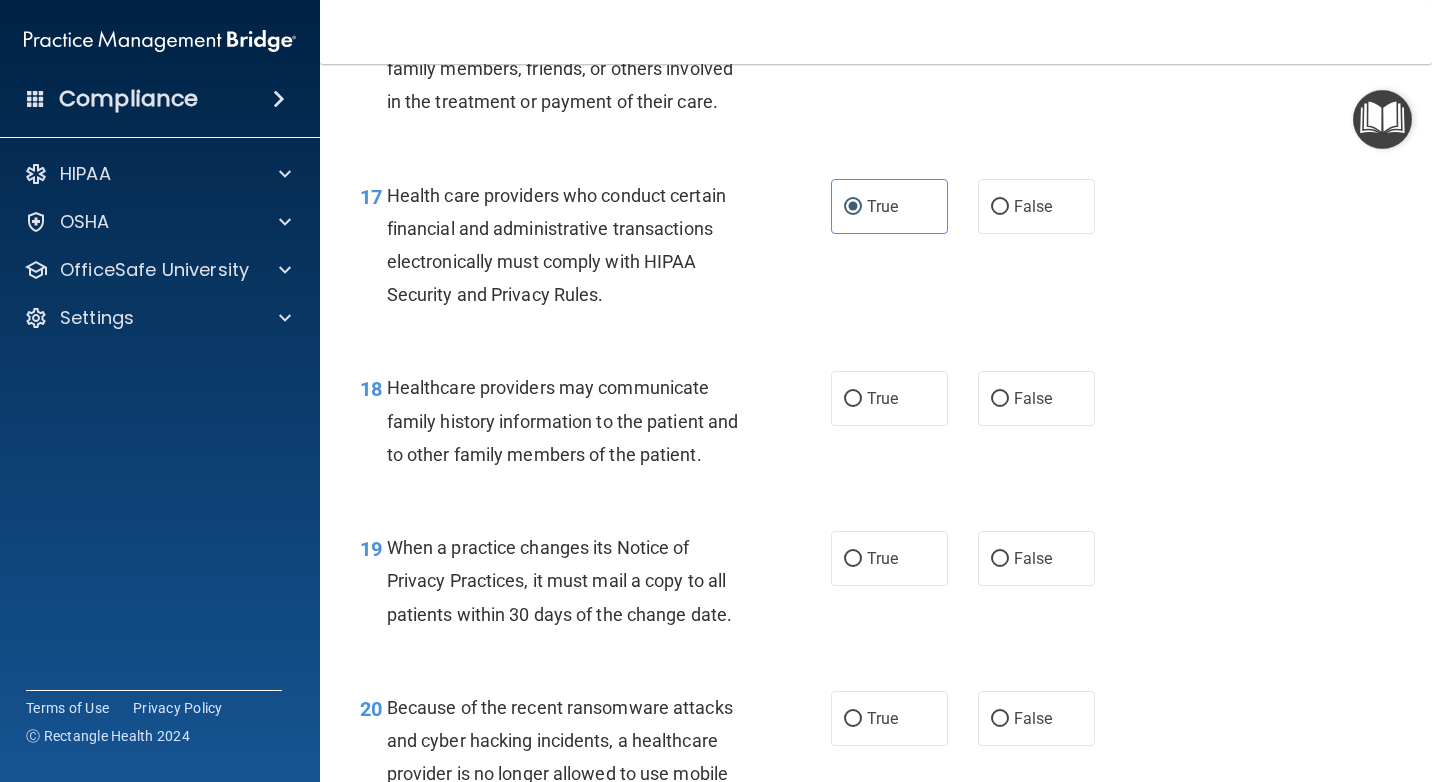 scroll, scrollTop: 3100, scrollLeft: 0, axis: vertical 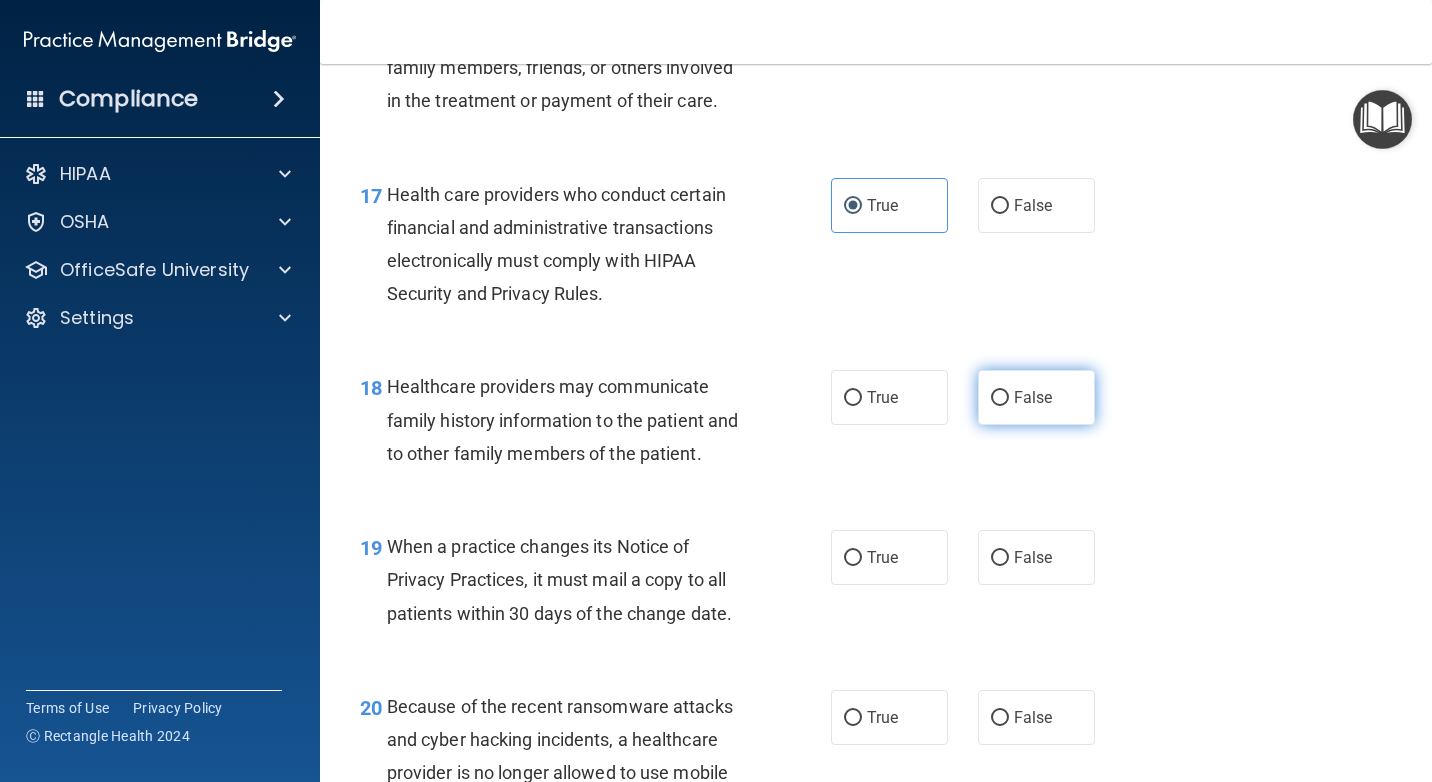 click on "False" at bounding box center (1036, 397) 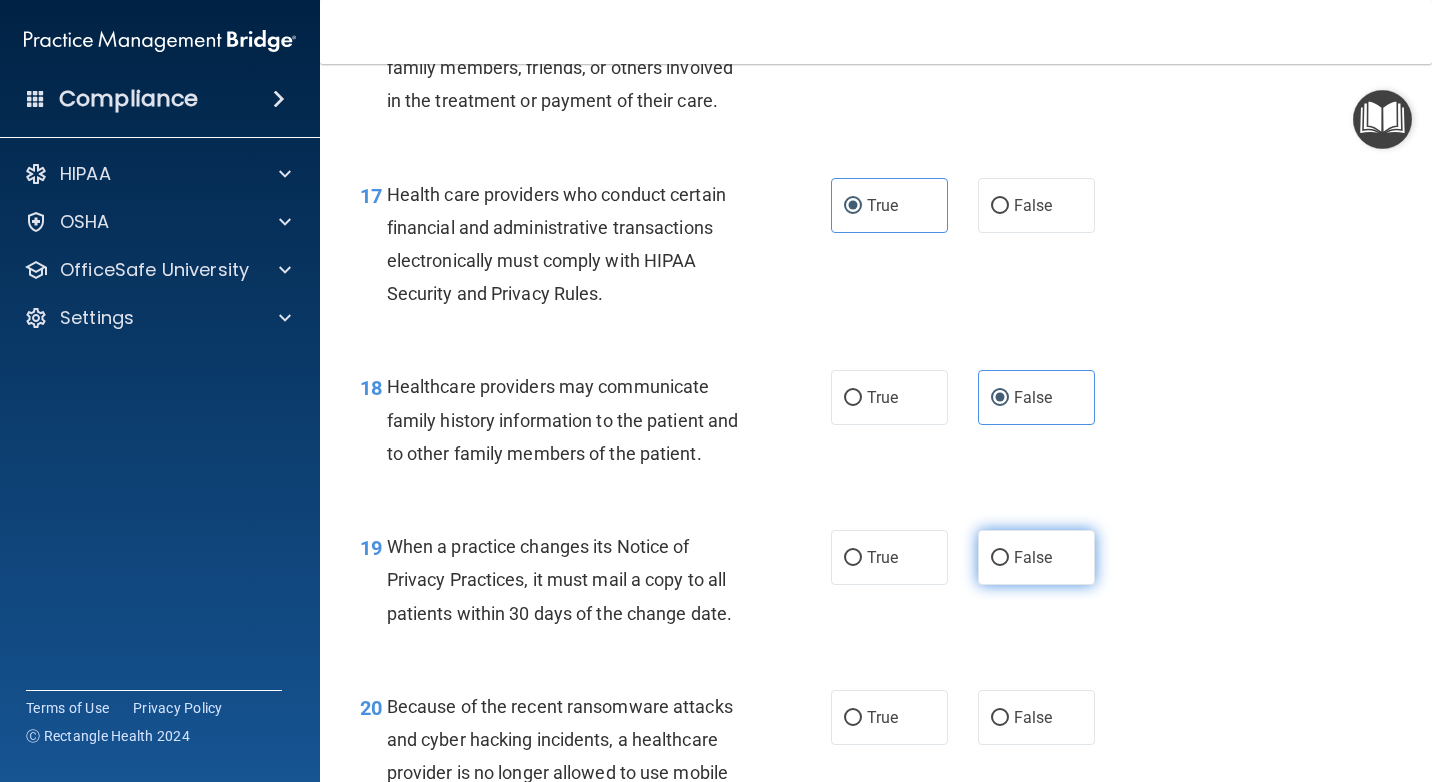 click on "False" at bounding box center [1033, 557] 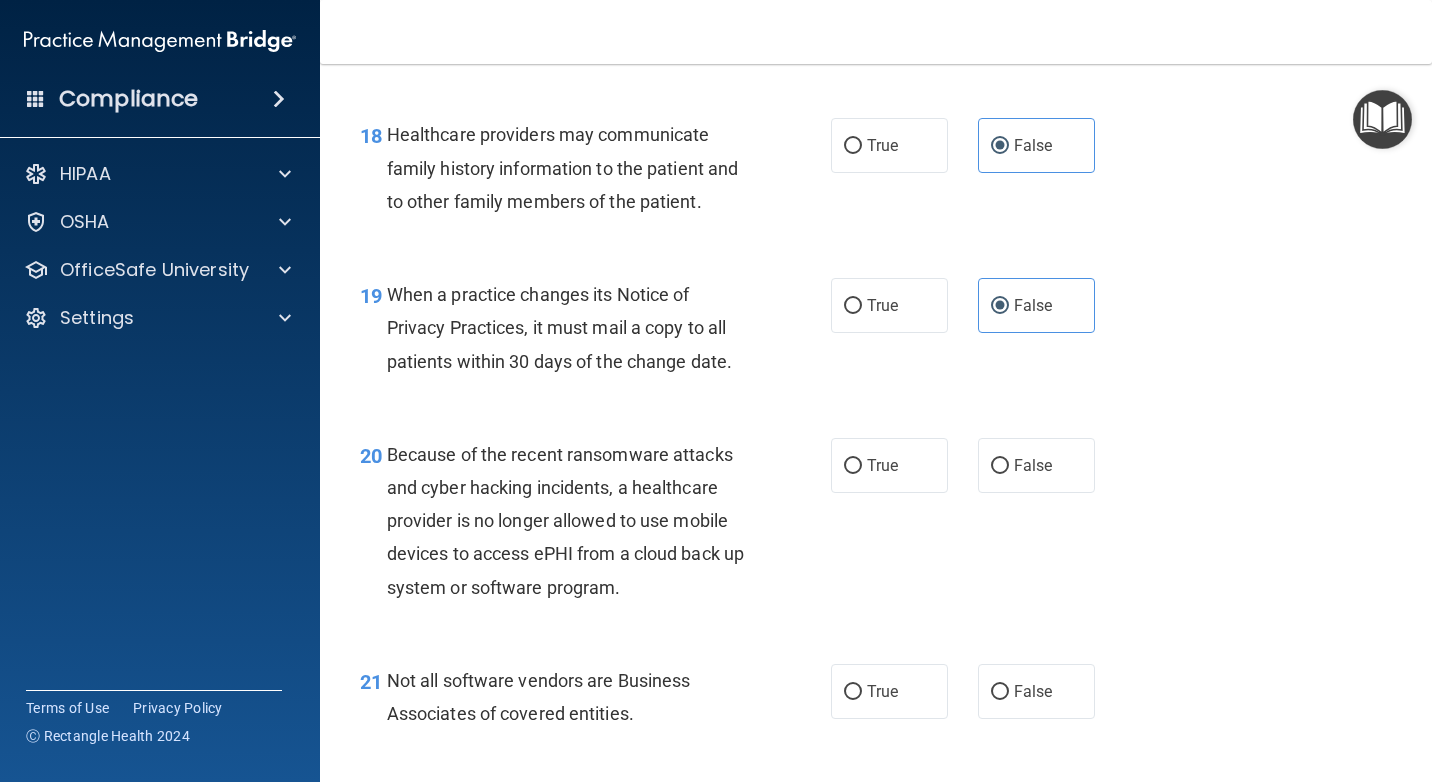 scroll, scrollTop: 3400, scrollLeft: 0, axis: vertical 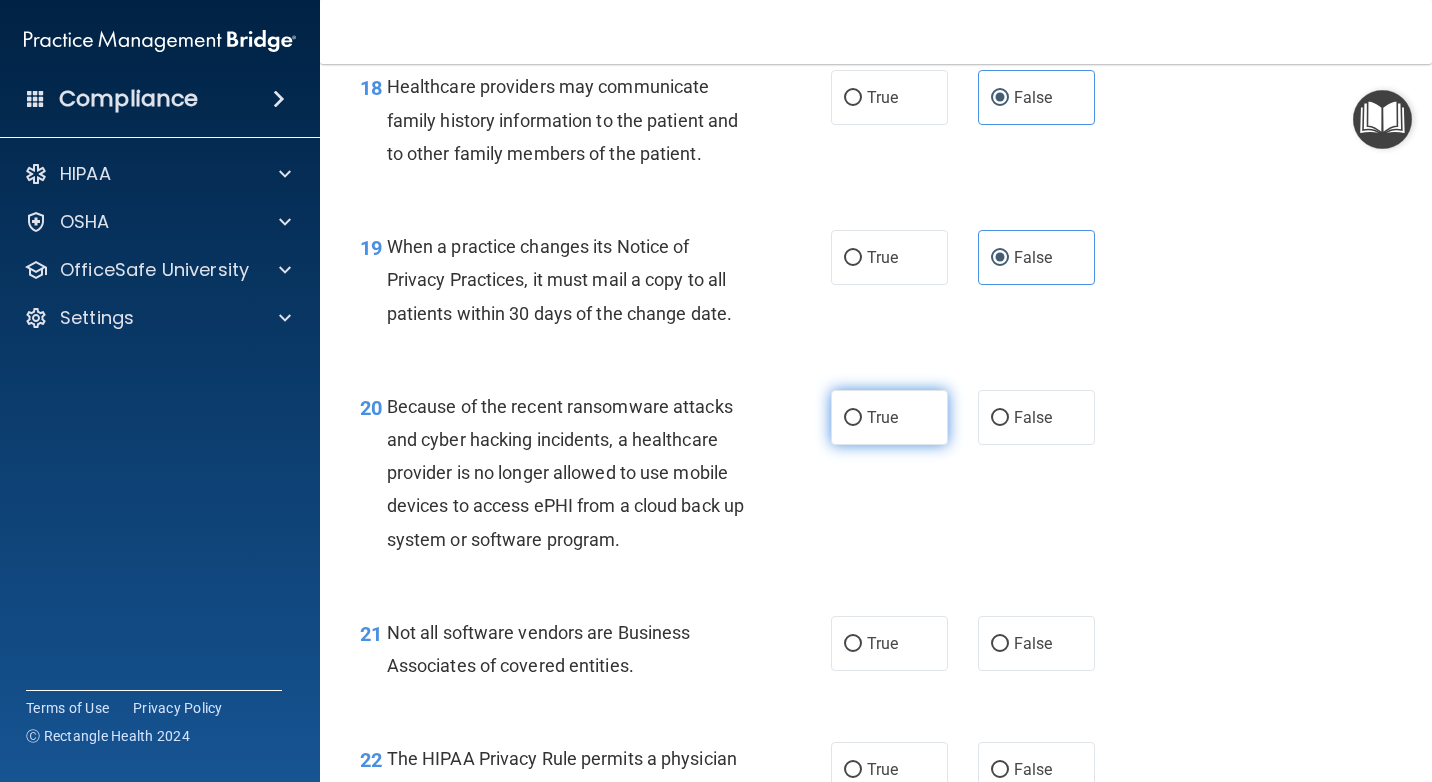click on "True" at bounding box center [889, 417] 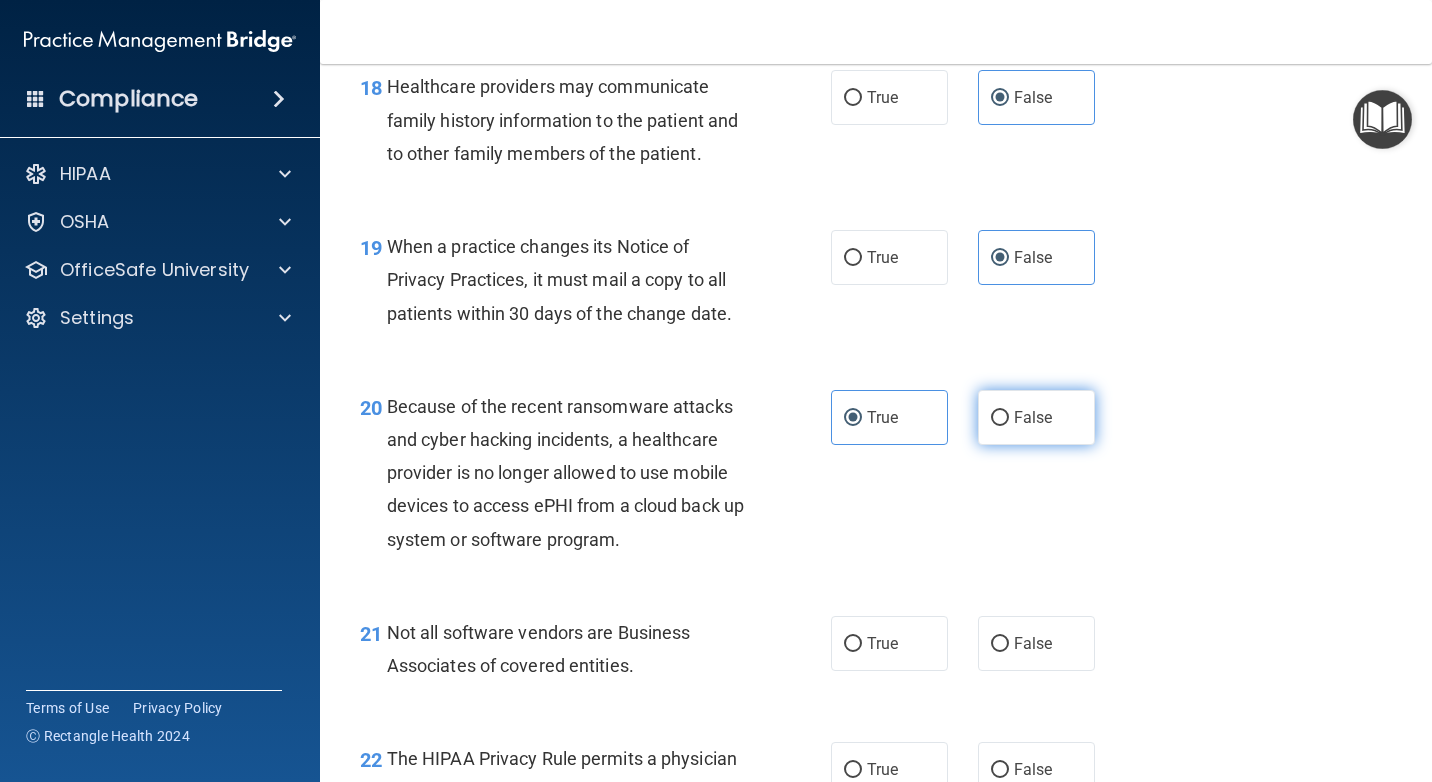 click on "False" at bounding box center (1000, 418) 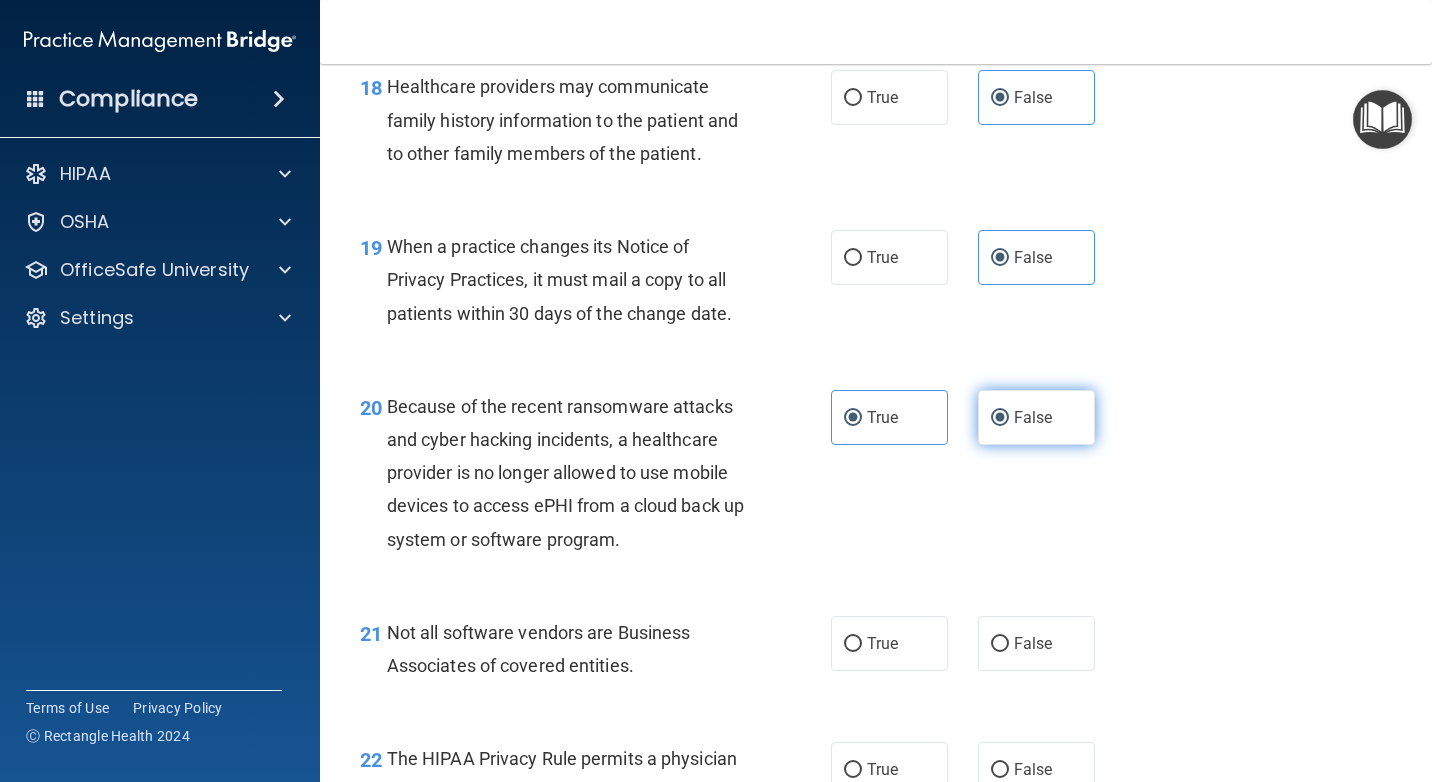 radio on "false" 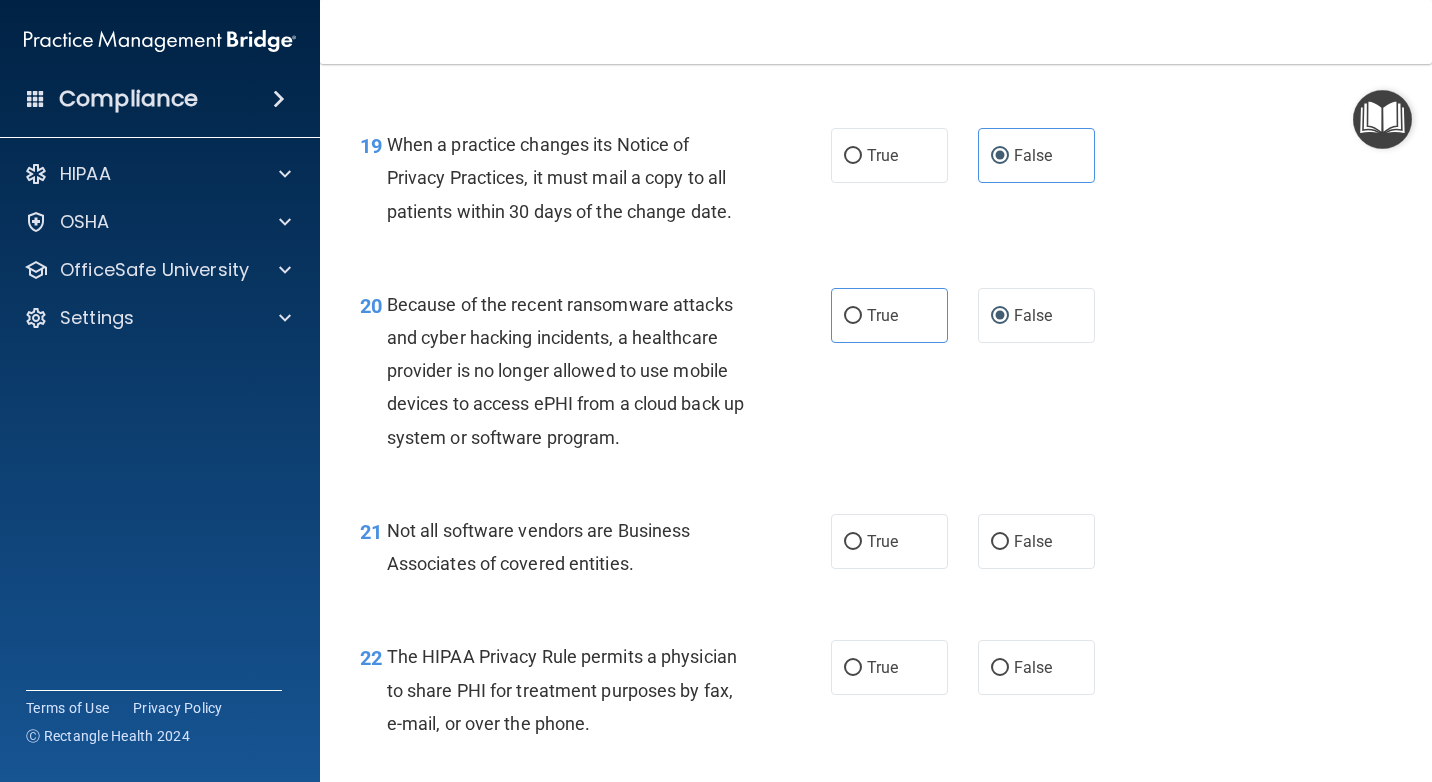 scroll, scrollTop: 3600, scrollLeft: 0, axis: vertical 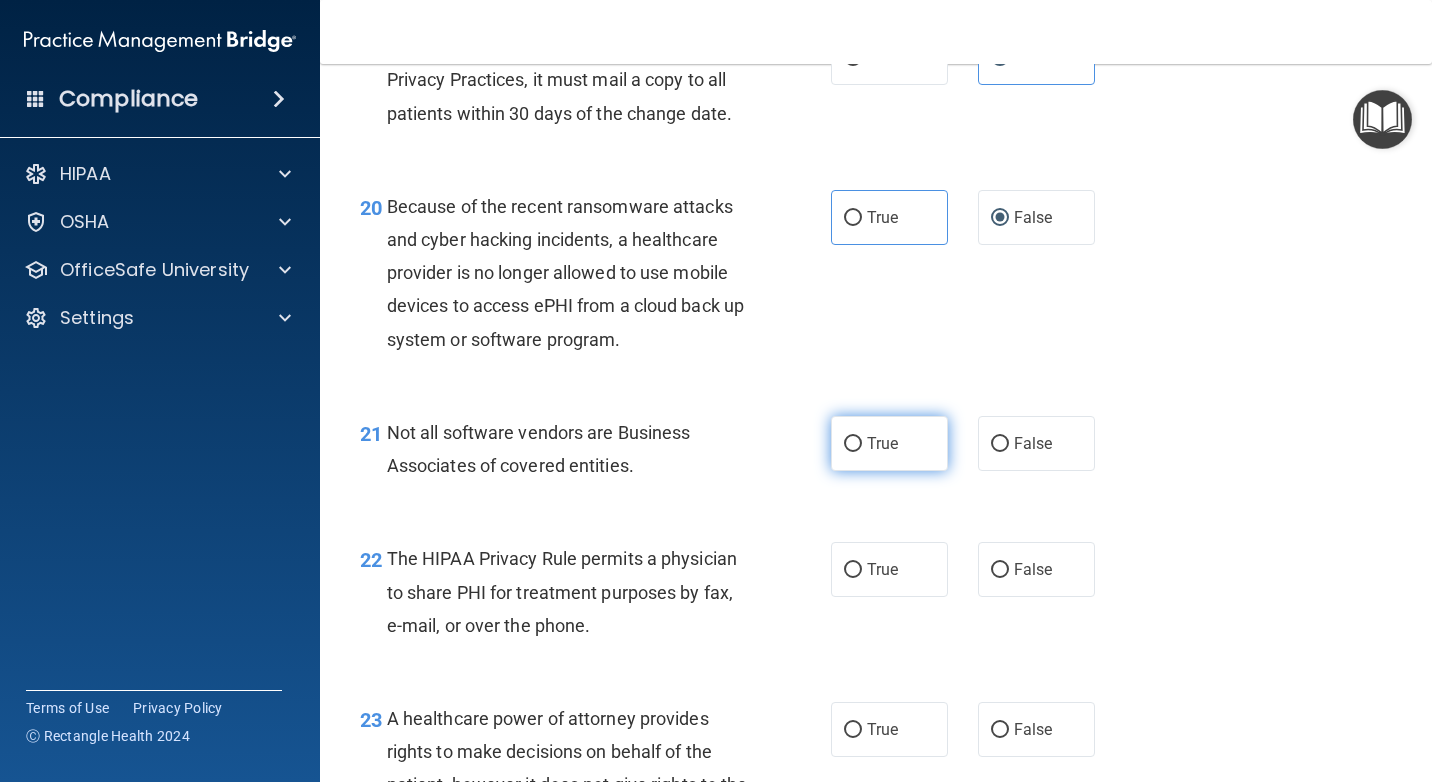 click on "True" at bounding box center [889, 443] 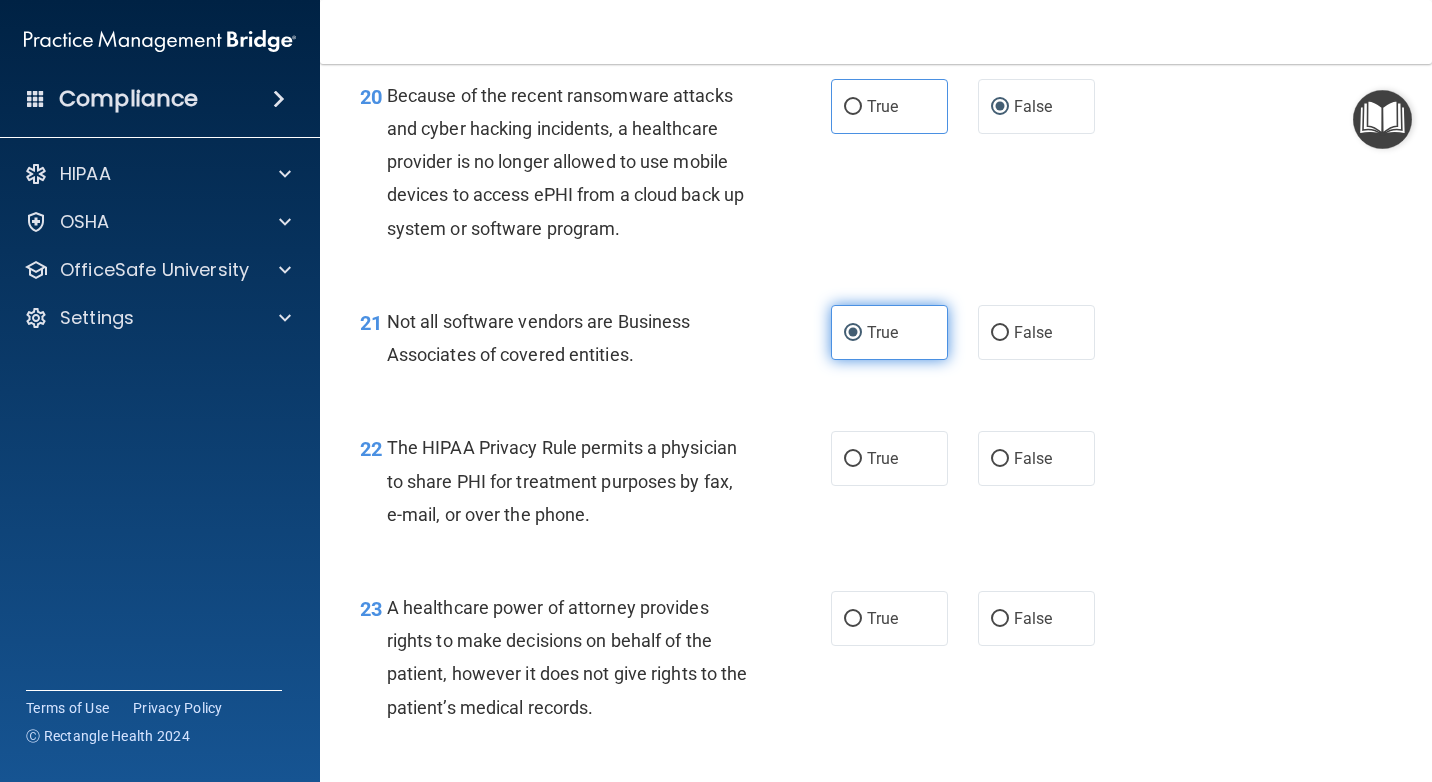 scroll, scrollTop: 3800, scrollLeft: 0, axis: vertical 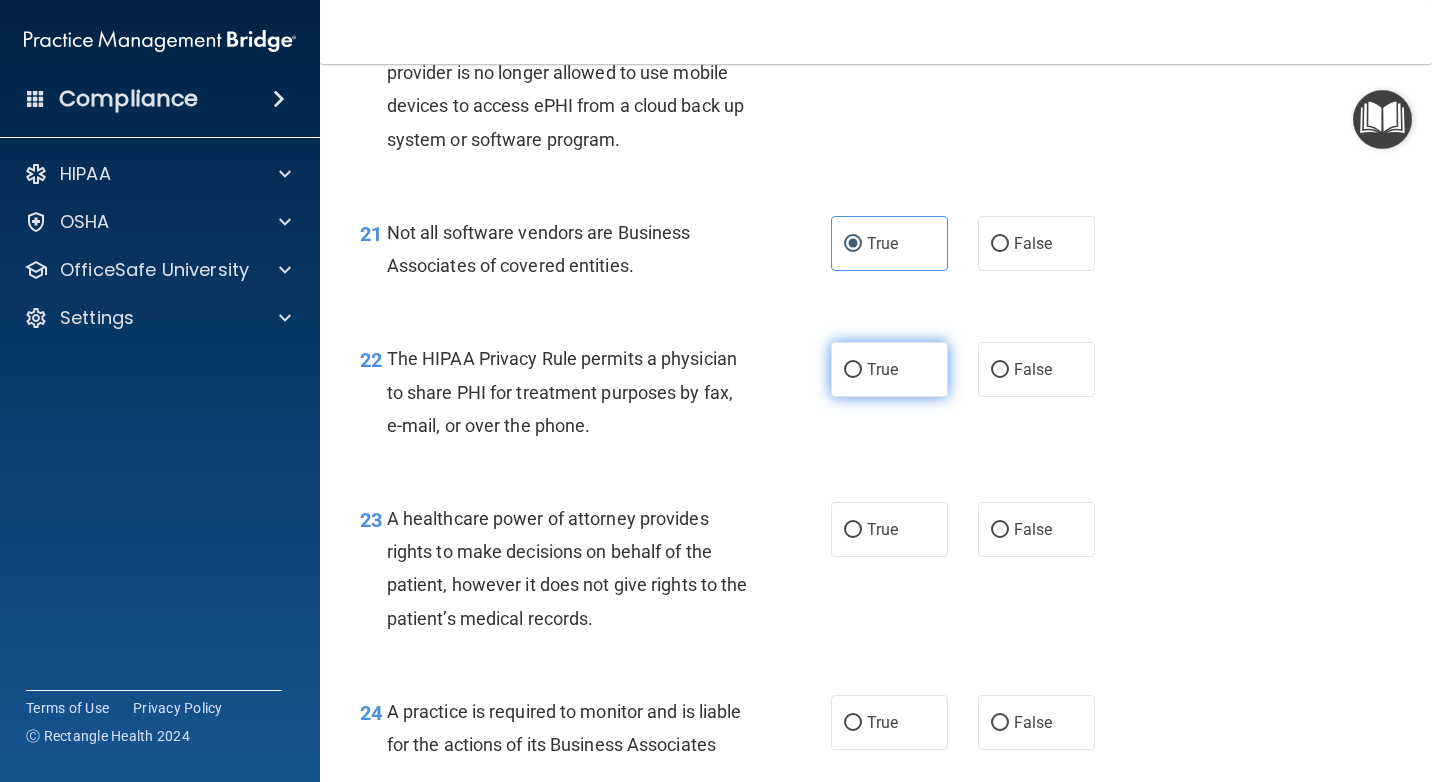 click on "True" at bounding box center [882, 369] 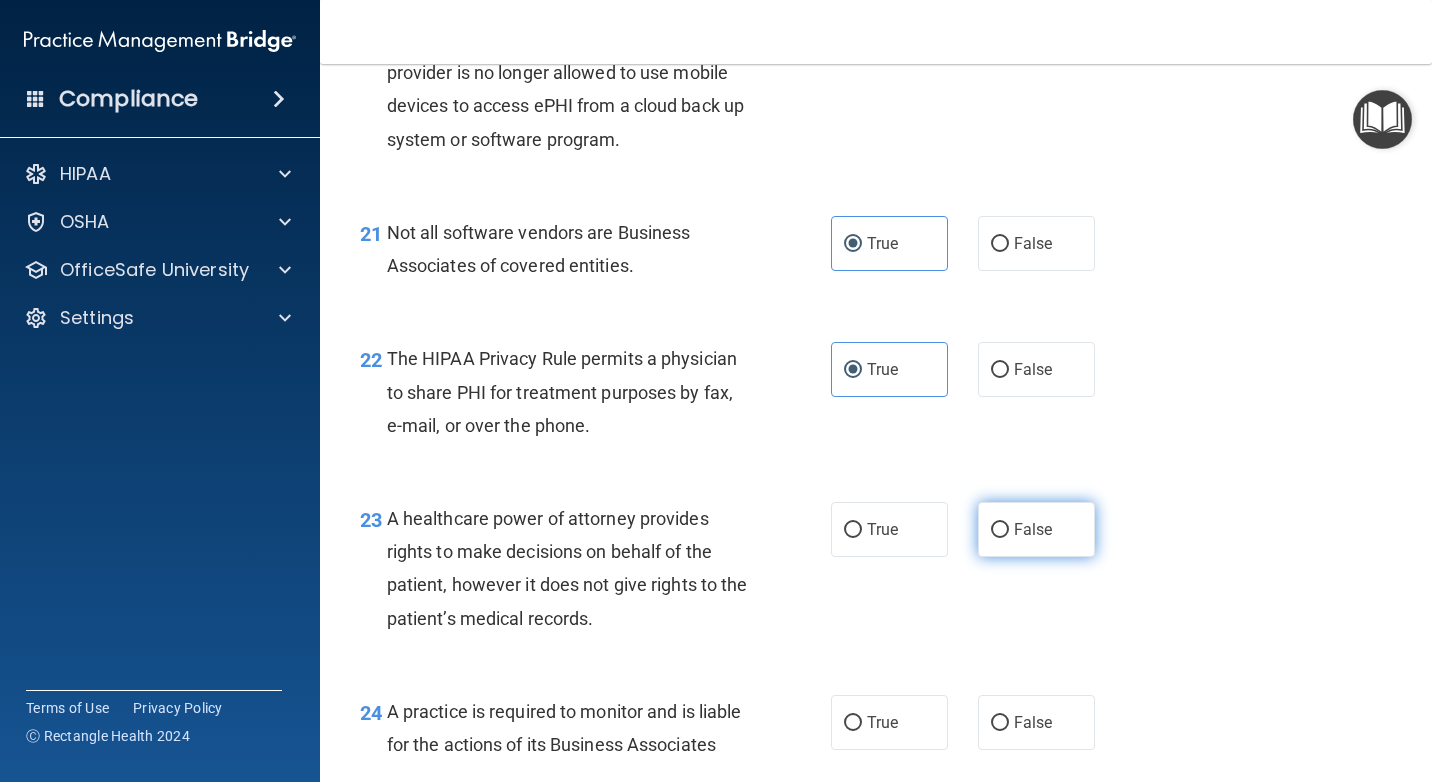 click on "False" at bounding box center (1036, 529) 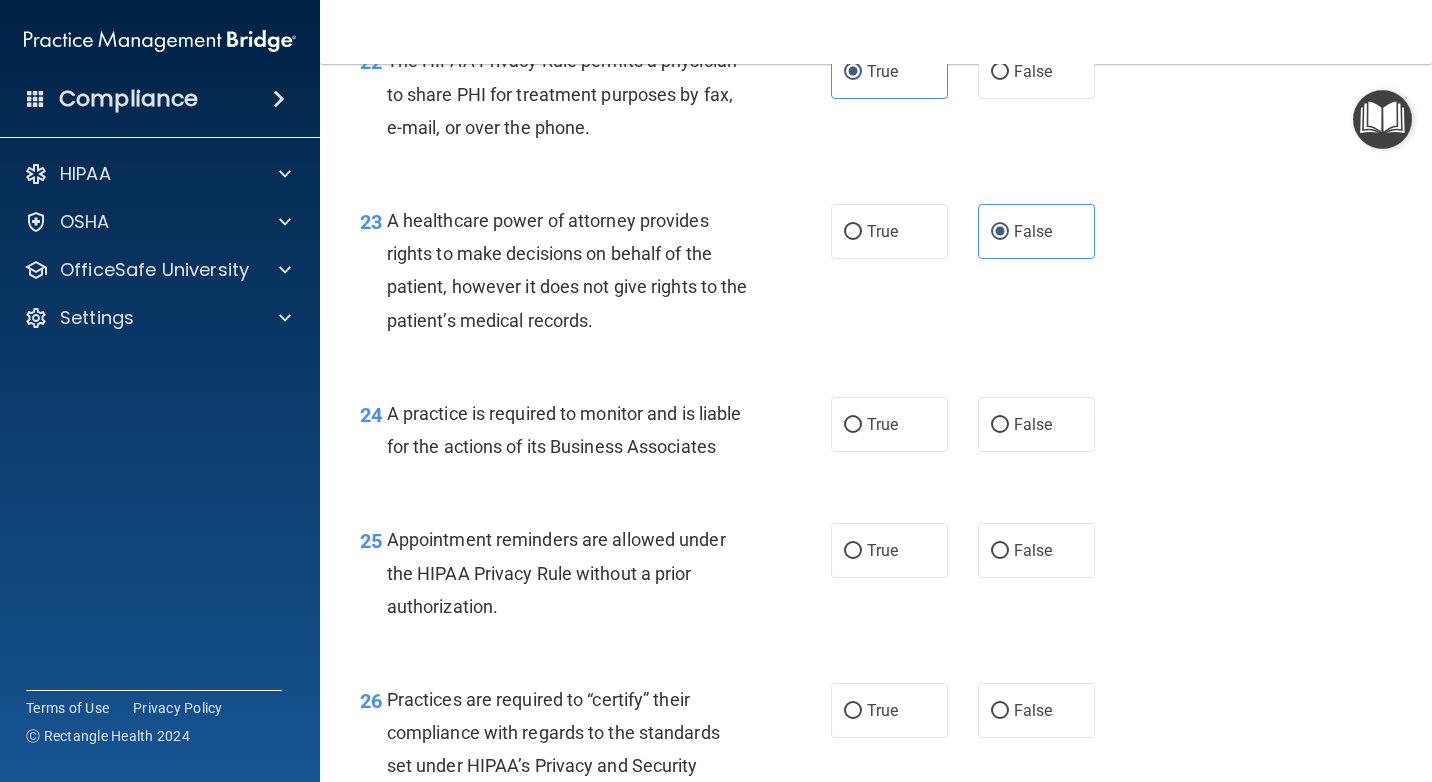 scroll, scrollTop: 4100, scrollLeft: 0, axis: vertical 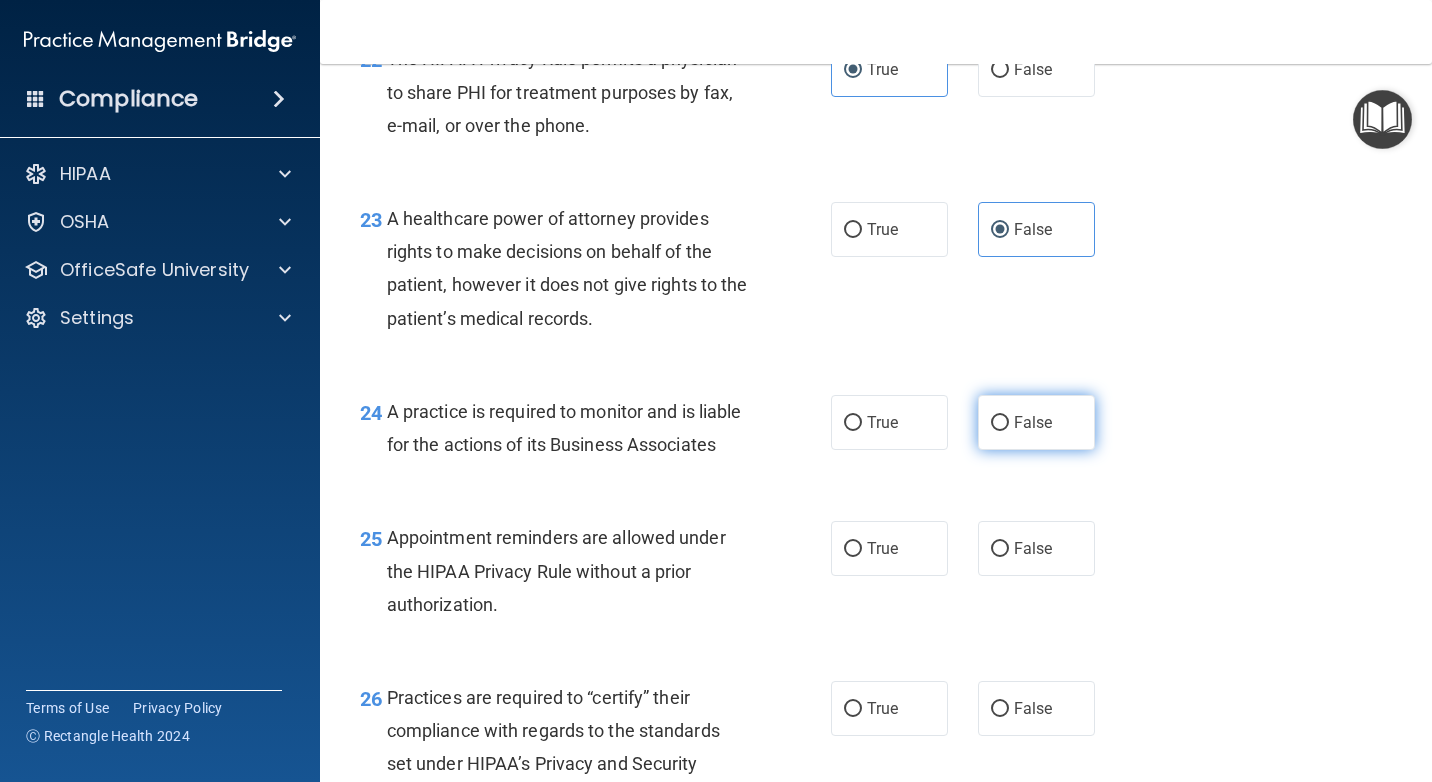 click on "False" at bounding box center (1036, 422) 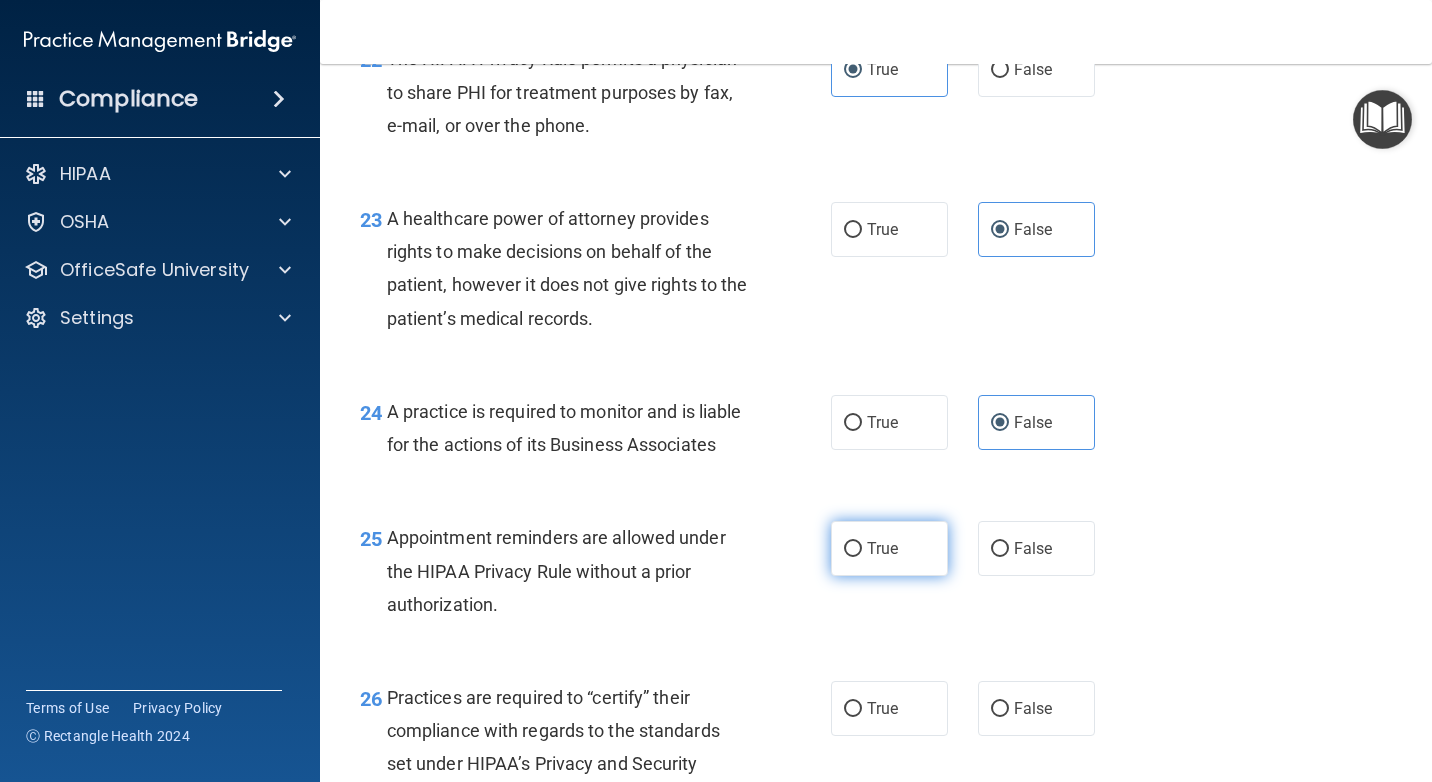 click on "True" at bounding box center (889, 548) 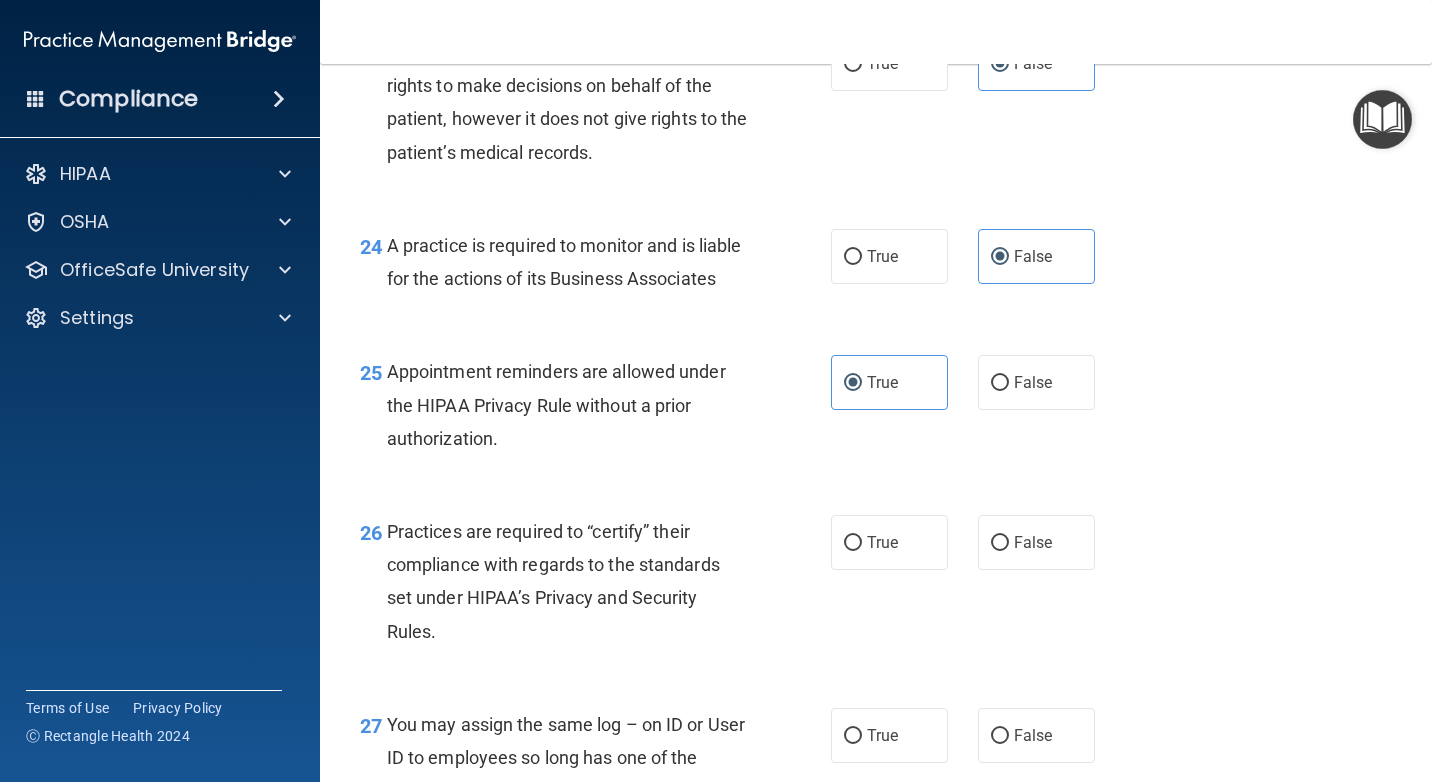 scroll, scrollTop: 4400, scrollLeft: 0, axis: vertical 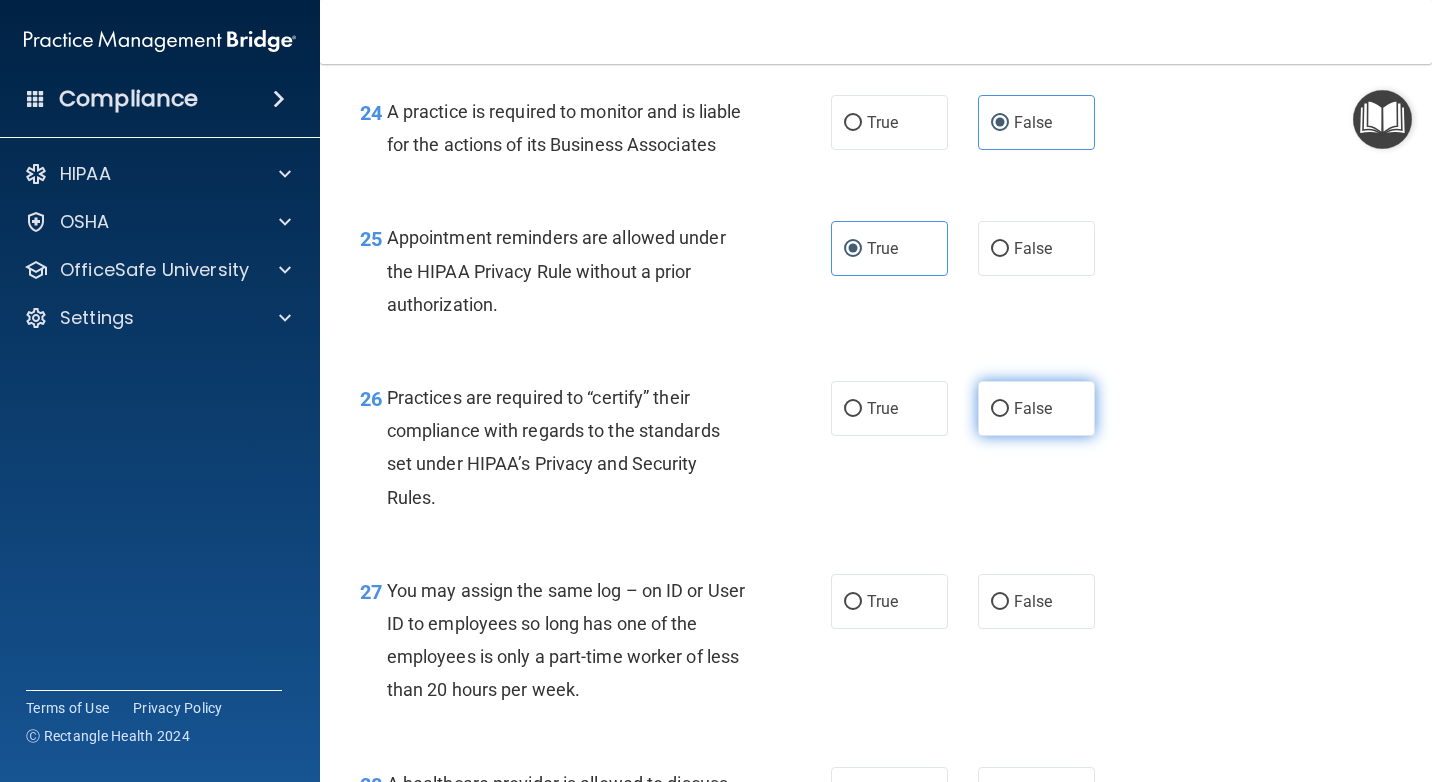 click on "False" at bounding box center (1036, 408) 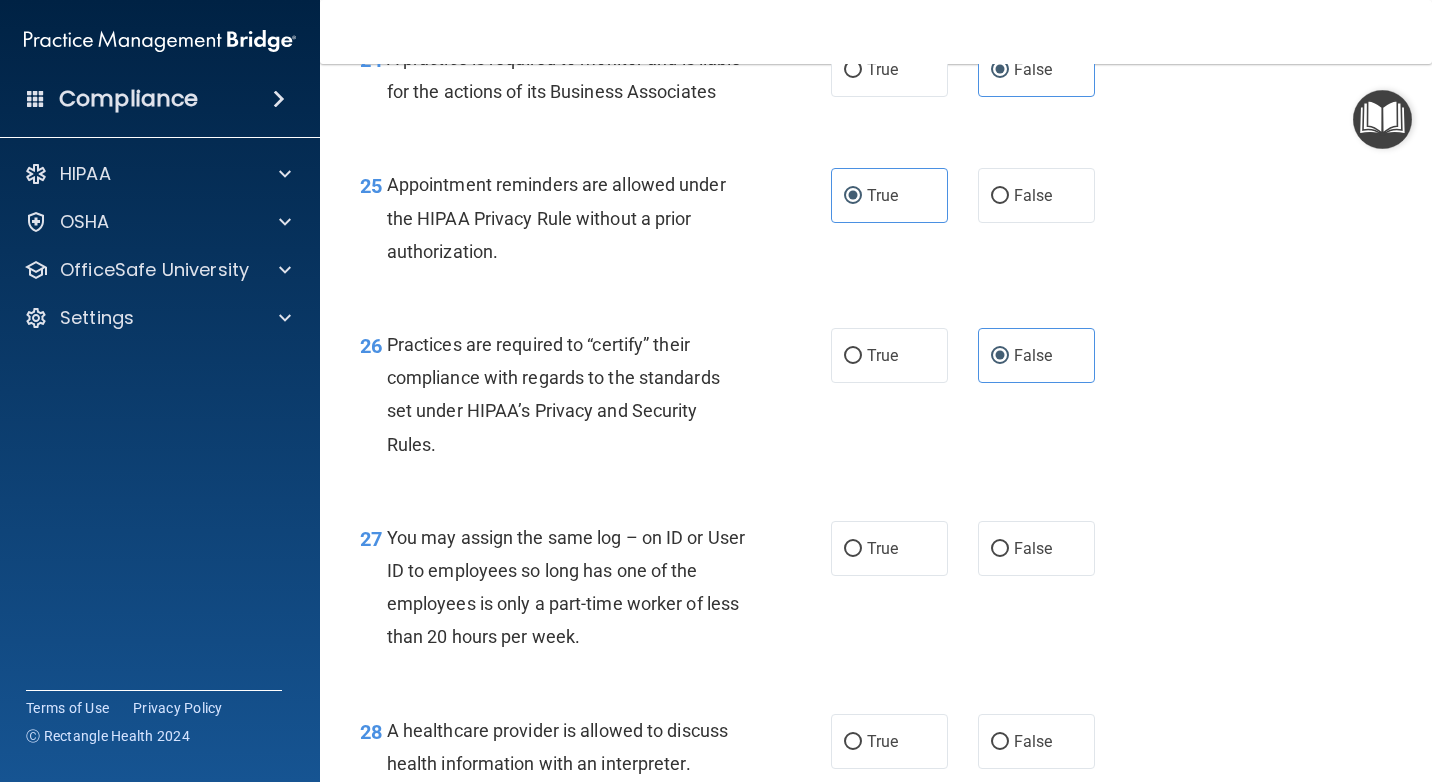 scroll, scrollTop: 4500, scrollLeft: 0, axis: vertical 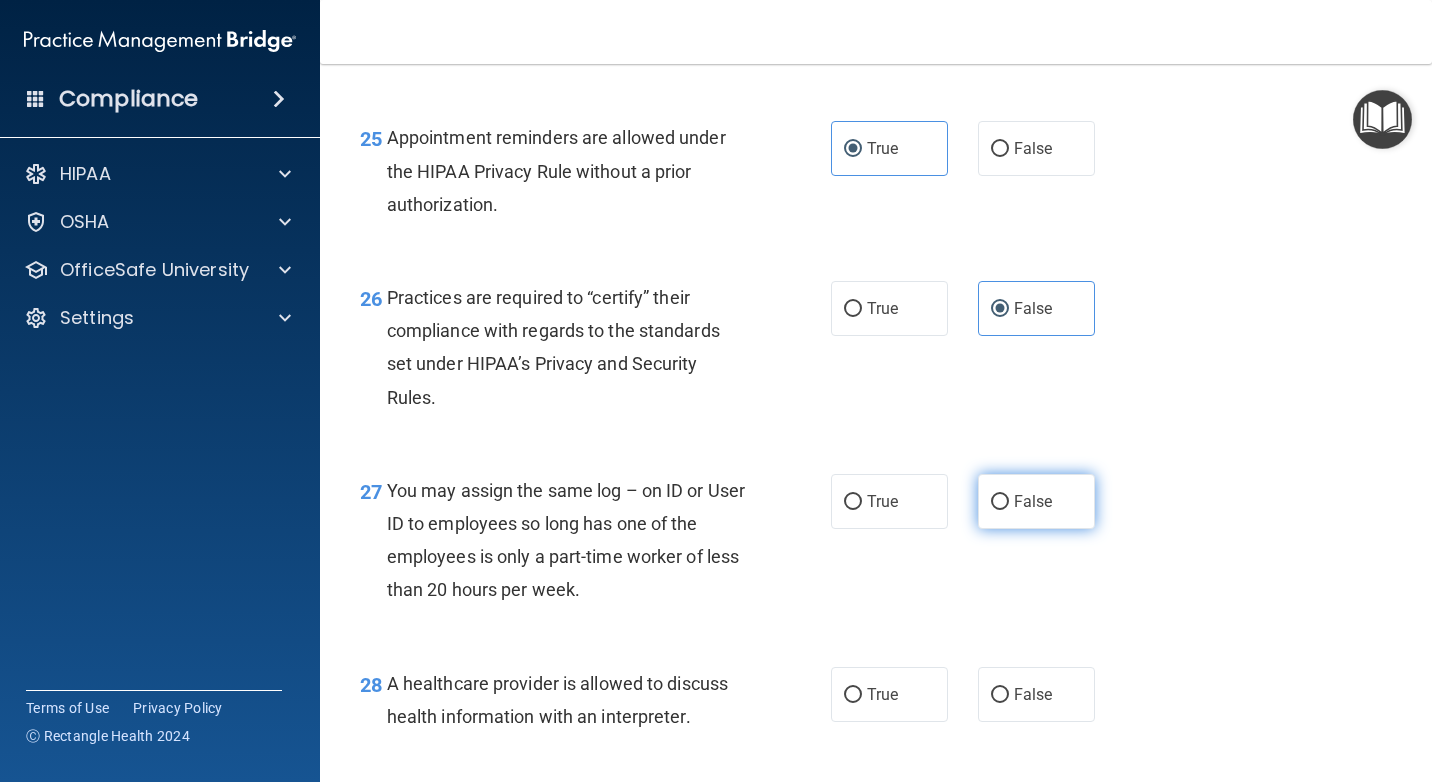 click on "False" at bounding box center (1000, 502) 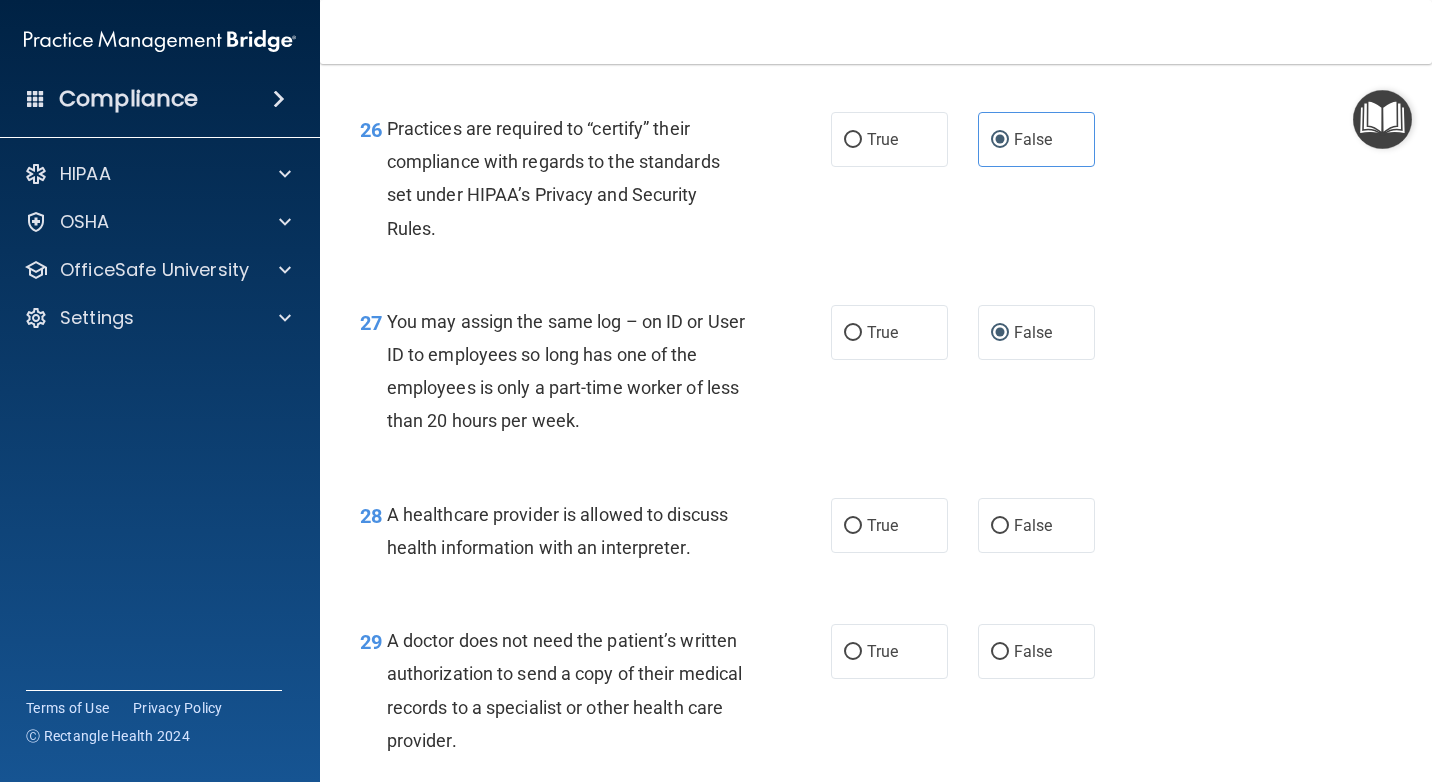 scroll, scrollTop: 4700, scrollLeft: 0, axis: vertical 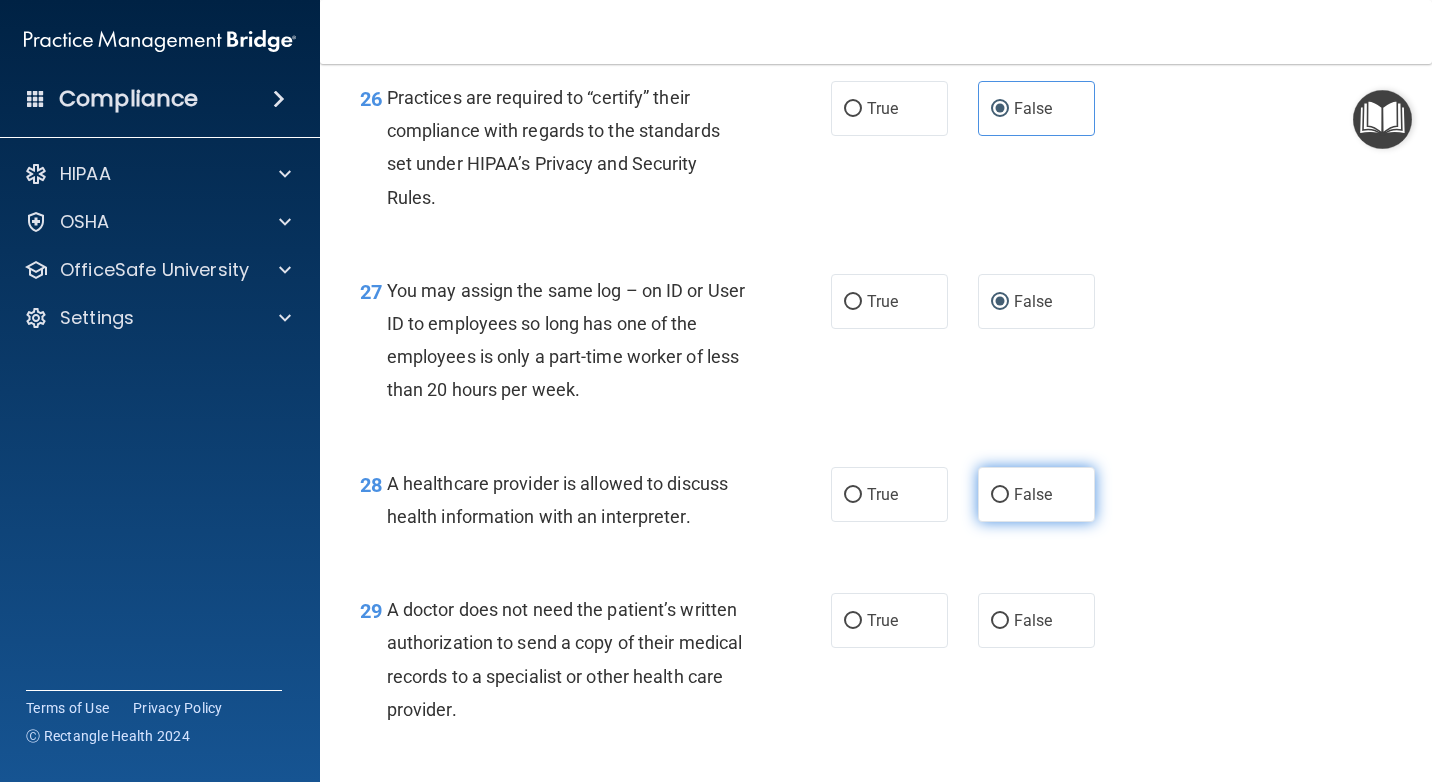 click on "False" at bounding box center (1036, 494) 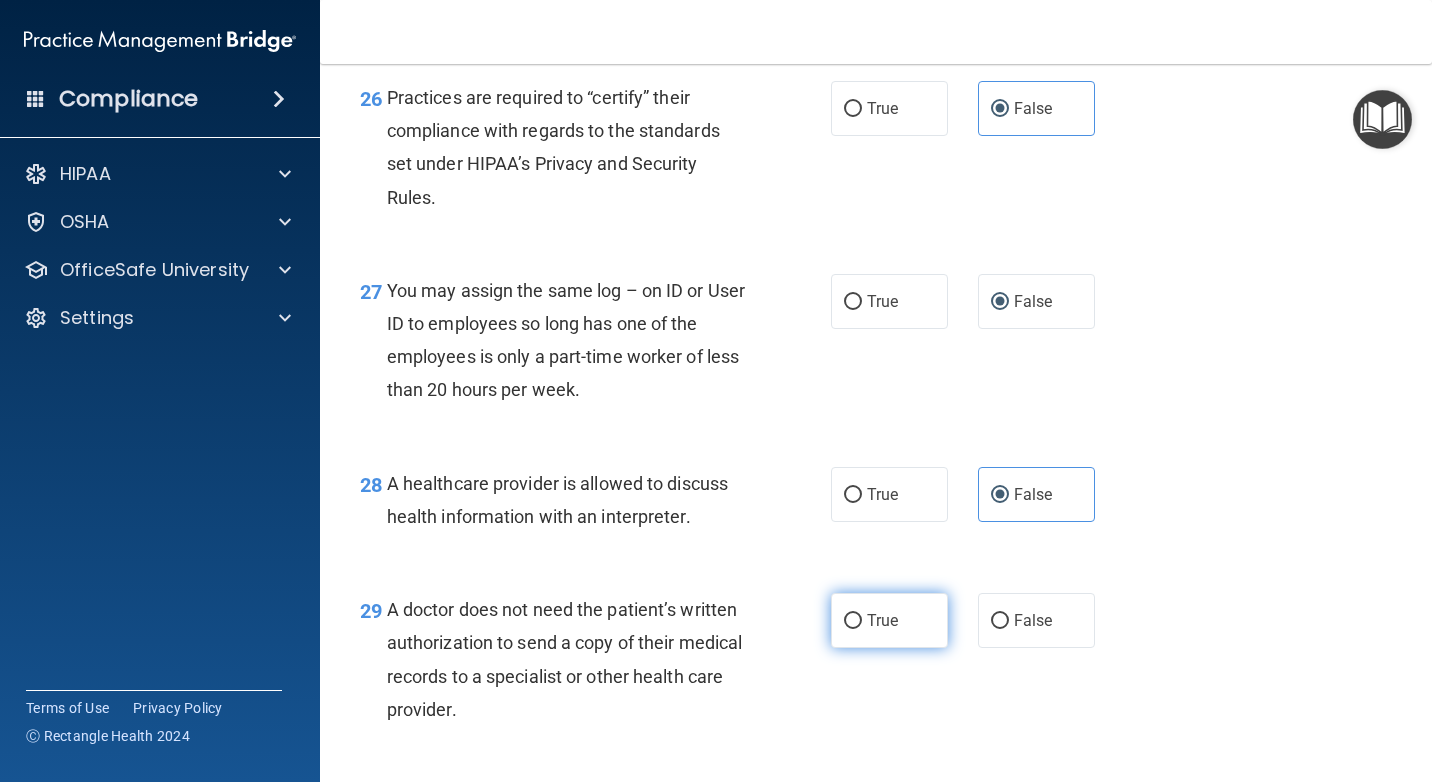 click on "True" at bounding box center [882, 620] 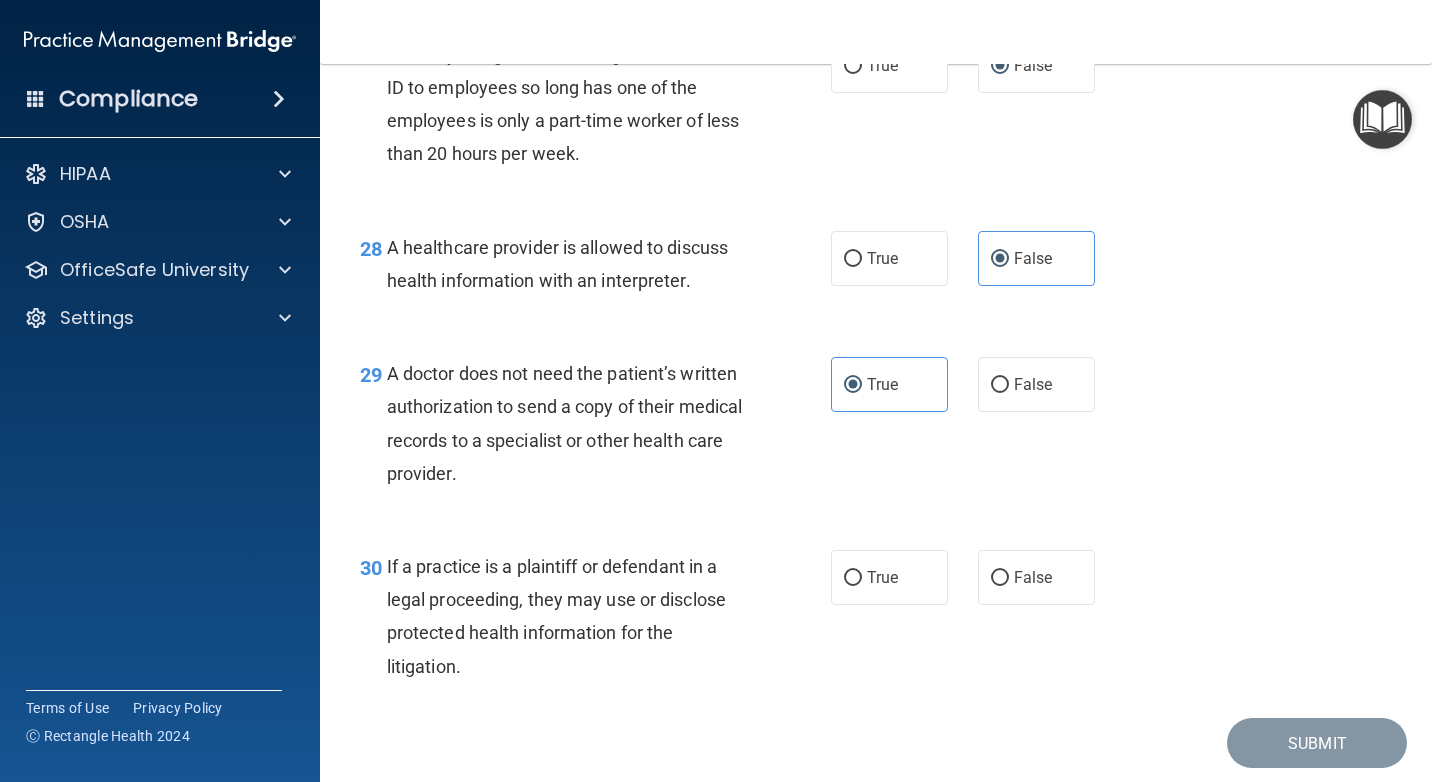 scroll, scrollTop: 5000, scrollLeft: 0, axis: vertical 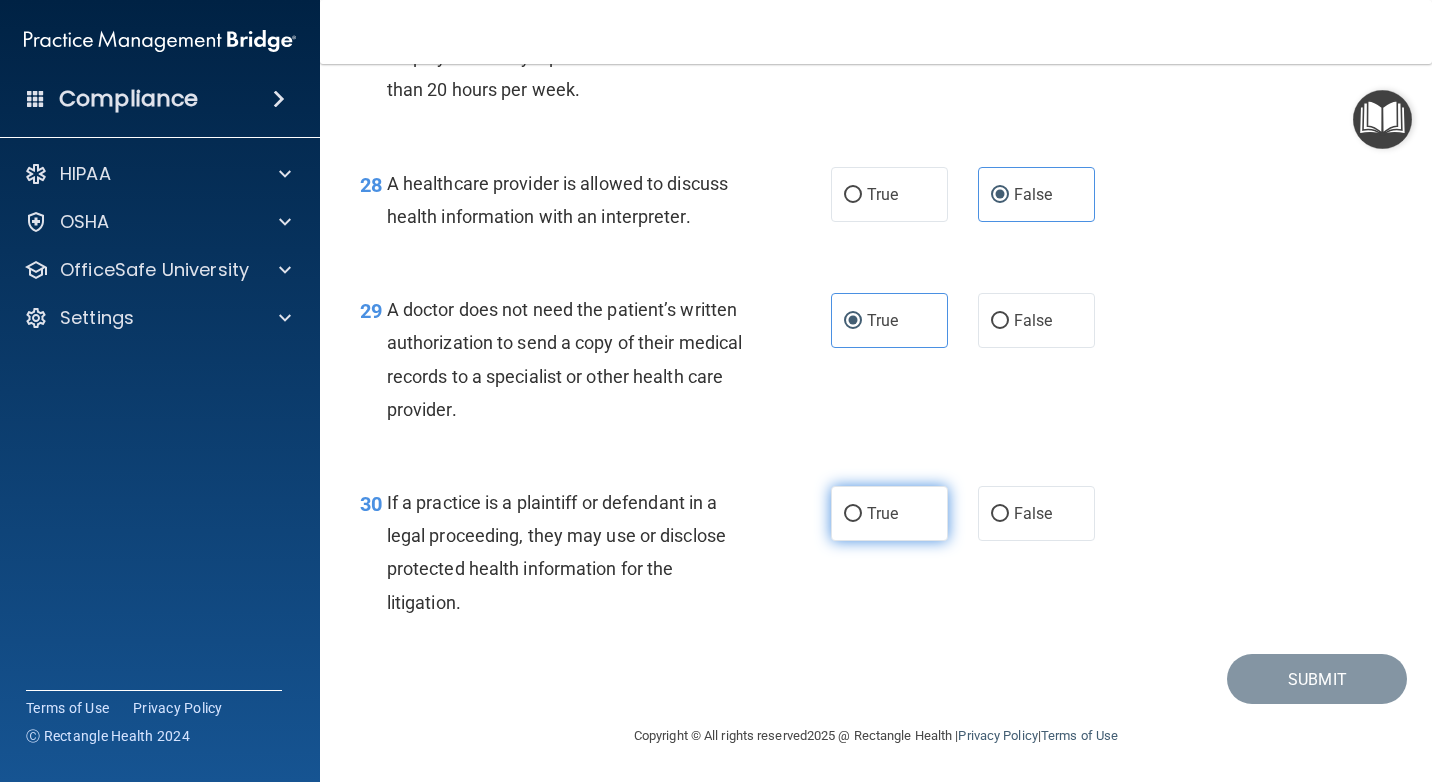 click on "True" at bounding box center (889, 513) 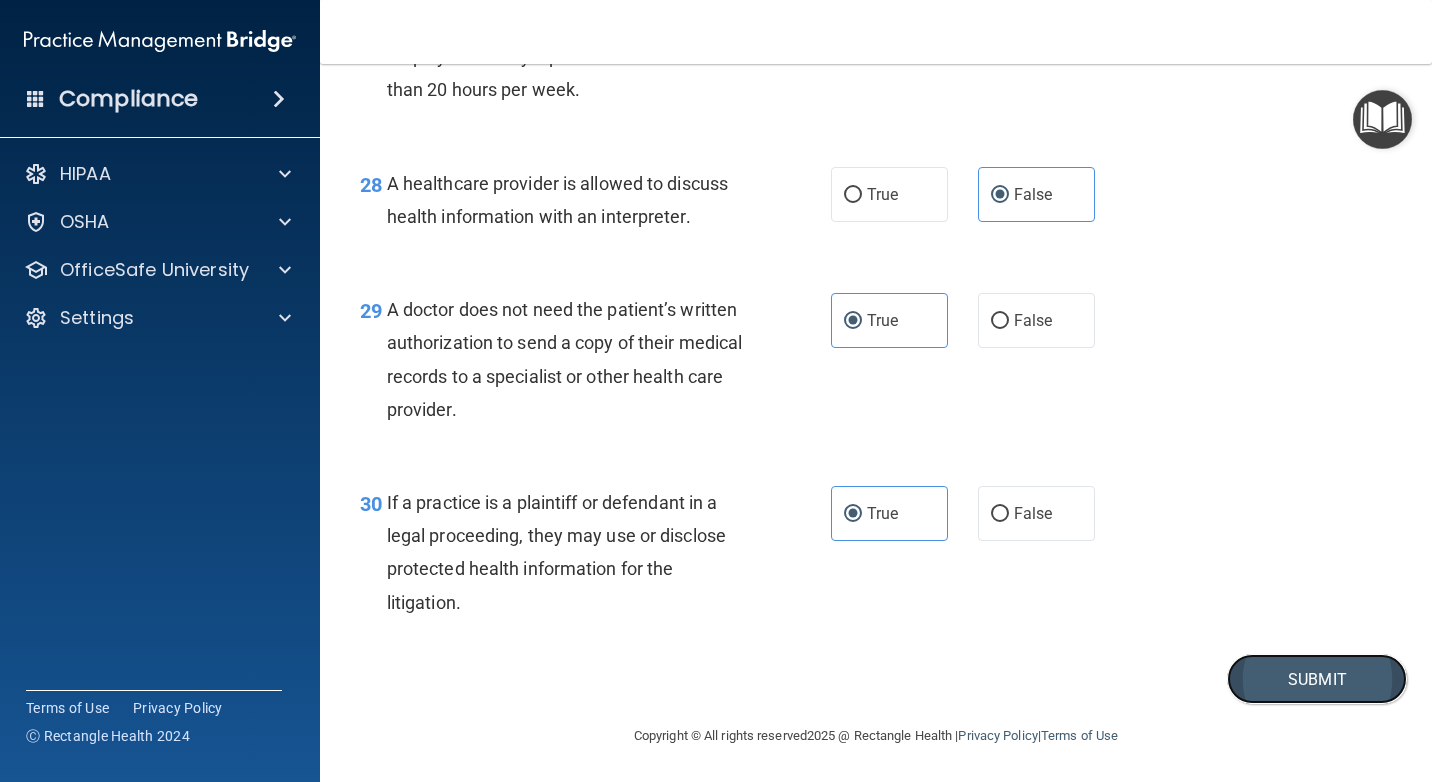 click on "Submit" at bounding box center (1317, 679) 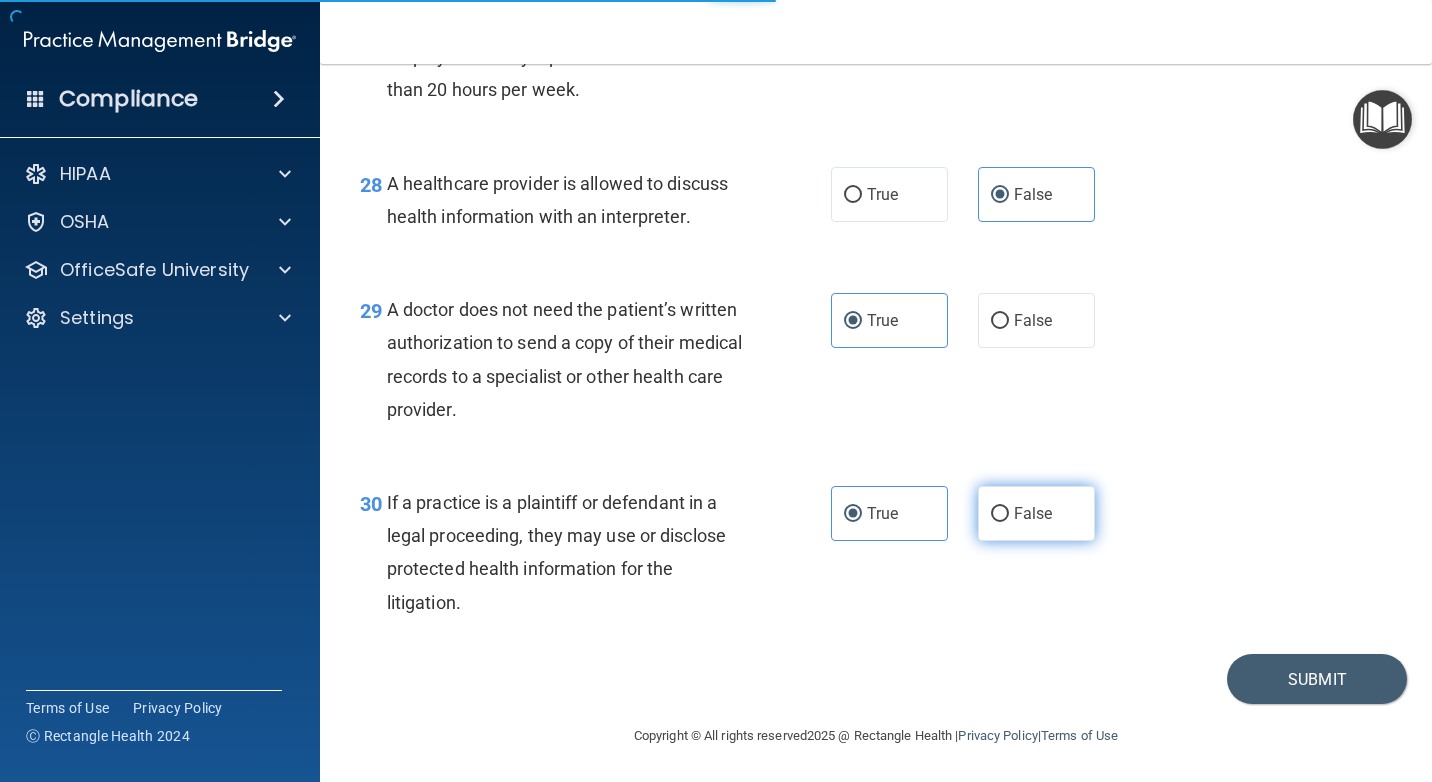 scroll, scrollTop: 0, scrollLeft: 0, axis: both 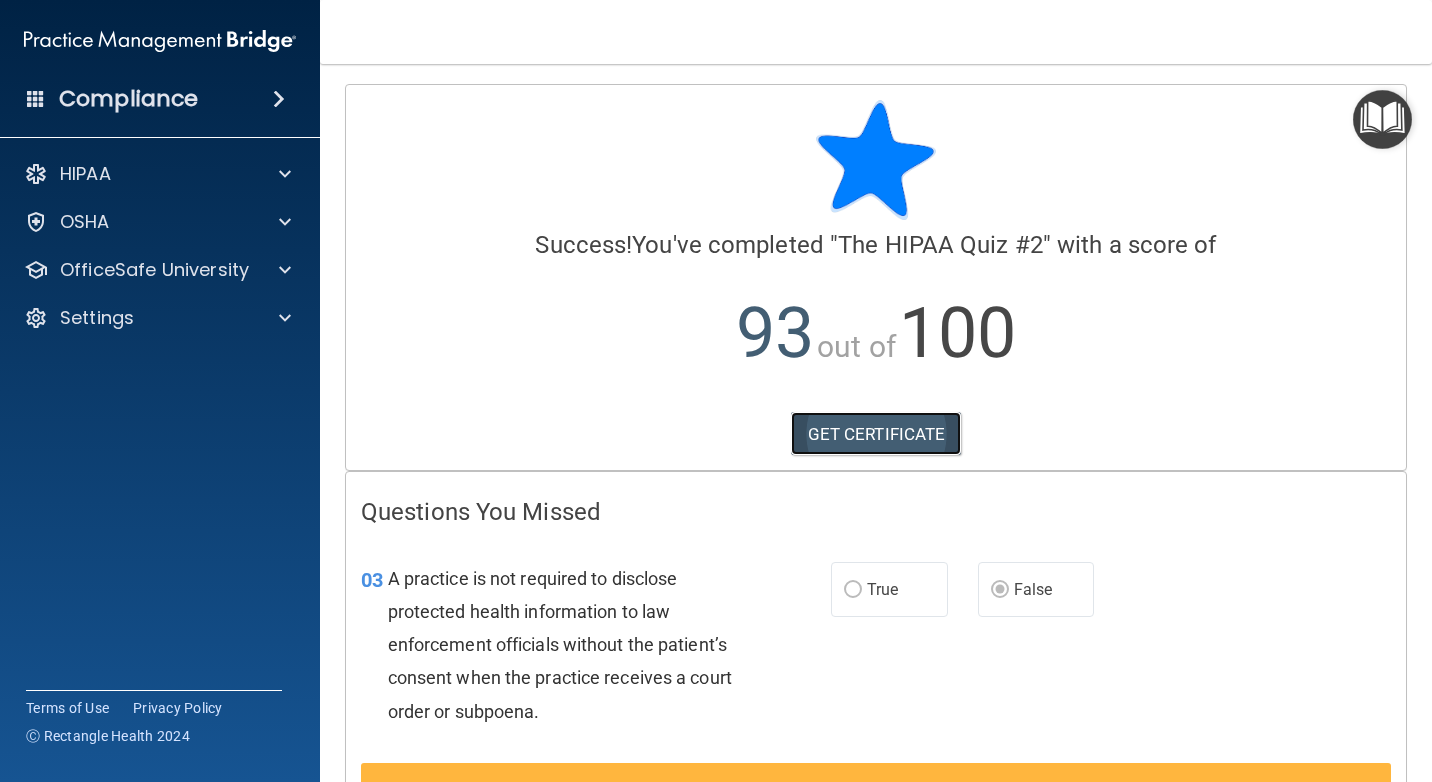 click on "GET CERTIFICATE" at bounding box center [876, 434] 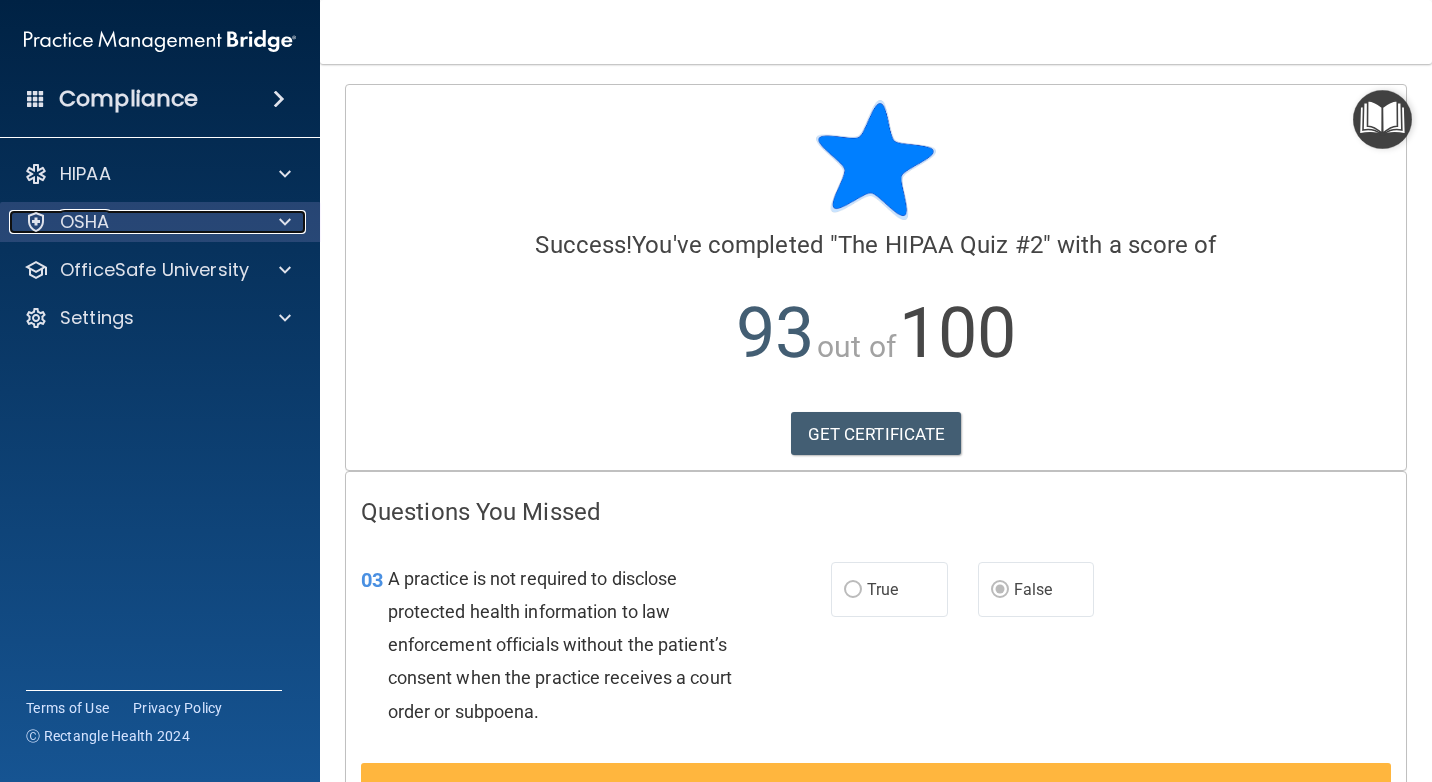 click on "OSHA" at bounding box center (133, 222) 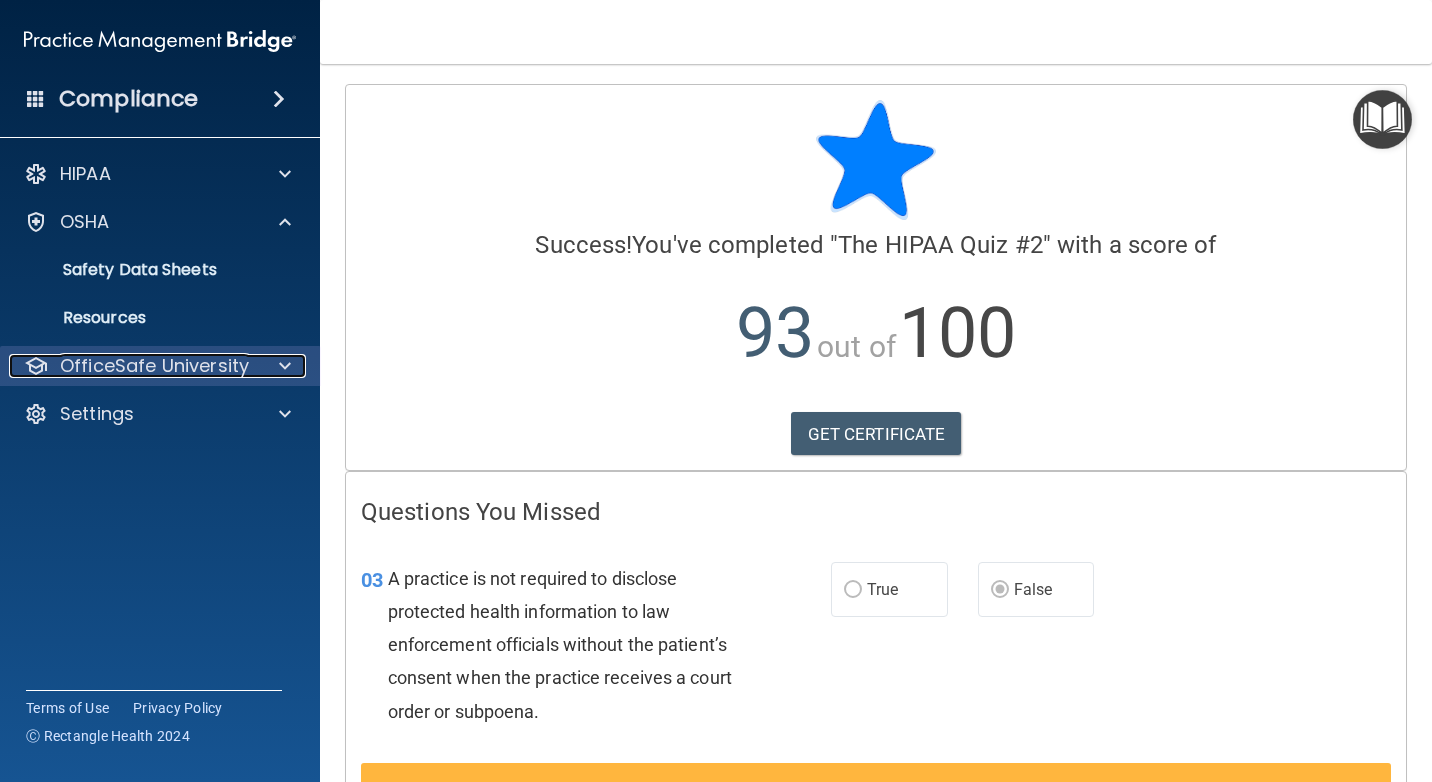 drag, startPoint x: 158, startPoint y: 360, endPoint x: 168, endPoint y: 362, distance: 10.198039 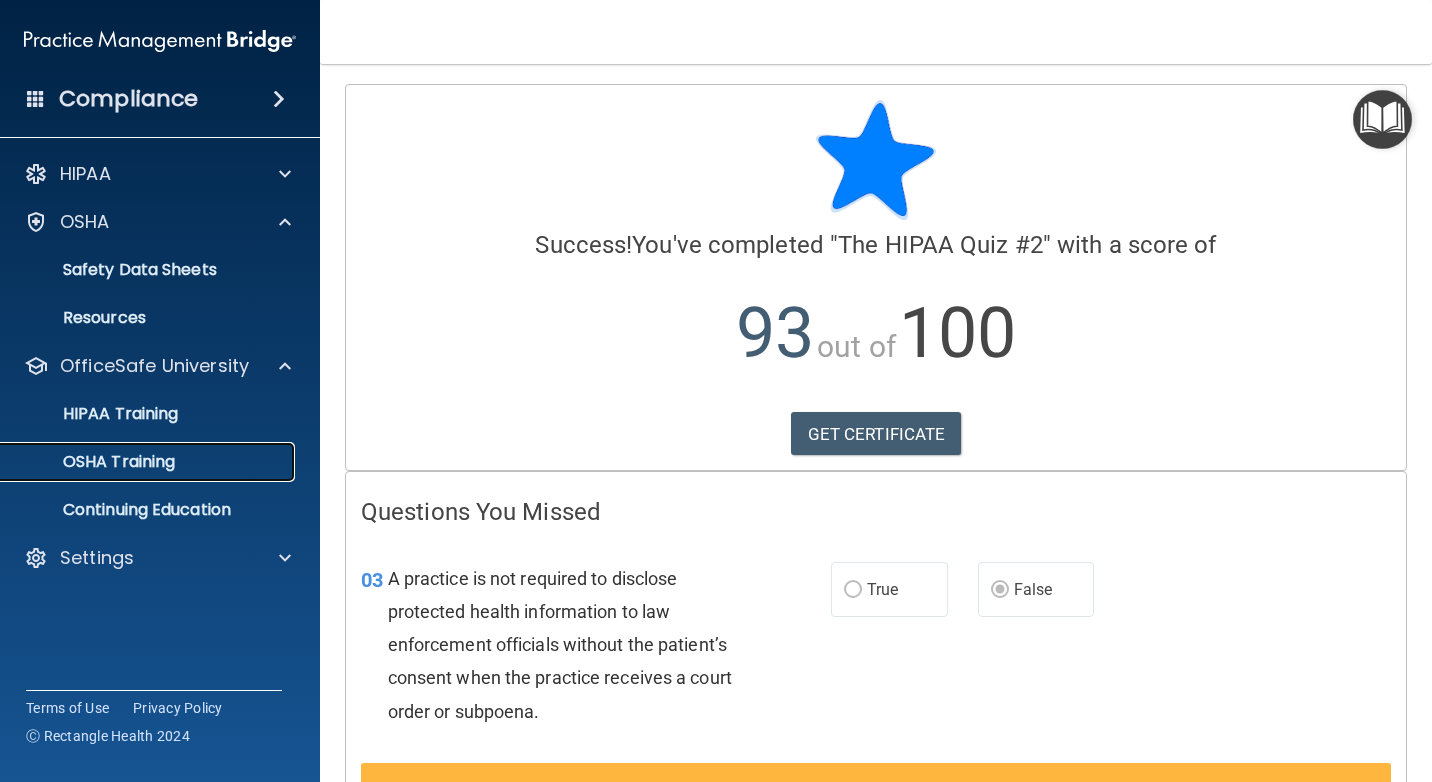 click on "OSHA Training" at bounding box center (94, 462) 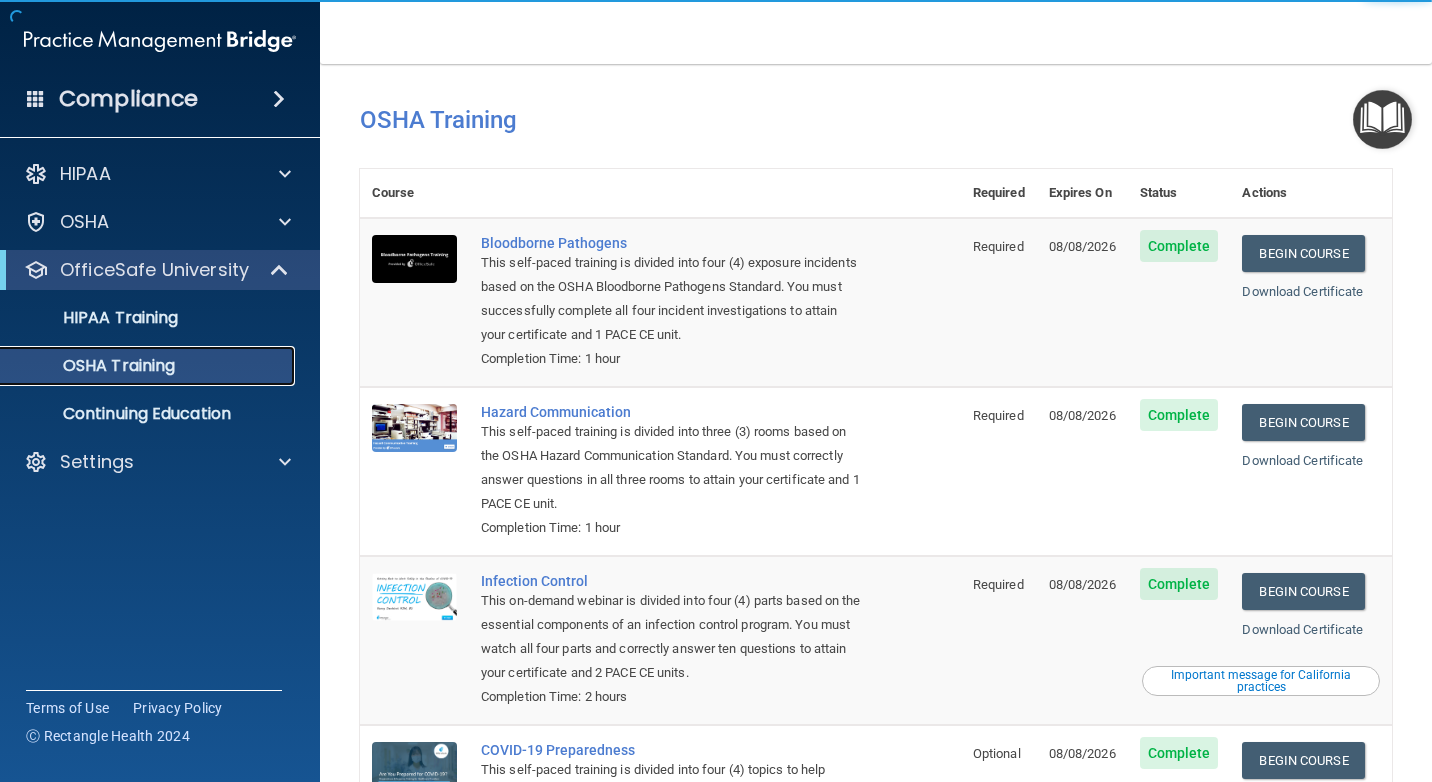 scroll, scrollTop: 0, scrollLeft: 0, axis: both 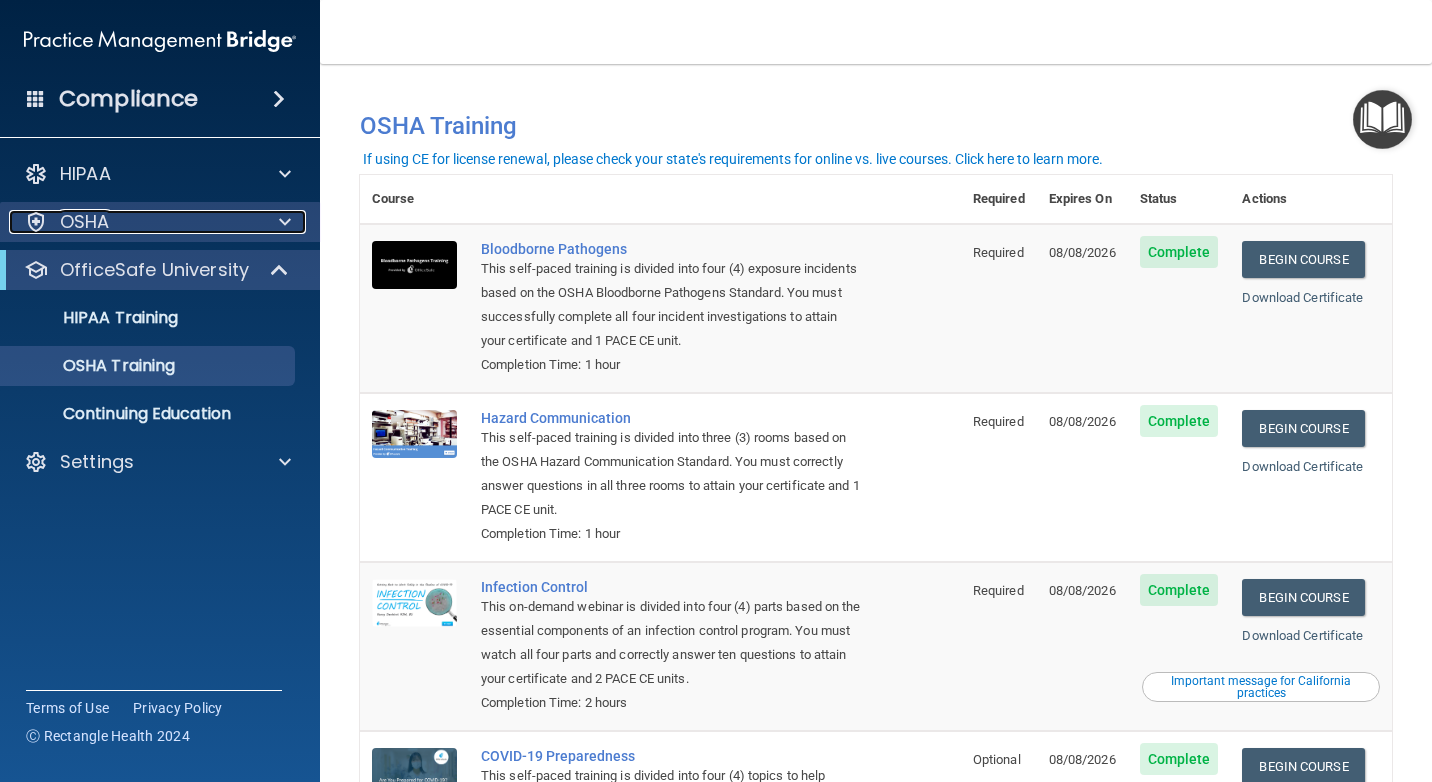click on "OSHA" at bounding box center [133, 222] 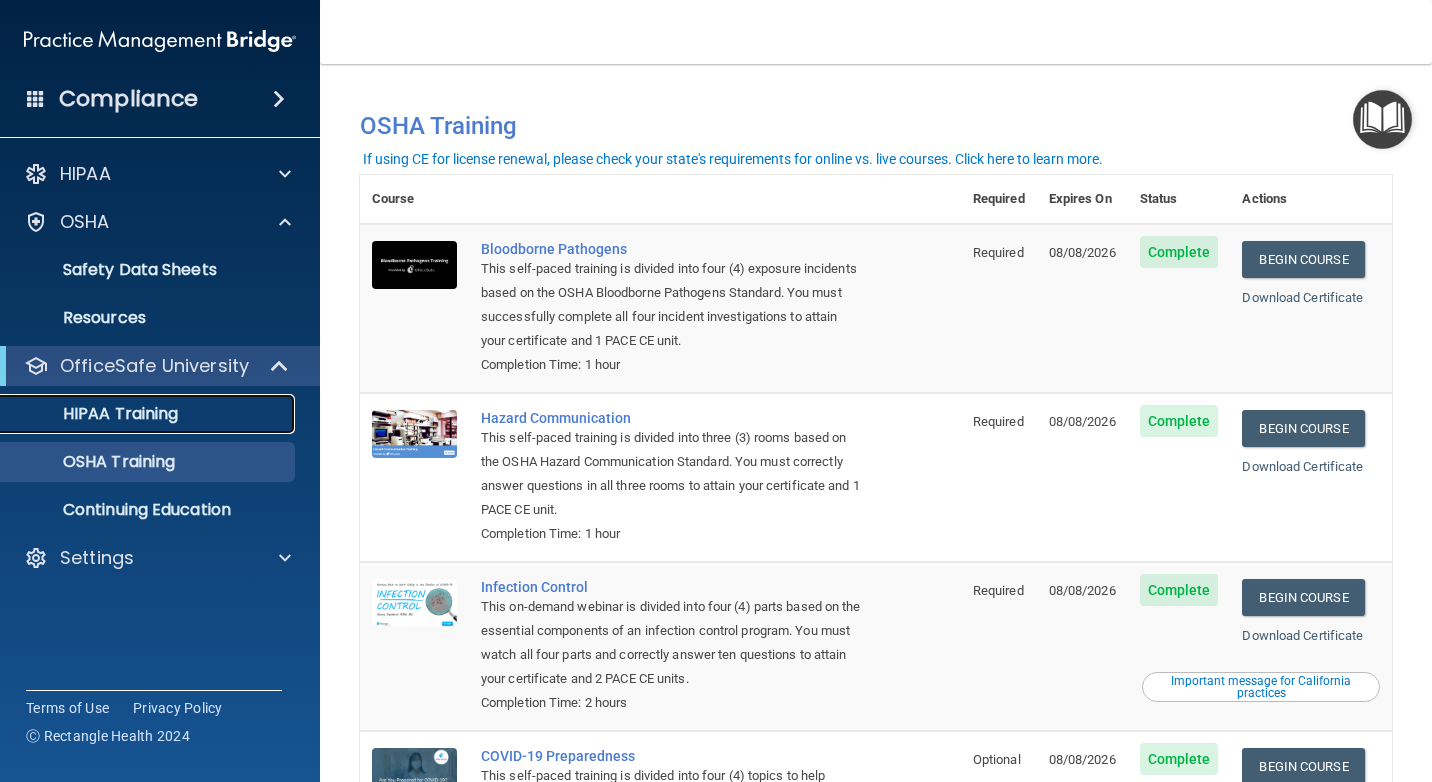 click on "HIPAA Training" at bounding box center [95, 414] 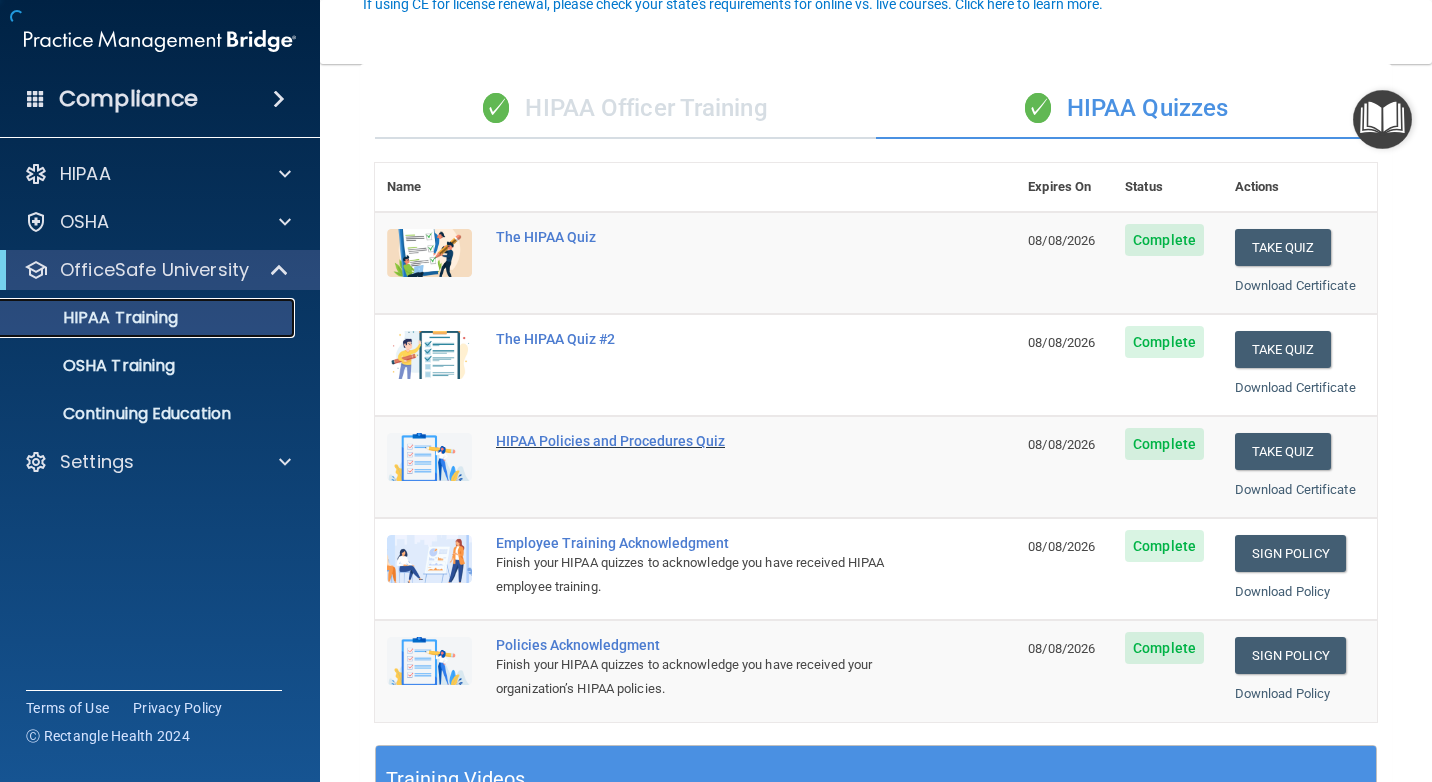 scroll, scrollTop: 200, scrollLeft: 0, axis: vertical 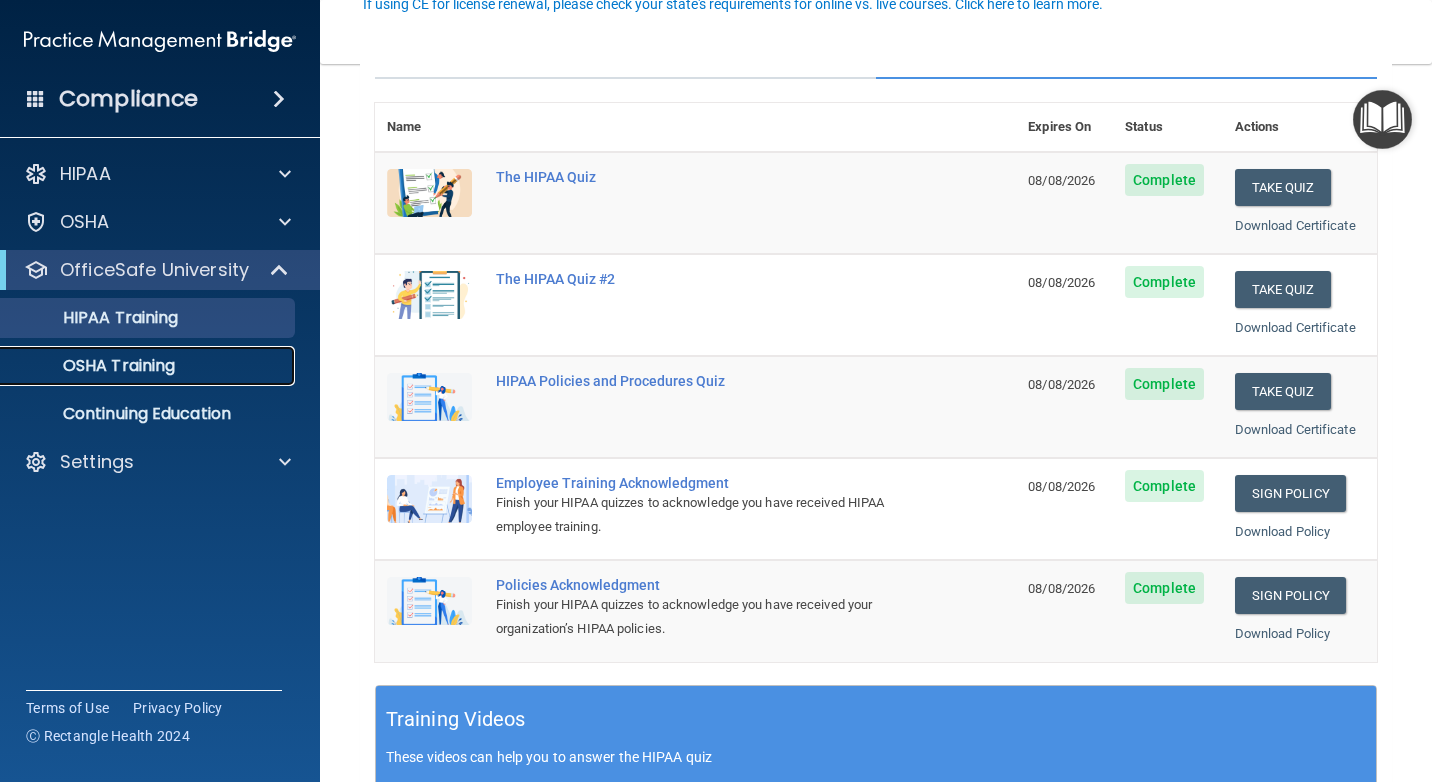 click on "OSHA Training" at bounding box center [137, 366] 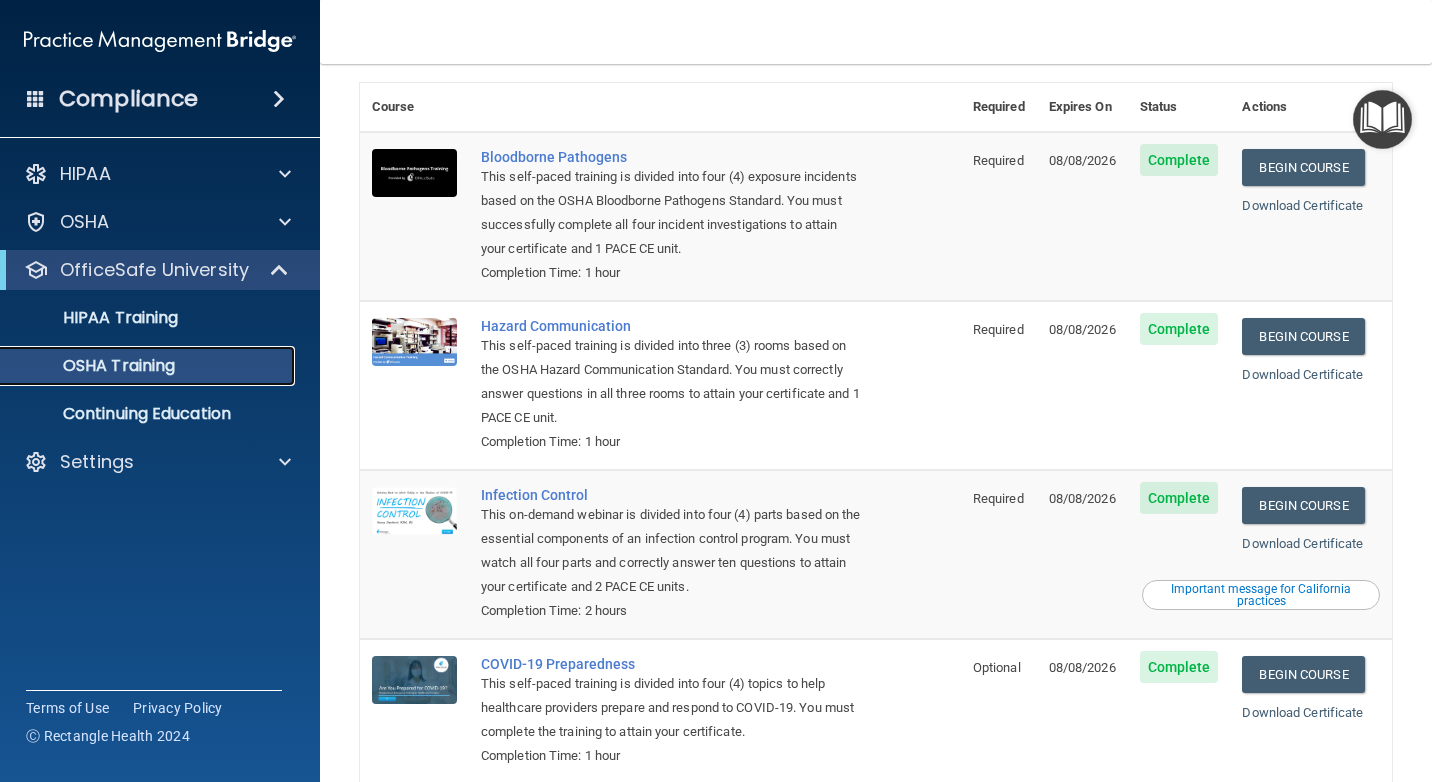 scroll, scrollTop: 0, scrollLeft: 0, axis: both 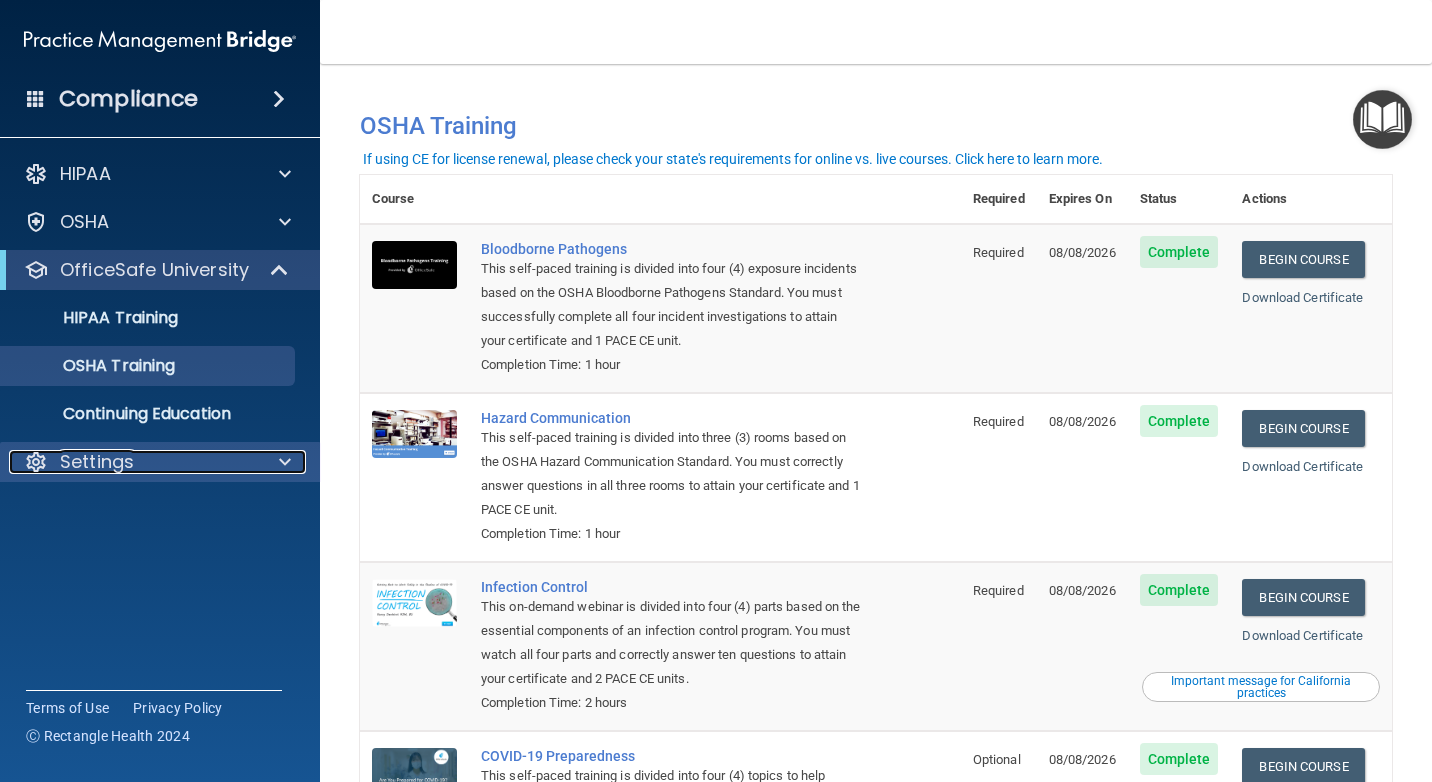 click on "Settings" at bounding box center [133, 462] 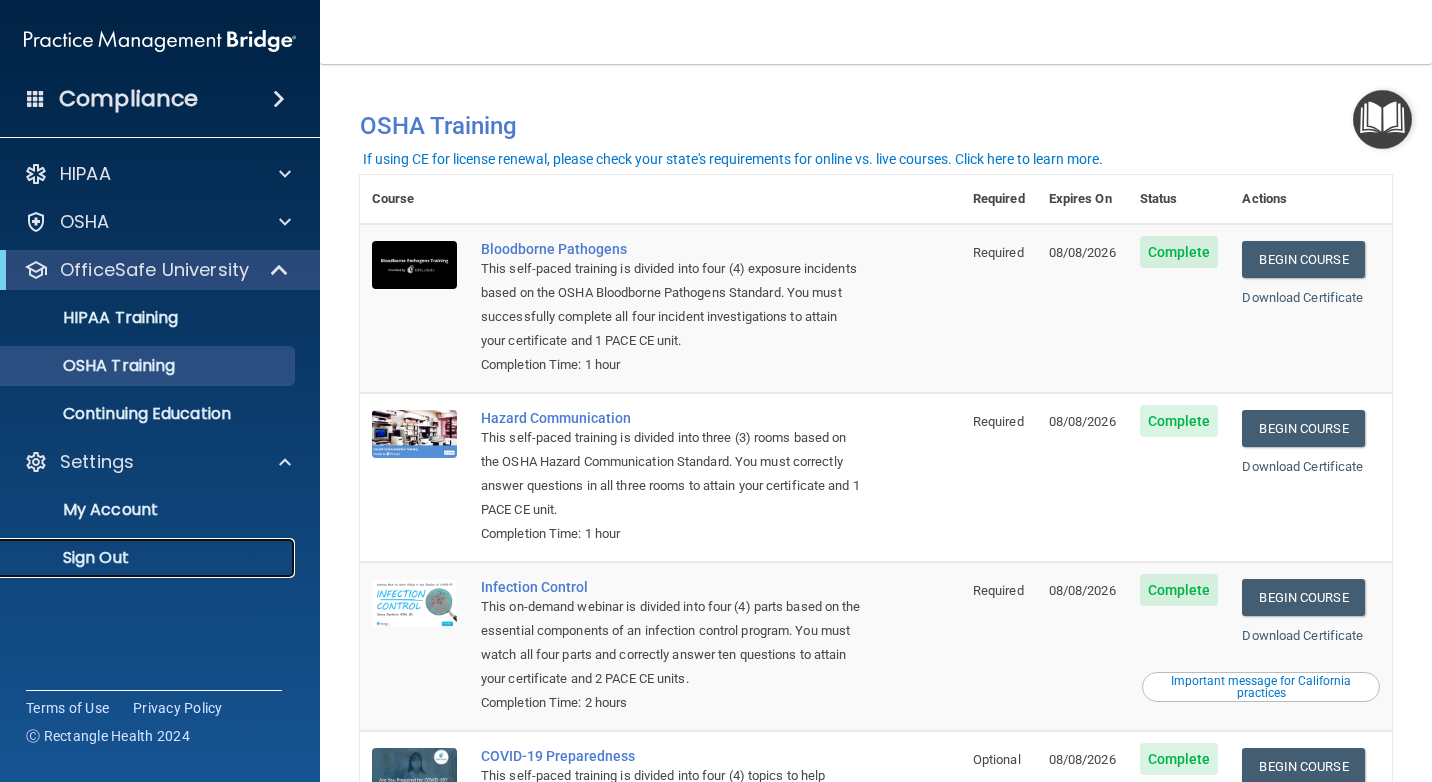 click on "Sign Out" at bounding box center (149, 558) 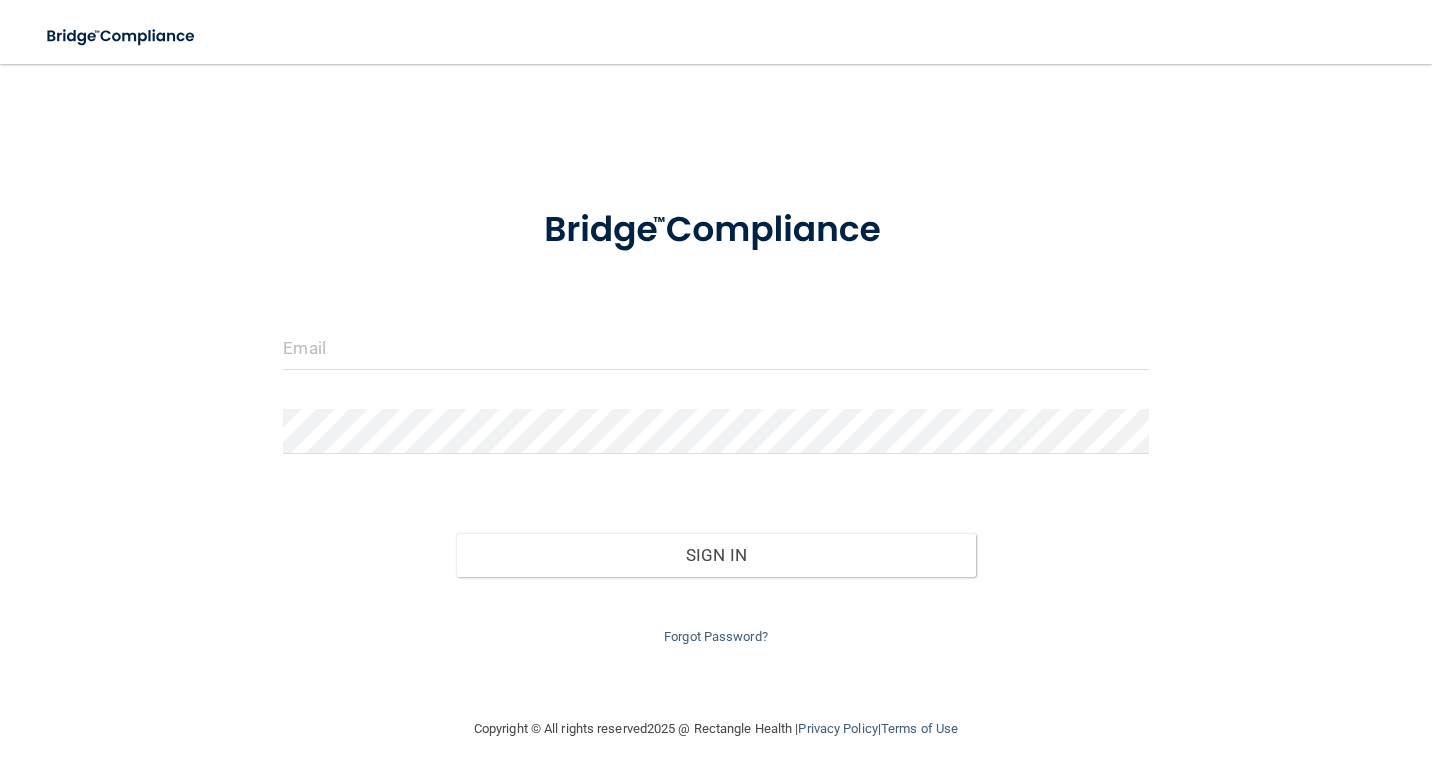 scroll, scrollTop: 0, scrollLeft: 0, axis: both 